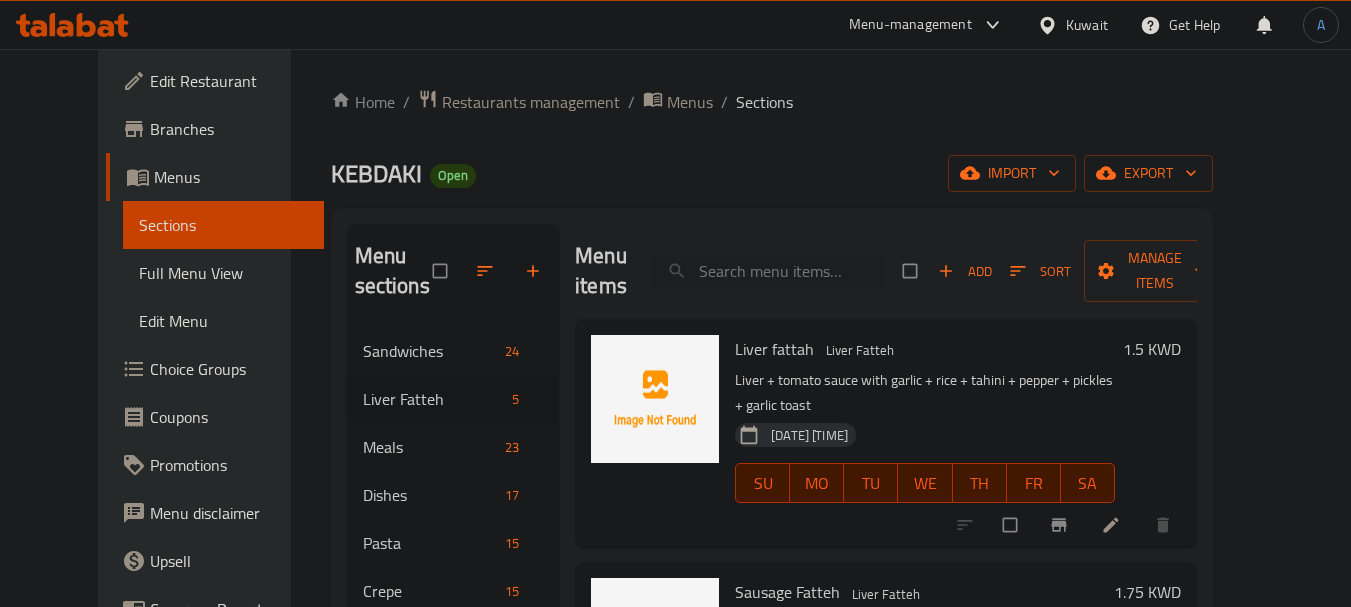 scroll, scrollTop: 0, scrollLeft: 0, axis: both 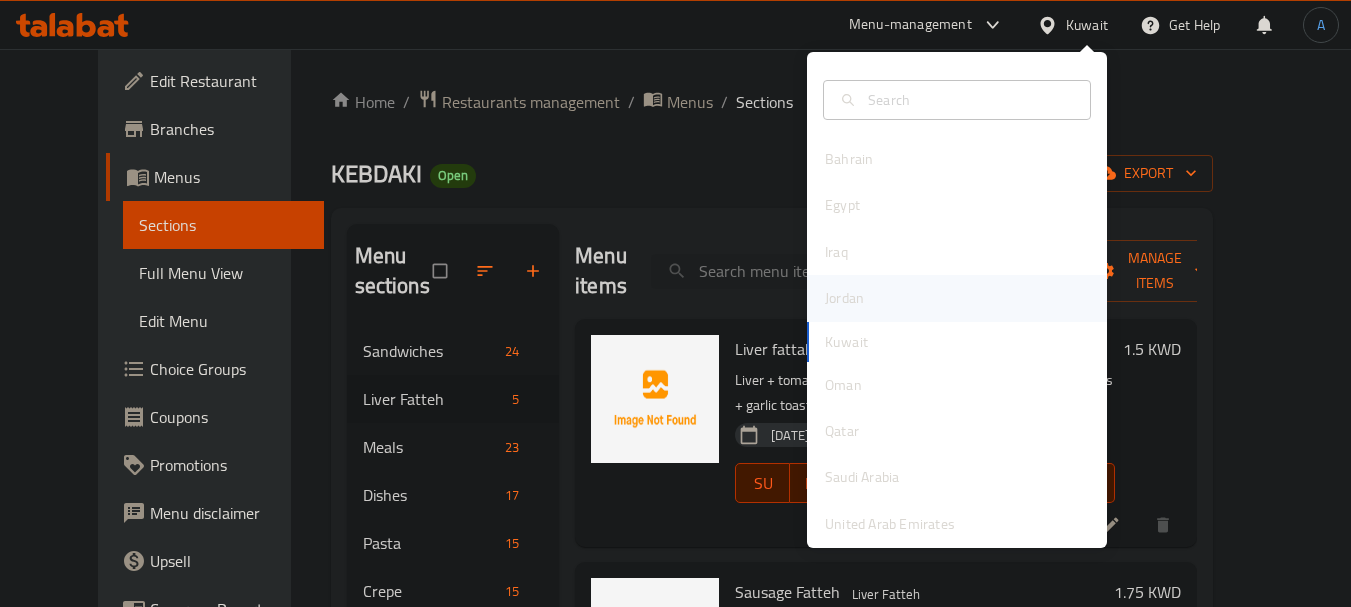 click on "Jordan" at bounding box center (844, 298) 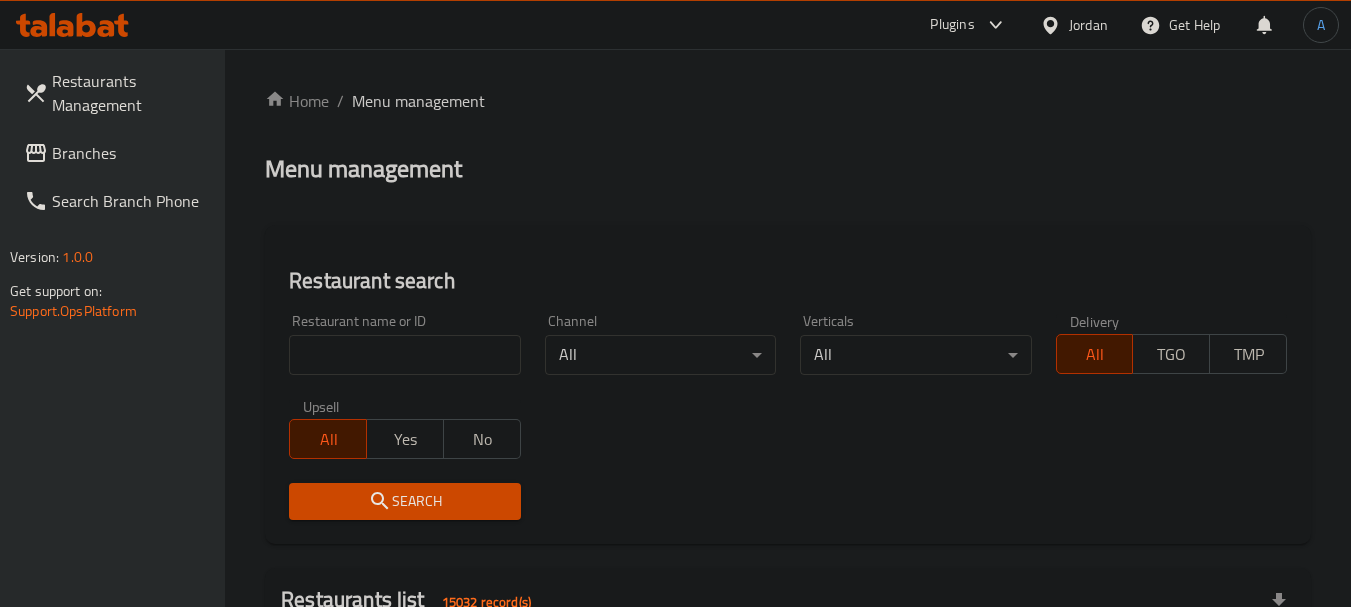 click at bounding box center (404, 355) 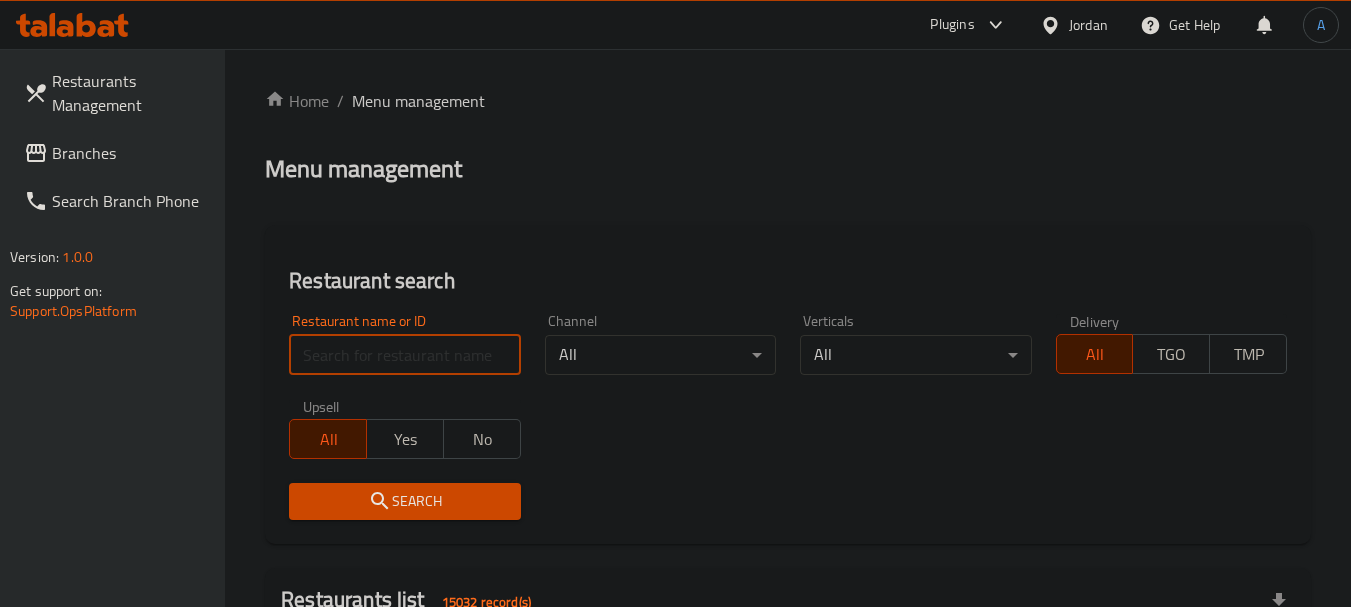 paste on "Nashmi" 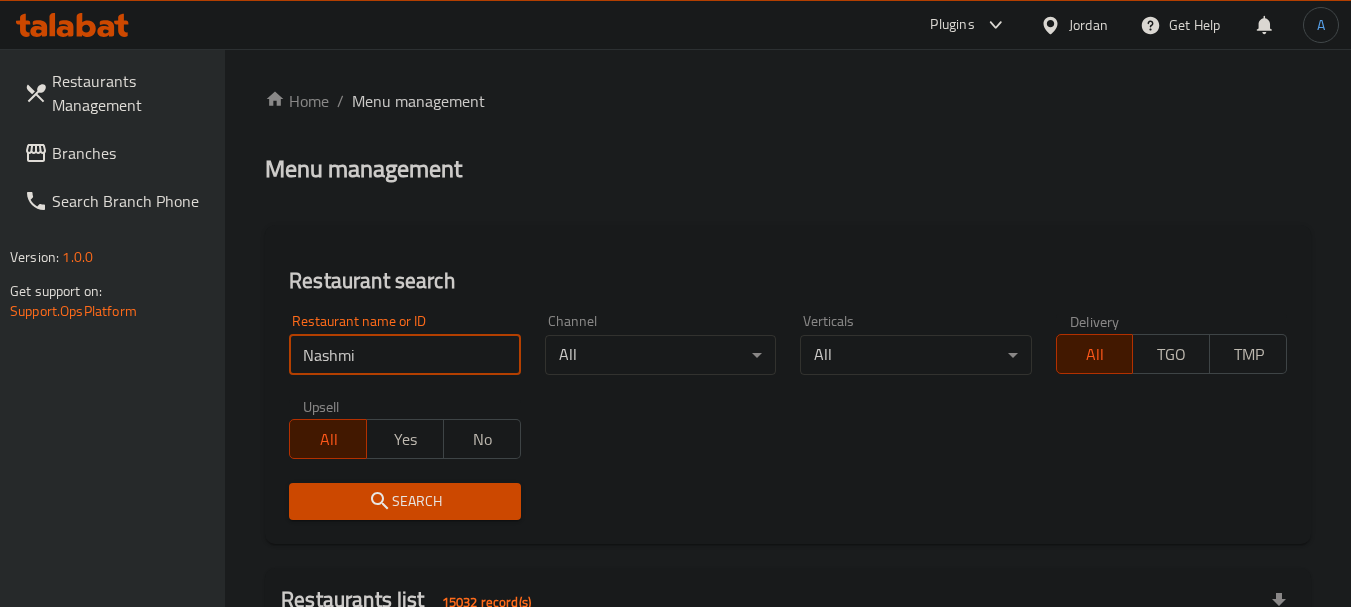 type on "Nashmi" 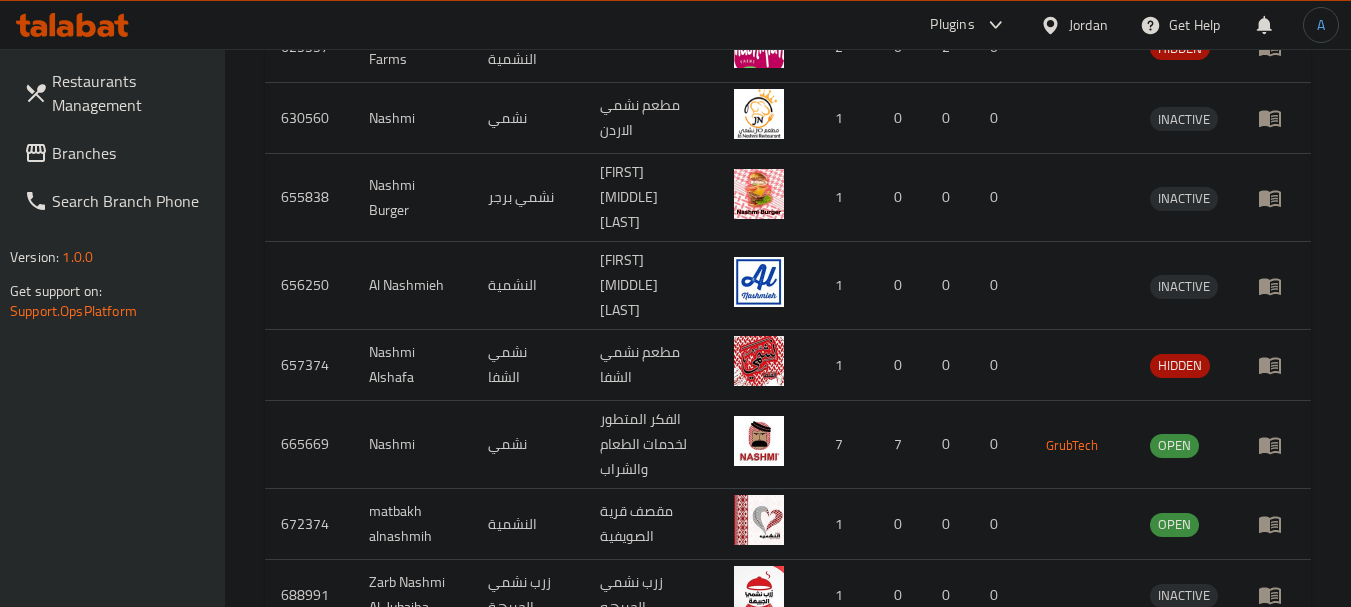 scroll, scrollTop: 700, scrollLeft: 0, axis: vertical 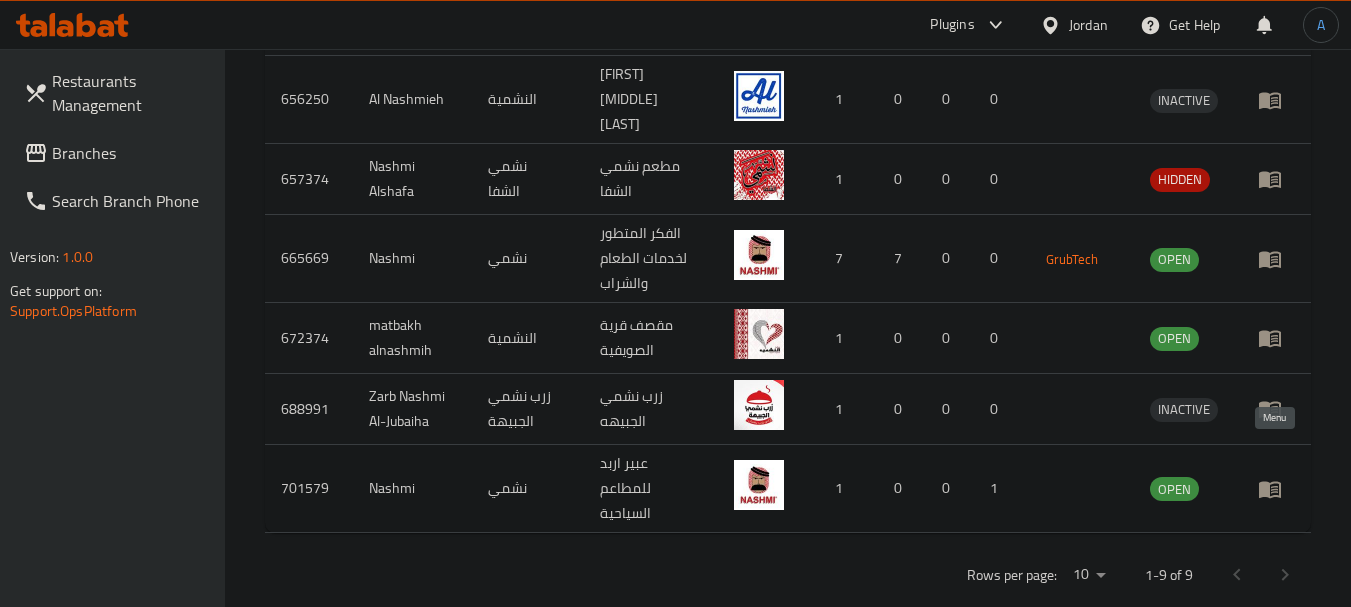 click 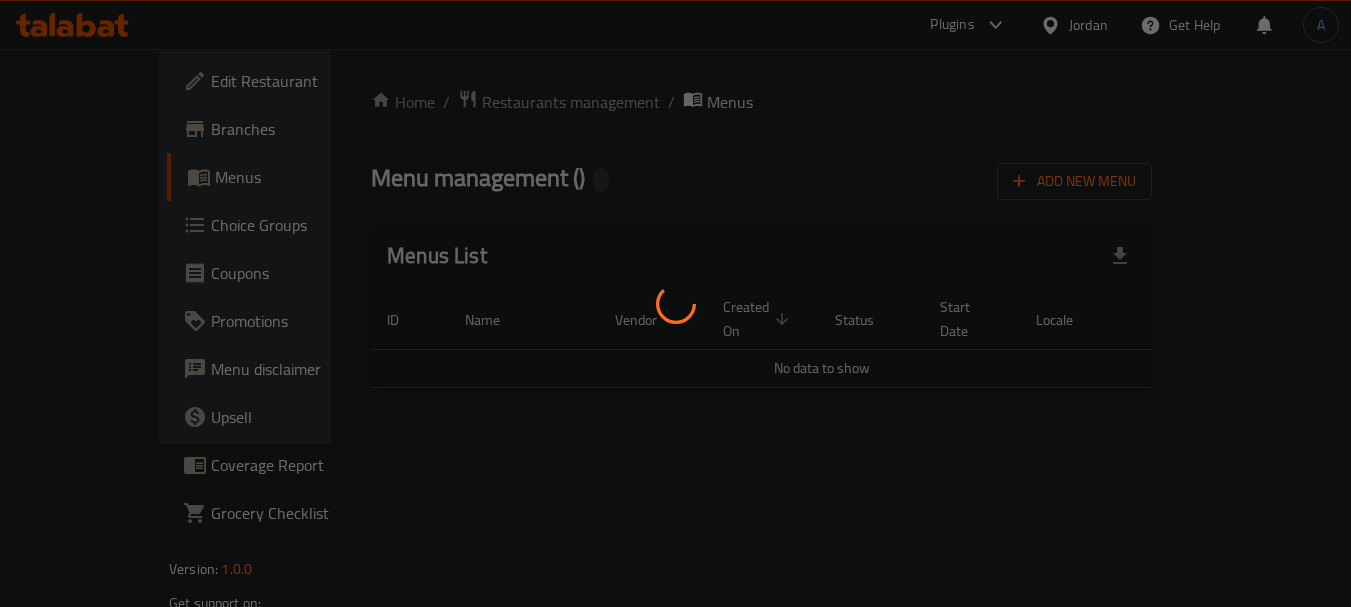 scroll, scrollTop: 0, scrollLeft: 0, axis: both 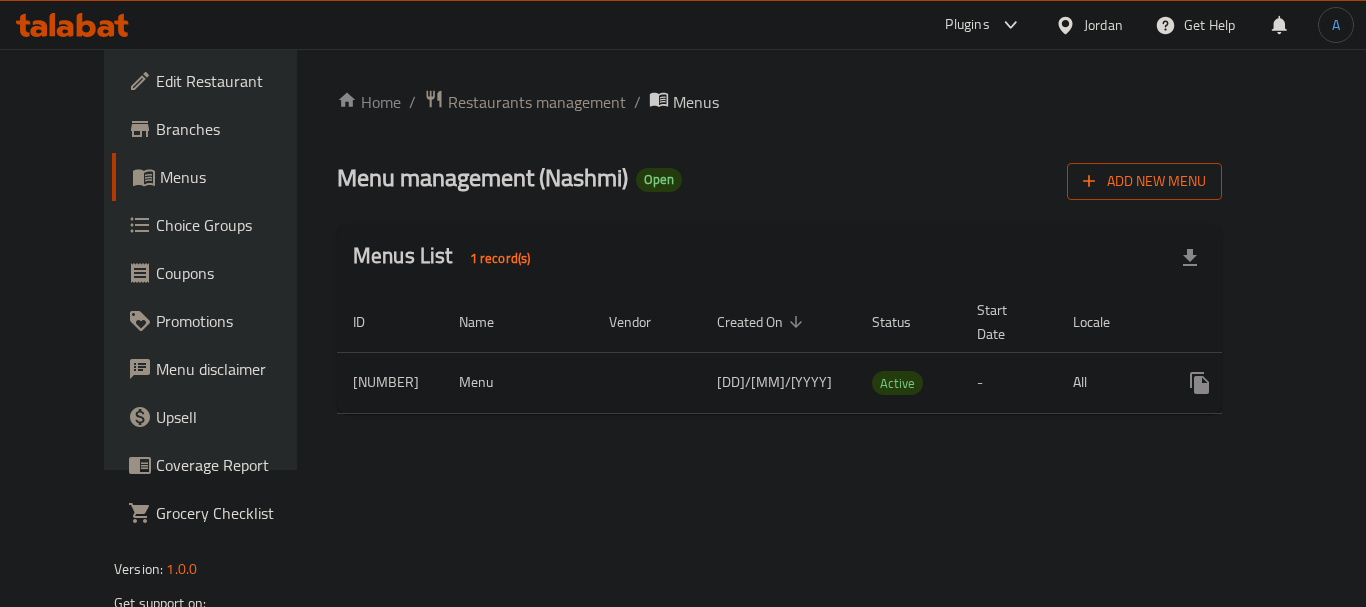 click on "Add New Menu" at bounding box center [1144, 181] 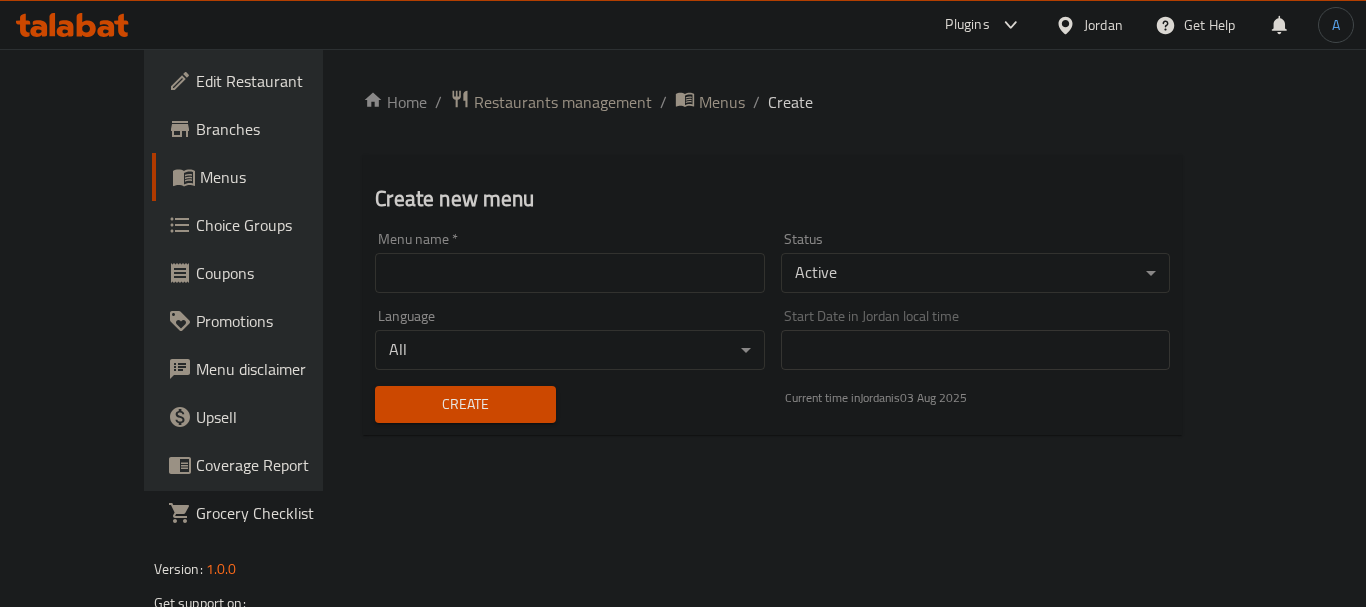 click at bounding box center [570, 273] 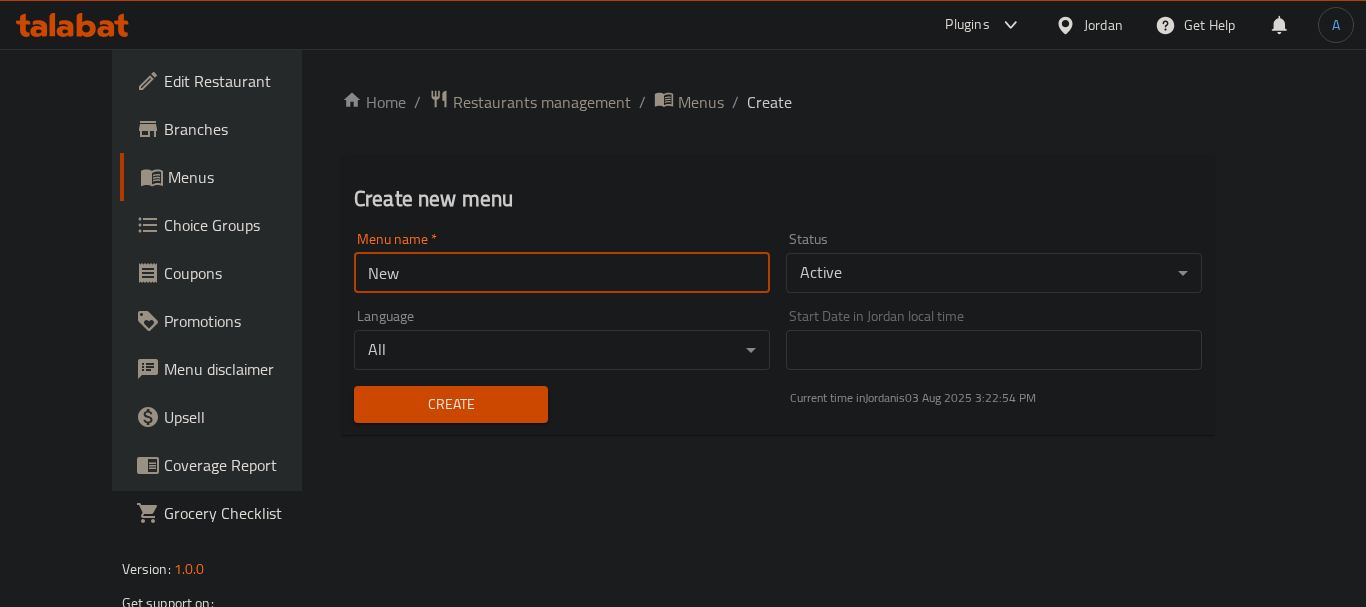 click on "New" at bounding box center [562, 273] 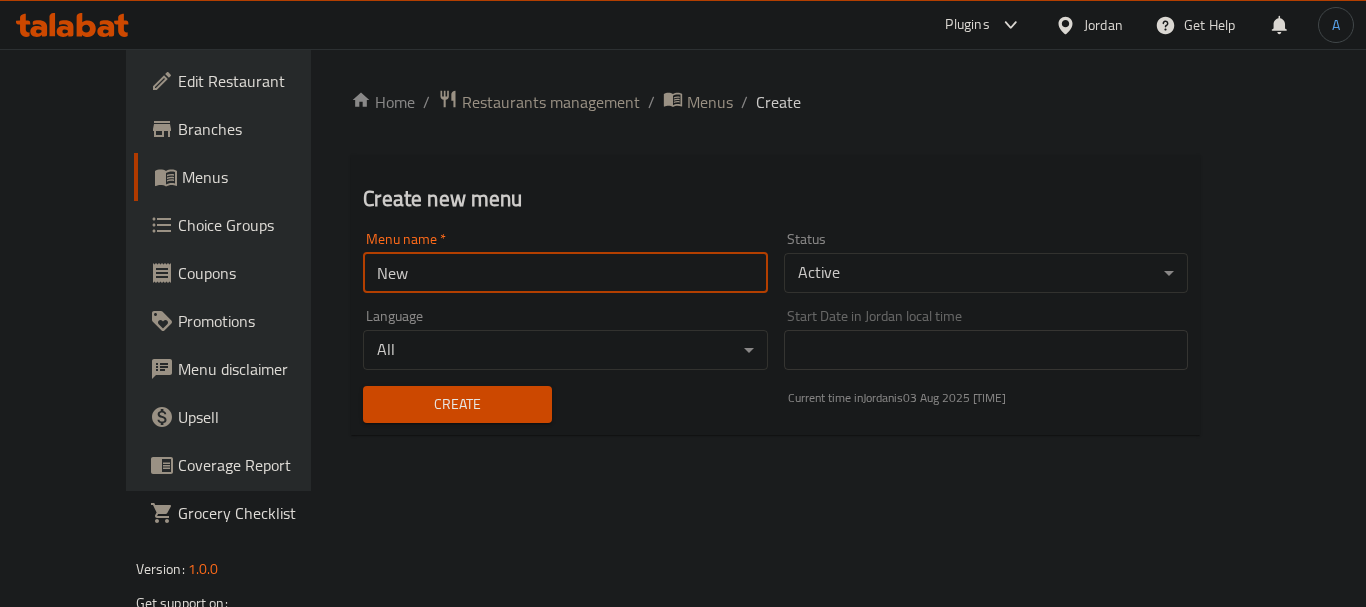 click on "New" at bounding box center [565, 273] 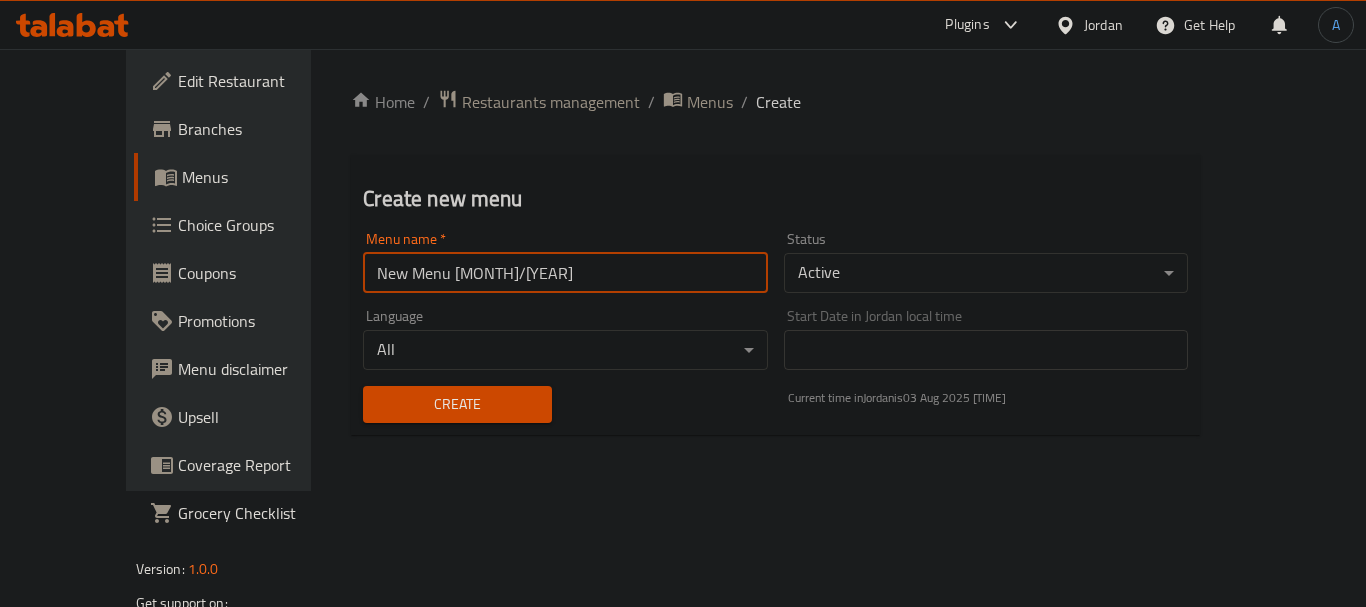 drag, startPoint x: 381, startPoint y: 273, endPoint x: 370, endPoint y: 275, distance: 11.18034 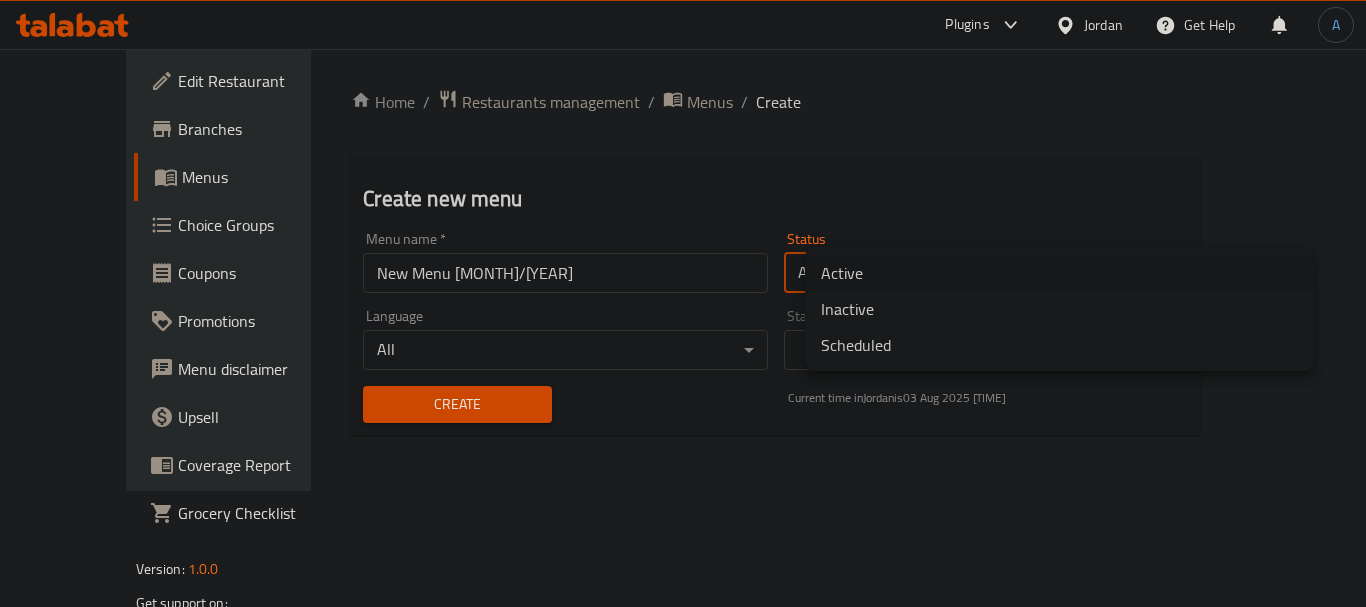 click on "​ Plugins Jordan Get Help A   Edit Restaurant   Branches   Menus   Choice Groups   Coupons   Promotions   Menu disclaimer   Upsell   Coverage Report   Grocery Checklist  Version:    1.0.0  Get support on:    Support.OpsPlatform Home / Restaurants management / Menus / Create Create new menu Menu name   * New Menu 8/2025 Menu name  * Status Active ​ Language All ​ Start Date in Jordan local time Start Date in Jordan local time Create Current time in  Jordan  is  03 Aug 2025   3:23:00 PM Bug report Fill out the following information to report your bug Error text Steps to reproduce * Expected behaviour Your bug report will be sent along with the screenshot: Cancel Submit ticket Get Help Primary Support Currently using the Menu-management plugin and facing challenges? Reach out through their dedicated support channel. Get help via Slack Close Notification center Updated:  Now You do not have any Notifications Menu Item Active Inactive Scheduled" at bounding box center [683, 328] 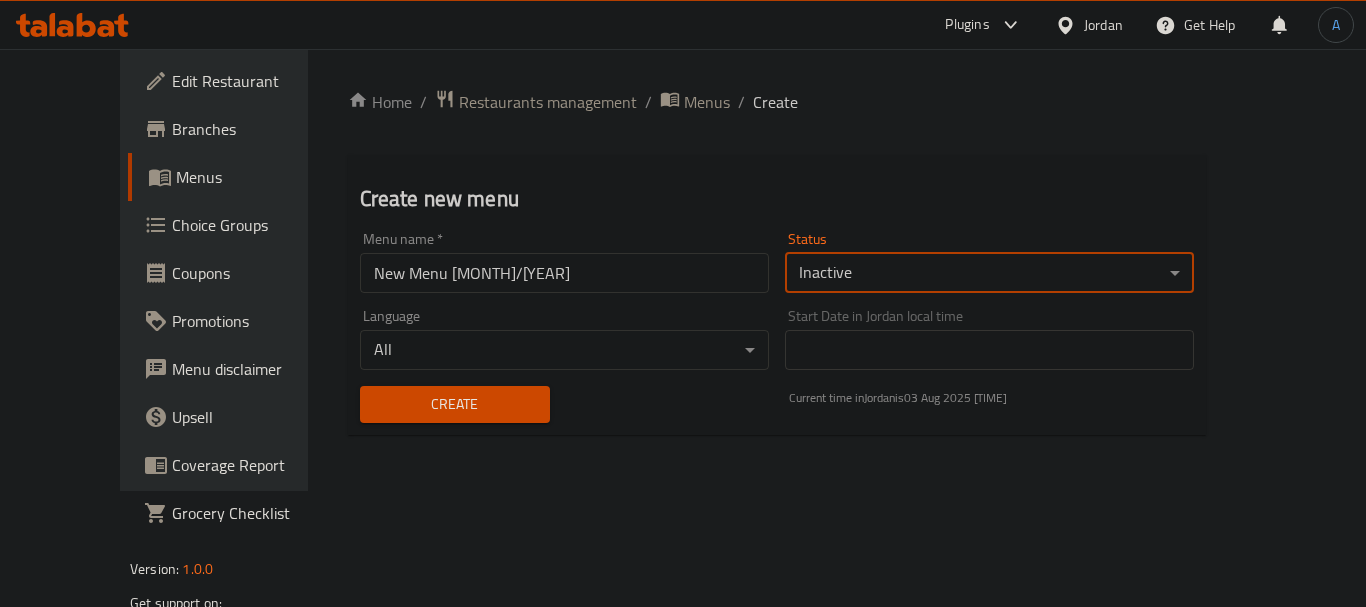 click on "Create" at bounding box center (455, 404) 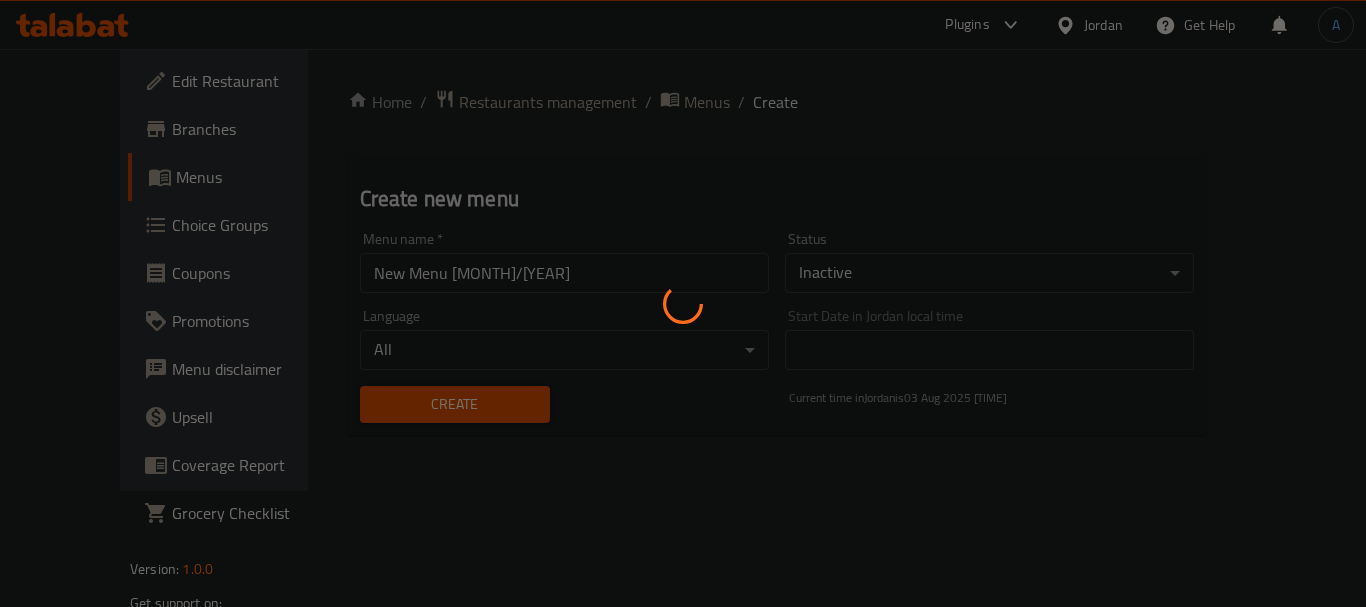 type 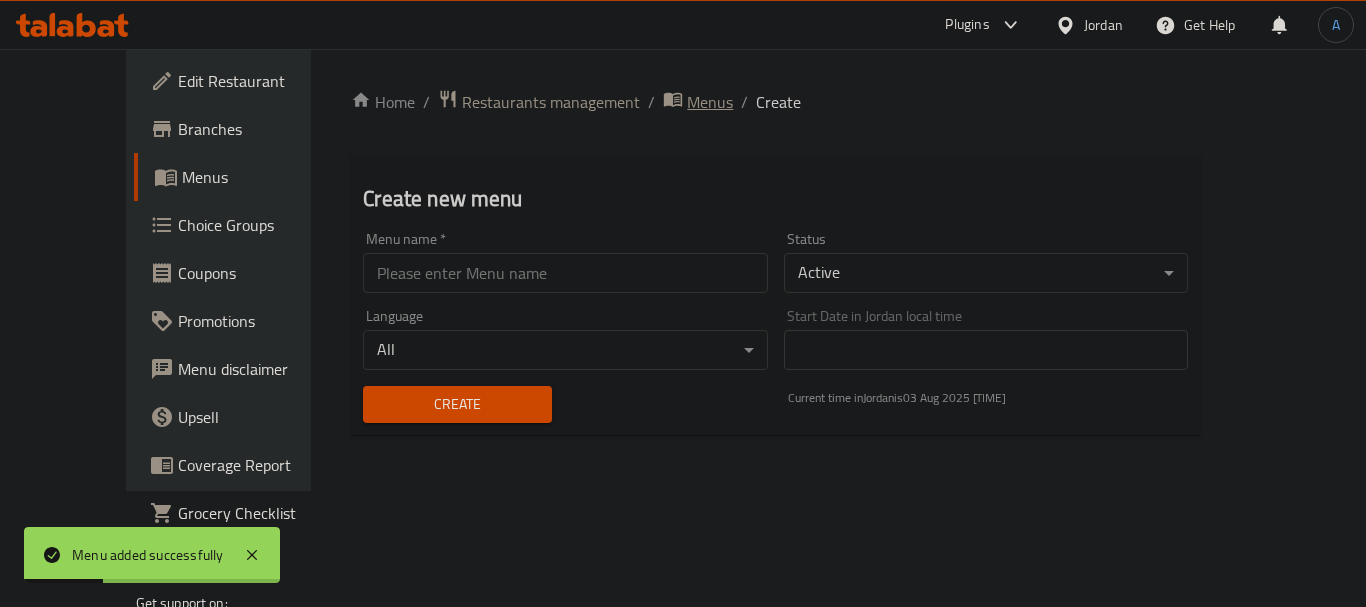 click on "Menus" at bounding box center [710, 102] 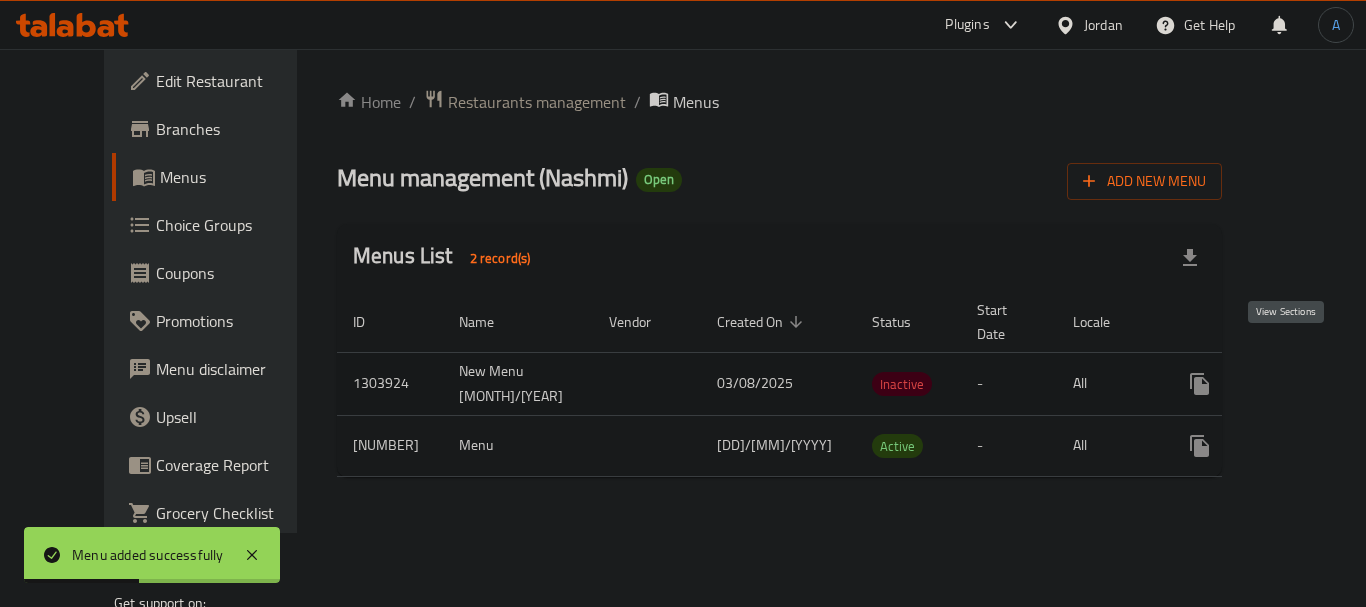 click 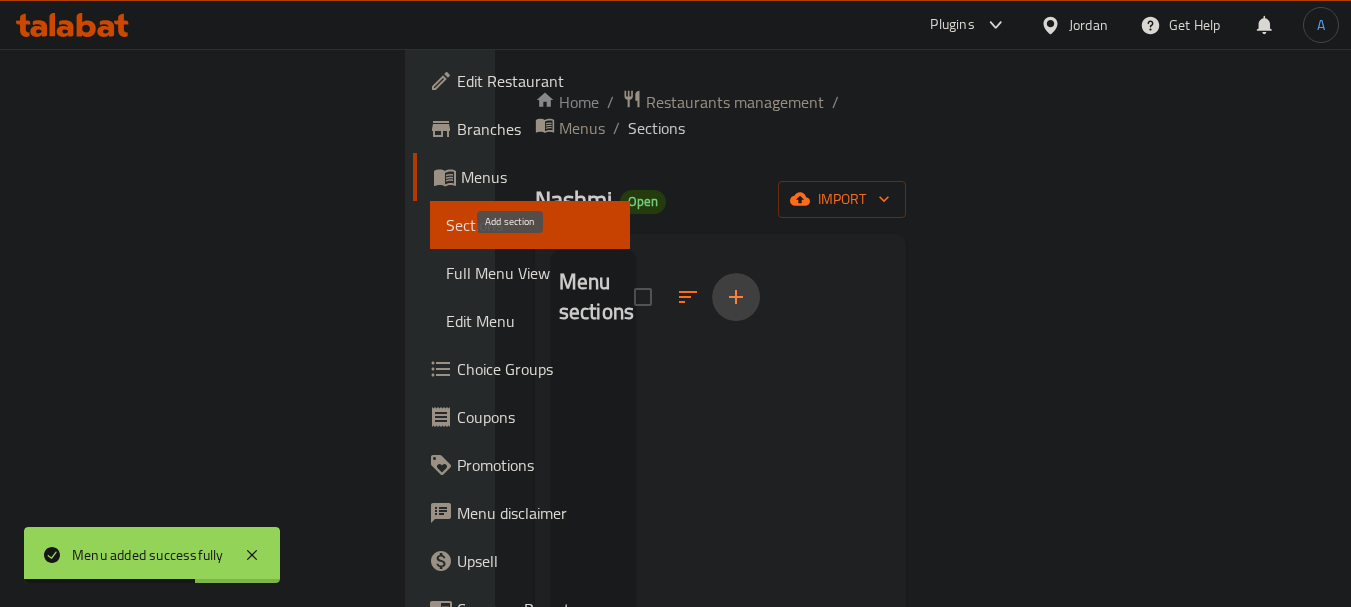 click 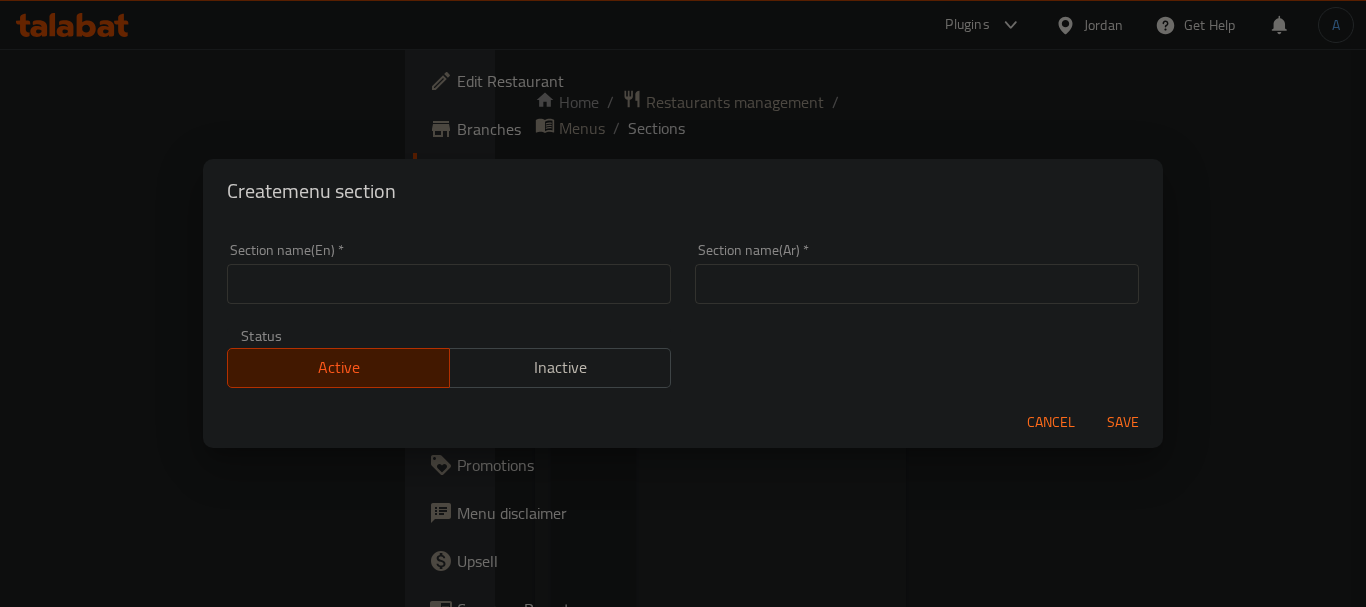 click at bounding box center (917, 284) 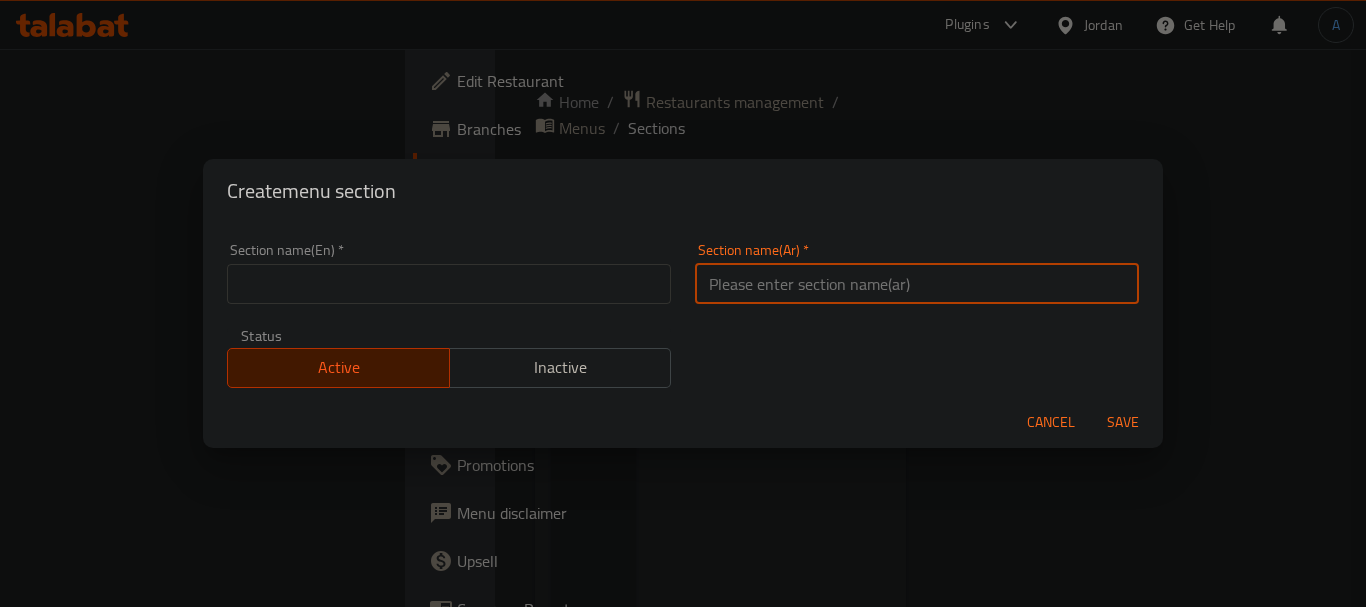 paste on "الإضافات" 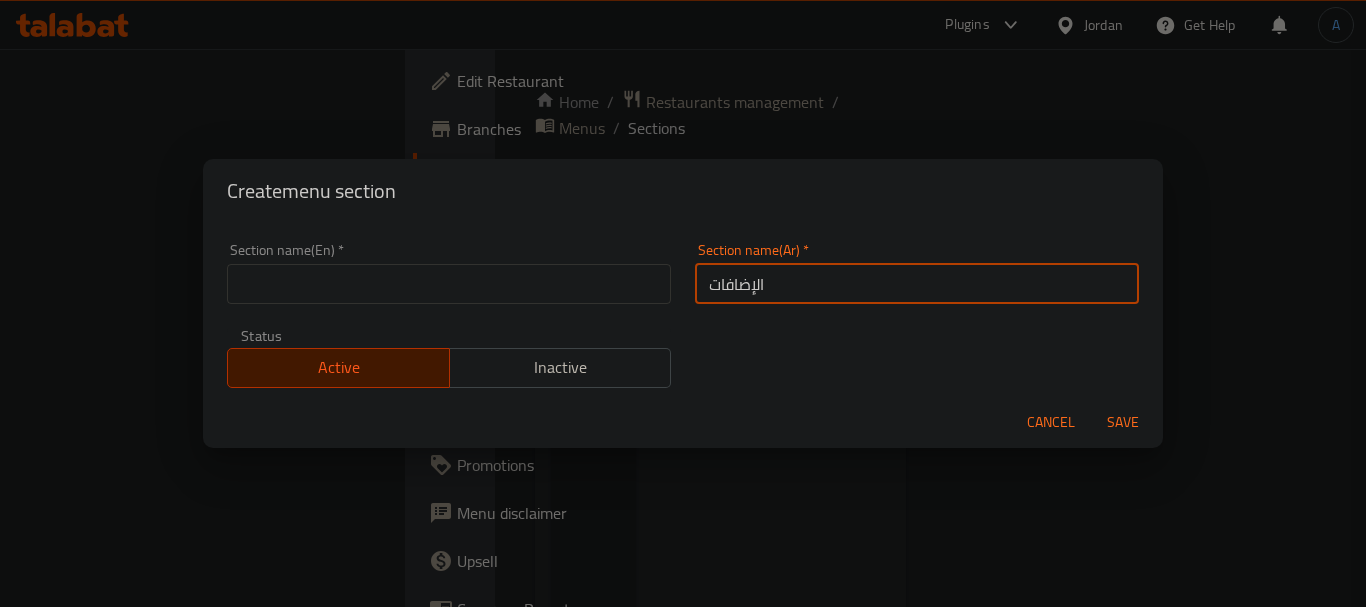 type on "الإضافات" 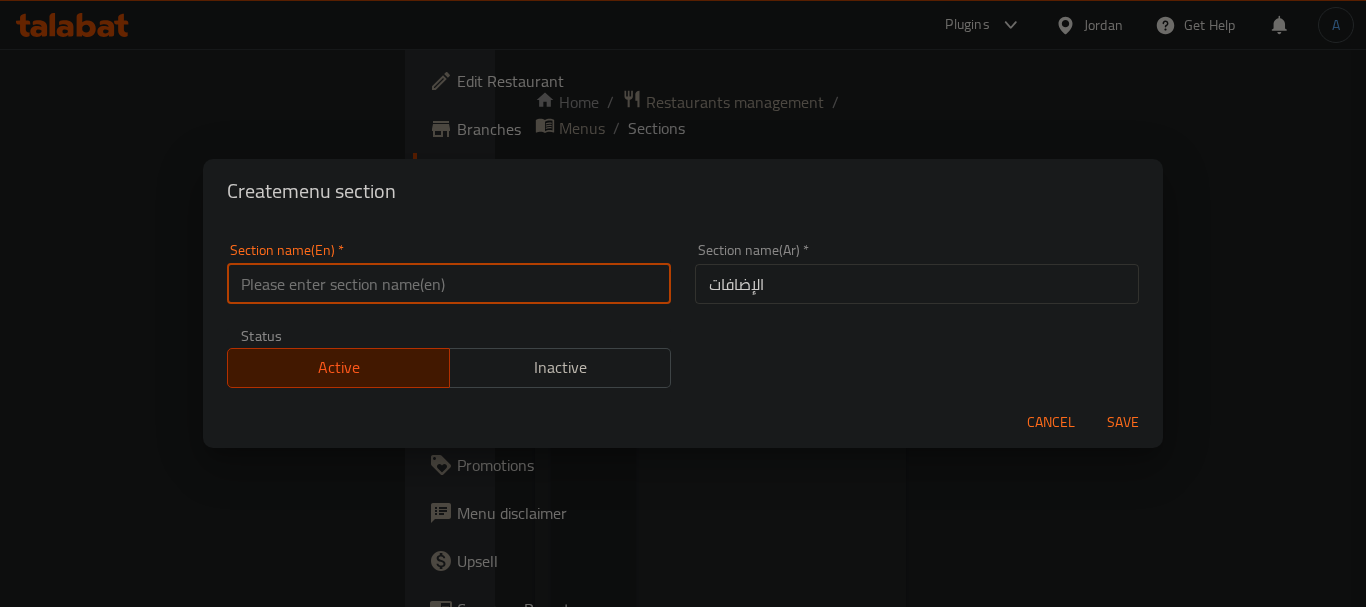 click at bounding box center (449, 284) 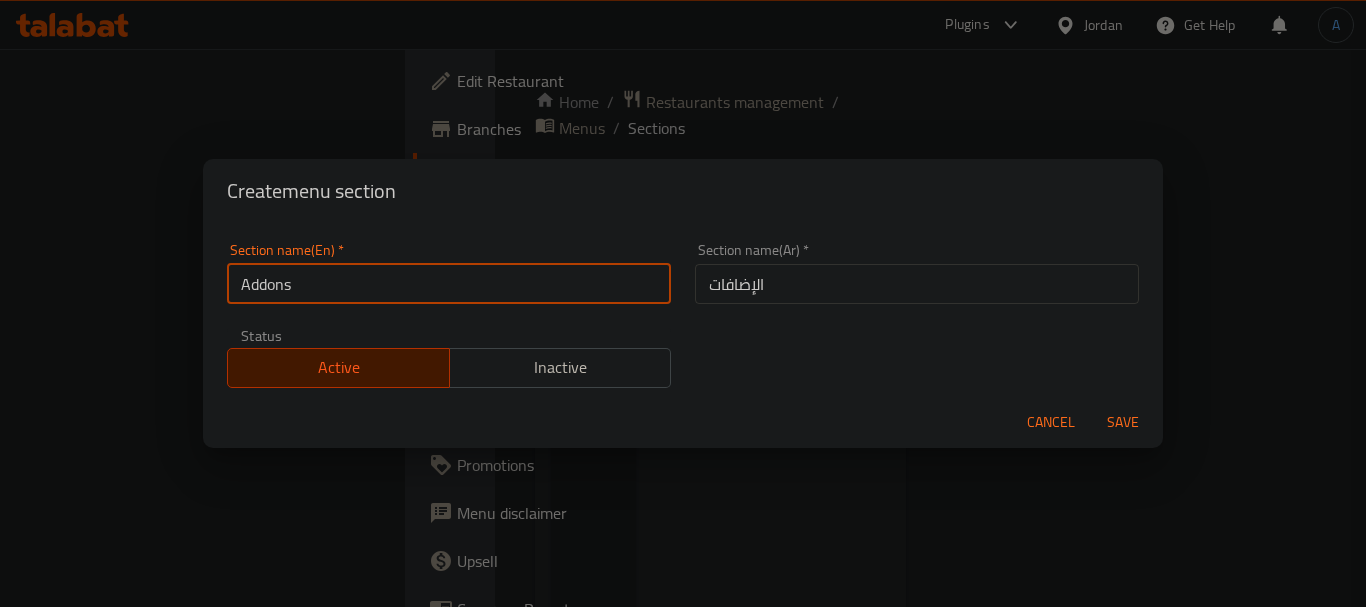 click on "Addons" at bounding box center [449, 284] 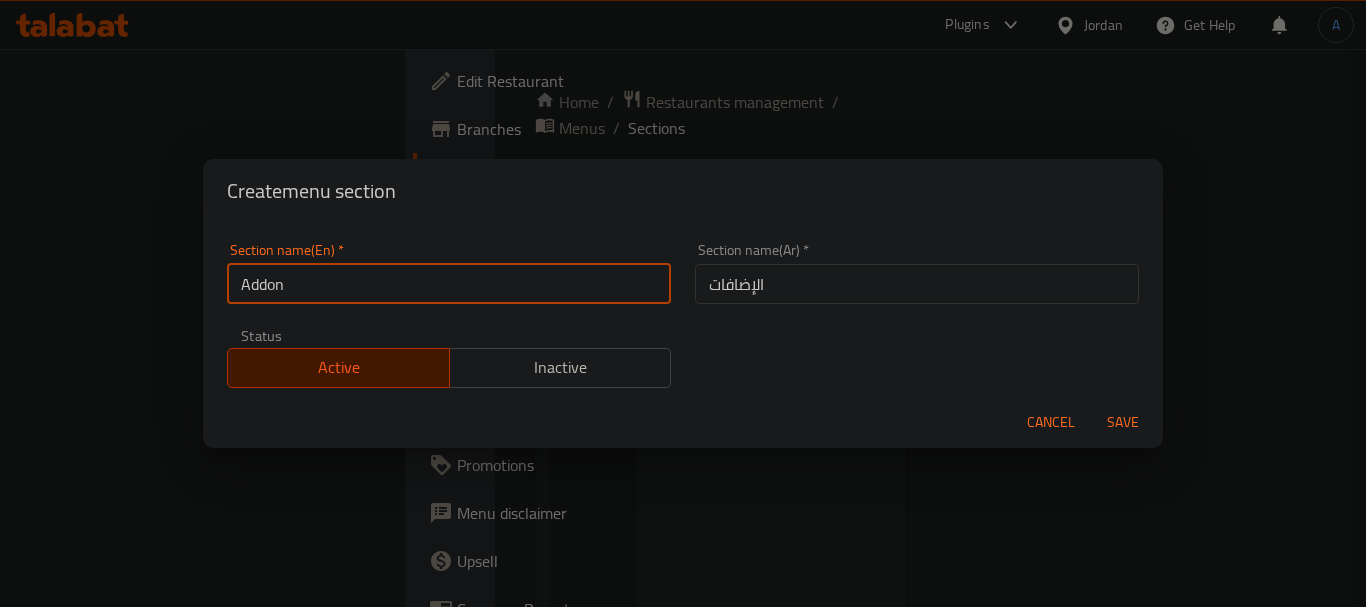 type on "Addons" 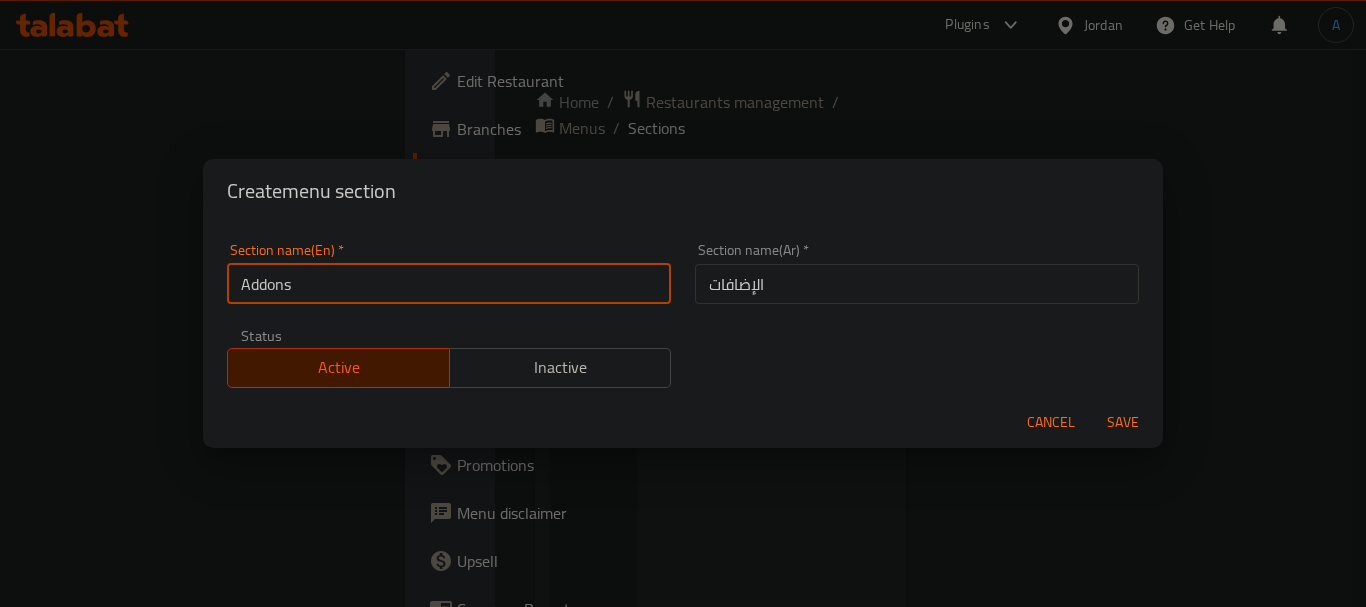 click on "Save" at bounding box center (1123, 422) 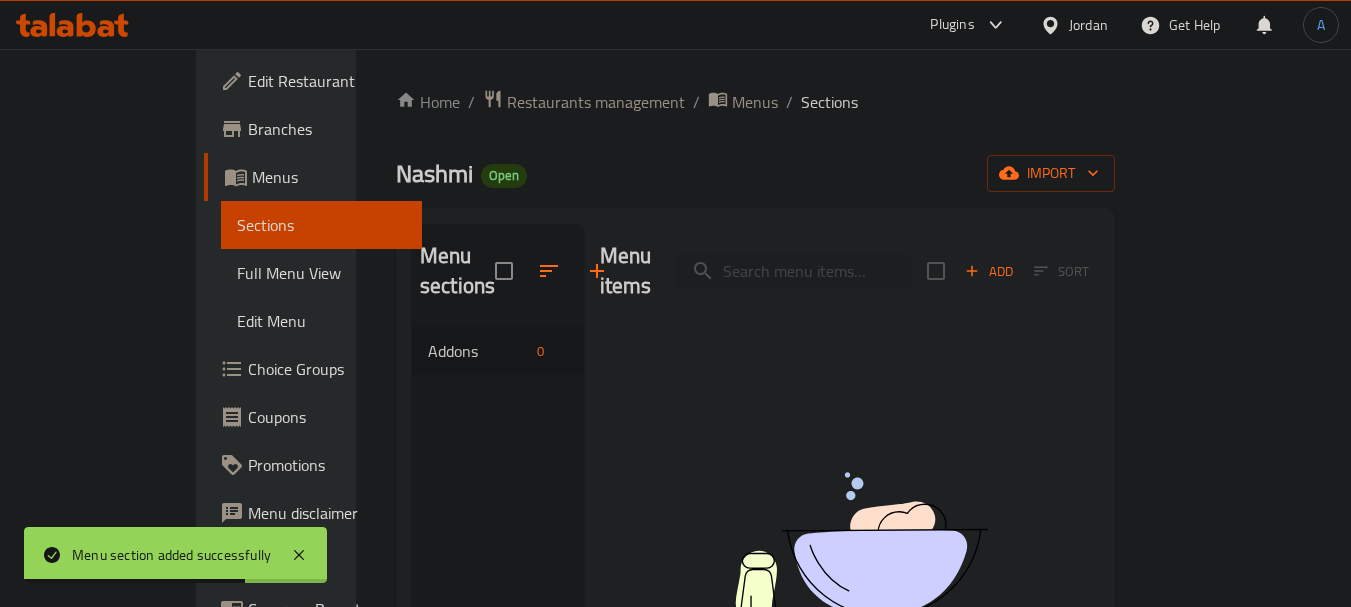 click on "Add" at bounding box center (989, 271) 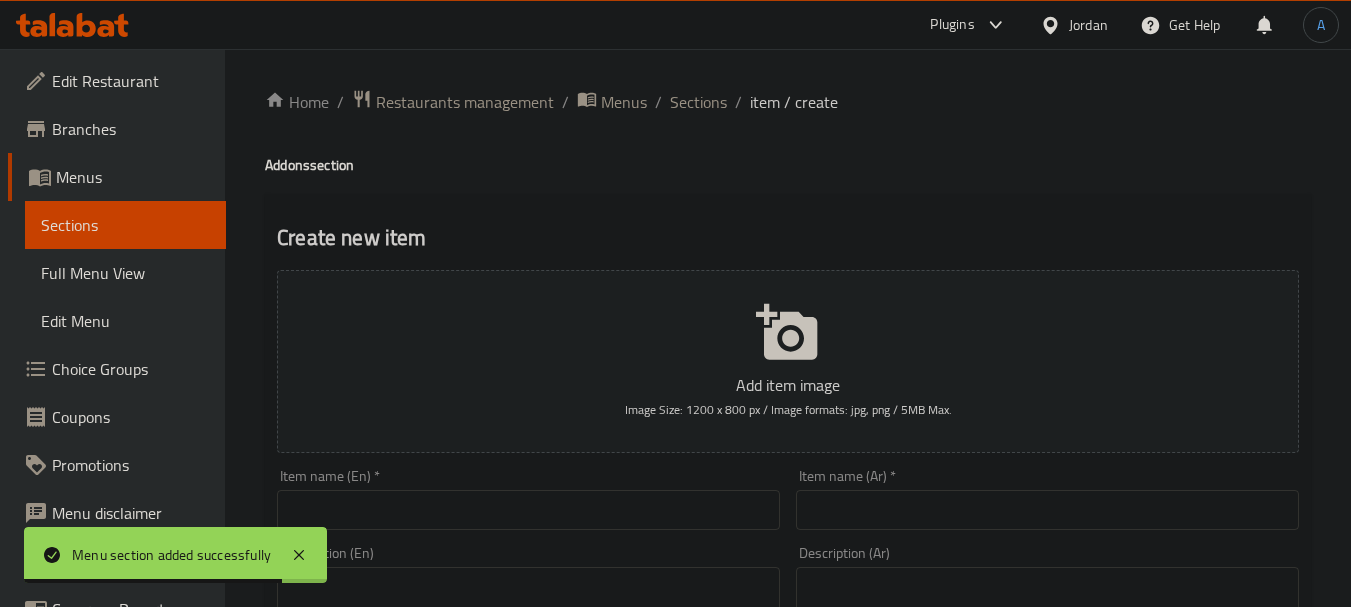 click at bounding box center (1047, 510) 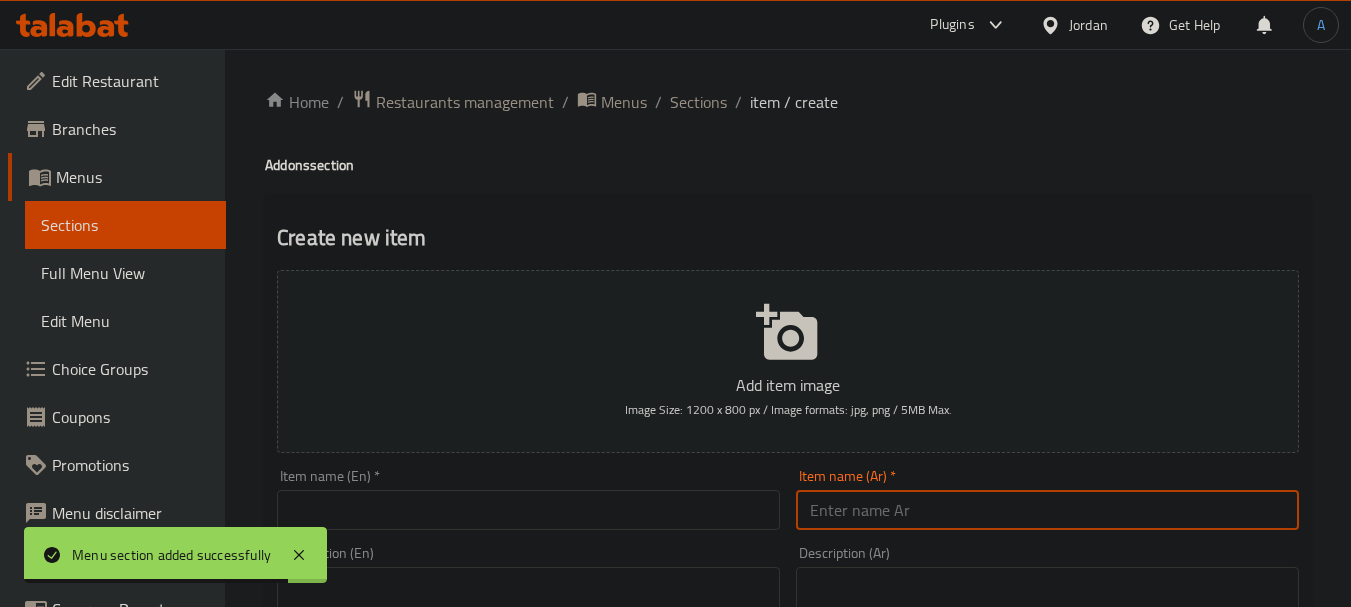 paste on "بطاطا صغير" 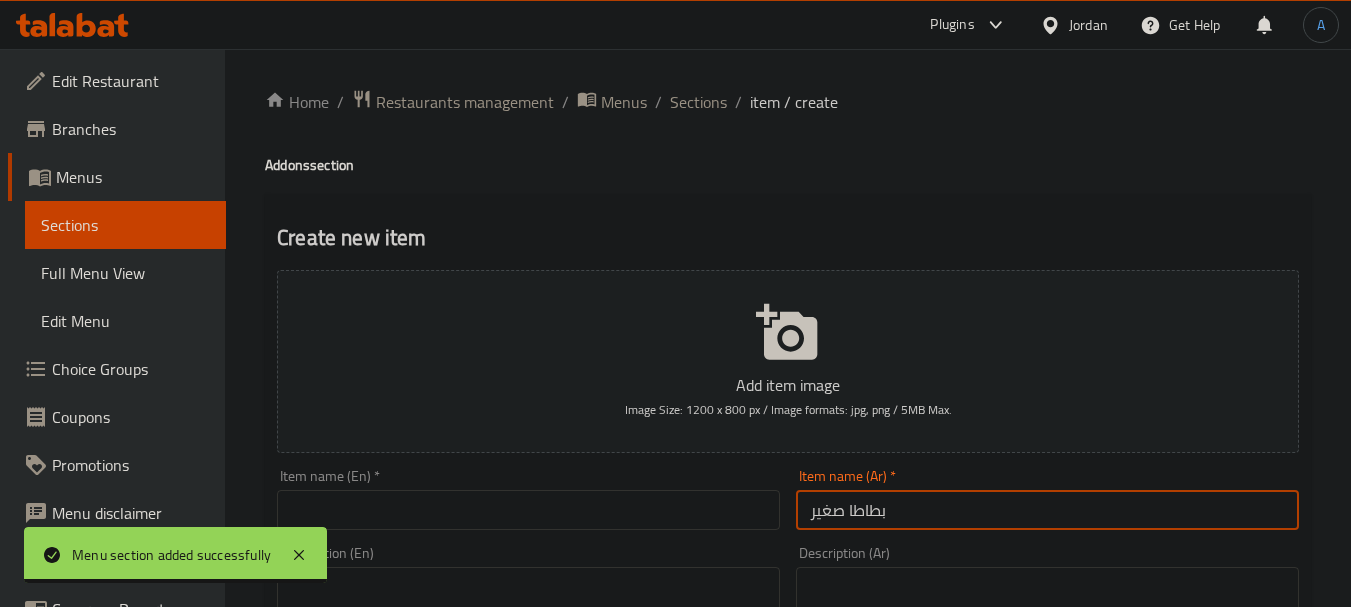 type on "بطاطا صغير" 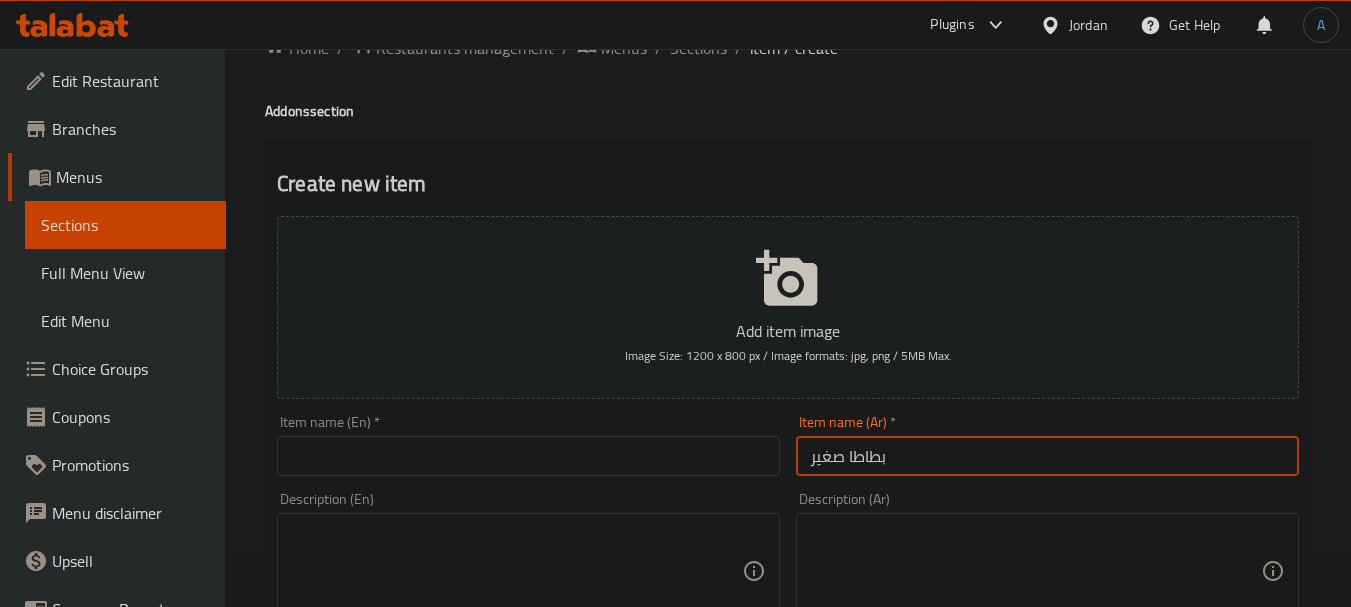 scroll, scrollTop: 100, scrollLeft: 0, axis: vertical 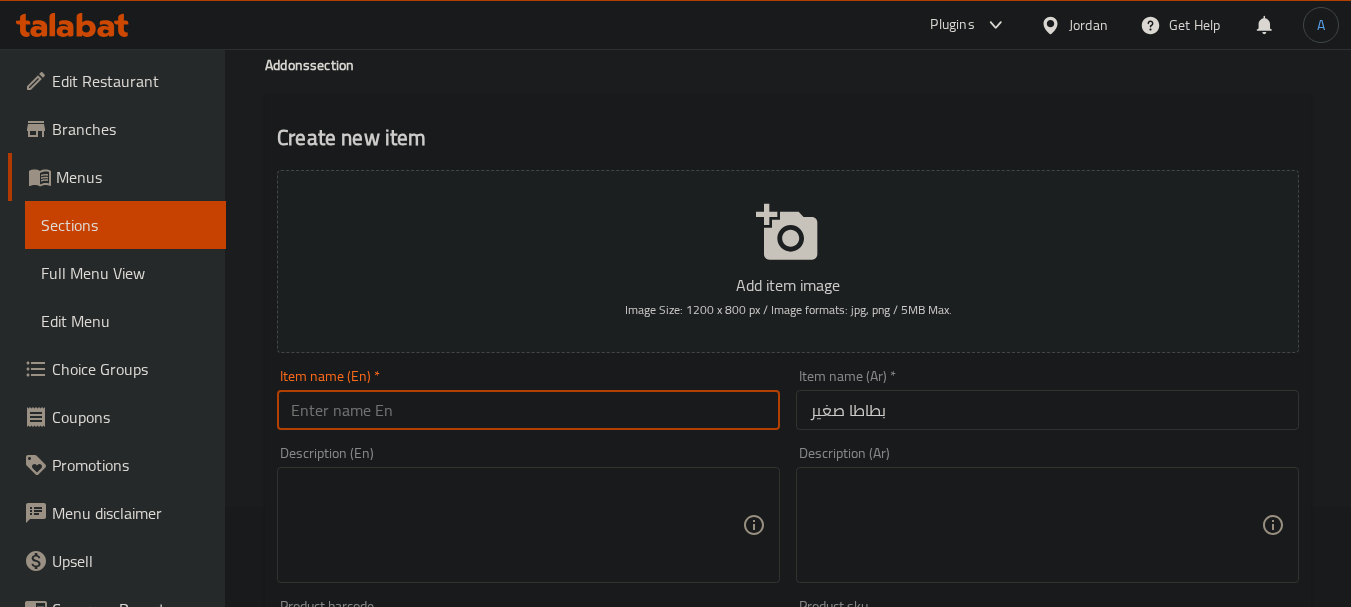 click at bounding box center [528, 410] 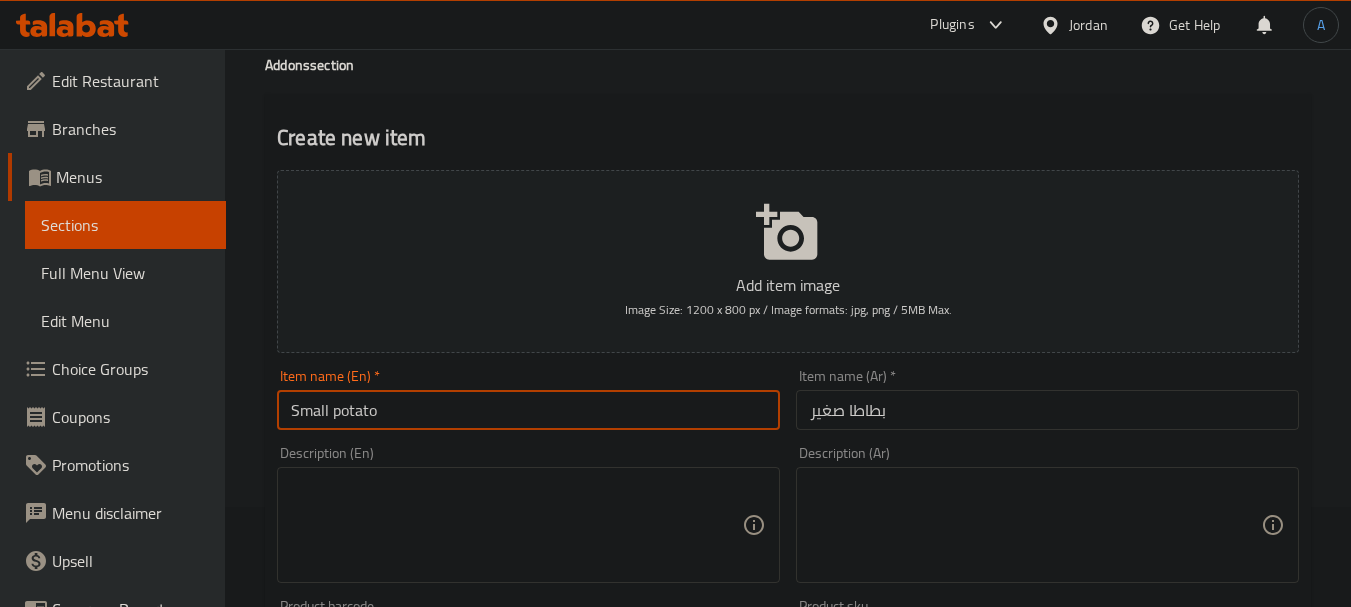 click on "Small potato" at bounding box center (528, 410) 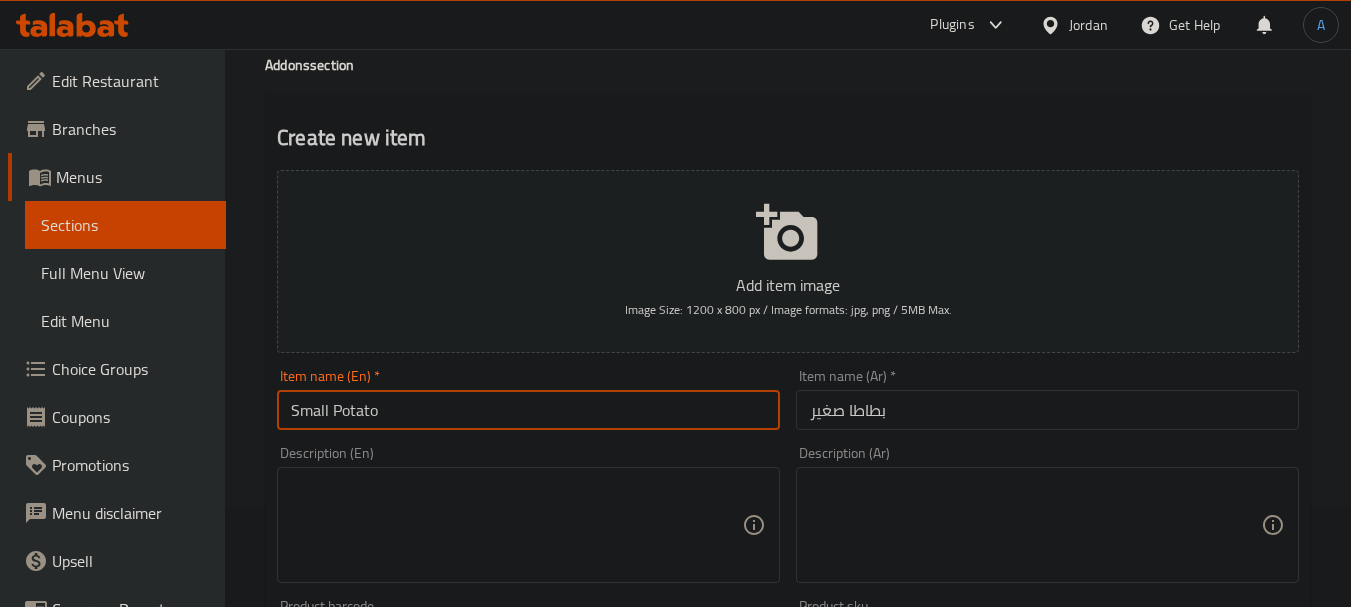 type on "Small Potato" 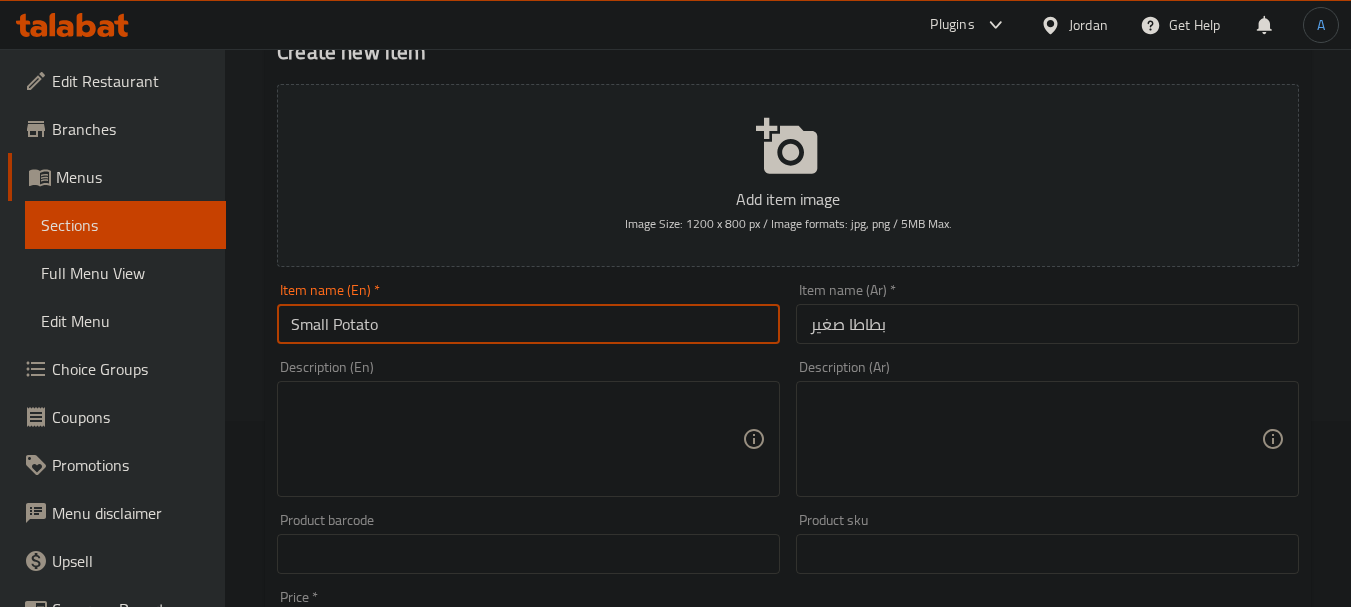 scroll, scrollTop: 300, scrollLeft: 0, axis: vertical 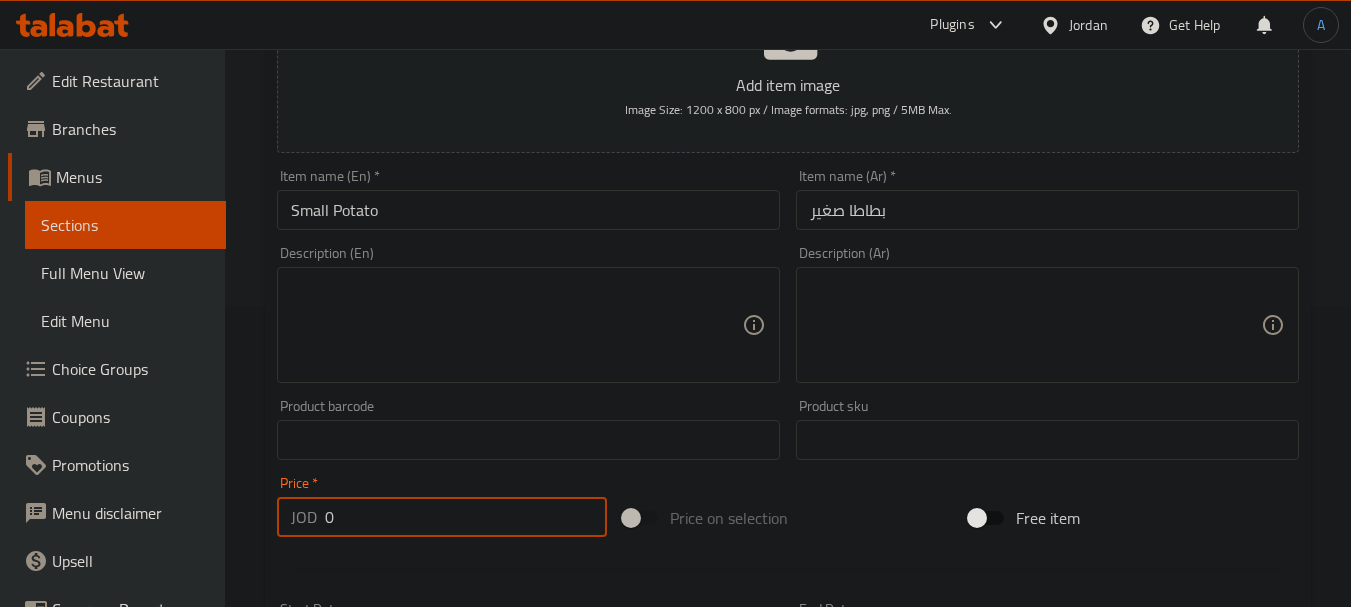 drag, startPoint x: 389, startPoint y: 536, endPoint x: 289, endPoint y: 529, distance: 100.2447 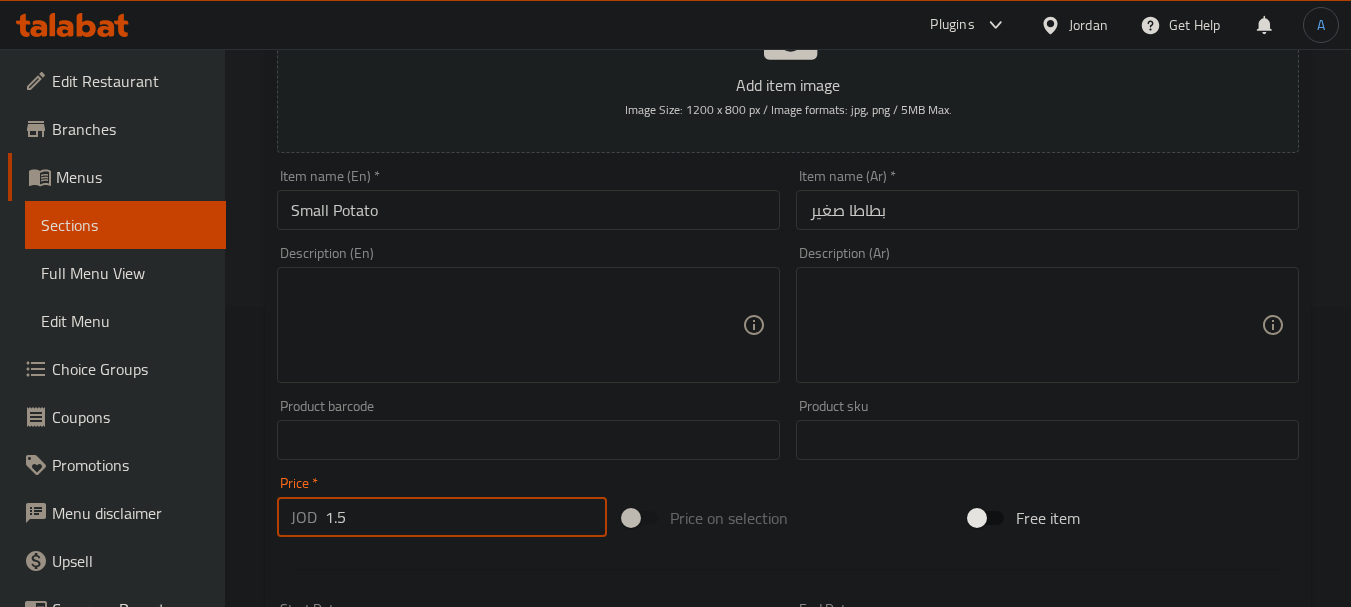type on "1.5" 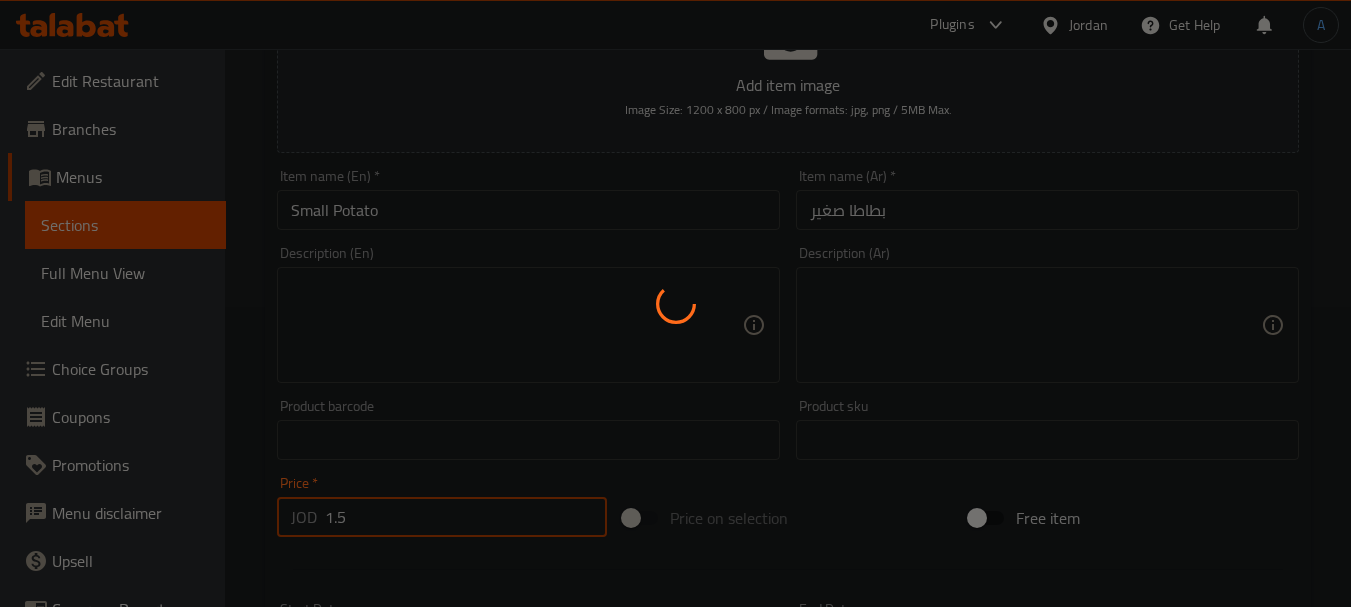type 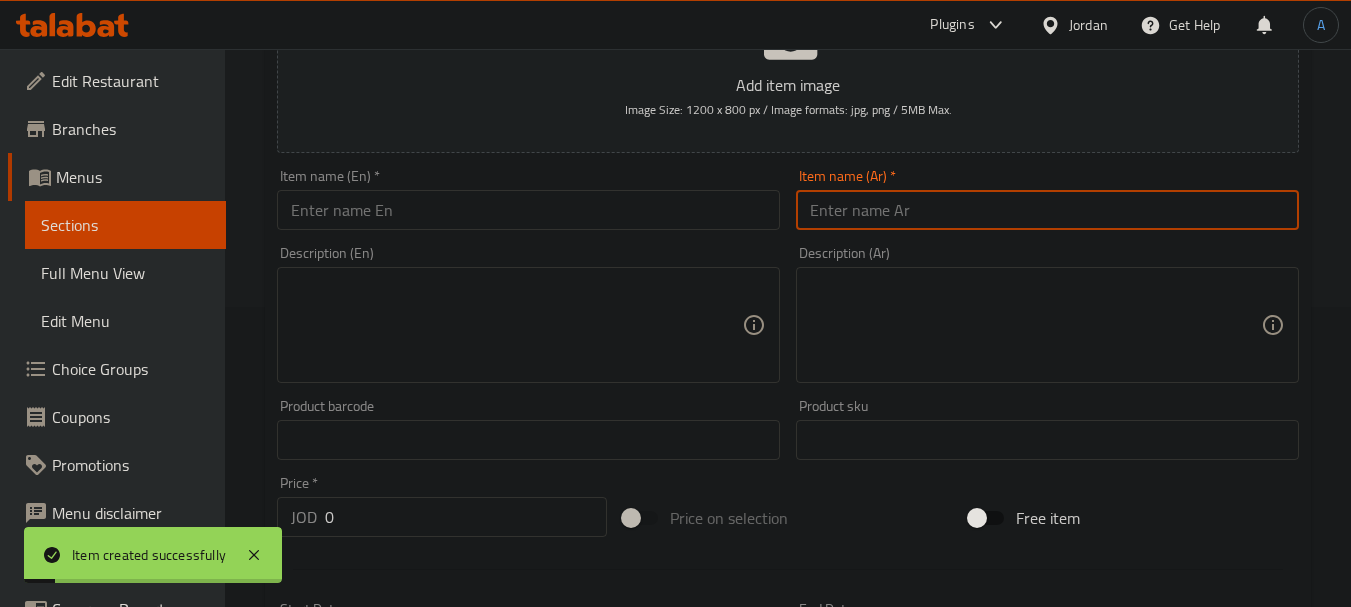 click at bounding box center (1047, 210) 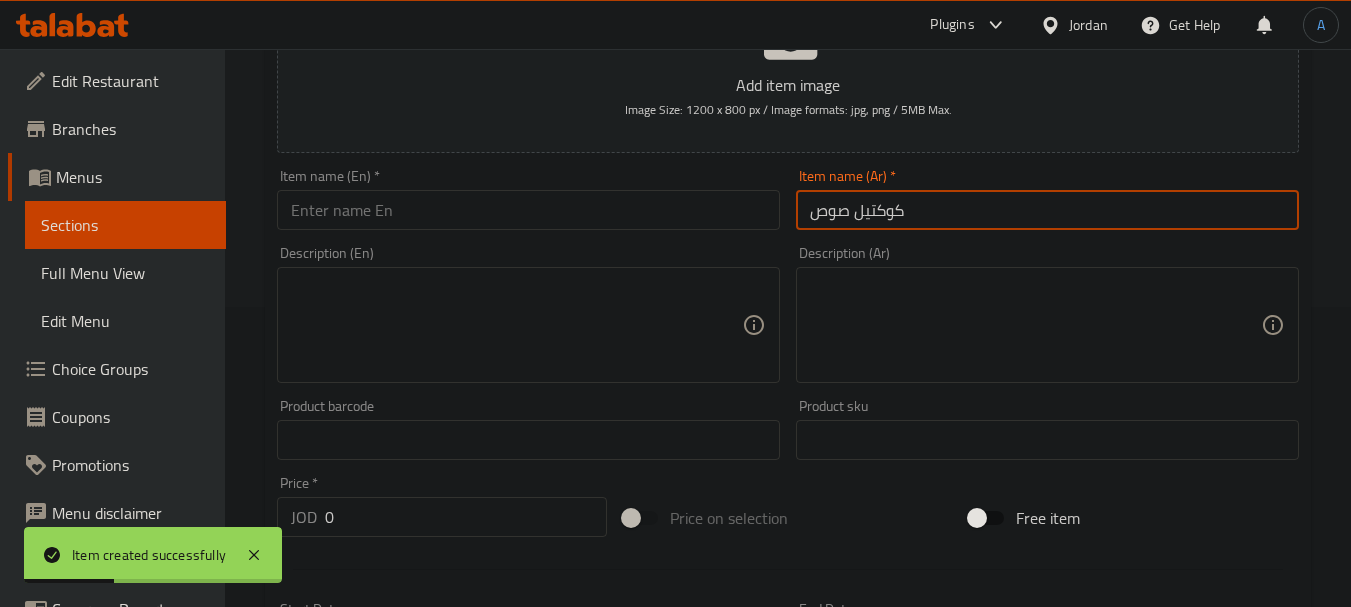 type on "كوكتيل صوص" 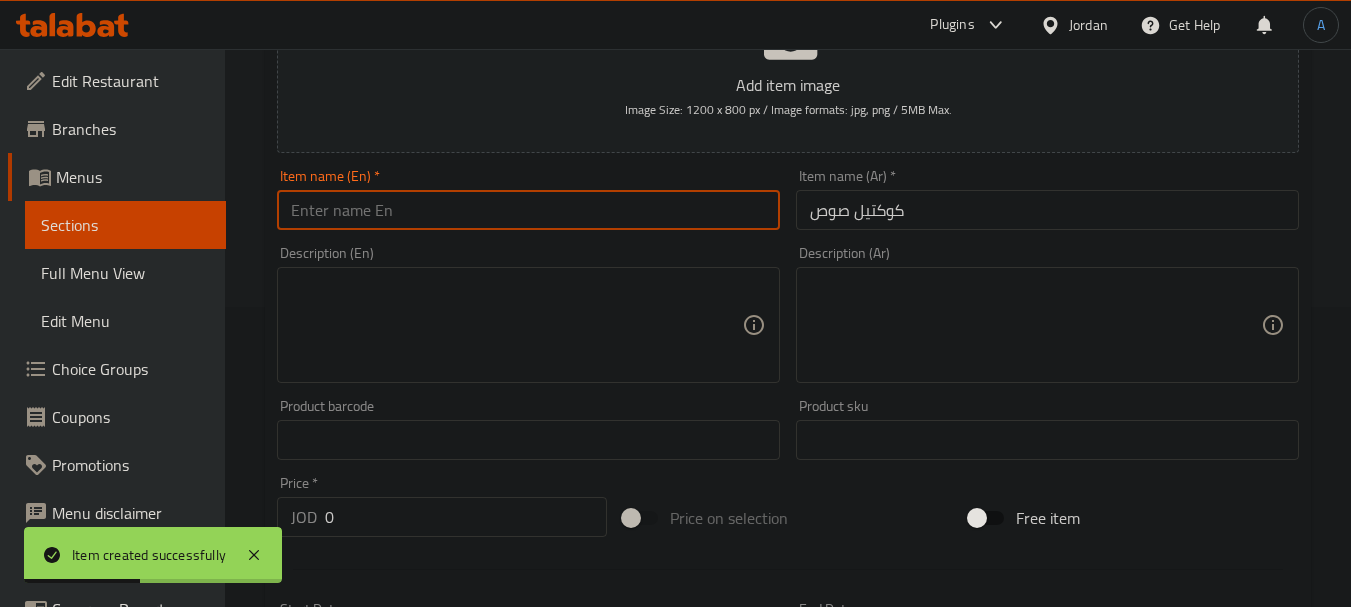 click at bounding box center [528, 210] 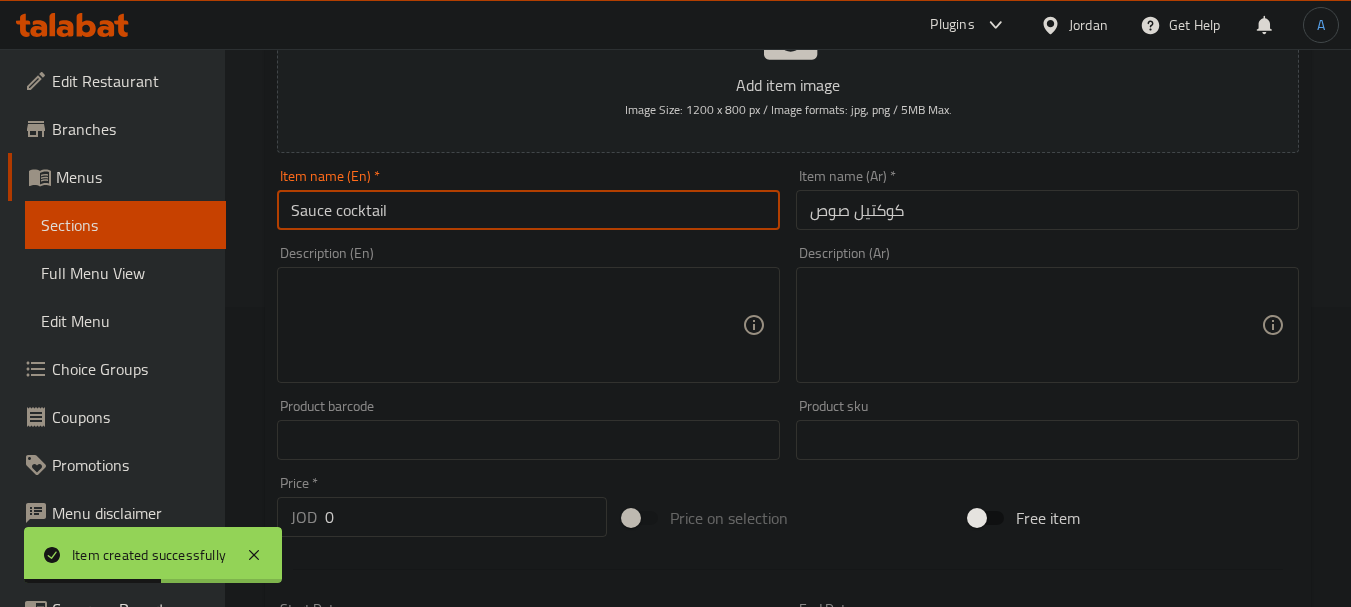 drag, startPoint x: 428, startPoint y: 206, endPoint x: 130, endPoint y: 207, distance: 298.00168 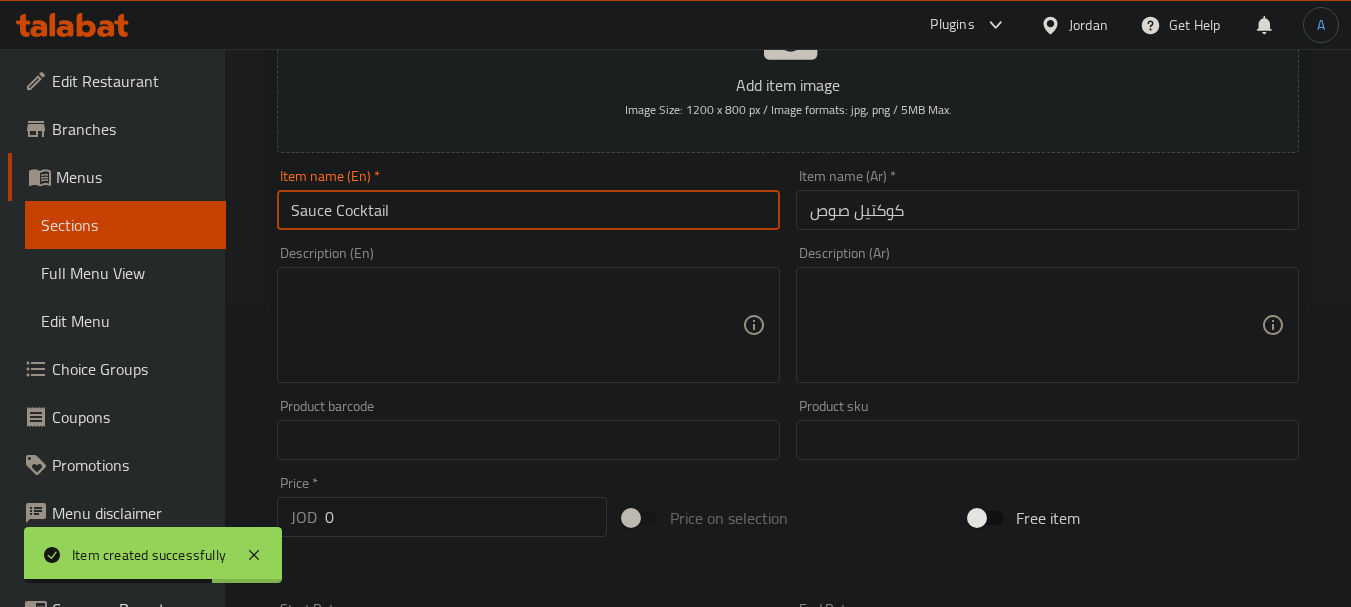 click on "Sauce Cocktail" at bounding box center (528, 210) 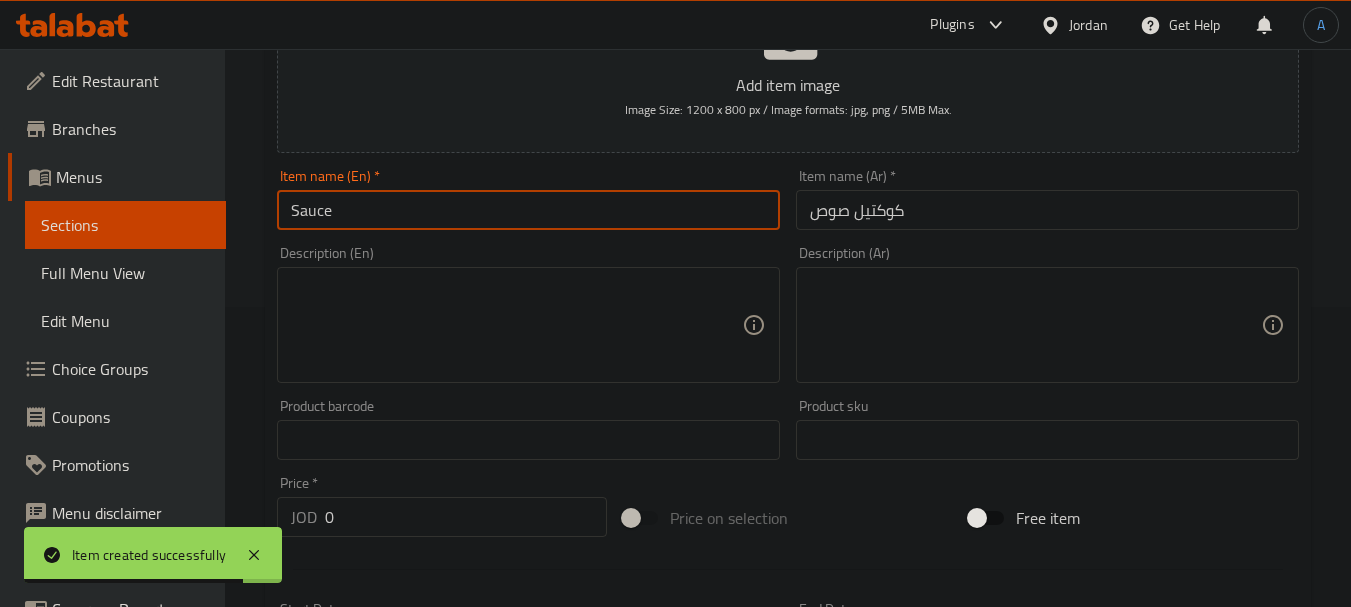 click on "Sauce" at bounding box center (528, 210) 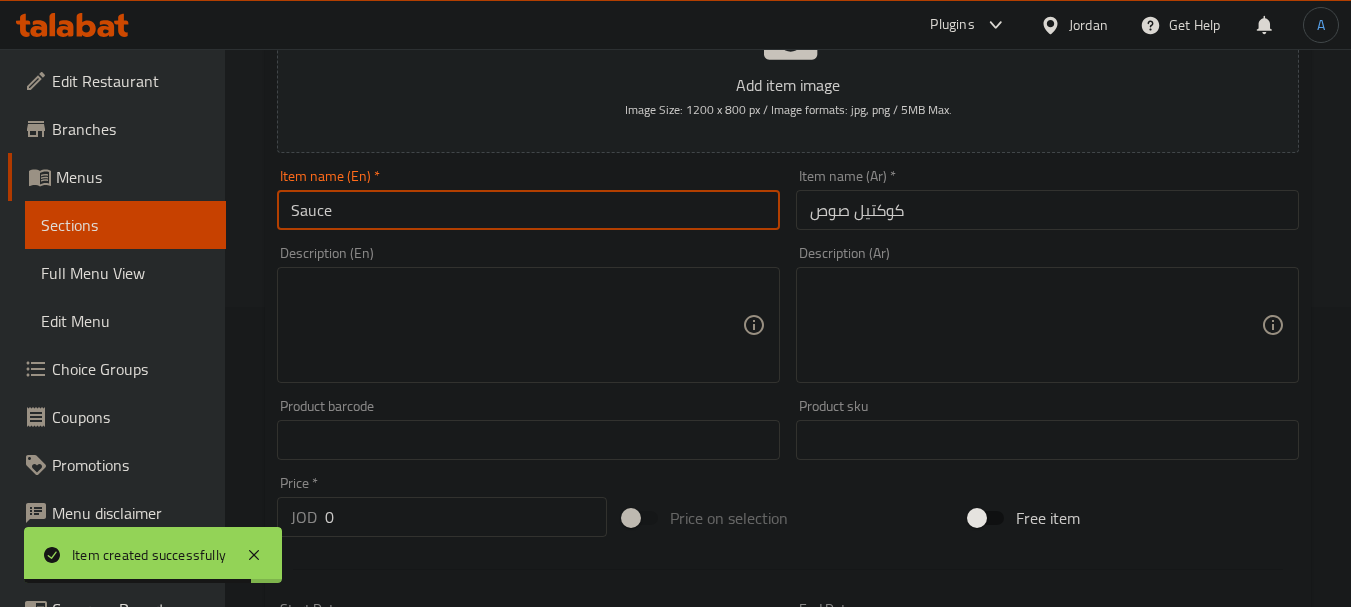 paste on "Cocktail" 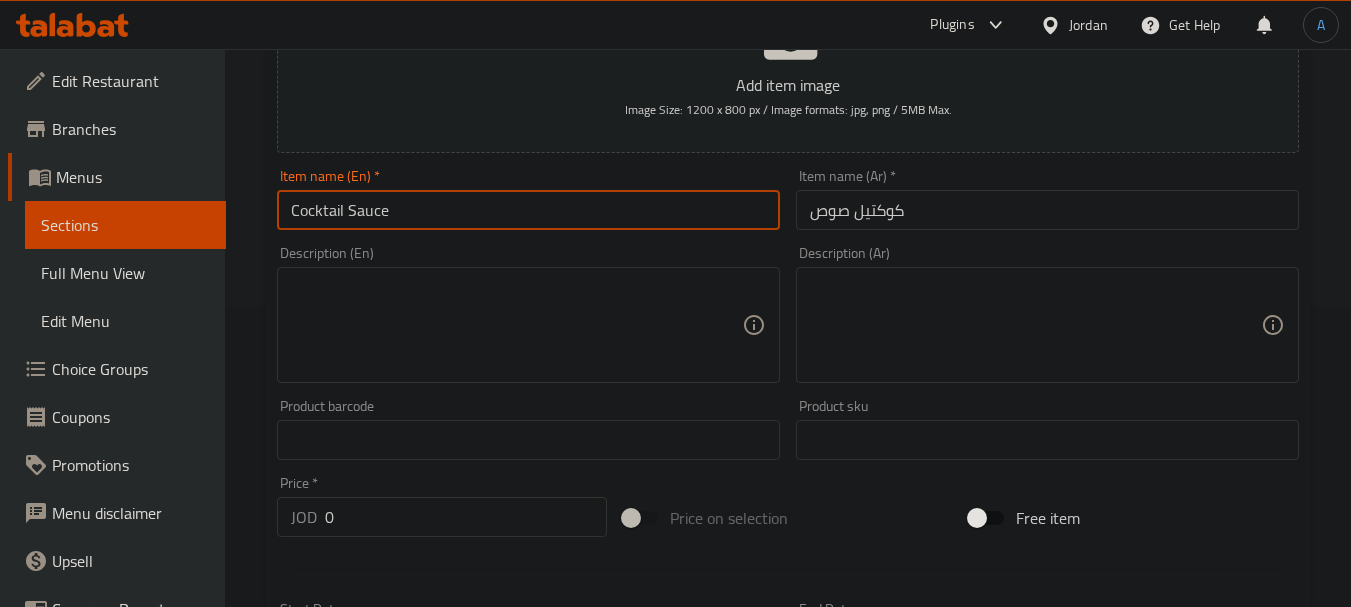 type on "Cocktail Sauce" 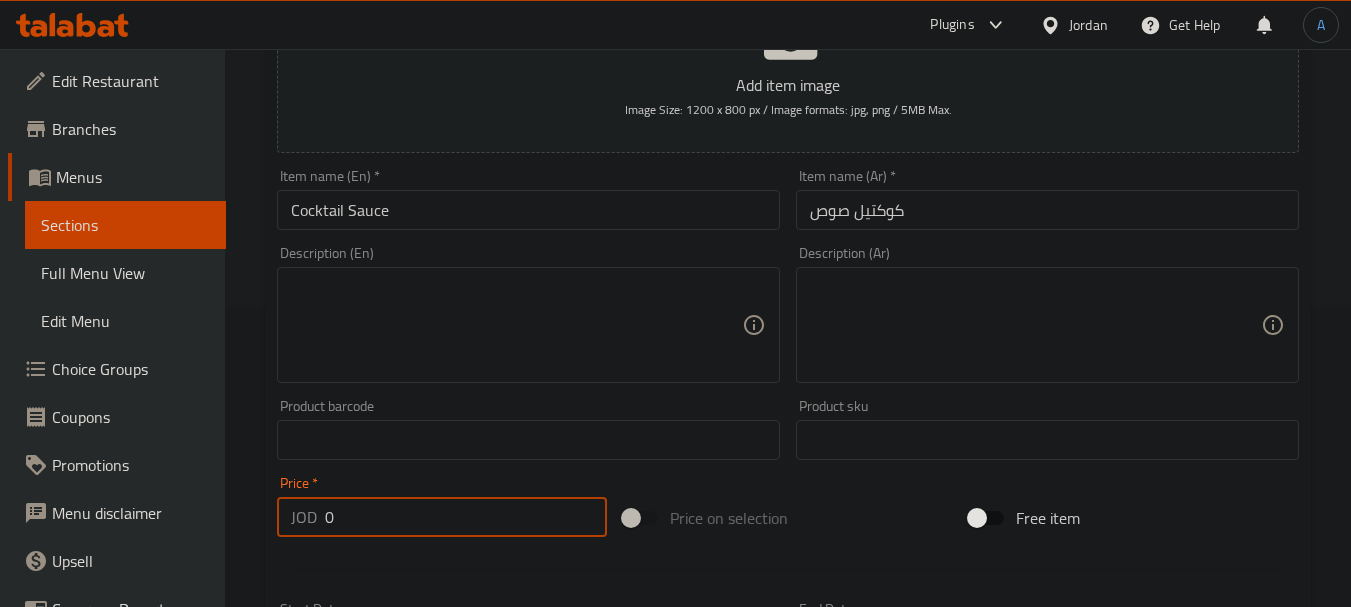 drag, startPoint x: 359, startPoint y: 517, endPoint x: 286, endPoint y: 521, distance: 73.109505 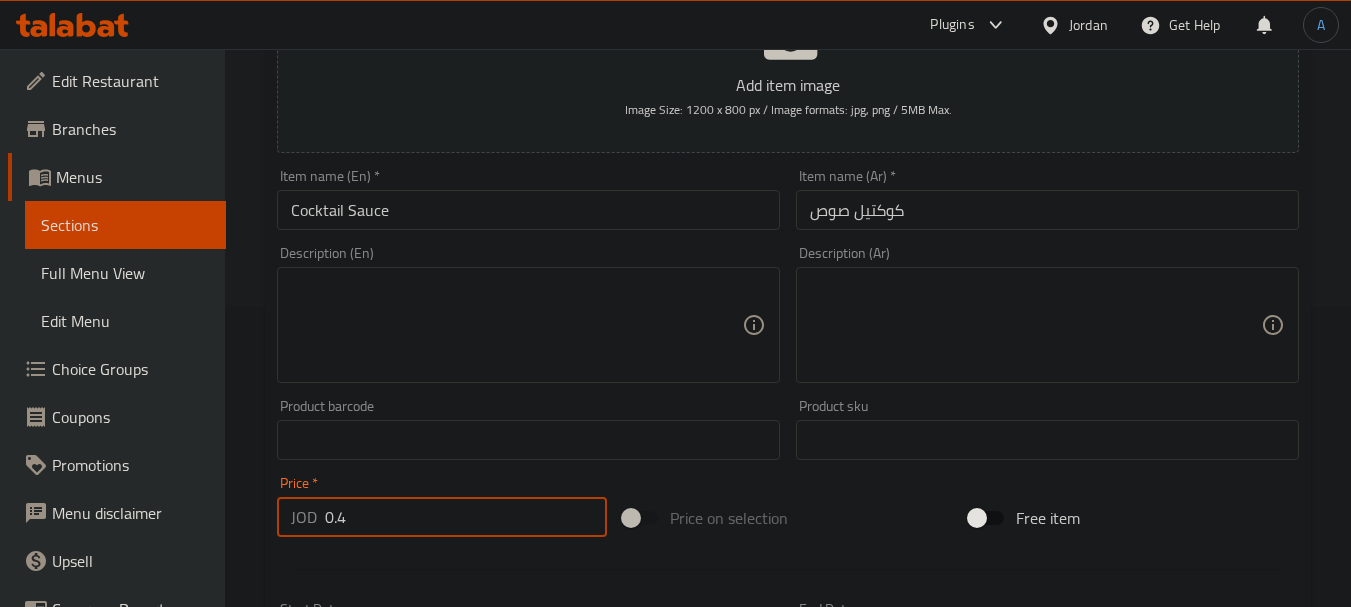 type on "0.4" 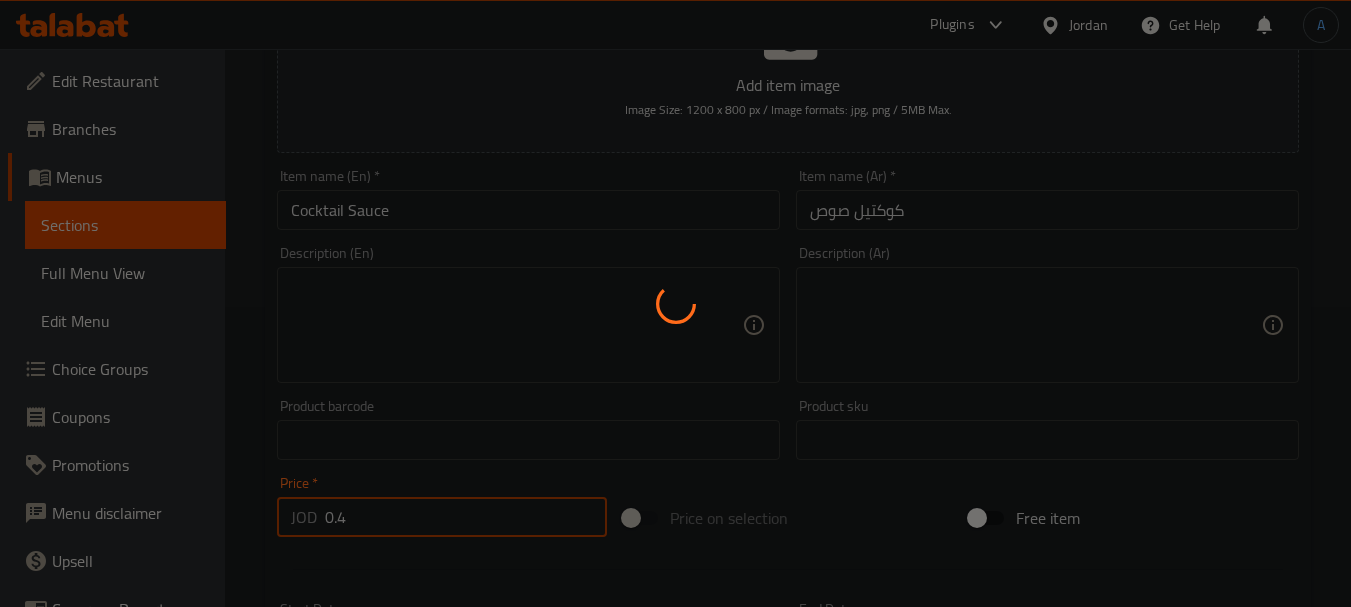 type 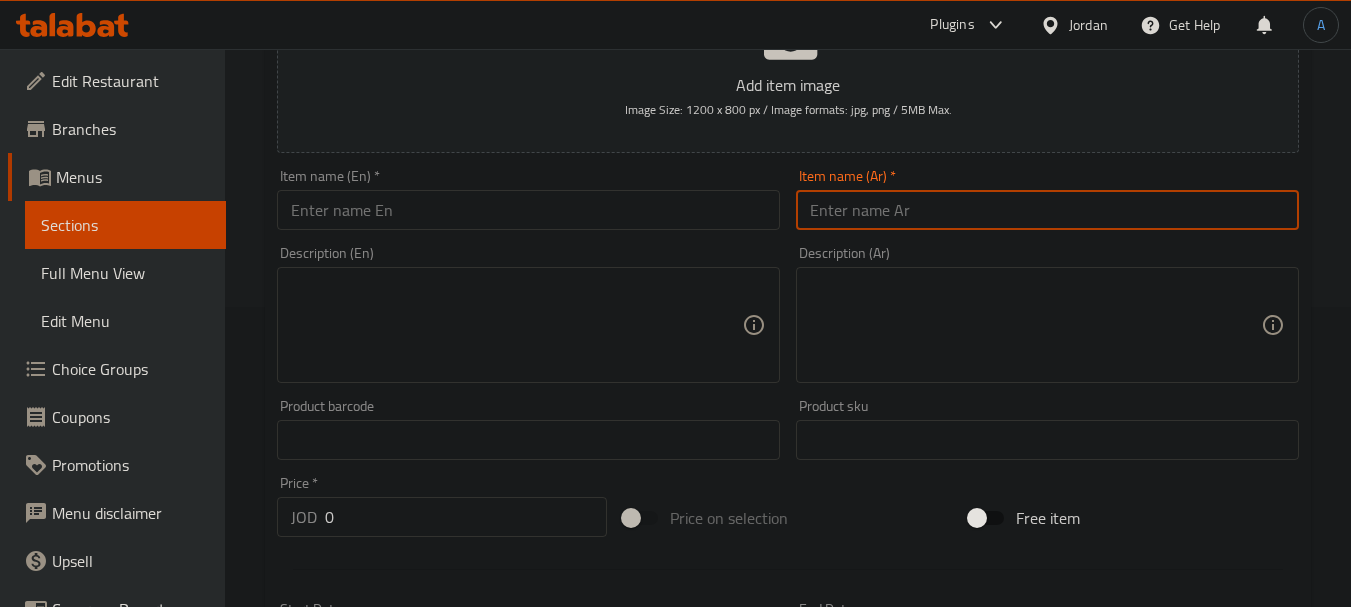 click at bounding box center (1047, 210) 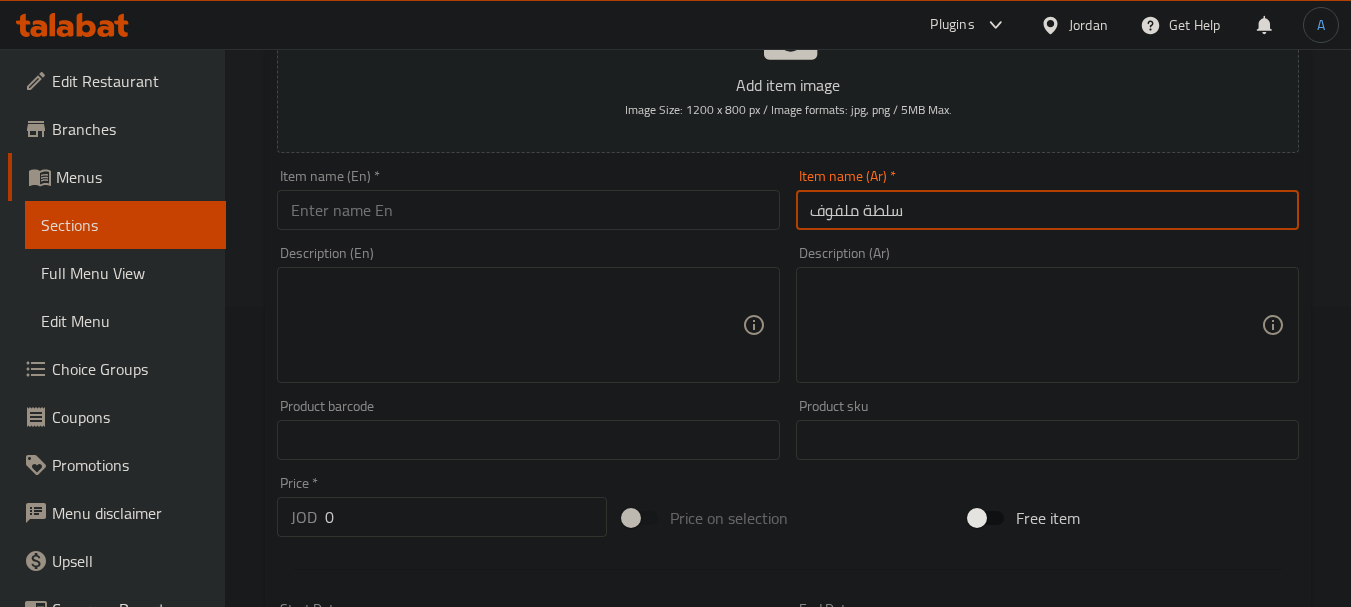 type on "سلطة ملفوف" 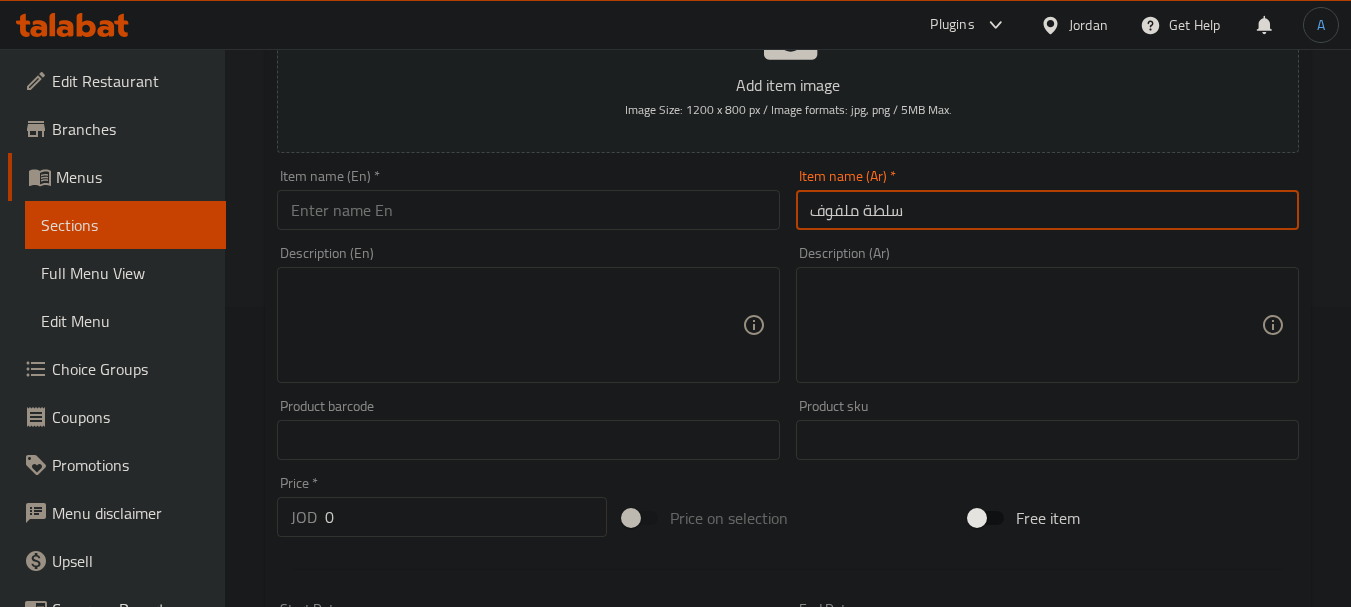 drag, startPoint x: 382, startPoint y: 224, endPoint x: 393, endPoint y: 224, distance: 11 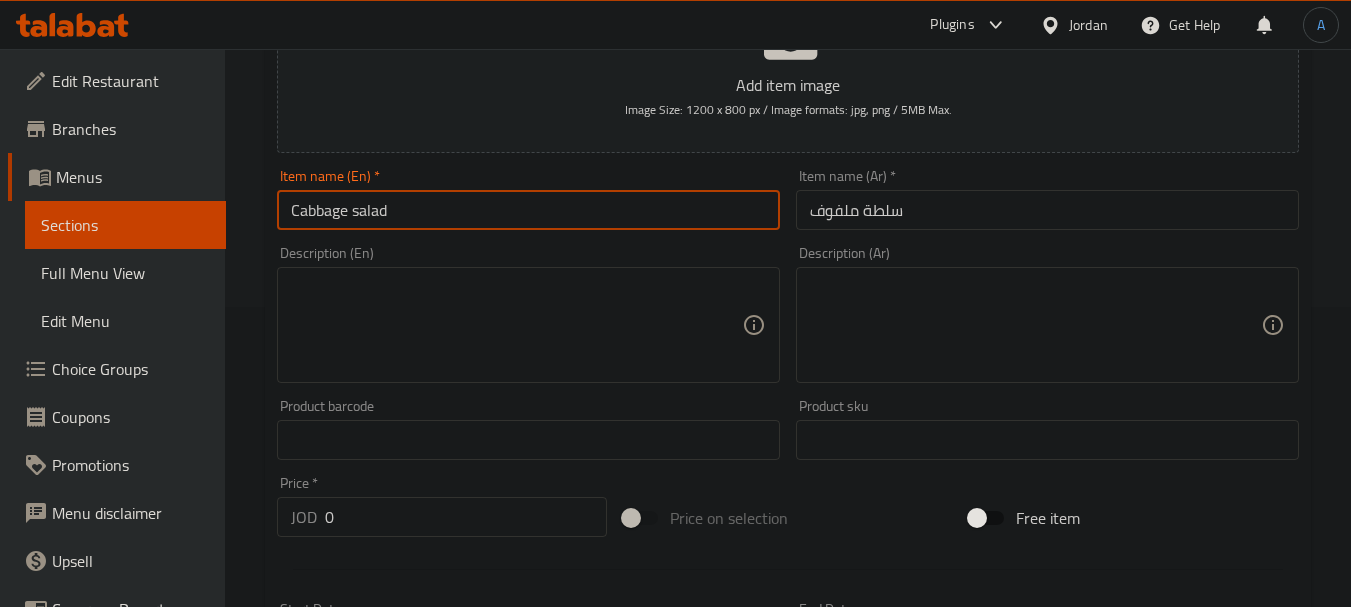 drag, startPoint x: 227, startPoint y: 210, endPoint x: 178, endPoint y: 210, distance: 49 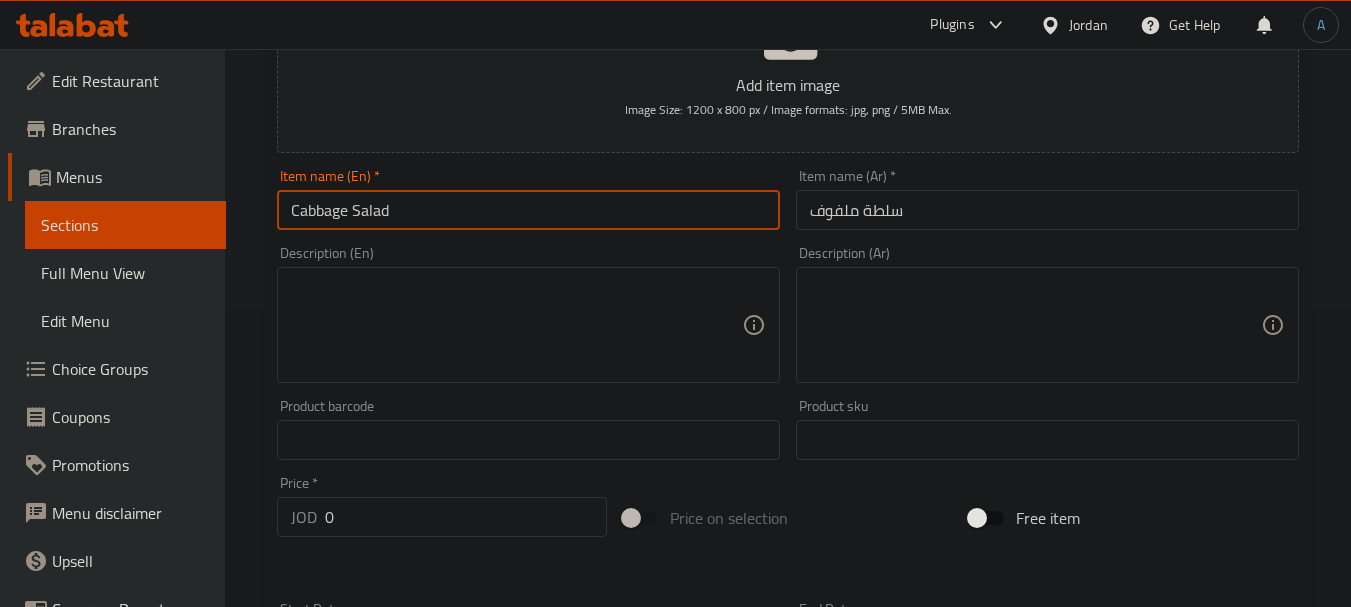 type on "Cabbage Salad" 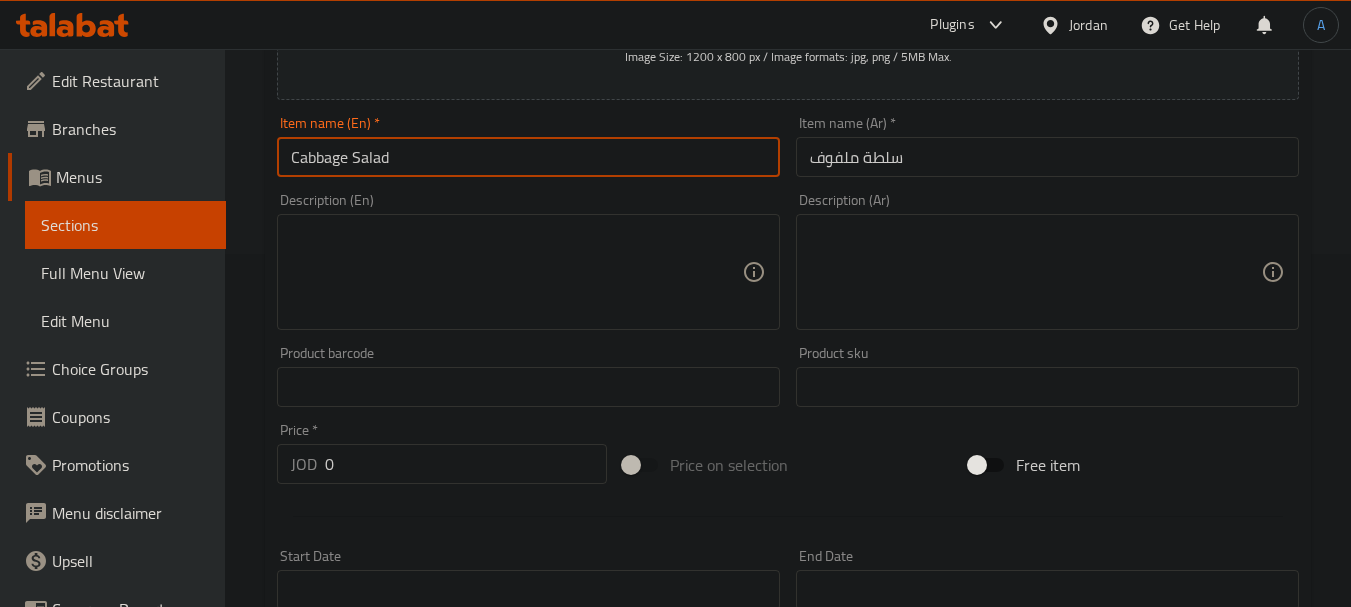 scroll, scrollTop: 400, scrollLeft: 0, axis: vertical 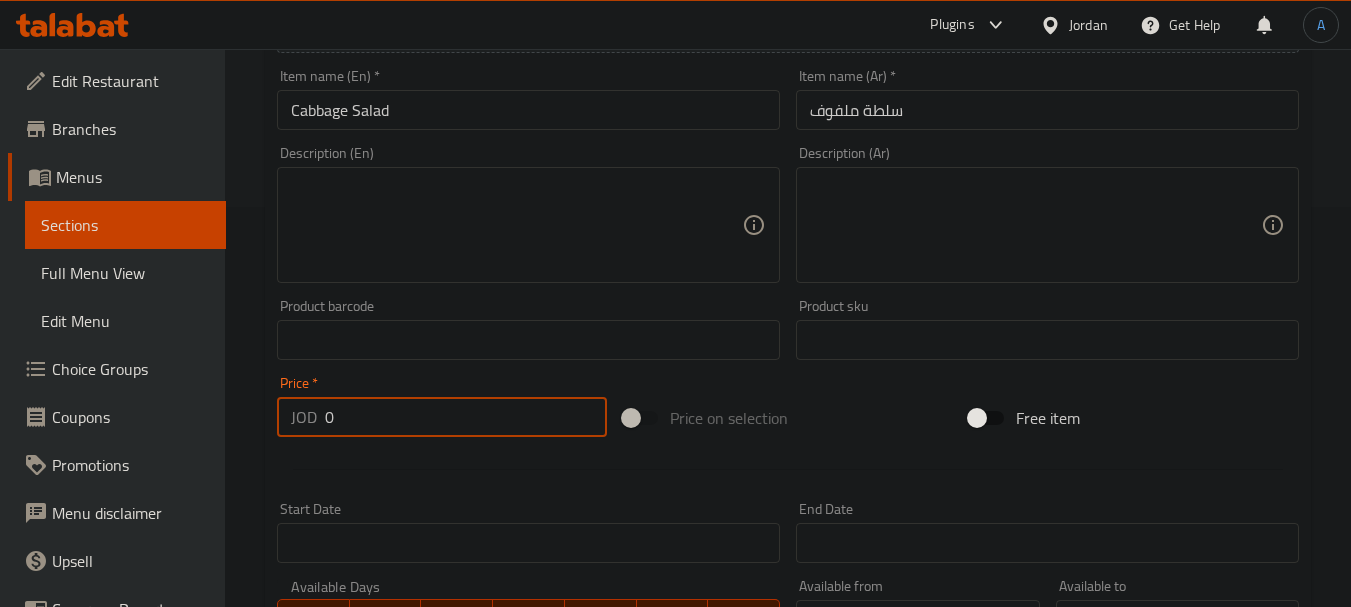 click on "JOD 0 Price  *" at bounding box center [442, 417] 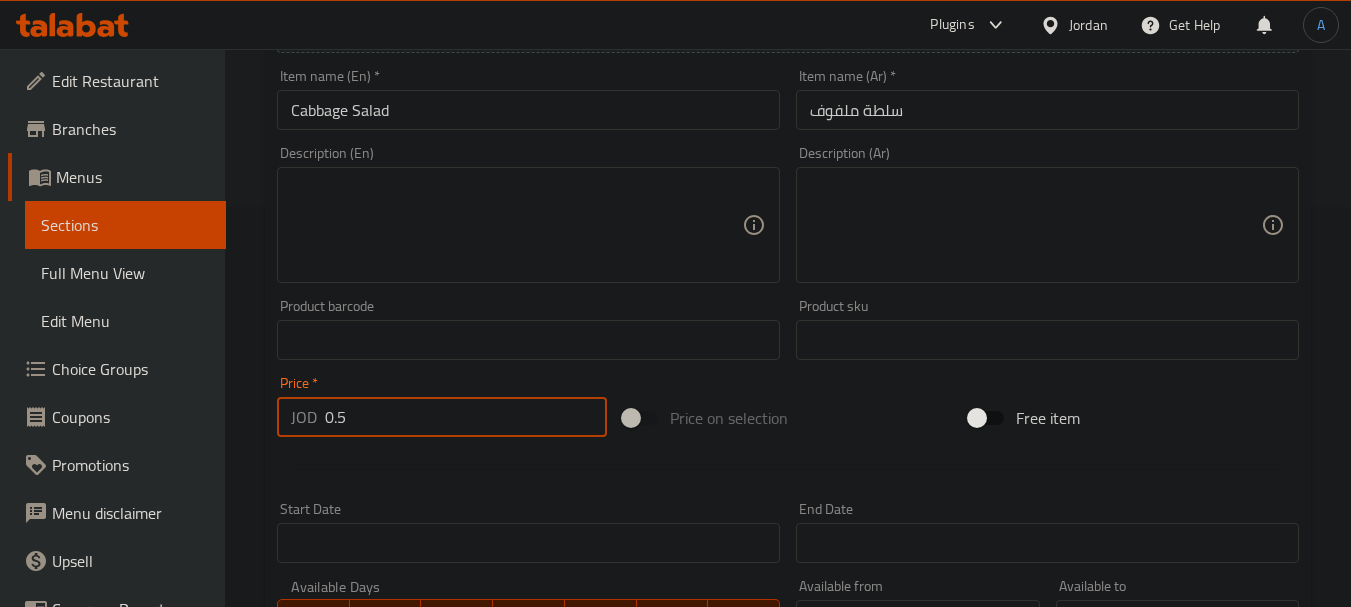 type on "0.5" 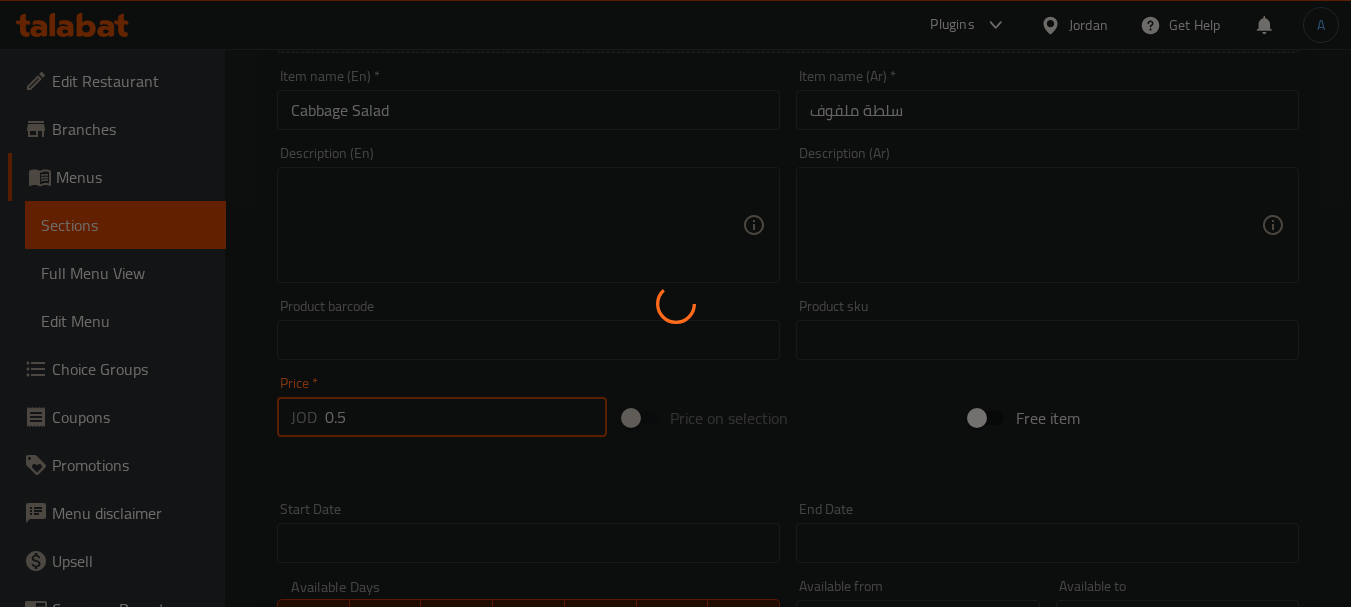 type 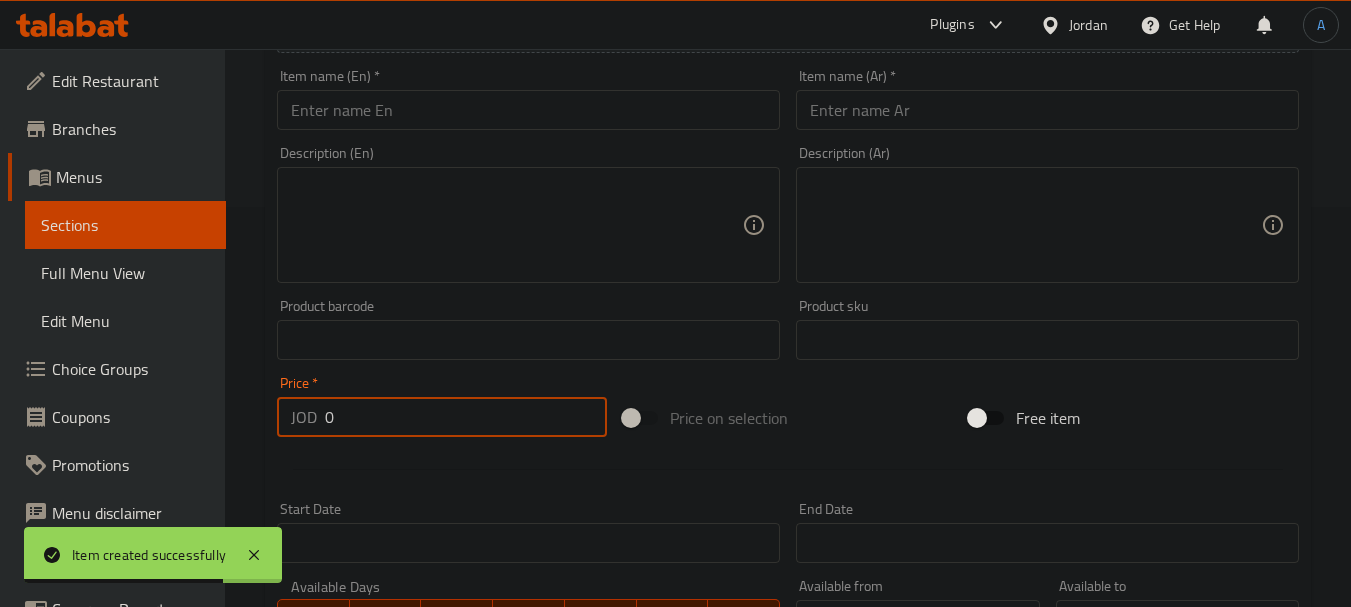 scroll, scrollTop: 300, scrollLeft: 0, axis: vertical 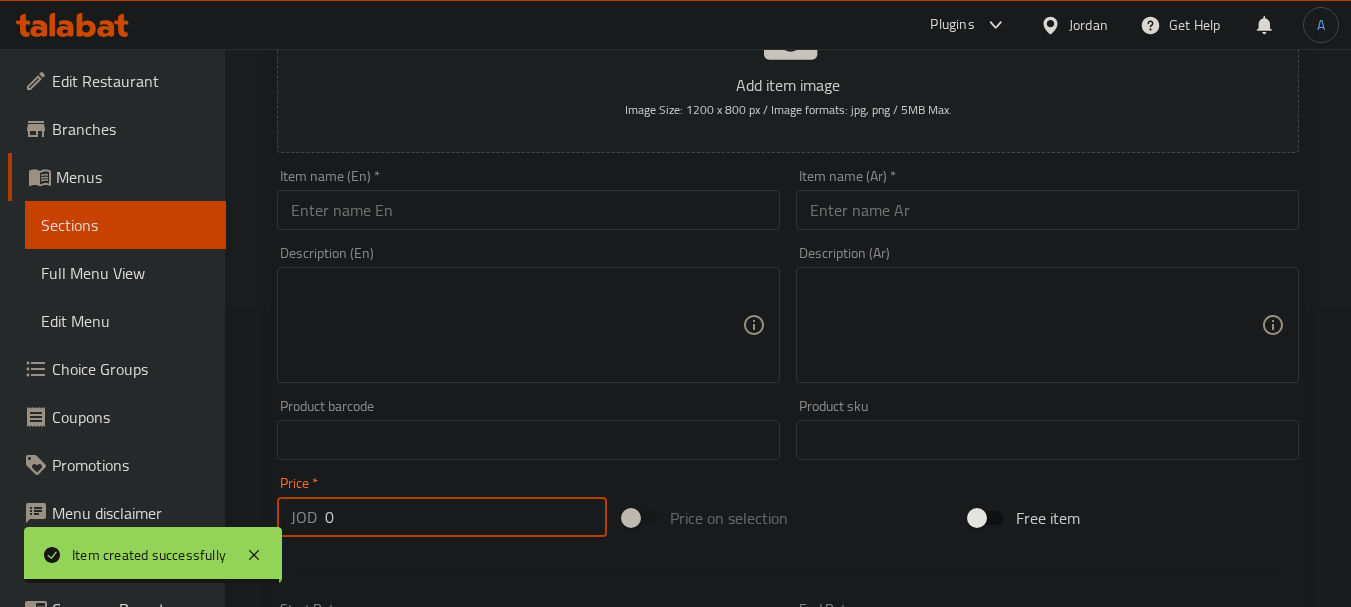 click at bounding box center (1047, 210) 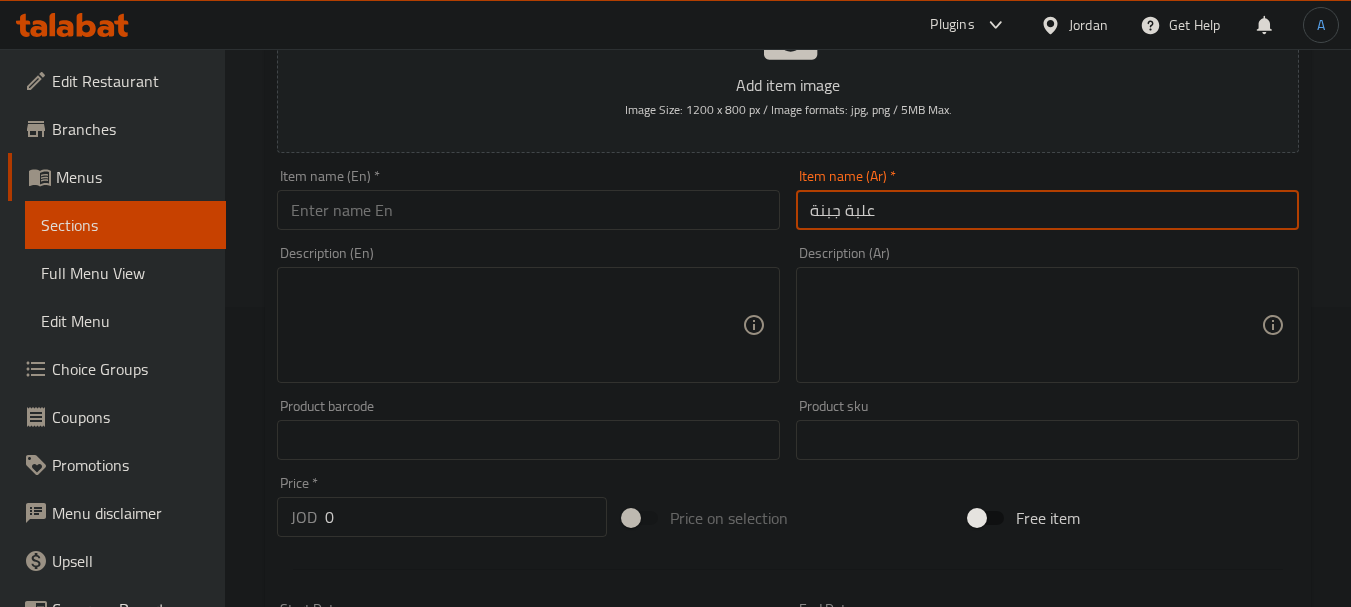 type on "علبة جبنة" 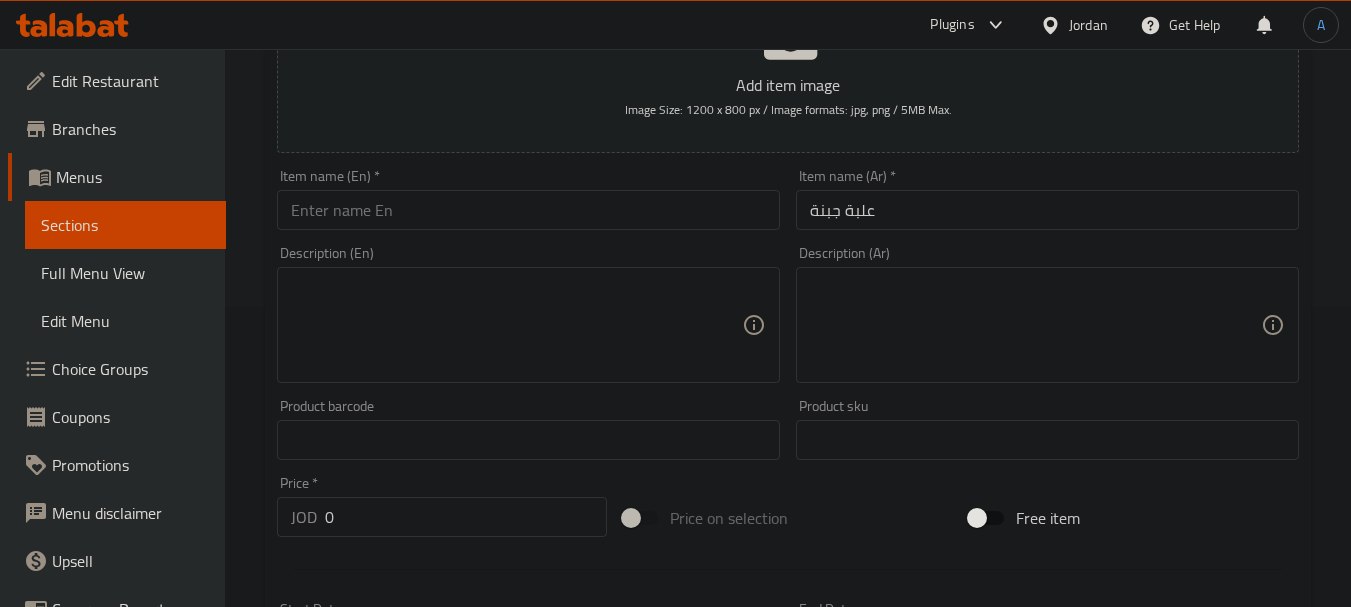 click on "Item name (En)   * Item name (En)  *" at bounding box center [528, 199] 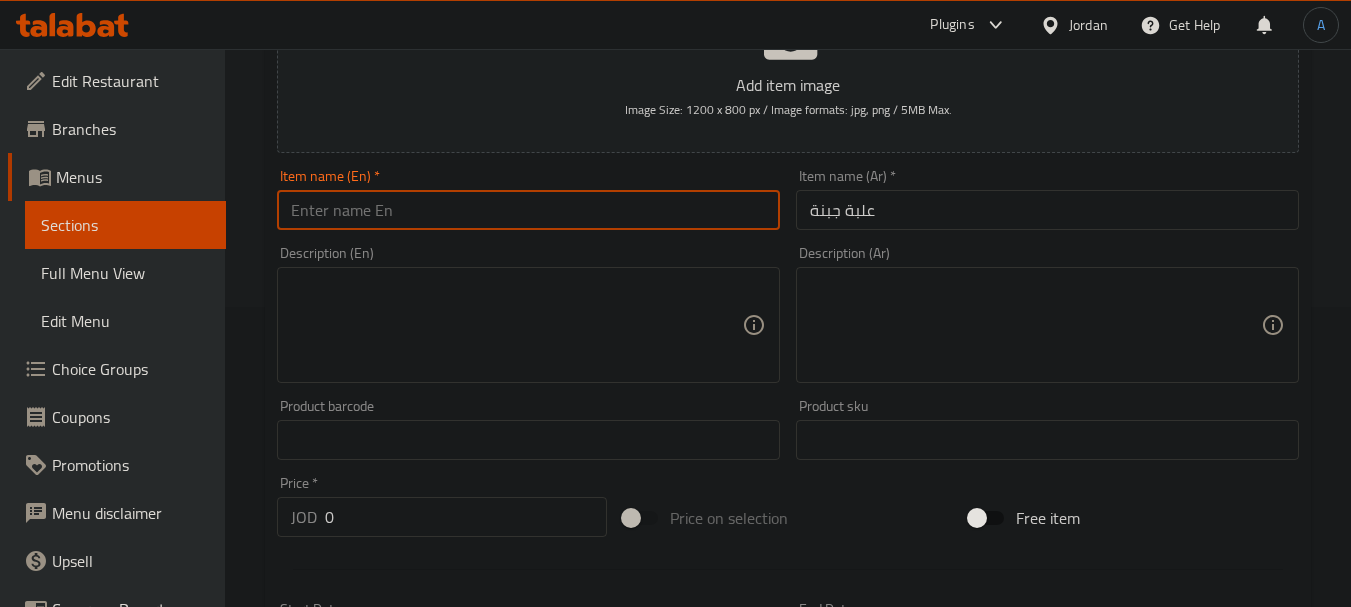click at bounding box center (528, 210) 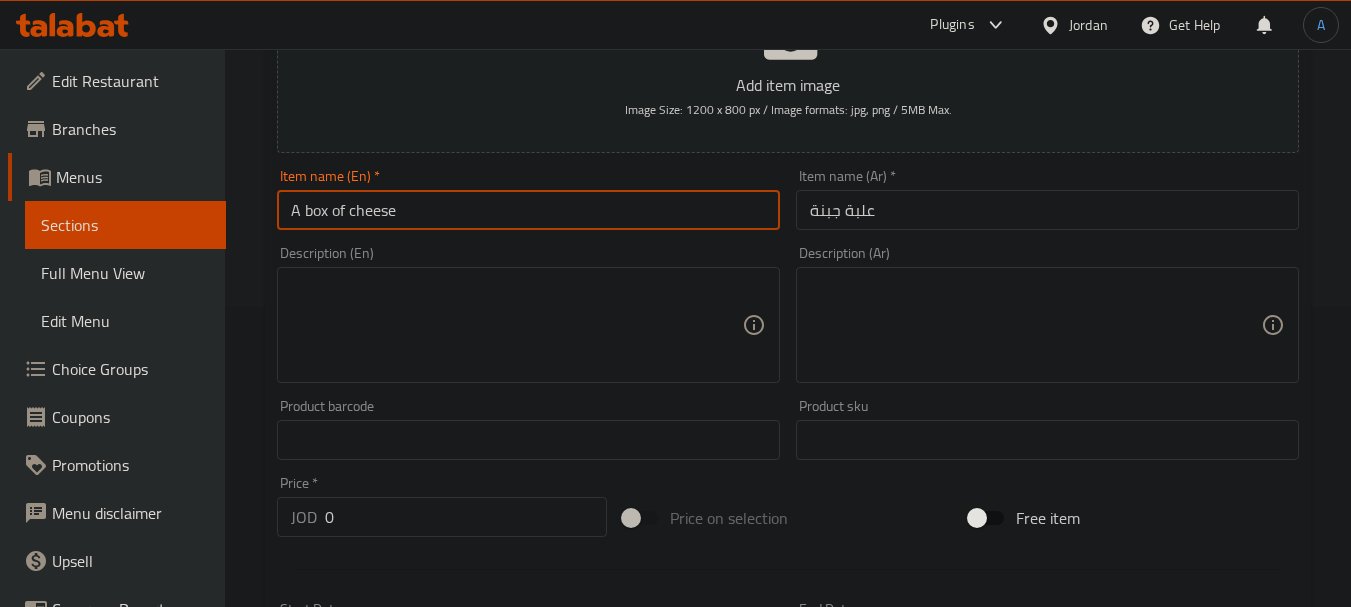 click on "Edit Restaurant   Branches   Menus   Sections   Full Menu View   Edit Menu   Choice Groups   Coupons   Promotions   Menu disclaimer   Upsell   Coverage Report   Grocery Checklist  Version:    1.0.0  Get support on:    Support.OpsPlatform Home / Restaurants management / Menus / Sections / item / create Addons  section Create new item Add item image Image Size: 1200 x 800 px / Image formats: jpg, png / 5MB Max. Item name (En)   * A box of cheese Item name (En)  * Item name (Ar)   * علبة جبنة Item name (Ar)  * Description (En) Description (En) Description (Ar) Description (Ar) Product barcode Product barcode Product sku Product sku Price   * JOD 0 Price  * Price on selection Free item Start Date Start Date End Date End Date Available Days SU MO TU WE TH FR SA Available from ​ ​ Available to ​ ​ Status Active Inactive Exclude from GEM Variations & Choices Add variant ASSIGN CHOICE GROUP Create" at bounding box center (675, 431) 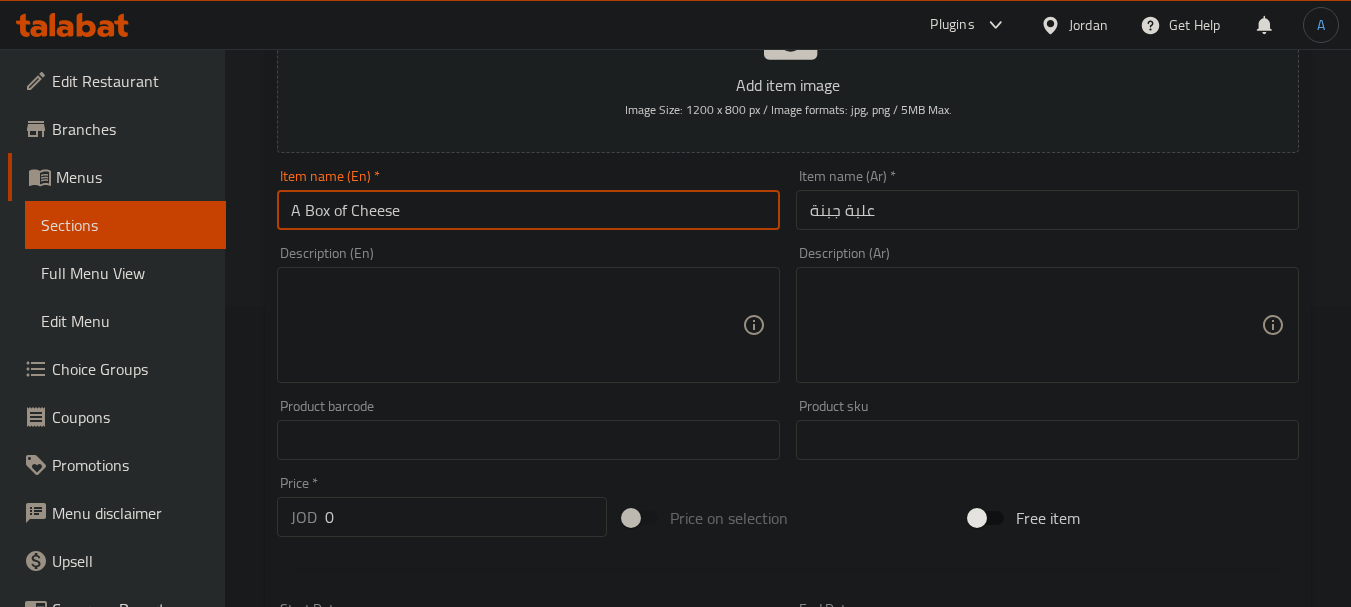 type on "A Box of Cheese" 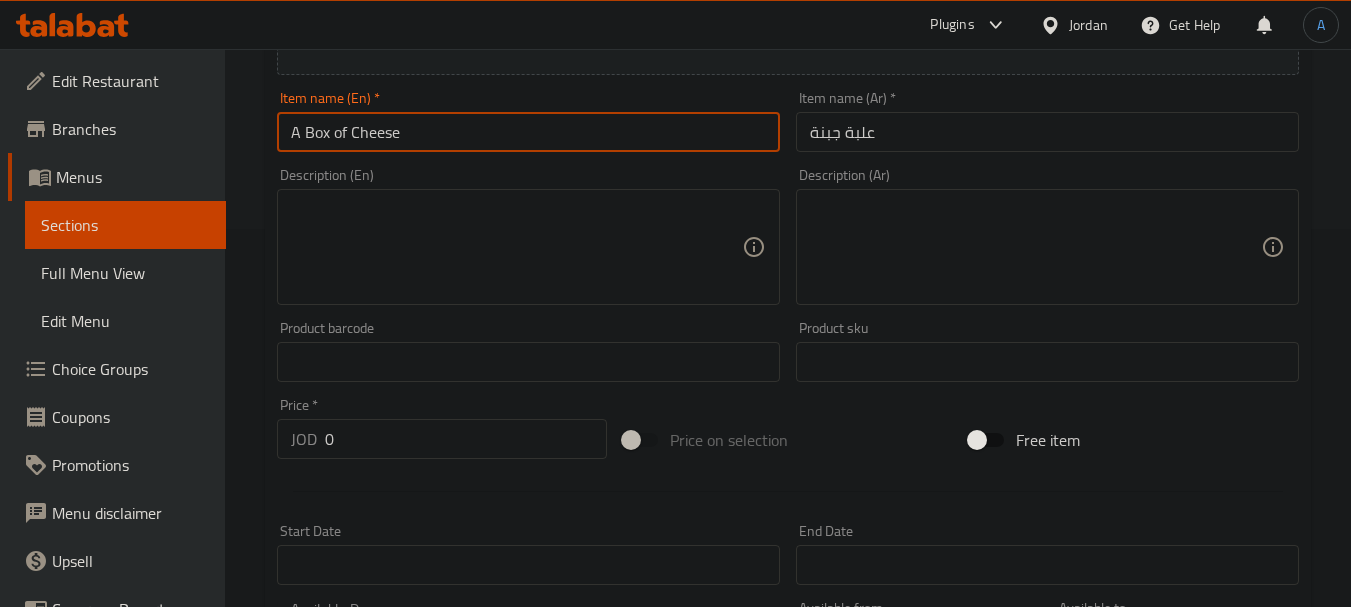 scroll, scrollTop: 400, scrollLeft: 0, axis: vertical 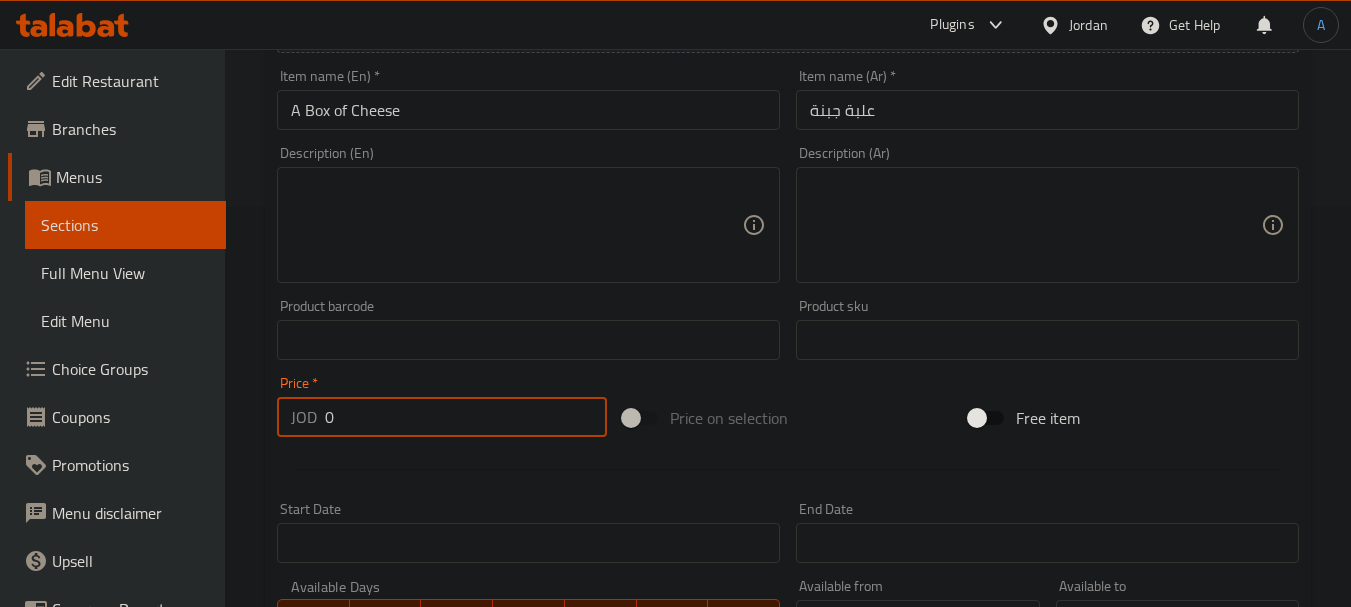 drag, startPoint x: 399, startPoint y: 420, endPoint x: 261, endPoint y: 445, distance: 140.24622 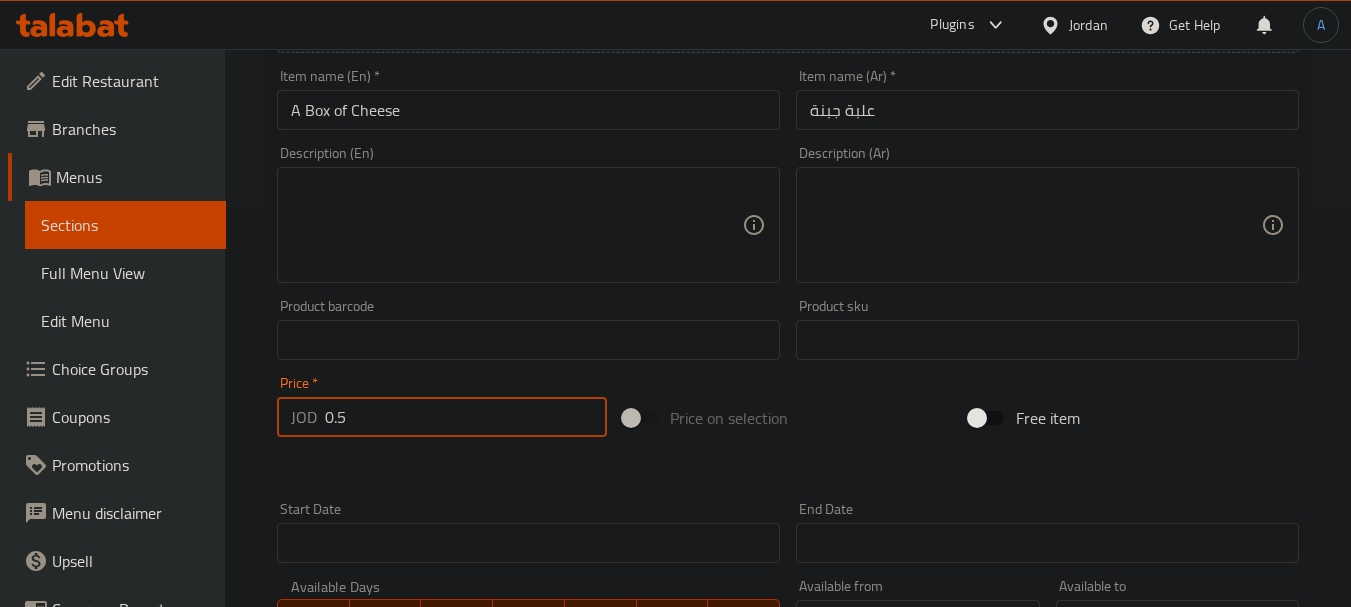 type on "0.5" 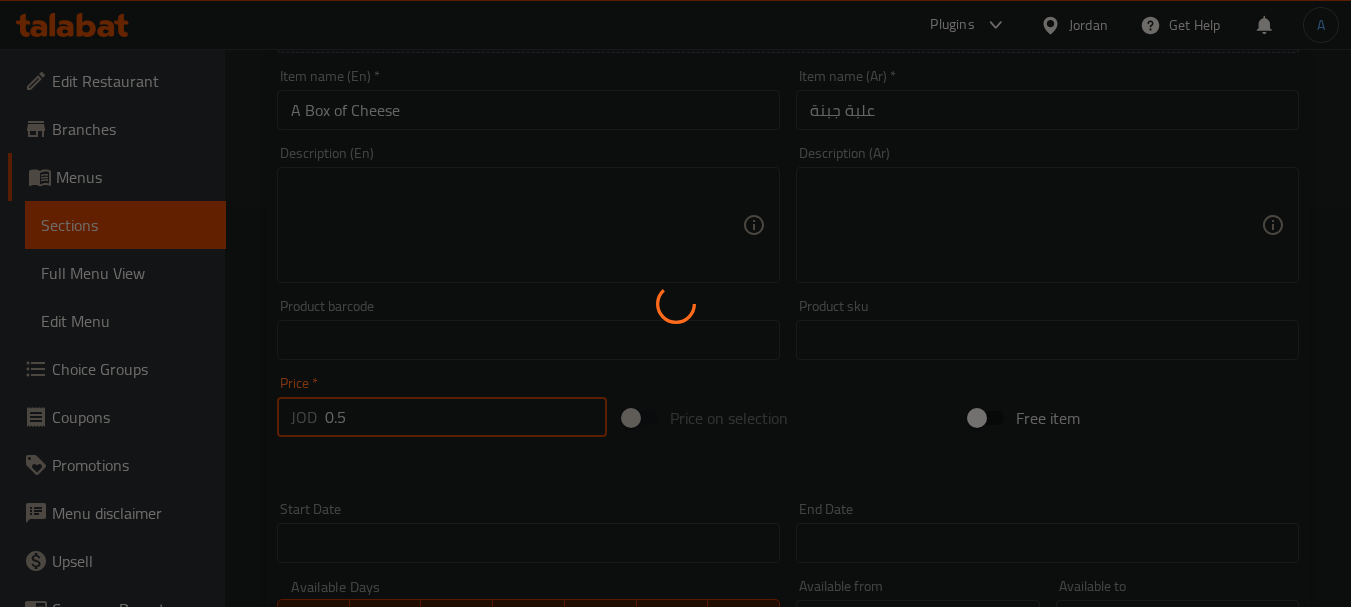type 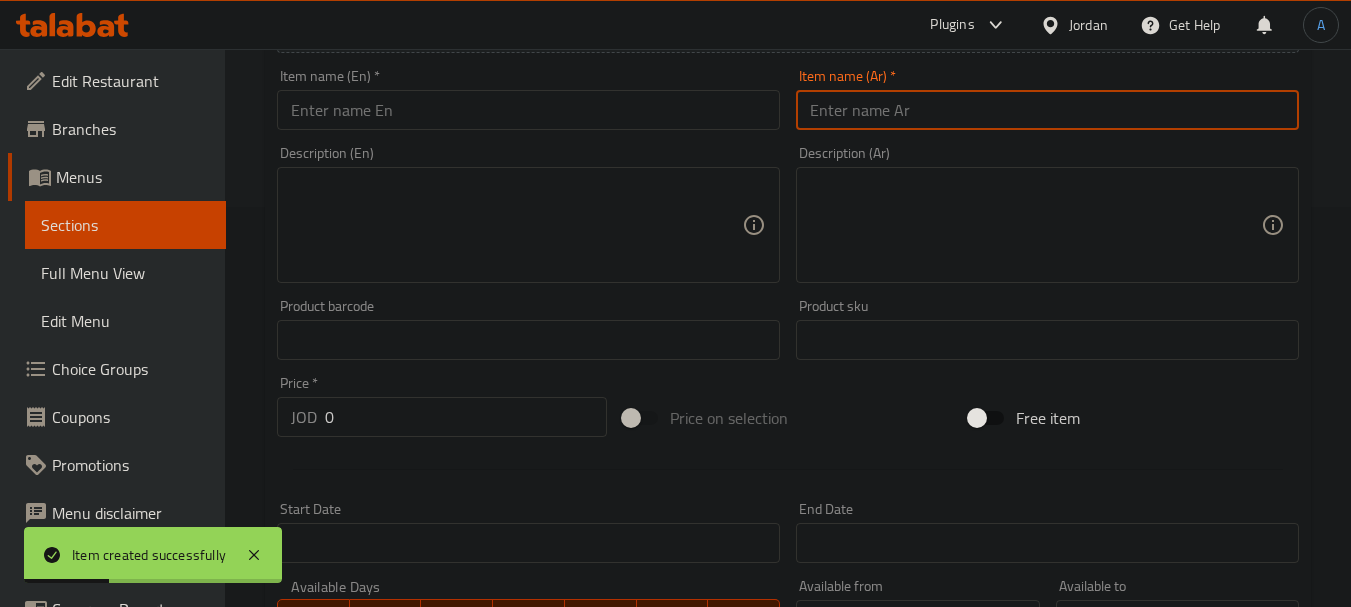 click at bounding box center (1047, 110) 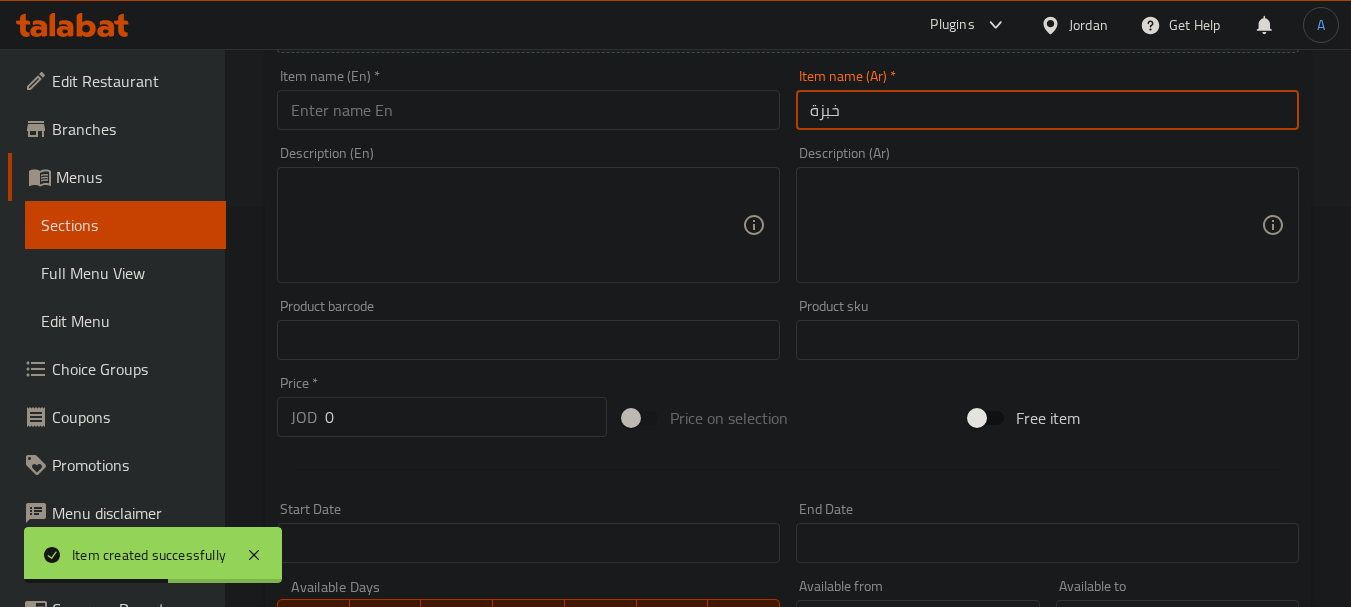 type on "خبزة" 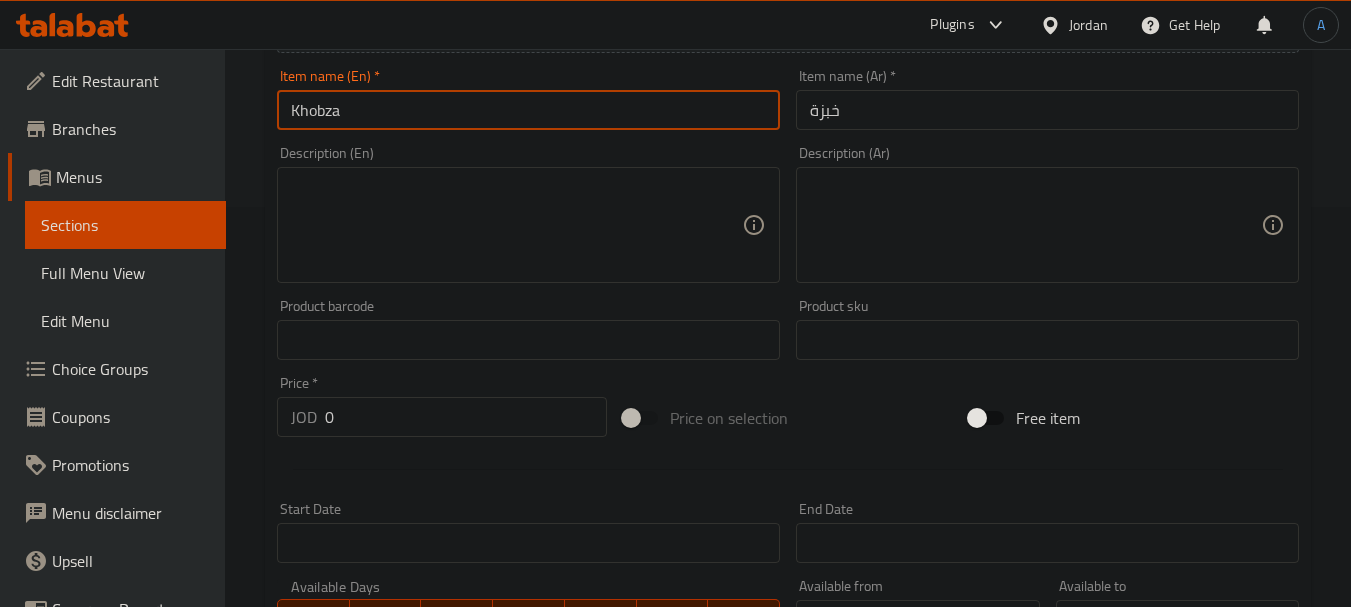 type on "Khobza" 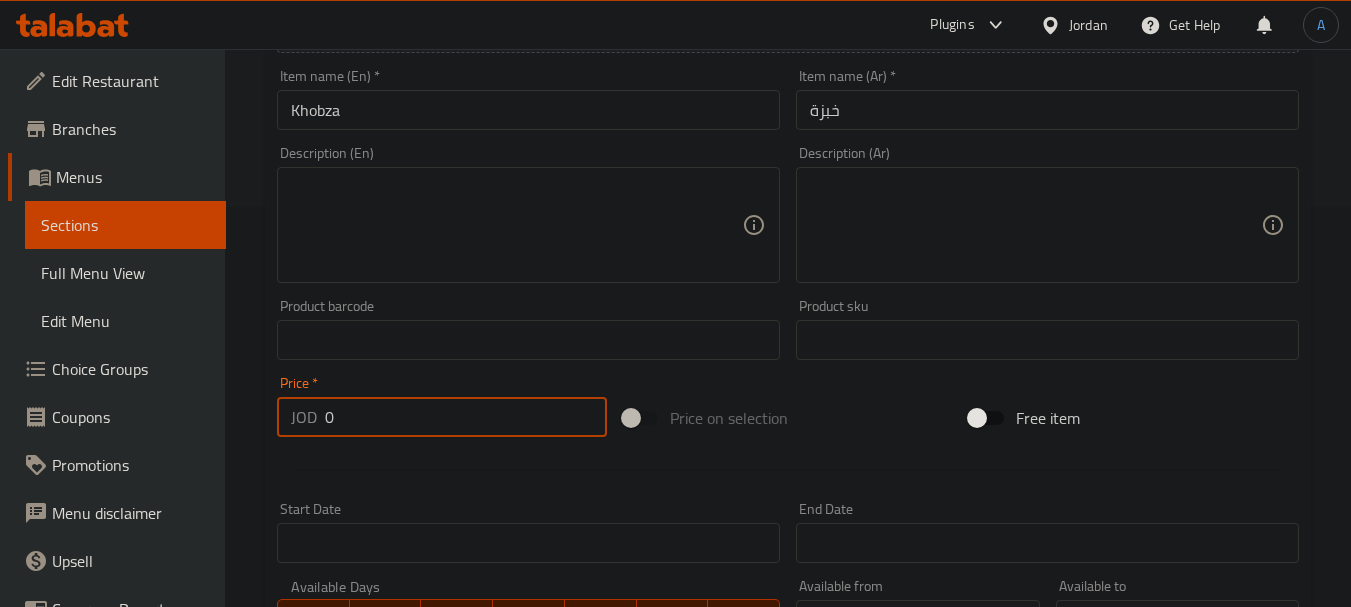 drag, startPoint x: 357, startPoint y: 402, endPoint x: 295, endPoint y: 413, distance: 62.968246 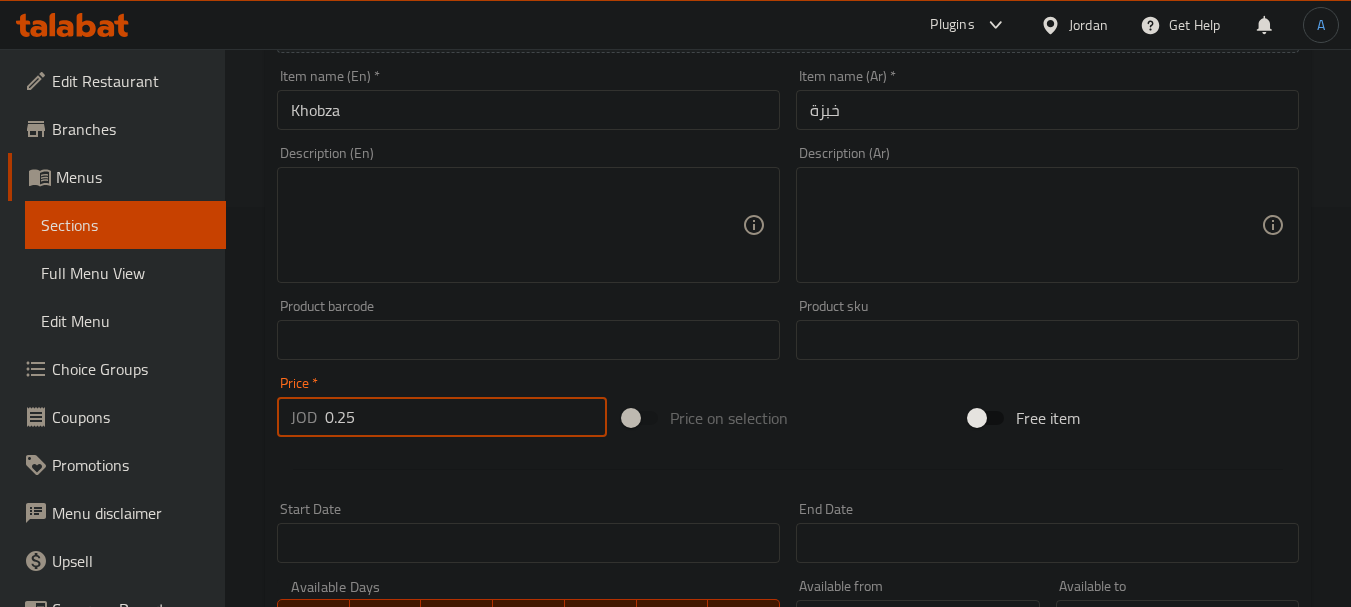 type on "0.25" 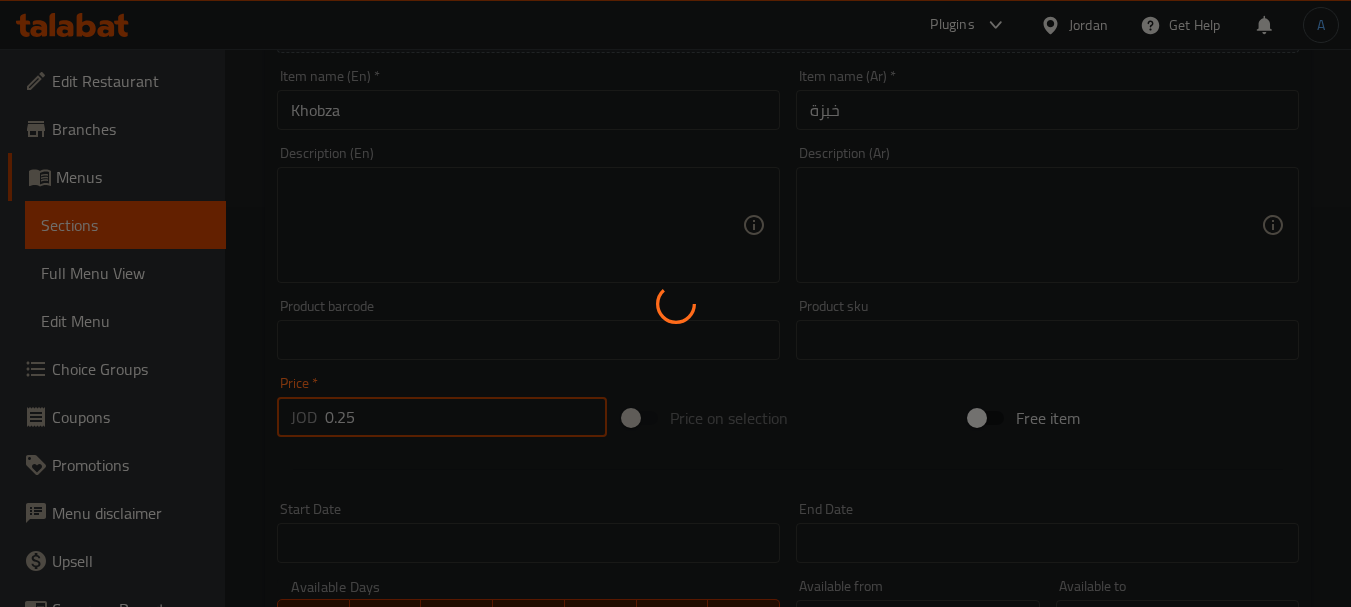 type 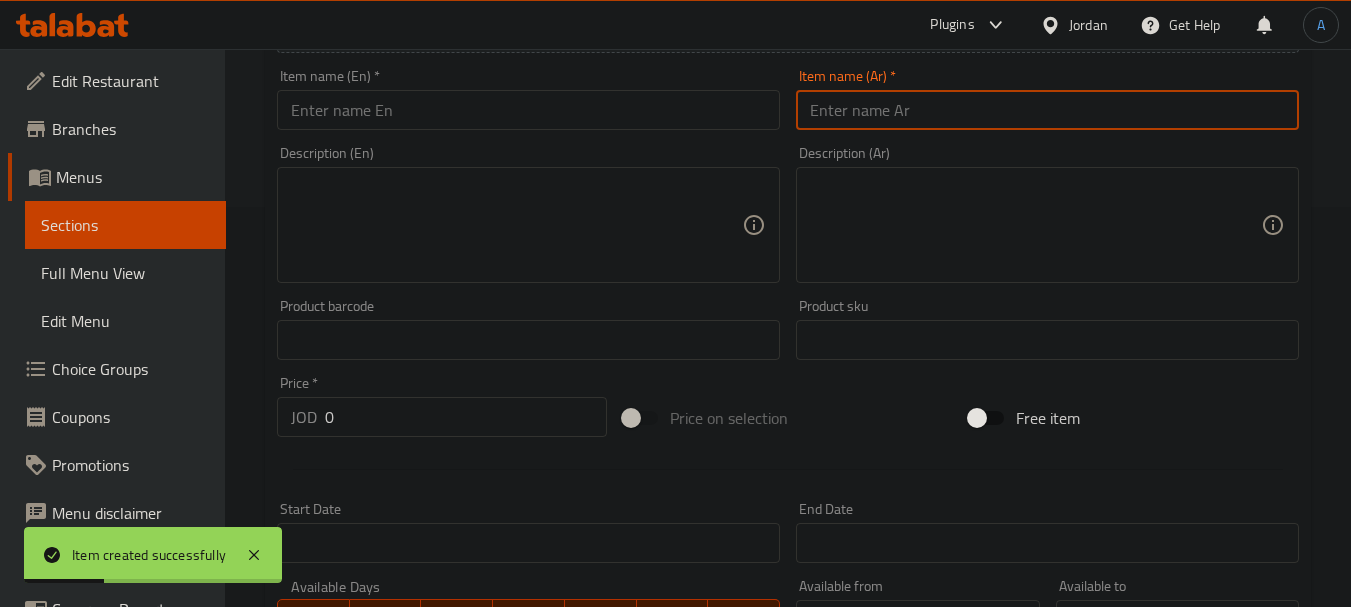 click at bounding box center [1047, 110] 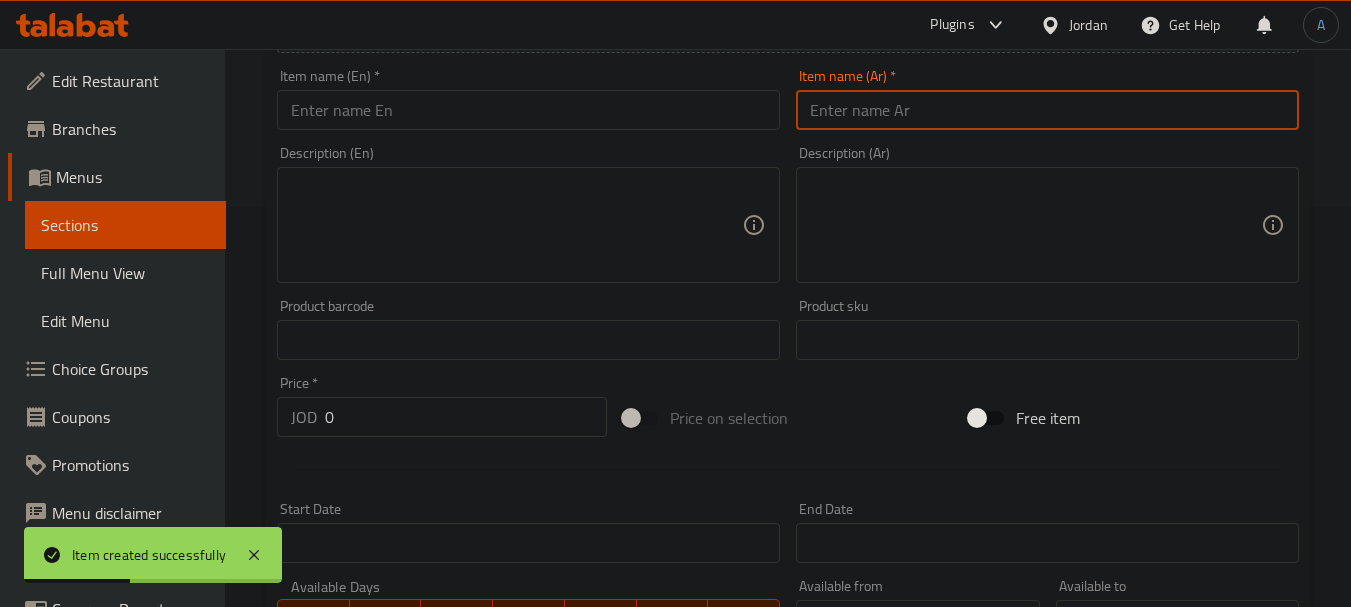 paste on "بطاطا كبير" 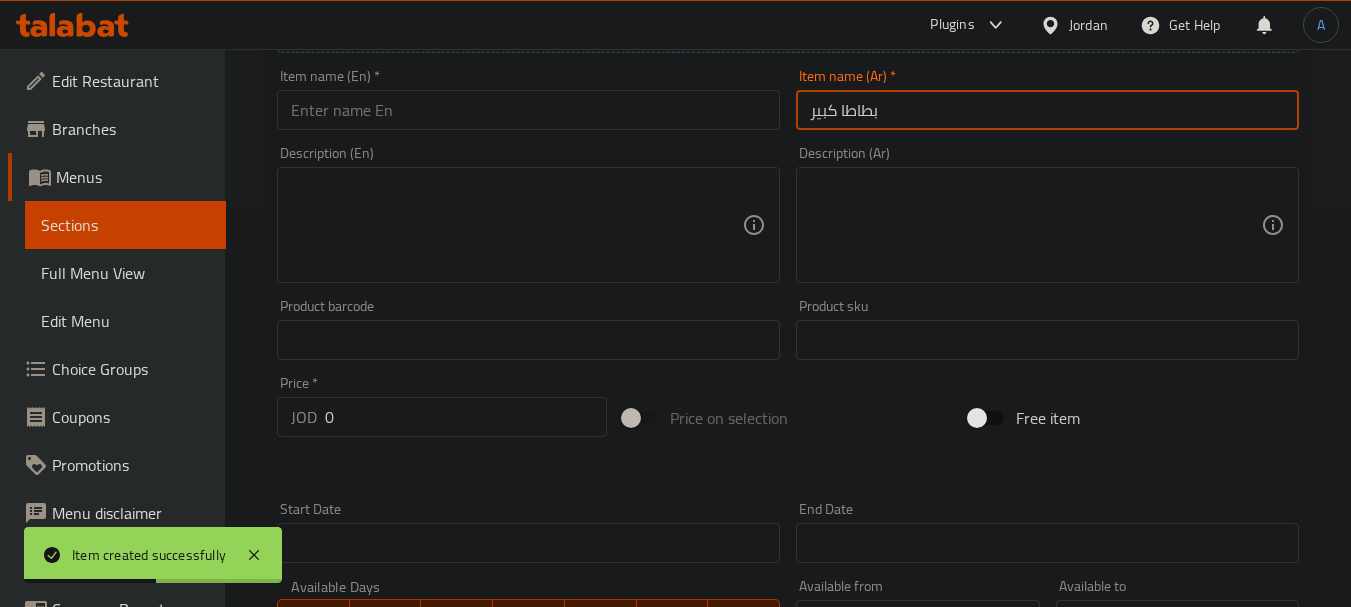 type on "بطاطا كبير" 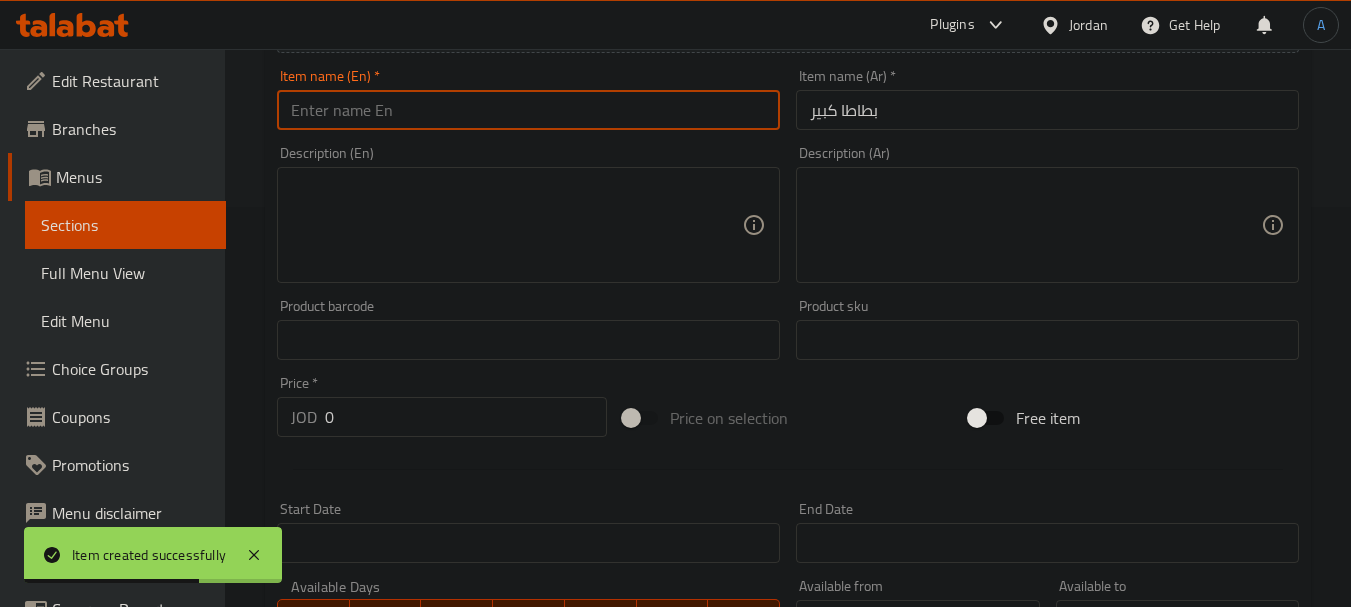click at bounding box center (528, 110) 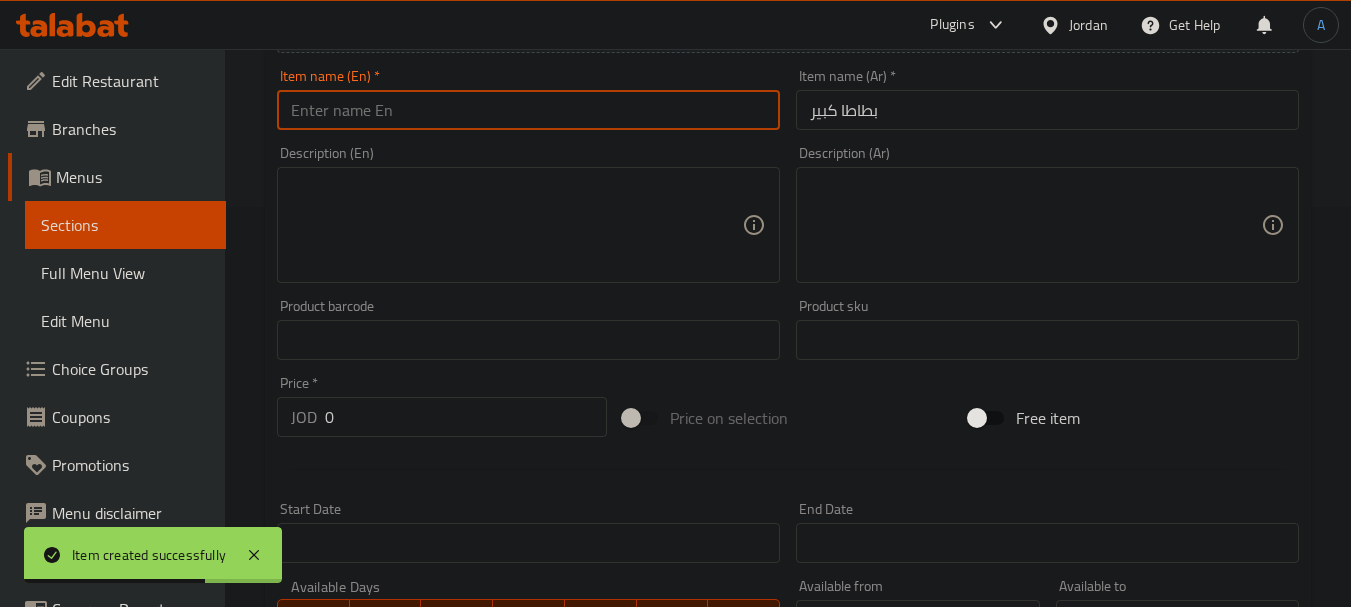 paste on "Large potato" 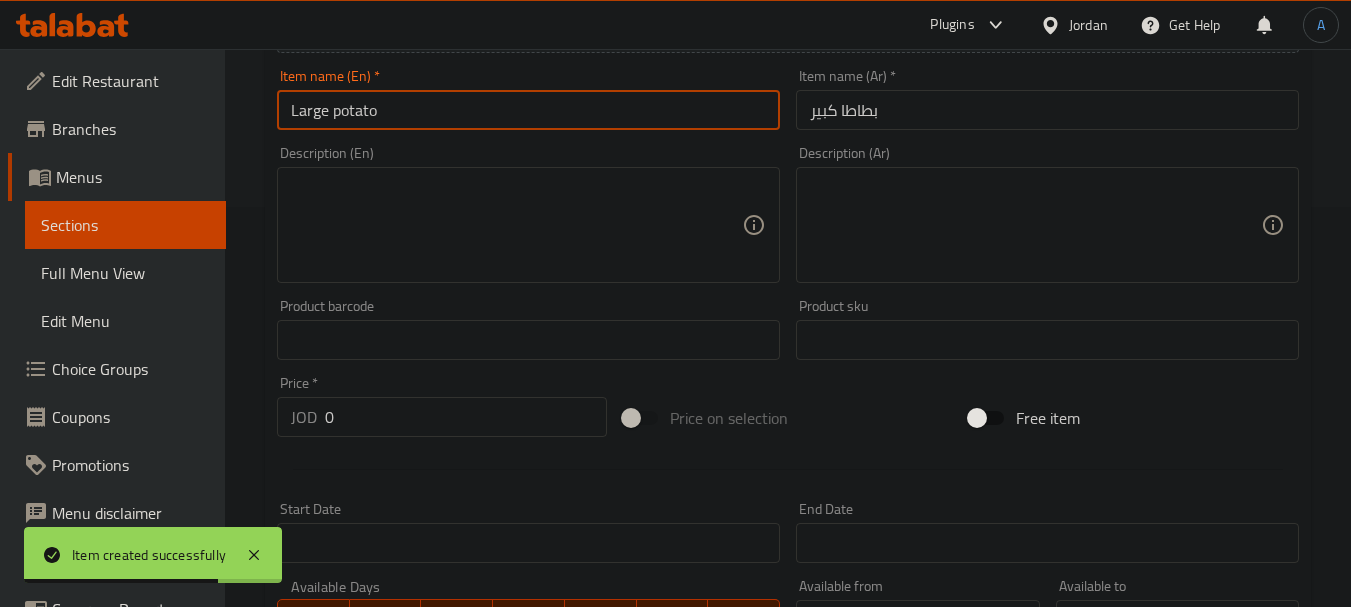 drag, startPoint x: 418, startPoint y: 105, endPoint x: 113, endPoint y: 96, distance: 305.13275 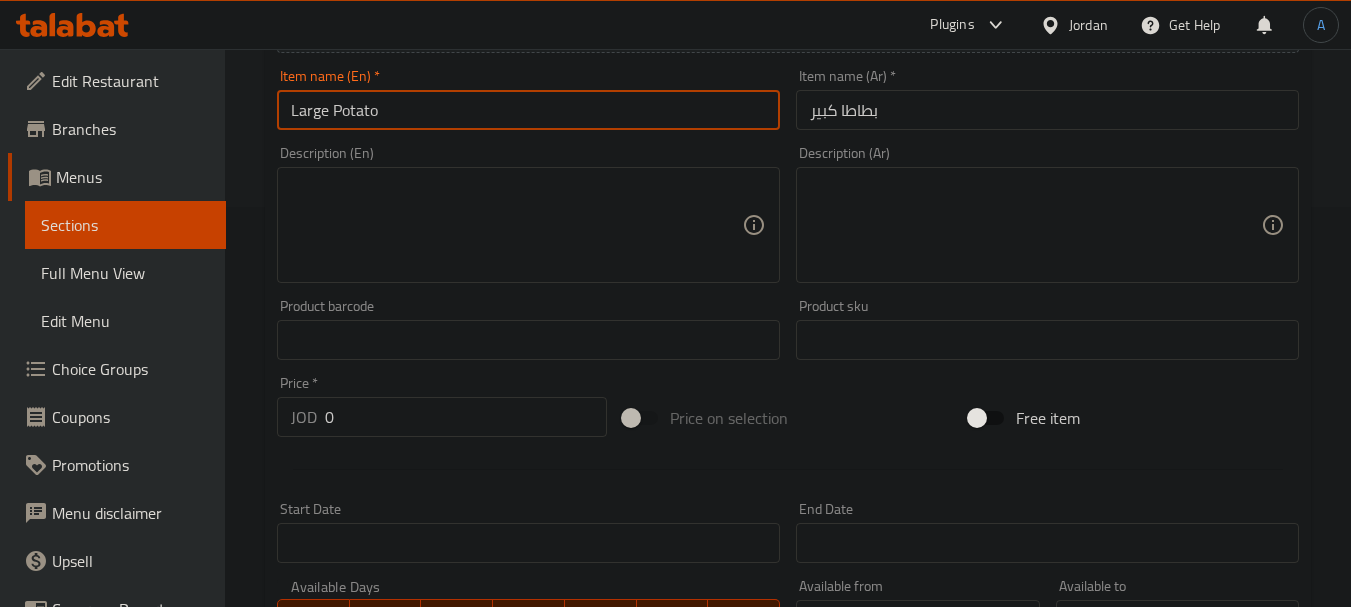 type on "Large Potato" 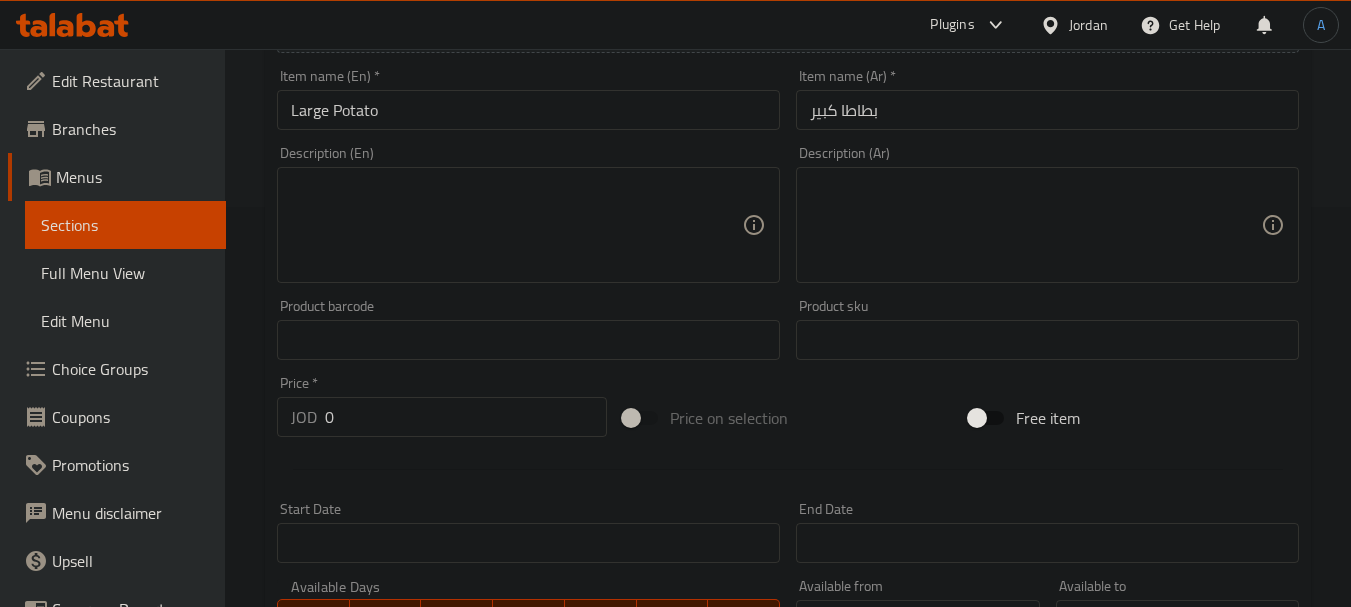 click on "Price   * JOD 0 Price  *" at bounding box center [442, 406] 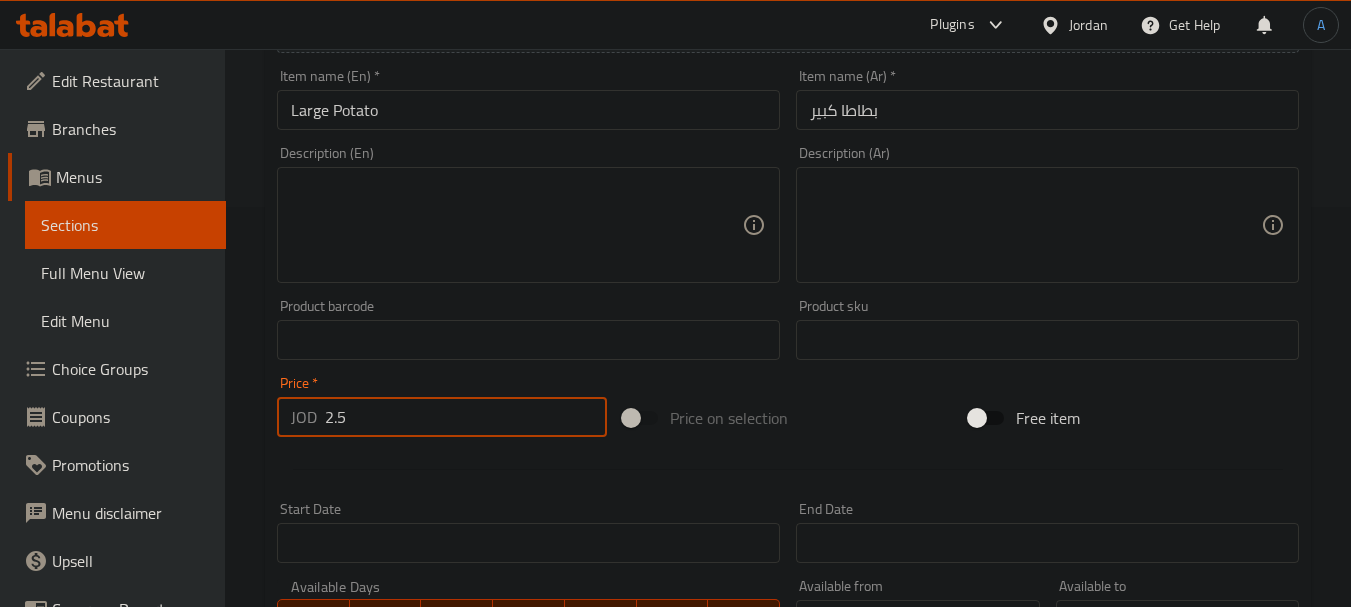 type on "2.5" 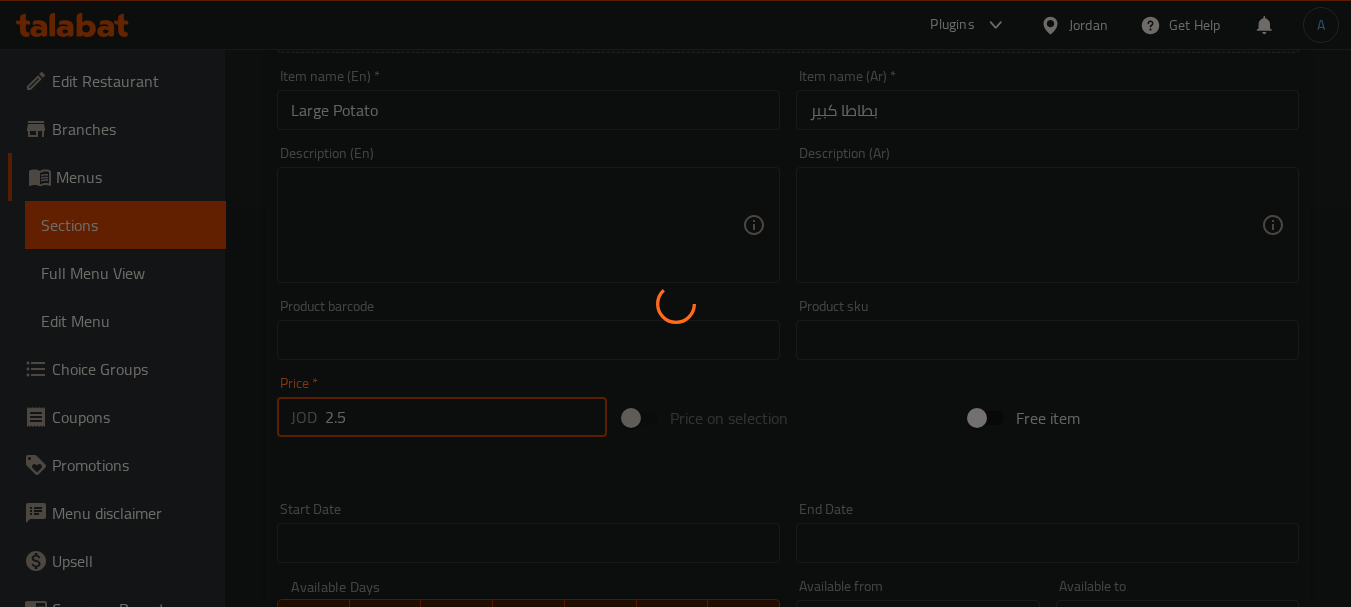 type 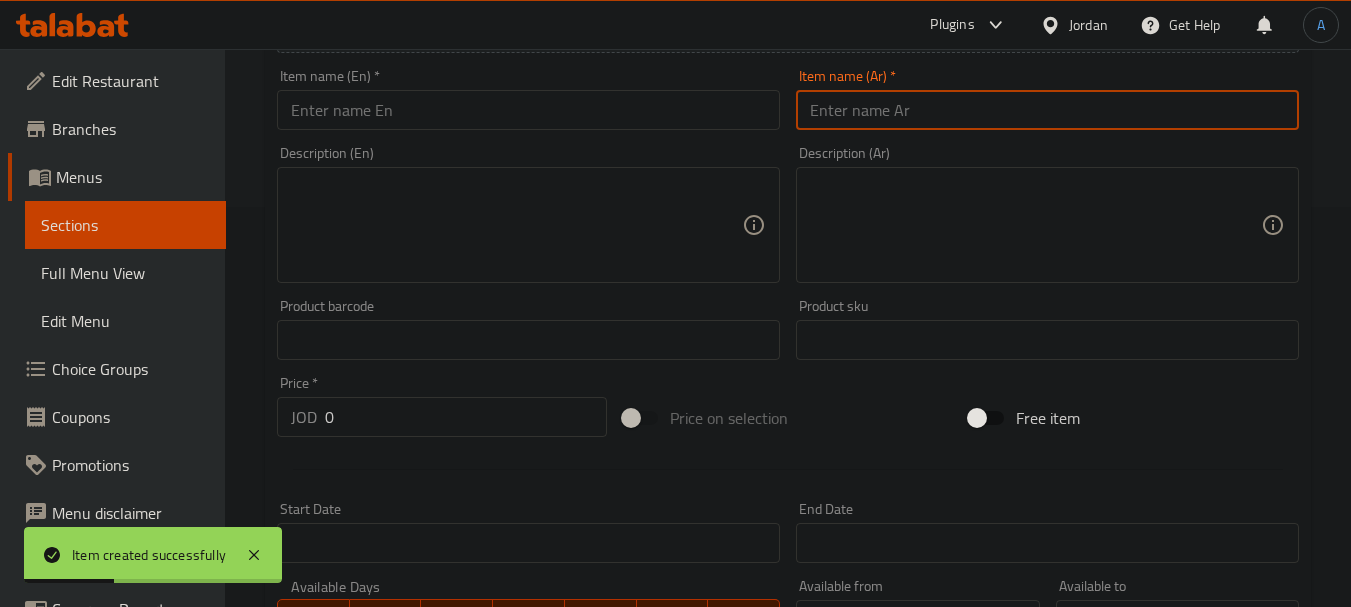click at bounding box center (1047, 110) 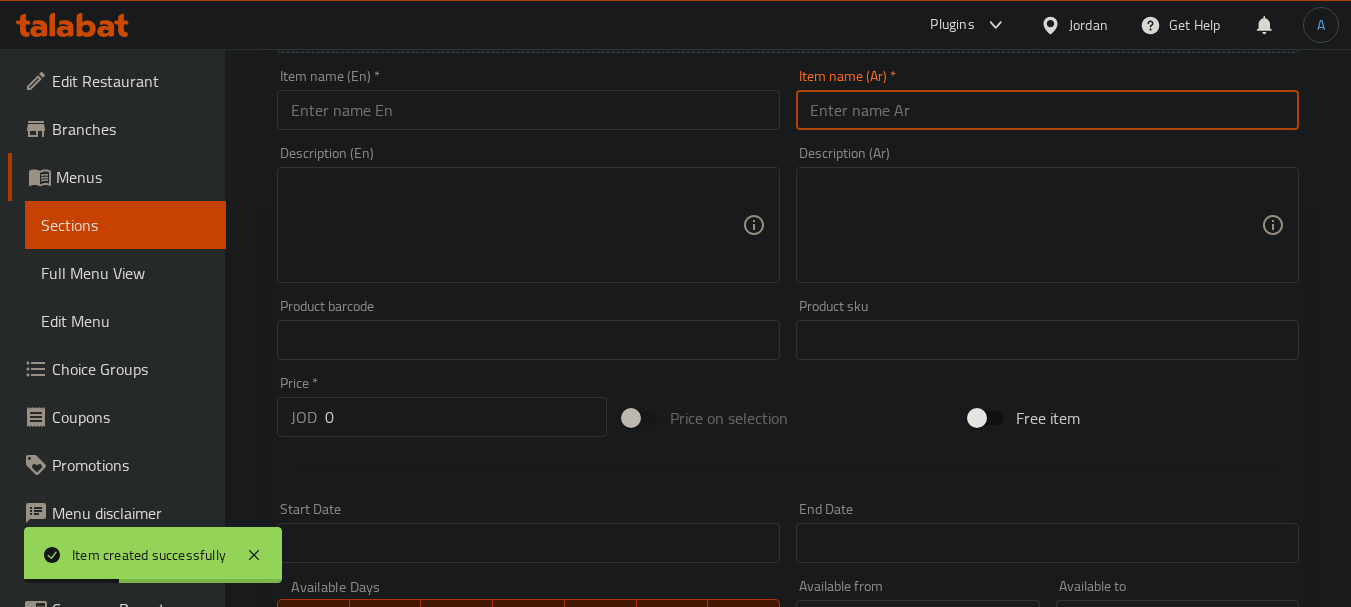 paste on "اضافة شريحة جبنة" 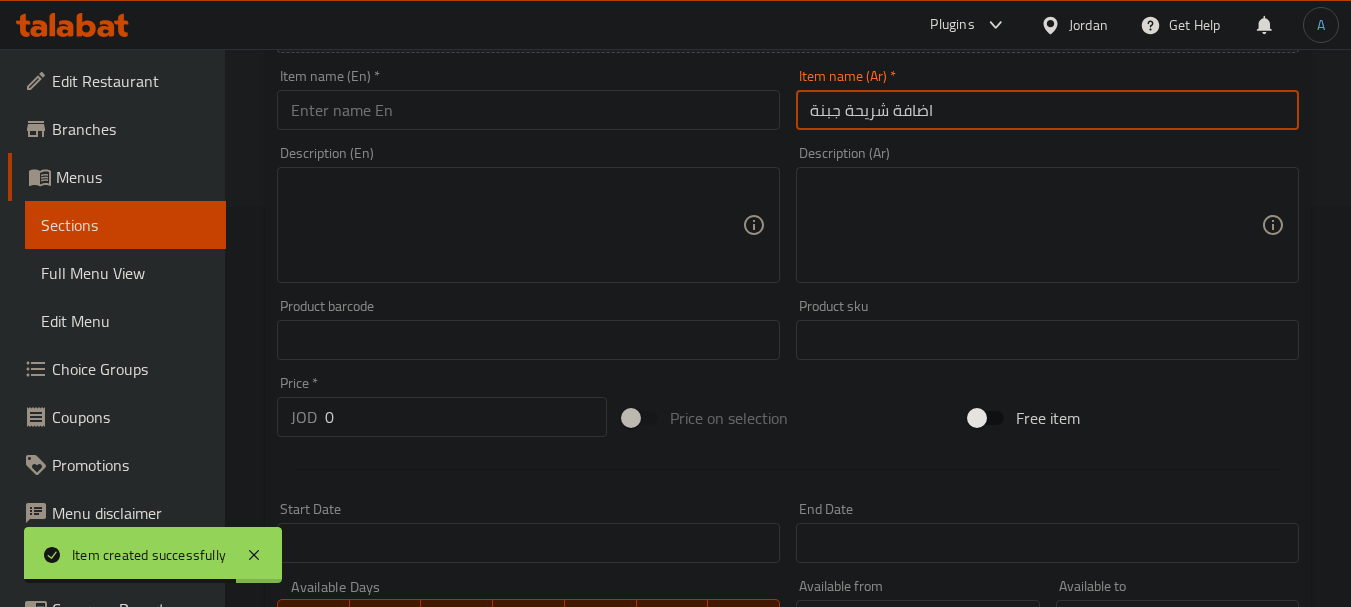 type on "اضافة شريحة جبنة" 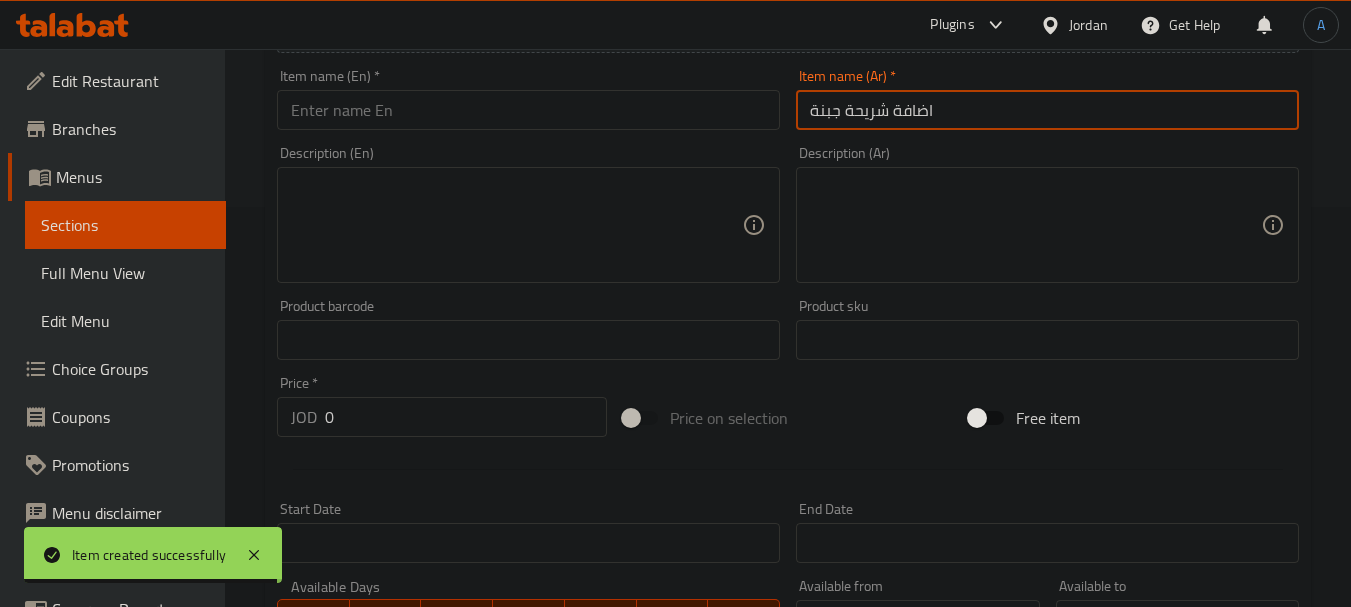 click at bounding box center [528, 110] 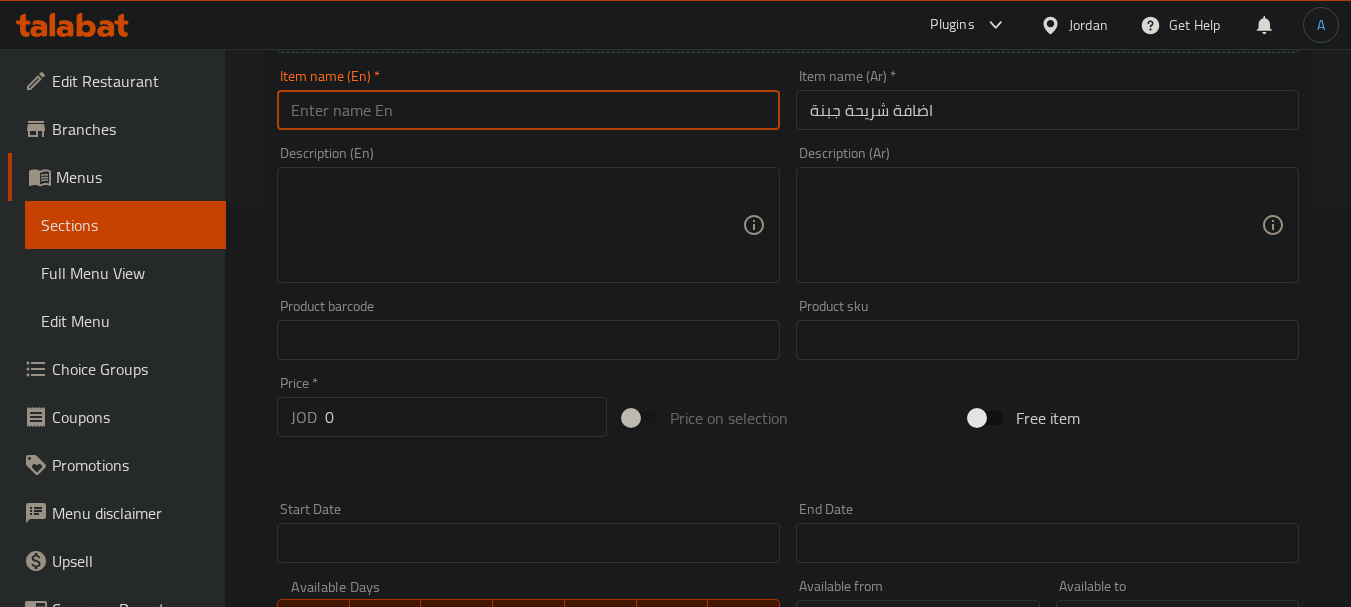 paste on "Add a slice of cheese" 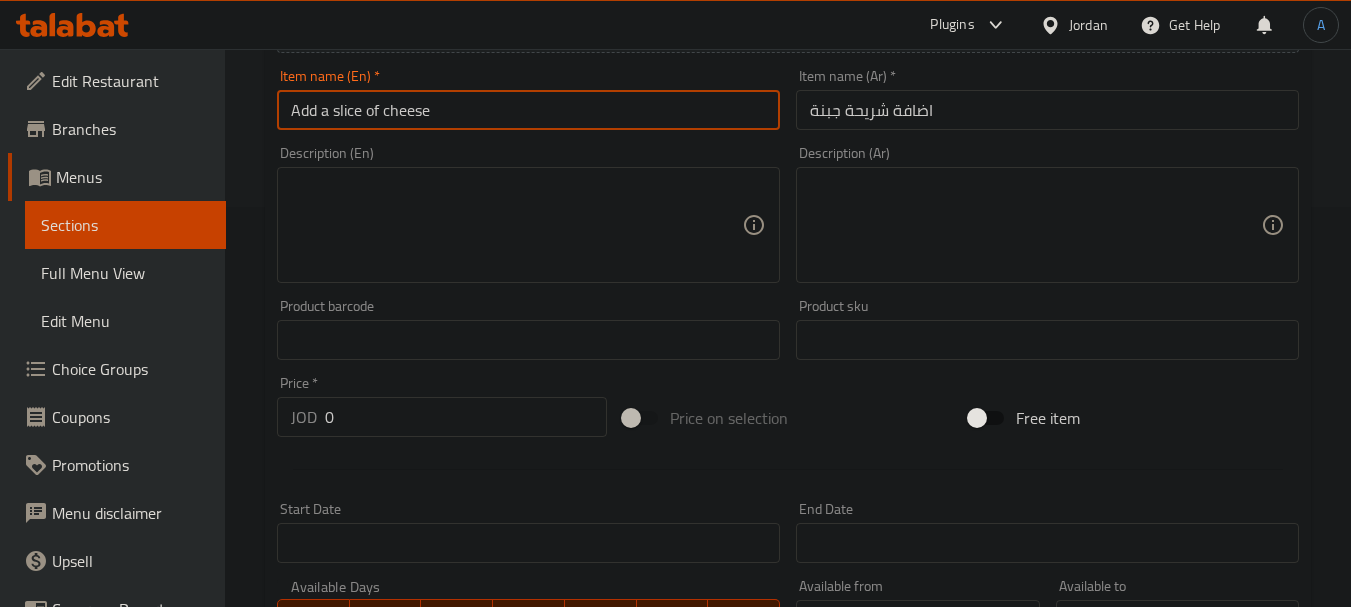 drag, startPoint x: 457, startPoint y: 111, endPoint x: 0, endPoint y: 104, distance: 457.05362 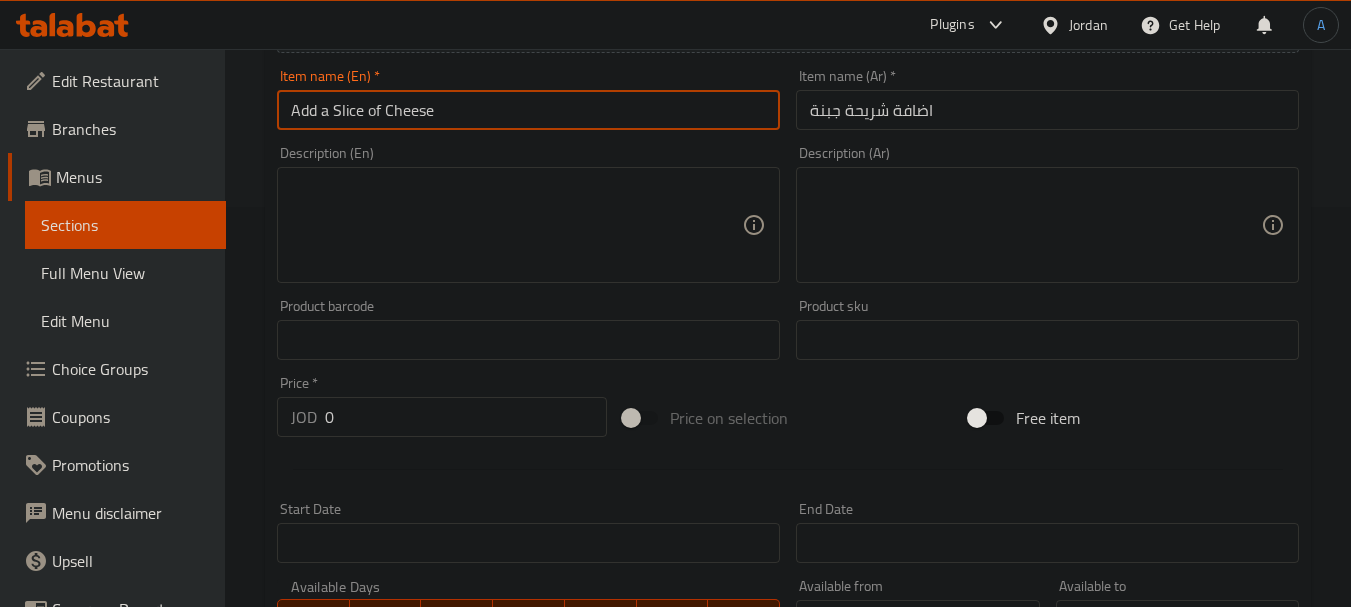 type on "Add a Slice of Cheese" 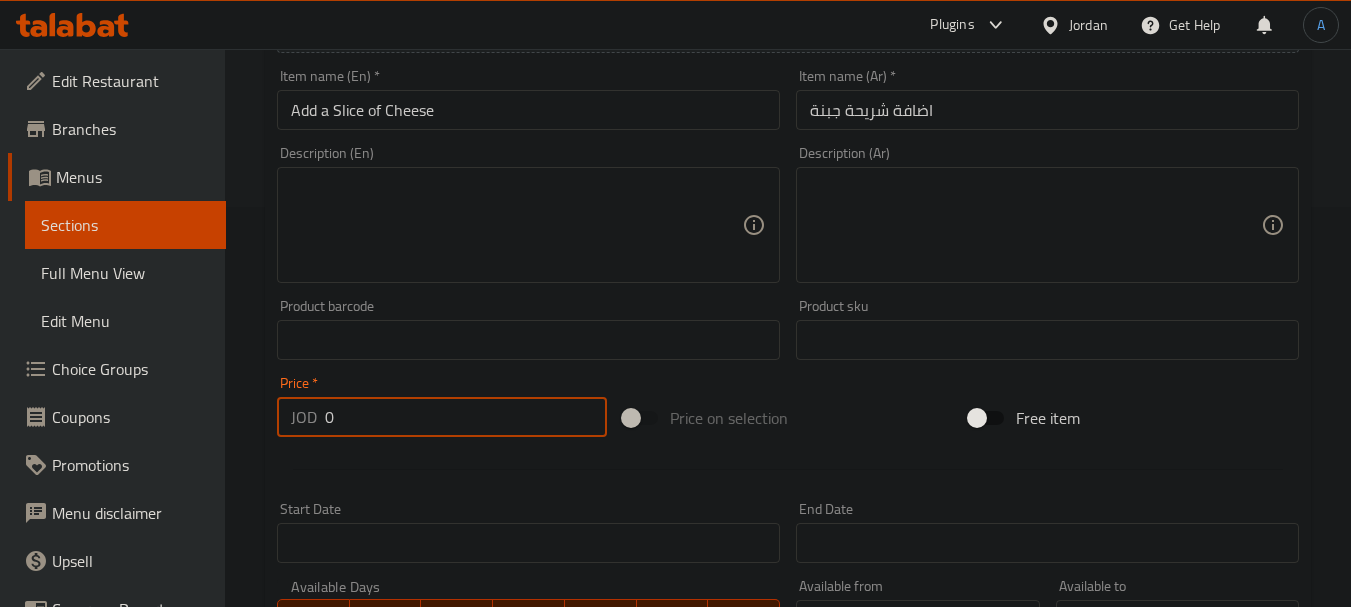drag, startPoint x: 400, startPoint y: 417, endPoint x: 302, endPoint y: 411, distance: 98.1835 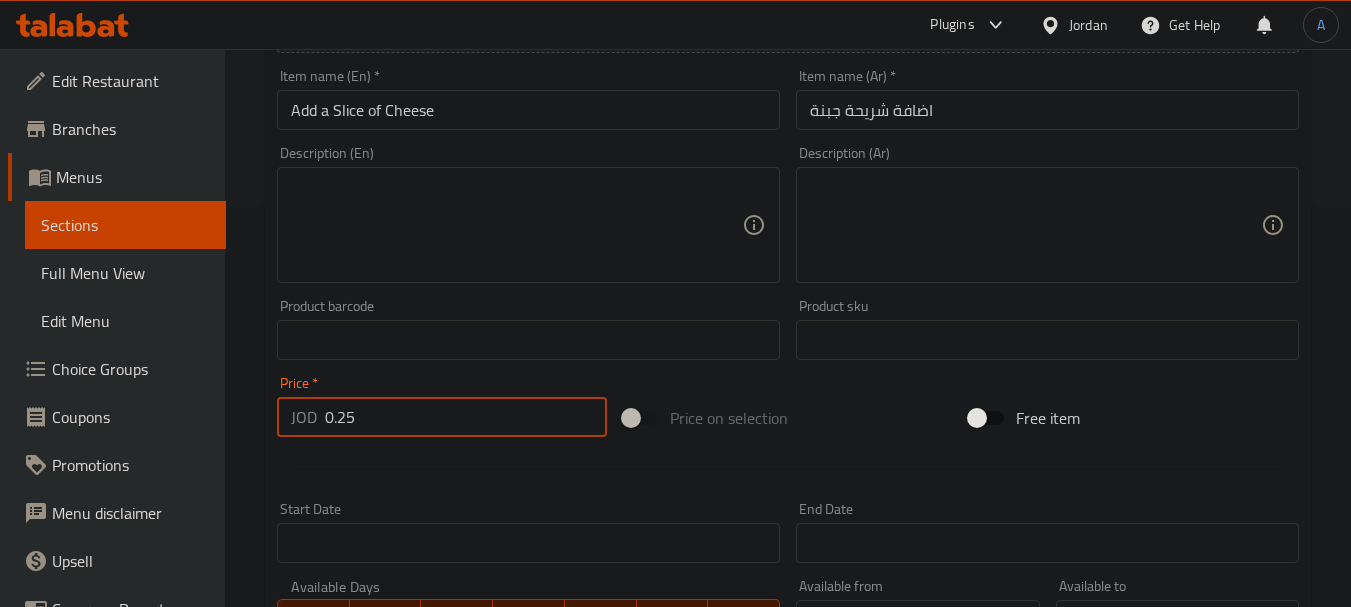 type on "0.25" 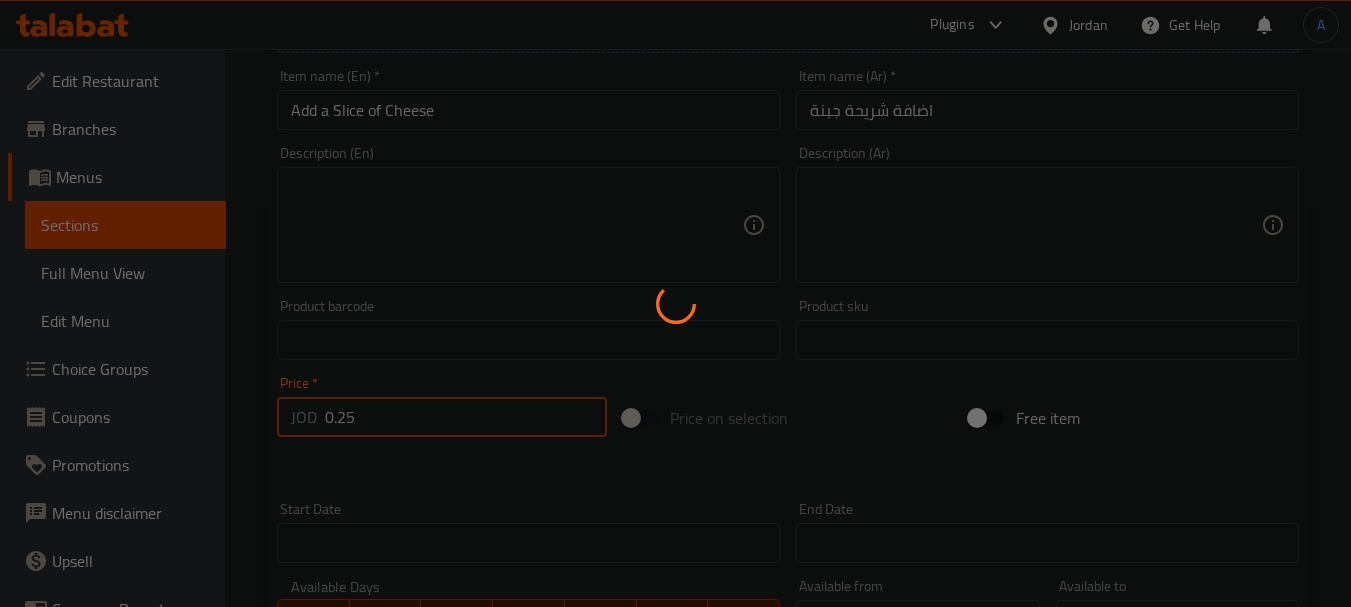 type 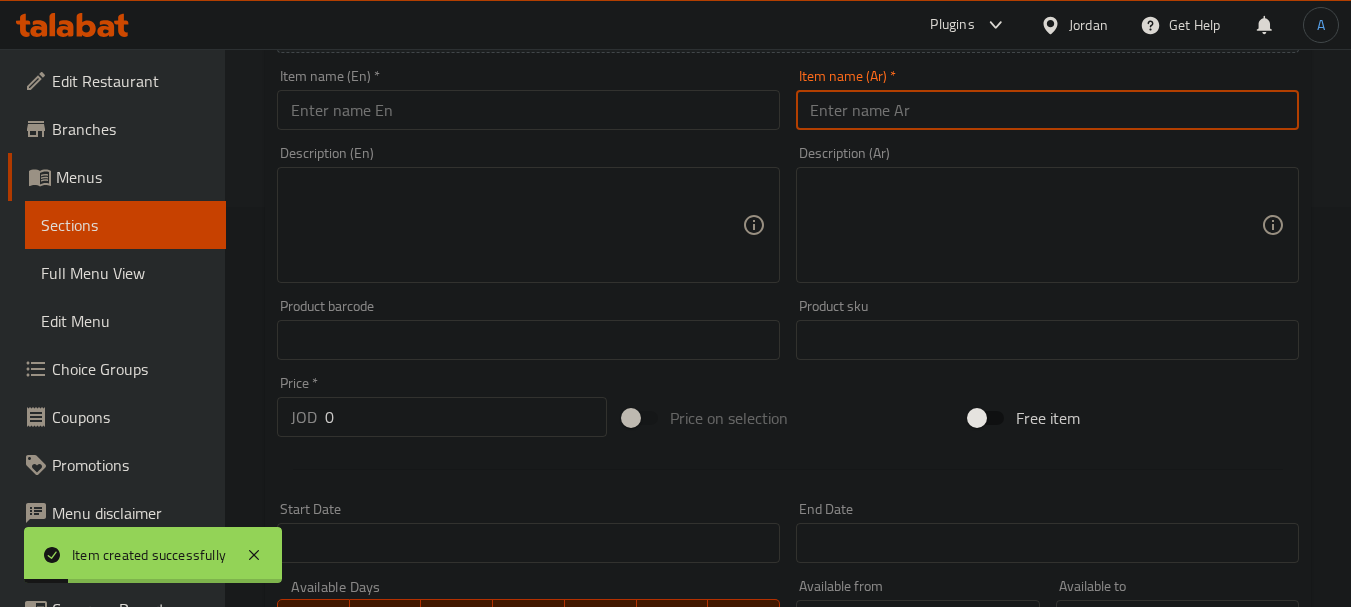 click at bounding box center [1047, 110] 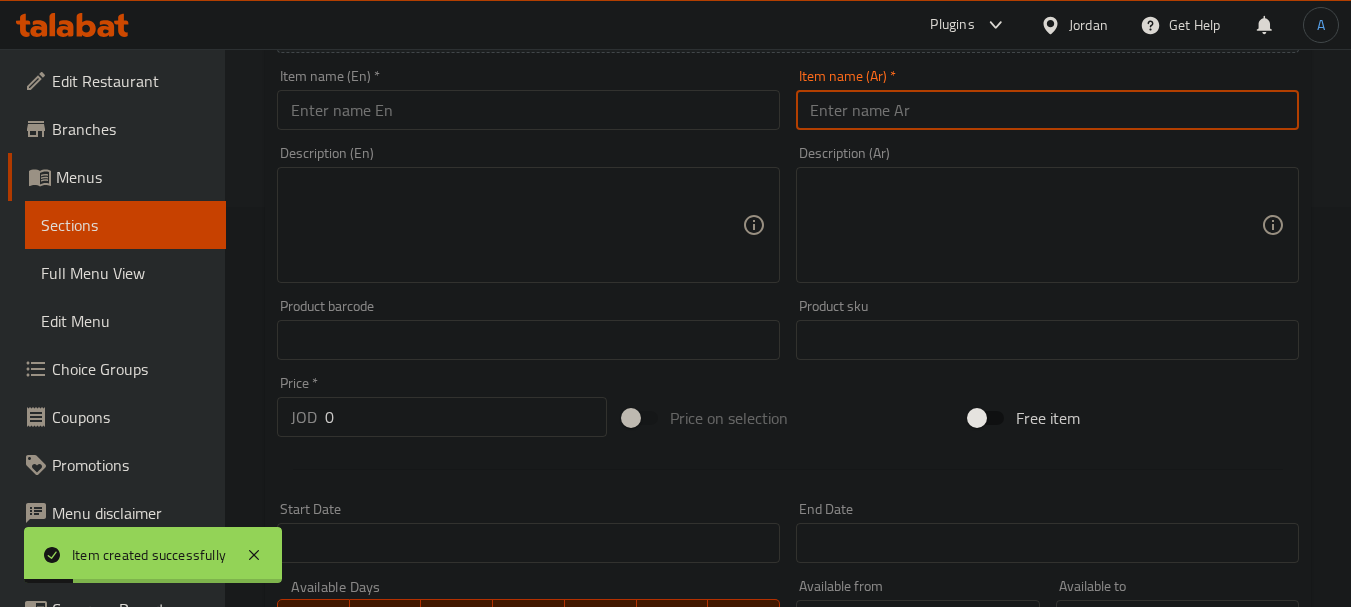 paste on "اضافة تيركي" 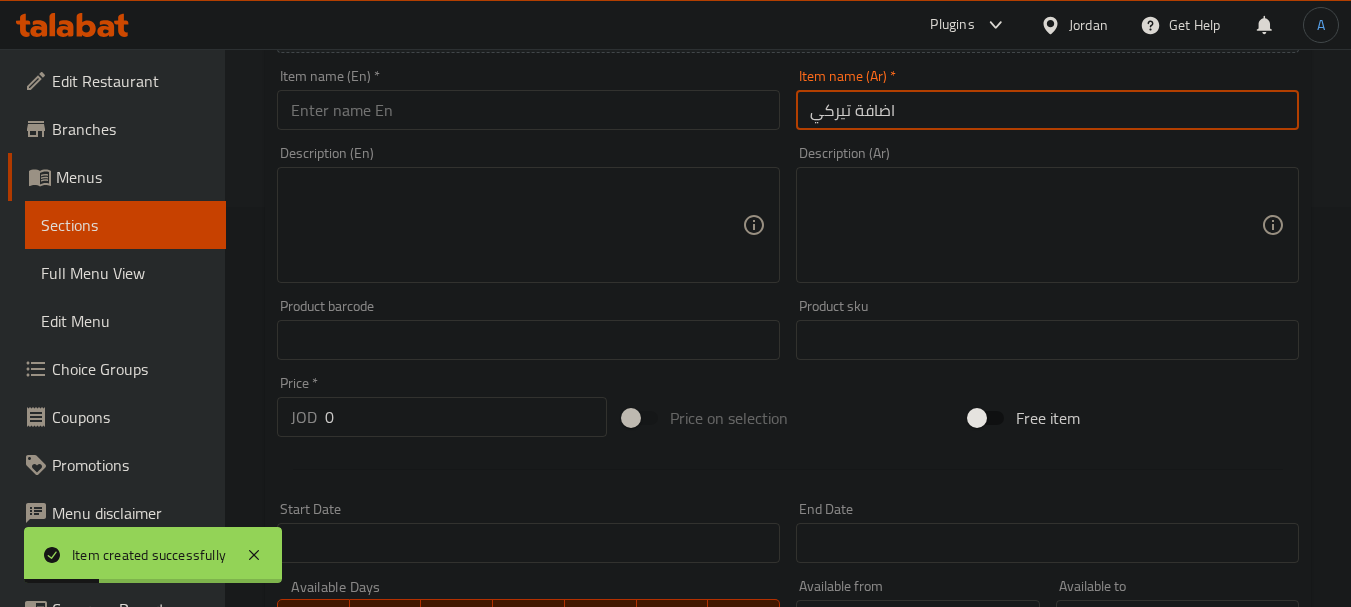type on "اضافة تيركي" 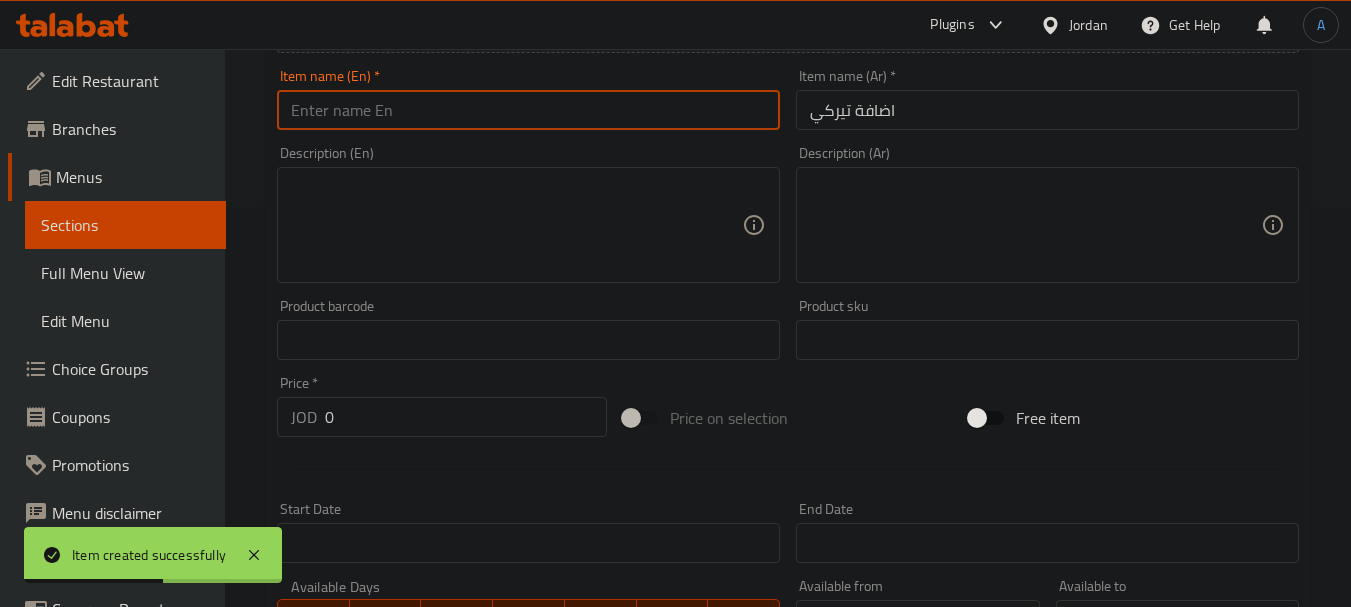 click at bounding box center (528, 110) 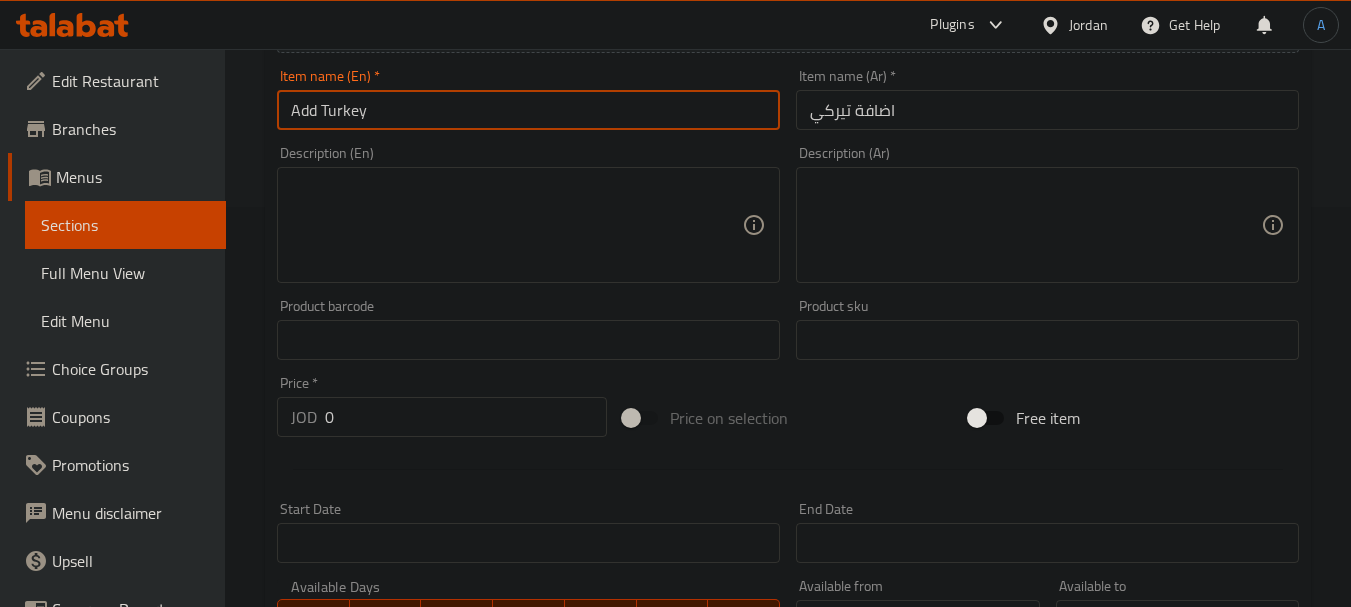 type on "Add Turkey" 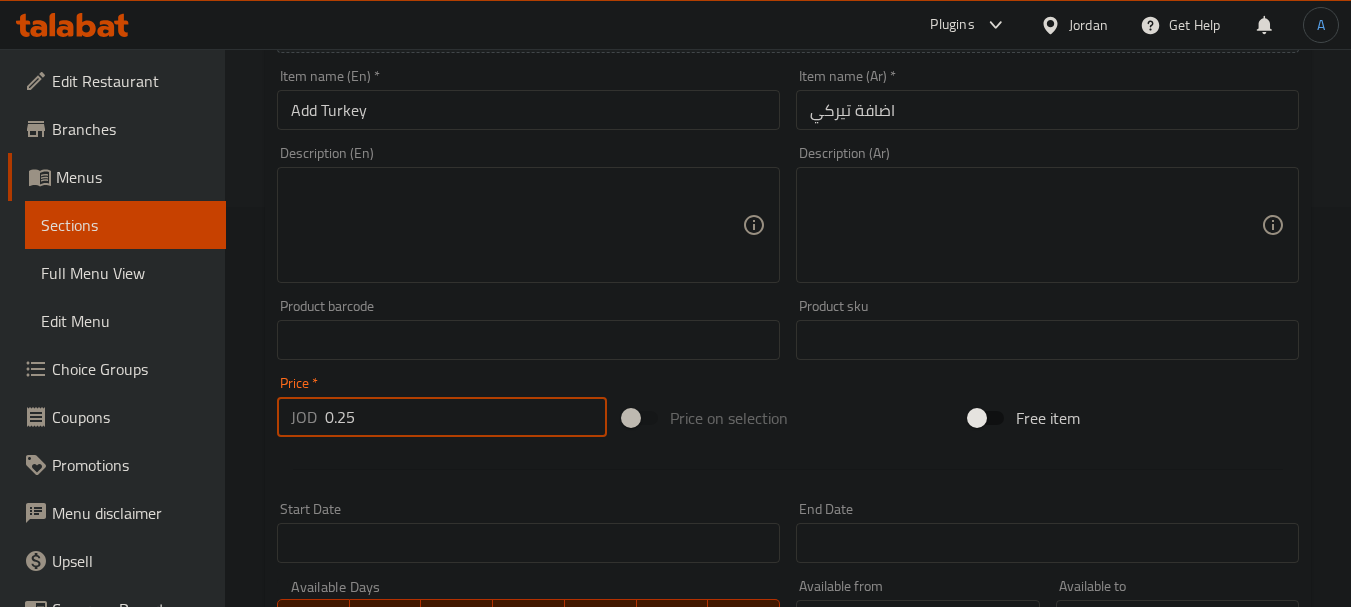 type on "0.25" 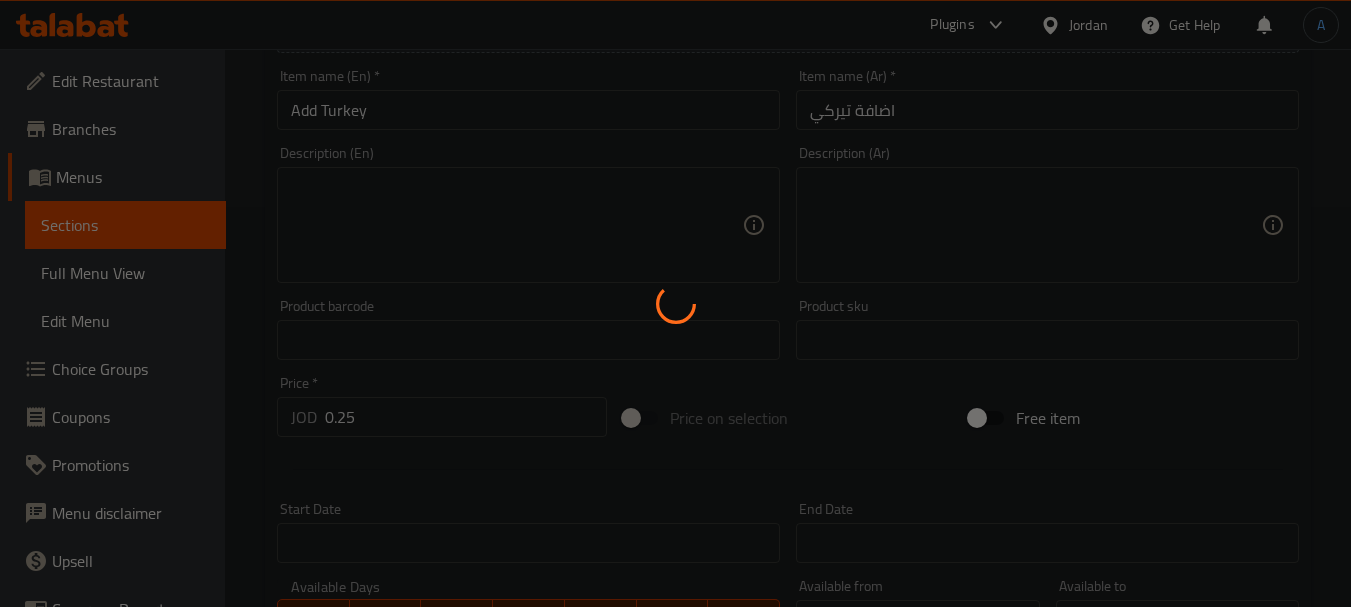 type 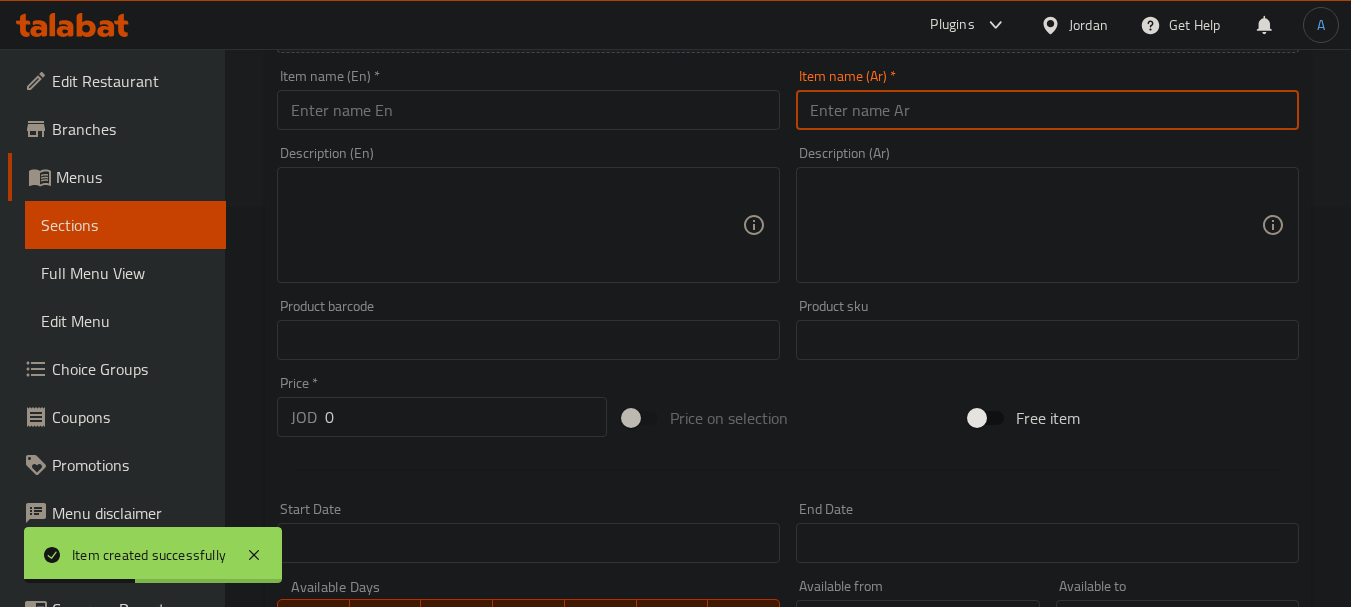 click at bounding box center (1047, 110) 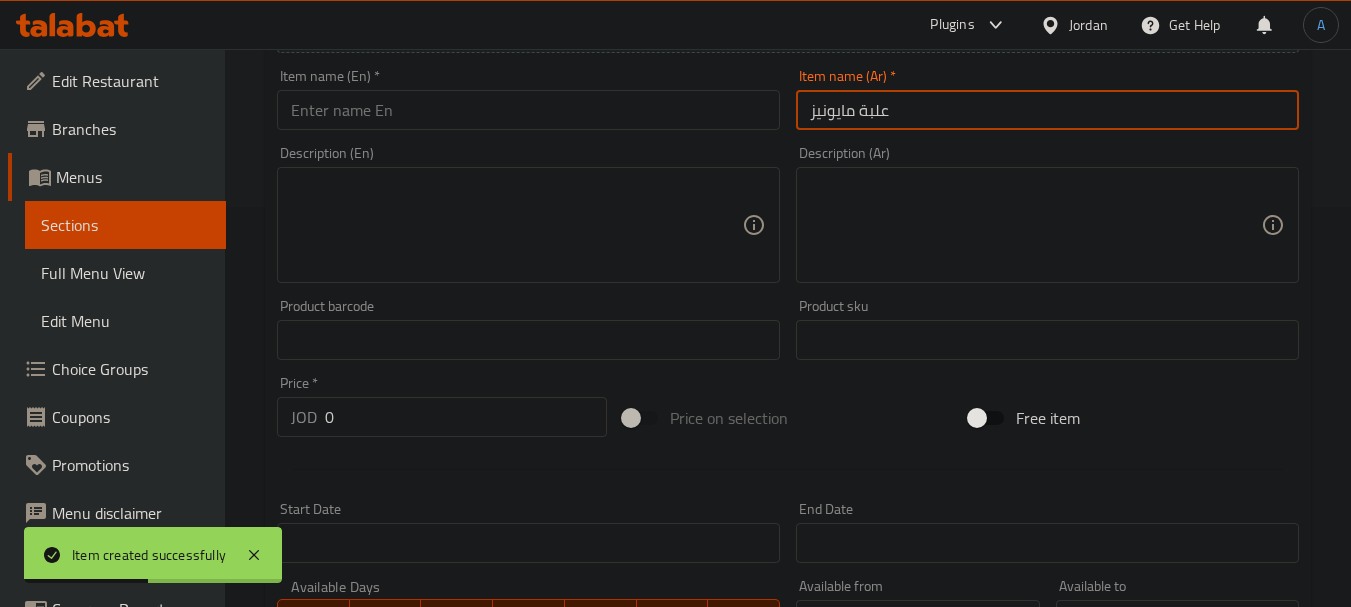 type on "علبة مايونيز" 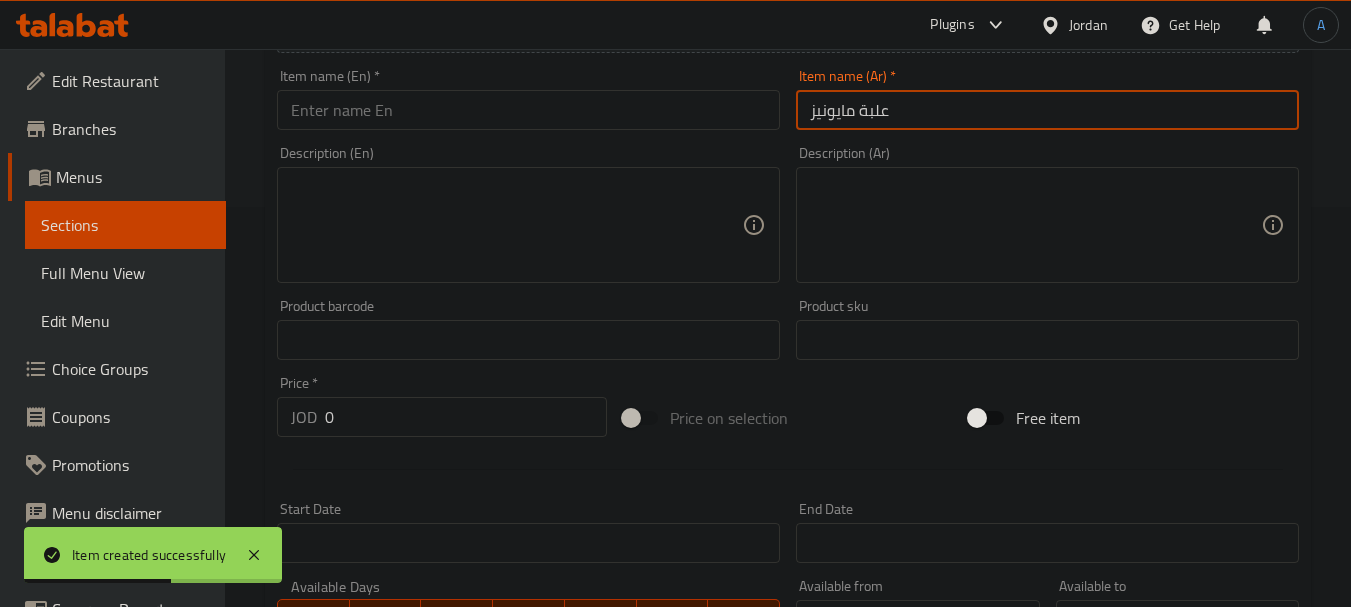 click at bounding box center (528, 110) 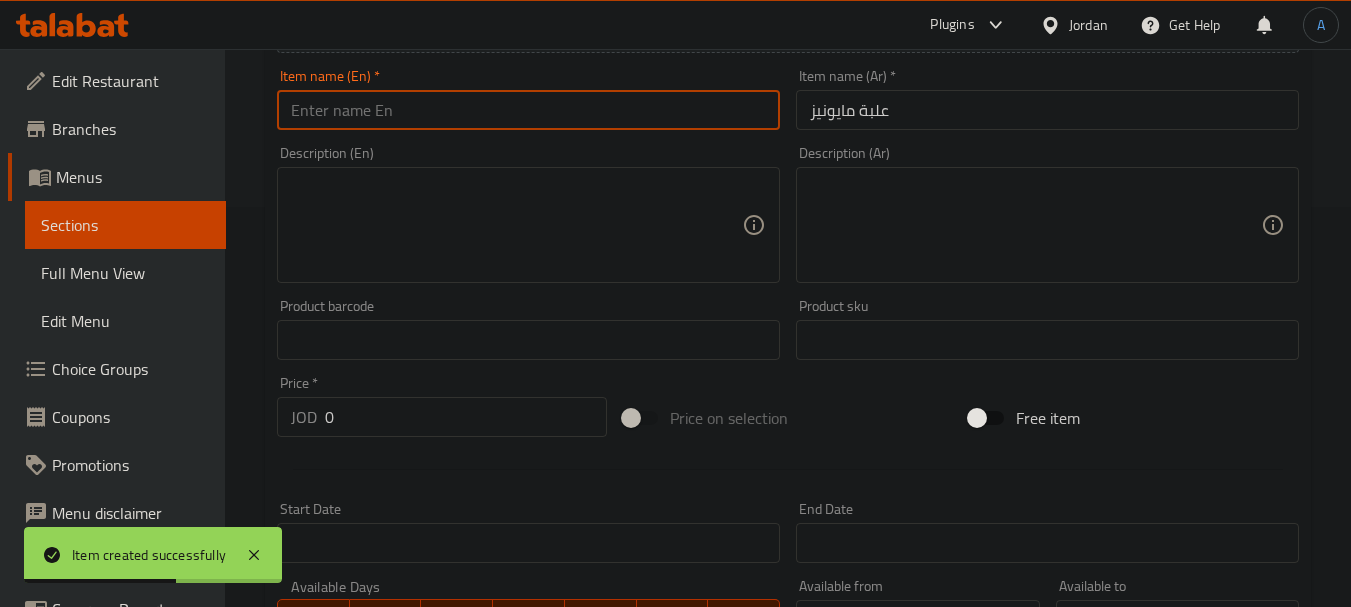paste on "A packet of mayonnaise" 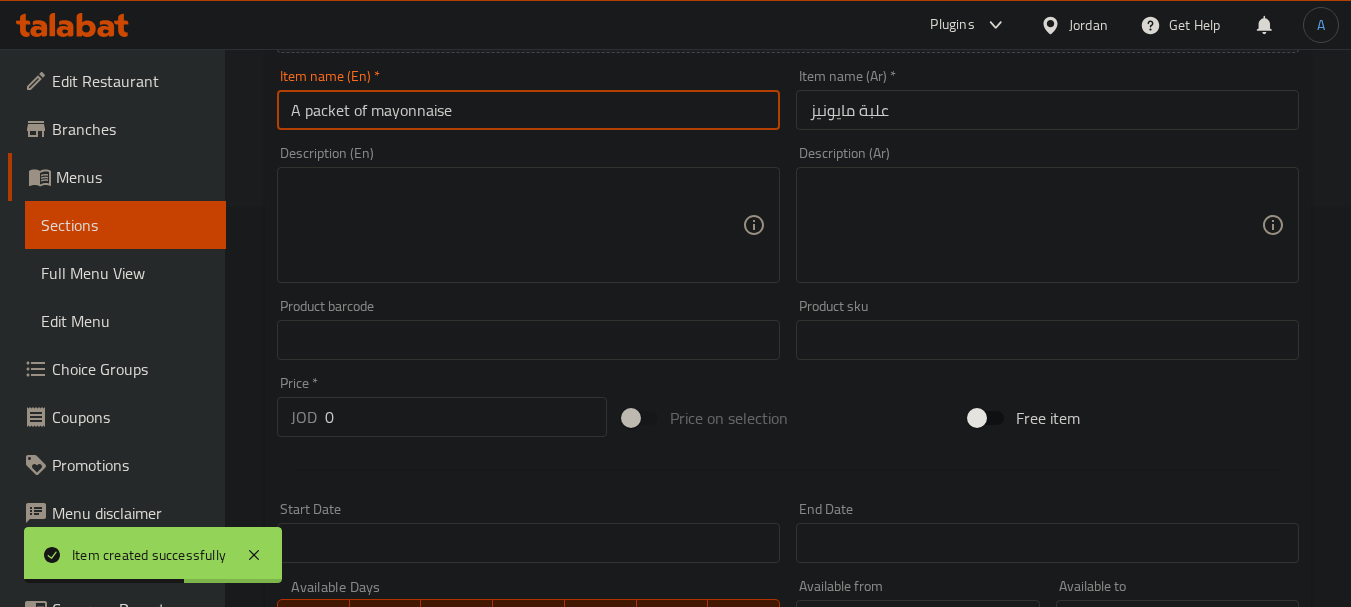 drag, startPoint x: 532, startPoint y: 107, endPoint x: 20, endPoint y: 76, distance: 512.9376 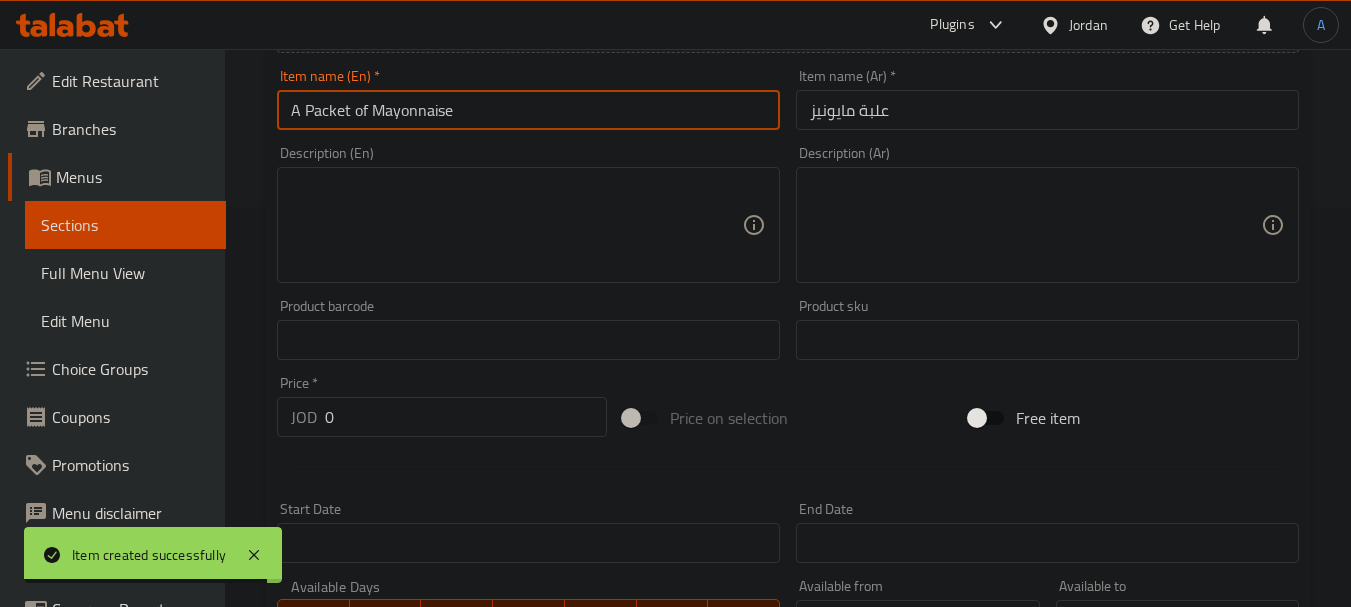 type on "A Packet of Mayonnaise" 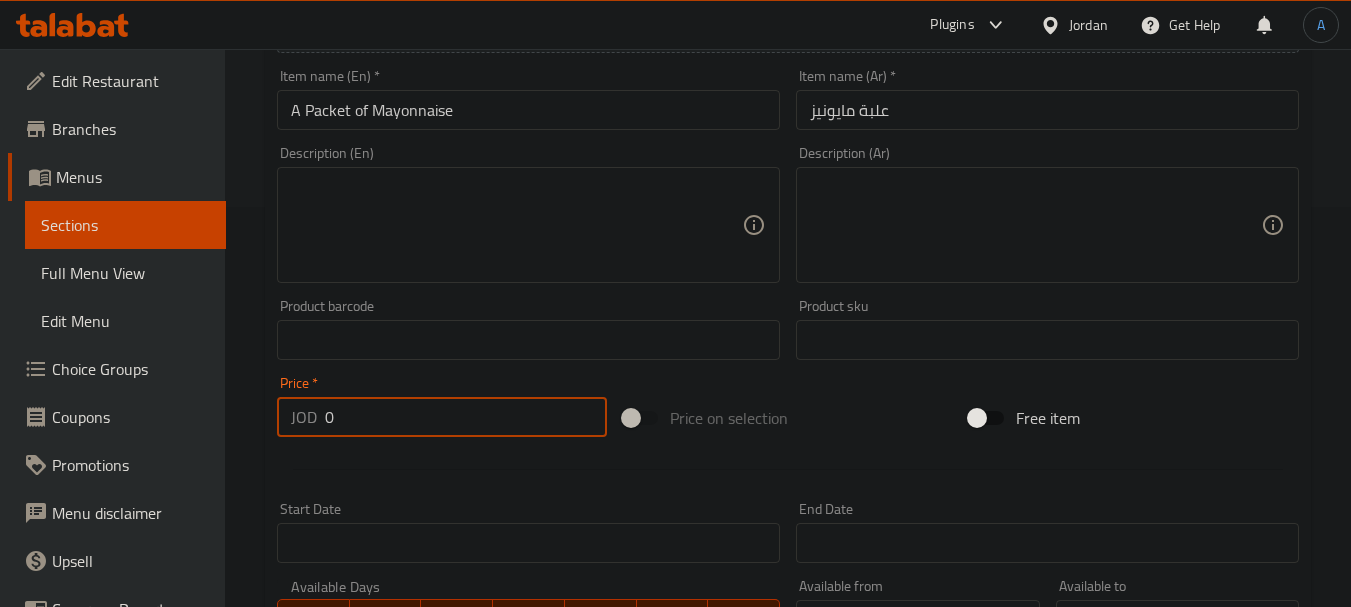 drag, startPoint x: 360, startPoint y: 424, endPoint x: 278, endPoint y: 424, distance: 82 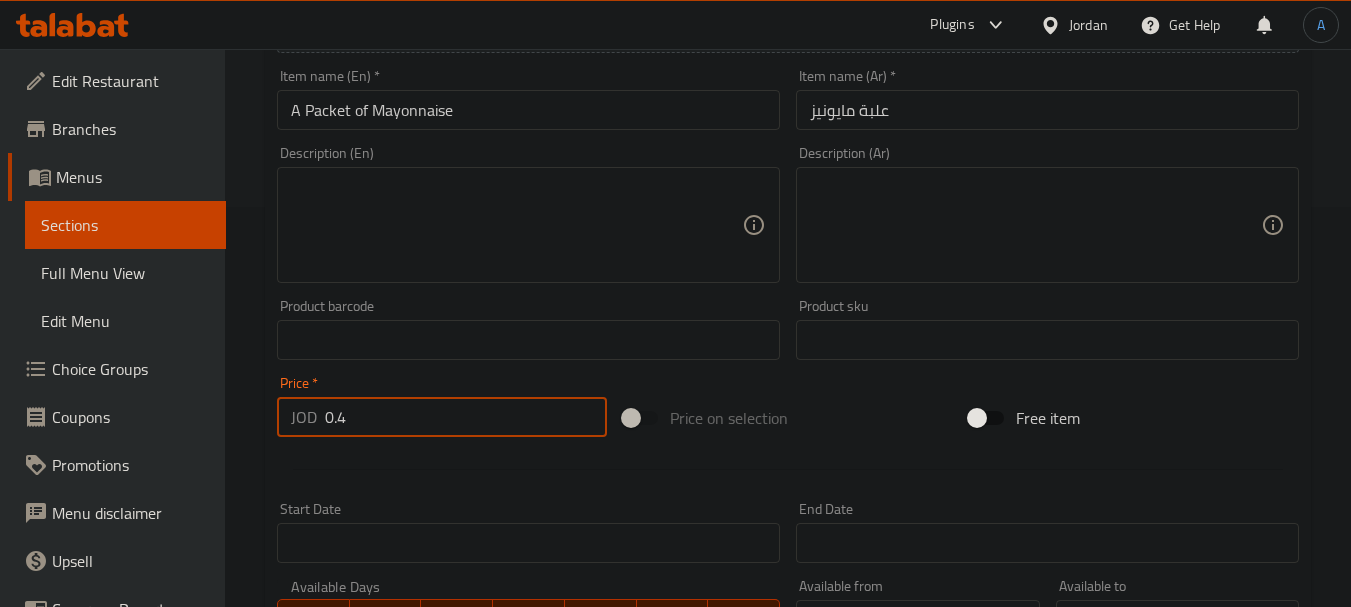 type on "0.4" 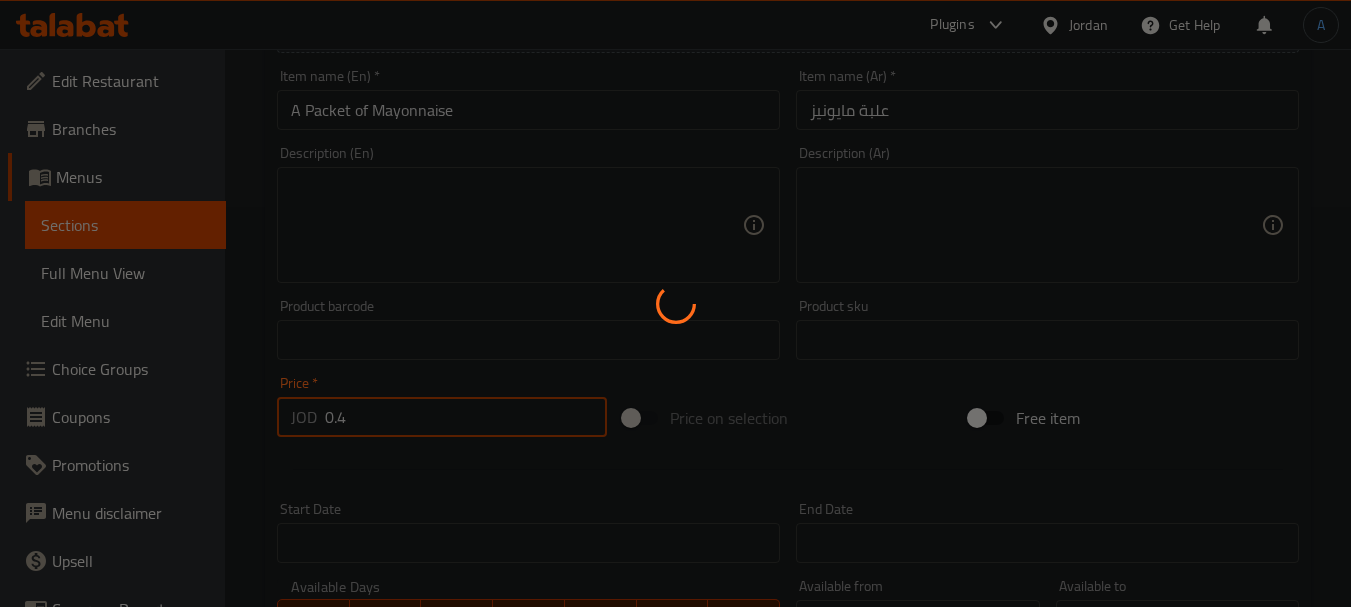 type 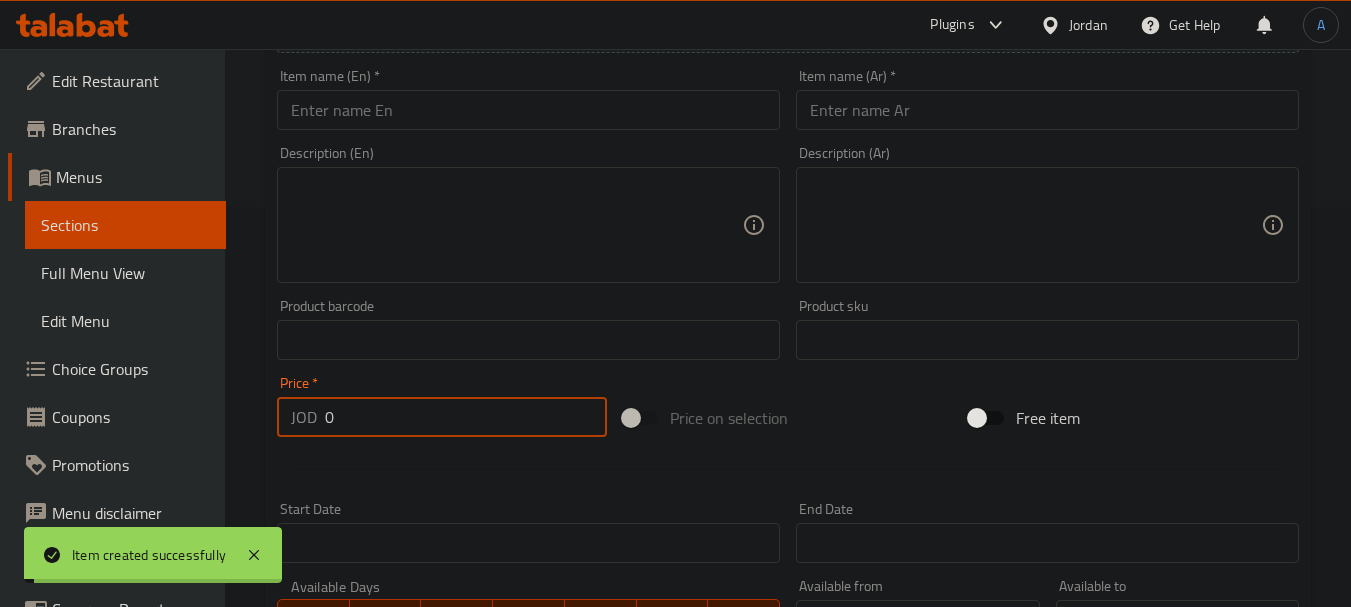 click on "Item name (Ar)   * Item name (Ar)  *" at bounding box center [1047, 99] 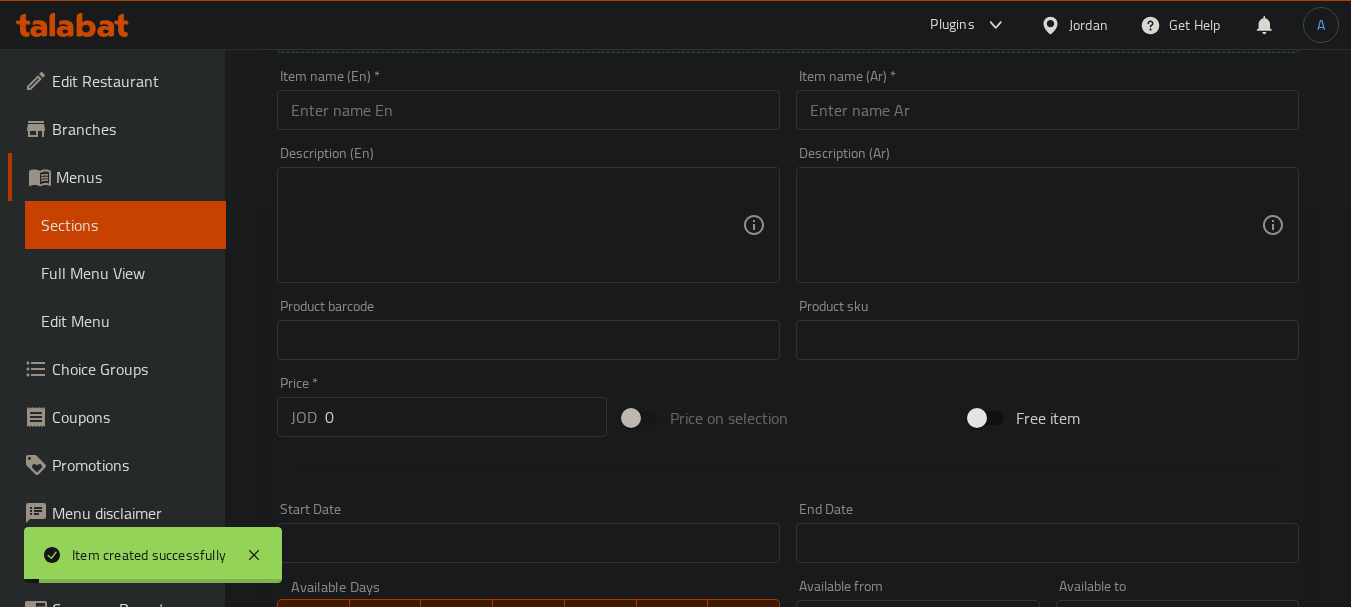 click at bounding box center [1047, 110] 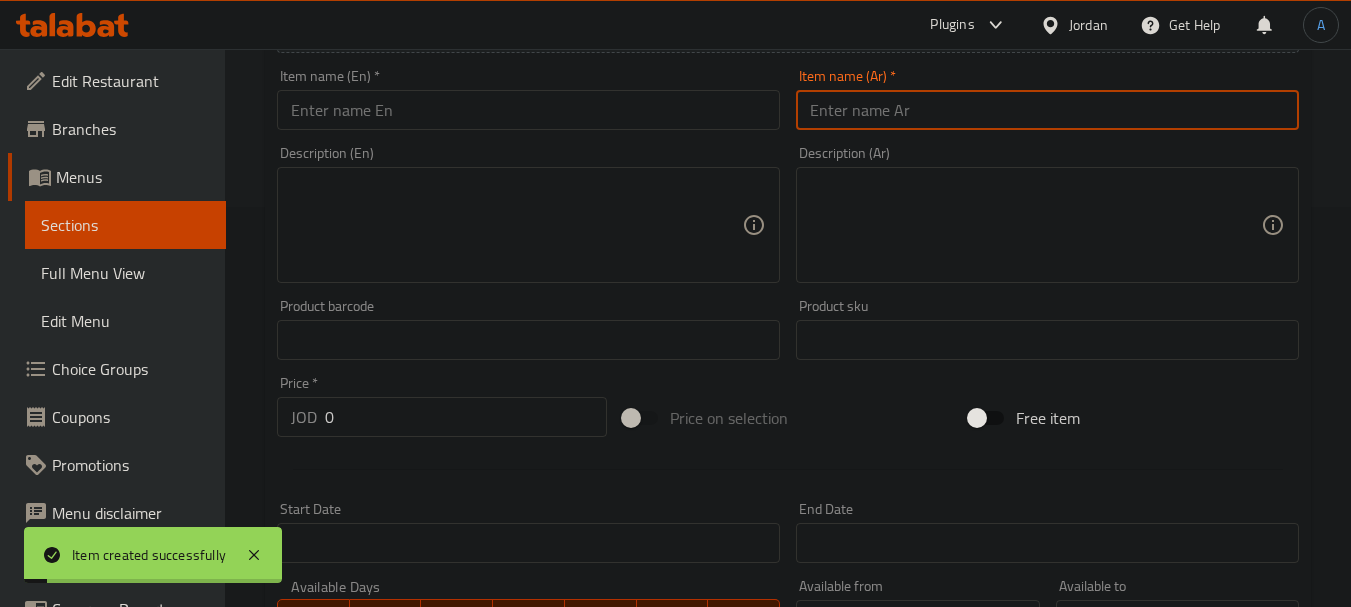paste on "علبة مثومة" 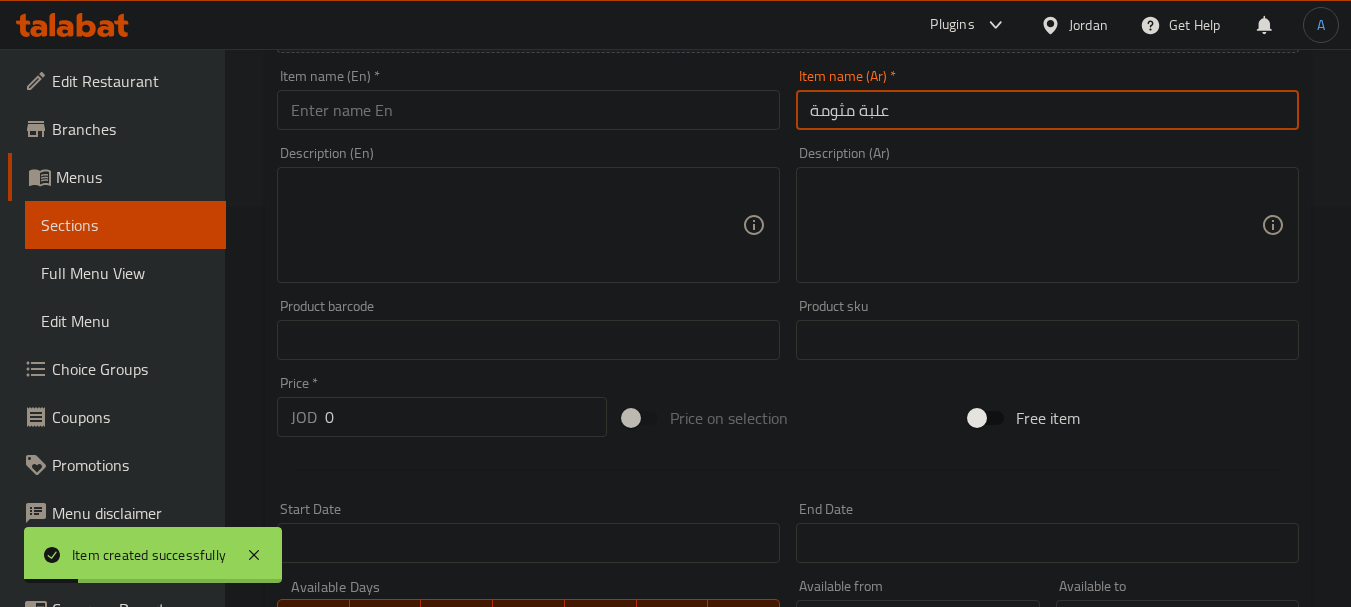 type on "علبة مثومة" 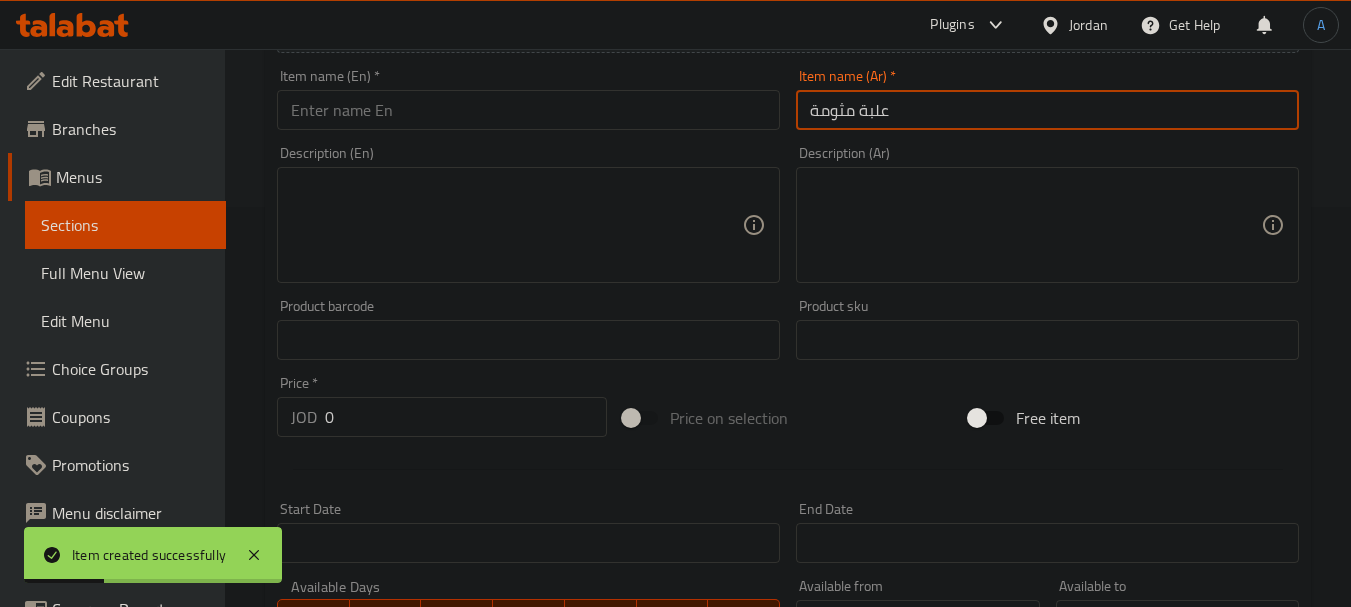 click on "Description (En) Description (En)" at bounding box center (528, 214) 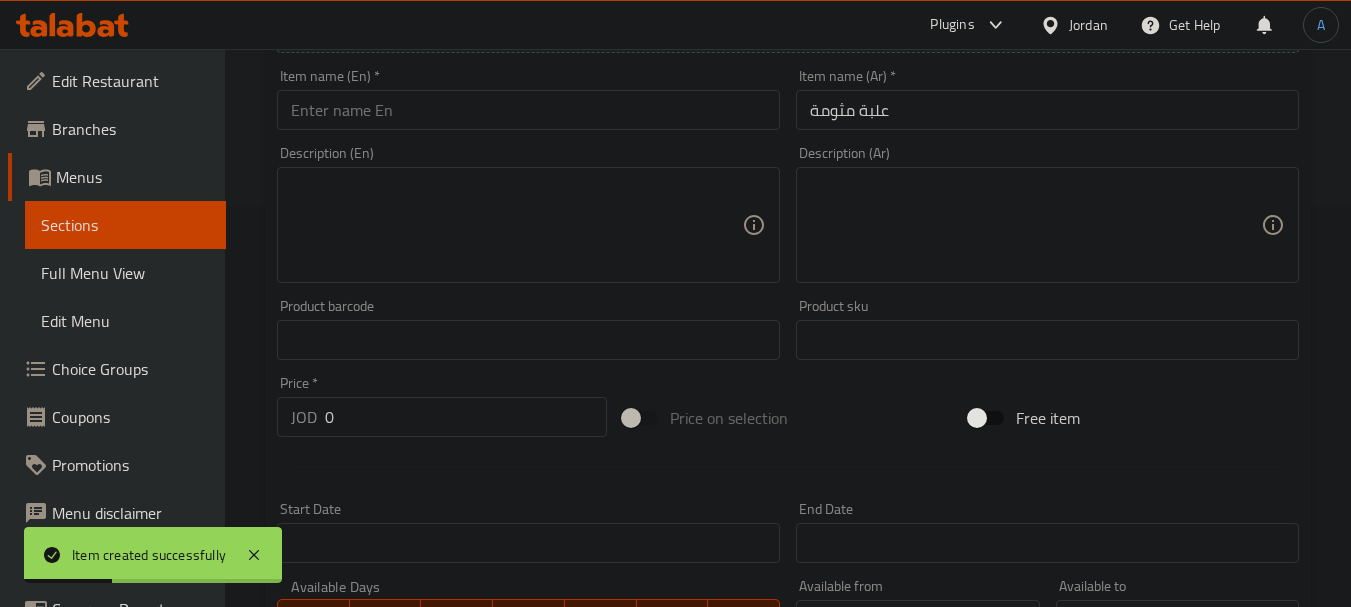 click at bounding box center (528, 110) 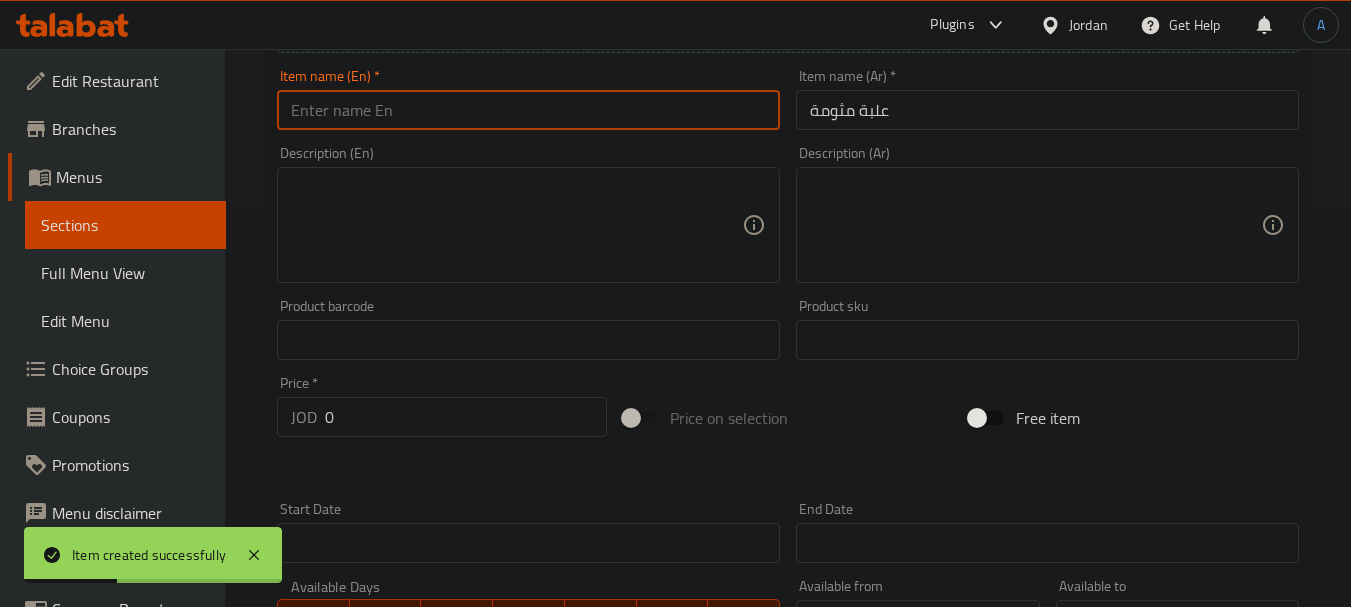paste on "A box of garlic" 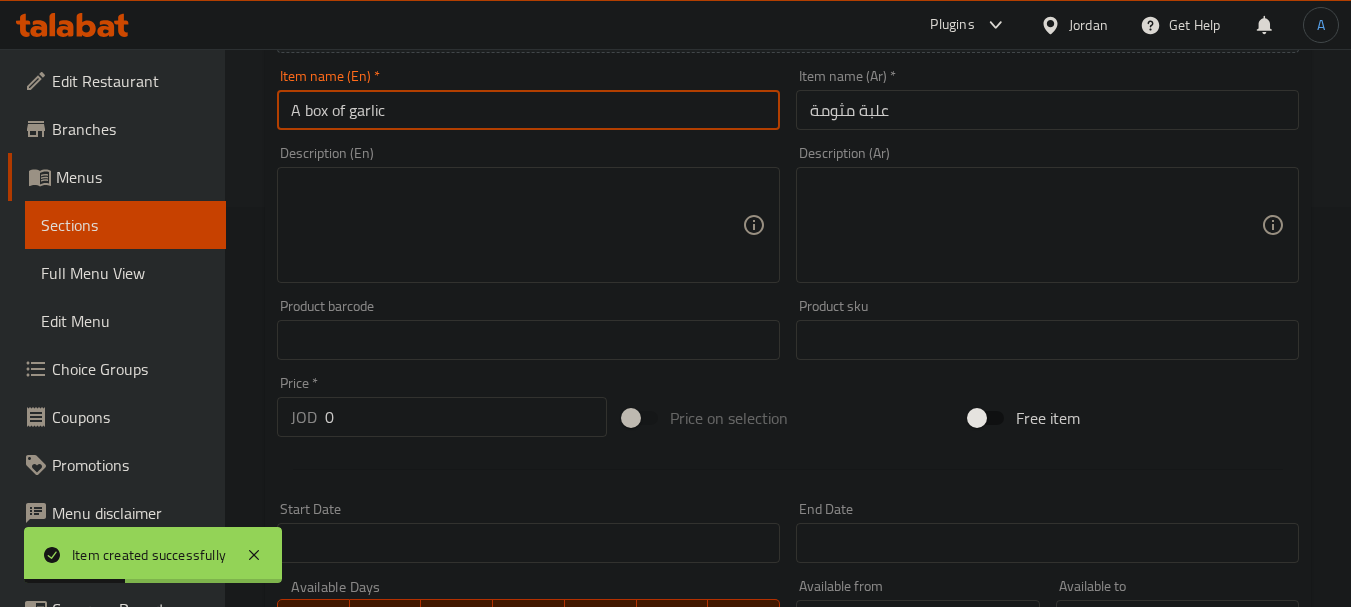 drag, startPoint x: 473, startPoint y: 101, endPoint x: 86, endPoint y: 96, distance: 387.0323 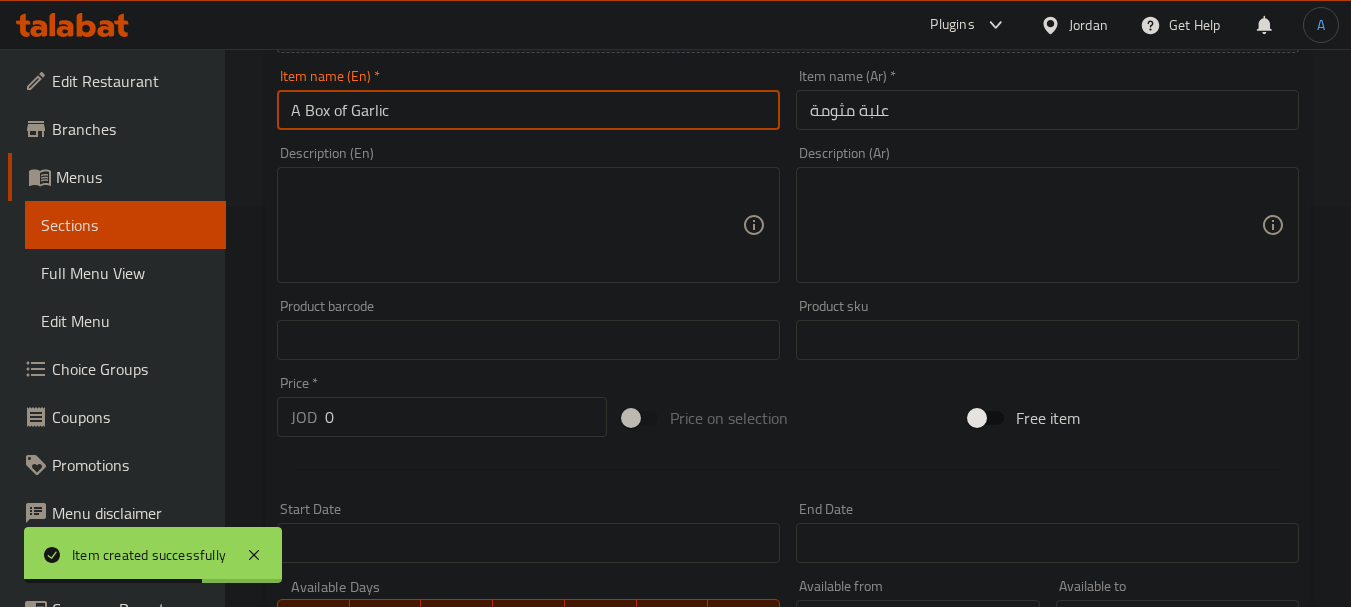 type on "A Box of Garlic" 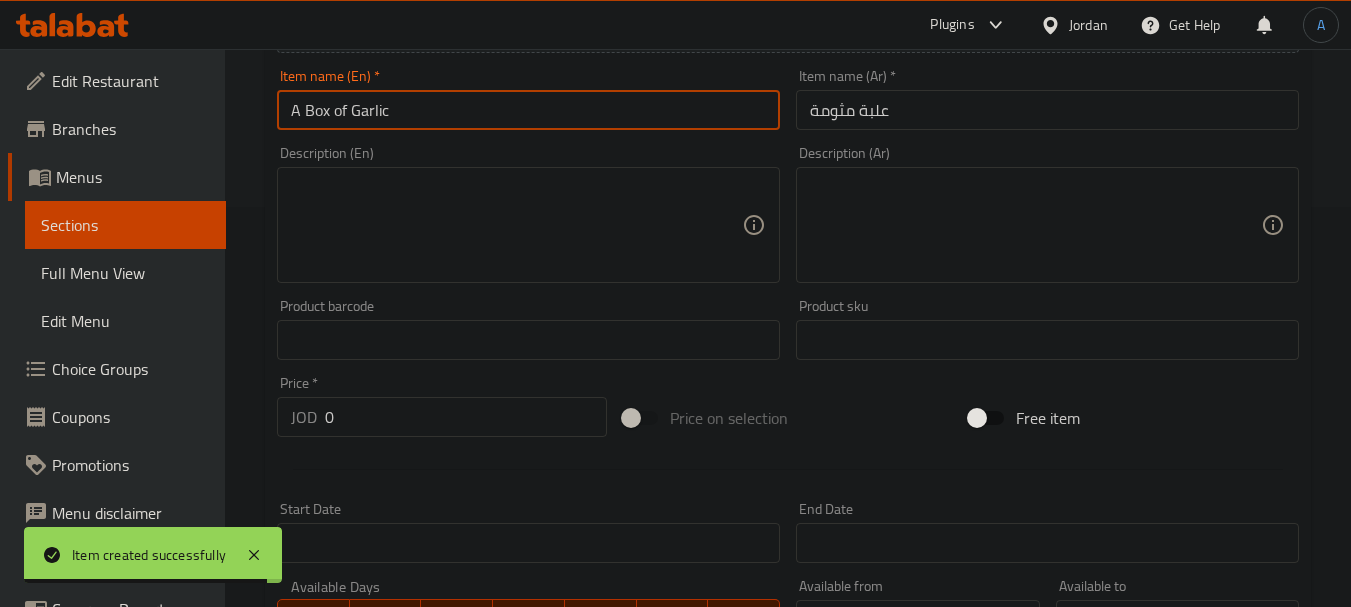 click on "Edit Restaurant   Branches   Menus   Sections   Full Menu View   Edit Menu   Choice Groups   Coupons   Promotions   Menu disclaimer   Upsell   Coverage Report   Grocery Checklist  Version:    1.0.0  Get support on:    Support.OpsPlatform Home / Restaurants management / Menus / Sections / item / create Addons  section Create new item Add item image Image Size: 1200 x 800 px / Image formats: jpg, png / 5MB Max. Item name (En)   * A Box of Garlic Item name (En)  * Item name (En)  * علبة مثومة Item name (Ar)  * Description (En) Description (En) Description (Ar) Description (Ar) Product barcode Product barcode Product sku Product sku Price   * JOD 0 Price  * Price on selection Free item Start Date Start Date End Date End Date Available Days SU MO TU WE TH FR SA Available from ​ ​ Available to ​ ​ Status Active Inactive Exclude from GEM Variations & Choices Add variant ASSIGN CHOICE GROUP Create" at bounding box center [675, 331] 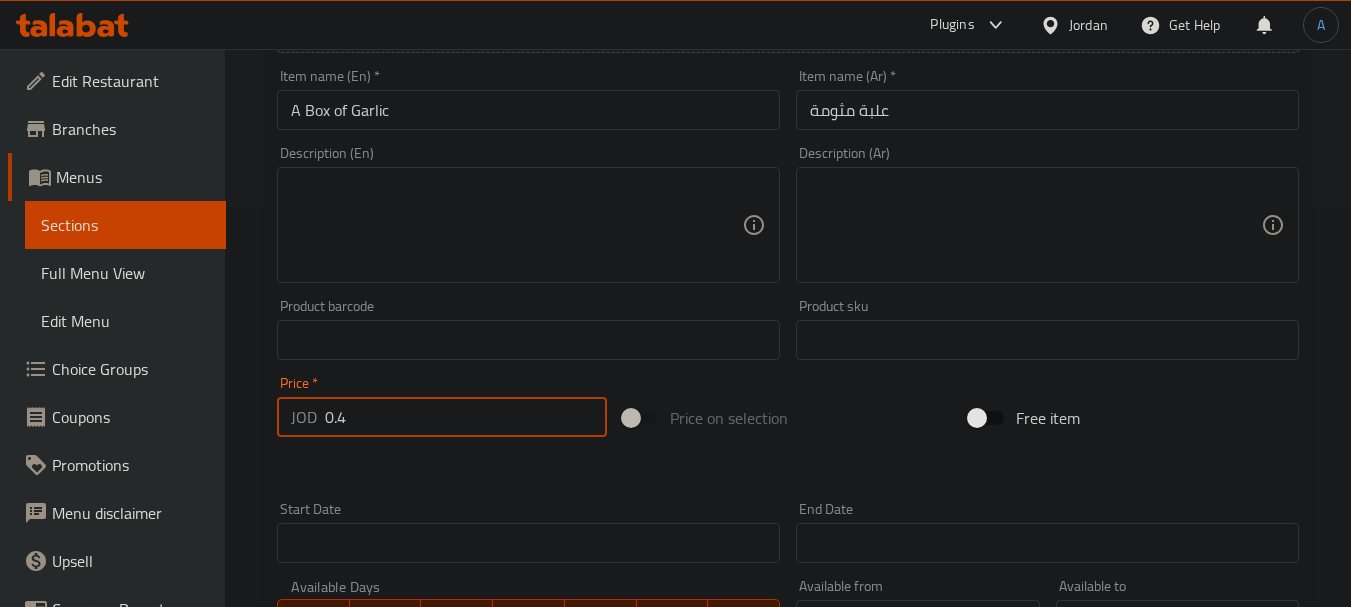 type on "0.4" 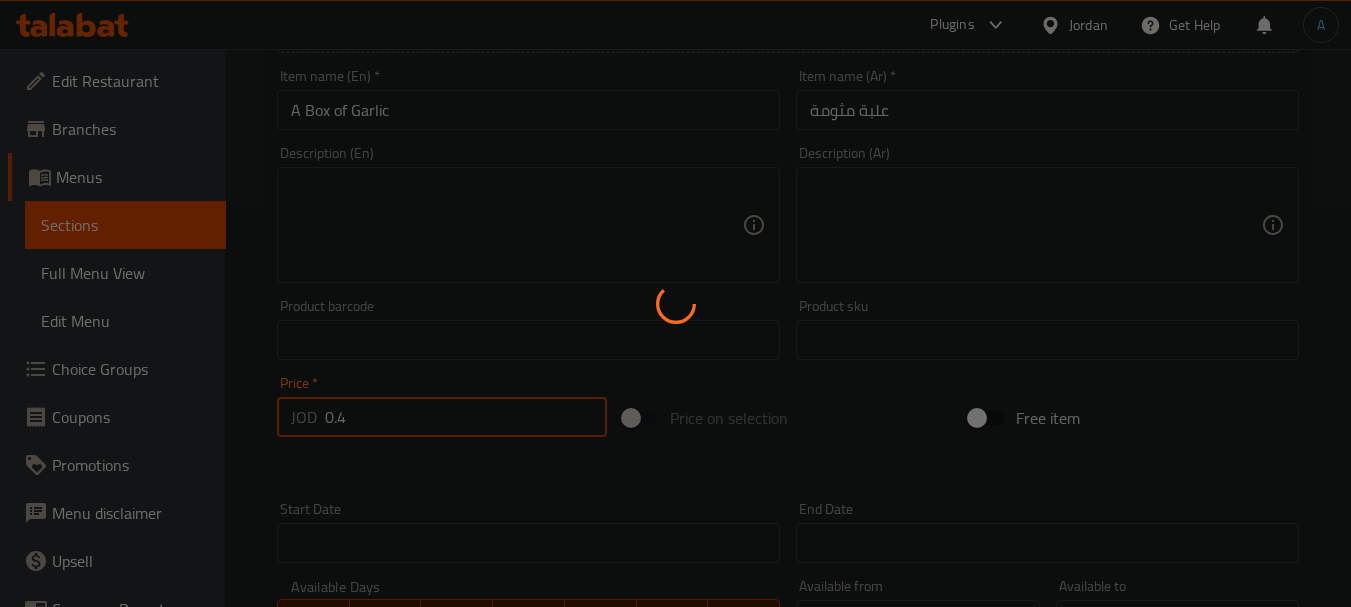 type 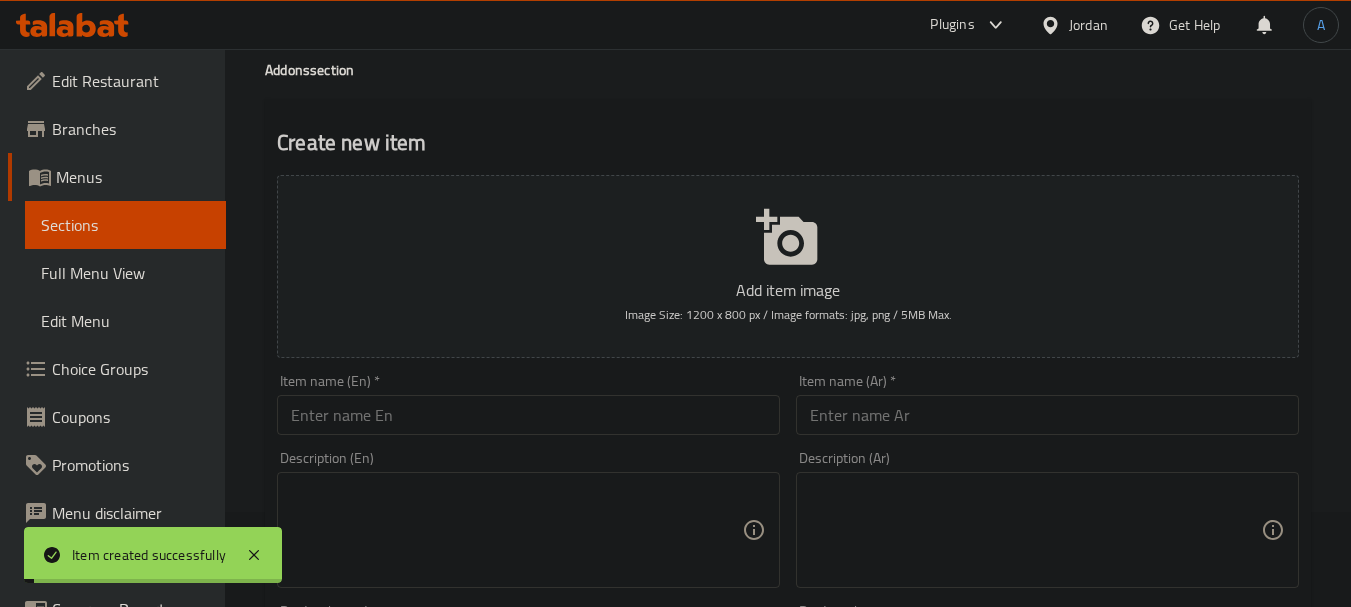 scroll, scrollTop: 0, scrollLeft: 0, axis: both 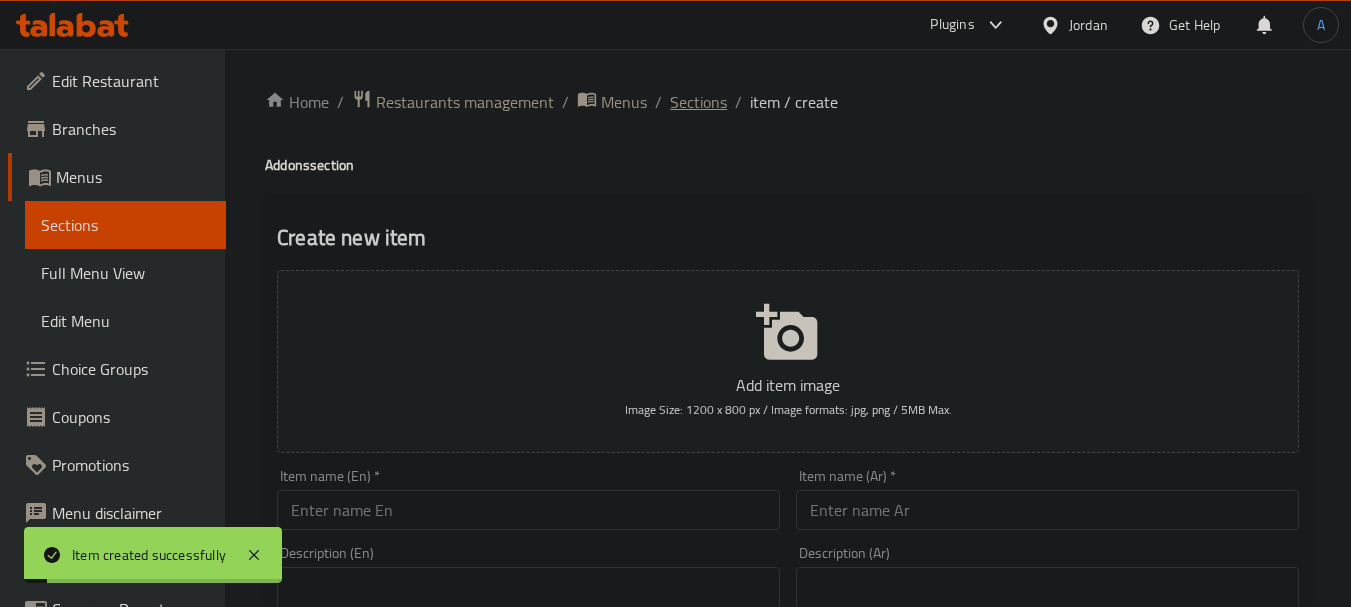 click on "Sections" at bounding box center (698, 102) 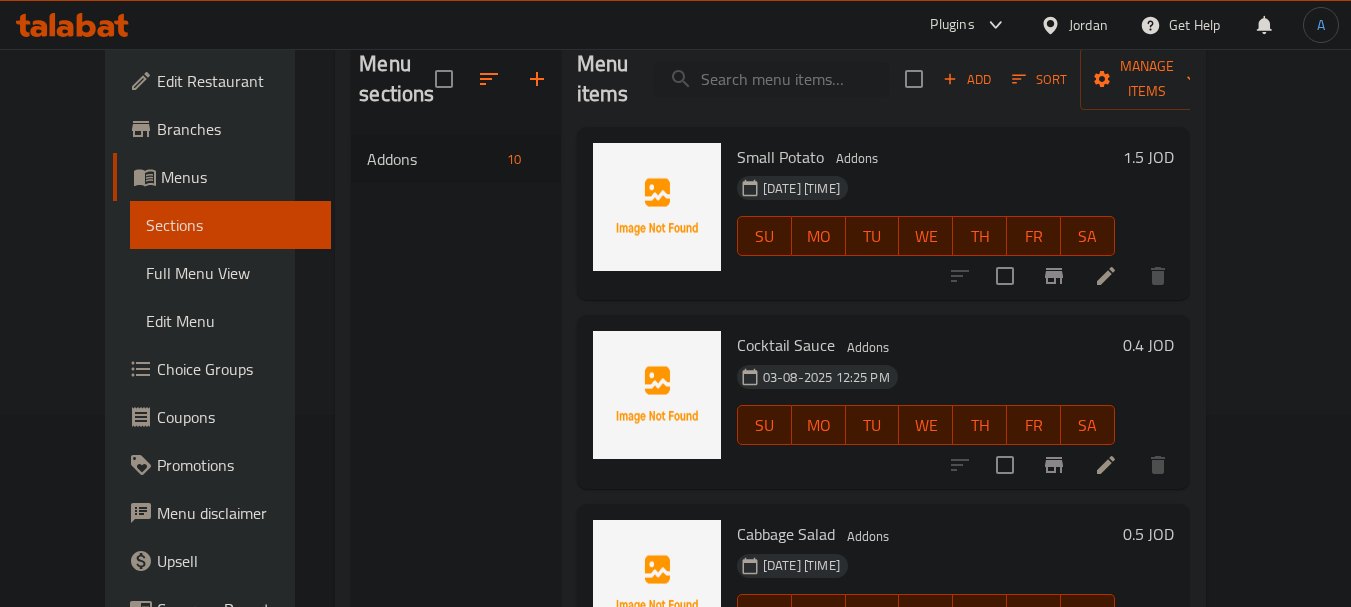 scroll, scrollTop: 200, scrollLeft: 0, axis: vertical 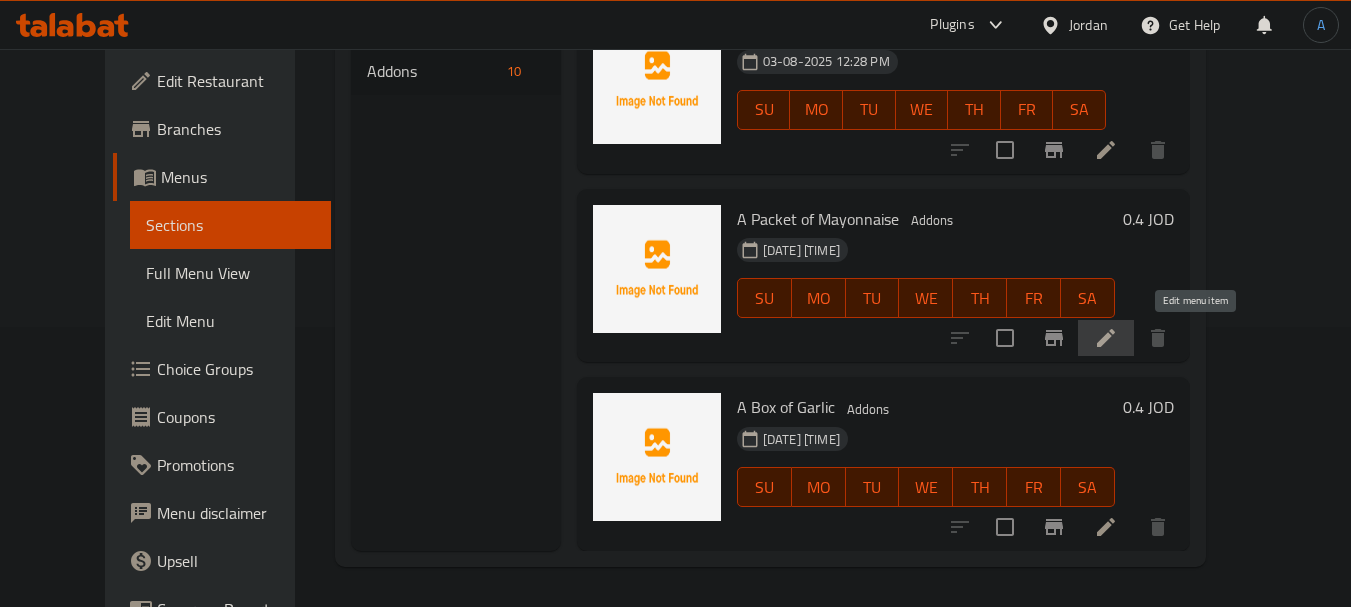 click 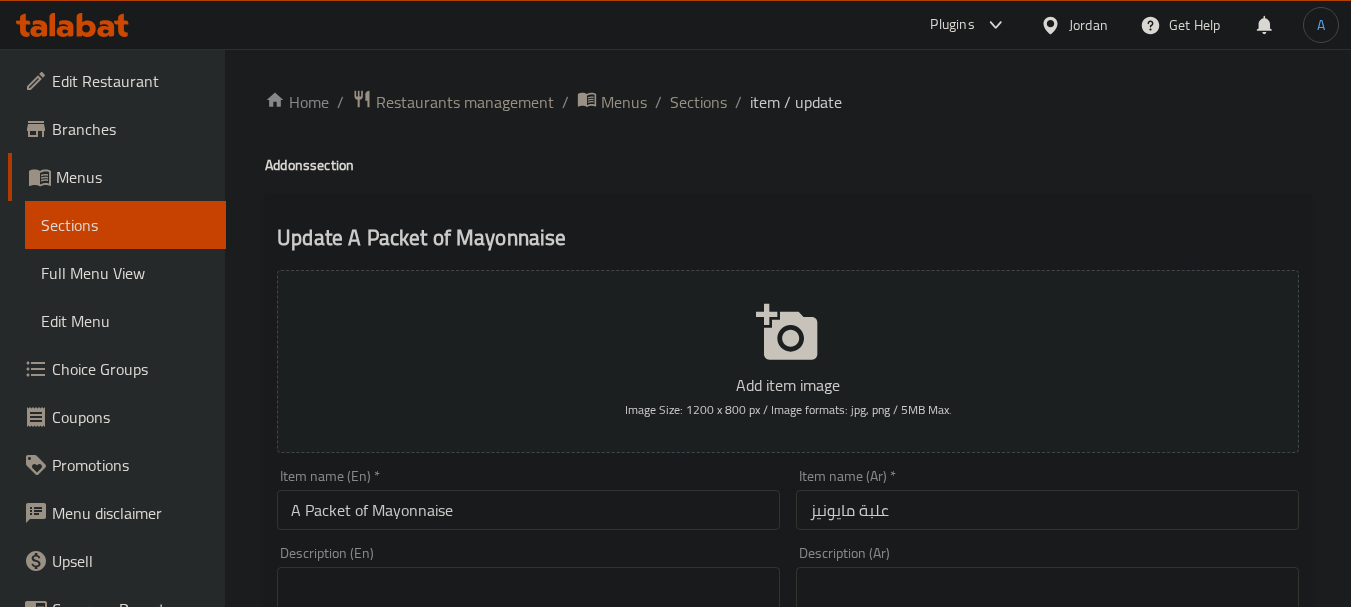 scroll, scrollTop: 600, scrollLeft: 0, axis: vertical 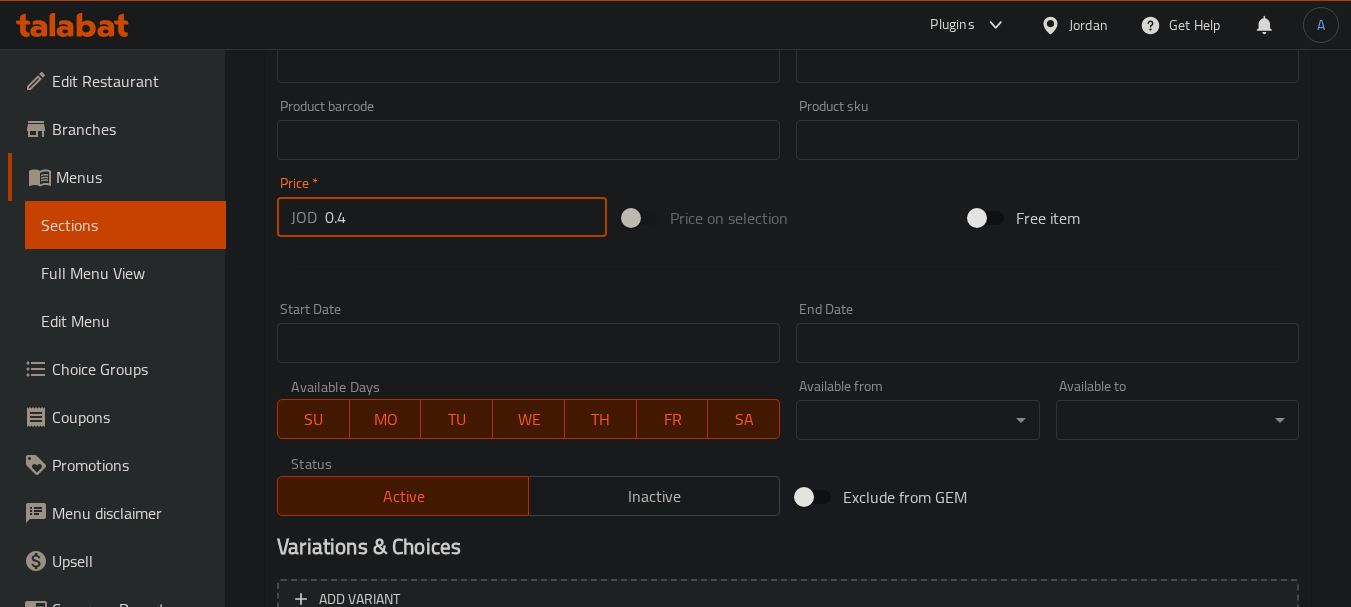 drag, startPoint x: 411, startPoint y: 219, endPoint x: 249, endPoint y: 204, distance: 162.69296 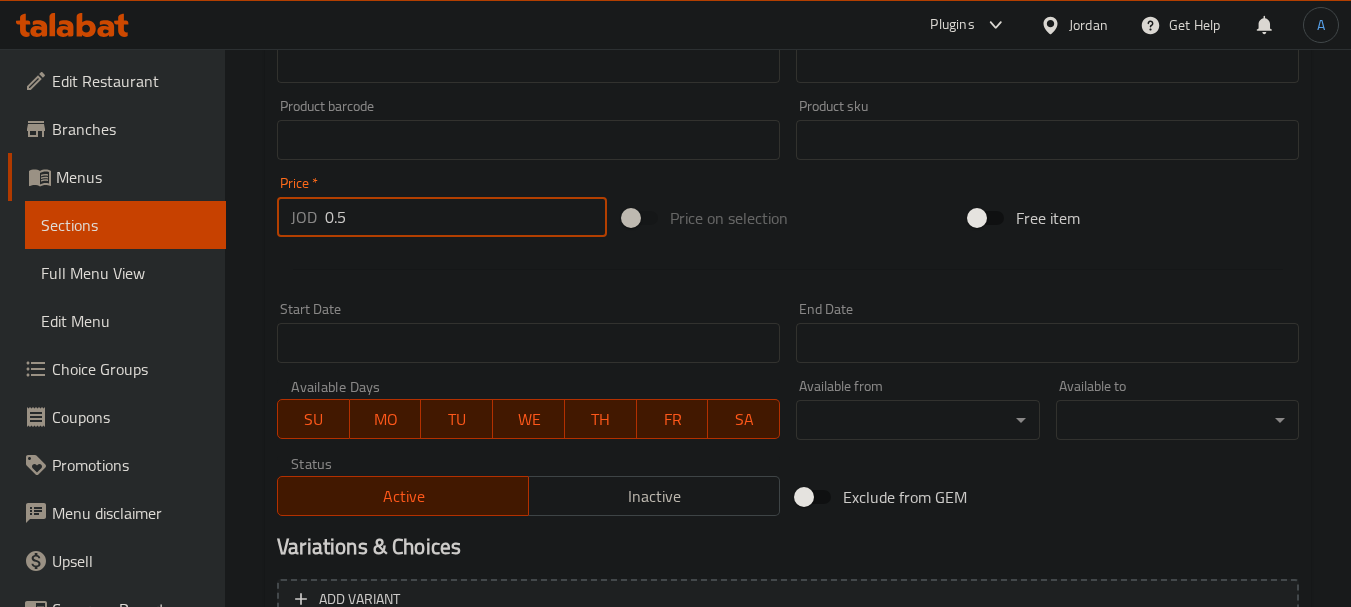 type on "0.5" 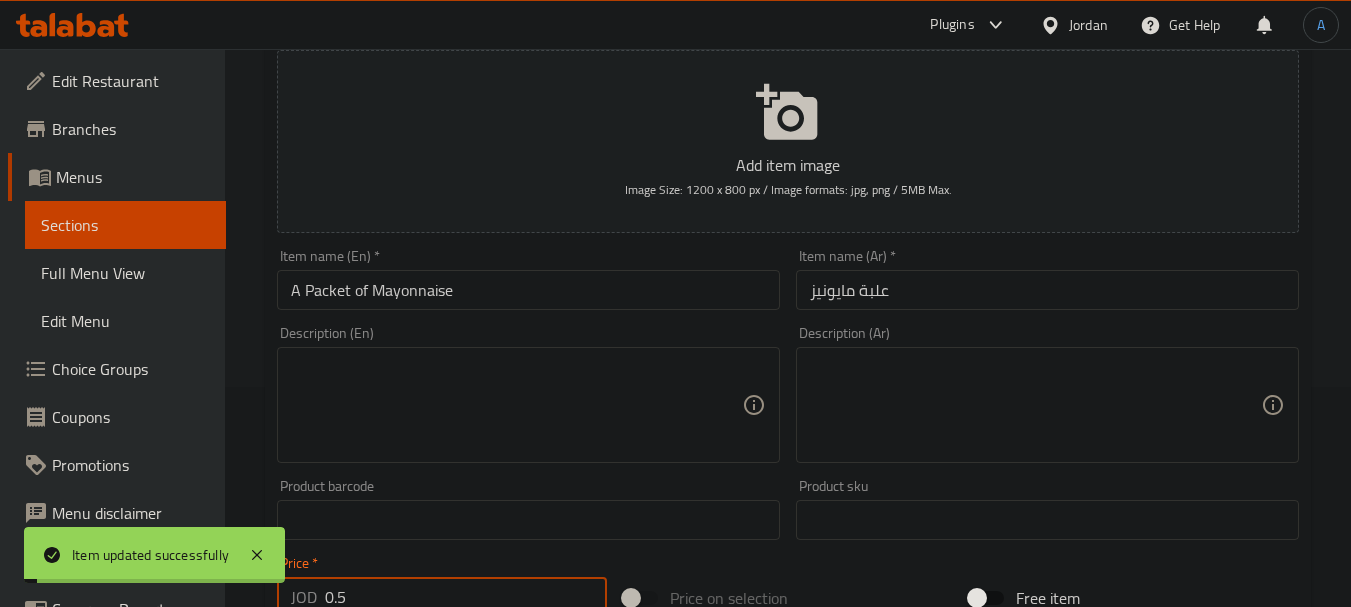 scroll, scrollTop: 0, scrollLeft: 0, axis: both 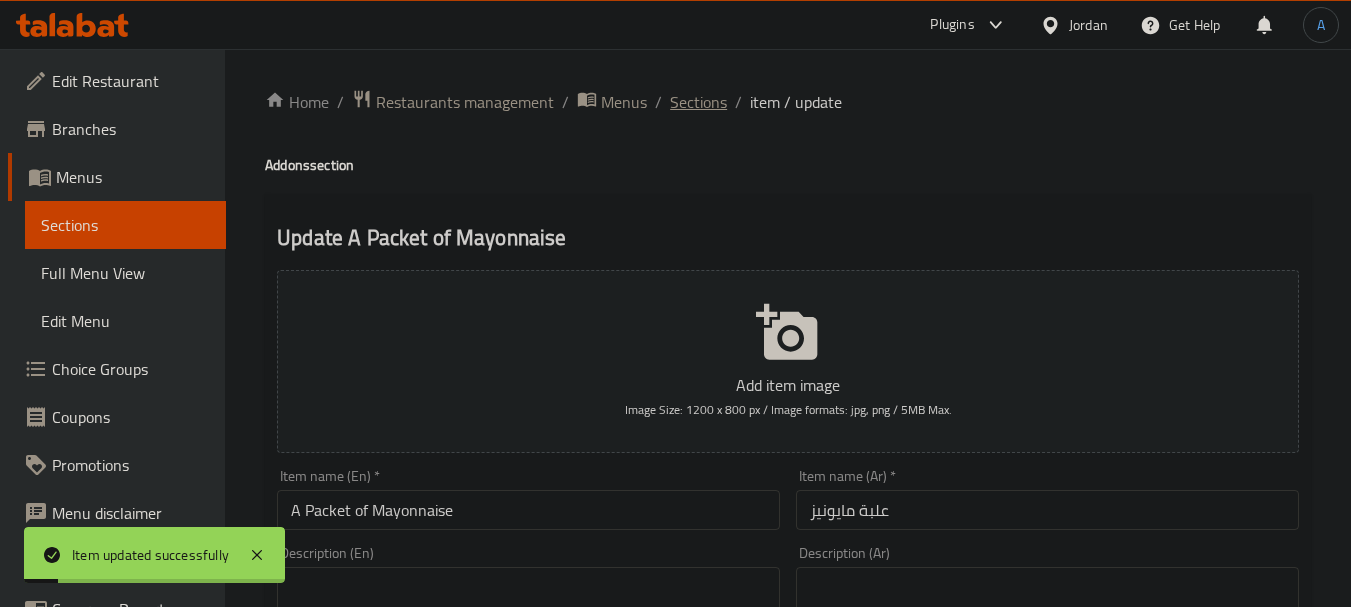 click on "Sections" at bounding box center [698, 102] 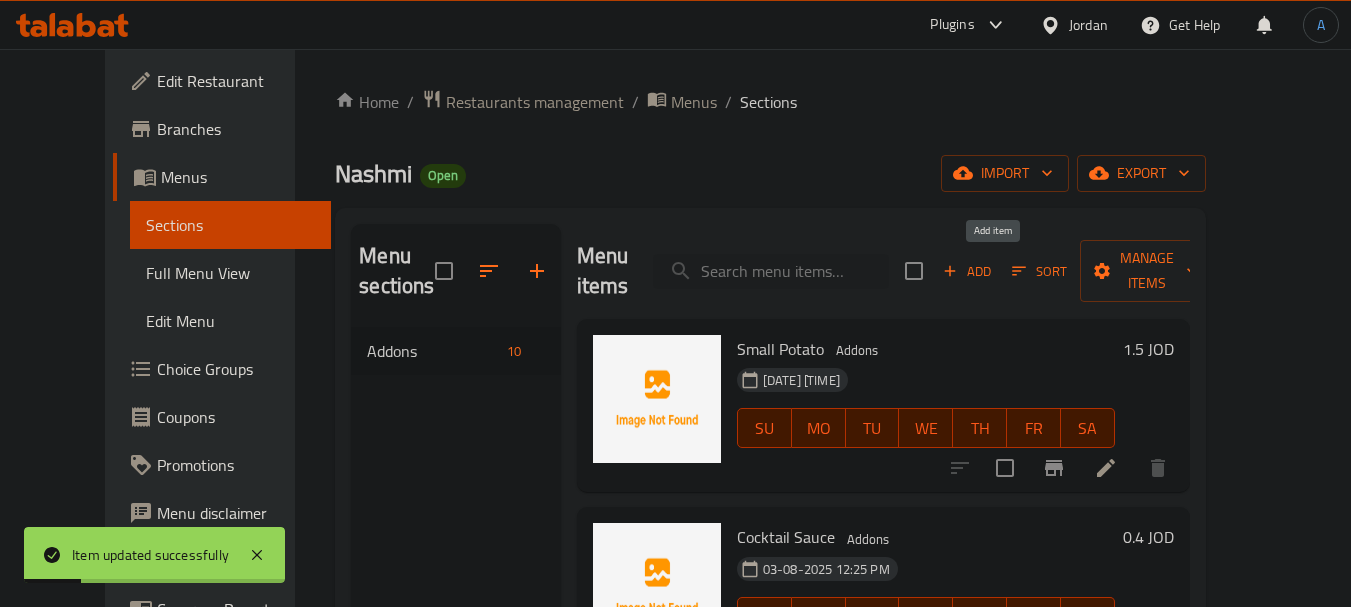 click on "Add" at bounding box center [967, 271] 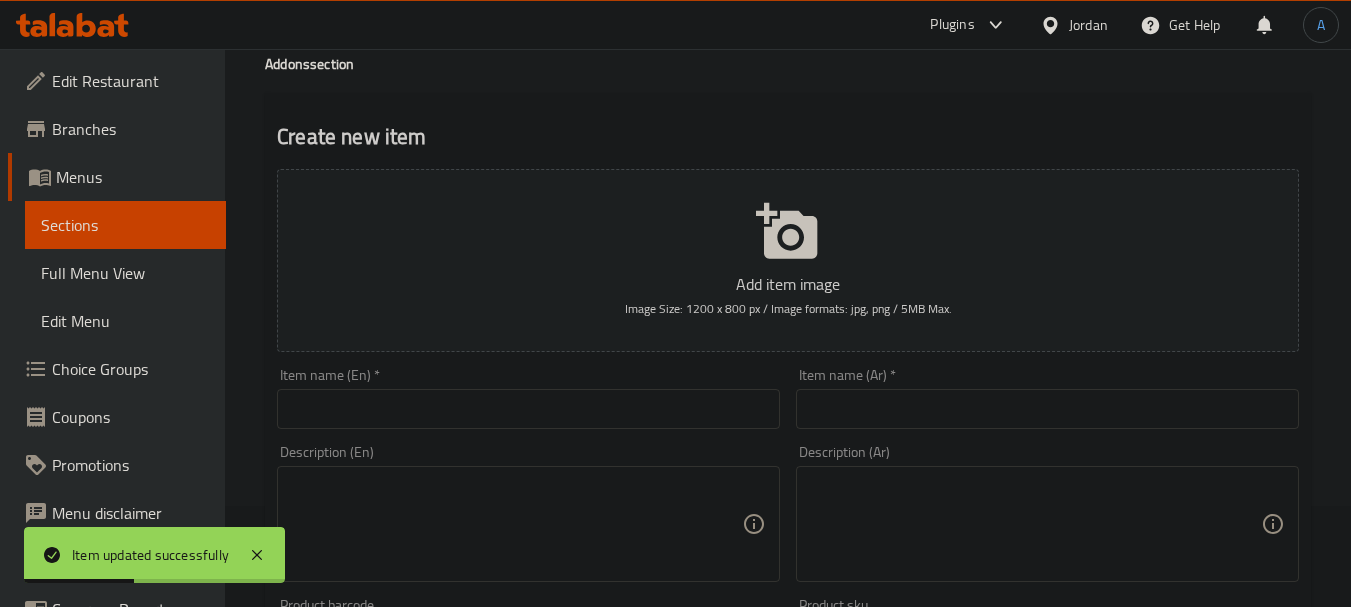 scroll, scrollTop: 300, scrollLeft: 0, axis: vertical 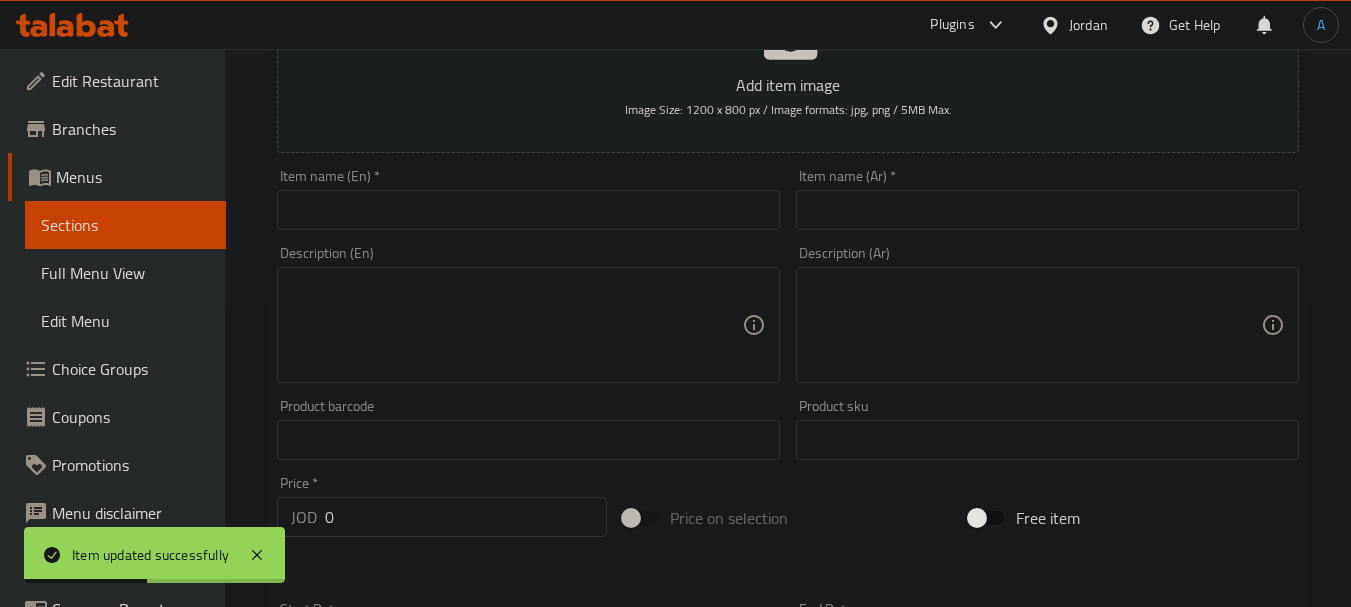 click at bounding box center (1047, 210) 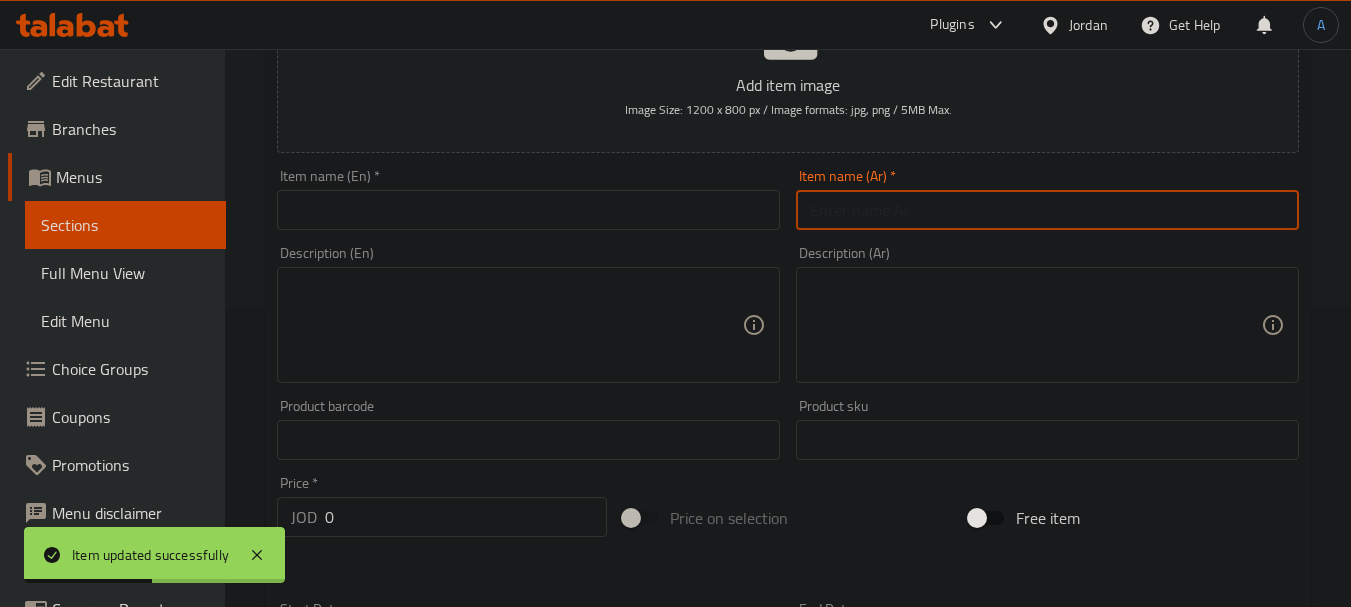 paste on "طحينية" 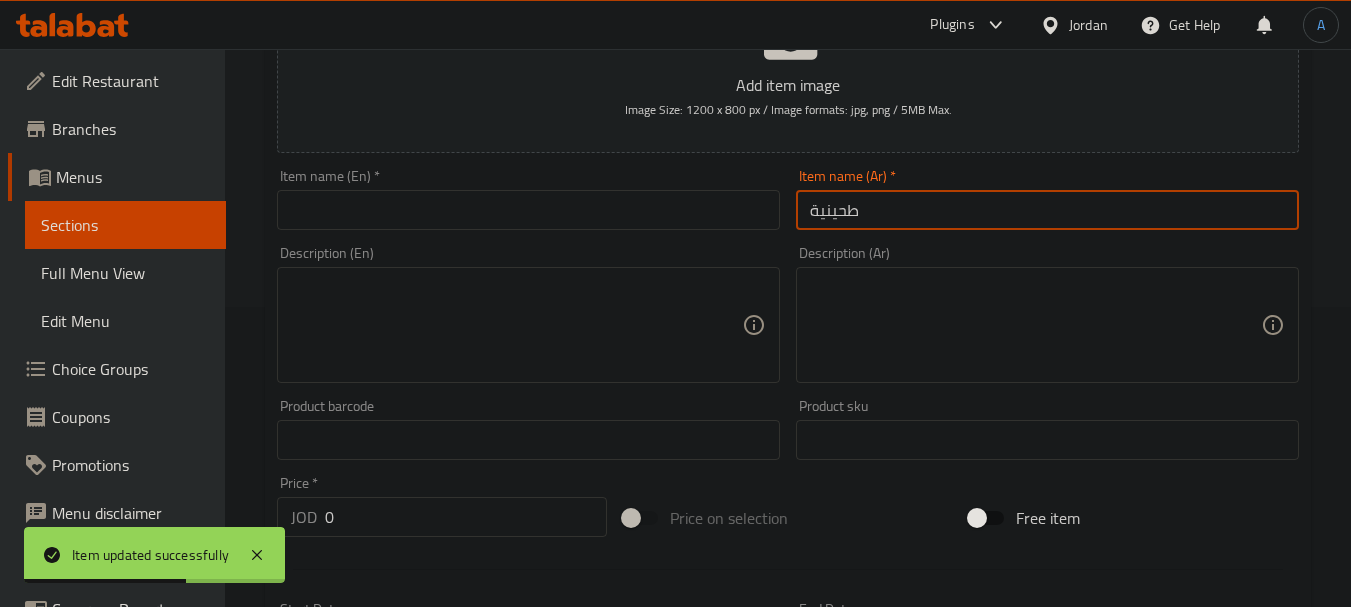 type on "طحينية" 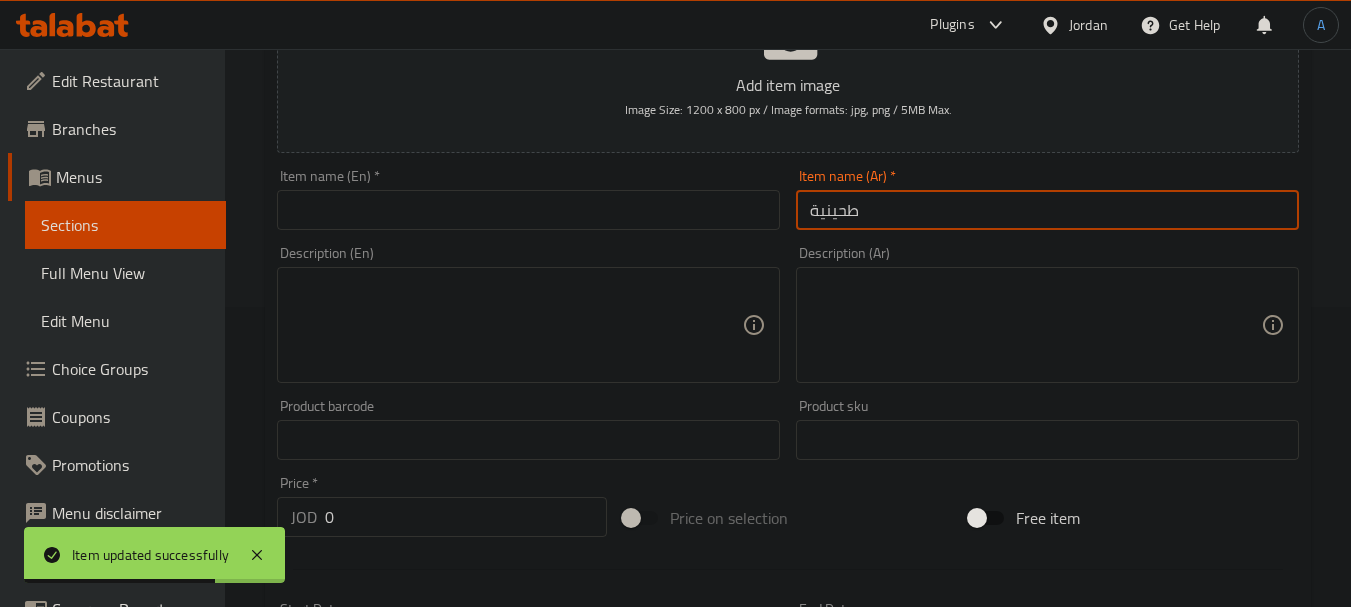 click at bounding box center (528, 210) 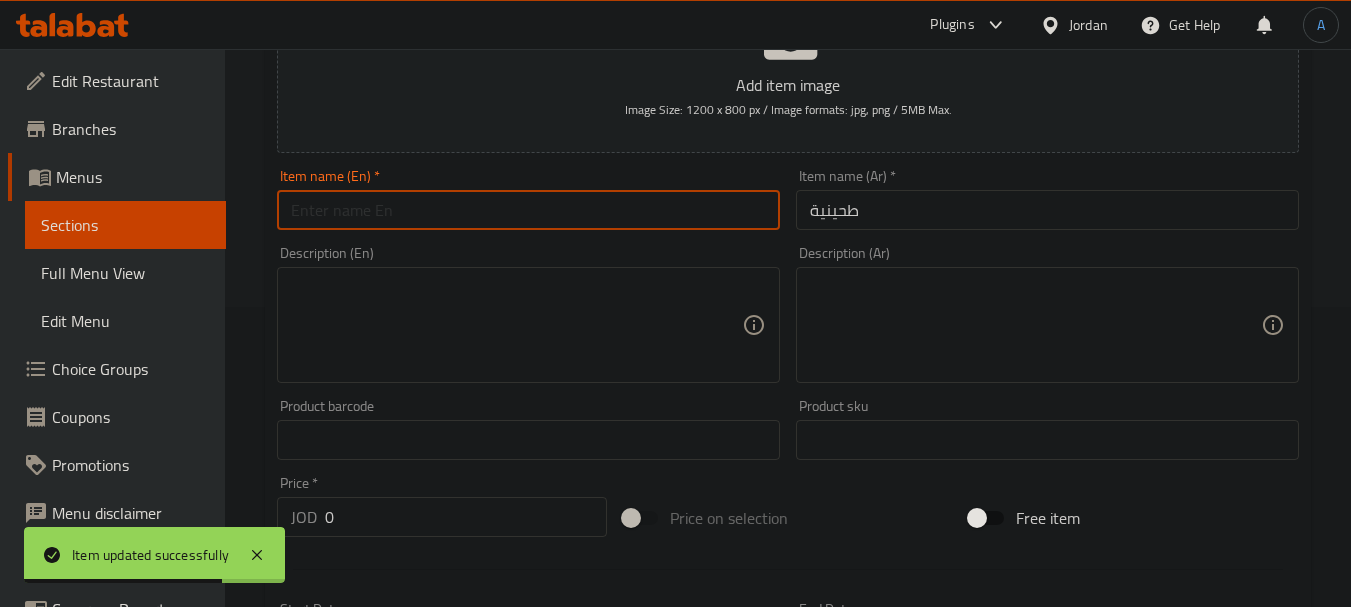 paste on "Tahini" 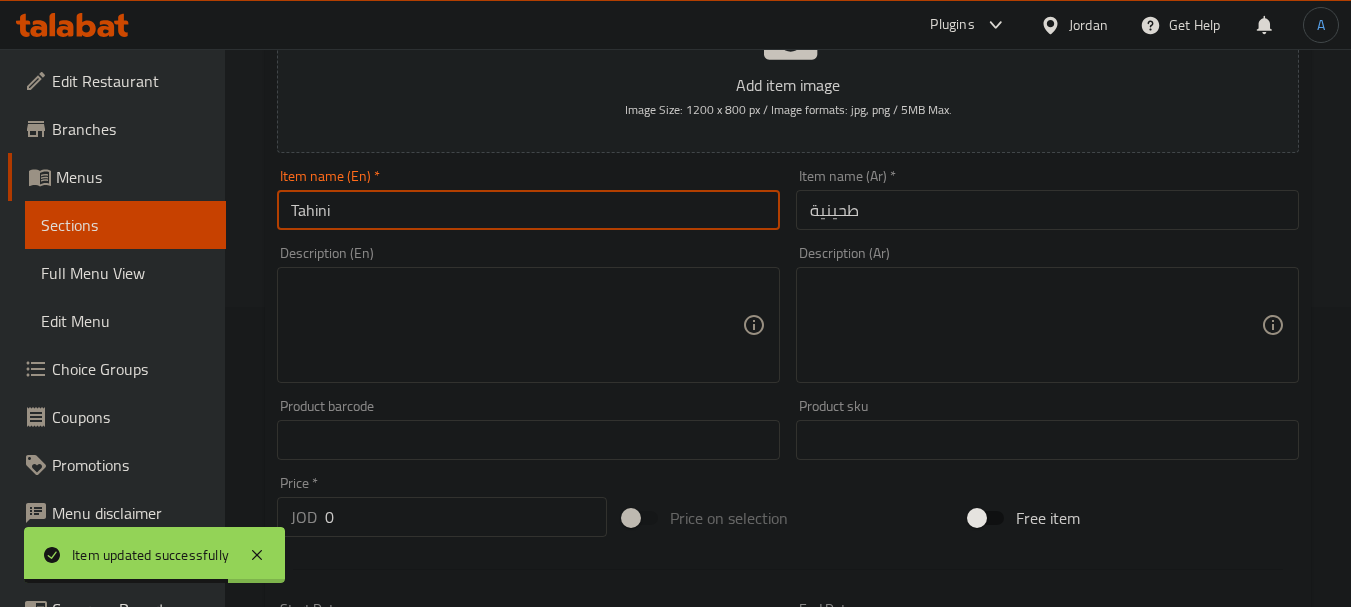 type on "Tahini" 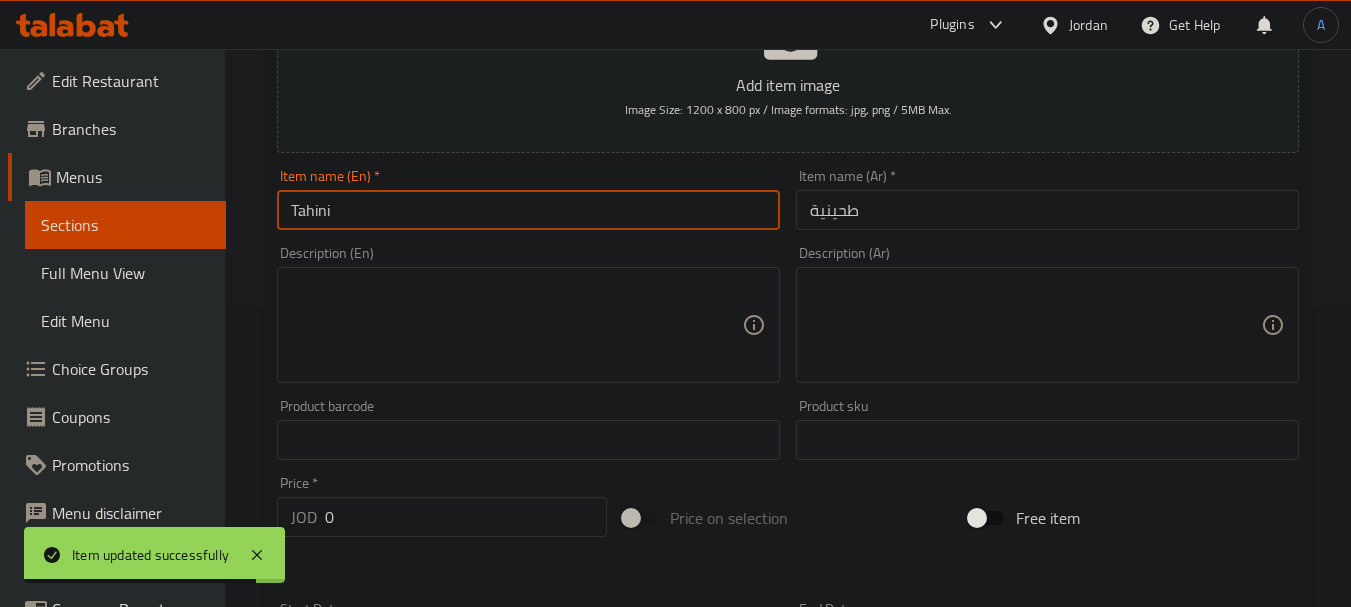 click on "Edit Restaurant   Branches   Menus   Sections   Full Menu View   Edit Menu   Choice Groups   Coupons   Promotions   Menu disclaimer   Upsell   Coverage Report   Grocery Checklist  Version:    1.0.0  Get support on:    Support.OpsPlatform Home / Restaurants management / Menus / Sections / item / create Addons  section Create new item Add item image Image Size: 1200 x 800 px / Image formats: jpg, png / 5MB Max. Item name (En)   * Tahini Item name (En)  * Item name (En)  * طحينية Item name (Ar)  * Description (En) Description (En) Description (Ar) Description (Ar) Product barcode Product barcode Product sku Product sku Price   * JOD 0 Price  * Price on selection Free item Start Date Start Date End Date End Date Available Days SU MO TU WE TH FR SA Available from ​ ​ Available to ​ ​ Status Active Inactive Exclude from GEM Variations & Choices Add variant ASSIGN CHOICE GROUP Create" at bounding box center [675, 431] 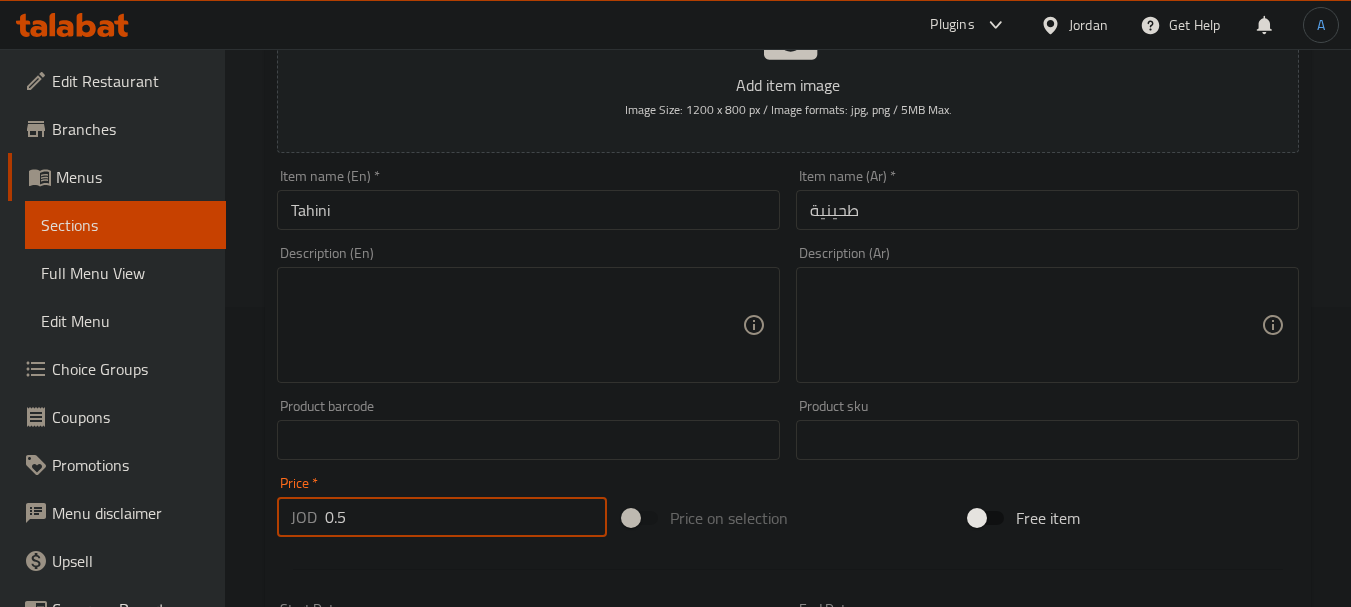 type on "0.5" 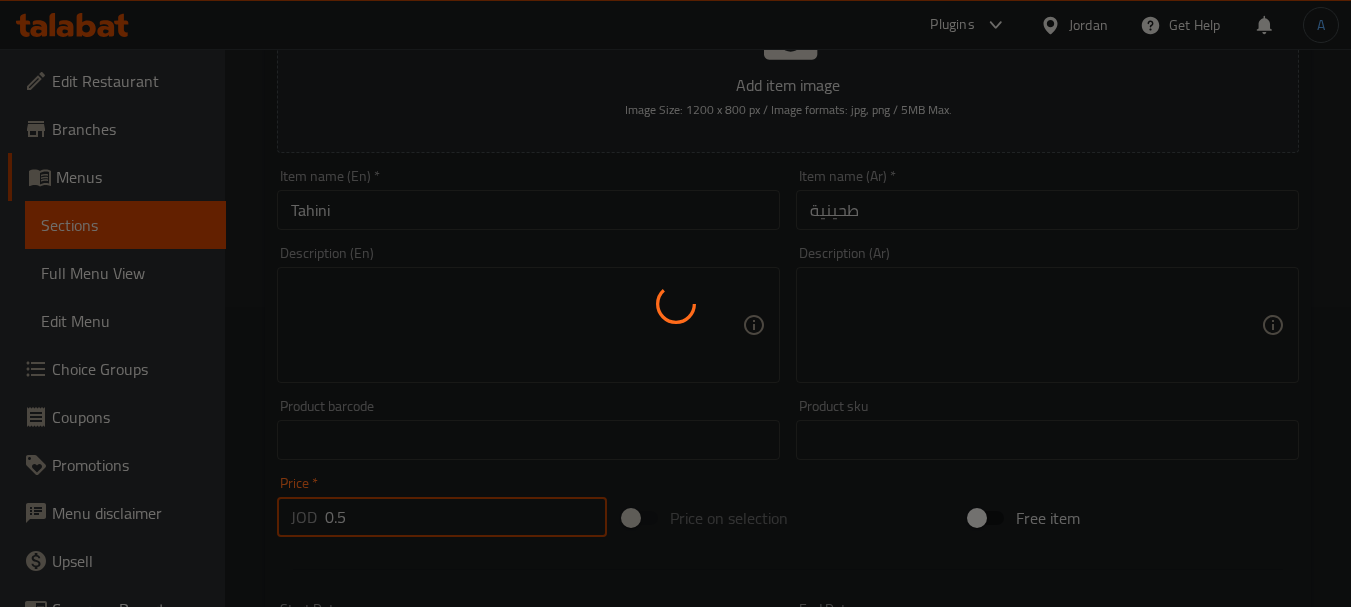 type 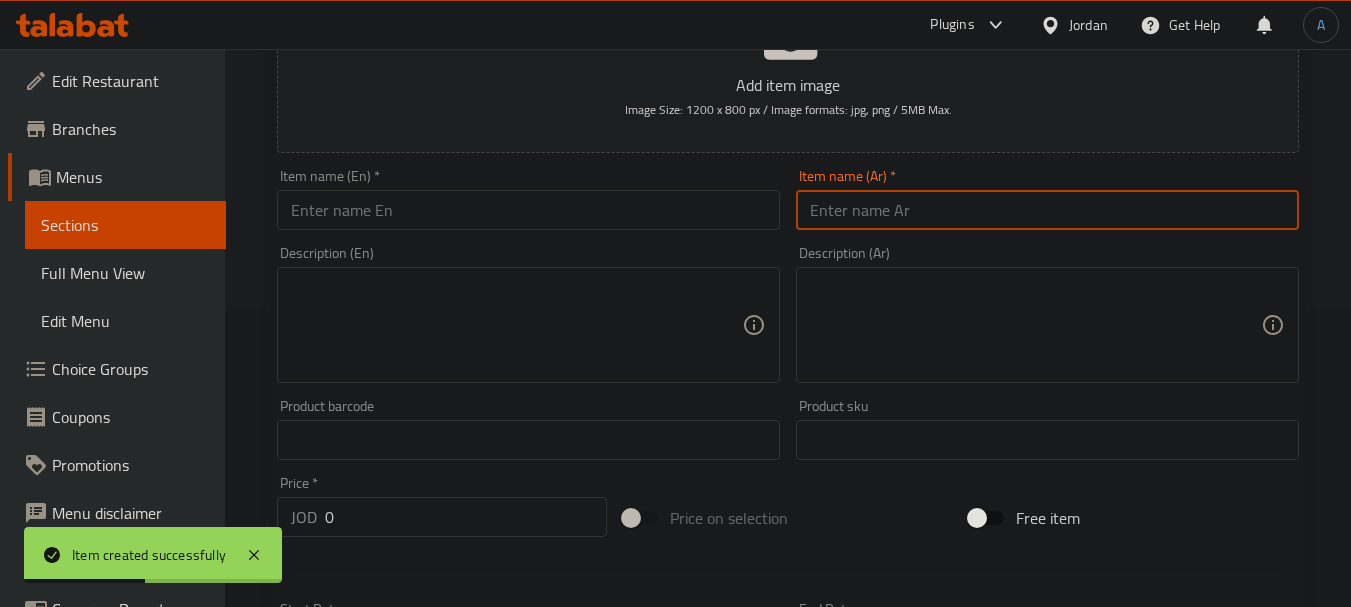 click at bounding box center [1047, 210] 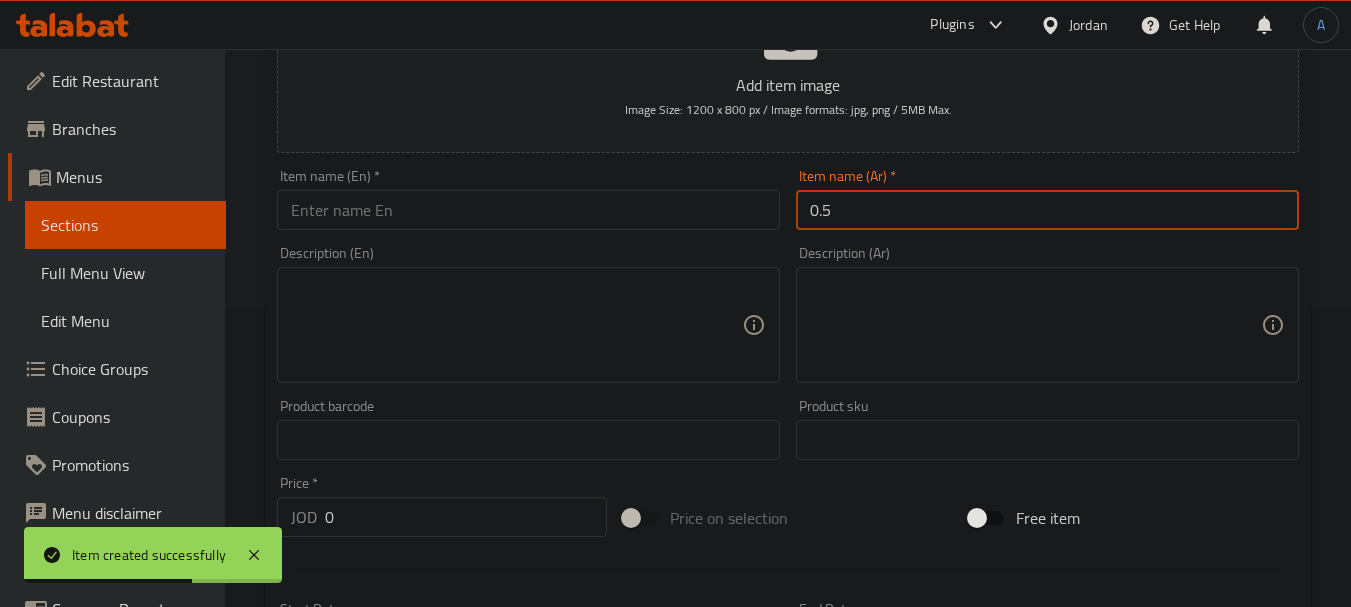 type on "0.5" 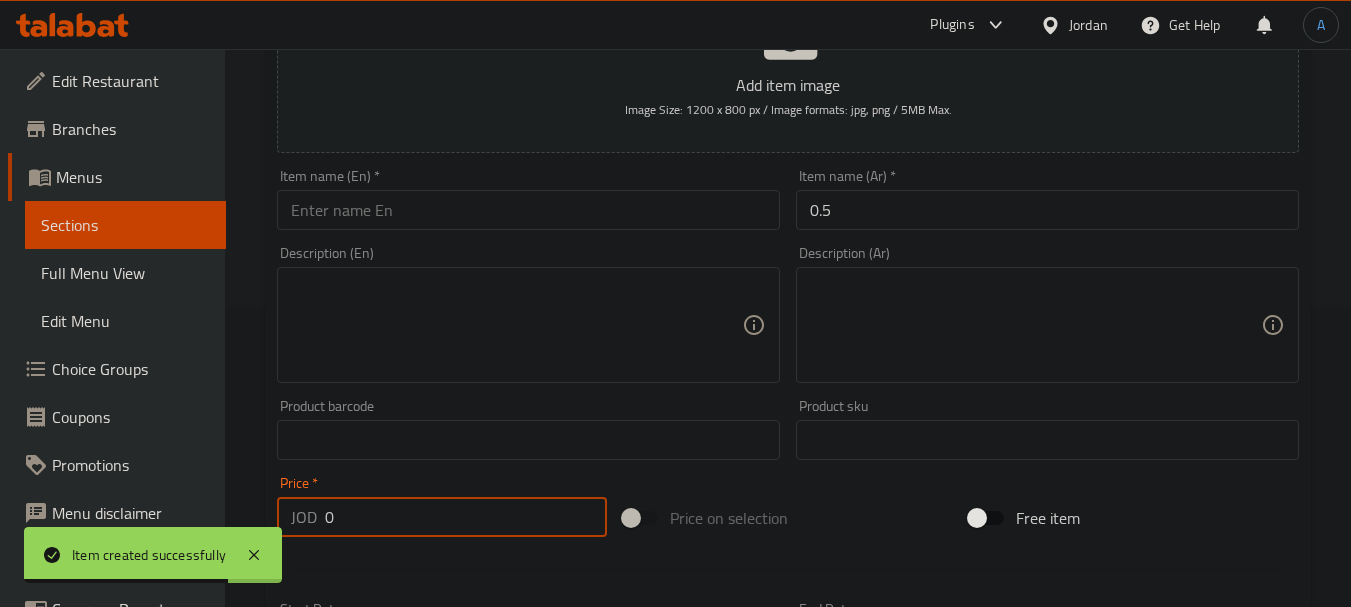 drag, startPoint x: 378, startPoint y: 522, endPoint x: 123, endPoint y: 489, distance: 257.12643 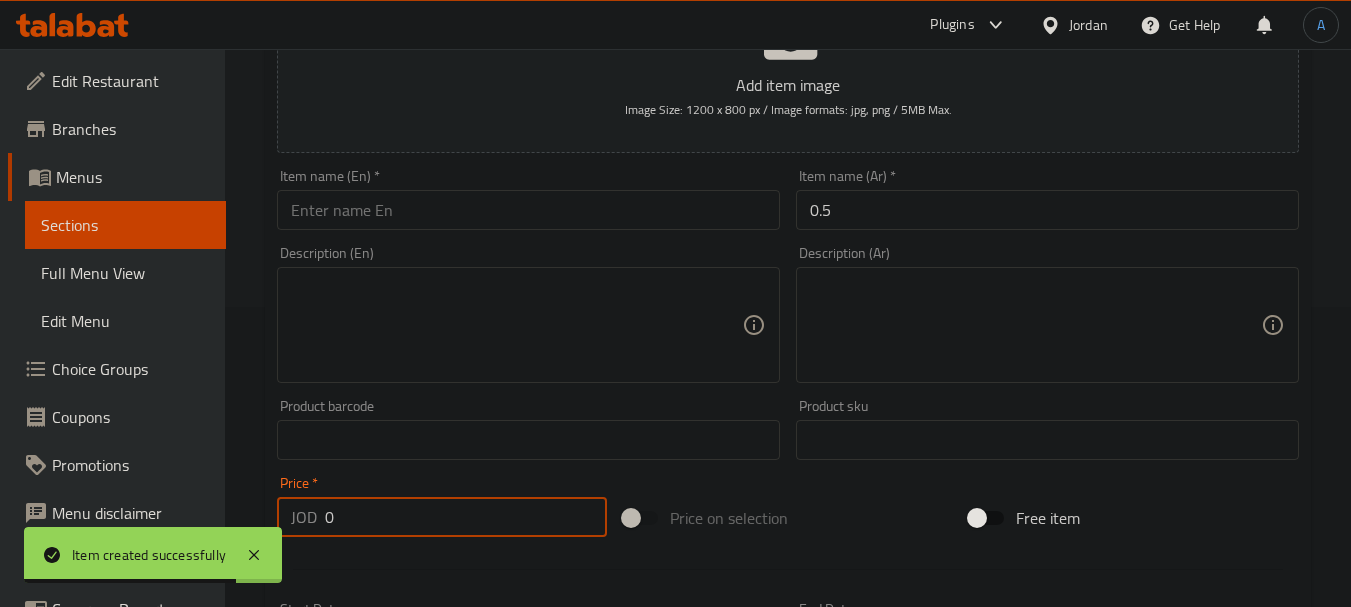 paste on ". [NUMBER]" 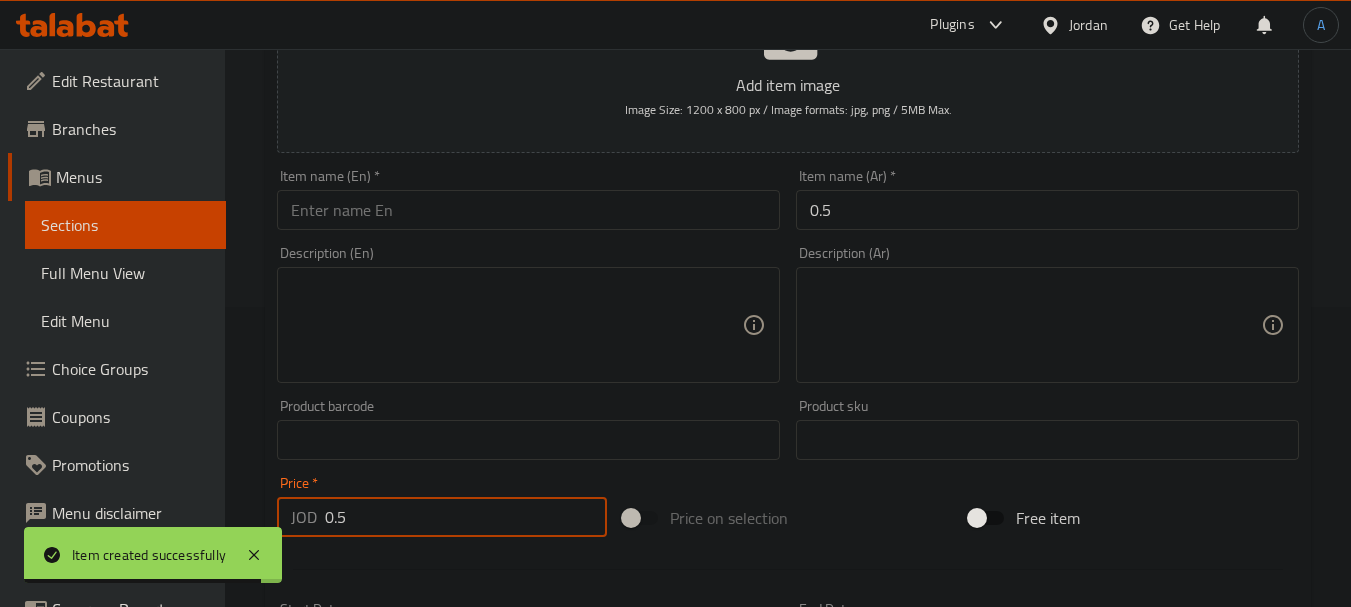 type on "0.5" 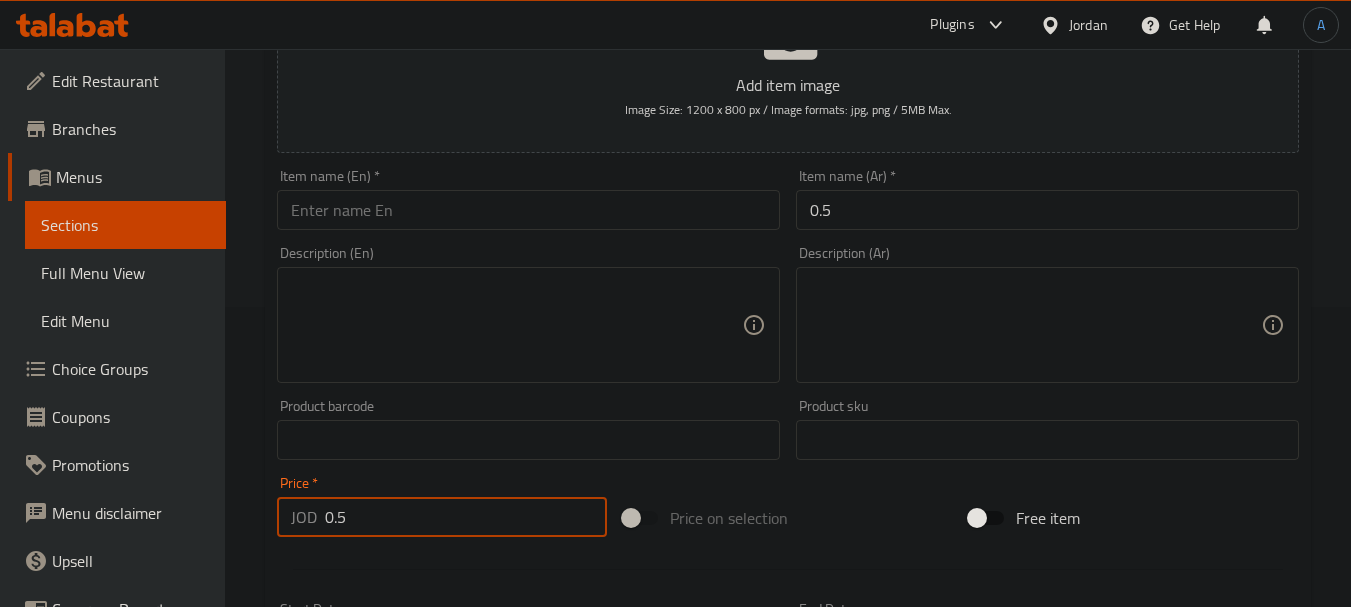 drag, startPoint x: 757, startPoint y: 204, endPoint x: 612, endPoint y: 192, distance: 145.4957 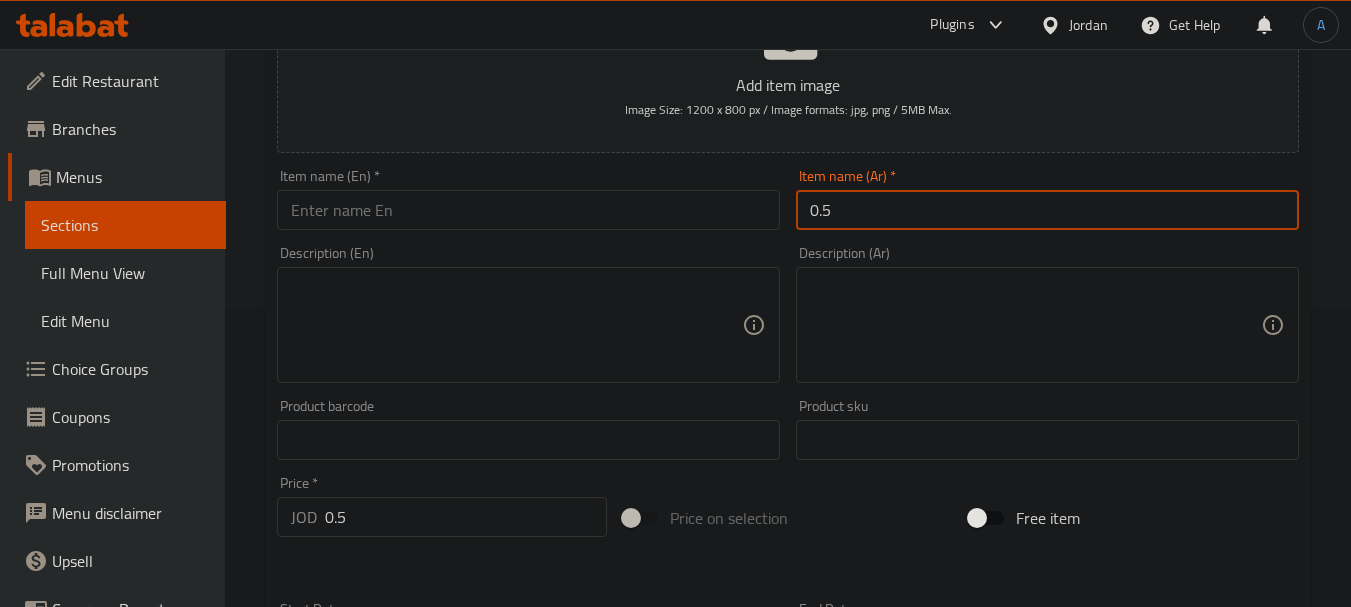 paste on "دبس رمان" 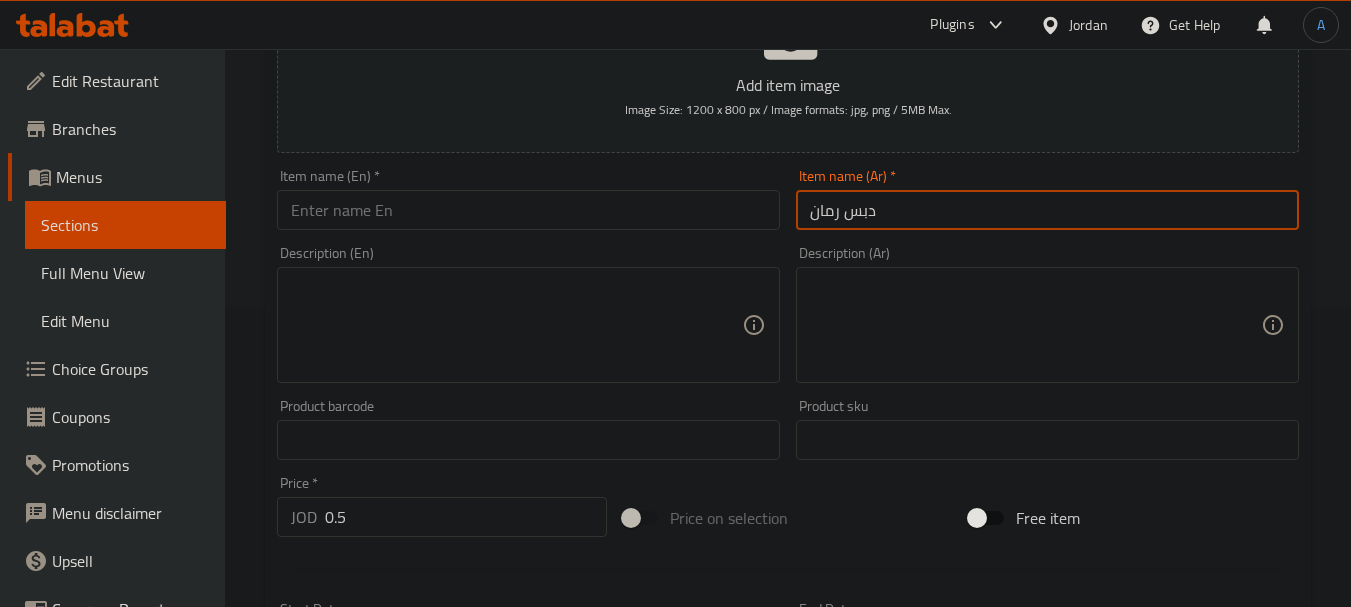 type on "دبس رمان" 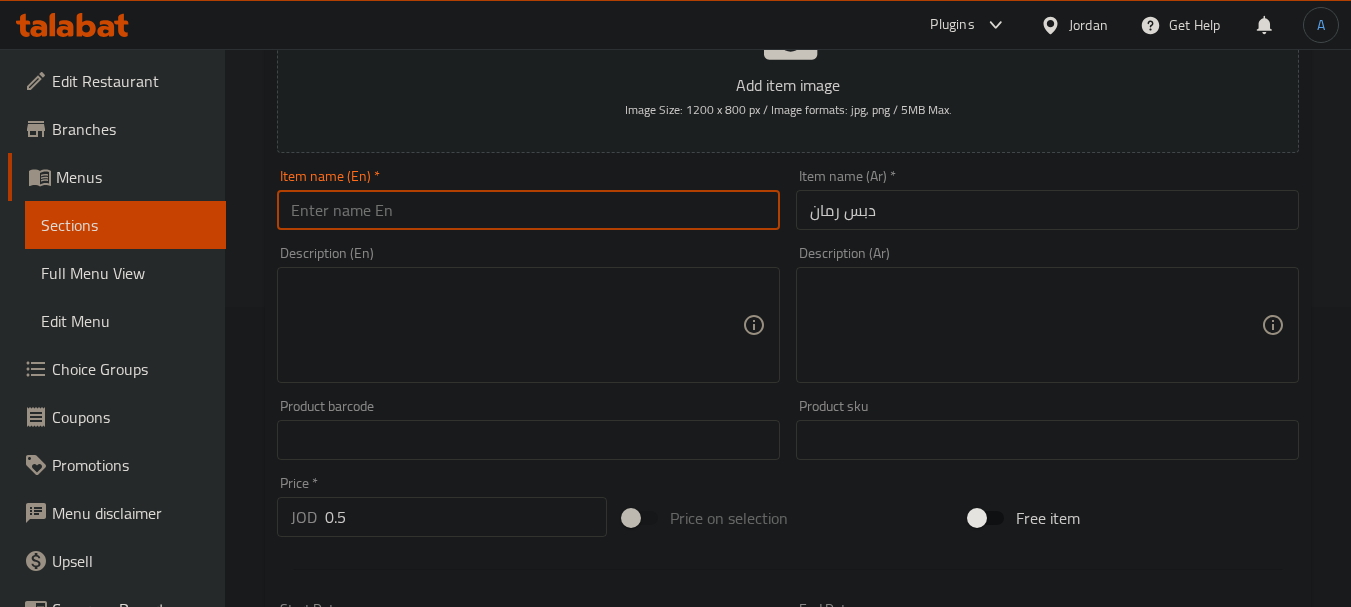 drag, startPoint x: 492, startPoint y: 221, endPoint x: 512, endPoint y: 219, distance: 20.09975 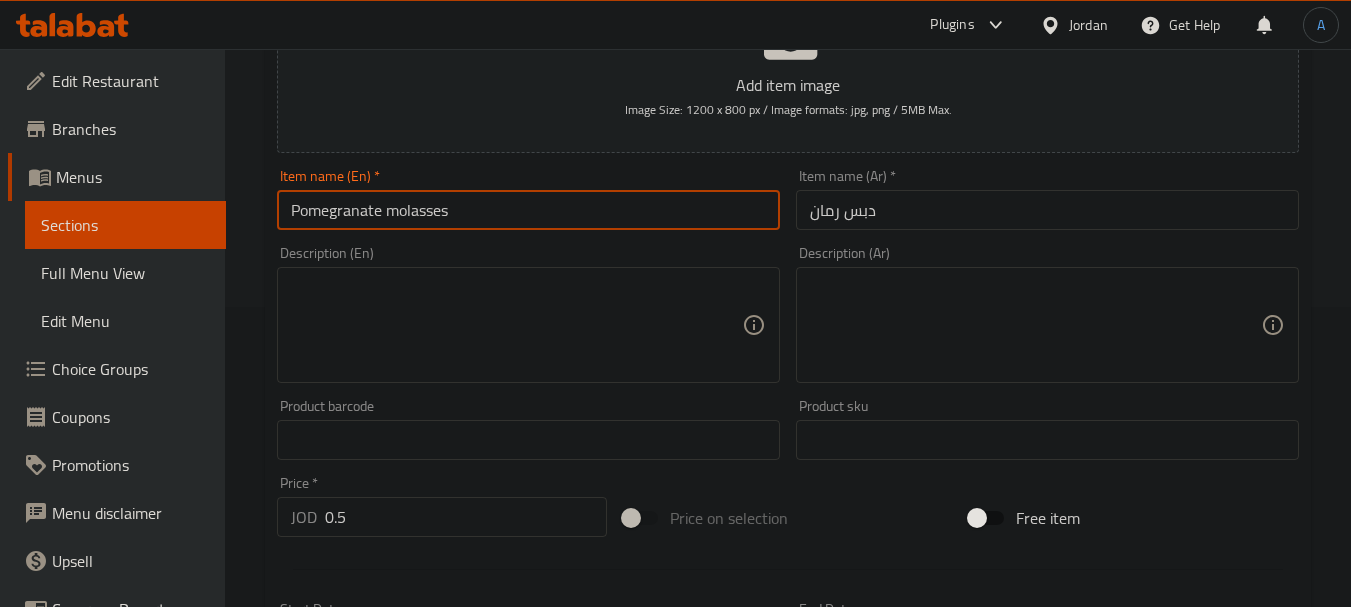 drag, startPoint x: 537, startPoint y: 211, endPoint x: 162, endPoint y: 179, distance: 376.36285 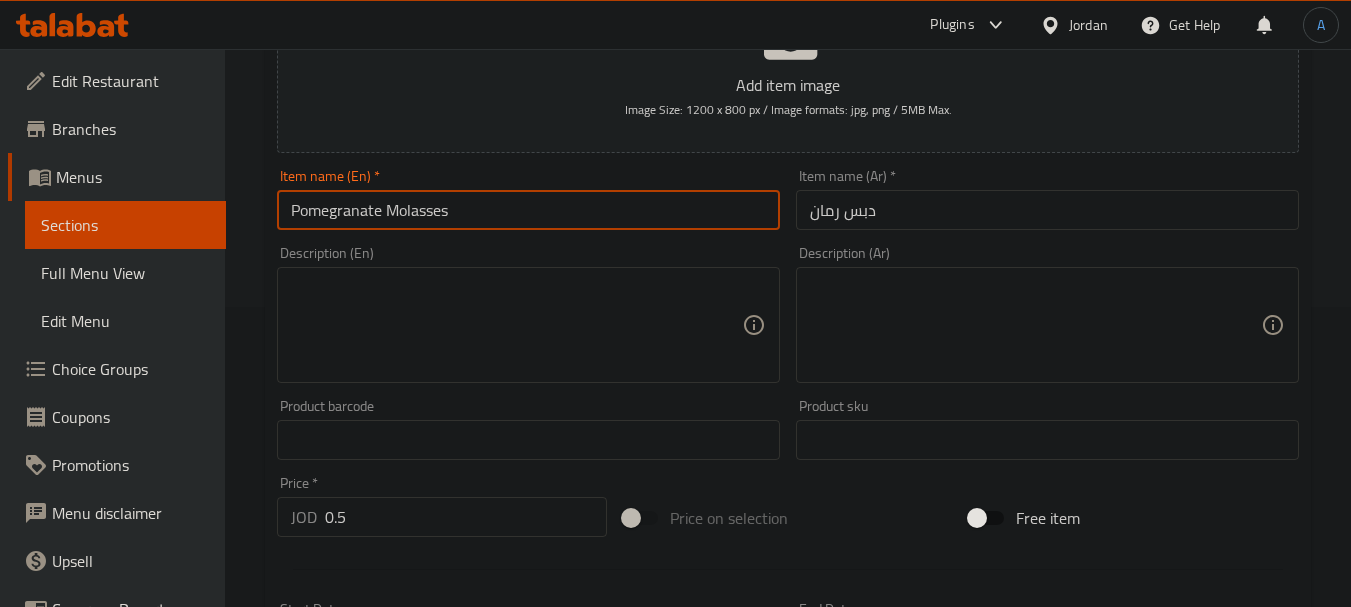 type on "Pomegranate Molasses" 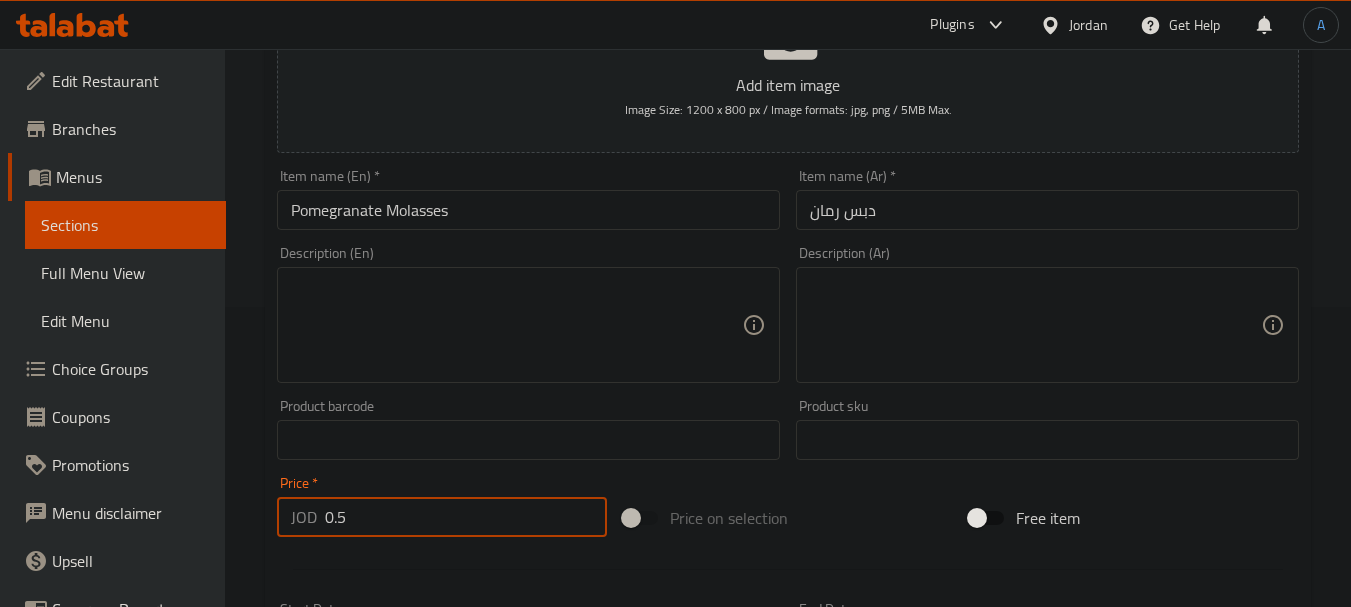 click on "0.5" at bounding box center [466, 517] 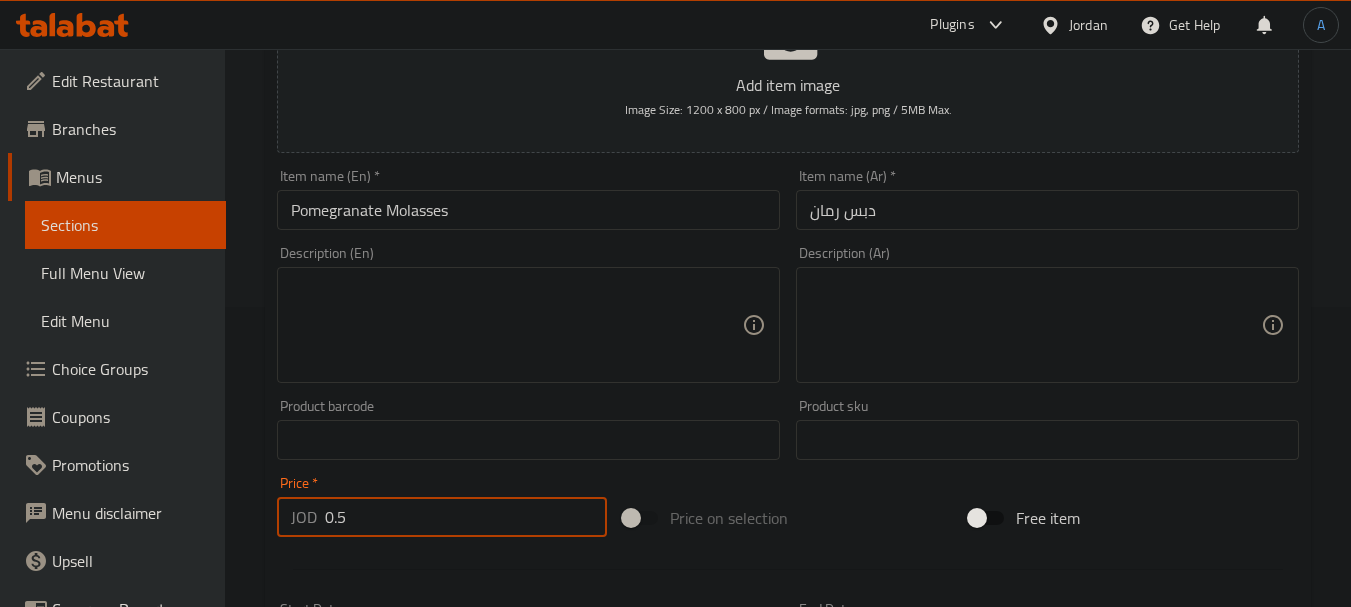 click on "Create" at bounding box center [398, 1026] 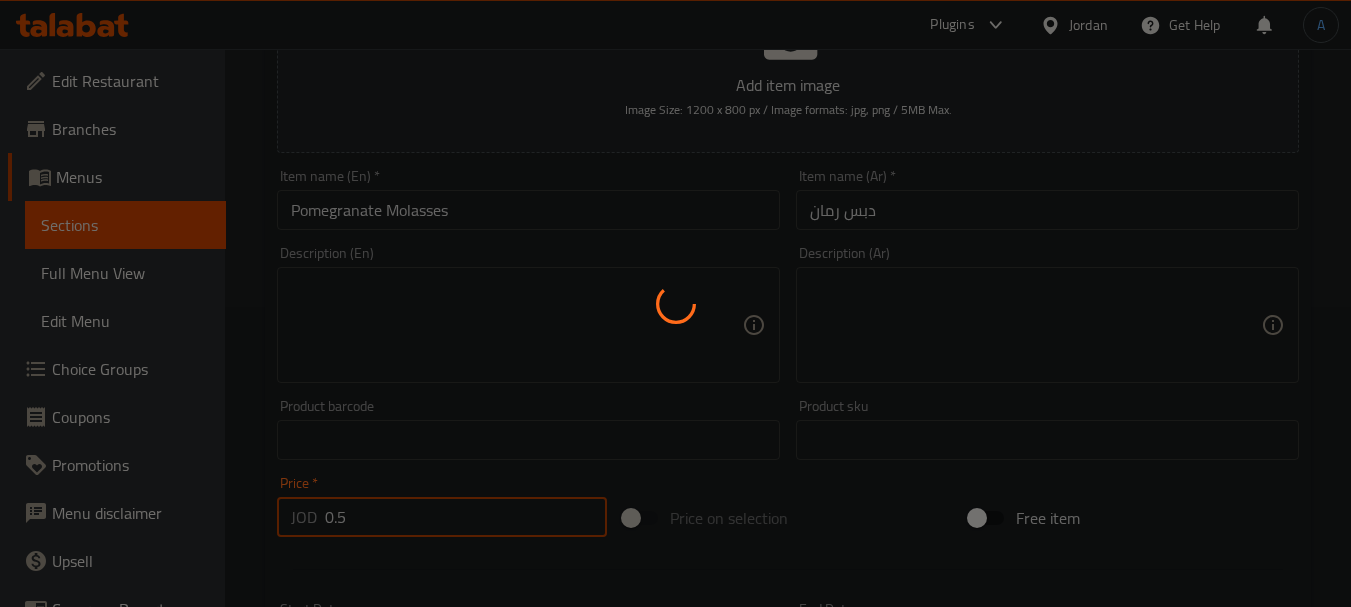 type 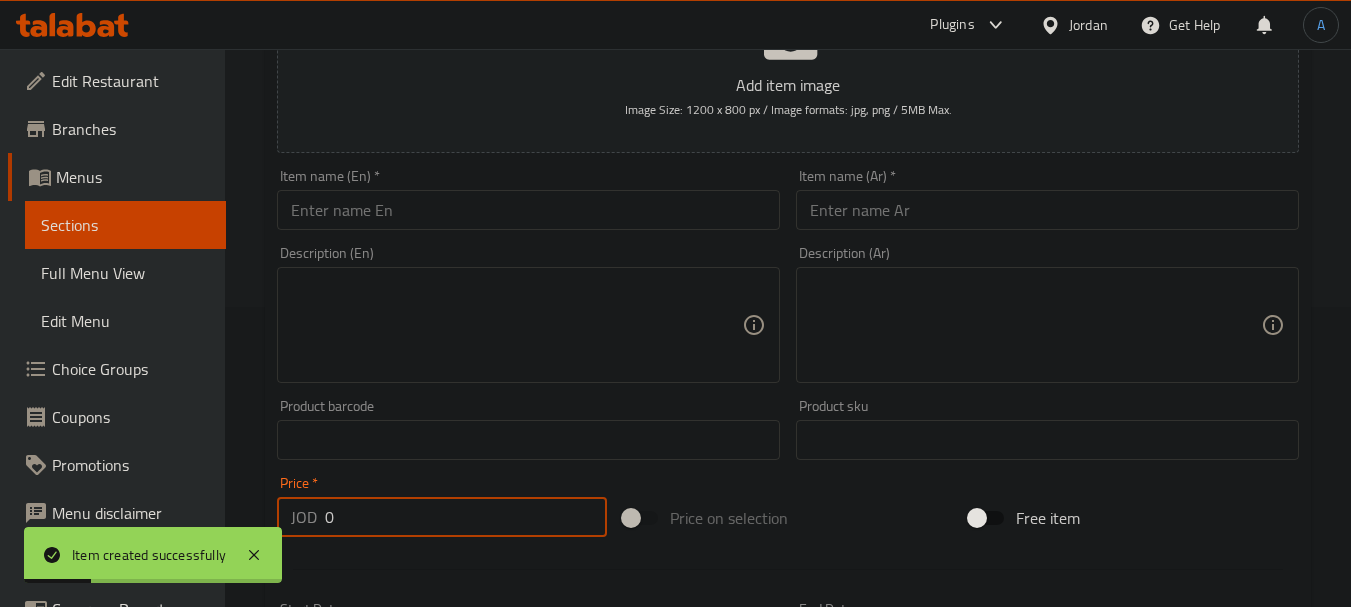 click at bounding box center [1047, 210] 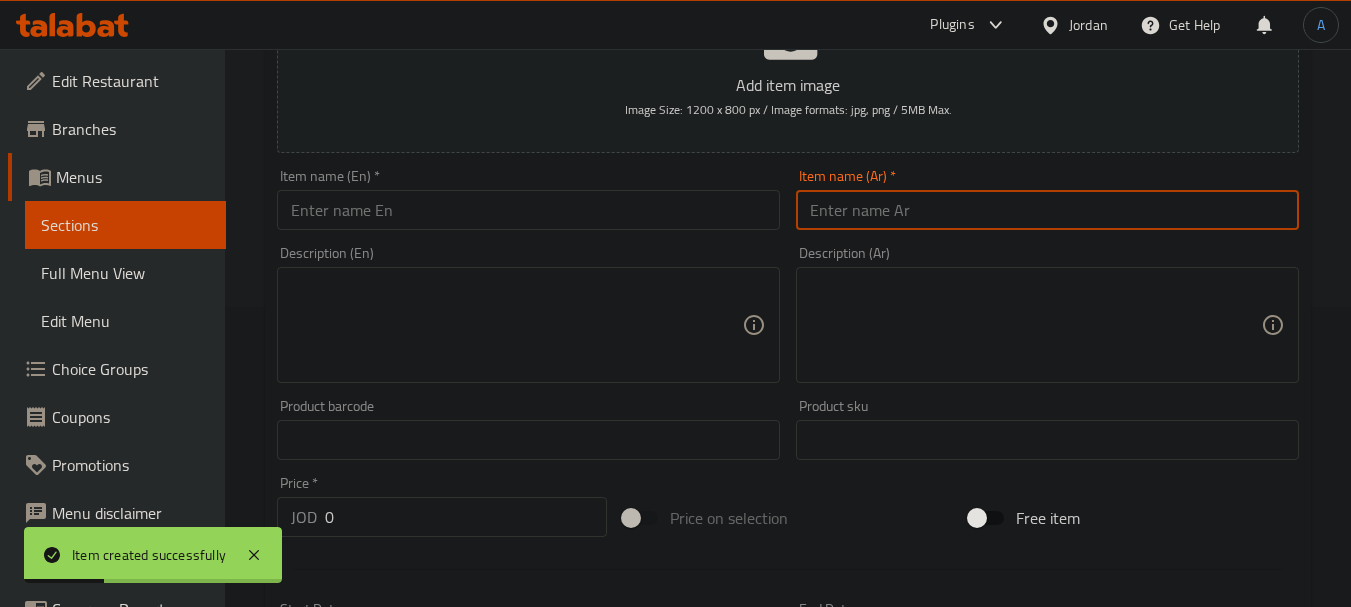 paste on "Pomegranate molasses" 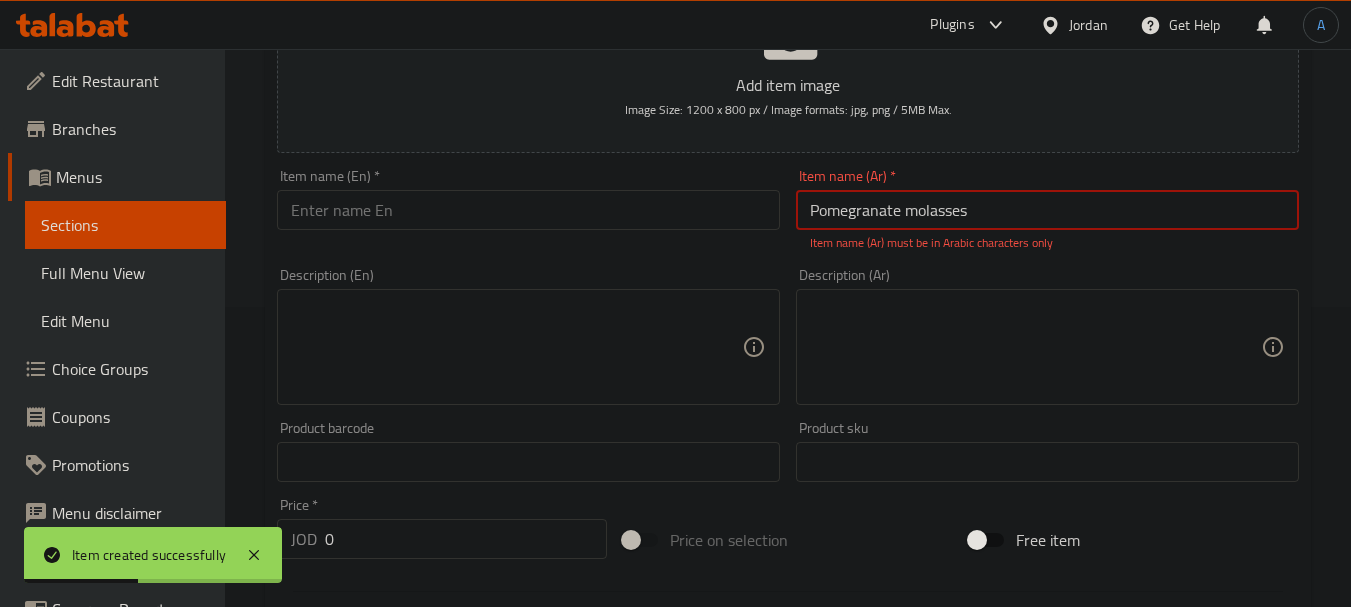 type on "Pomegranate molasses" 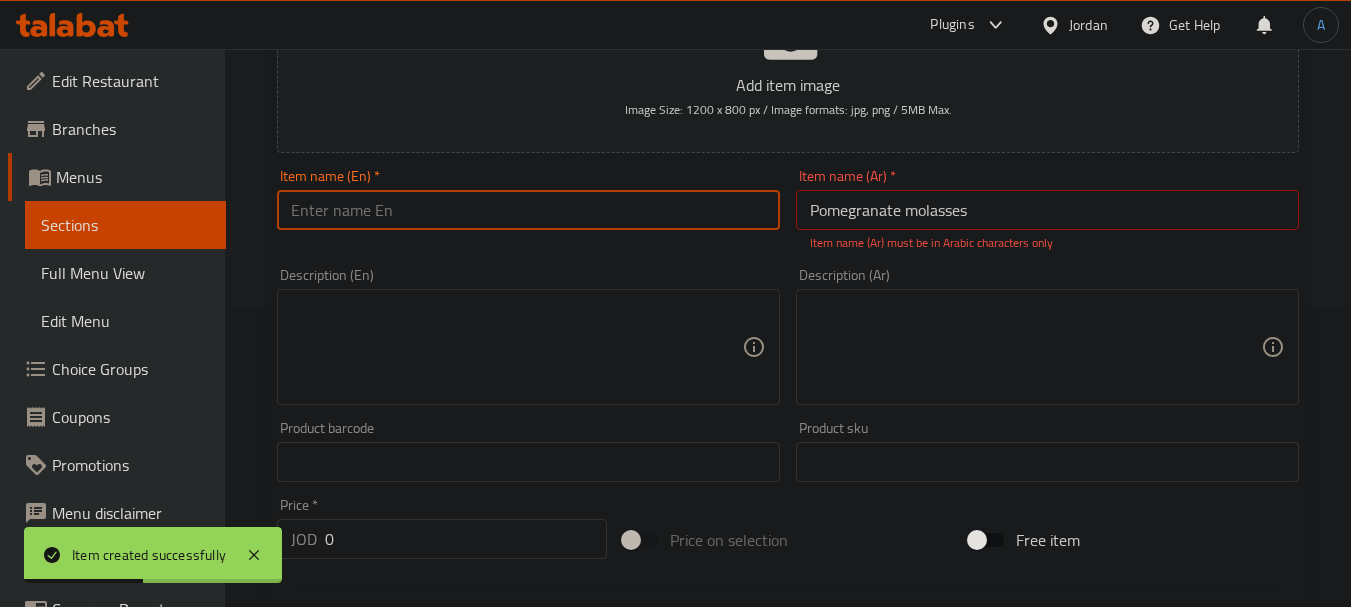paste on "Pomegranate molasses" 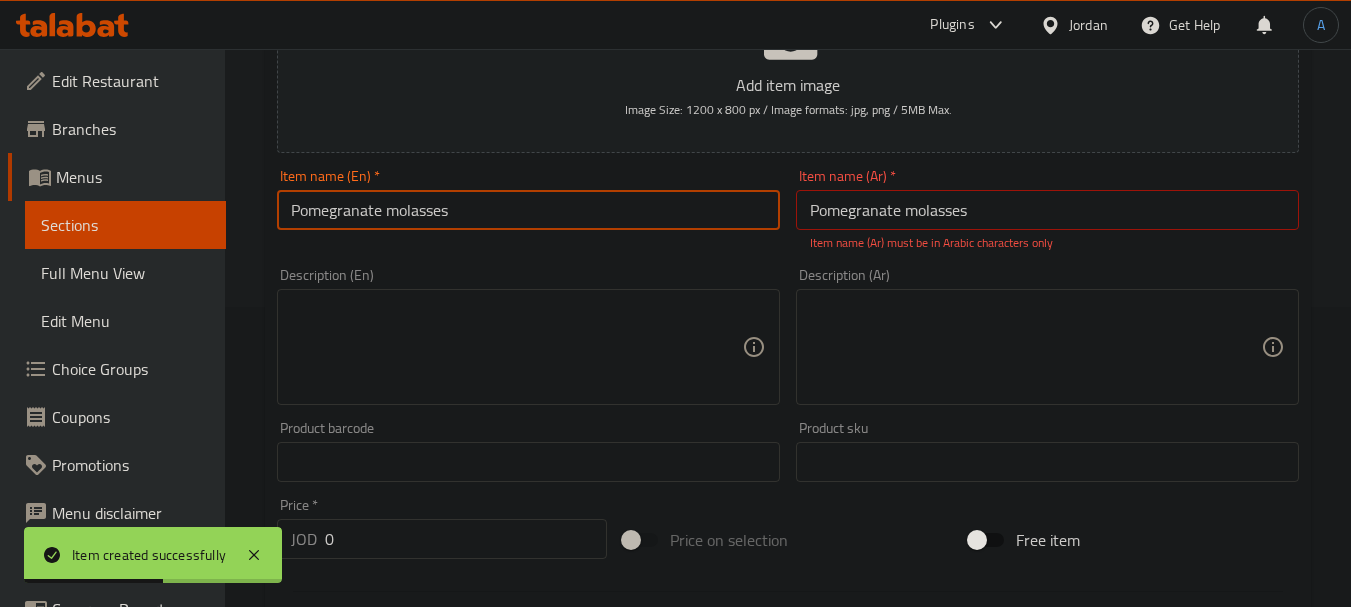 type on "Pomegranate molasses" 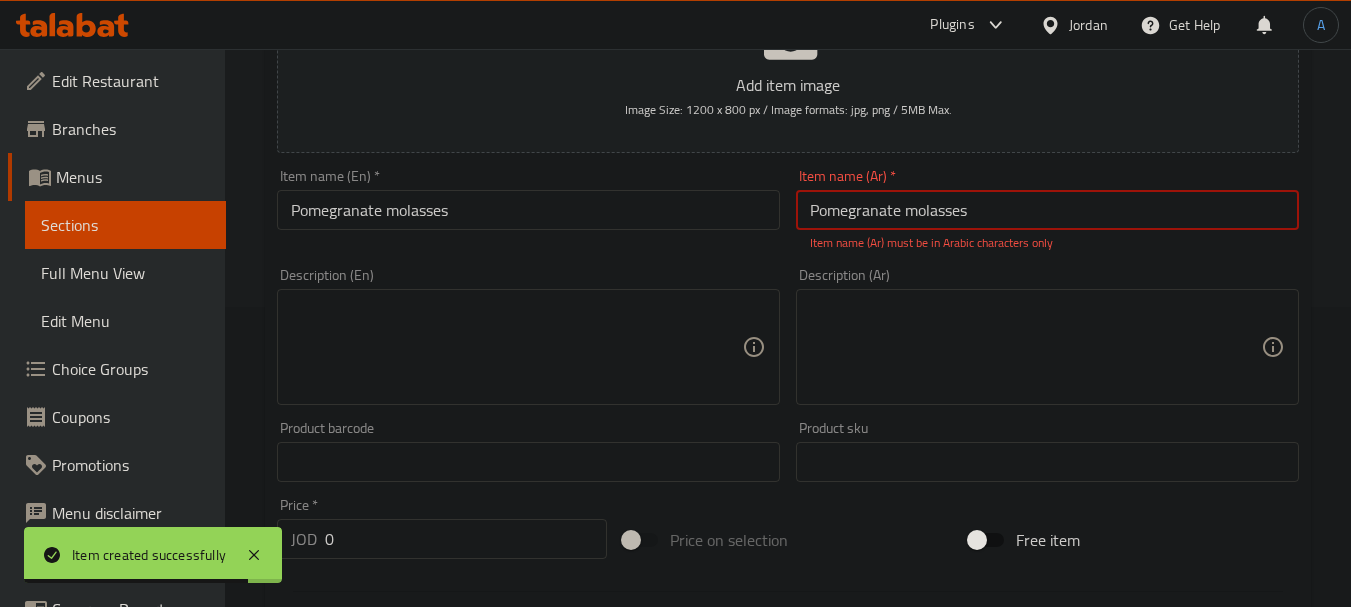 click on "Pomegranate molasses" at bounding box center [1047, 210] 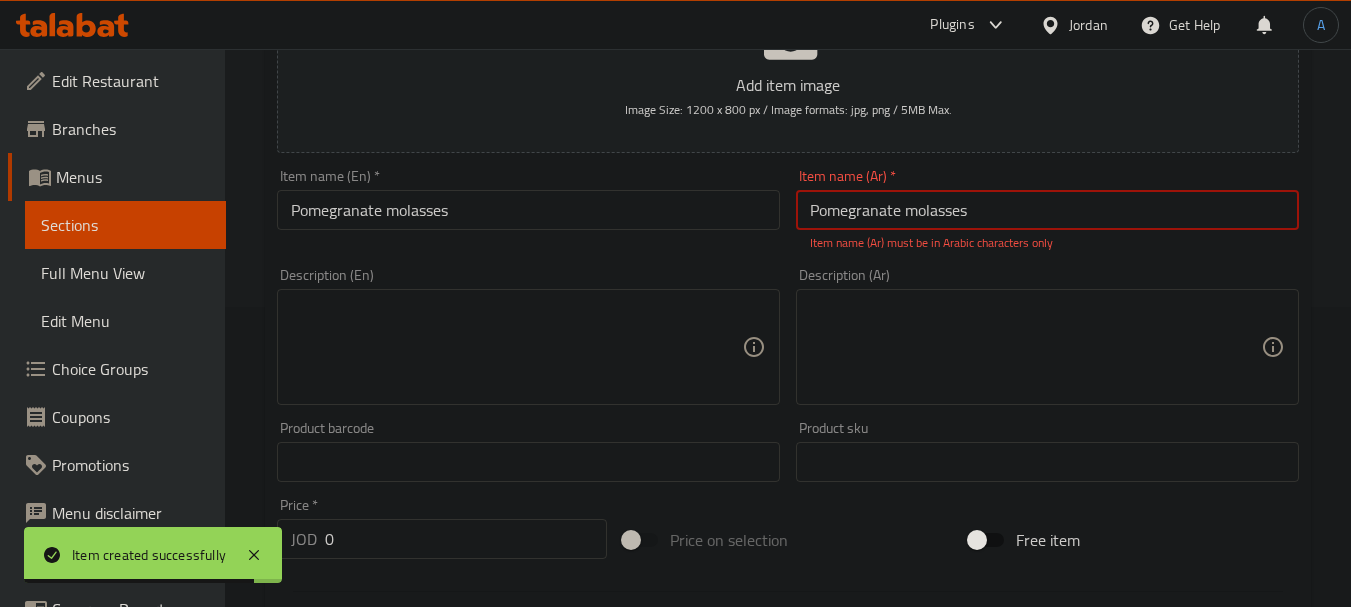 click on "Pomegranate molasses" at bounding box center [1047, 210] 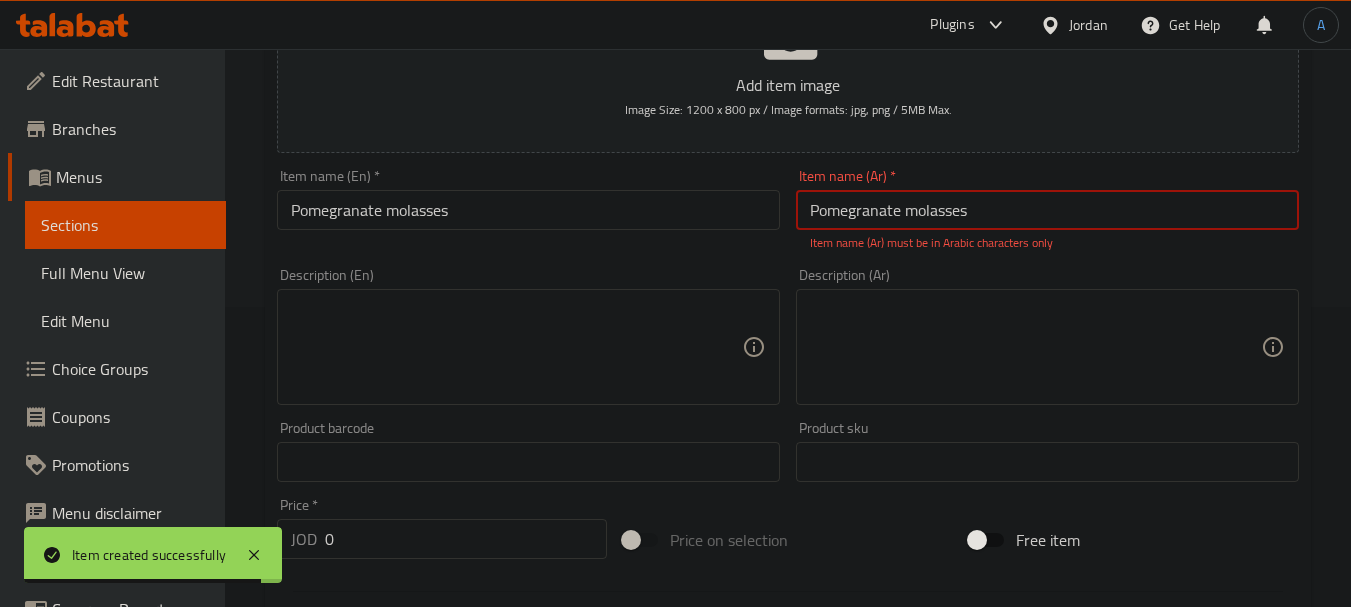 paste on "صوص طحينة  حار" 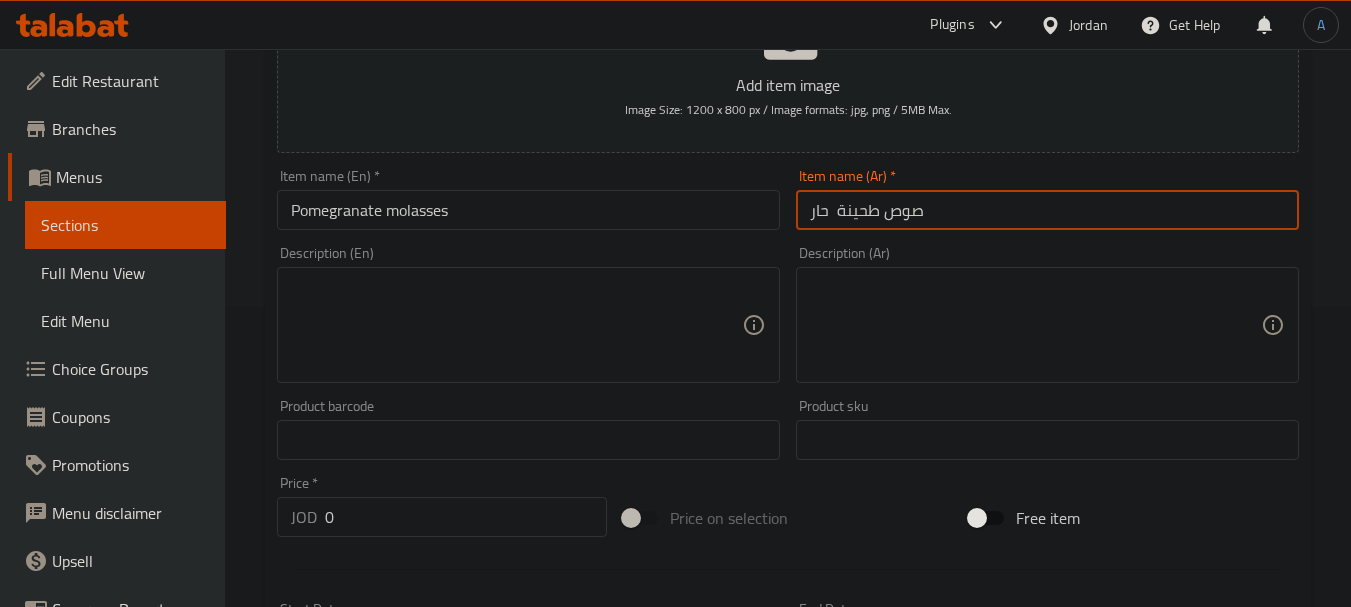 type on "صوص طحينة  حار" 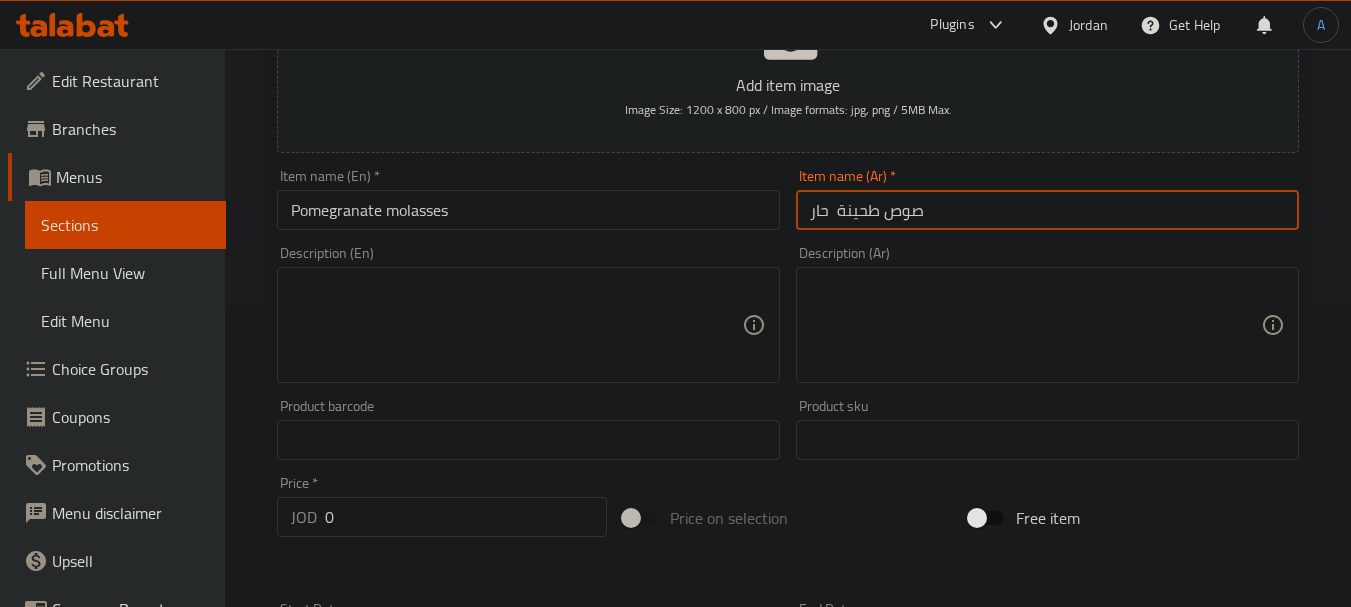 drag, startPoint x: 514, startPoint y: 209, endPoint x: 170, endPoint y: 194, distance: 344.32687 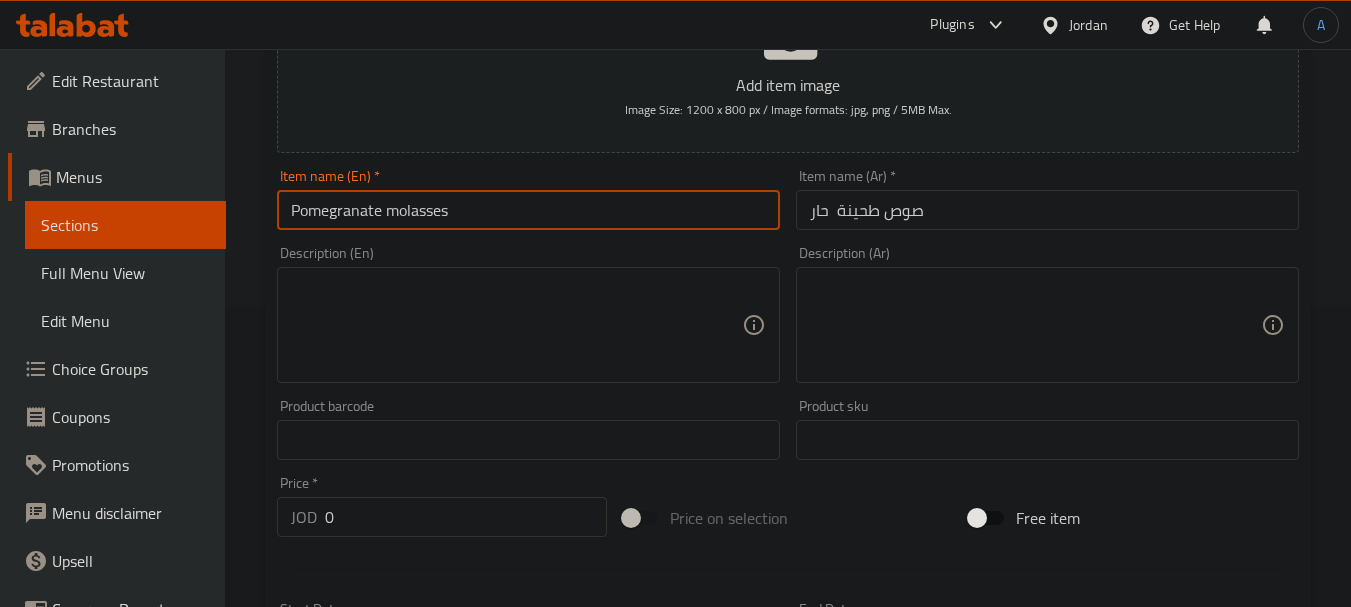 paste on "Spicy tahini sauce" 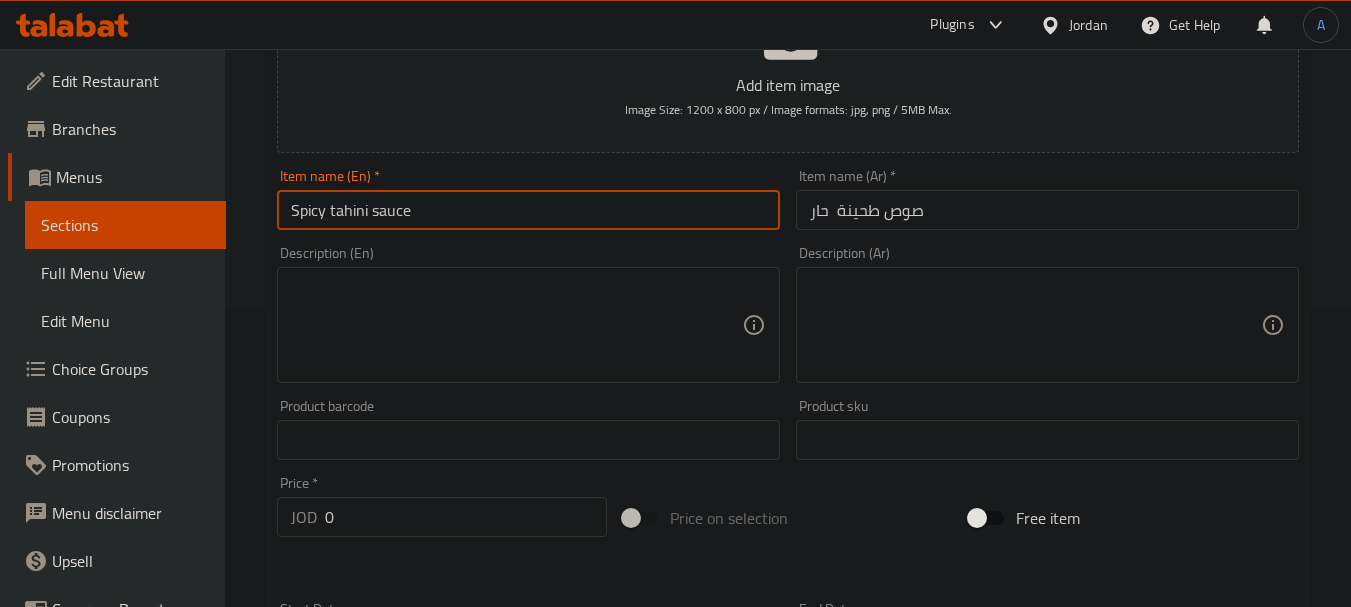 drag, startPoint x: 451, startPoint y: 214, endPoint x: 155, endPoint y: 200, distance: 296.3309 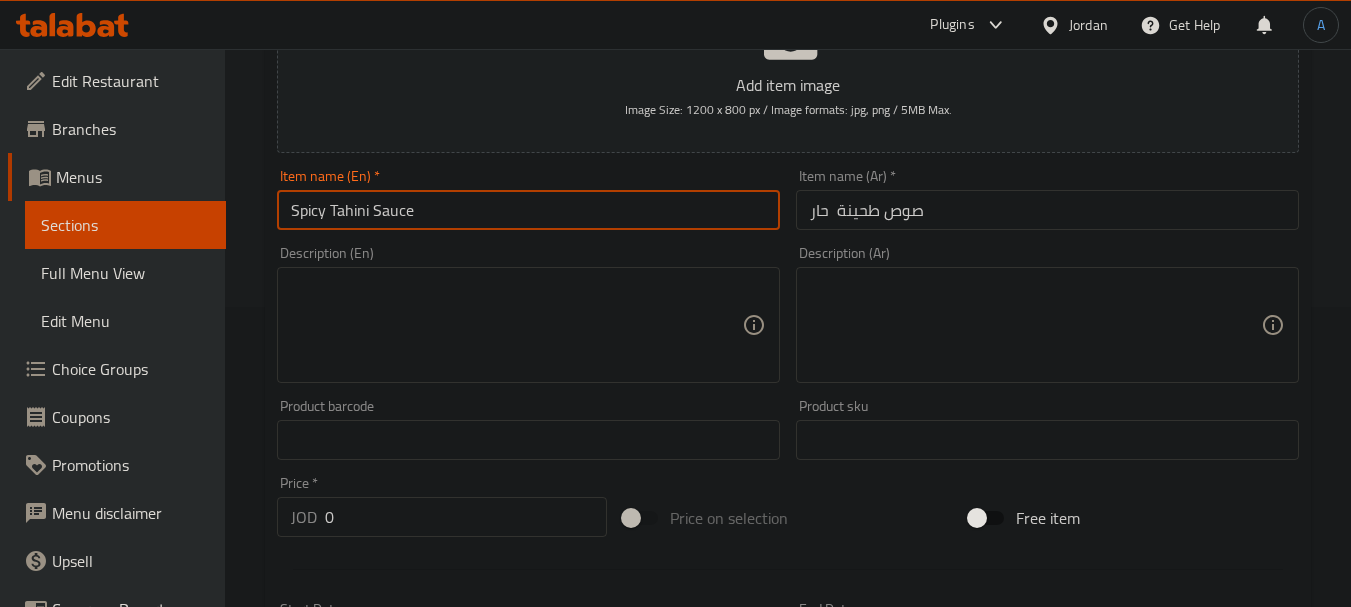 type on "Spicy Tahini Sauce" 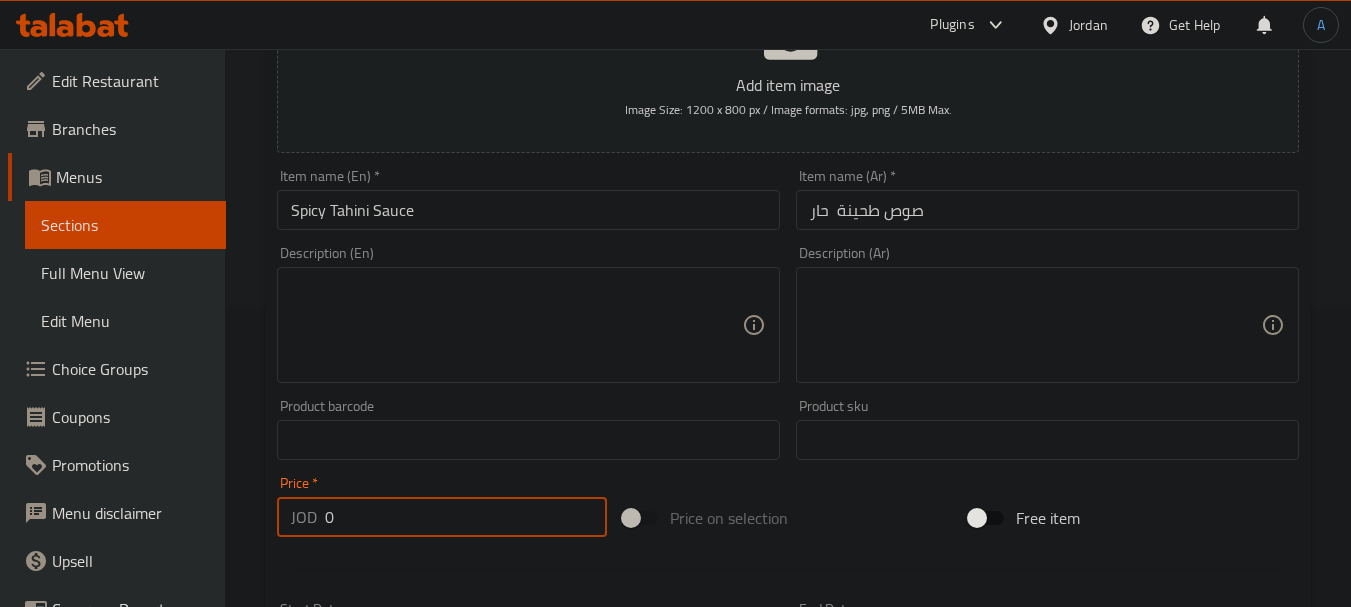 drag, startPoint x: 359, startPoint y: 524, endPoint x: 265, endPoint y: 502, distance: 96.540146 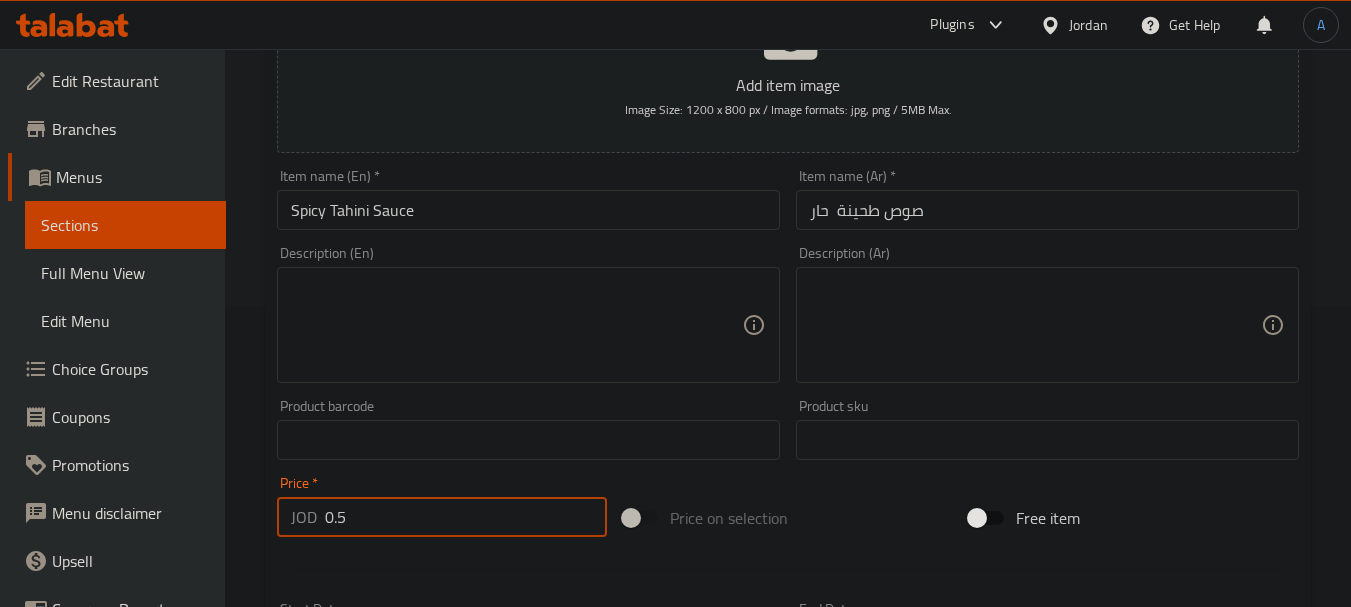 type on "0.5" 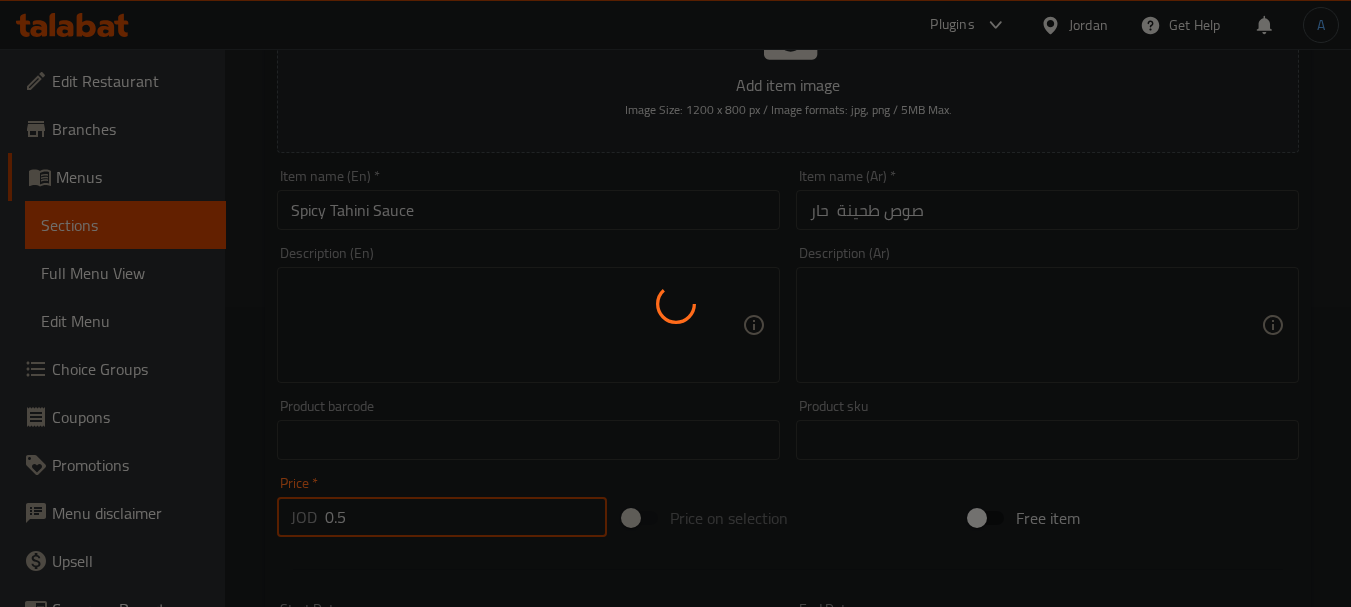type 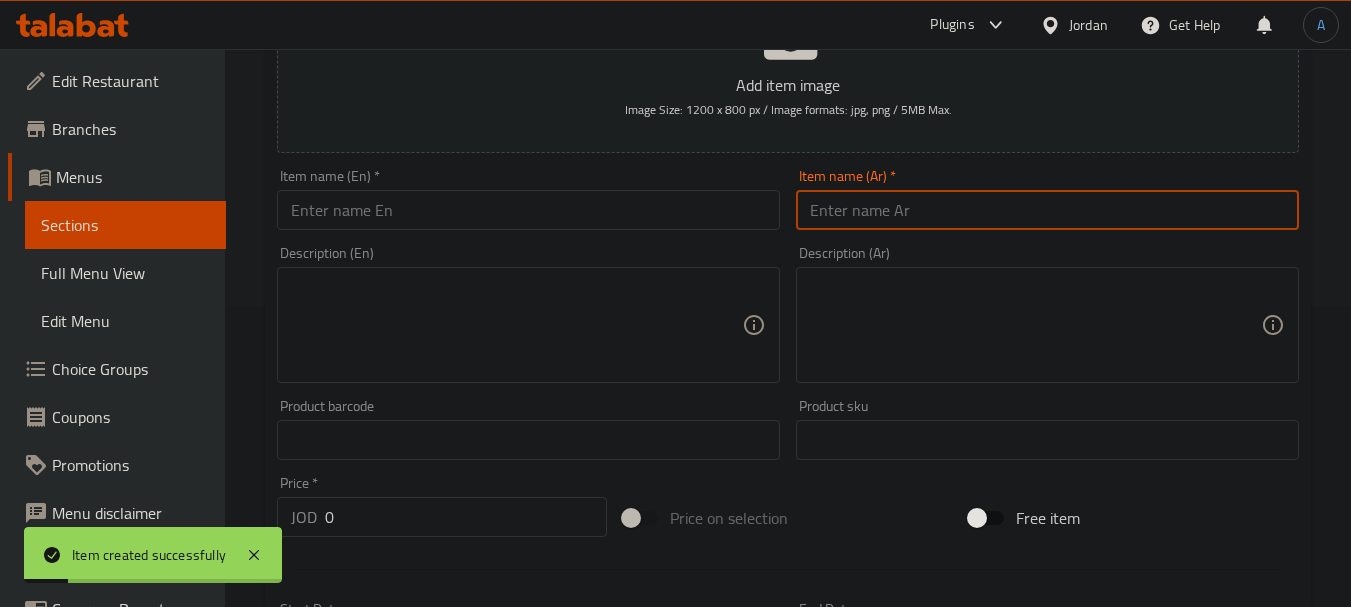click at bounding box center [1047, 210] 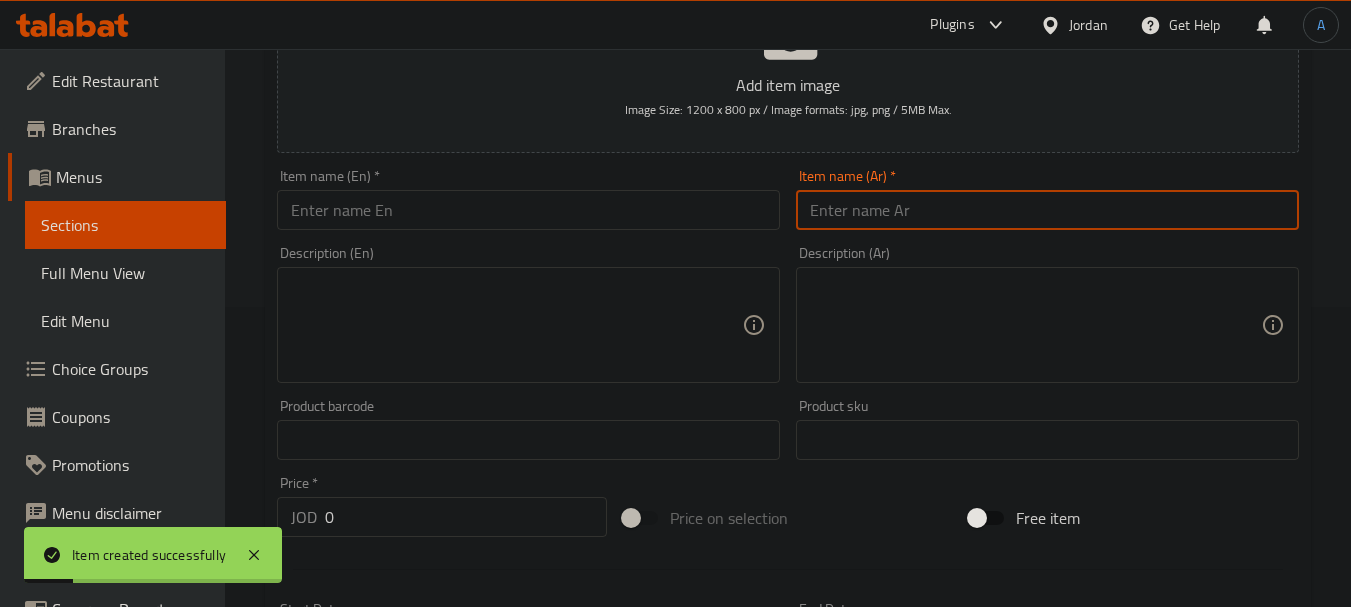 paste on "شنيننة" 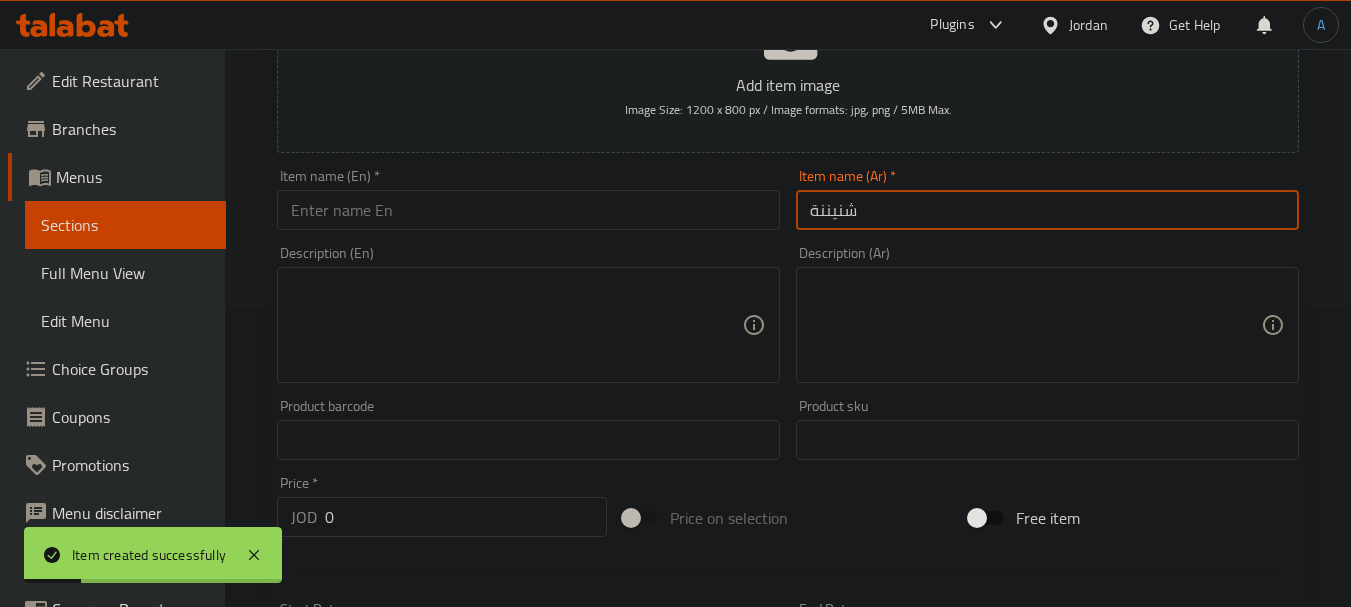 type on "شنيننة" 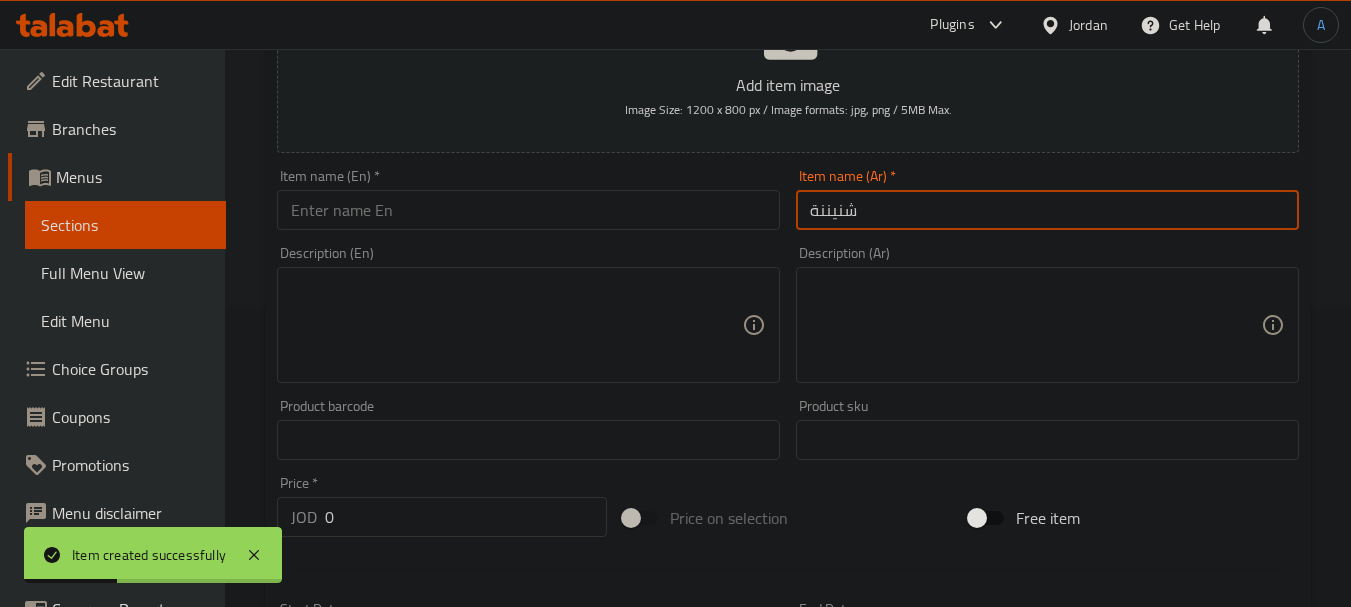 click at bounding box center [528, 210] 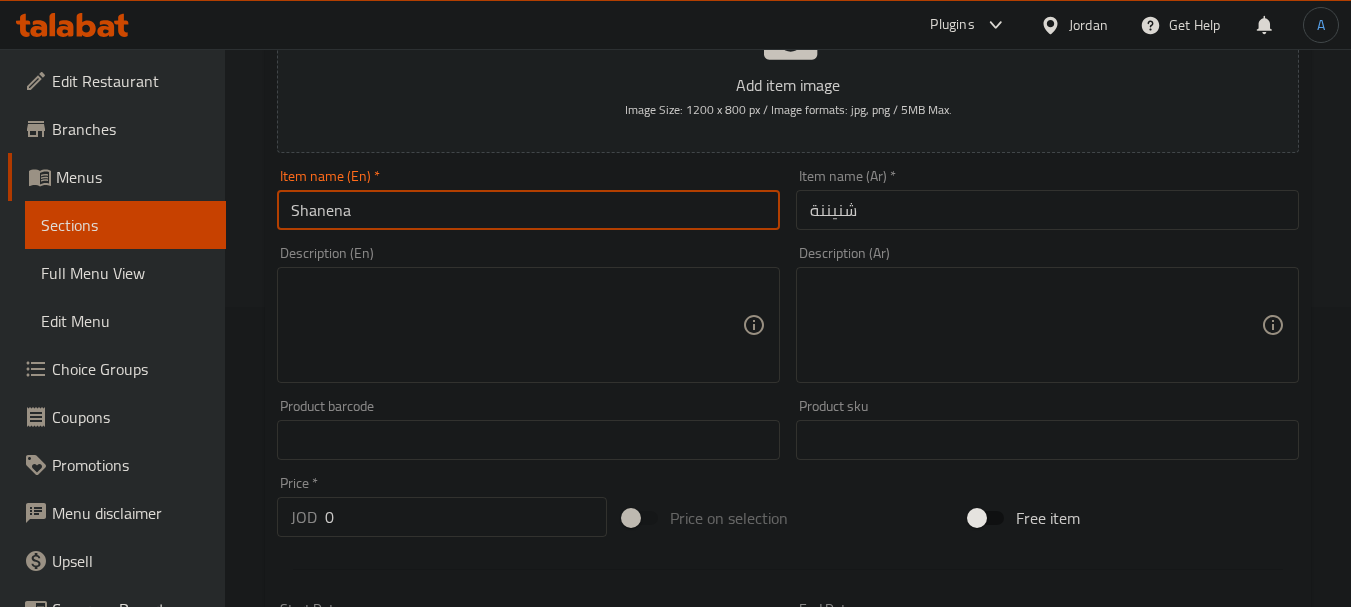 type on "Shanena" 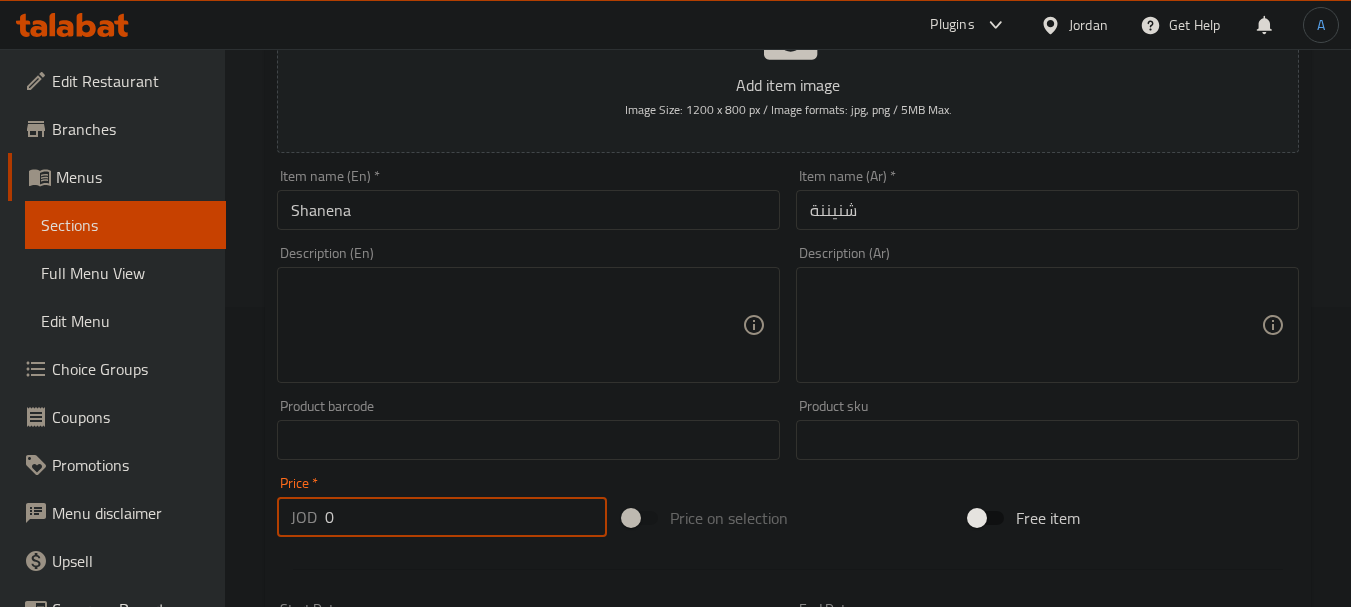 drag, startPoint x: 367, startPoint y: 521, endPoint x: 166, endPoint y: 513, distance: 201.15913 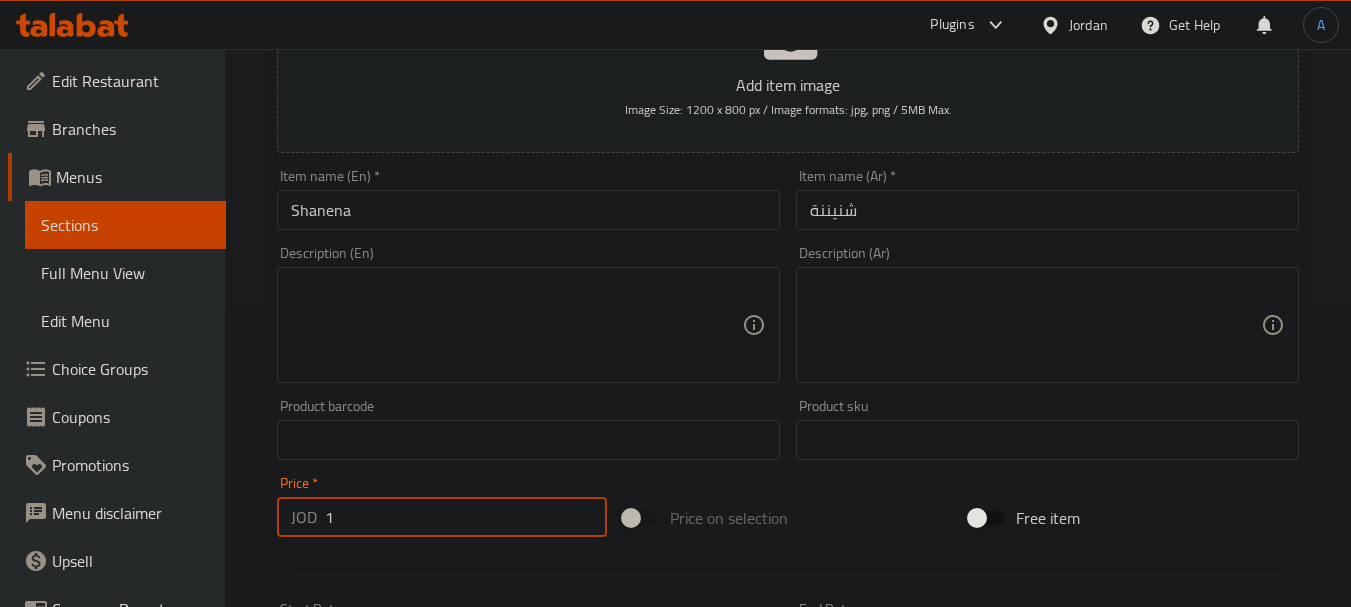 type on "1" 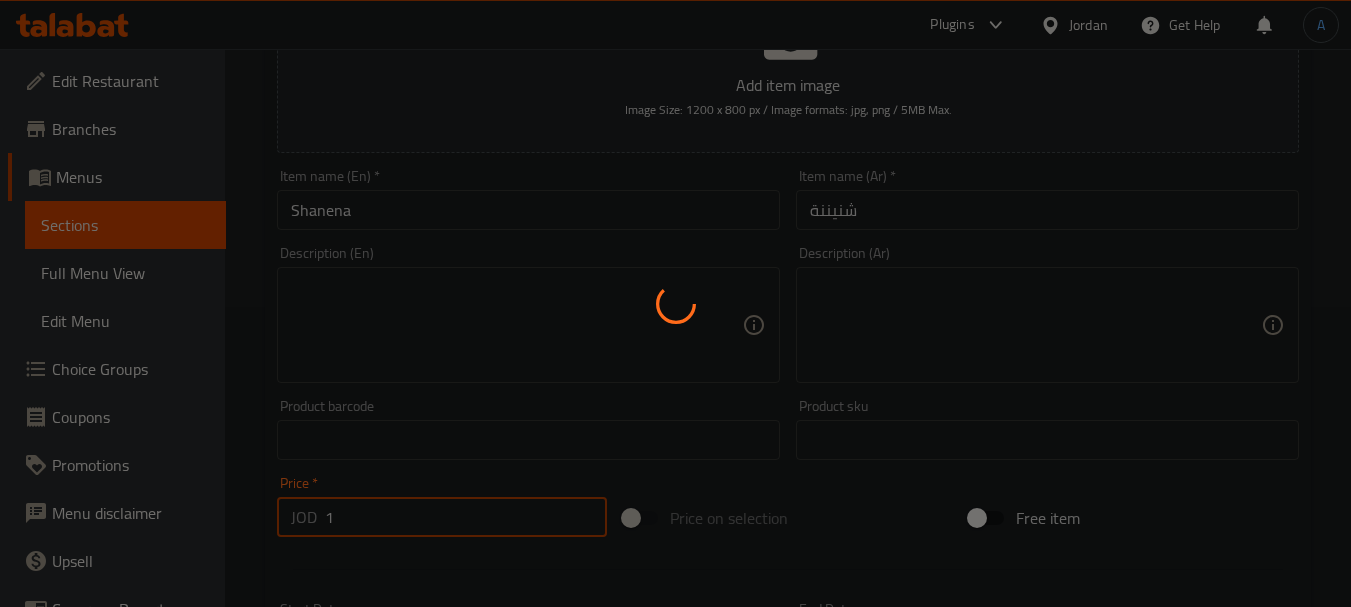 type 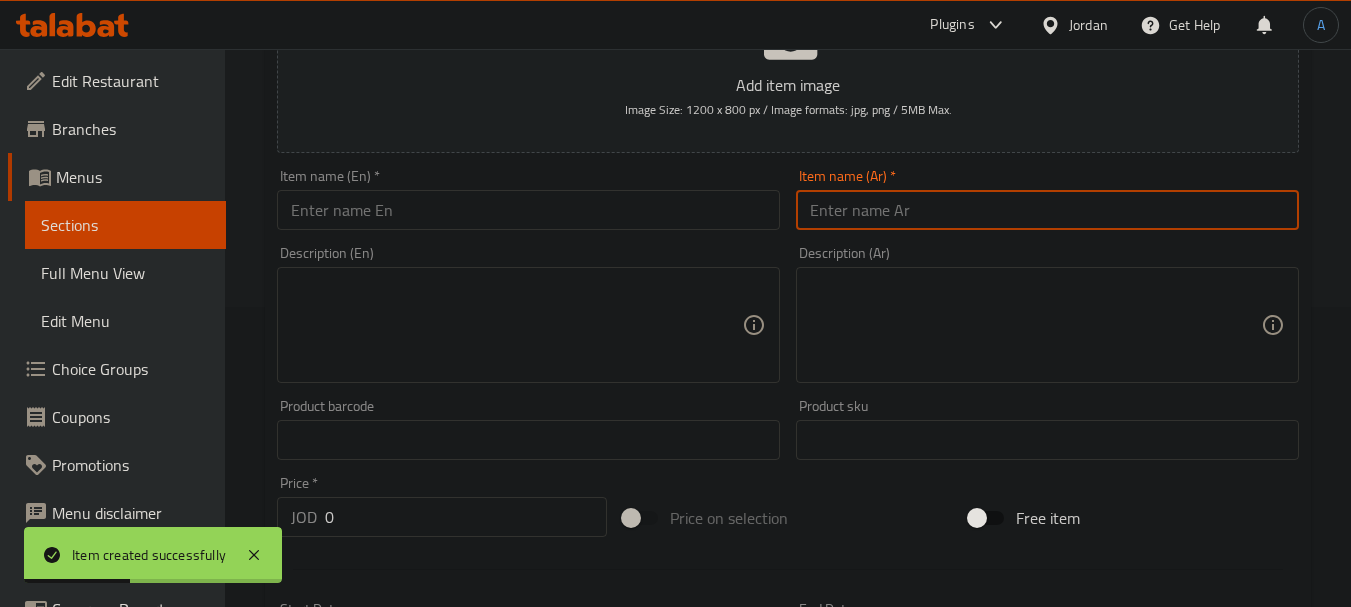 click at bounding box center [1047, 210] 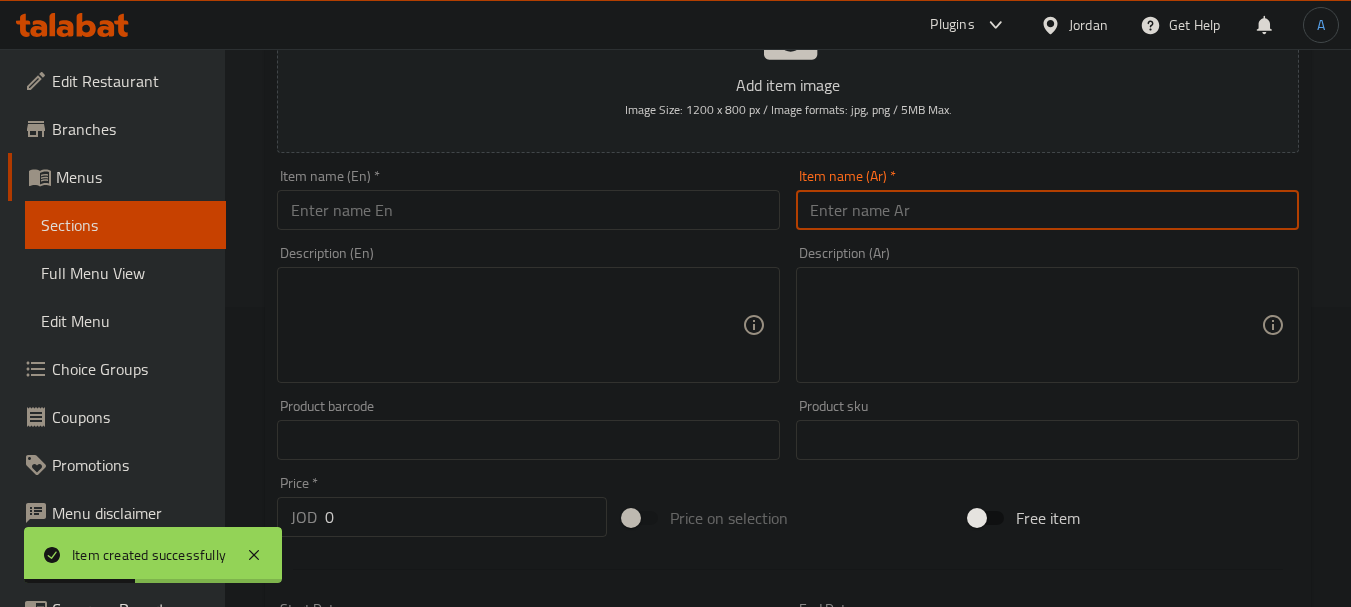 paste on "مياه معدنية" 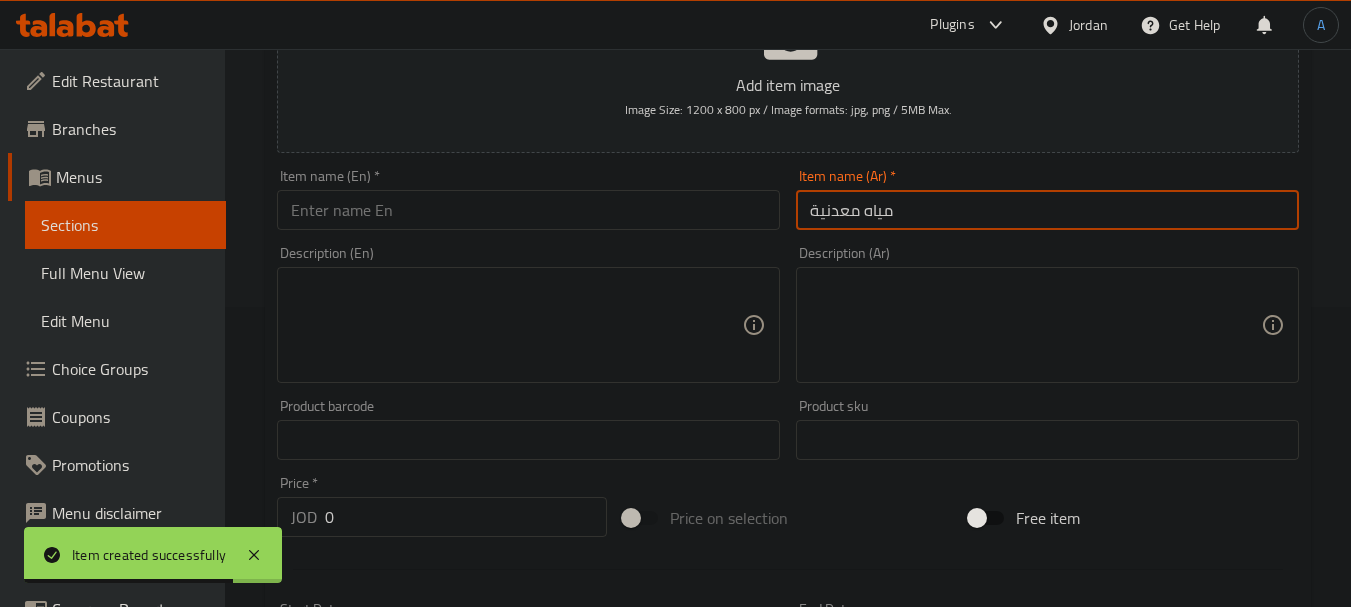 type on "مياه معدنية" 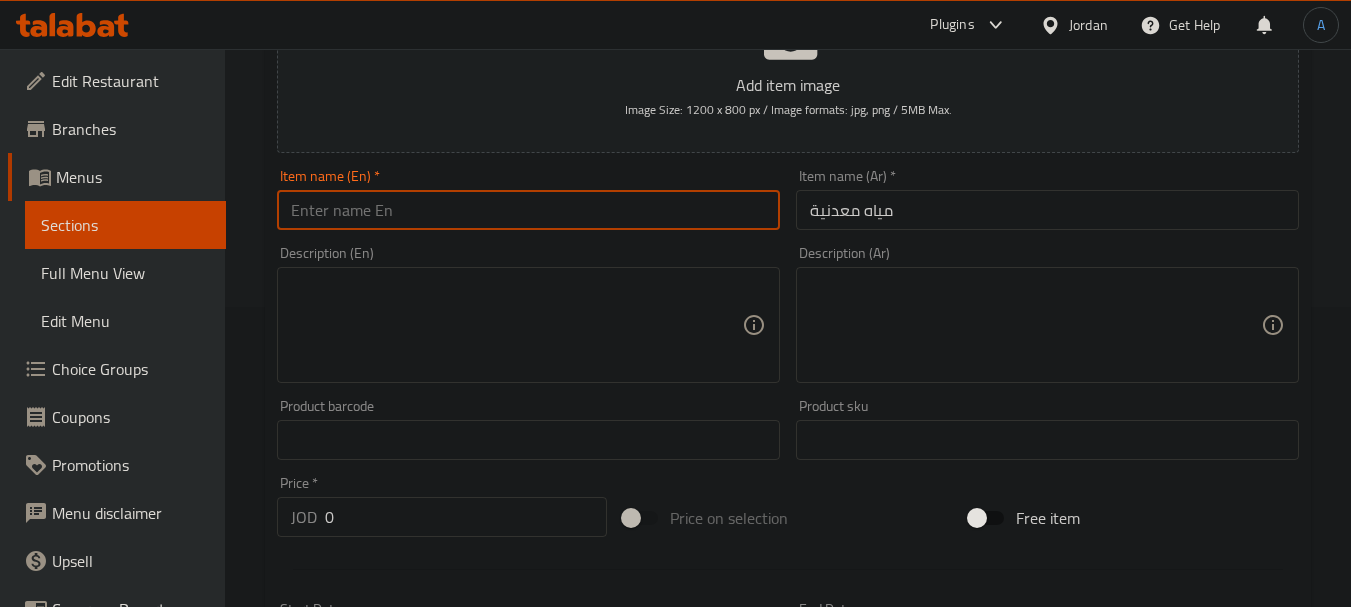 click at bounding box center (528, 210) 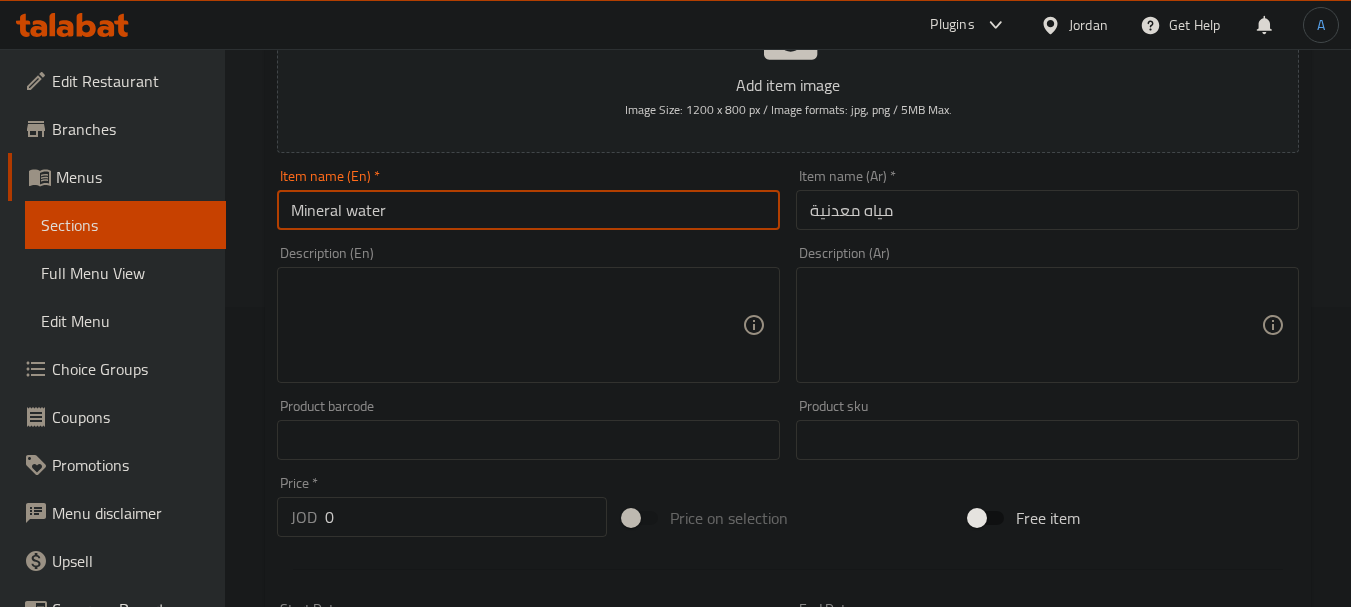 drag, startPoint x: 383, startPoint y: 220, endPoint x: 180, endPoint y: 222, distance: 203.00986 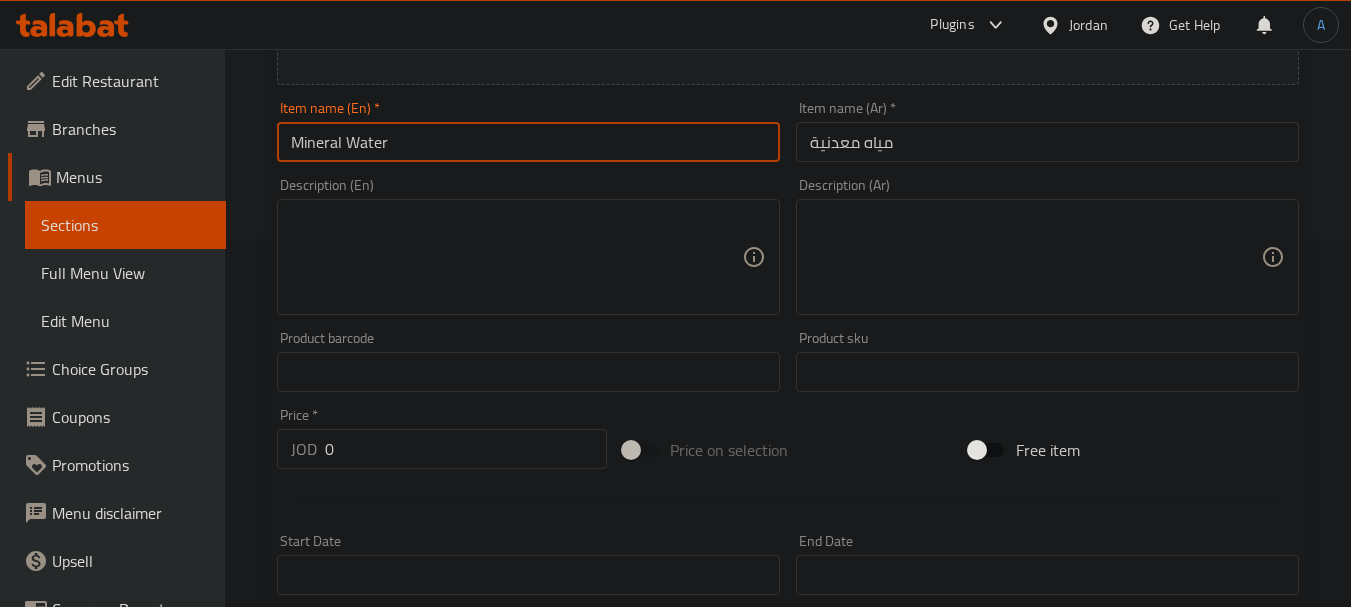 scroll, scrollTop: 400, scrollLeft: 0, axis: vertical 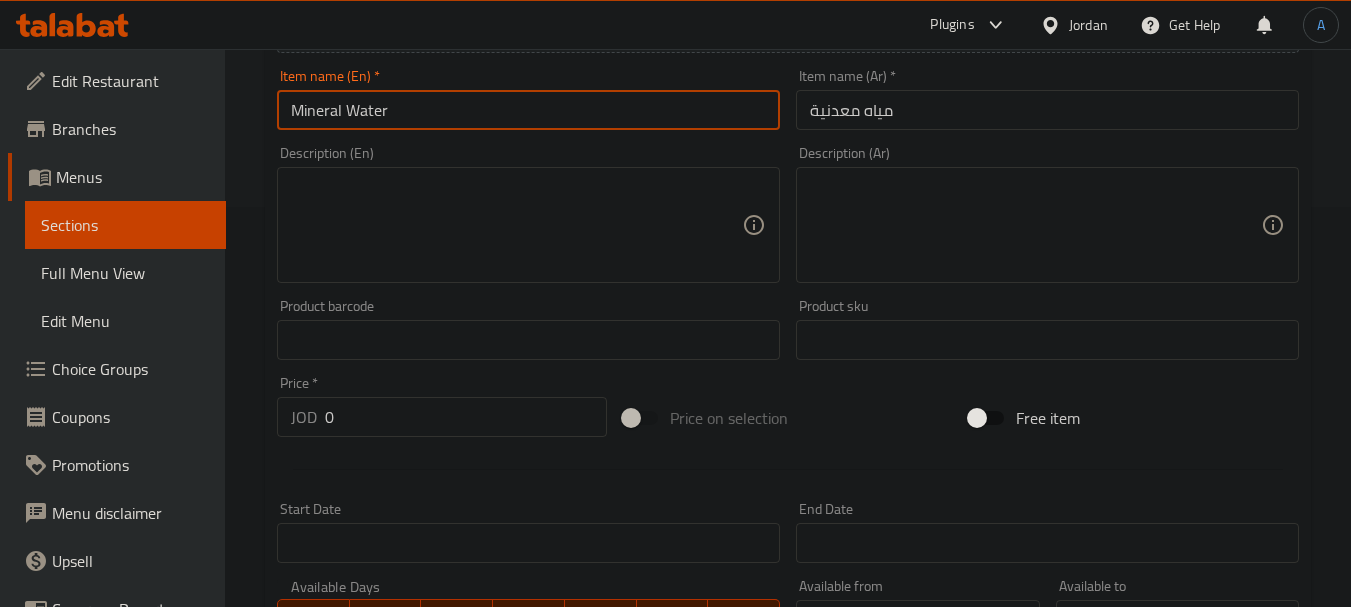 type on "Mineral Water" 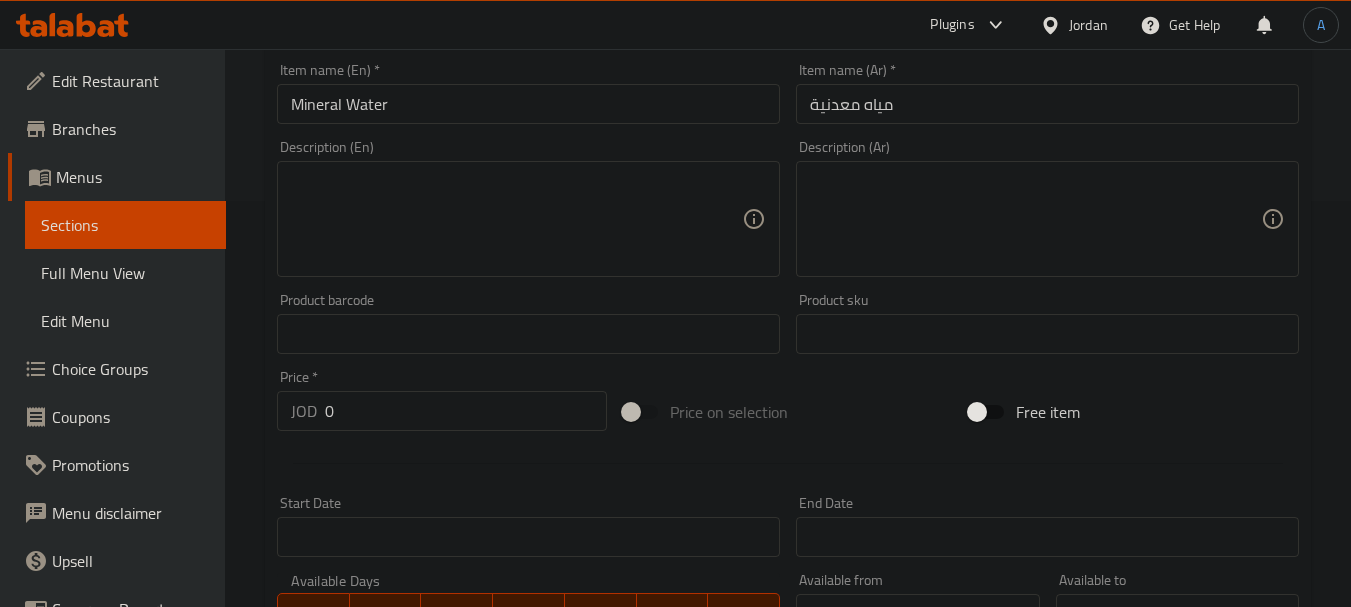 scroll, scrollTop: 500, scrollLeft: 0, axis: vertical 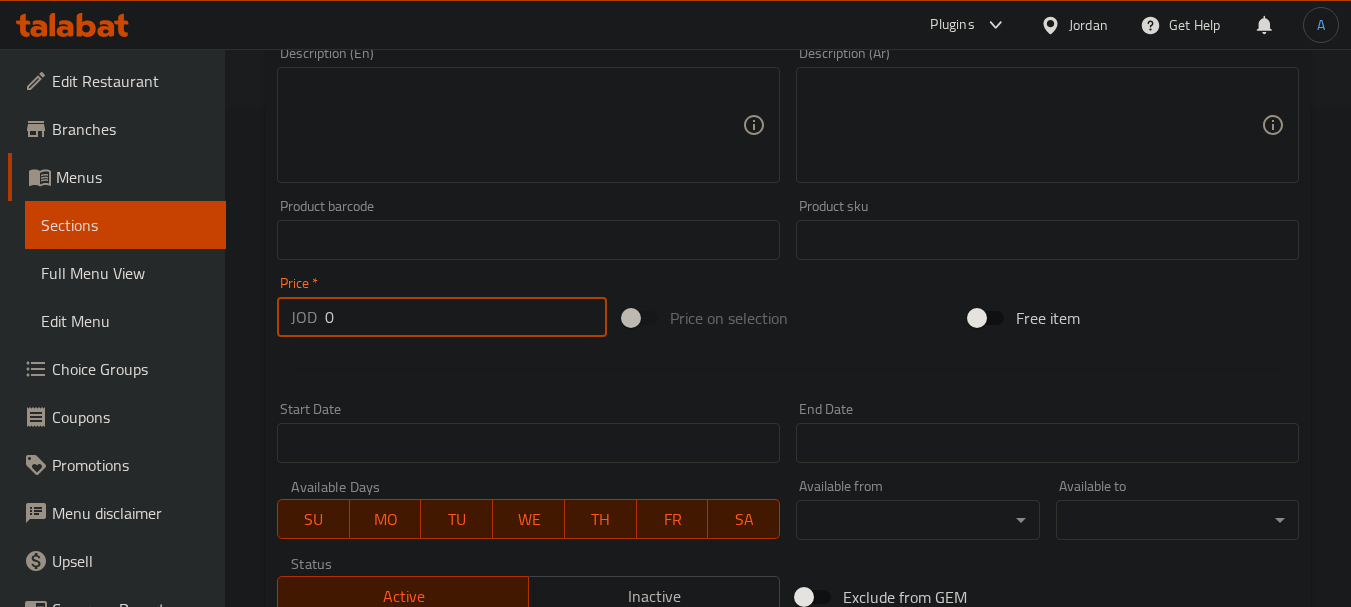 drag, startPoint x: 383, startPoint y: 322, endPoint x: 271, endPoint y: 325, distance: 112.04017 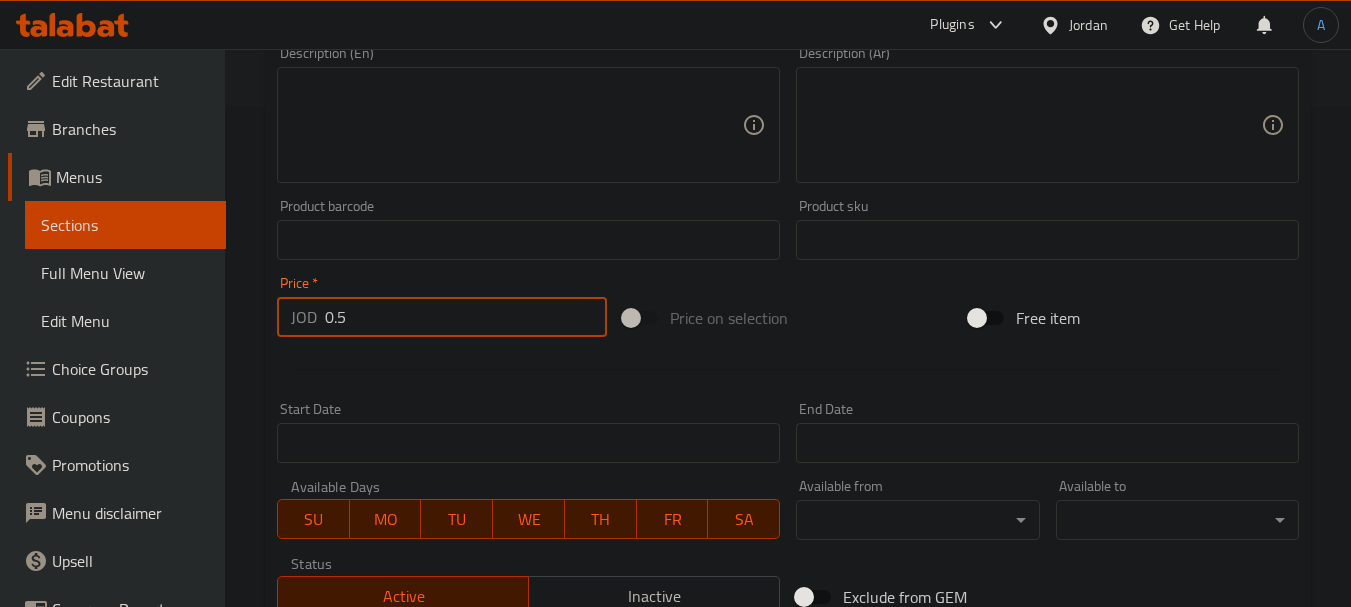type on "0.5" 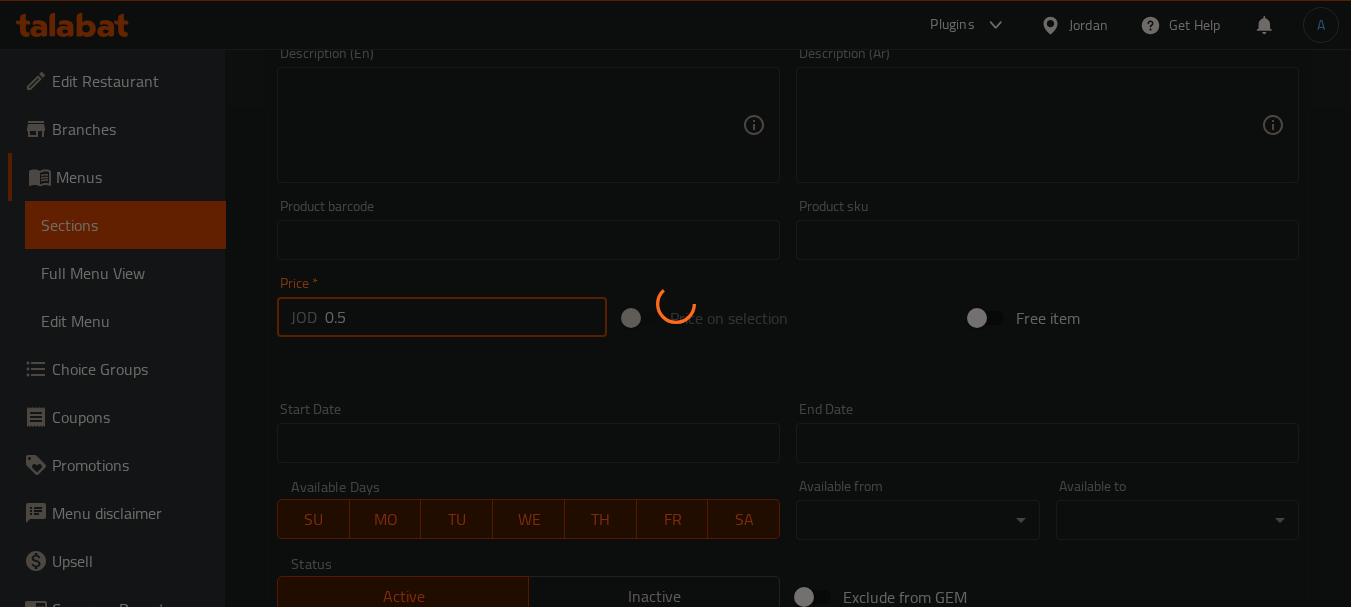 type 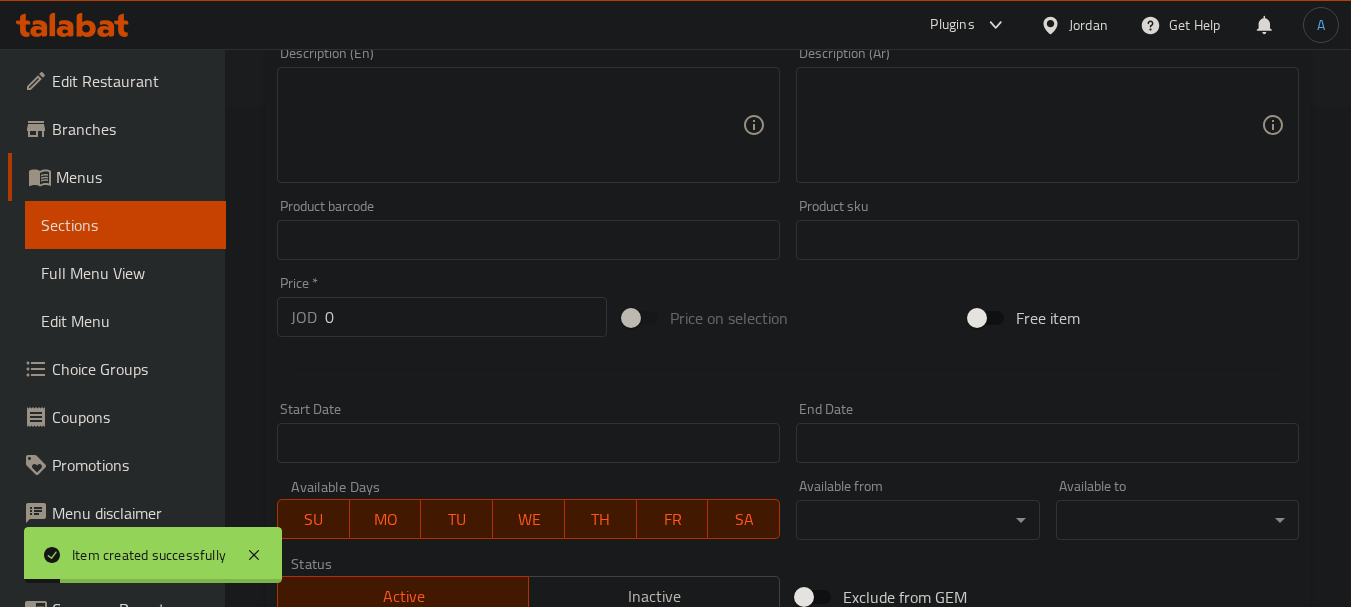 click on "Home / Restaurants management / Menus / Sections / item / create Addons  section Create new item Add item image Image Size: 1200 x 800 px / Image formats: jpg, png / 5MB Max. Item name (En)   * Item name (En)  * Item name (Ar)   * Item name (Ar)  * Description (En) Description (En) Description (Ar) Description (Ar) Product barcode Product barcode Product sku Product sku Price   * JOD 0 Price  * Price on selection Free item Start Date Start Date End Date End Date Available Days SU MO TU WE TH FR SA Available from ​ ​ Available to ​ ​ Status Active Inactive Exclude from GEM Variations & Choices Add variant ASSIGN CHOICE GROUP Create" at bounding box center (788, 231) 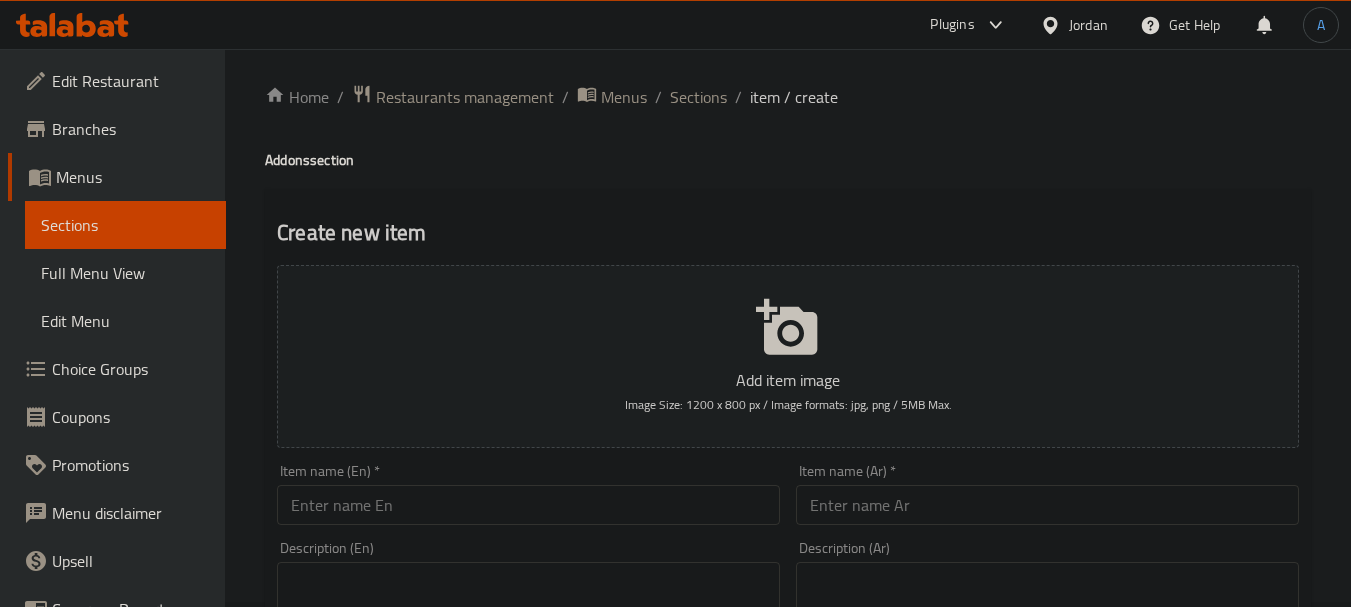 scroll, scrollTop: 0, scrollLeft: 0, axis: both 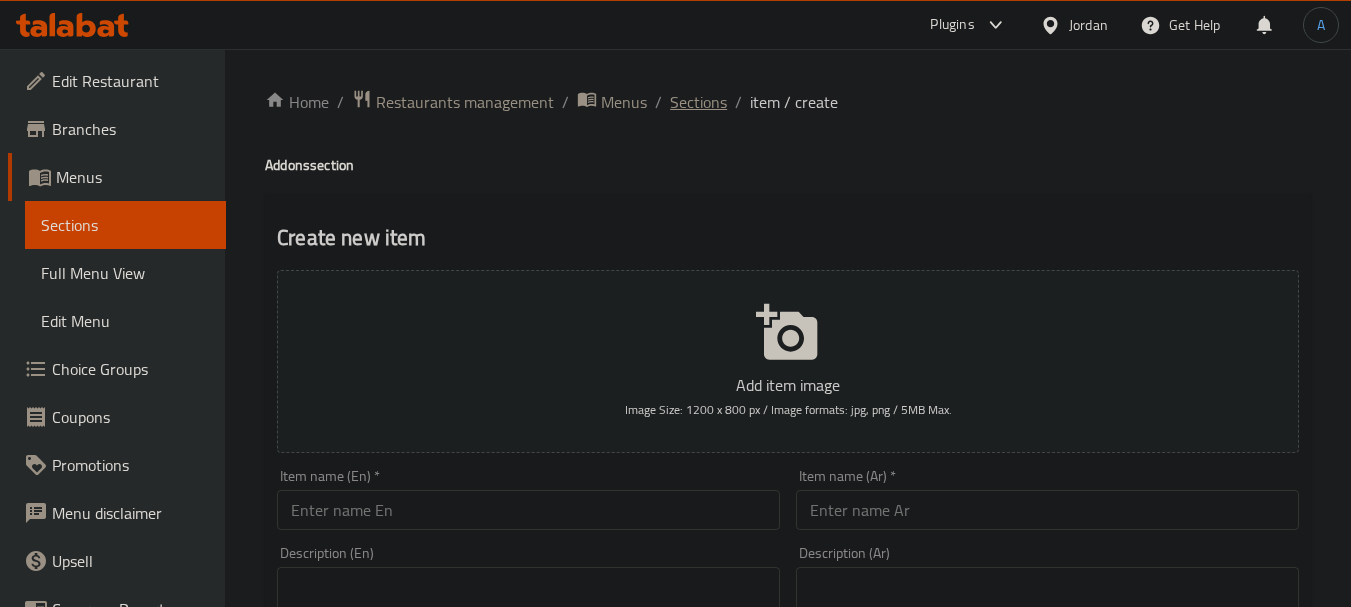 click on "Sections" at bounding box center [698, 102] 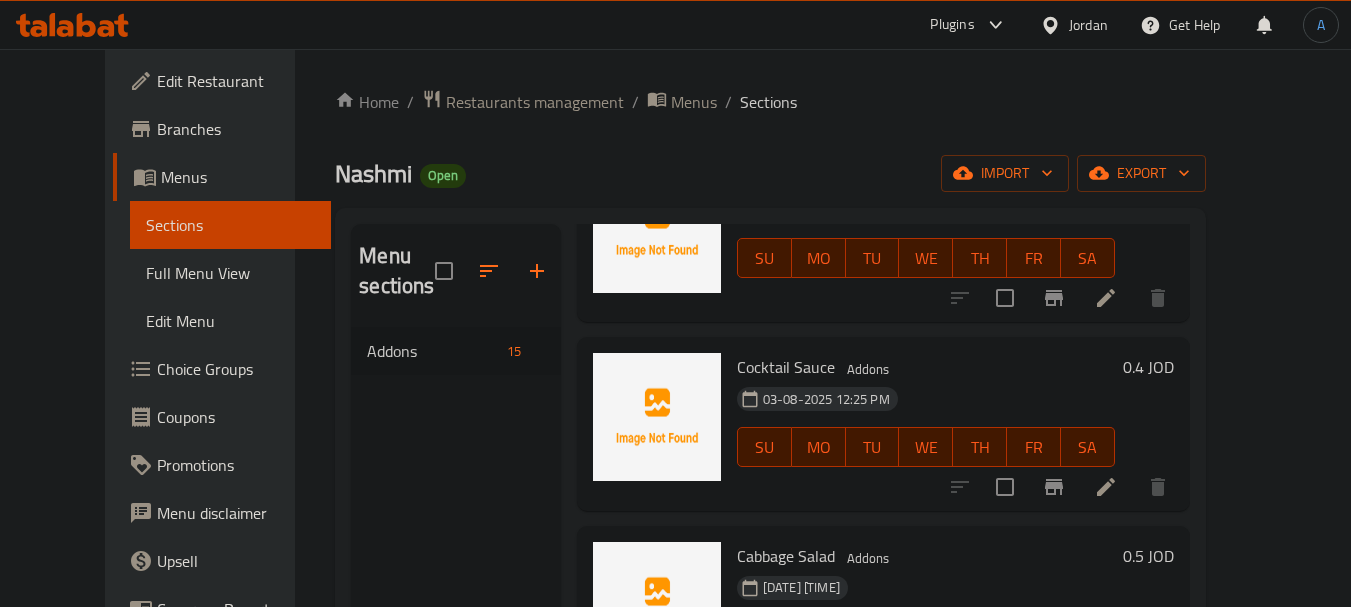 scroll, scrollTop: 0, scrollLeft: 0, axis: both 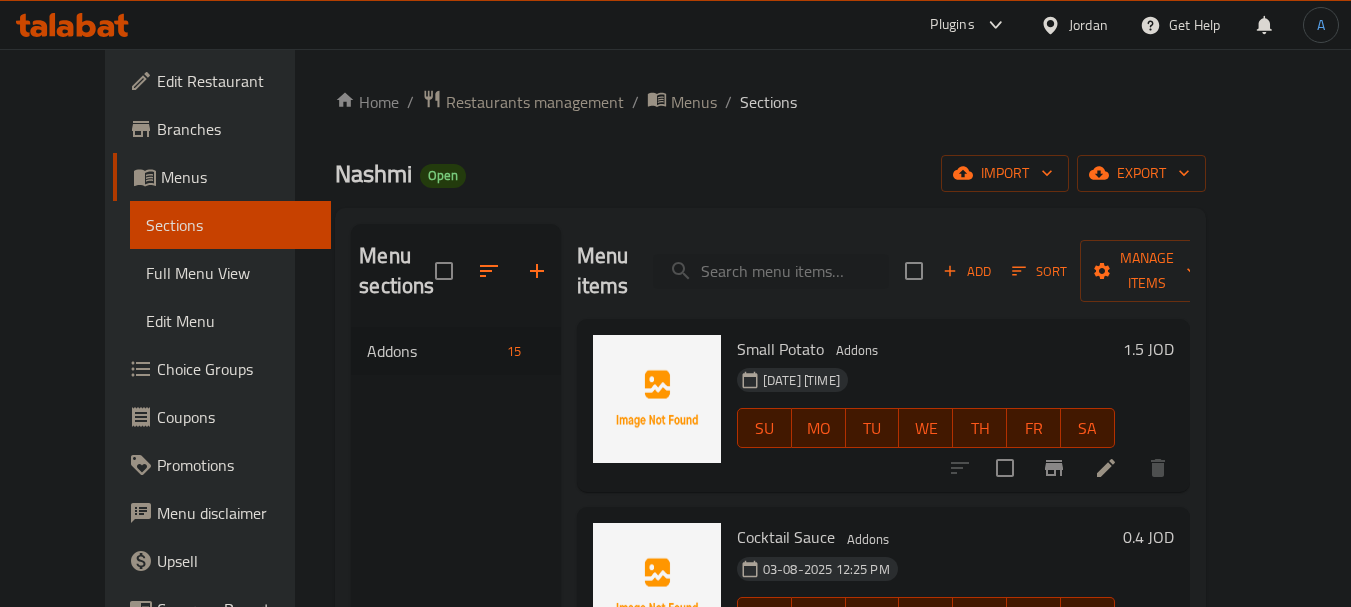 click at bounding box center (537, 271) 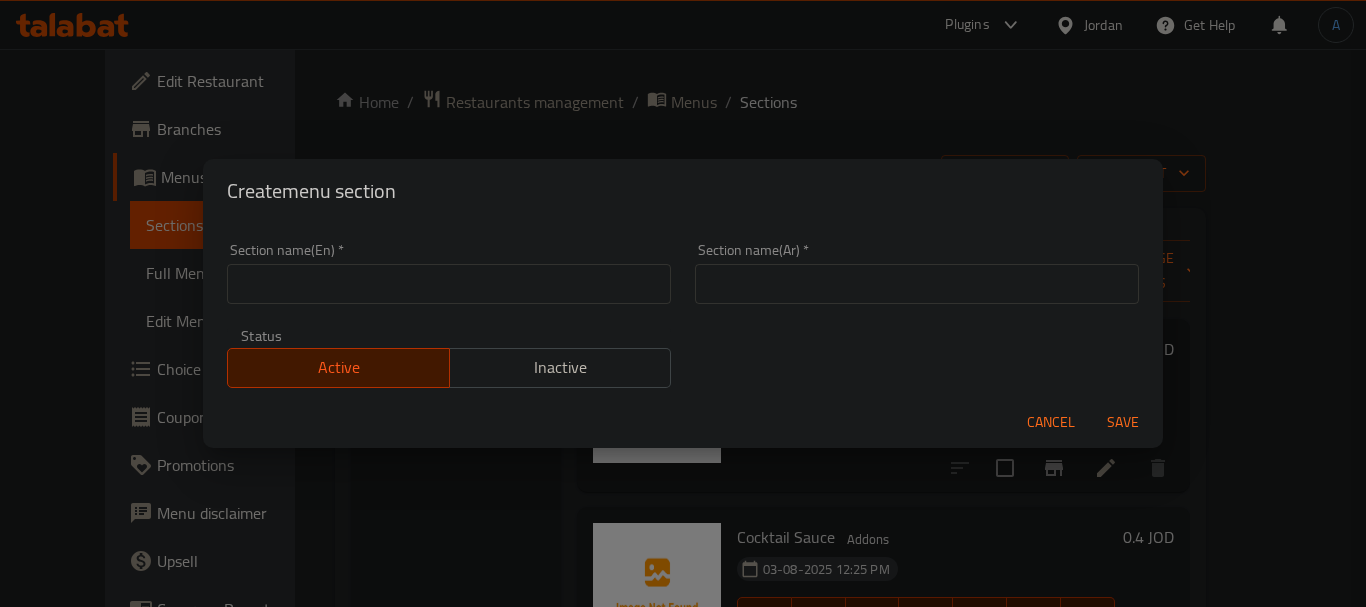 click at bounding box center (917, 284) 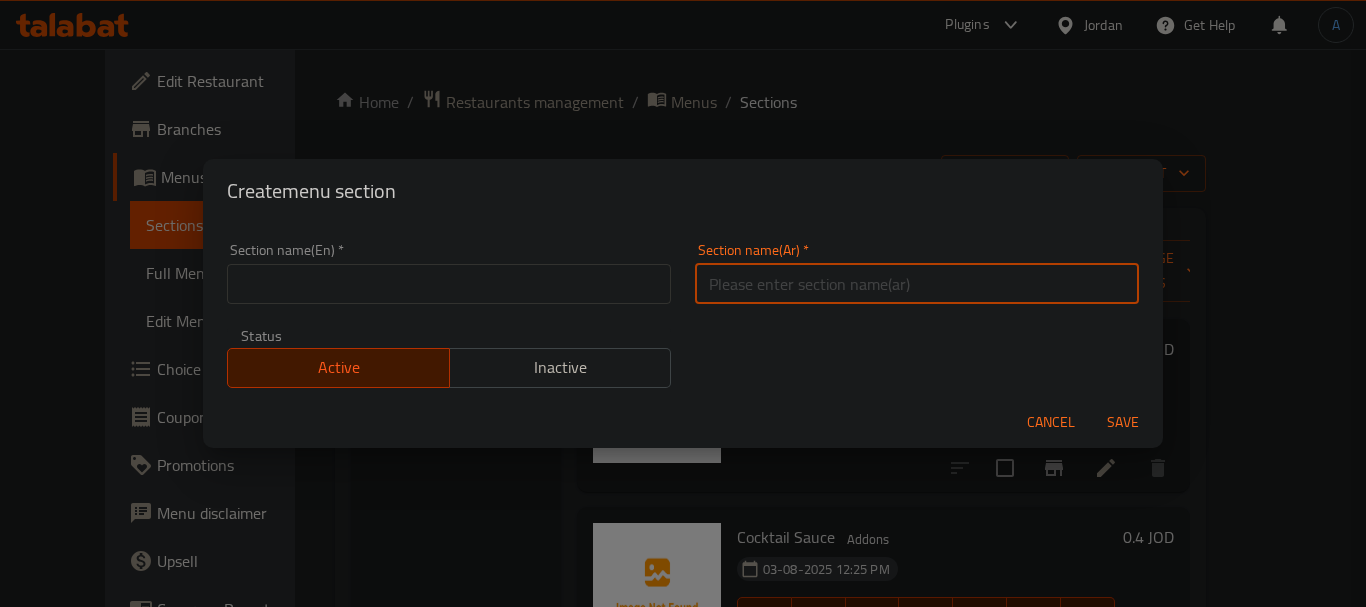 paste on "مشهور ساندويش" 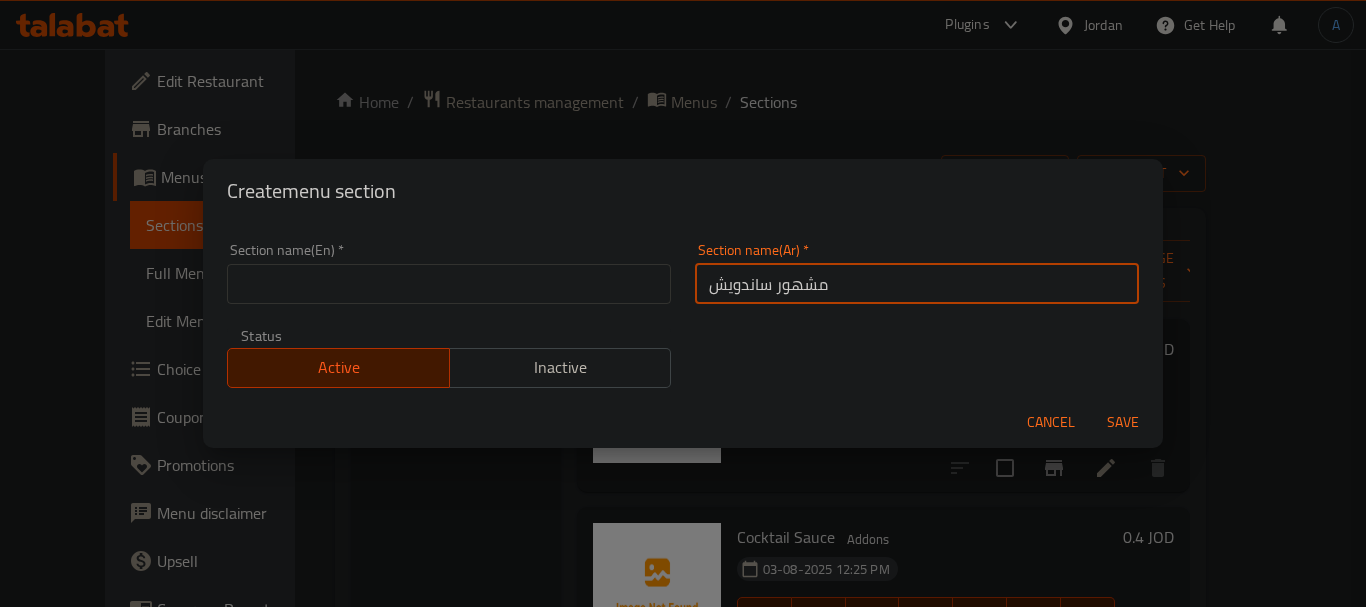 type on "مشهور ساندويش" 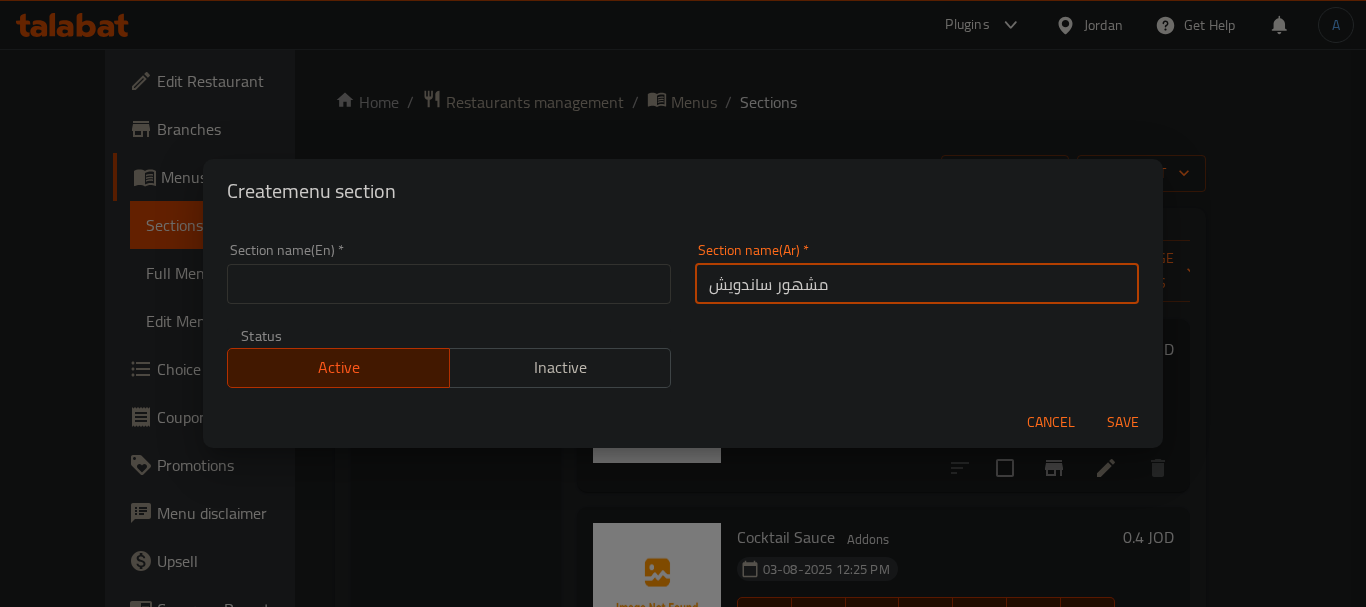 click at bounding box center (449, 284) 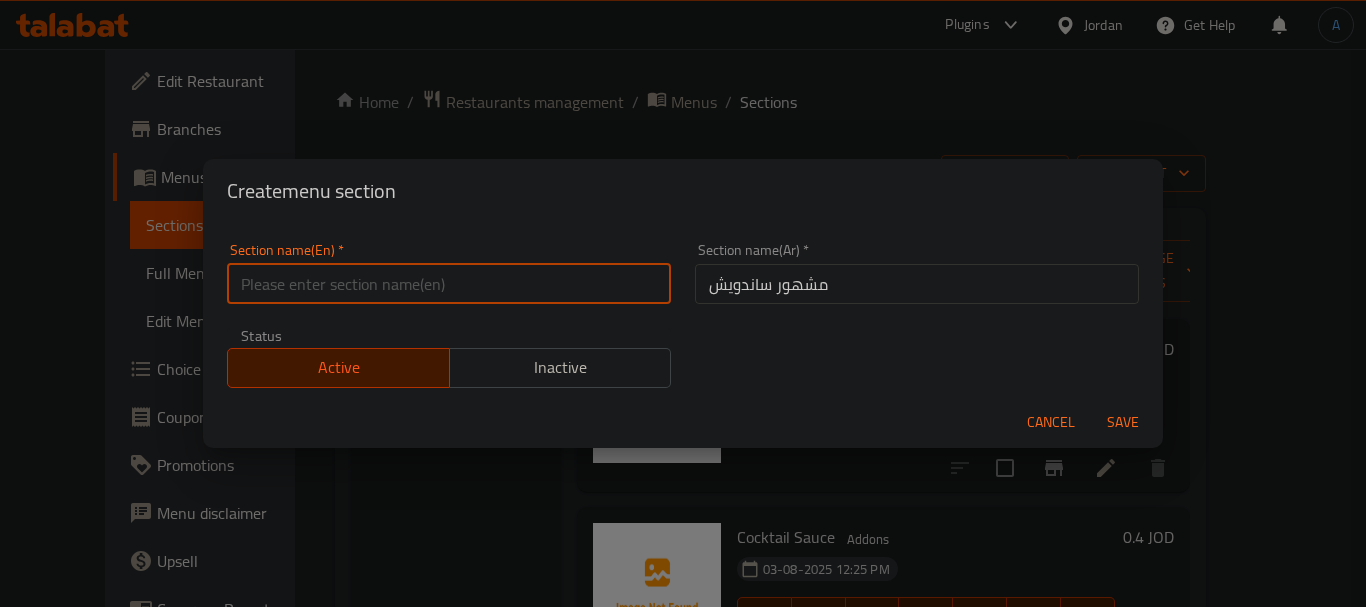 paste on "Mashhour sandwich" 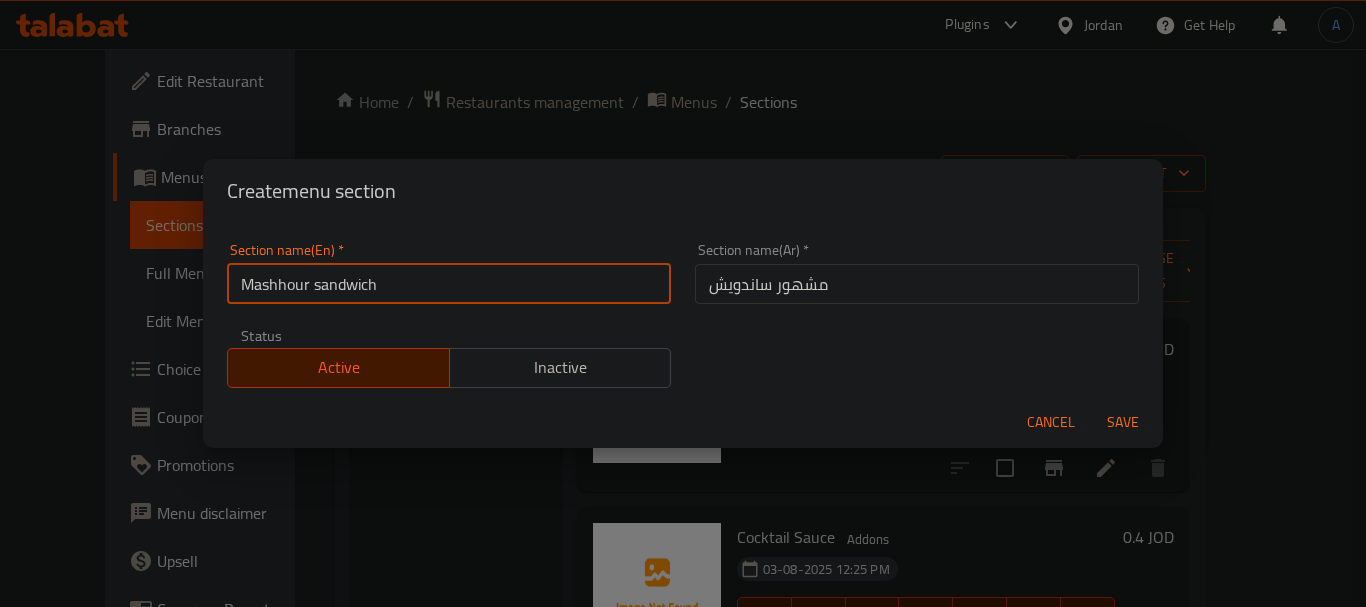 type on "Mashhour sandwich" 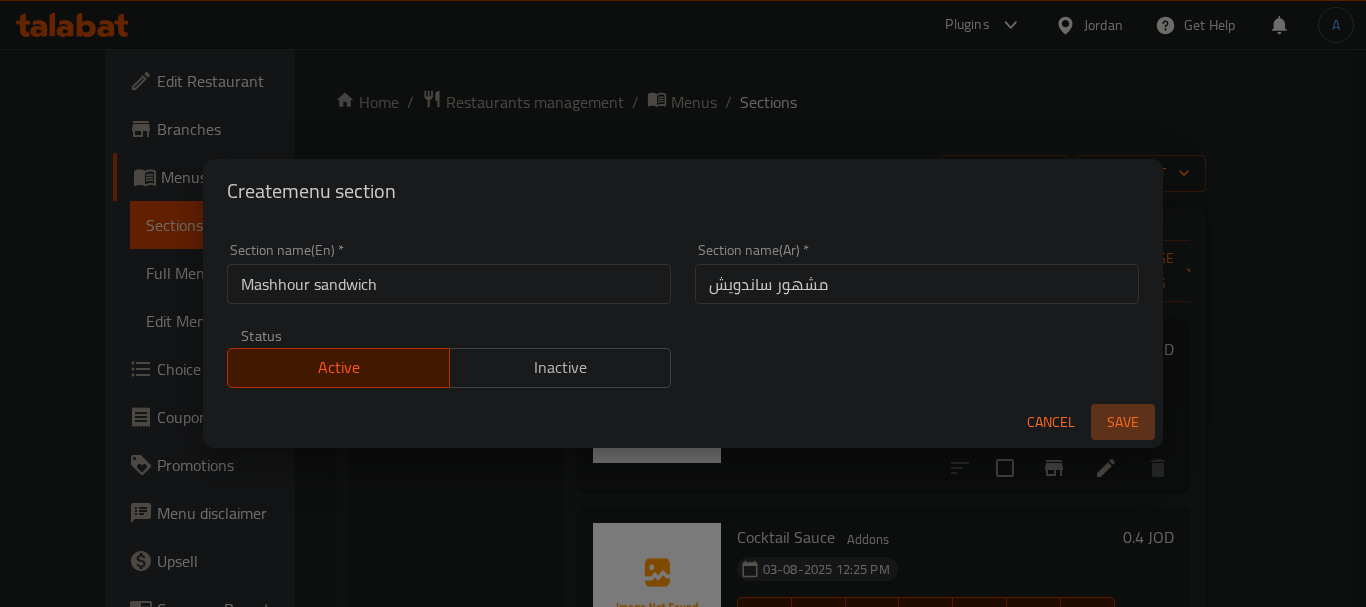 click on "Save" at bounding box center (1123, 422) 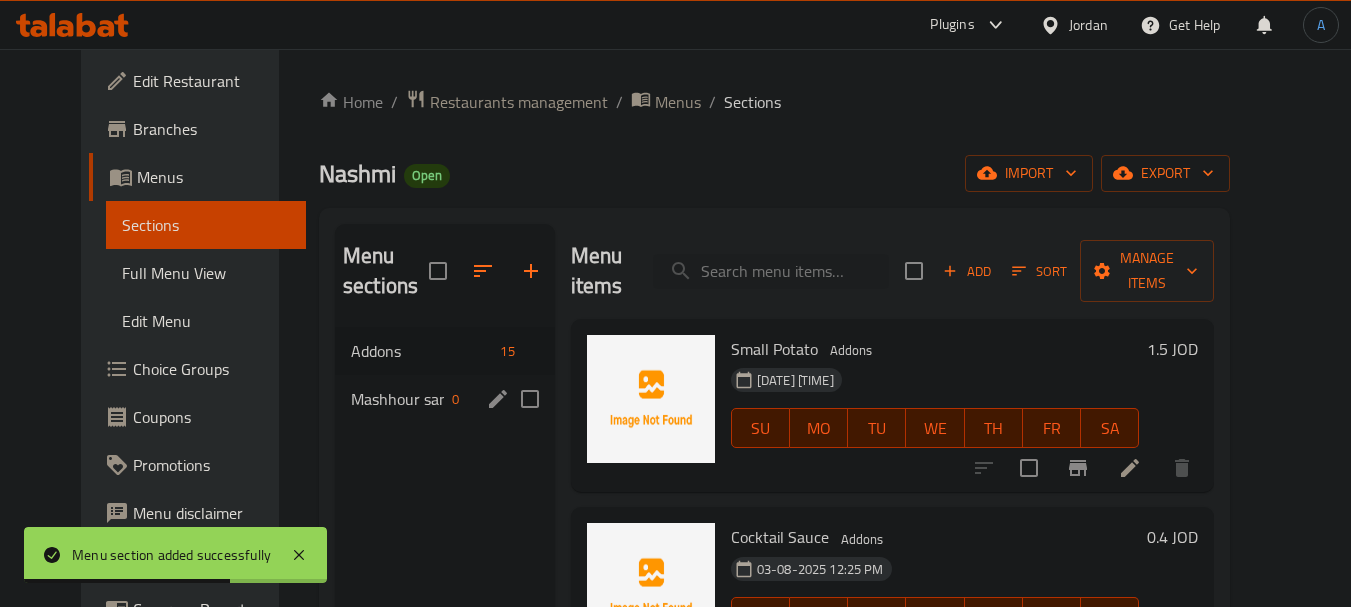click on "Mashhour sandwich" at bounding box center [397, 399] 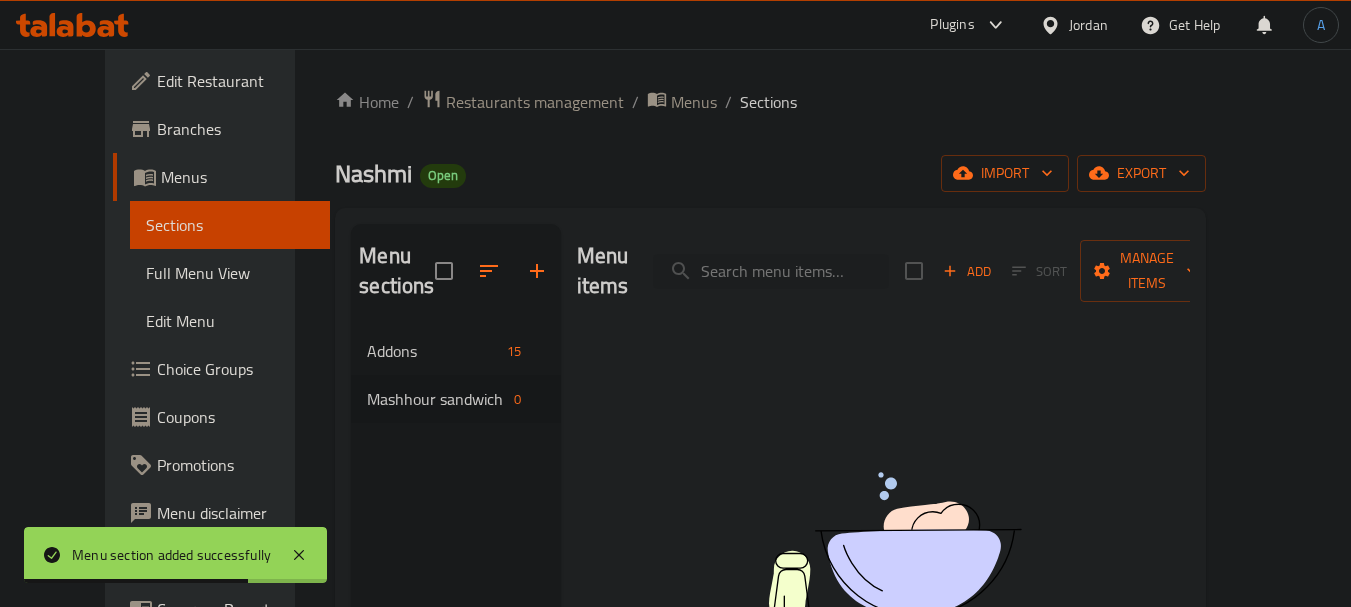 click on "Add" at bounding box center [967, 271] 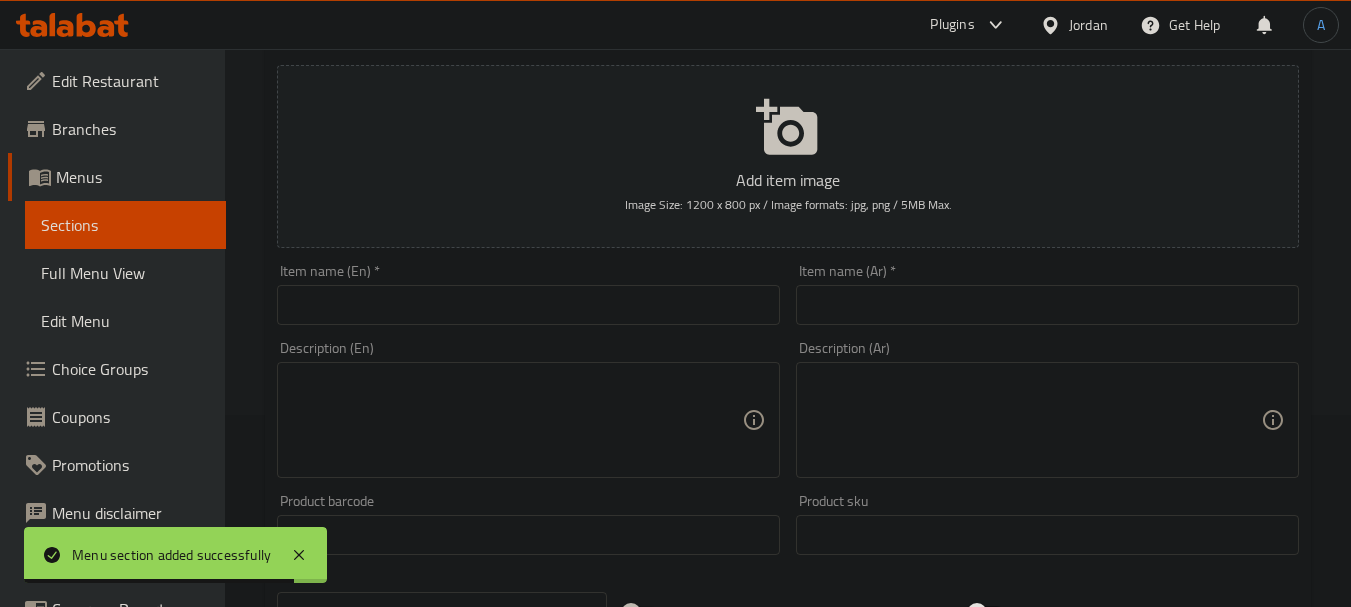 scroll, scrollTop: 200, scrollLeft: 0, axis: vertical 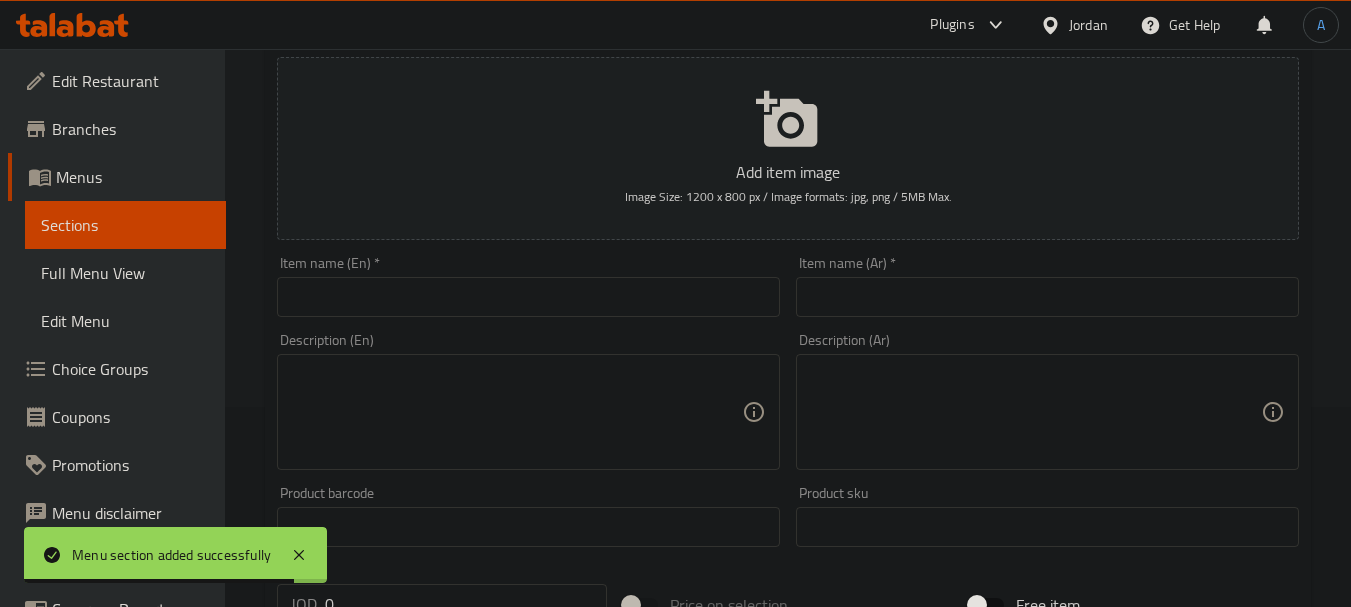 click at bounding box center (1047, 297) 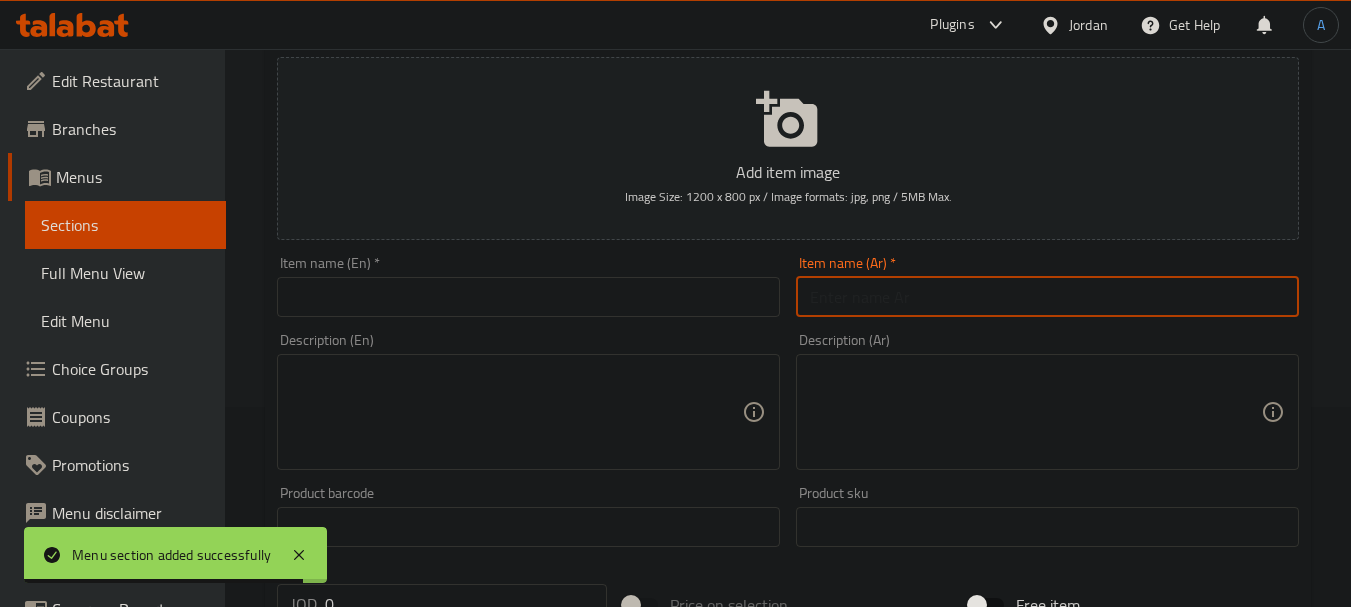 paste on "كولسلو برجر ساندويش" 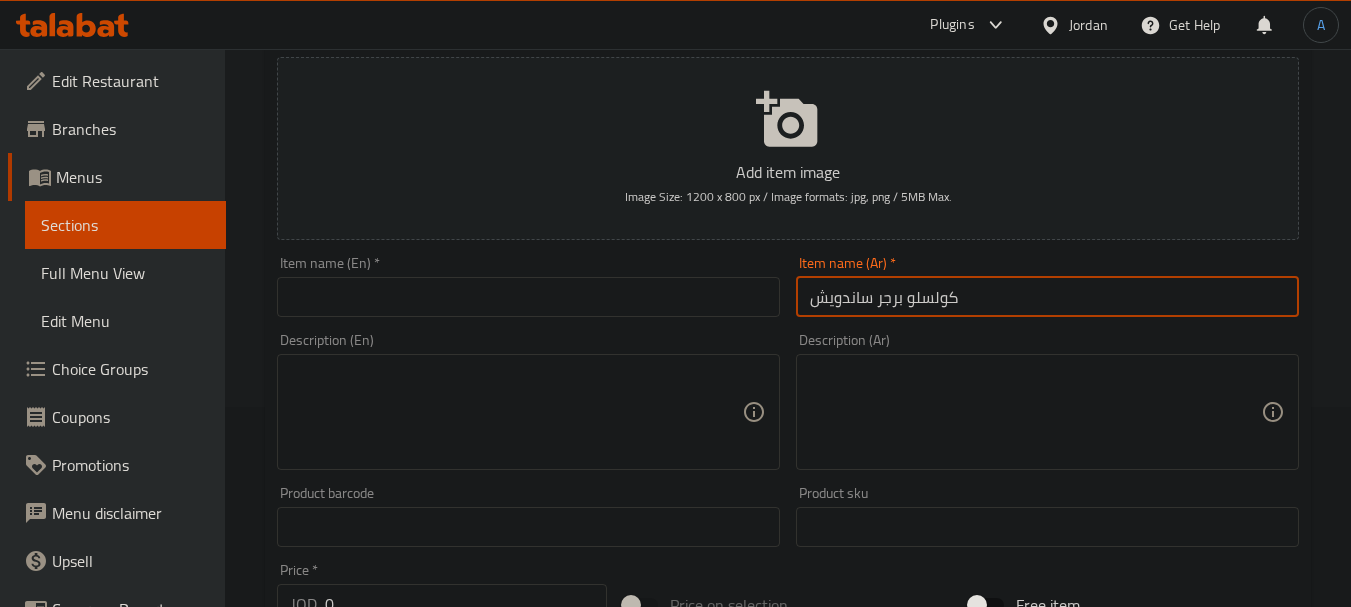 type on "كولسلو برجر ساندويش" 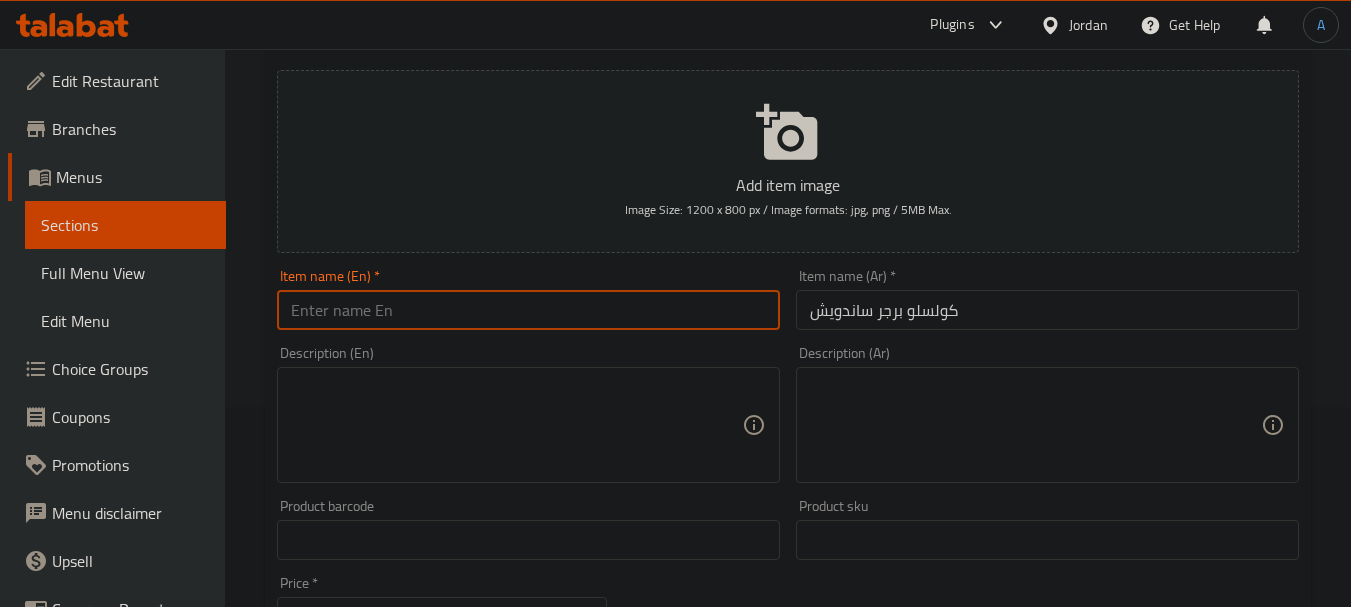 click at bounding box center [528, 310] 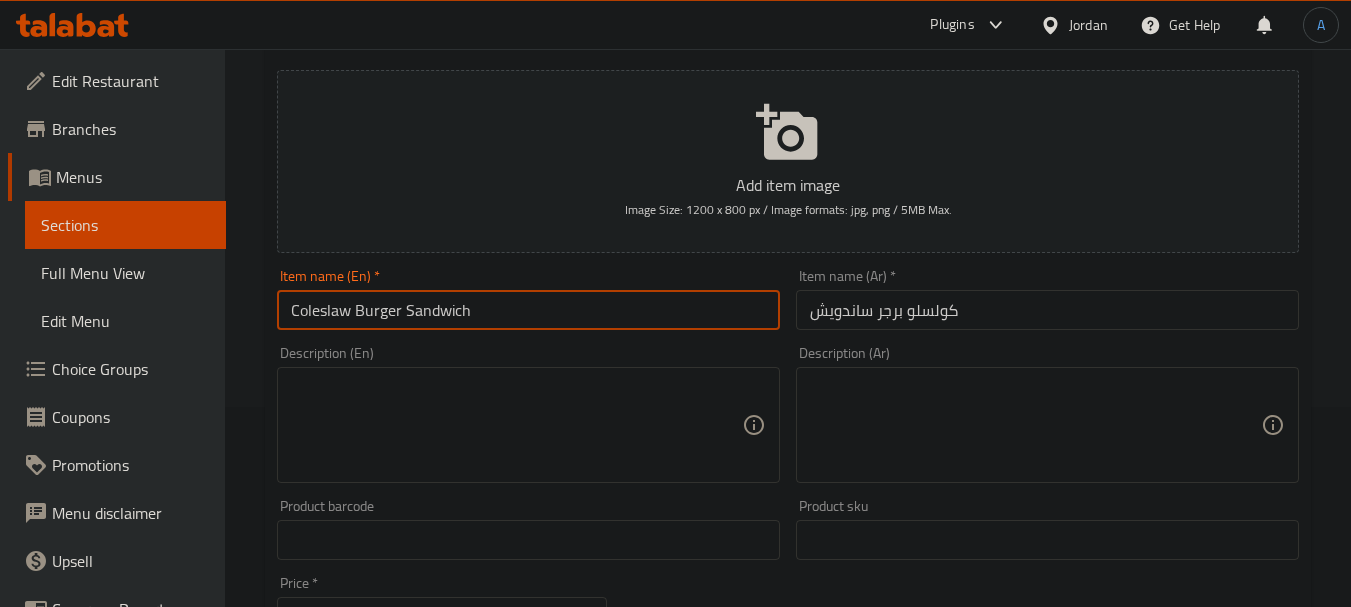 type on "Coleslaw Burger Sandwich" 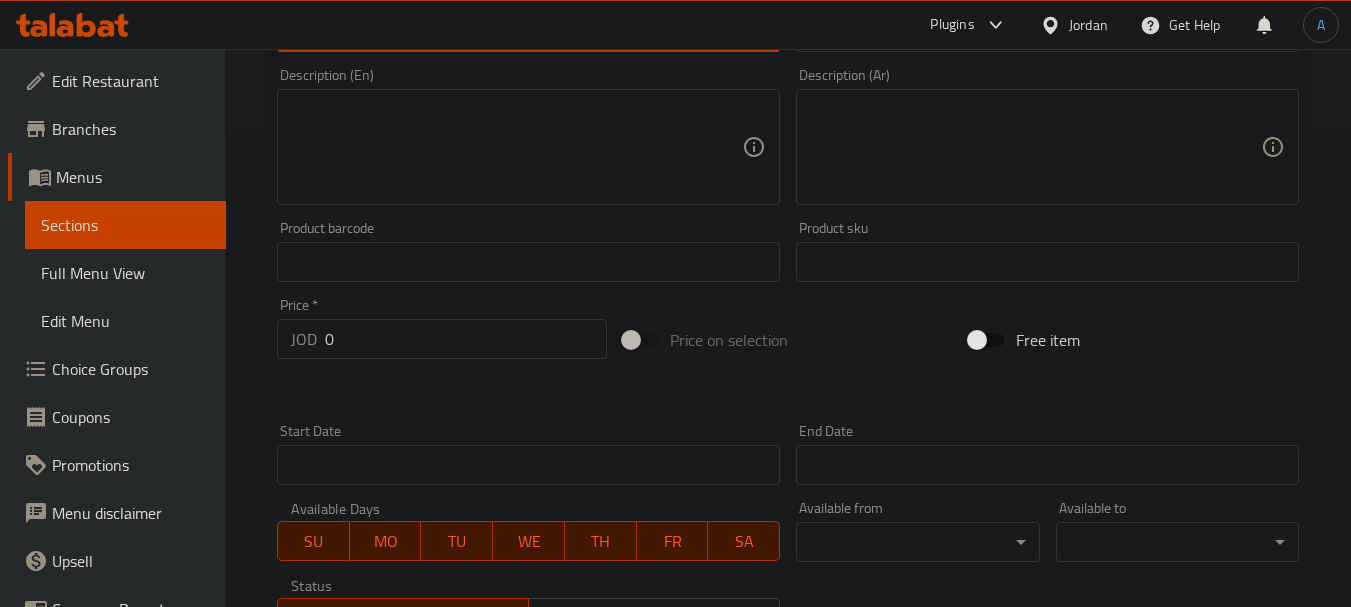scroll, scrollTop: 500, scrollLeft: 0, axis: vertical 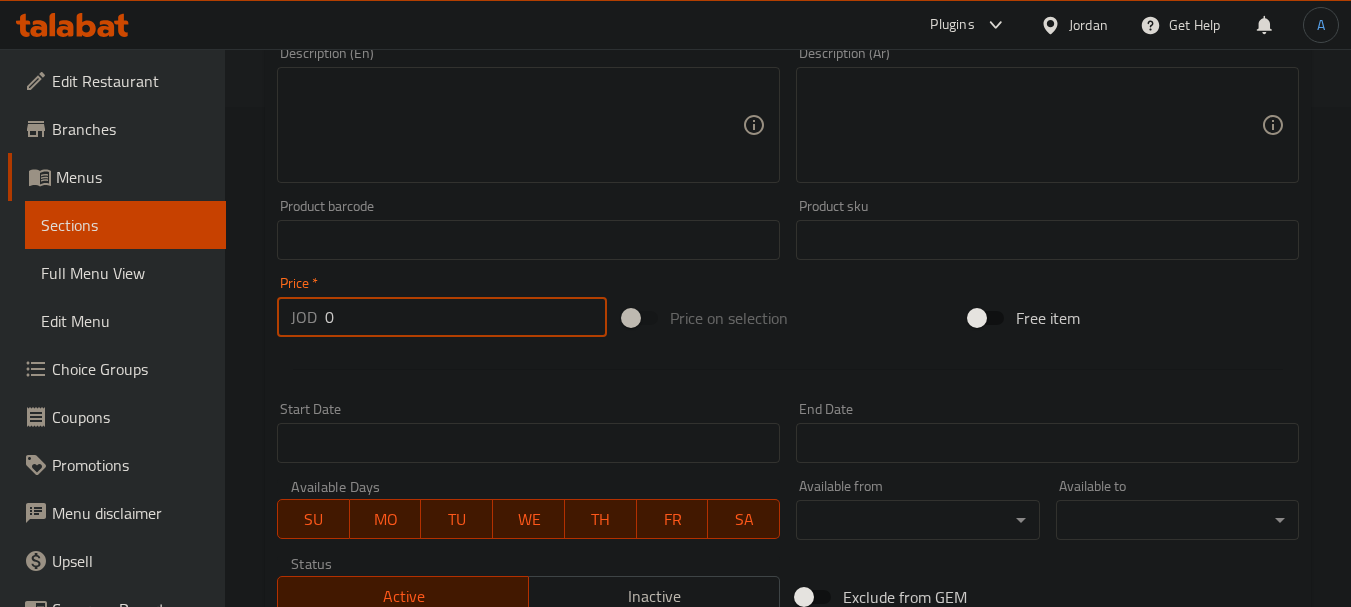 drag, startPoint x: 381, startPoint y: 328, endPoint x: 253, endPoint y: 320, distance: 128.24976 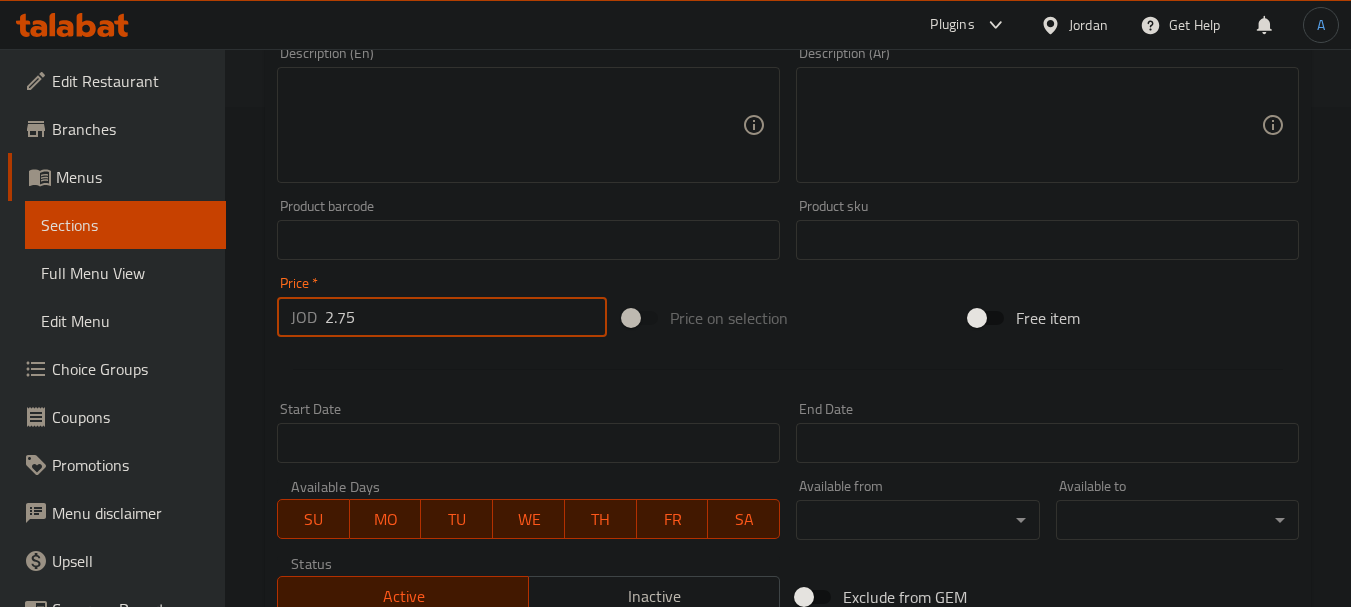 type on "2.75" 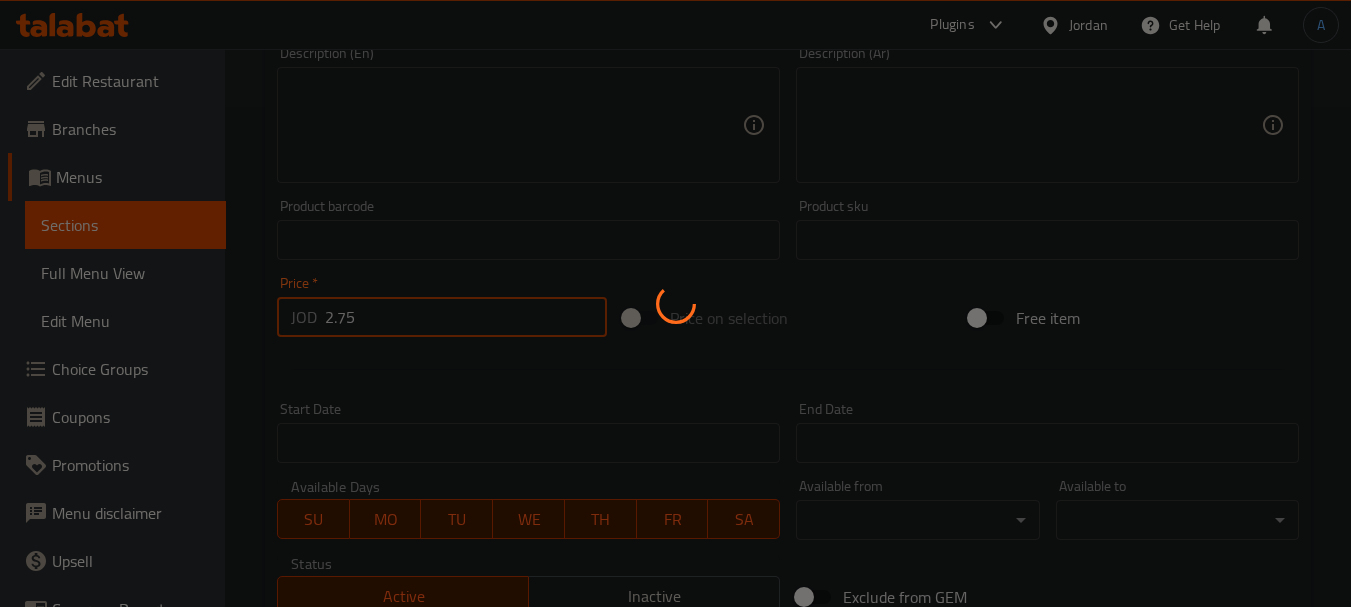 type 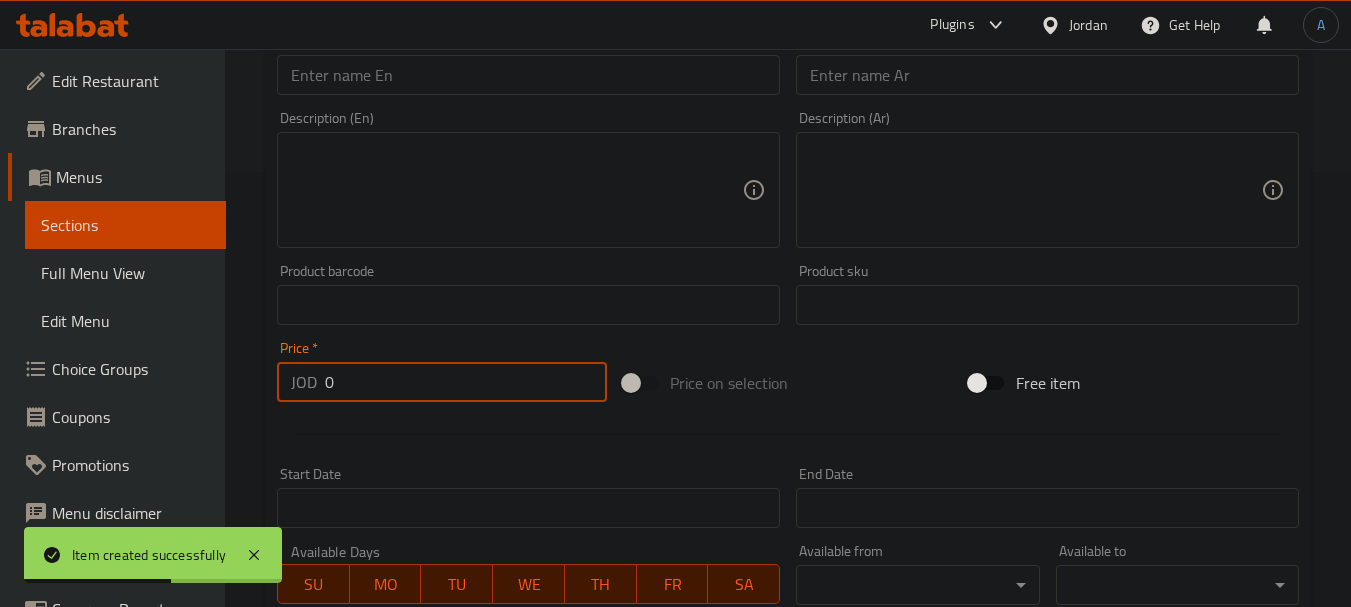 scroll, scrollTop: 400, scrollLeft: 0, axis: vertical 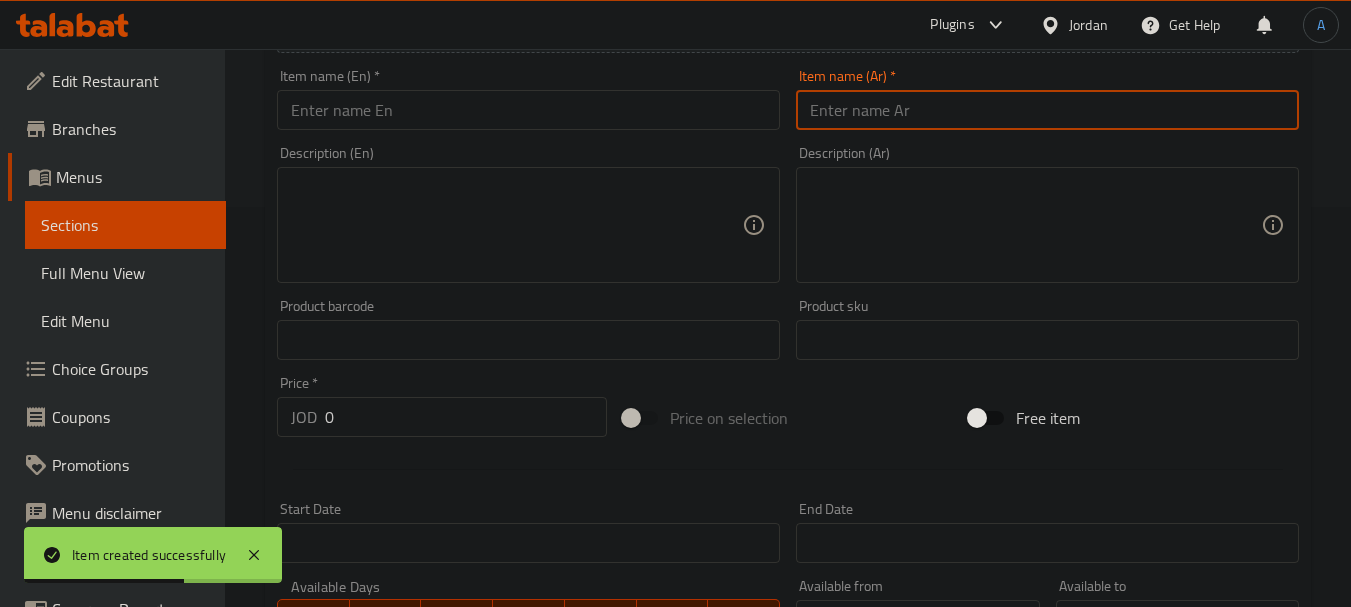 click at bounding box center (1047, 110) 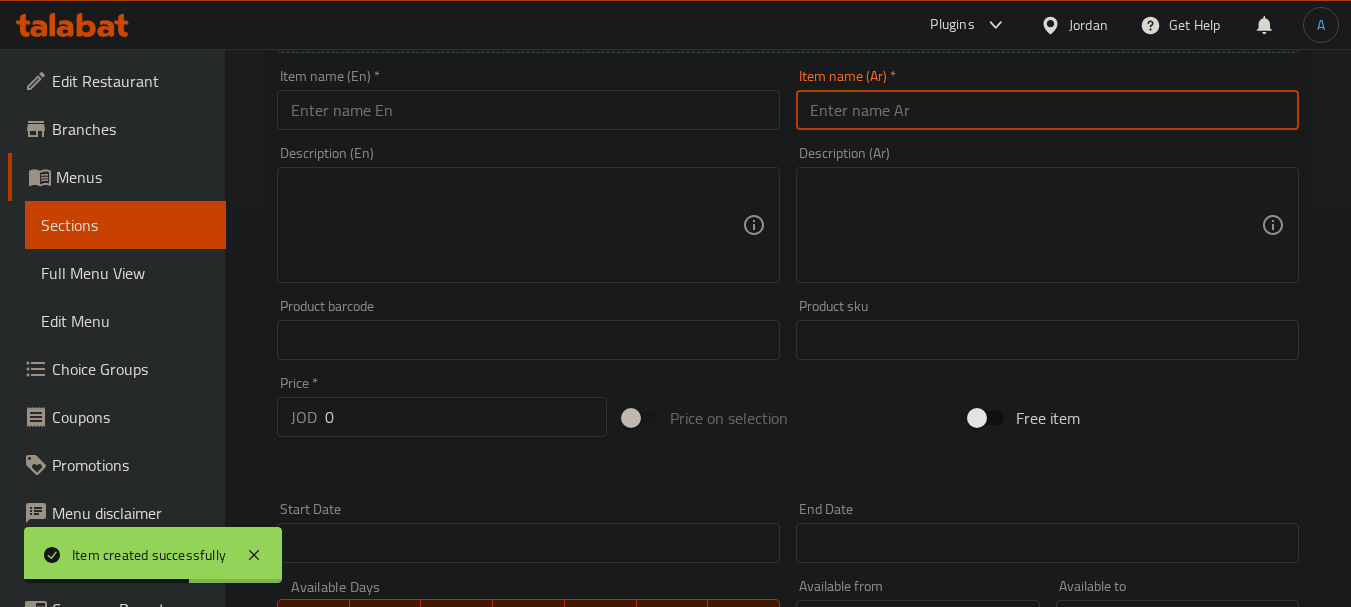 paste on "كولسلو برجر وجبة" 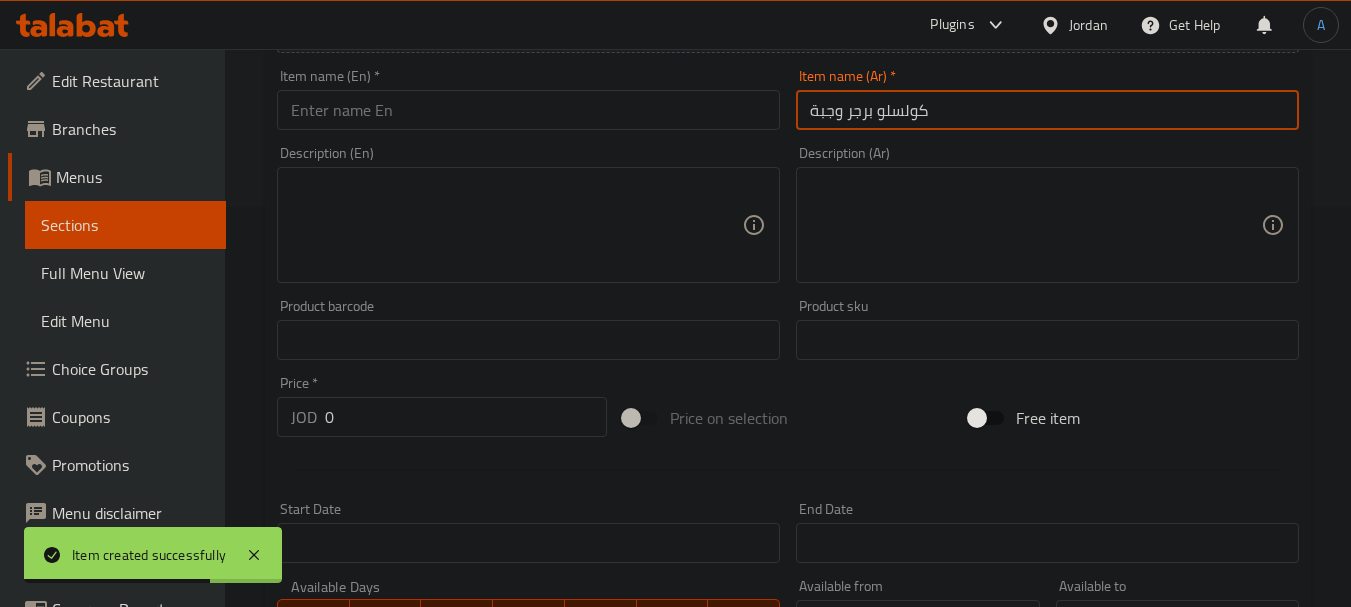 type on "كولسلو برجر وجبة" 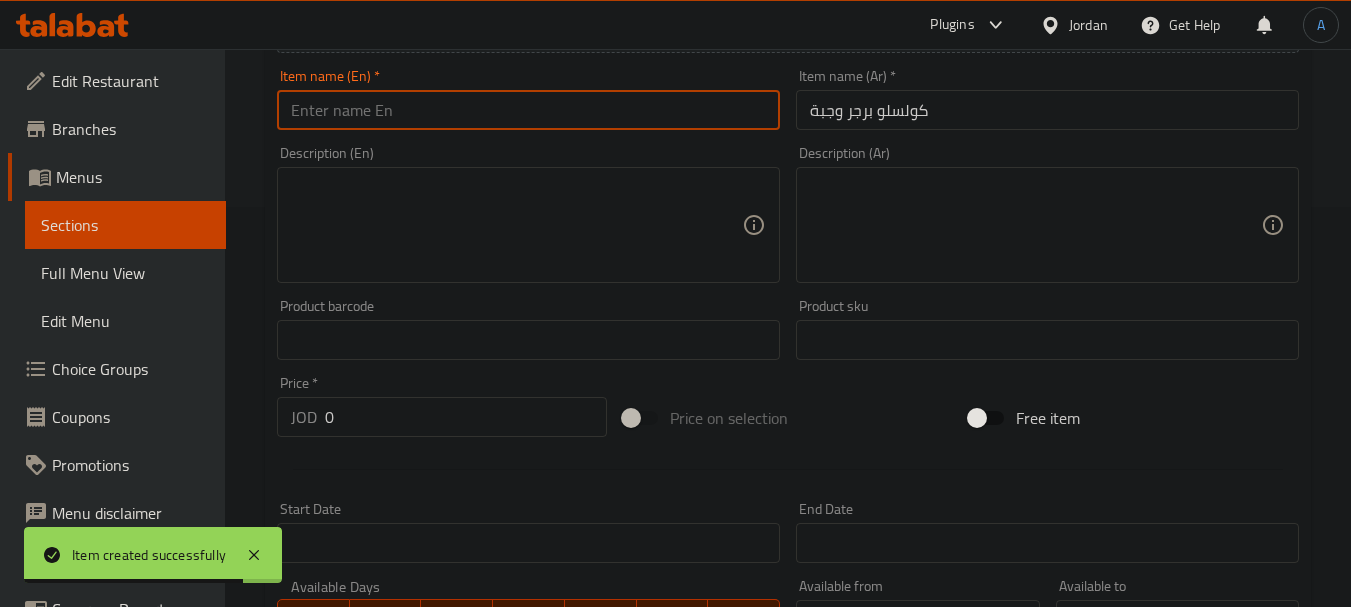 click at bounding box center (528, 110) 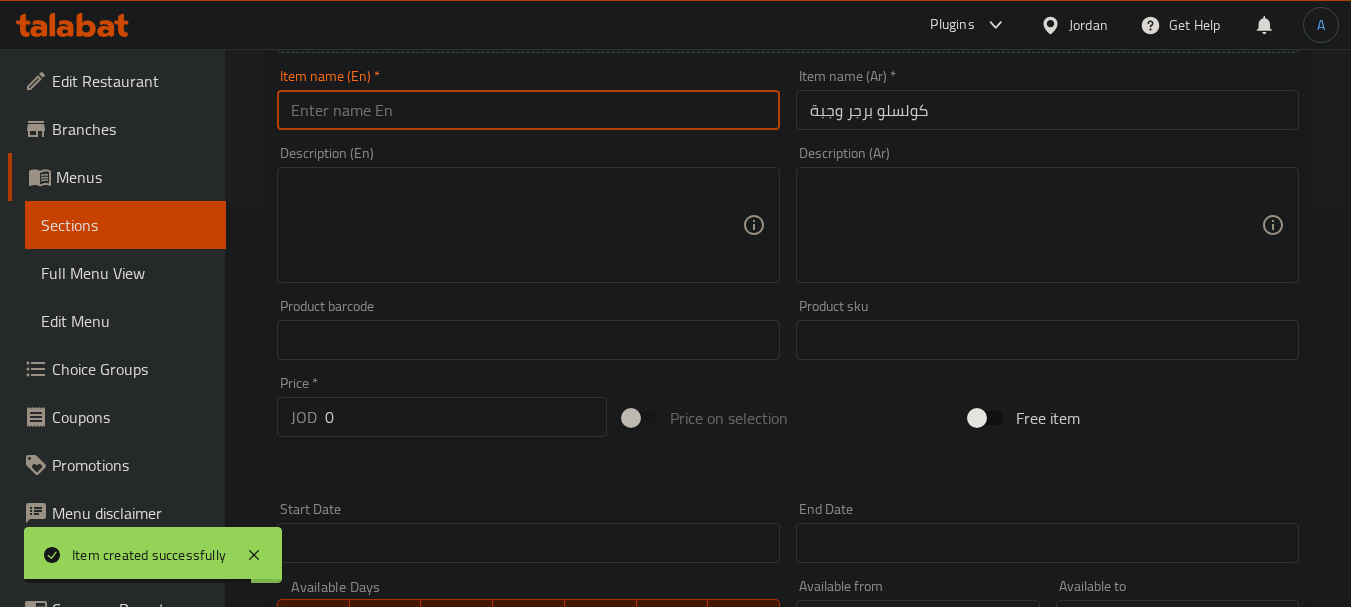 paste on "Coleslaw Burger Meal" 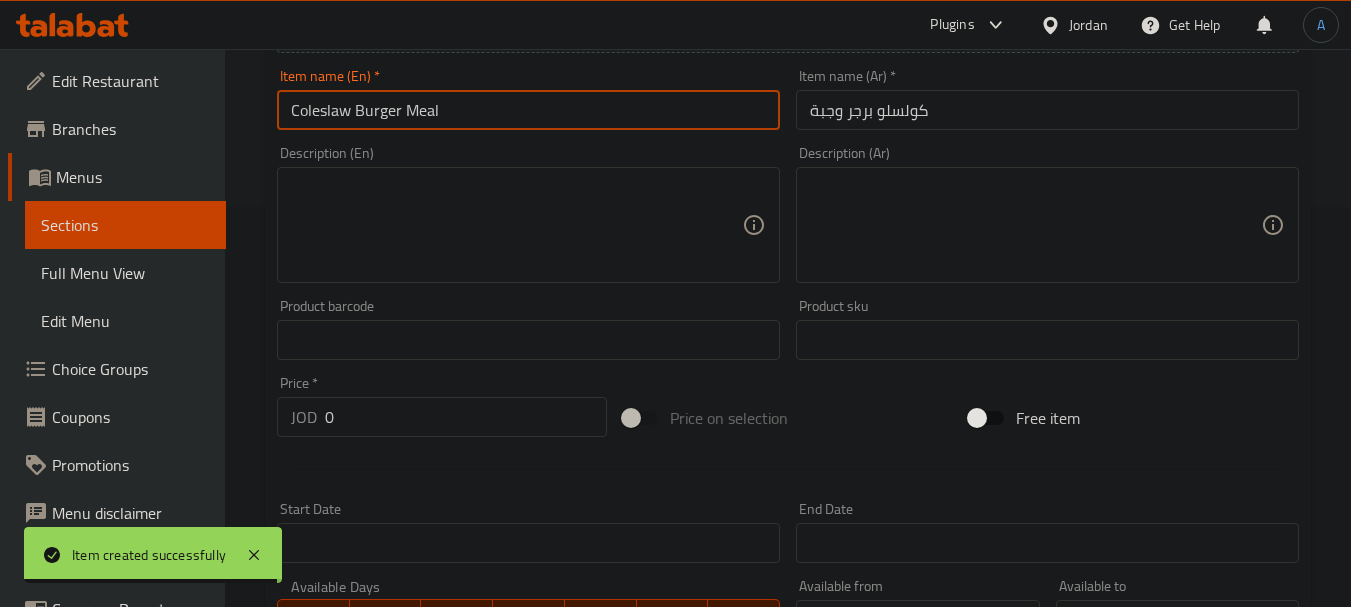 type on "Coleslaw Burger Meal" 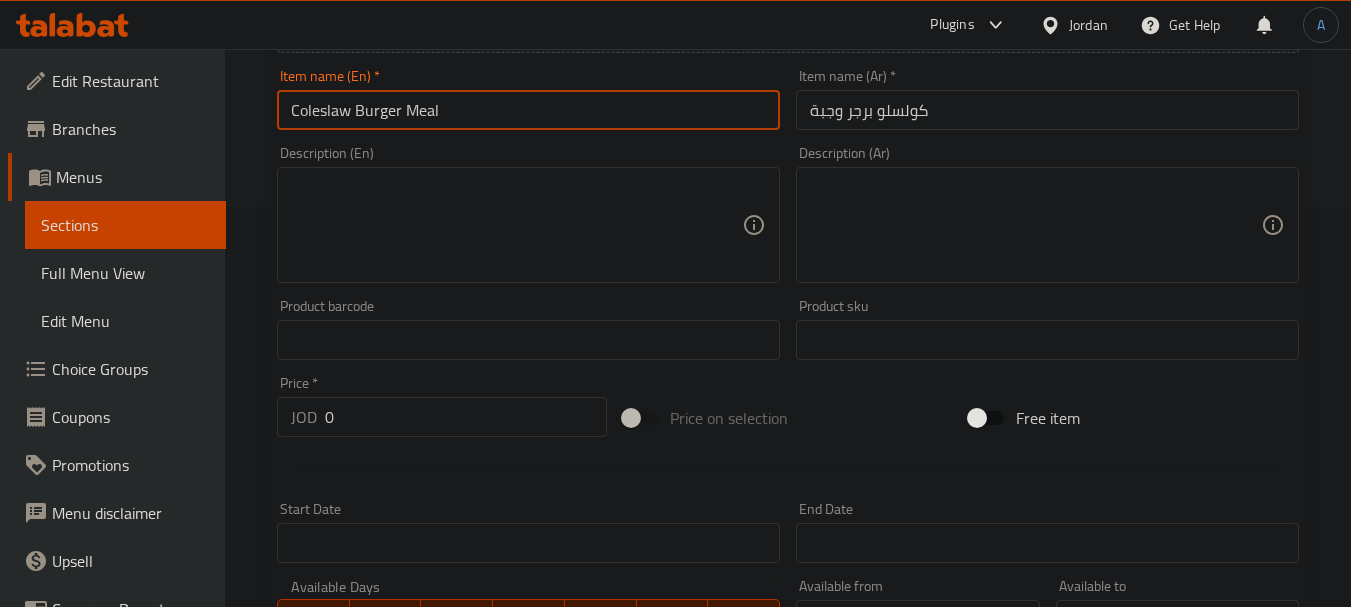 drag, startPoint x: 394, startPoint y: 413, endPoint x: 262, endPoint y: 402, distance: 132.45753 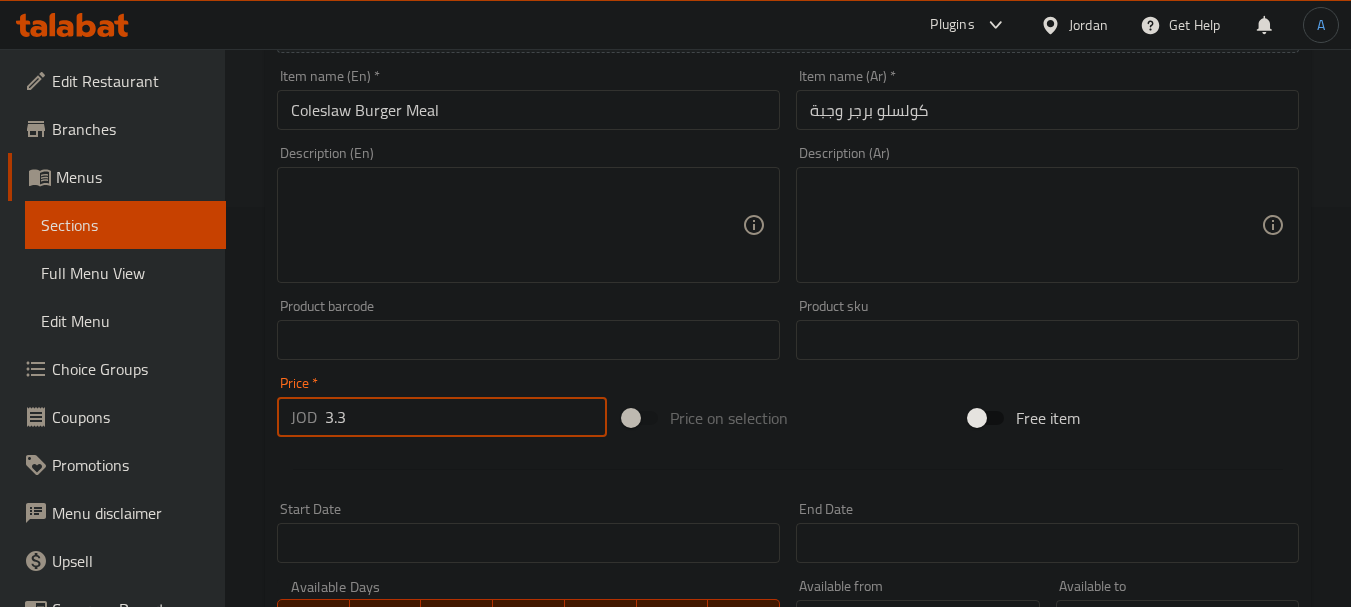 type on "3.3" 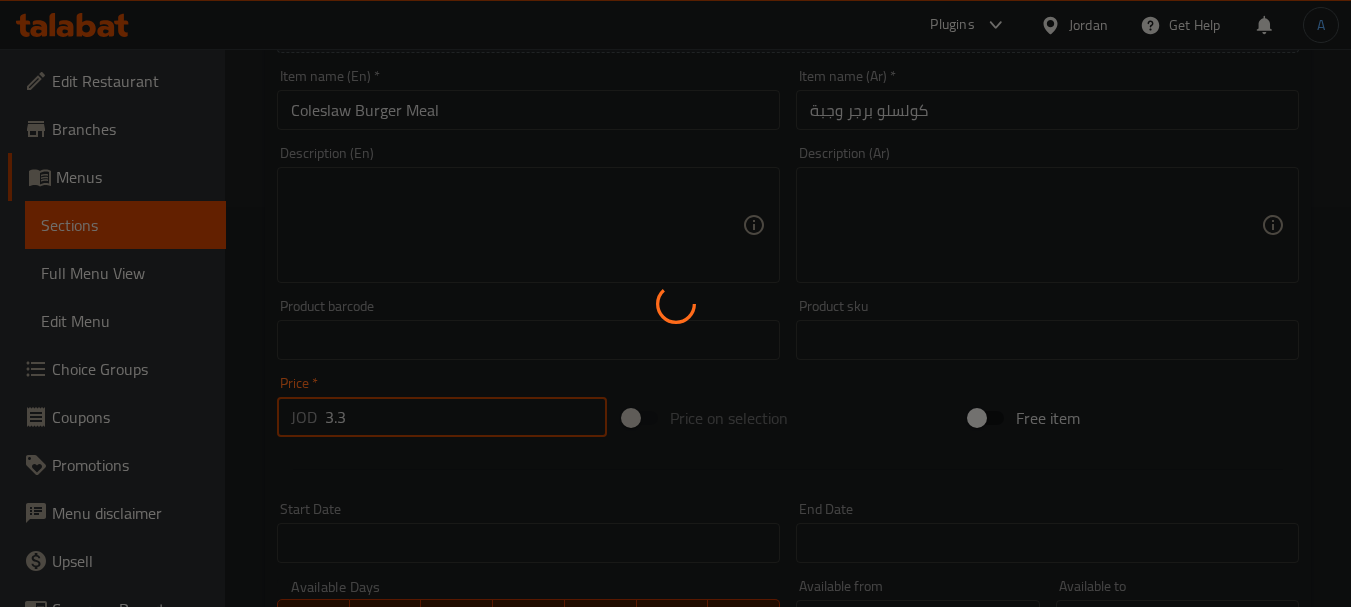 type 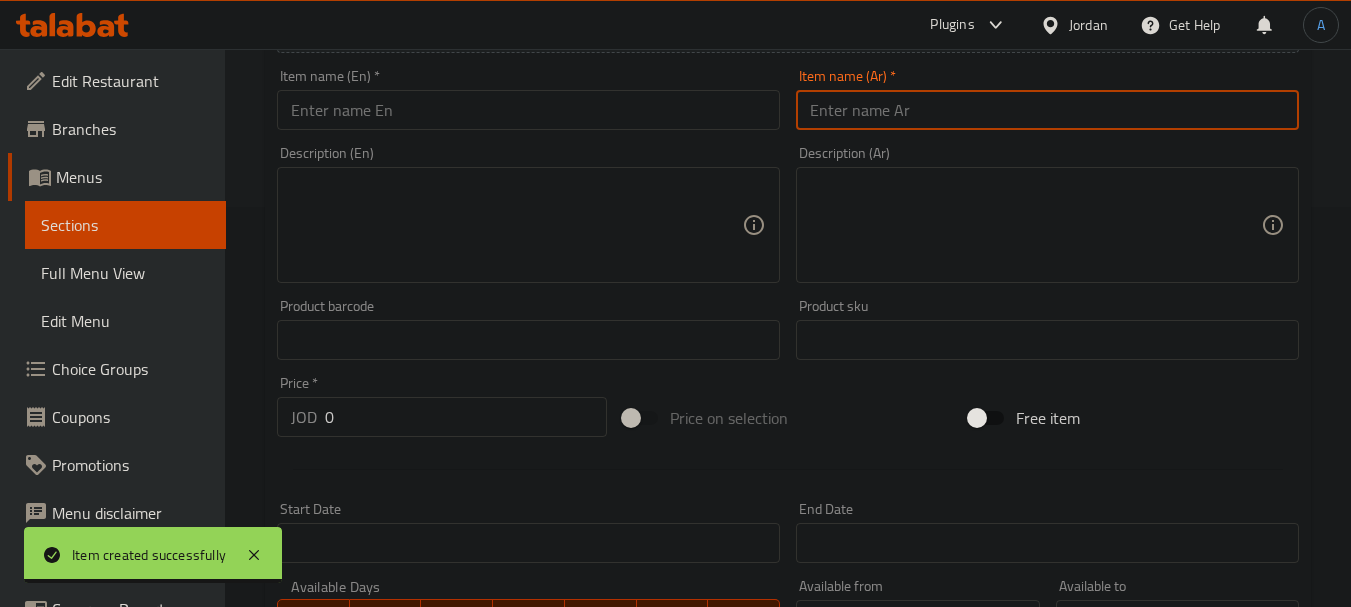 click at bounding box center (1047, 110) 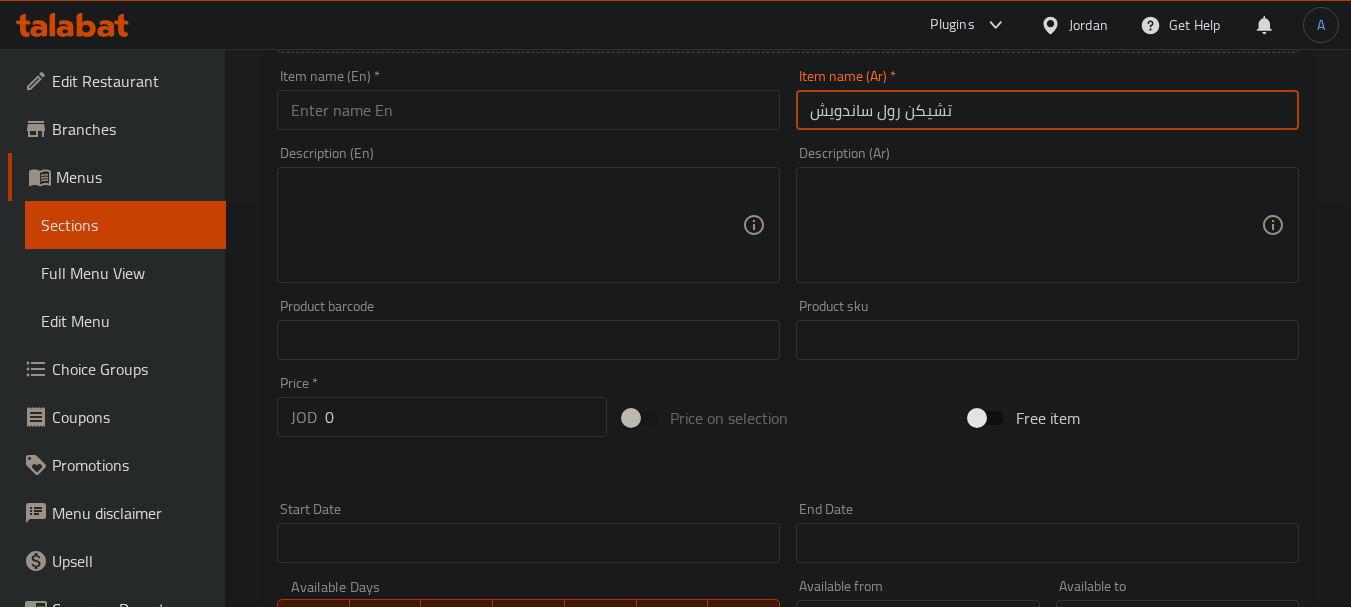 type on "تشيكن رول ساندويش" 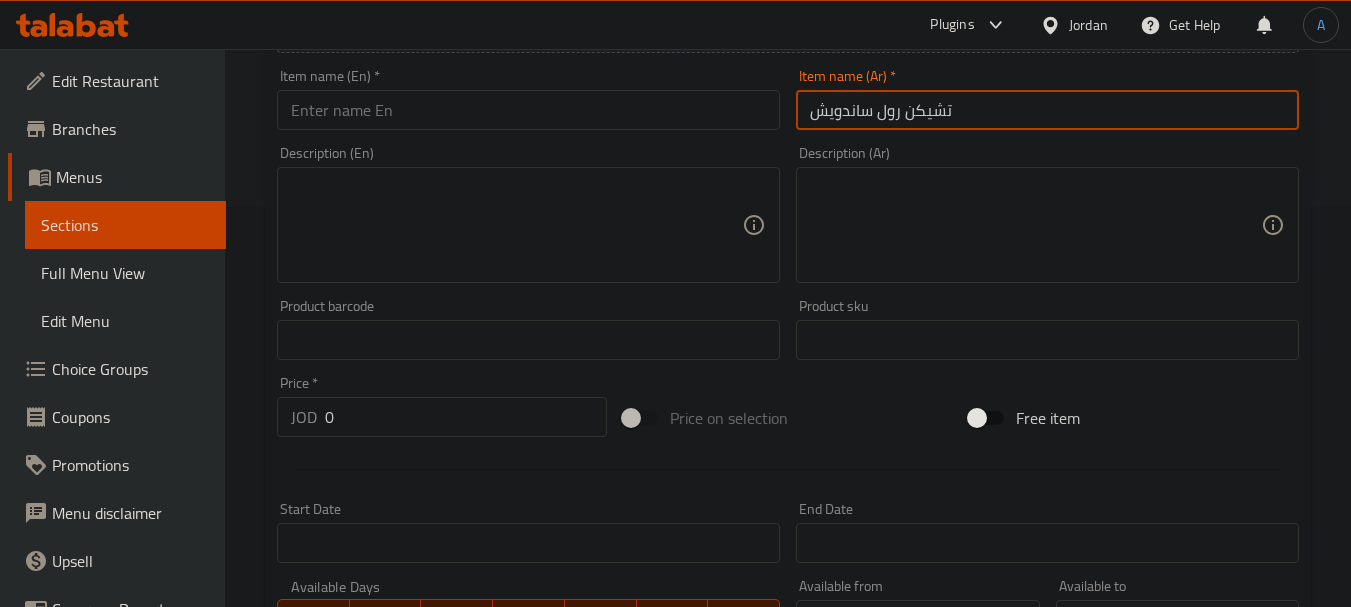 click at bounding box center [528, 110] 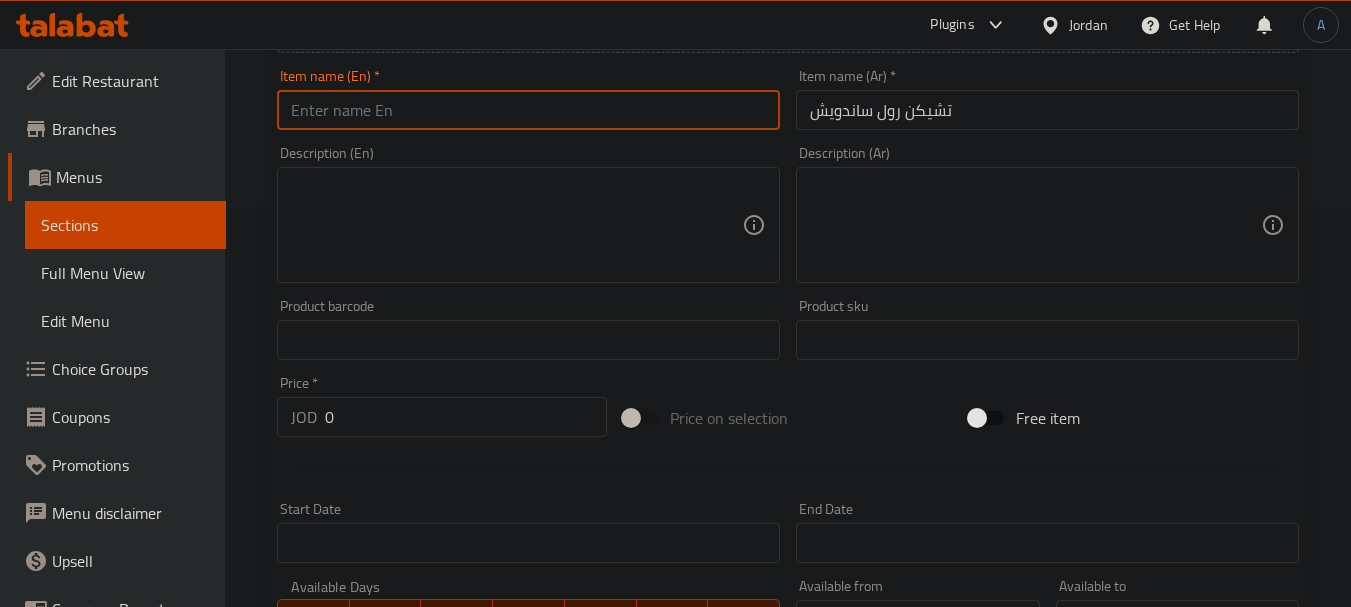 paste on "Chicken roll sandwich" 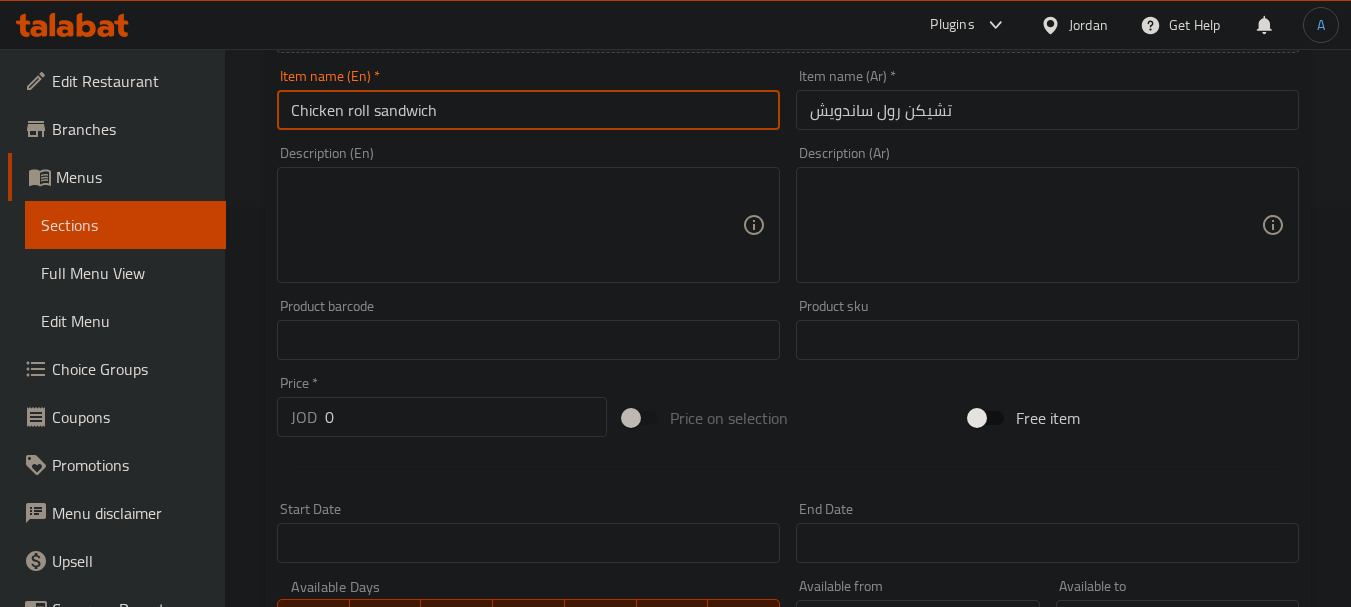 drag, startPoint x: 480, startPoint y: 111, endPoint x: 100, endPoint y: 90, distance: 380.57983 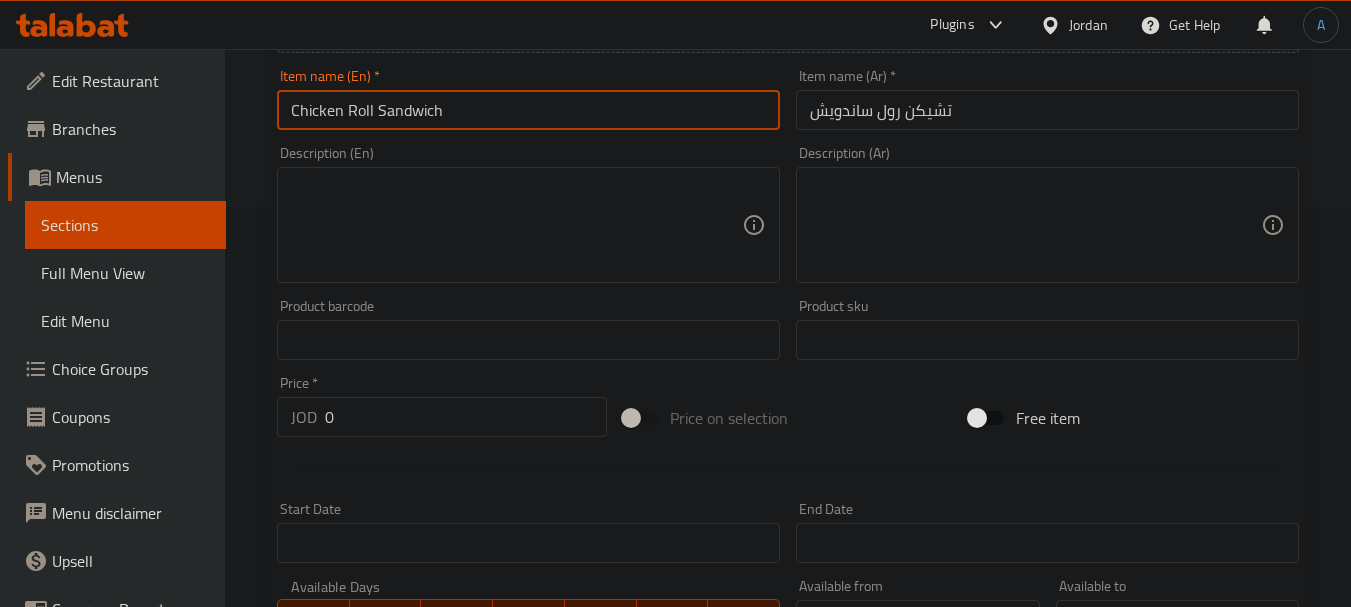 type on "Chicken Roll Sandwich" 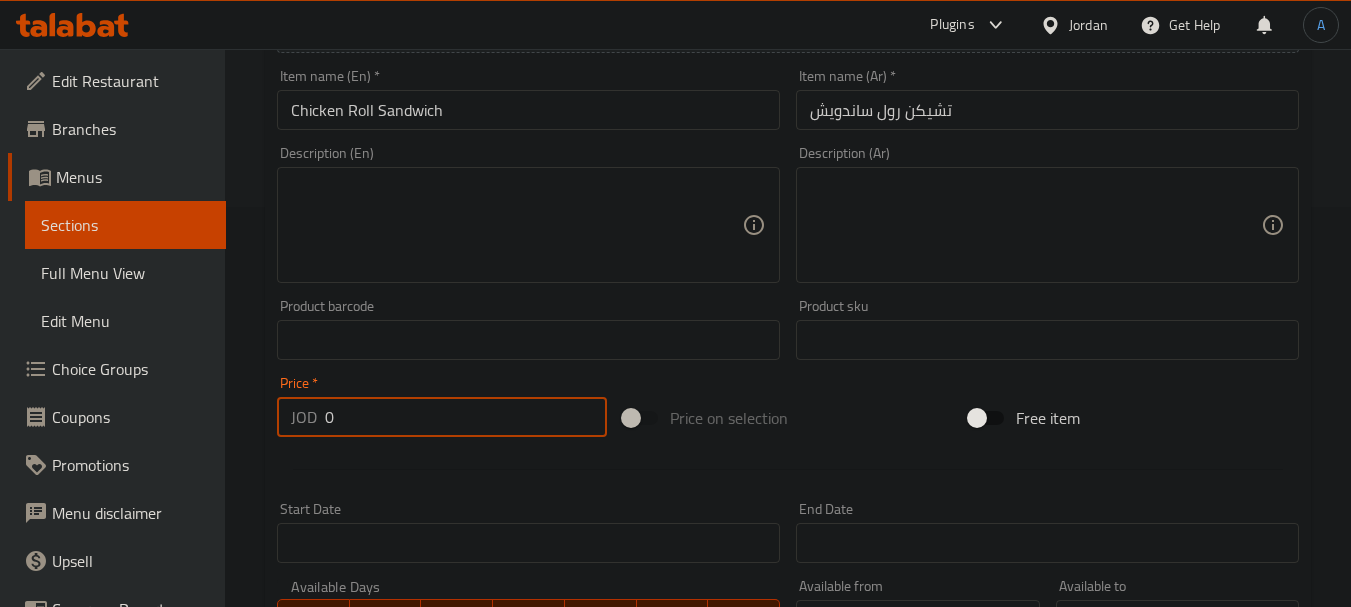 drag, startPoint x: 399, startPoint y: 417, endPoint x: 203, endPoint y: 412, distance: 196.06377 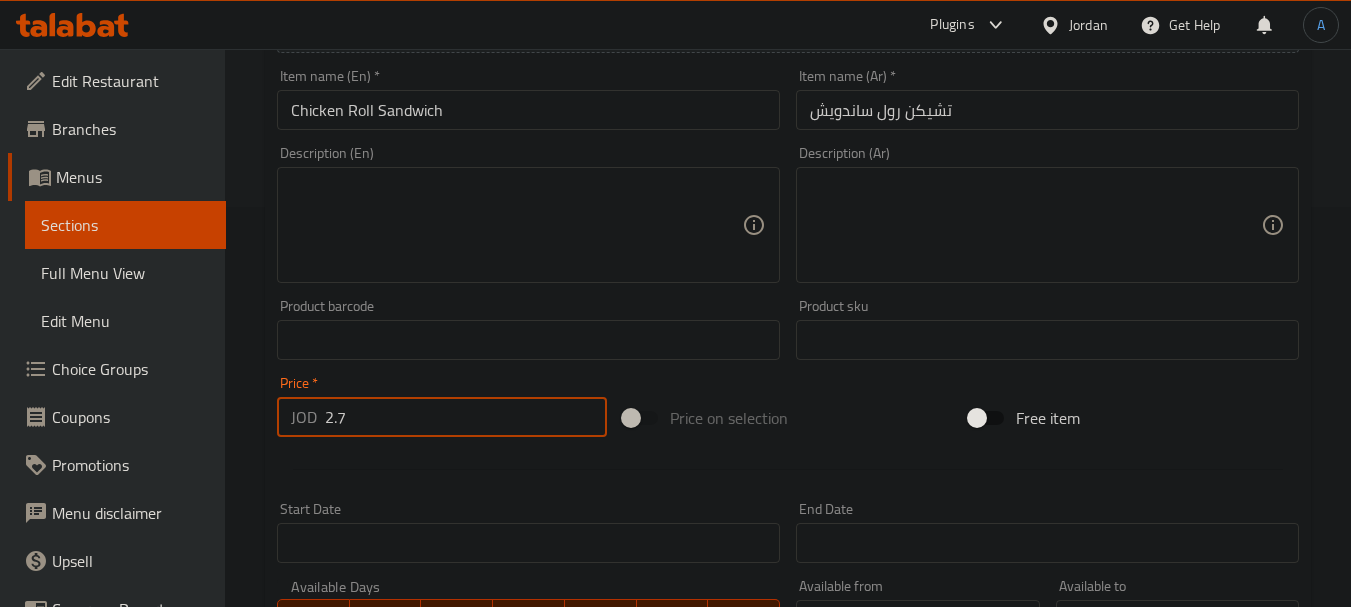 type on "2.7" 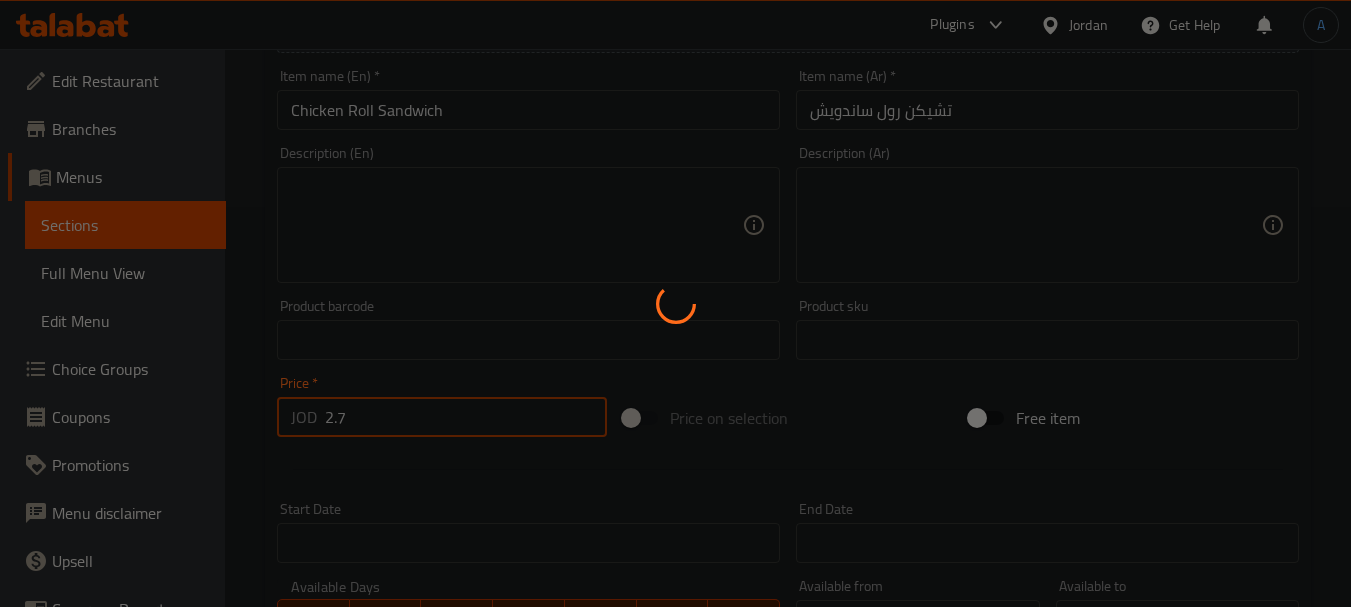 type 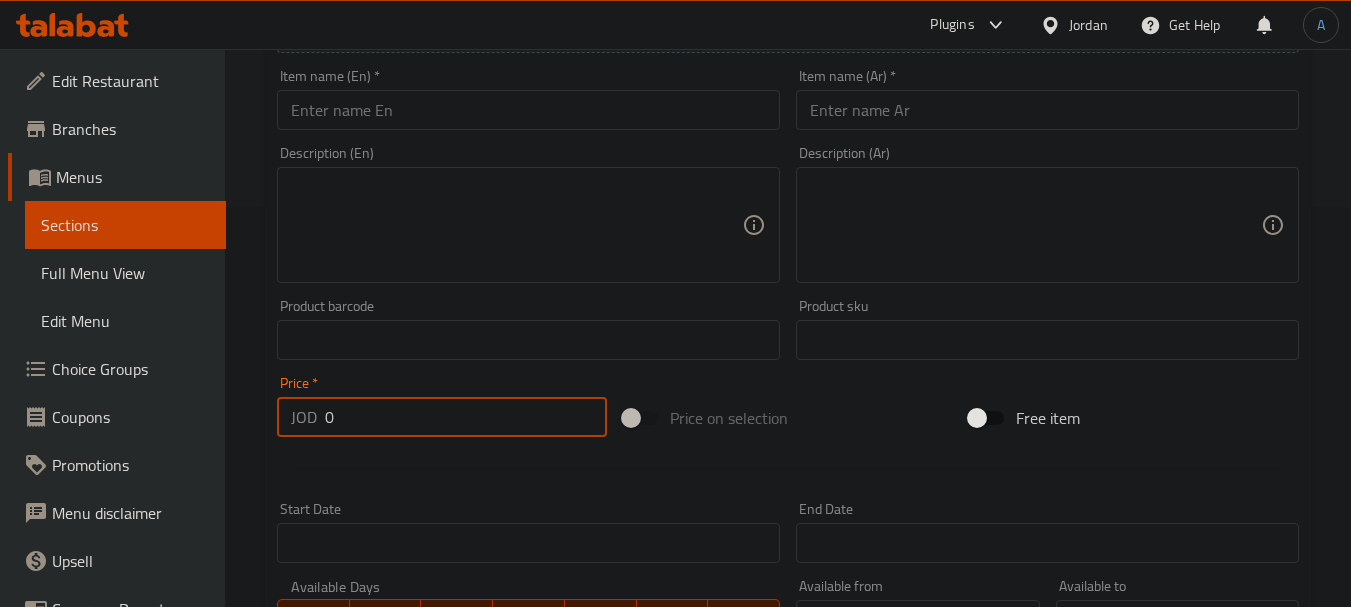 click at bounding box center (1047, 110) 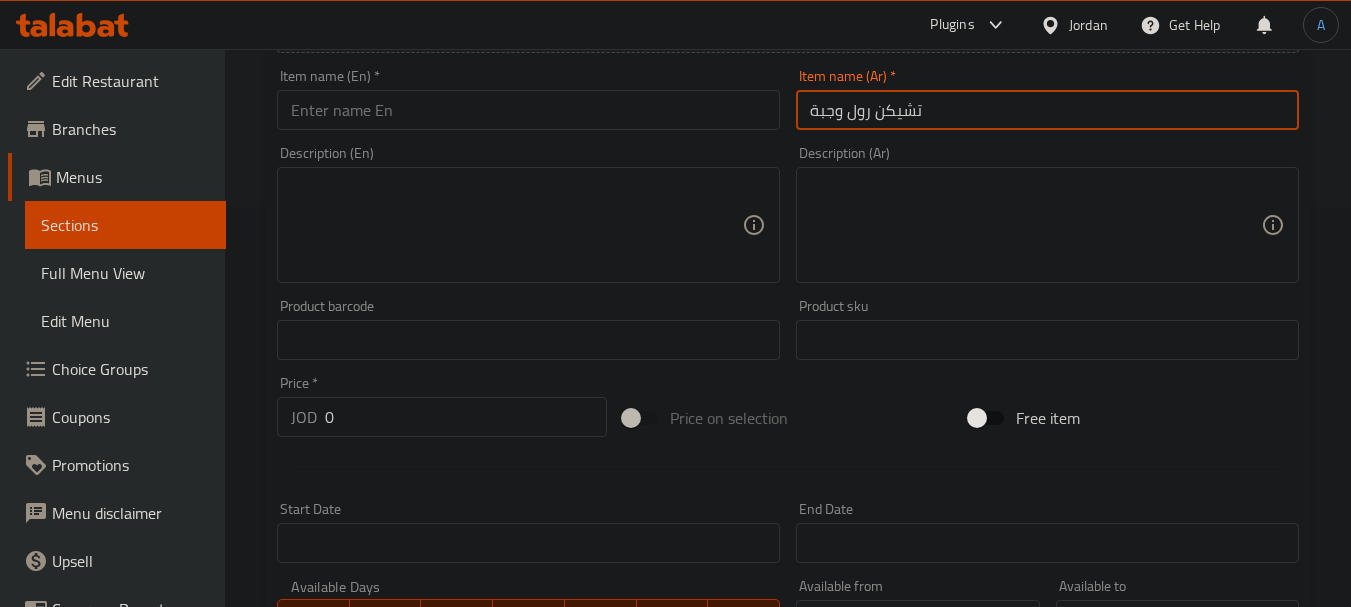 type on "تشيكن رول وجبة" 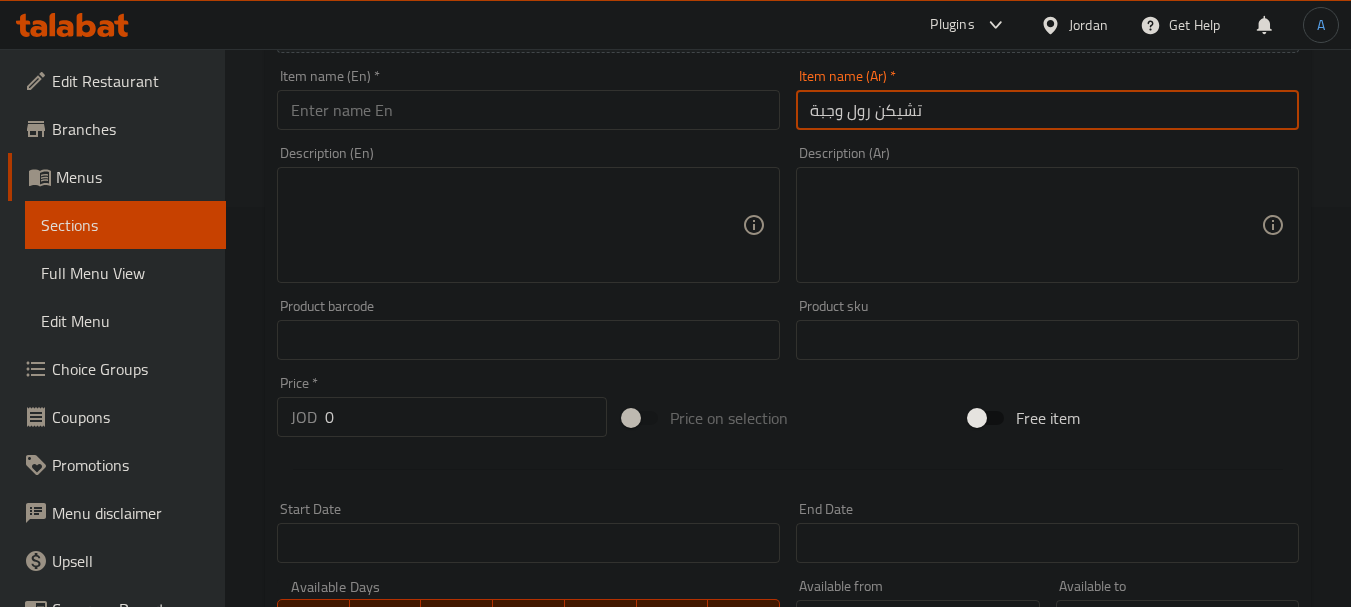 click at bounding box center (528, 110) 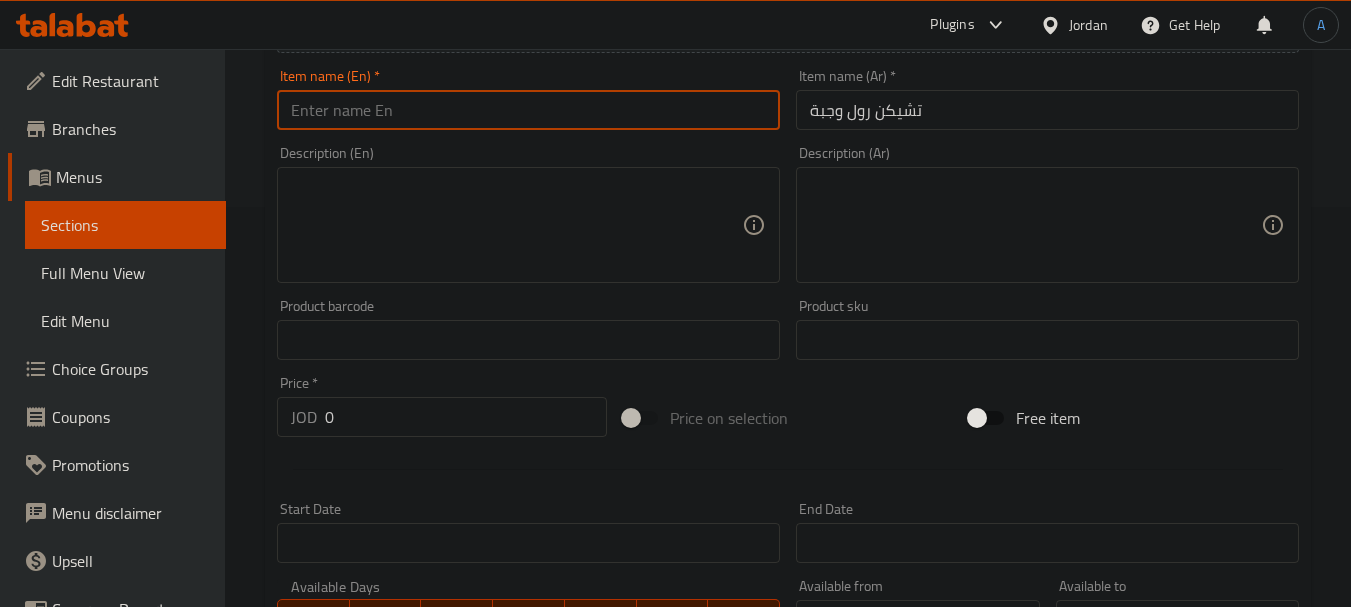 paste on "Chicken roll meal" 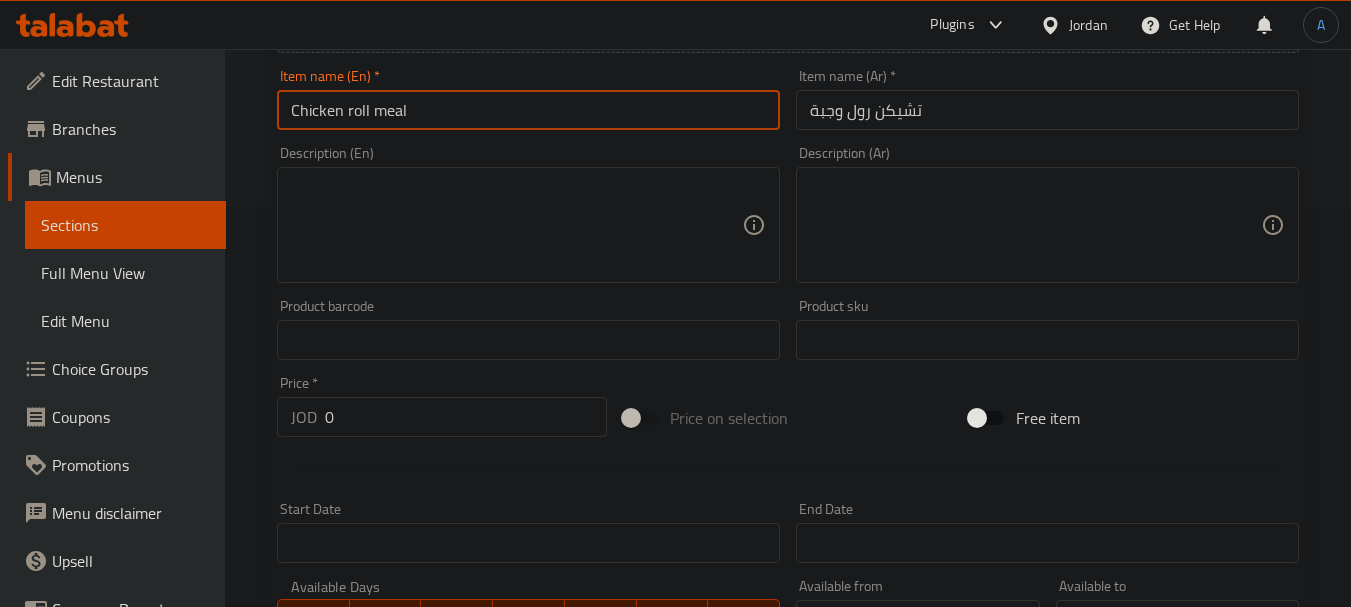 drag, startPoint x: 450, startPoint y: 118, endPoint x: 167, endPoint y: 112, distance: 283.0636 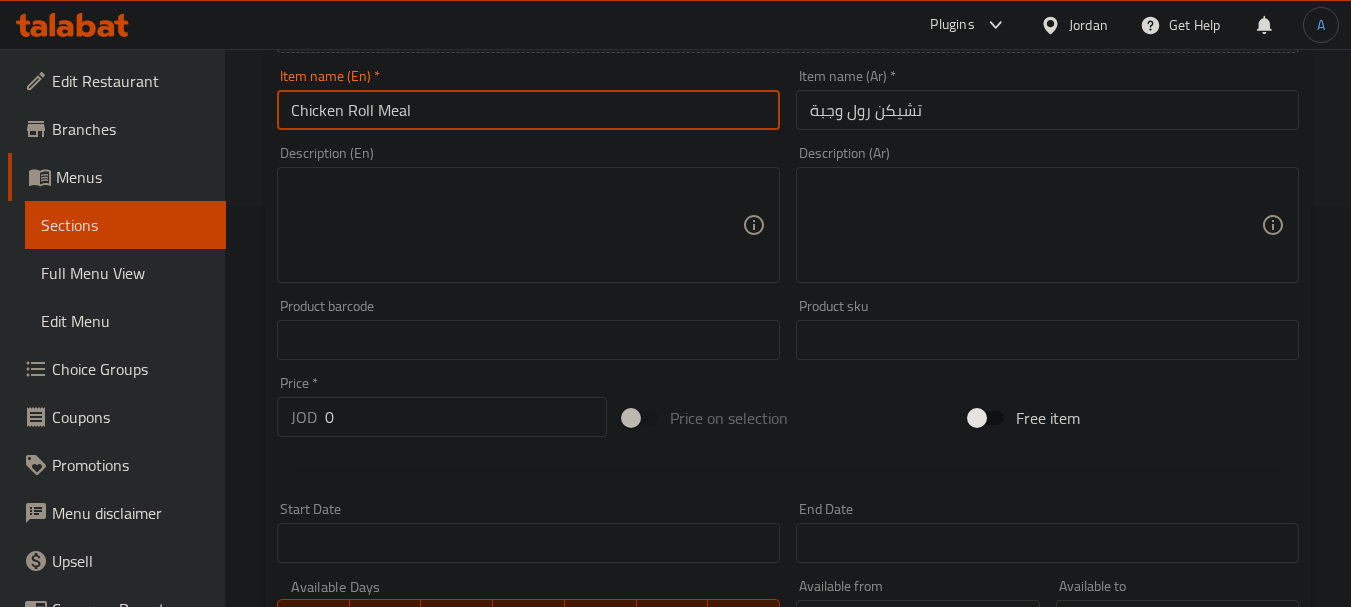type on "Chicken Roll Meal" 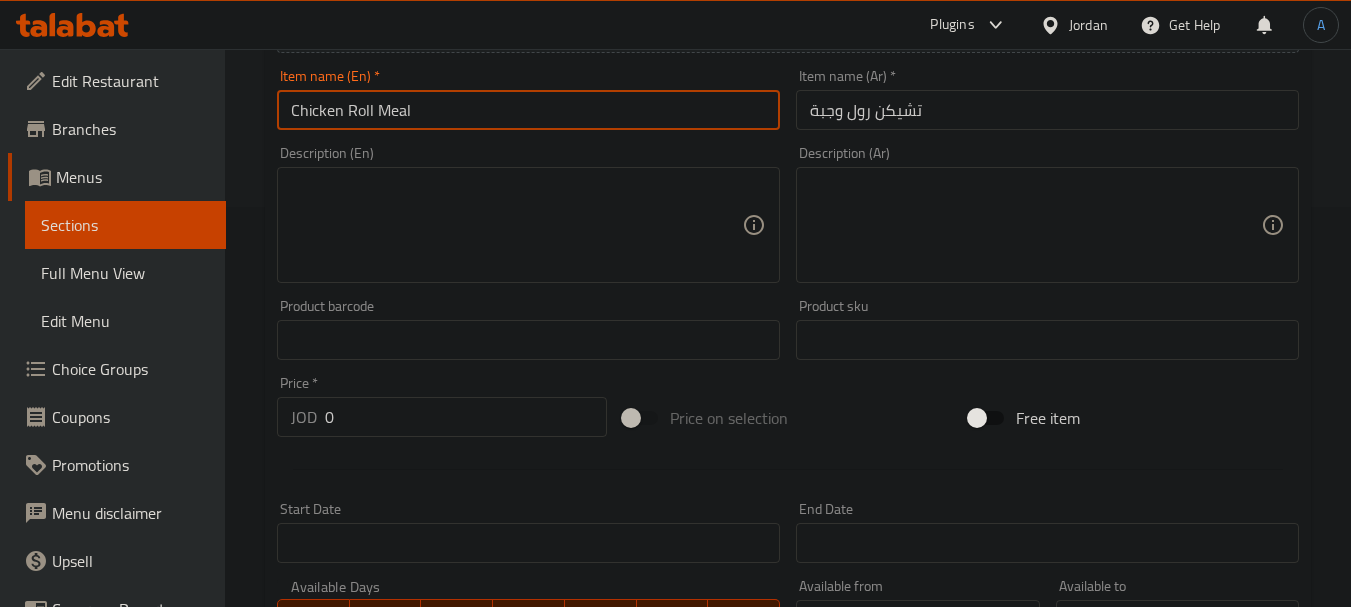 drag, startPoint x: 313, startPoint y: 404, endPoint x: 265, endPoint y: 404, distance: 48 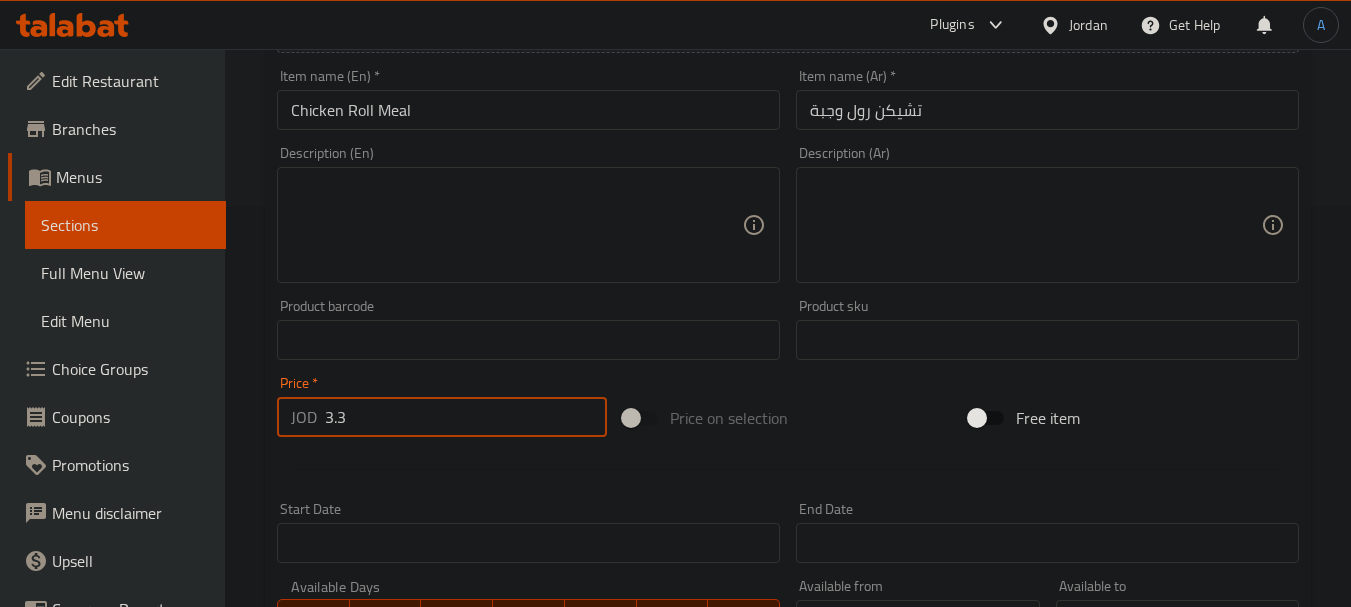 type on "3.3" 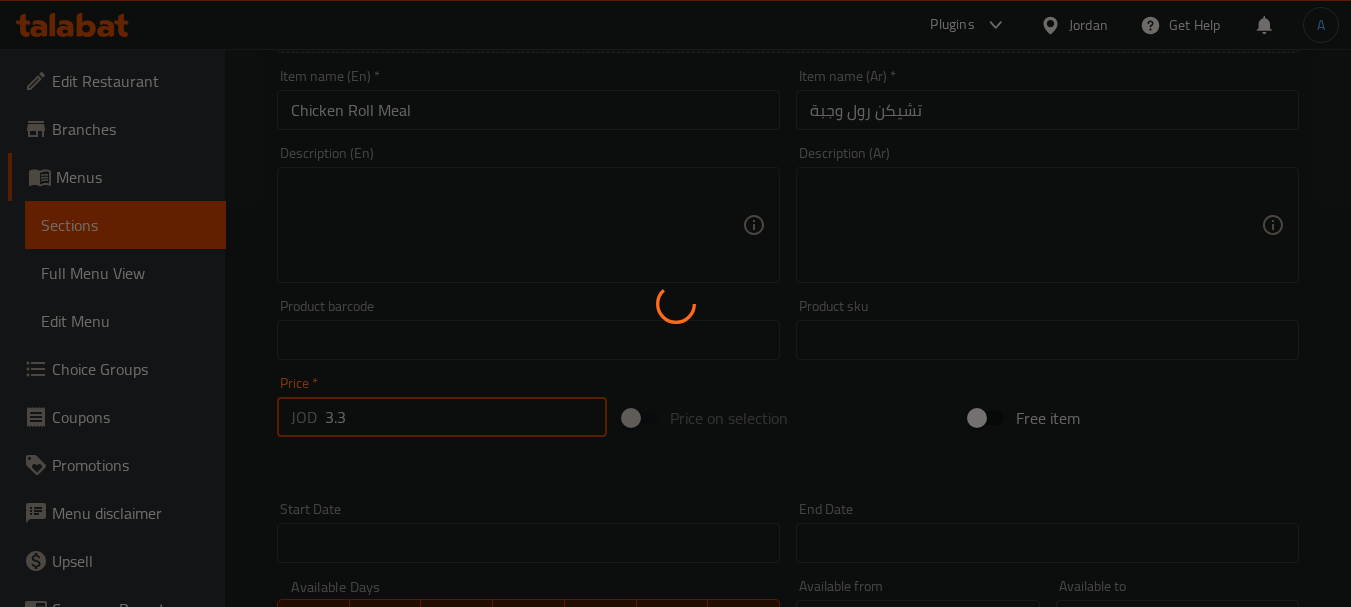 type 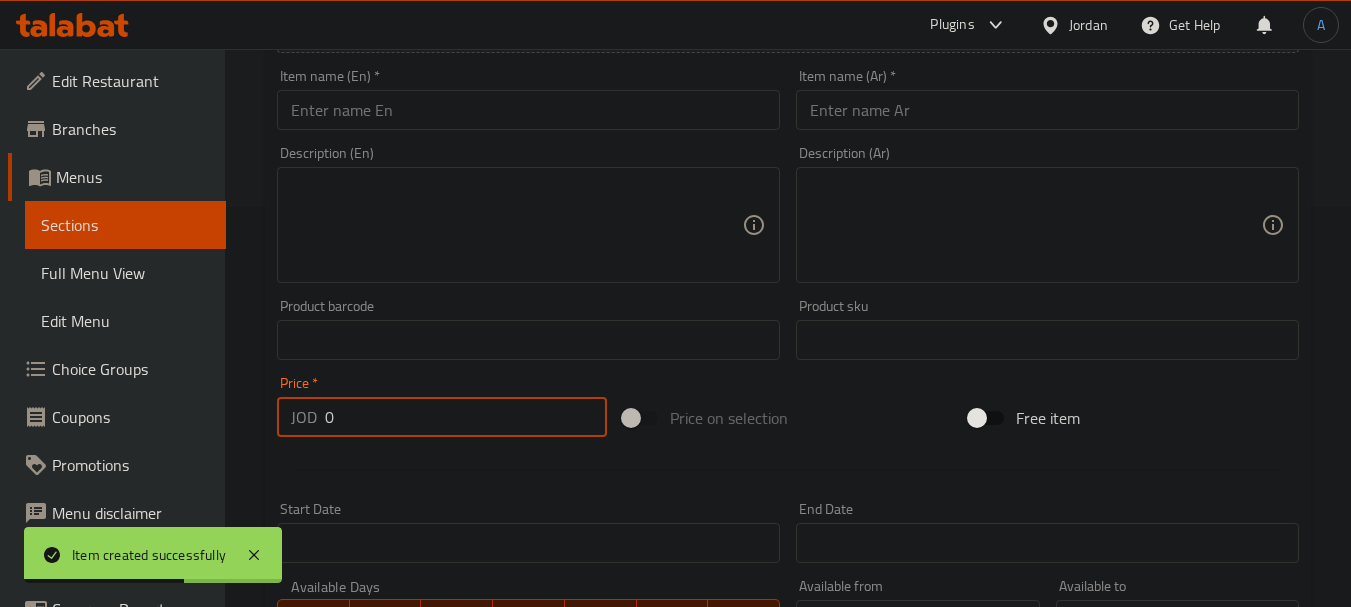 click on "Item name (Ar)   * Item name (Ar)  *" at bounding box center [1047, 99] 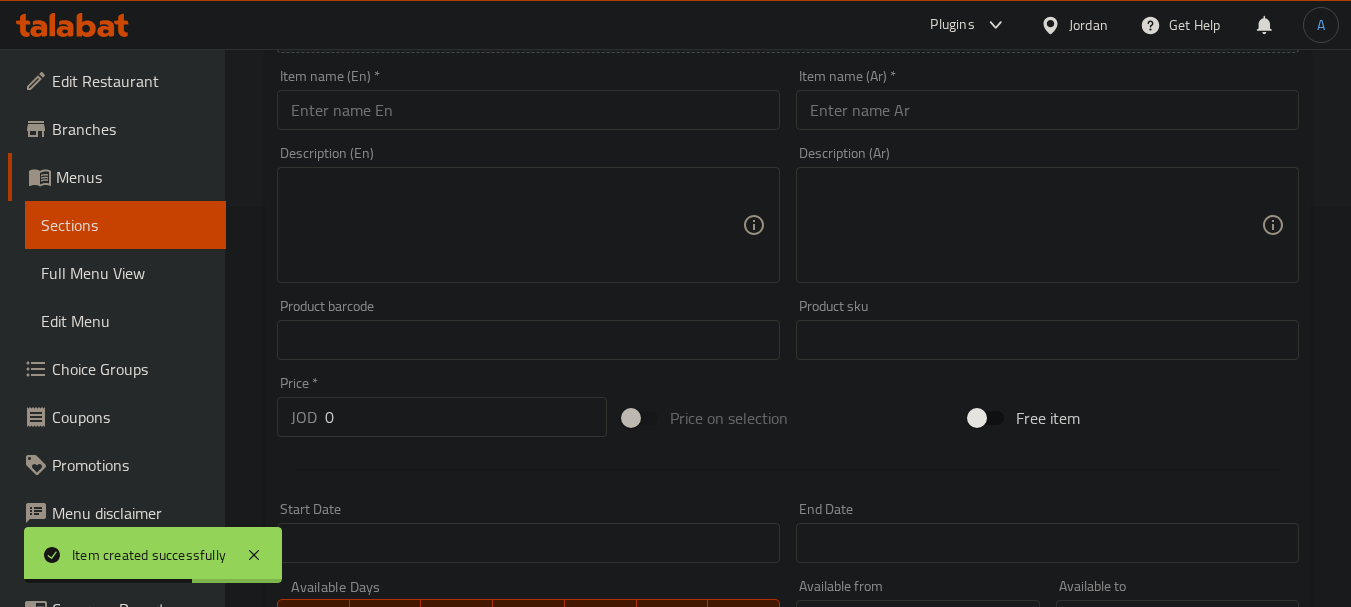 click at bounding box center [1047, 110] 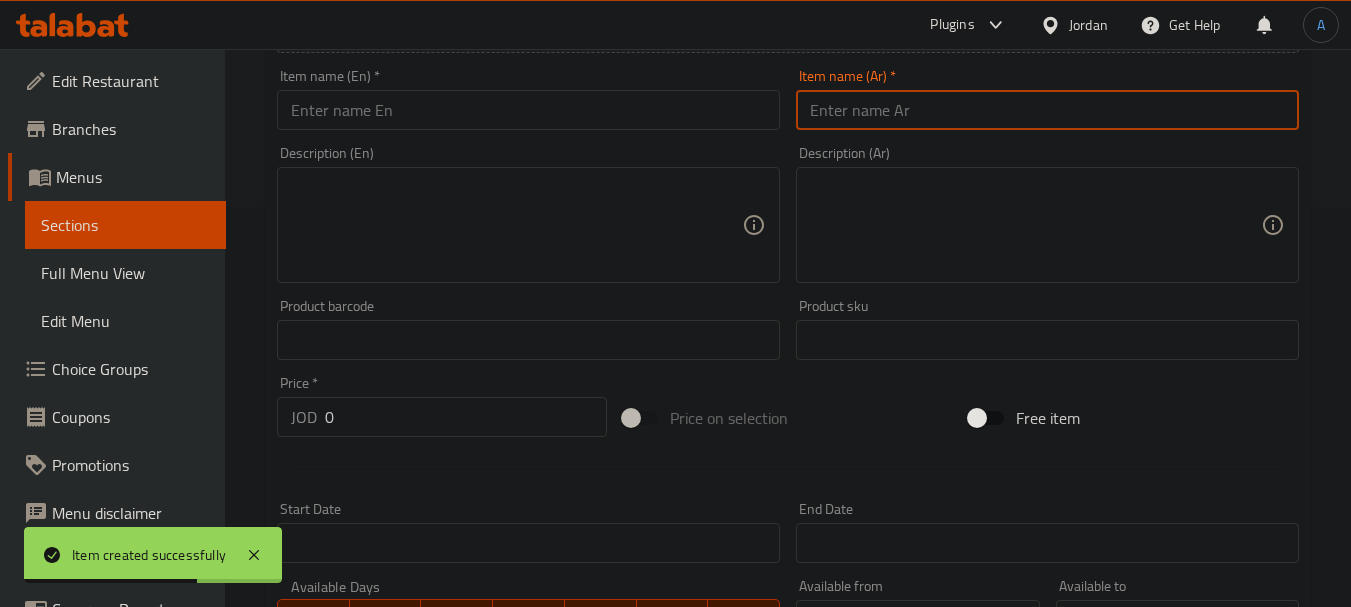 paste on "تشيكن سبايسي ساندويش" 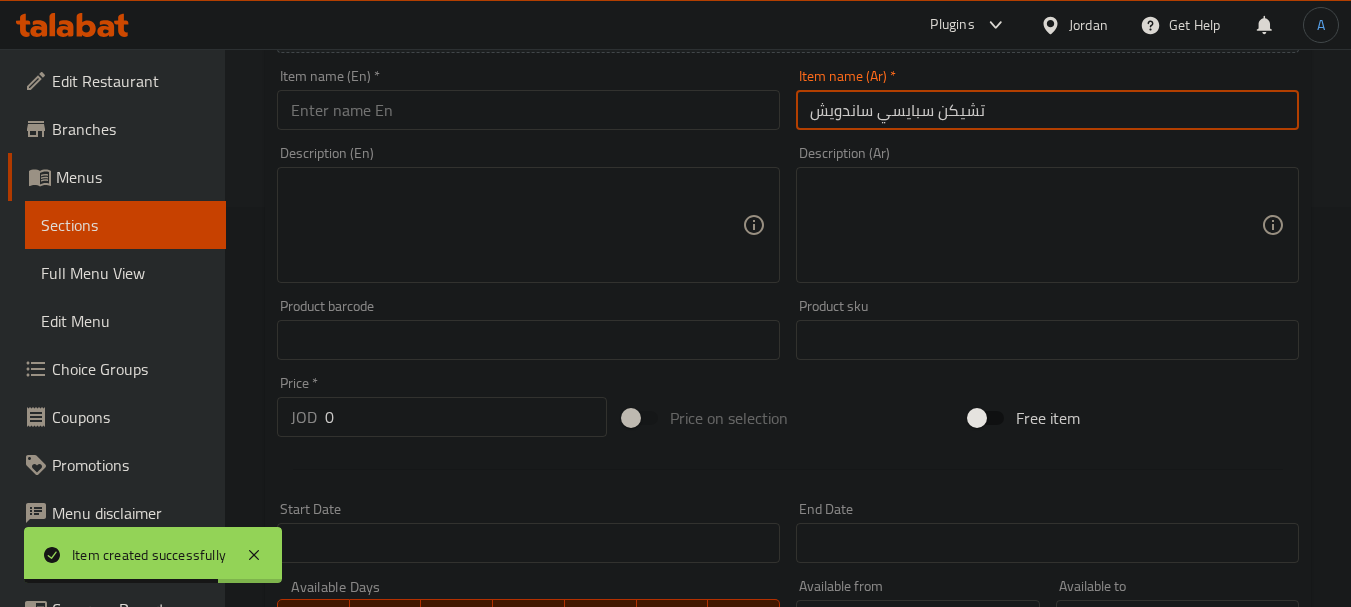 type on "تشيكن سبايسي ساندويش" 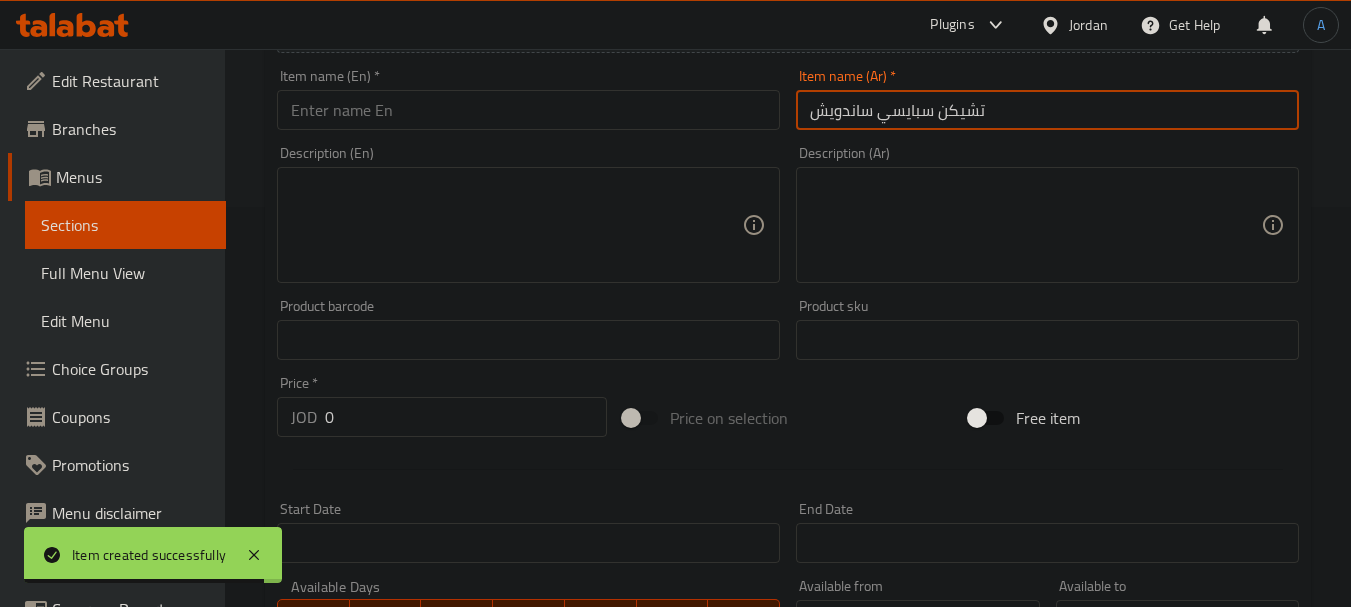 click at bounding box center (528, 110) 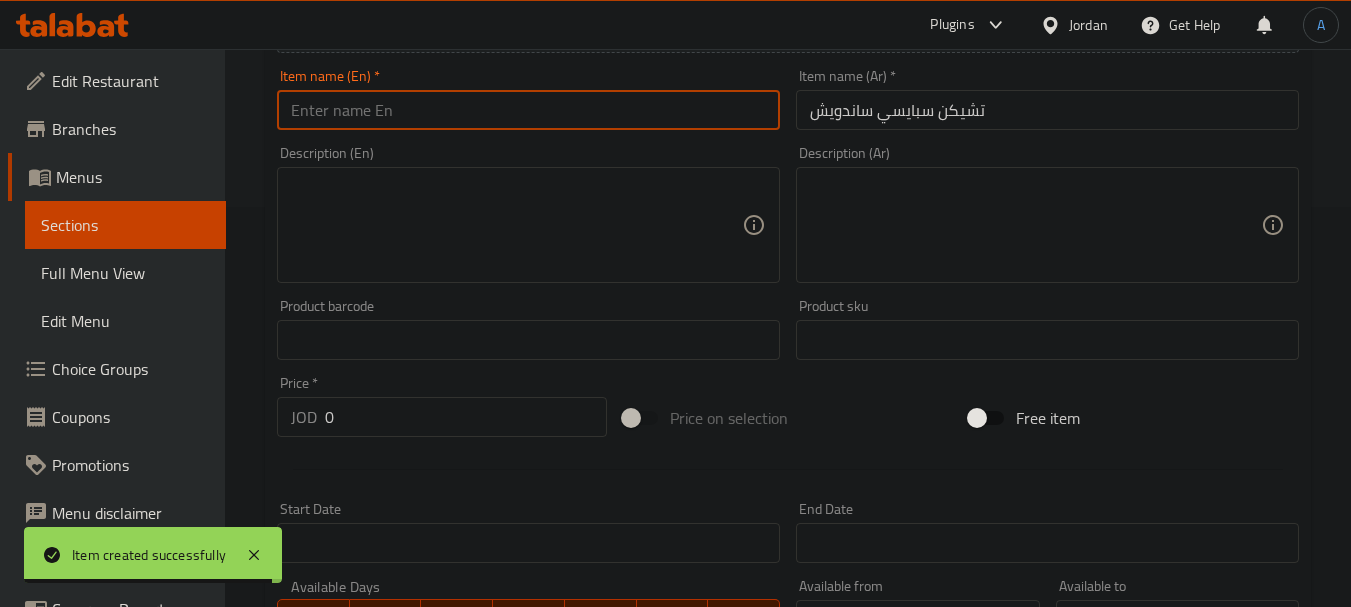 paste on "Spicy Chicken Sandwich" 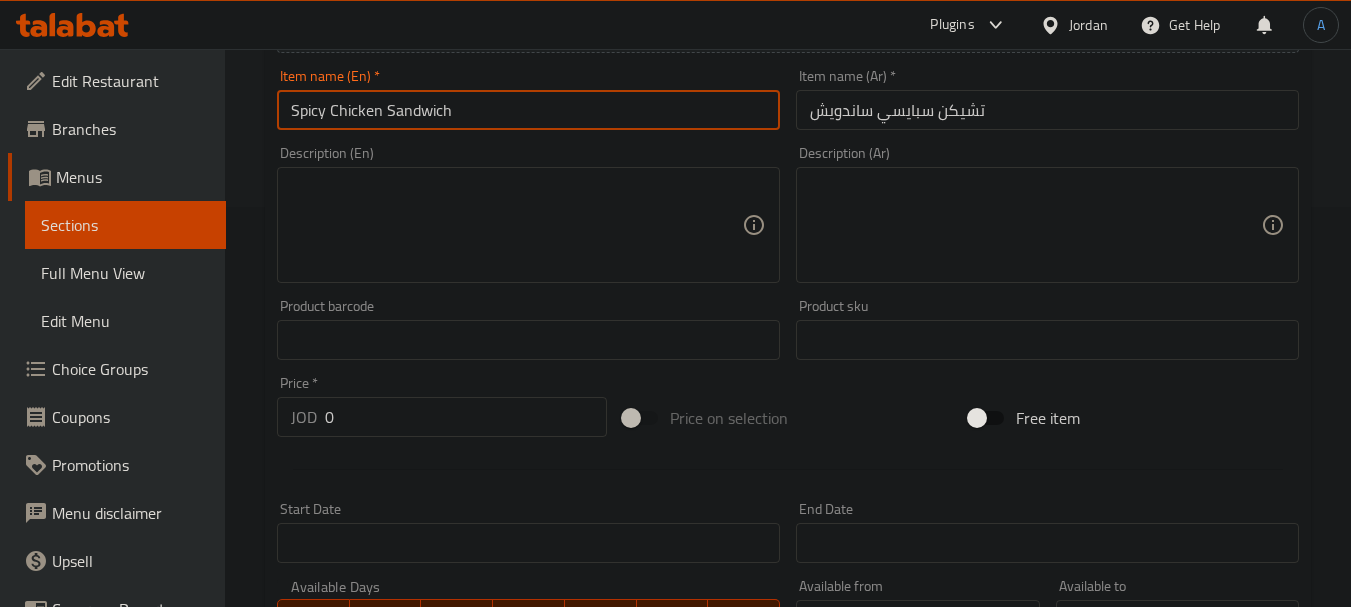 type on "Spicy Chicken Sandwich" 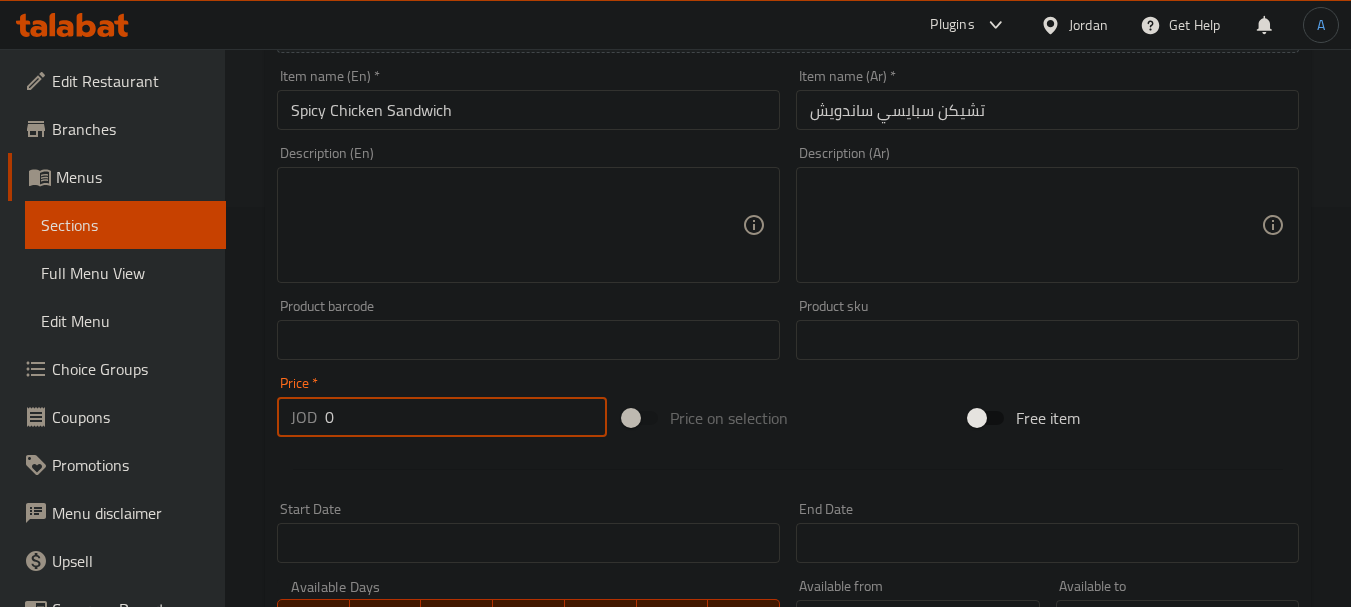 drag, startPoint x: 373, startPoint y: 407, endPoint x: 275, endPoint y: 426, distance: 99.824844 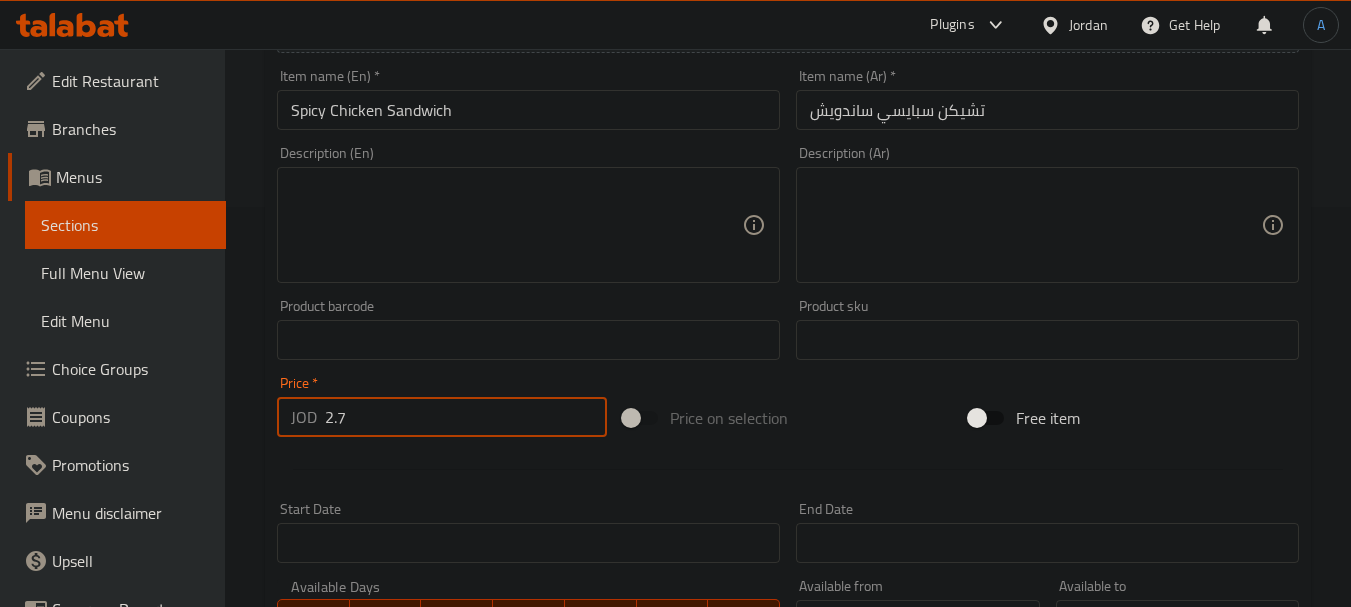 type on "2.7" 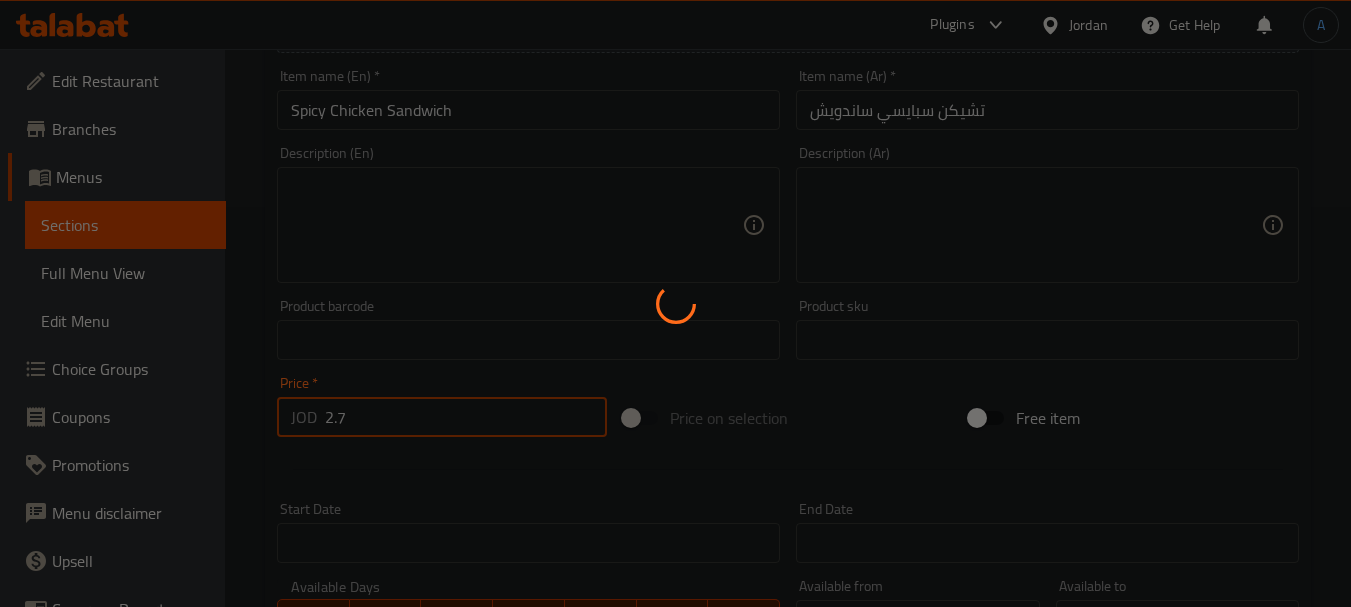 type 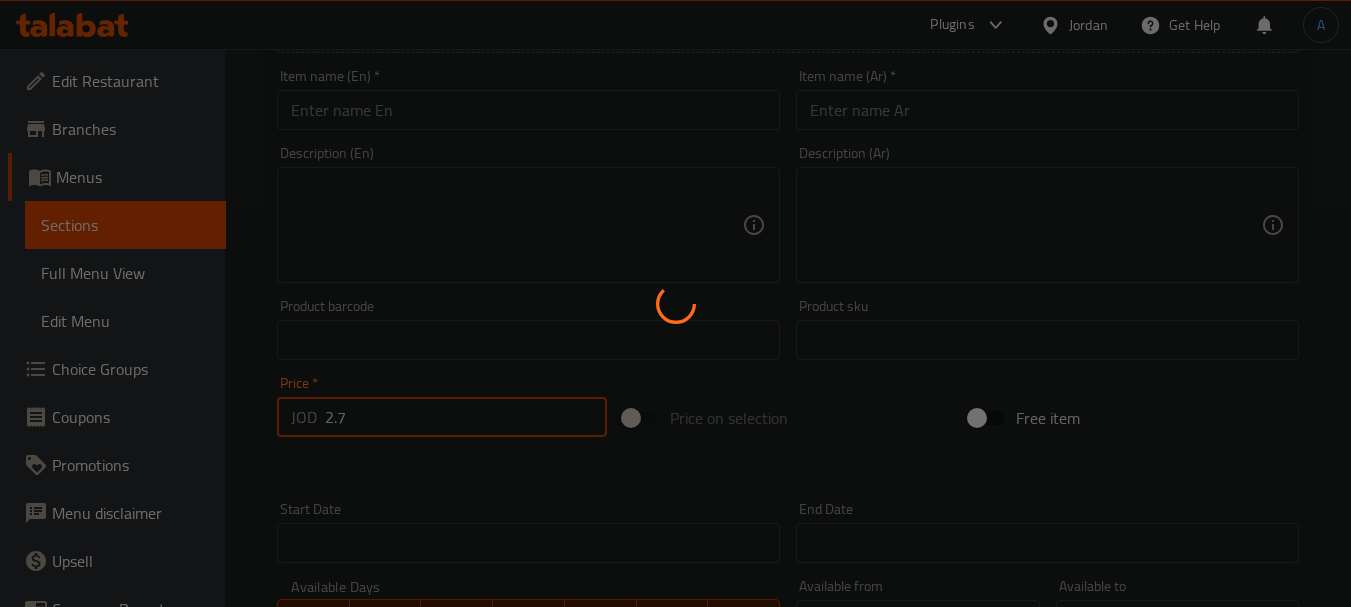 type on "0" 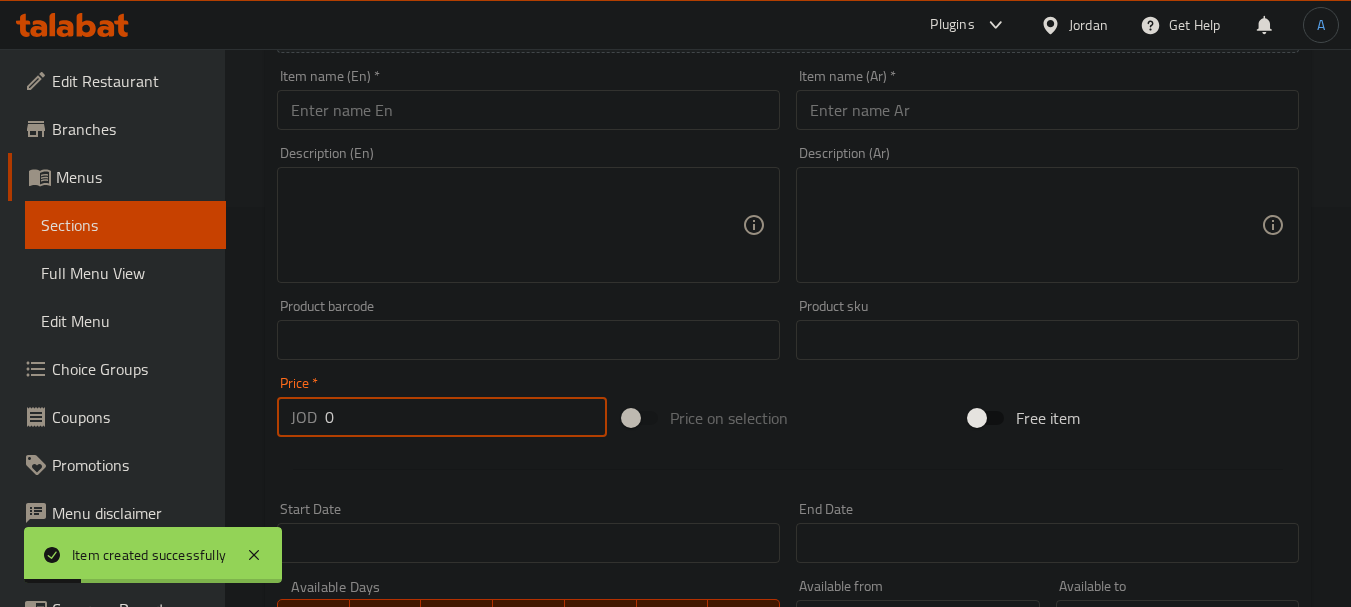 click at bounding box center (1047, 110) 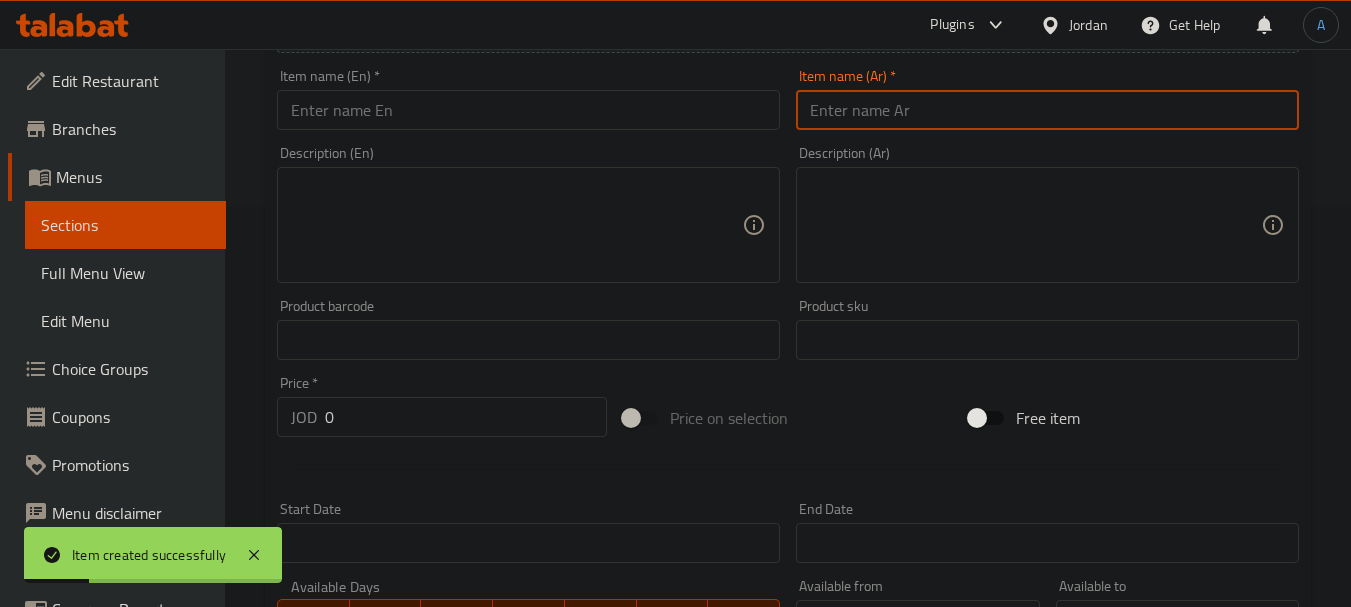 paste on "تشيكن سبايسي وجبة" 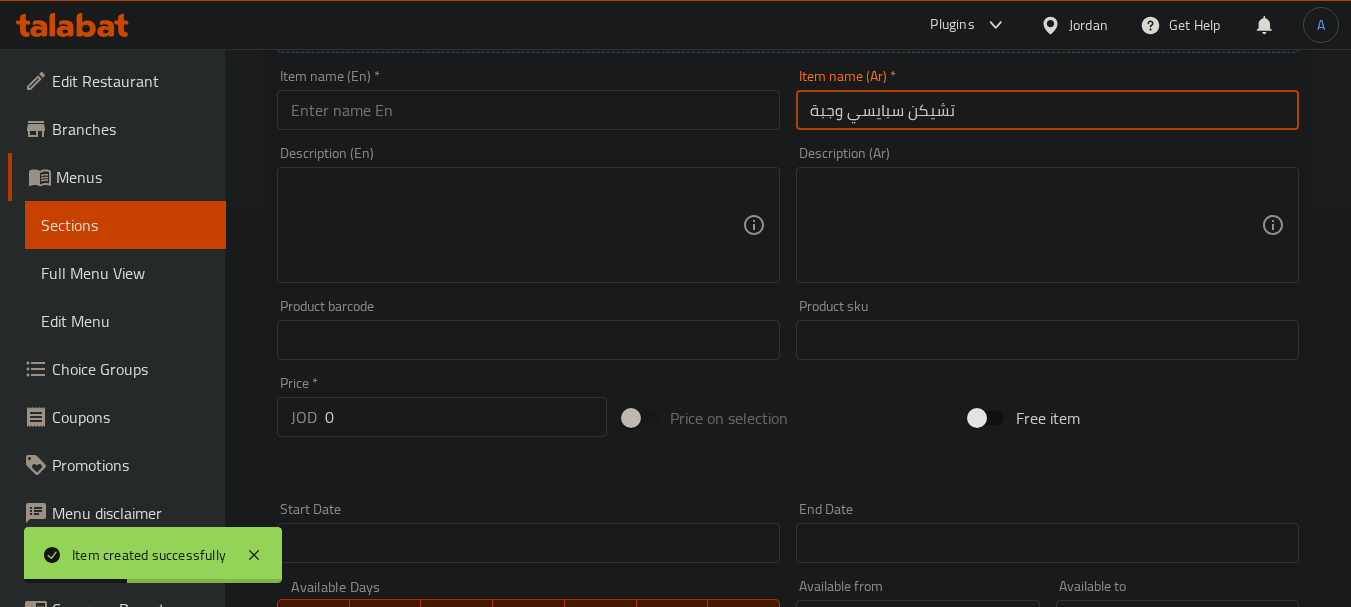 type on "تشيكن سبايسي وجبة" 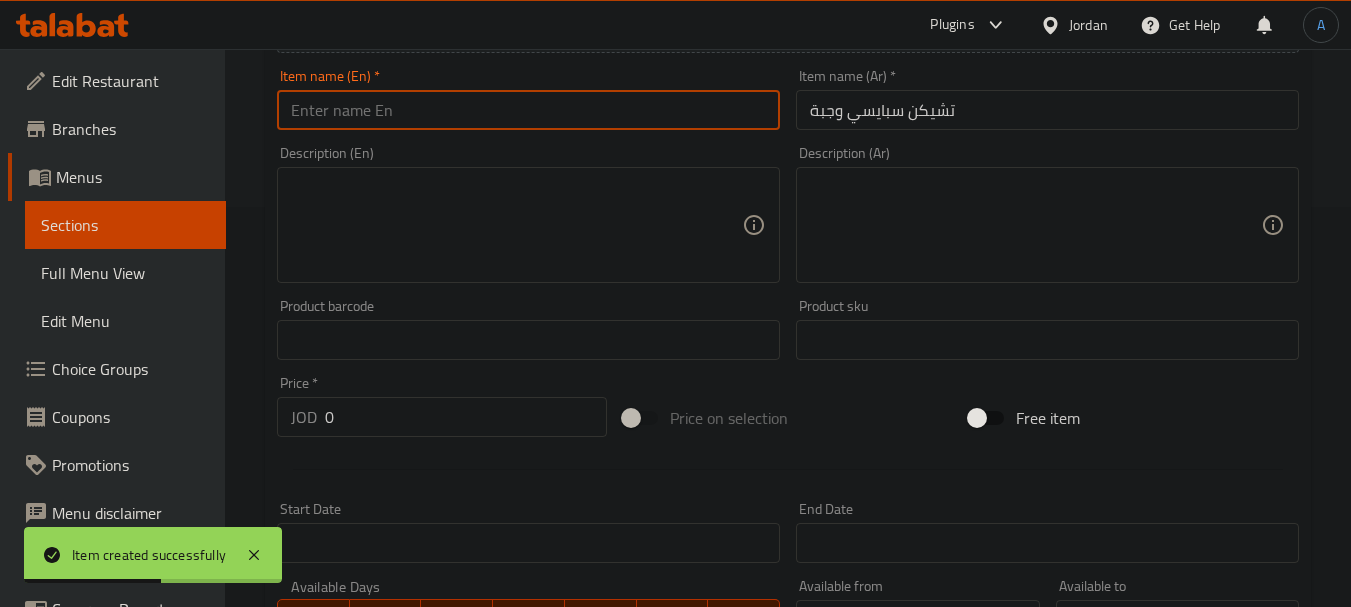 click at bounding box center [528, 110] 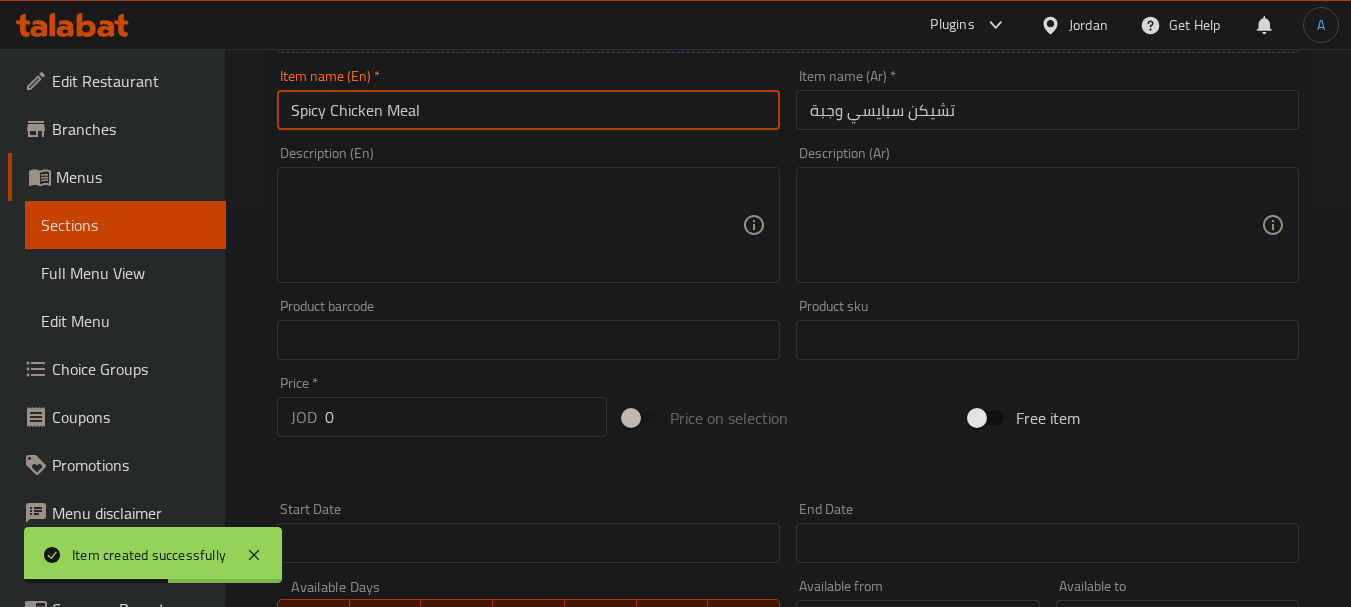type on "Spicy Chicken Meal" 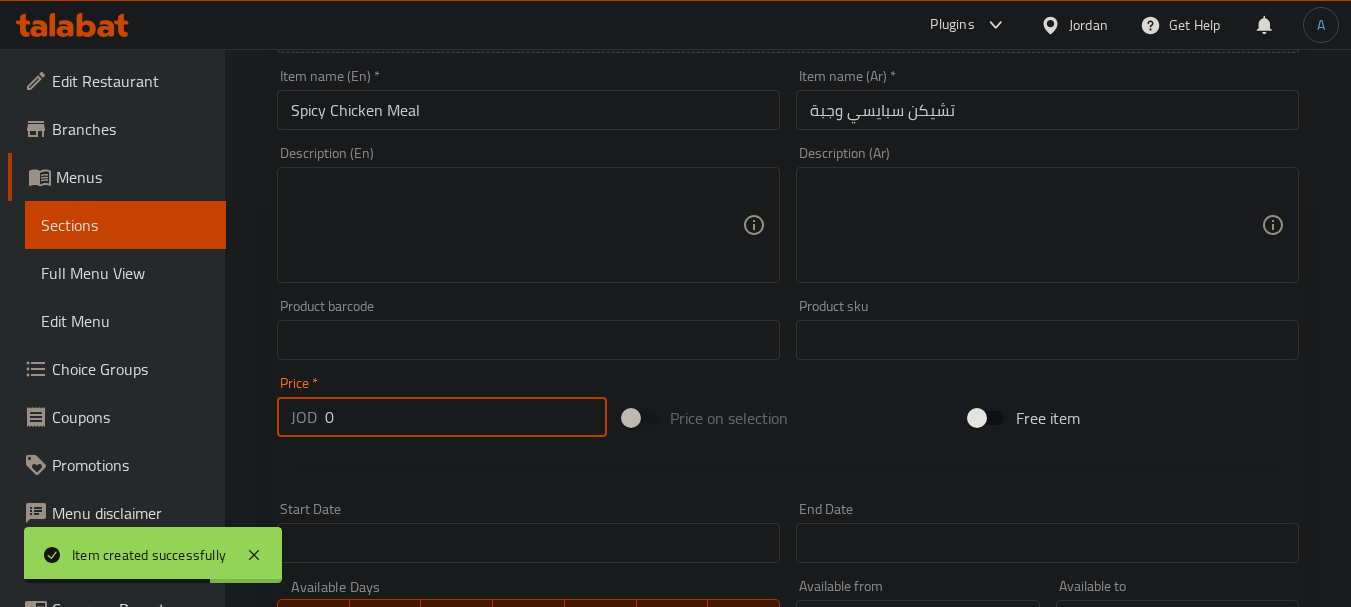 drag, startPoint x: 382, startPoint y: 434, endPoint x: 272, endPoint y: 433, distance: 110.00455 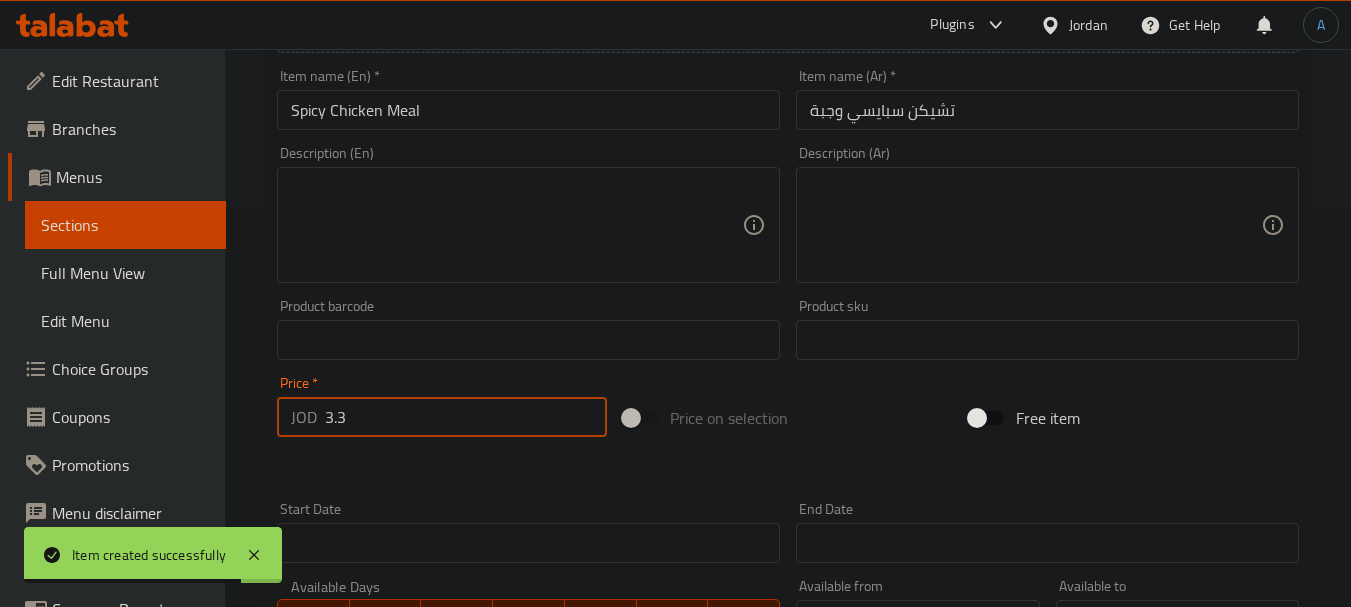 type on "3.3" 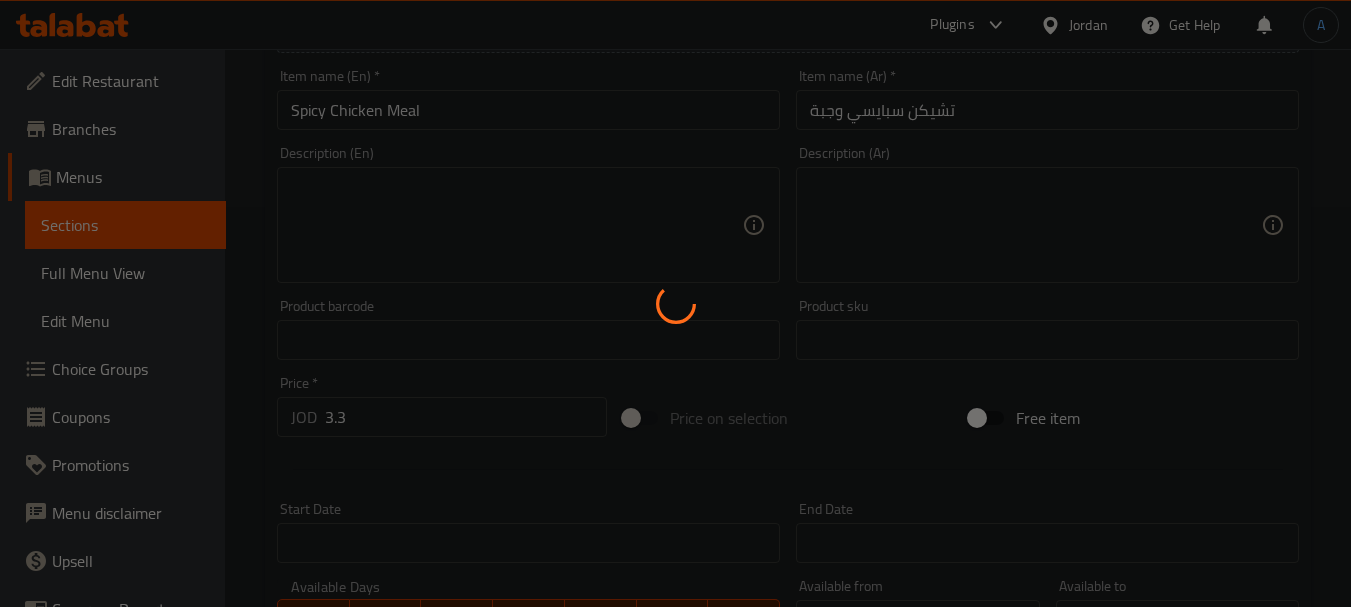 type 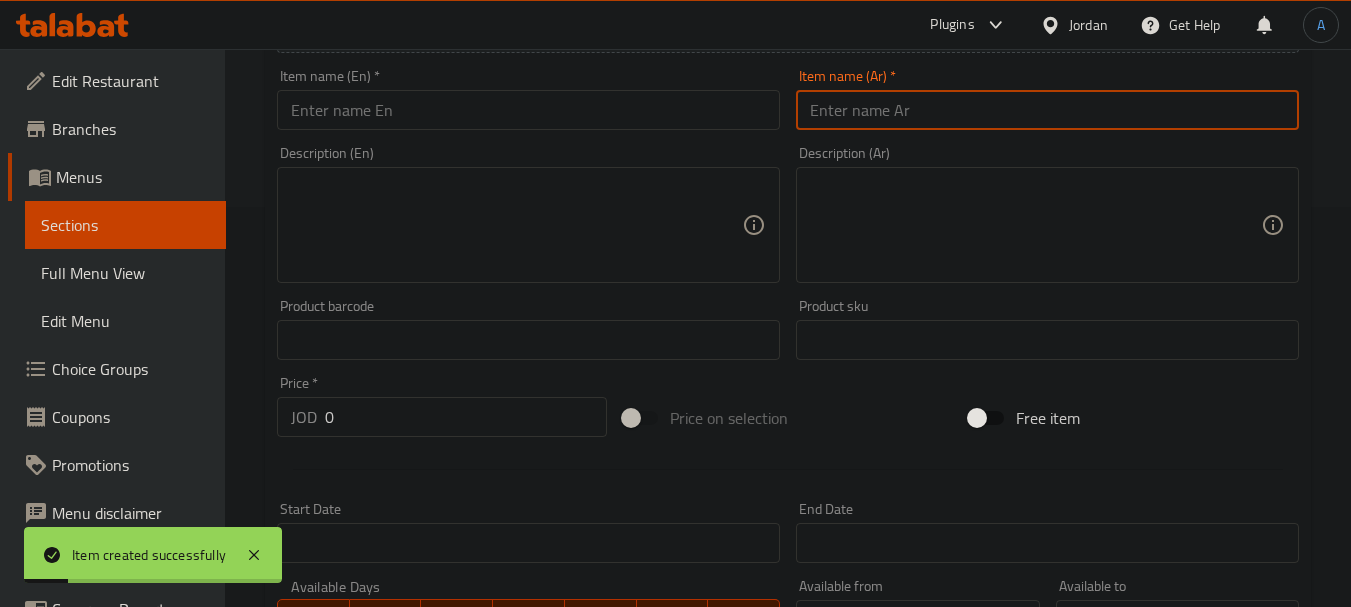 click at bounding box center [1047, 110] 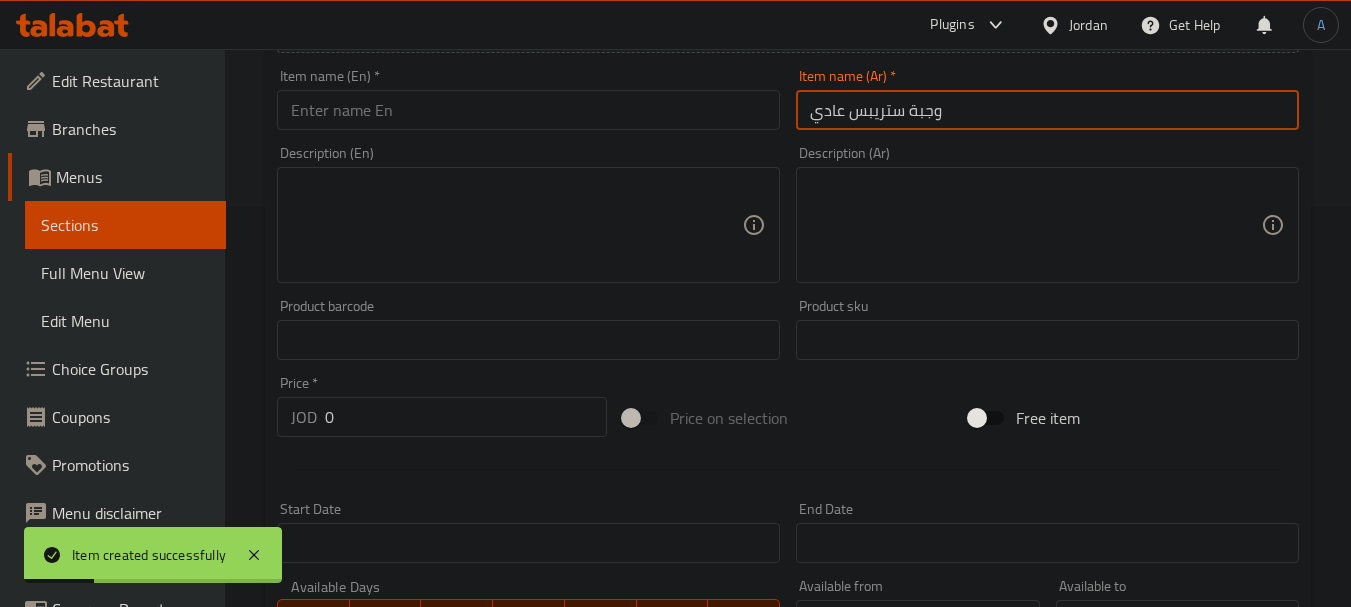type on "وجبة ستريبس عادي" 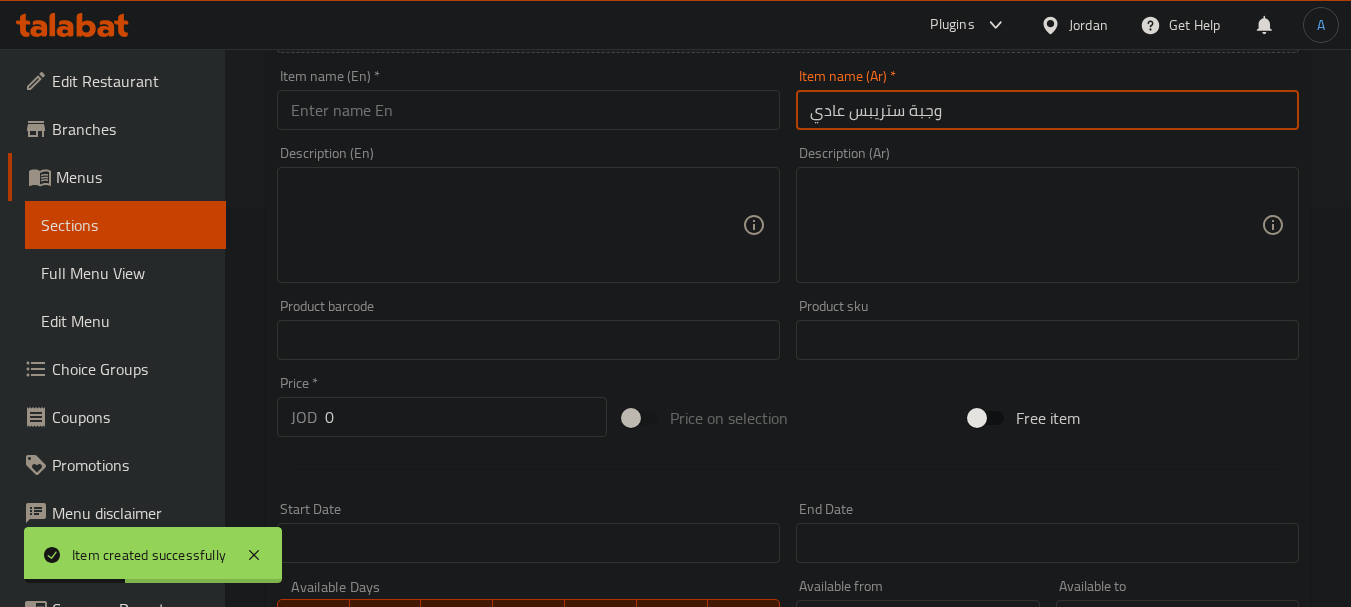 click at bounding box center (528, 110) 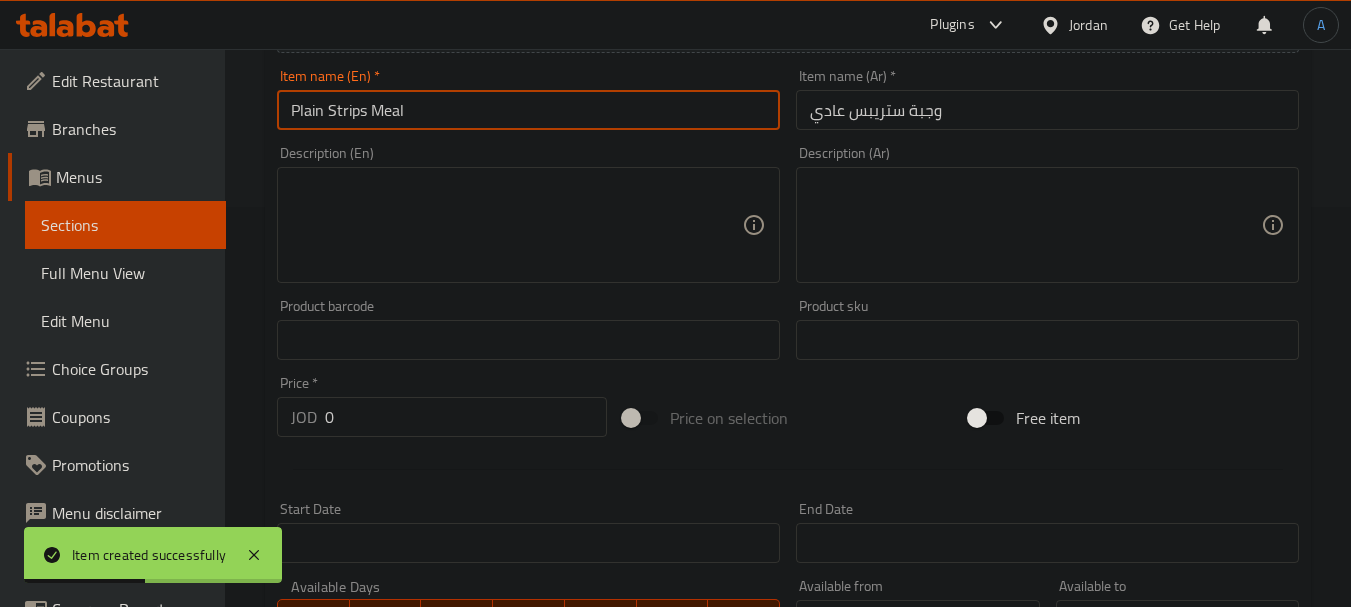 drag, startPoint x: 418, startPoint y: 118, endPoint x: 117, endPoint y: 111, distance: 301.0814 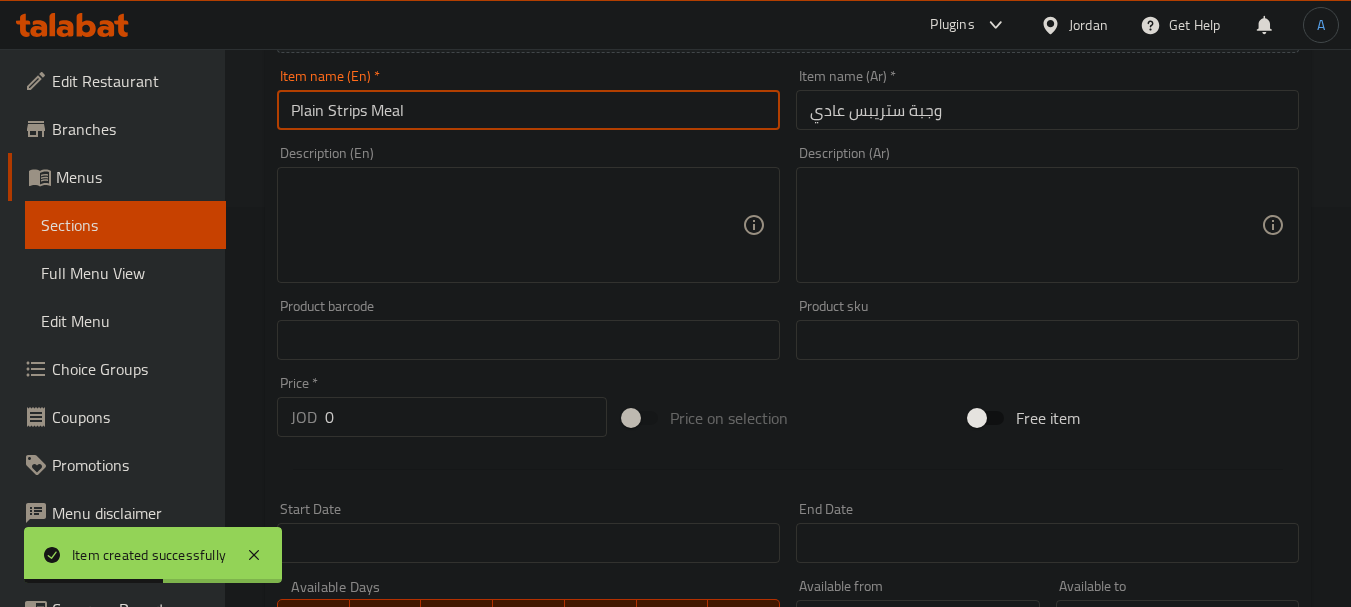 type on "Plain Strips Meal" 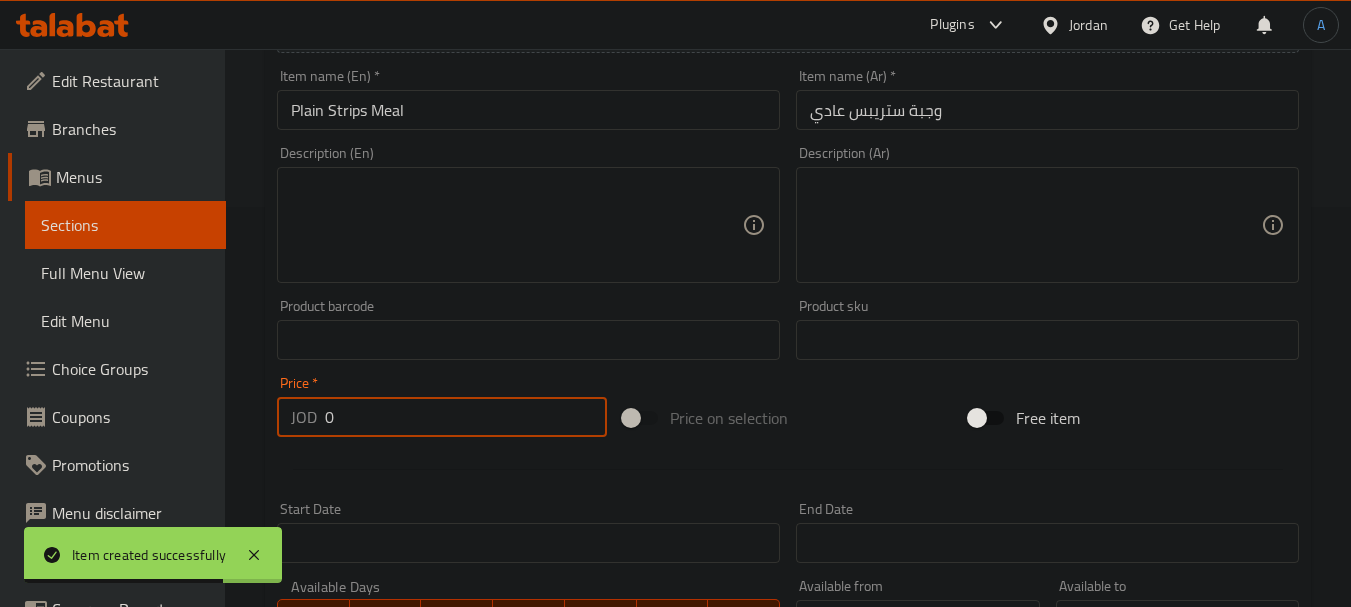 drag, startPoint x: 335, startPoint y: 427, endPoint x: 272, endPoint y: 419, distance: 63.505905 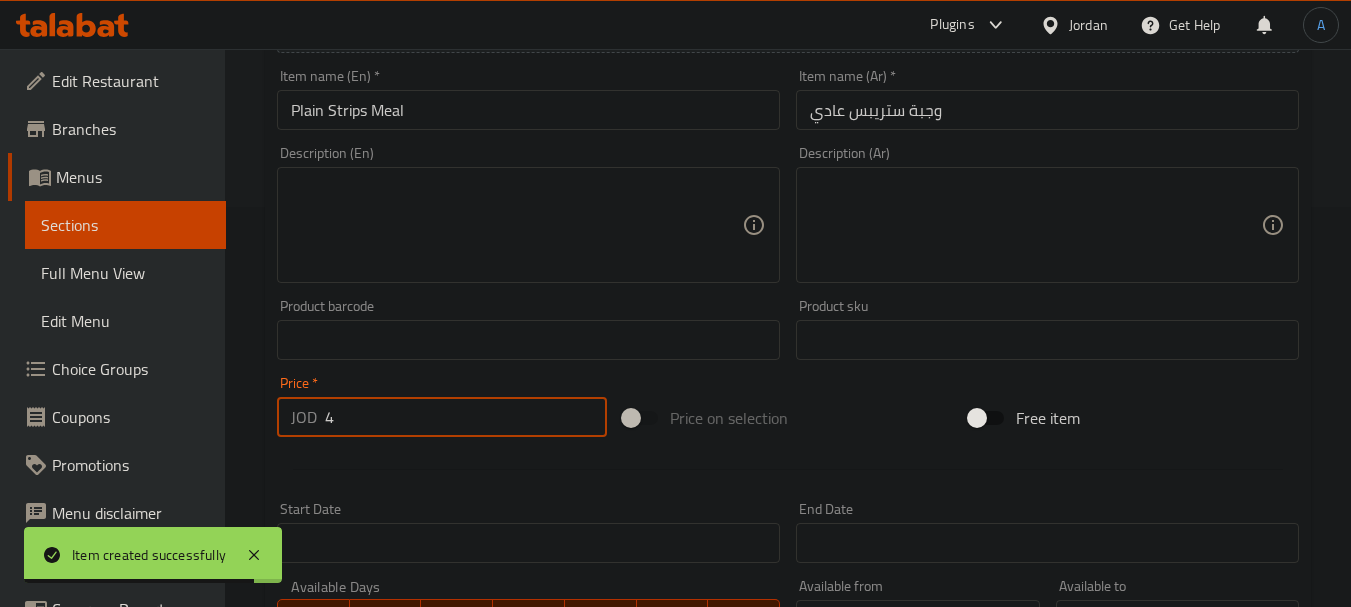 click on "Create" at bounding box center (398, 926) 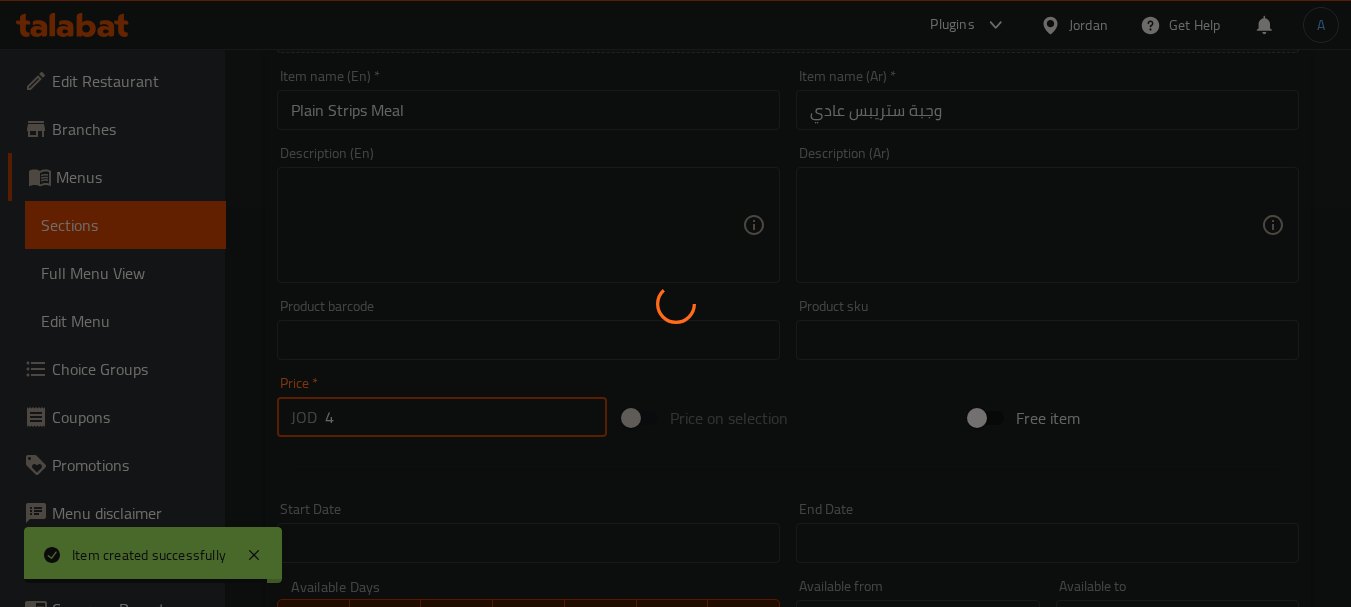 type on "0" 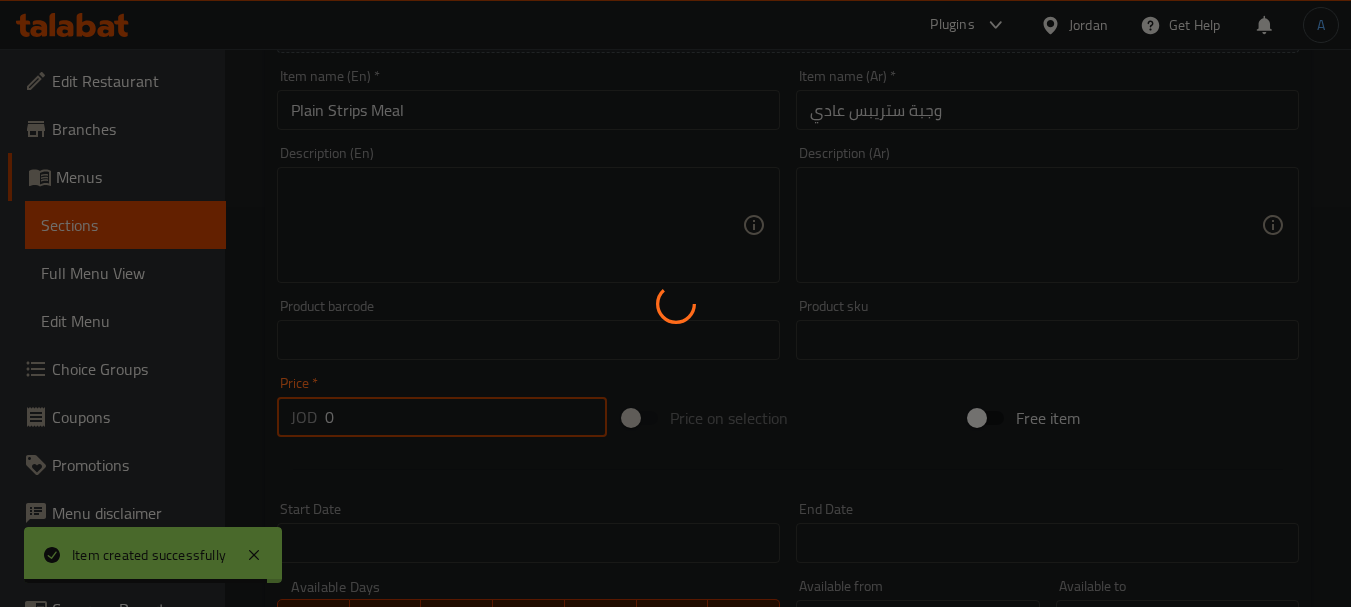type 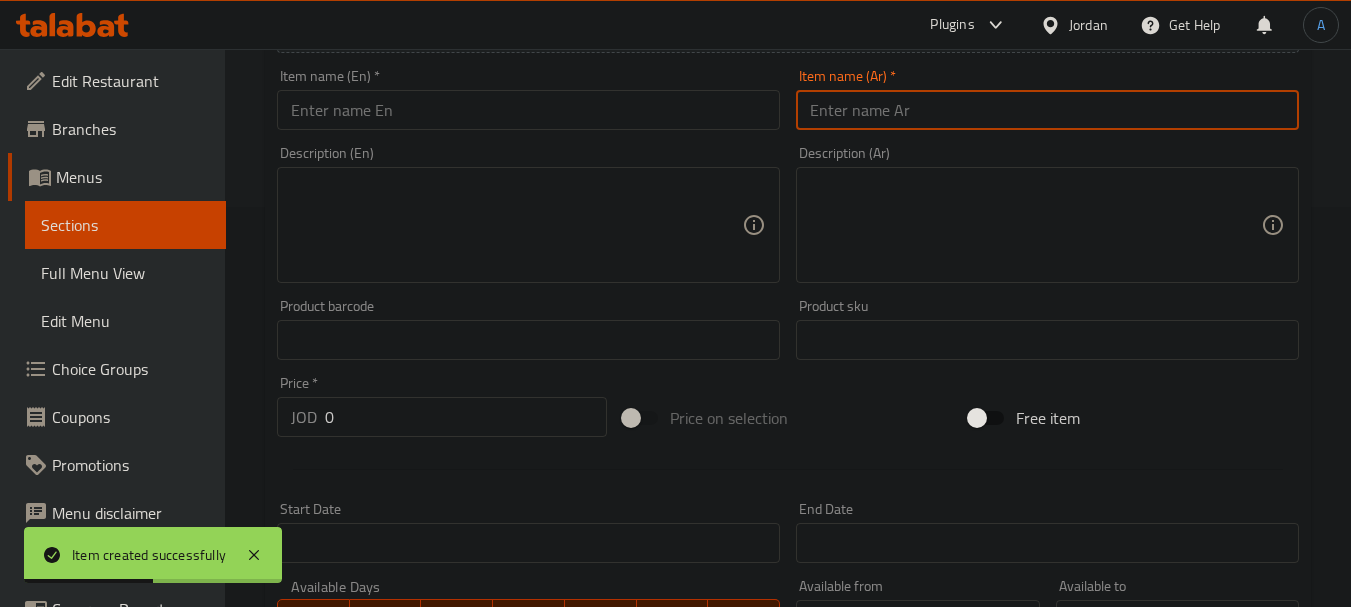 click at bounding box center (1047, 110) 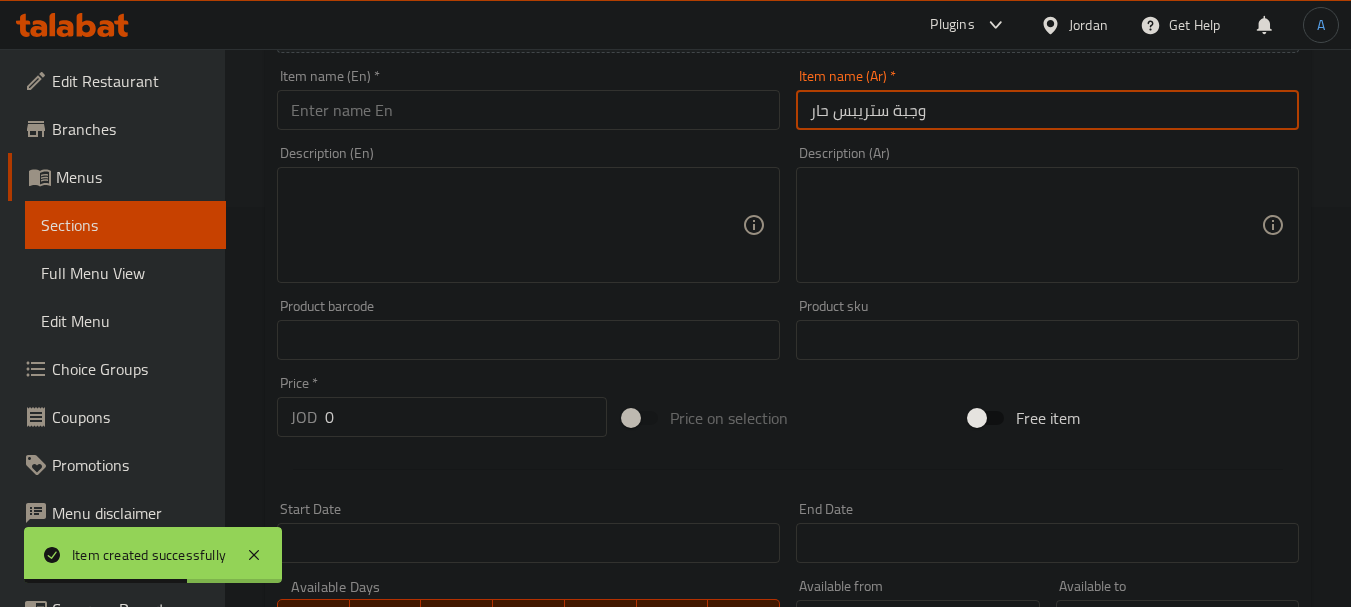 type on "وجبة ستريبس حار" 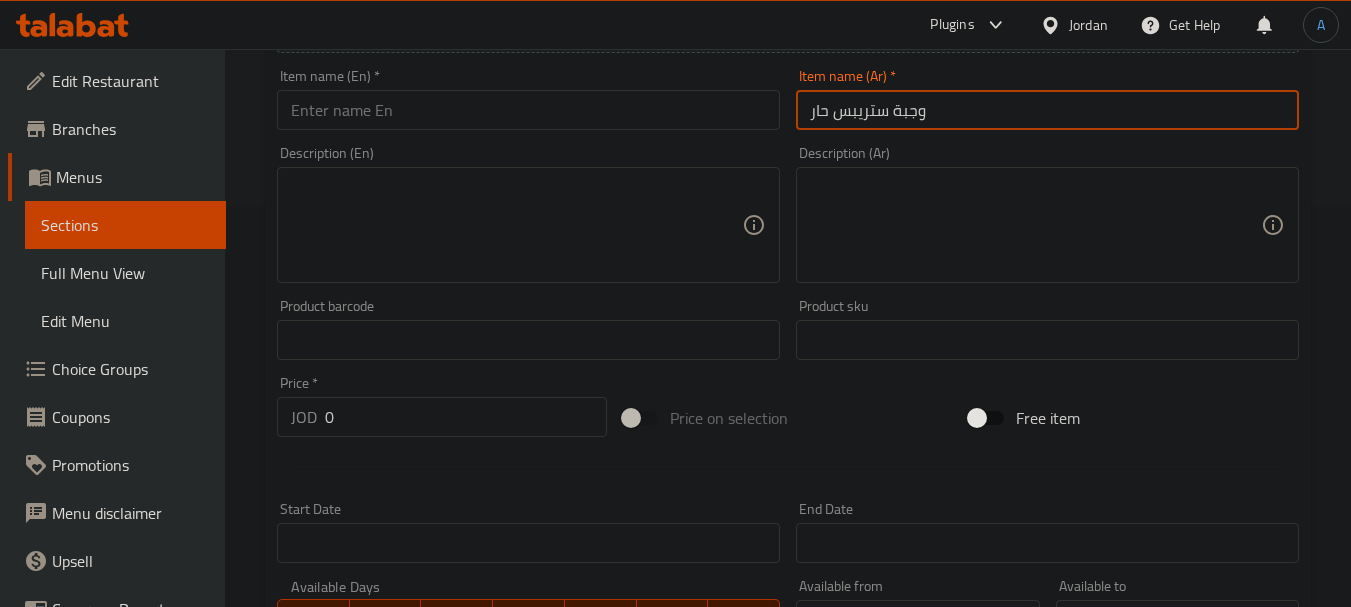 click on "وجبة ستريبس حار" at bounding box center (1047, 110) 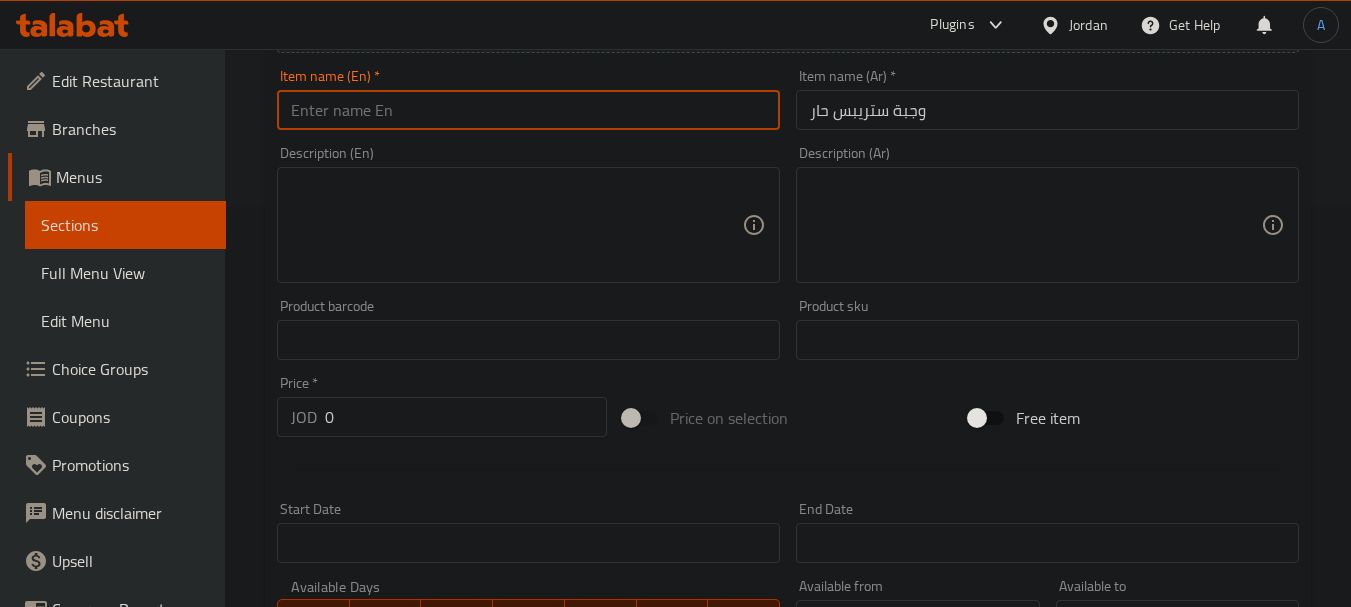 click at bounding box center (528, 110) 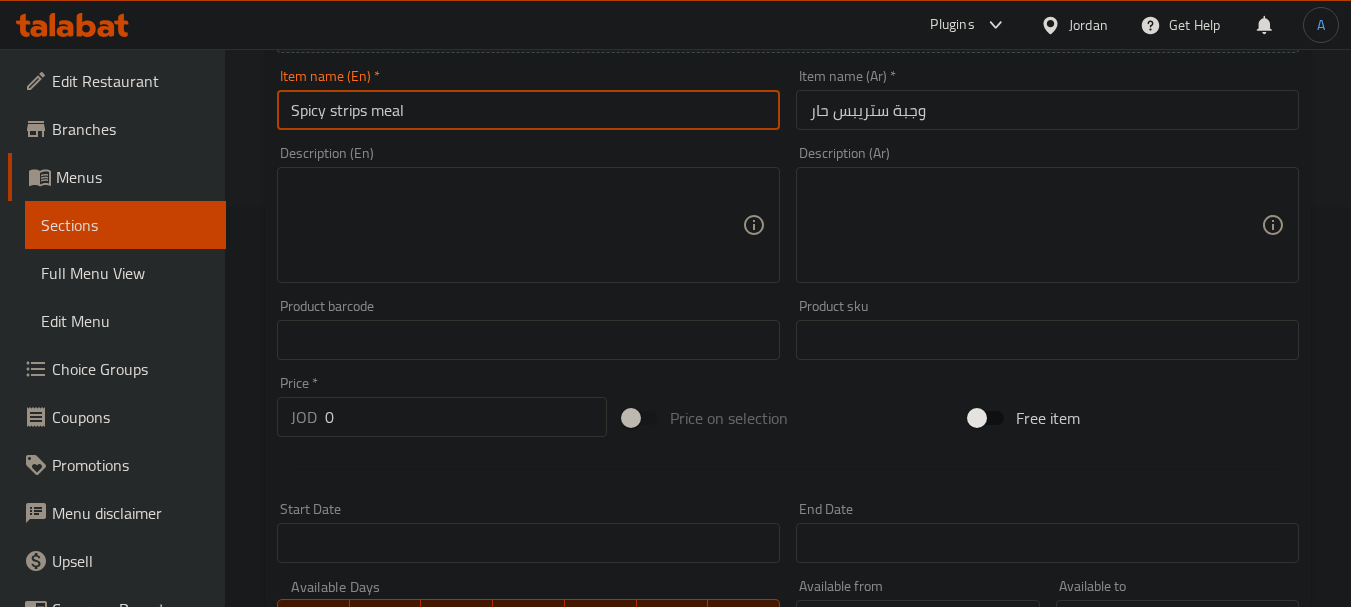 type on "Spicy strips meal" 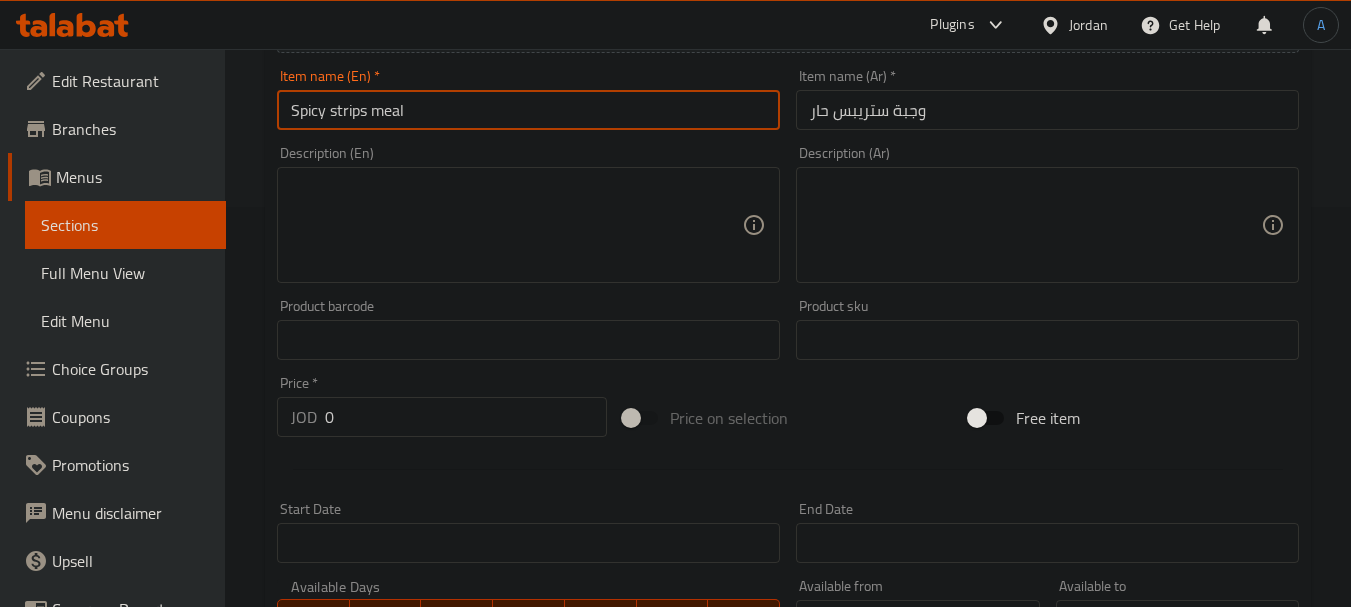 drag, startPoint x: 346, startPoint y: 417, endPoint x: 292, endPoint y: 415, distance: 54.037025 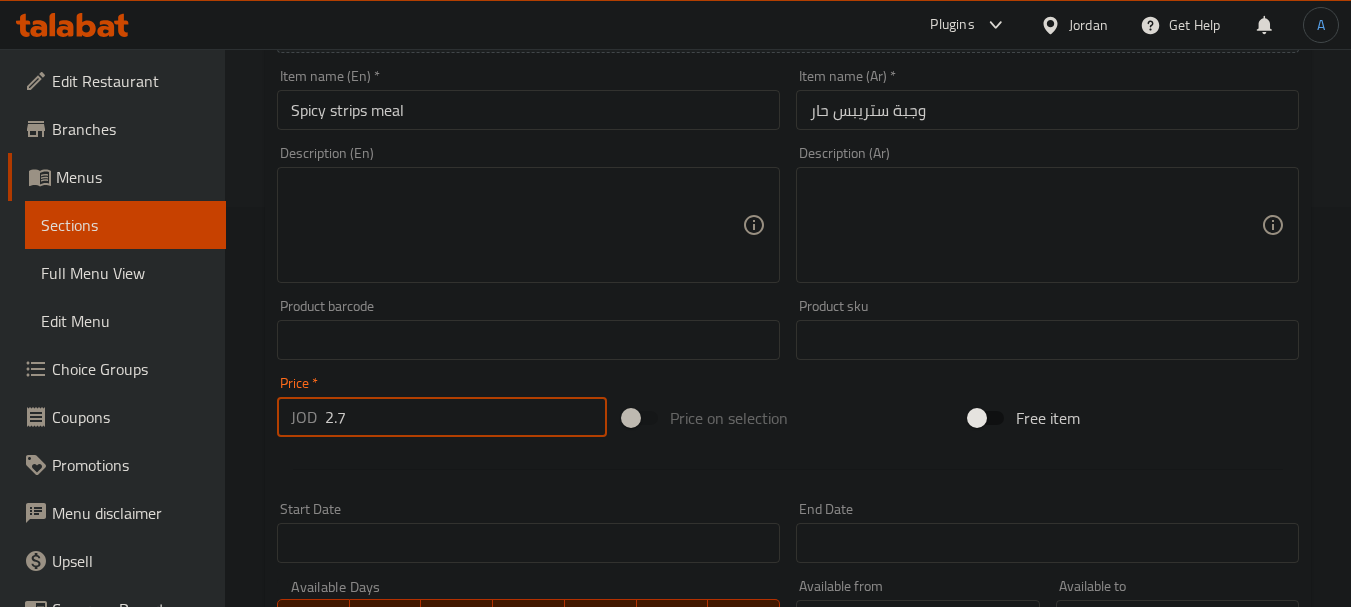 type on "2.7" 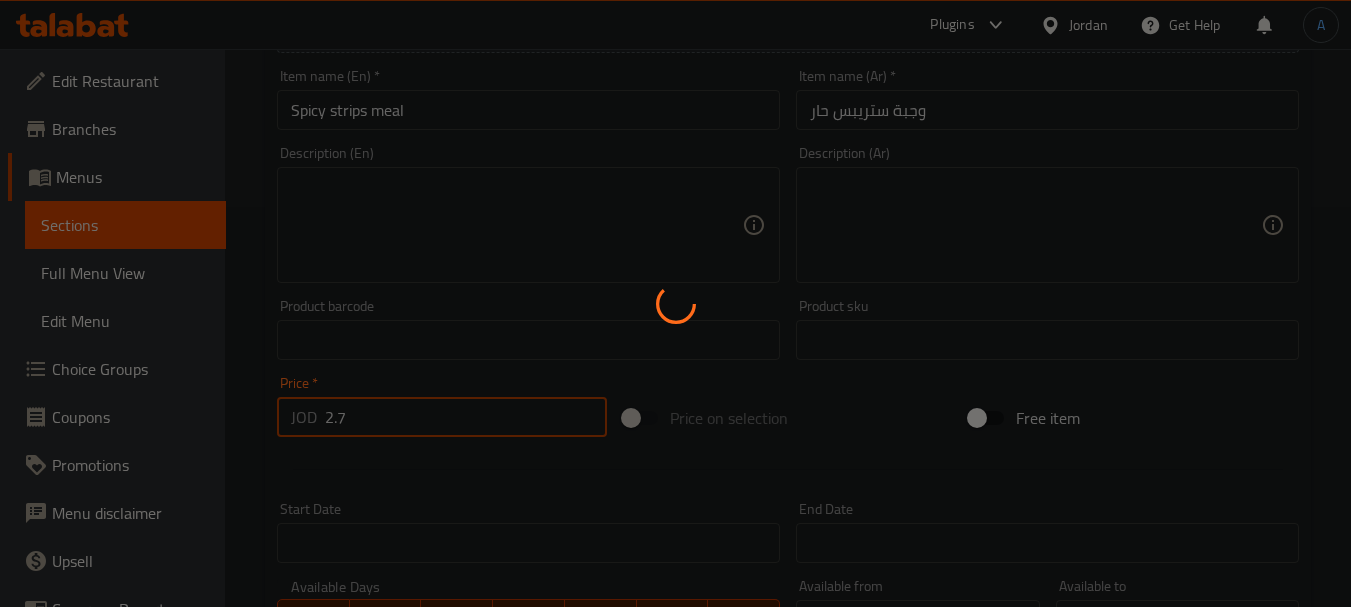 type 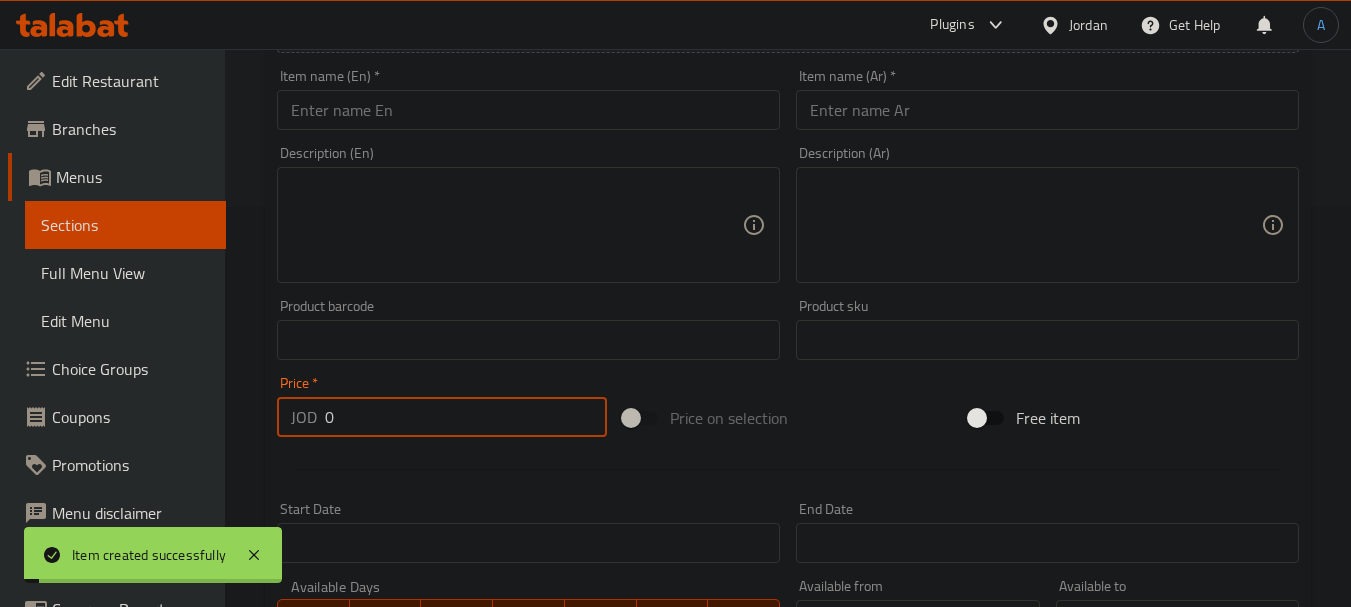 scroll, scrollTop: 300, scrollLeft: 0, axis: vertical 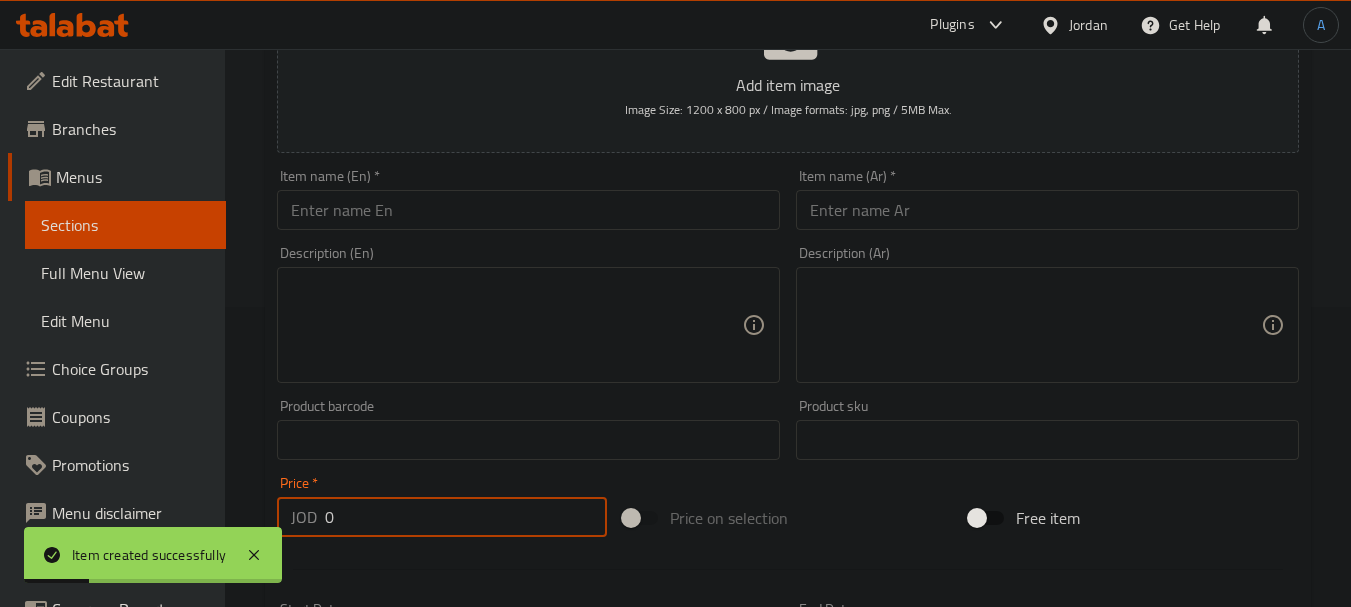 click on "Item name (Ar)   * Item name (Ar)  *" at bounding box center [1047, 199] 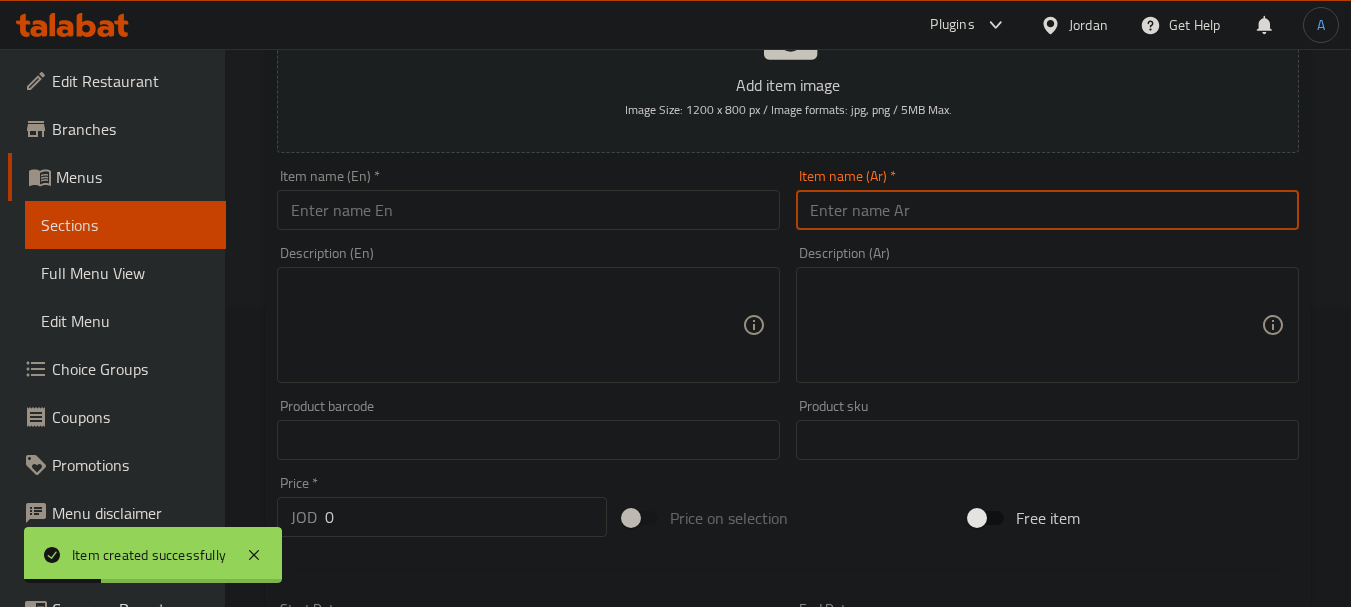 click at bounding box center [1047, 210] 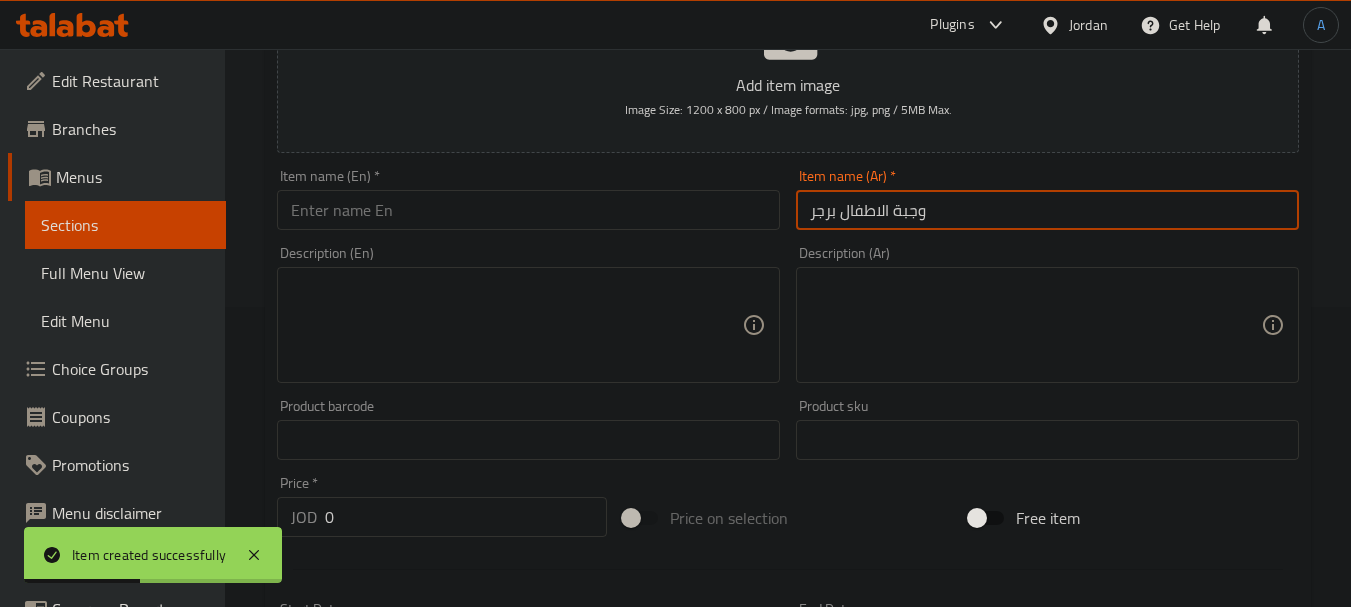 type on "وجبة الاطفال برجر" 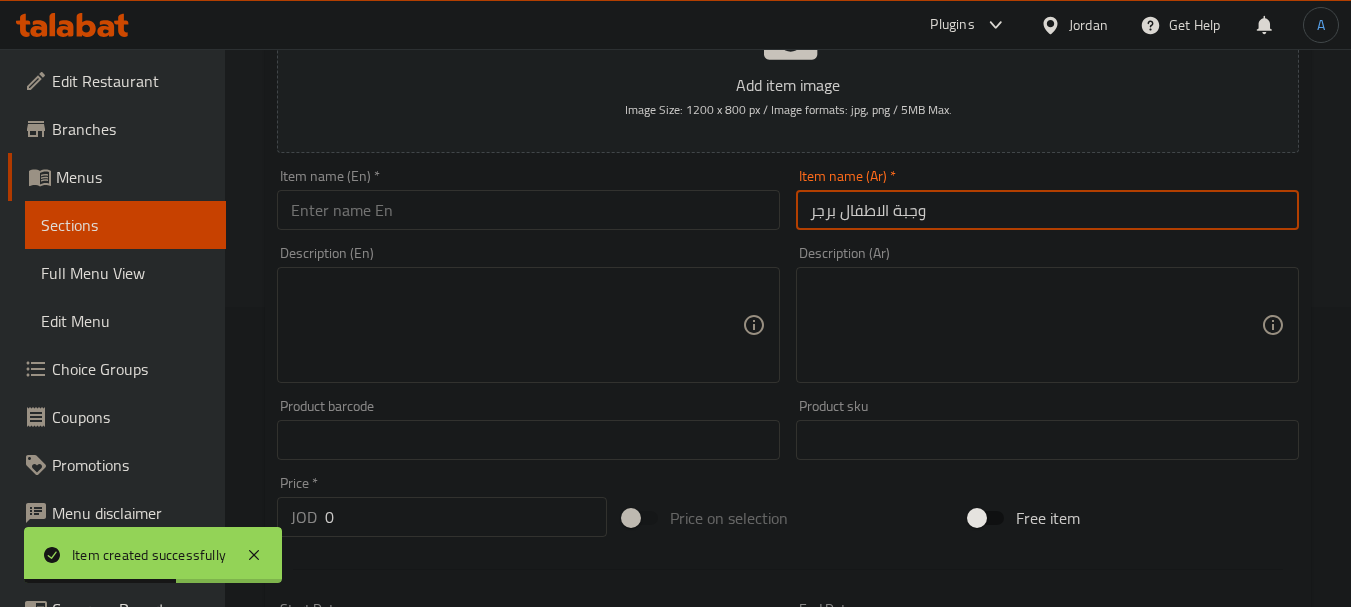 click at bounding box center (528, 210) 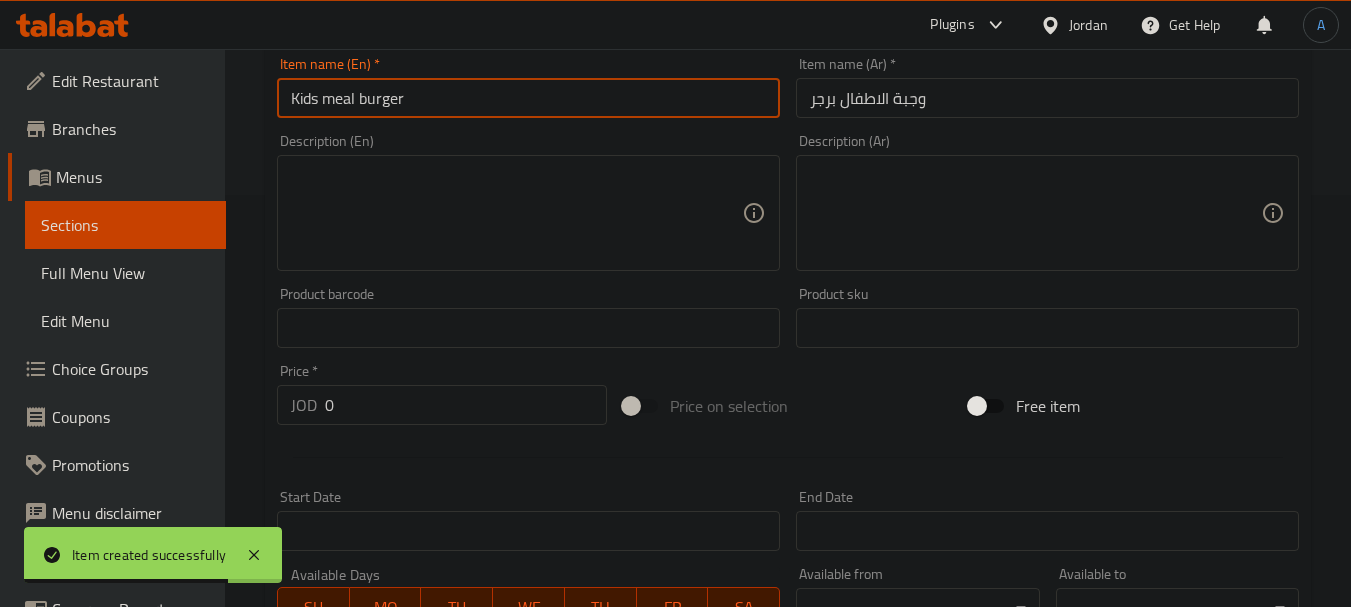 scroll, scrollTop: 300, scrollLeft: 0, axis: vertical 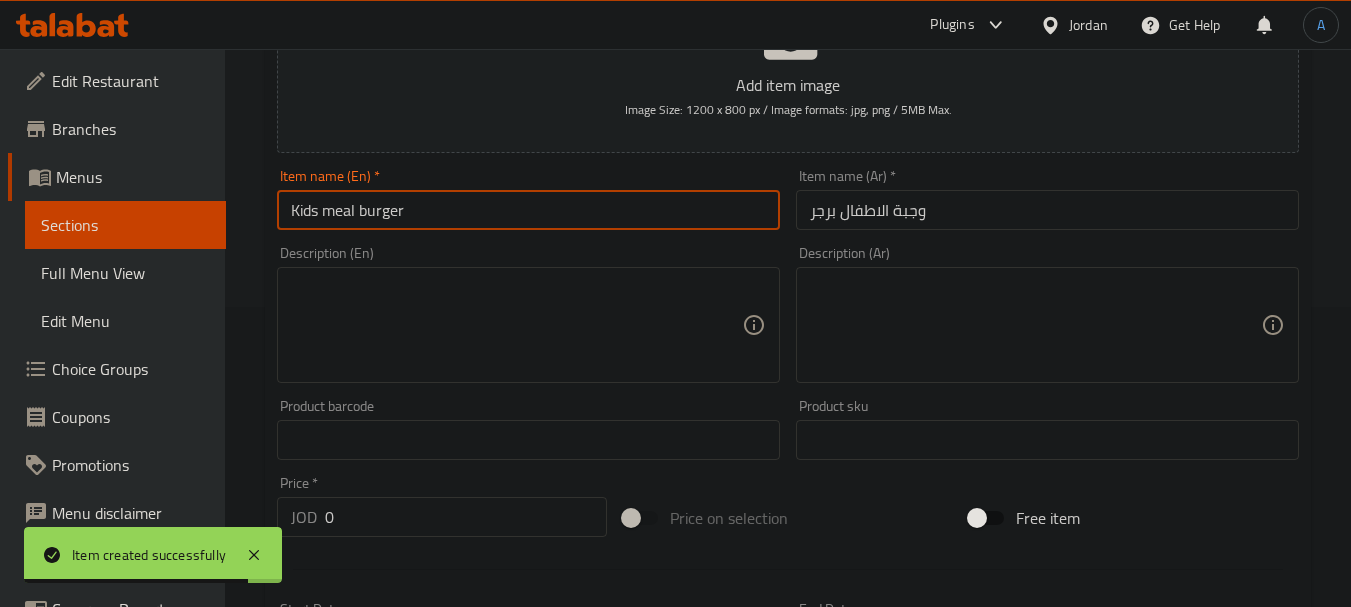 drag, startPoint x: 350, startPoint y: 212, endPoint x: 239, endPoint y: 174, distance: 117.32433 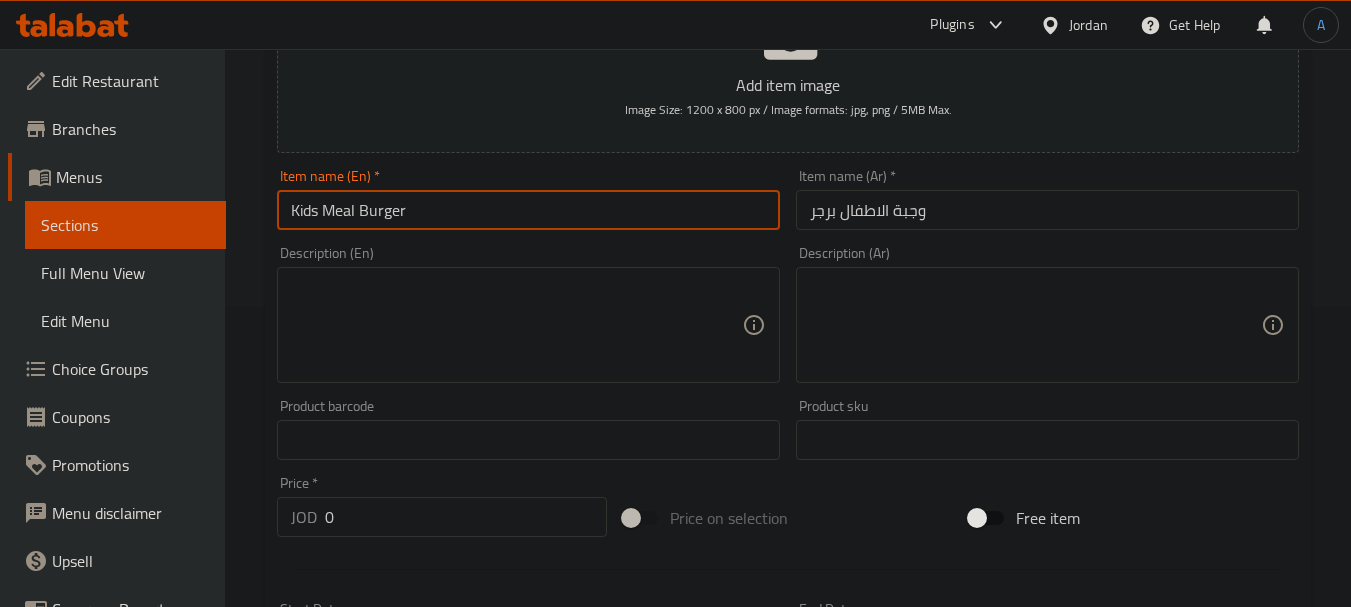 type on "Kids Meal Burger" 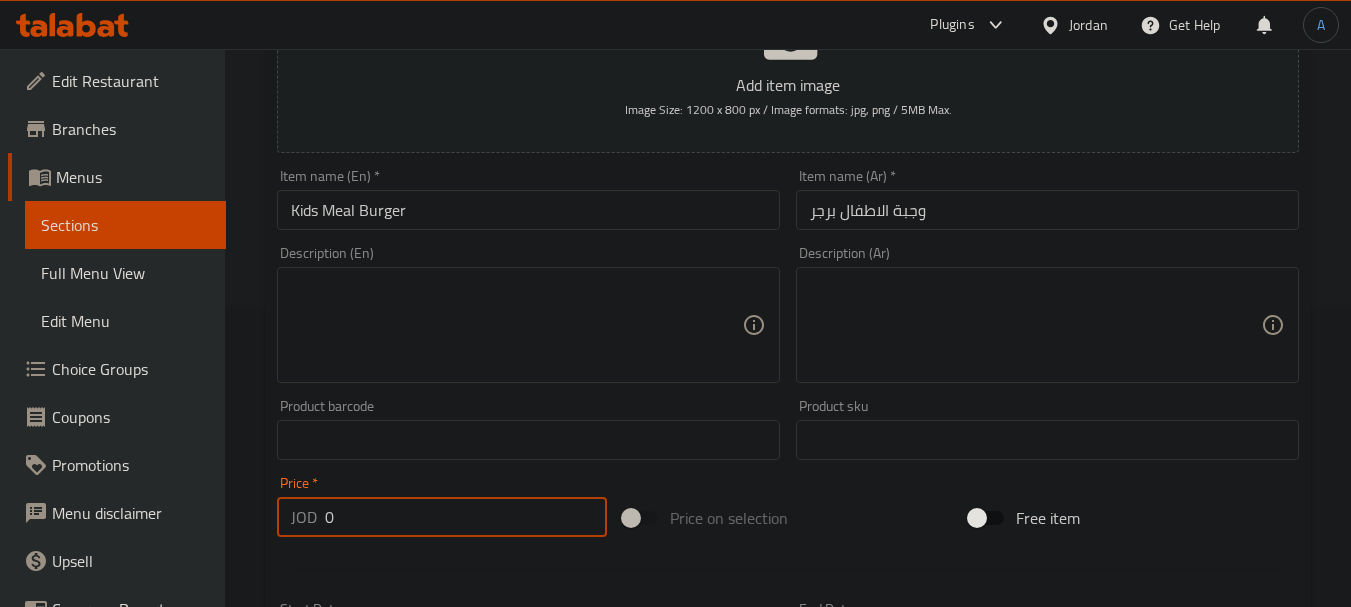 drag, startPoint x: 385, startPoint y: 515, endPoint x: 268, endPoint y: 497, distance: 118.37652 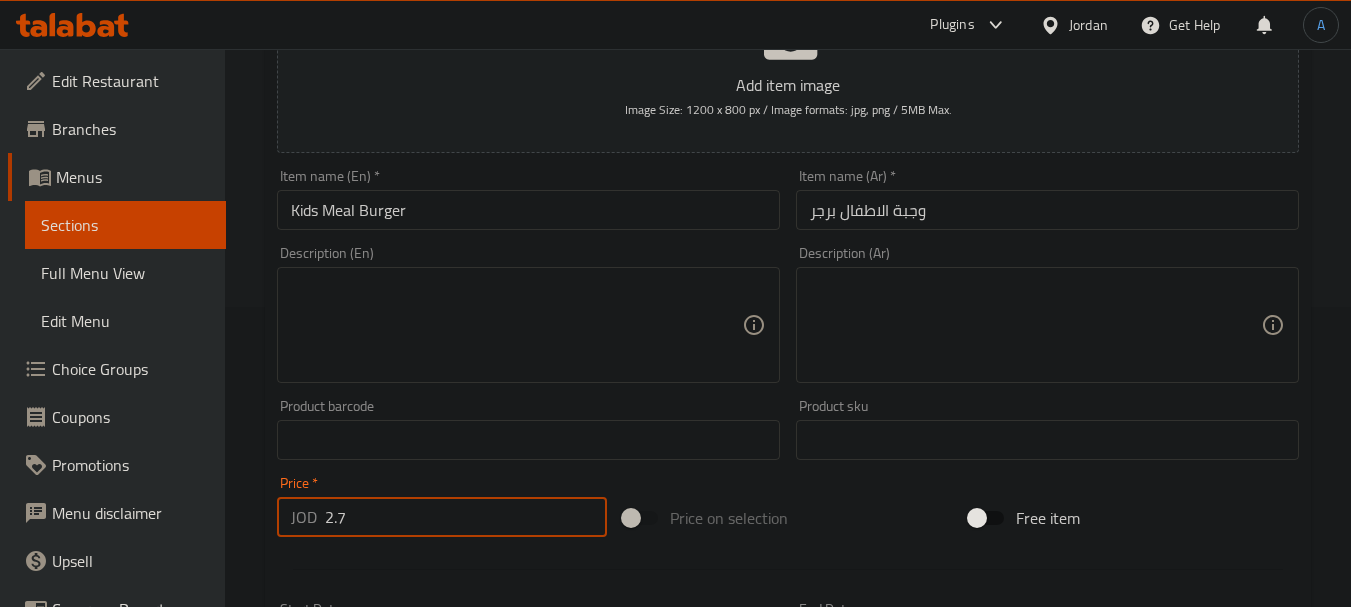 type on "2.7" 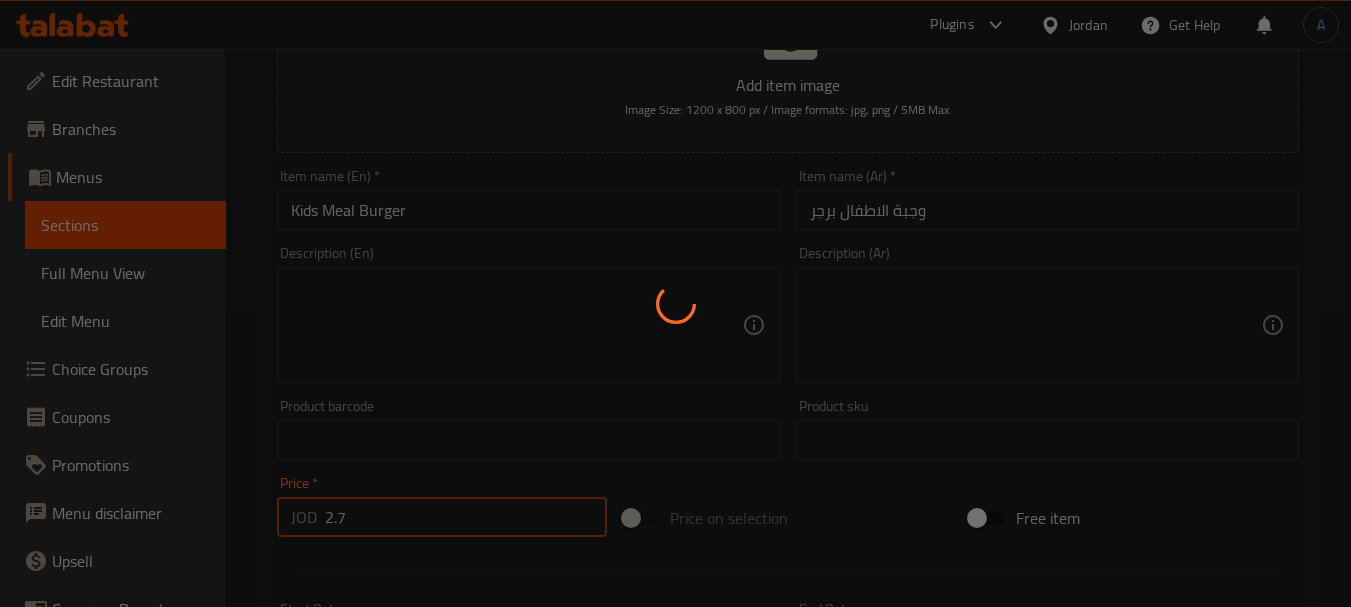 type 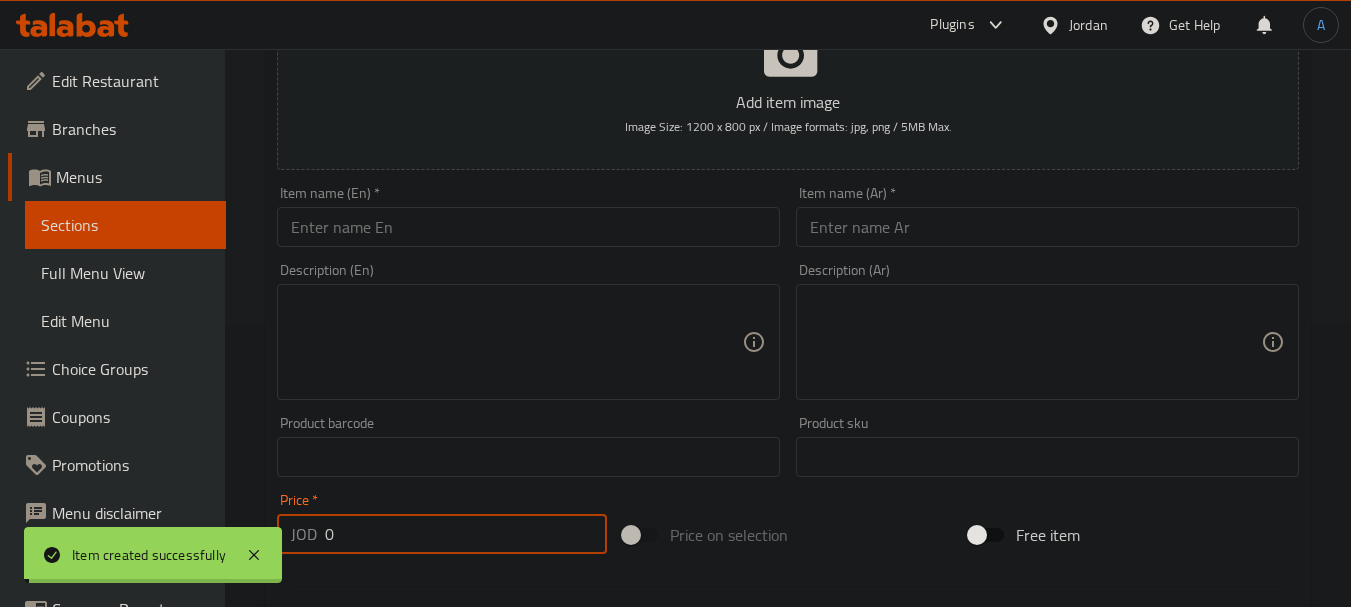 scroll, scrollTop: 0, scrollLeft: 0, axis: both 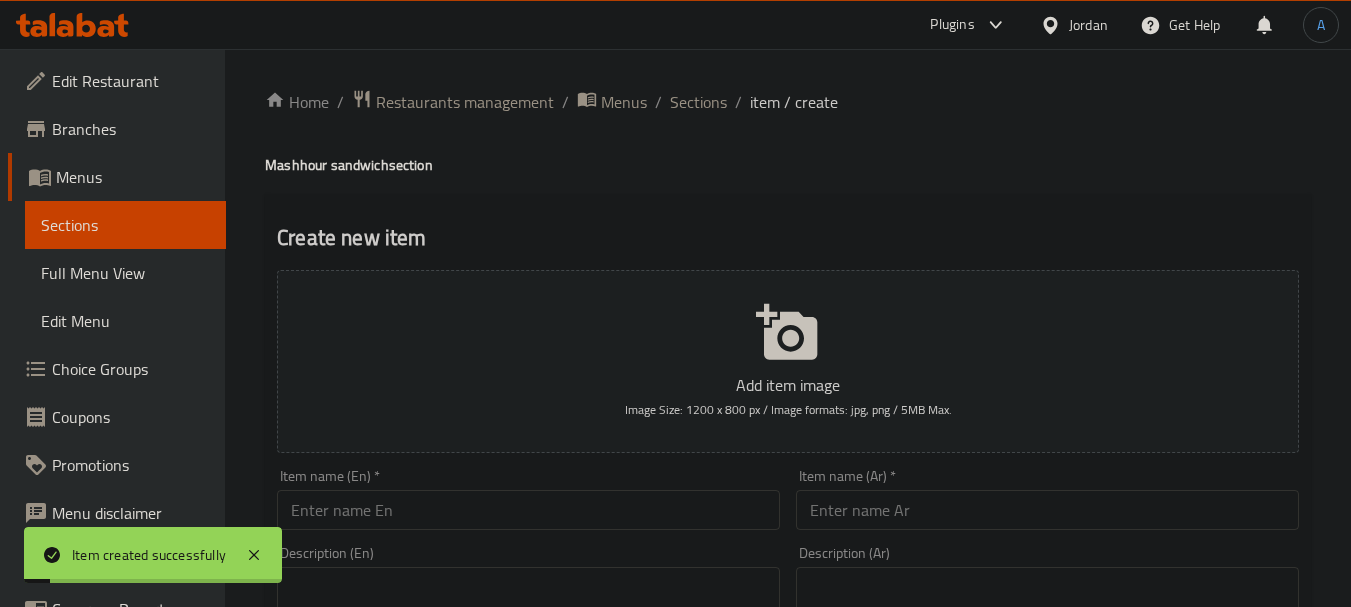 click on "Home / Restaurants management / Menus / Sections / item / create Mashhour sandwich  section Create new item Add item image Image Size: 1200 x 800 px / Image formats: jpg, png / 5MB Max. Item name (En)   * Item name (En)  * Item name (Ar)   * Item name (Ar)  * Description (En) Description (En) Description (Ar) Description (Ar) Product barcode Product barcode Product sku Product sku Price   * JOD 0 Price  * Price on selection Free item Start Date Start Date End Date End Date Available Days SU MO TU WE TH FR SA Available from ​ ​ Available to ​ ​ Status Active Inactive Exclude from GEM Variations & Choices Add variant ASSIGN CHOICE GROUP Create" at bounding box center [788, 731] 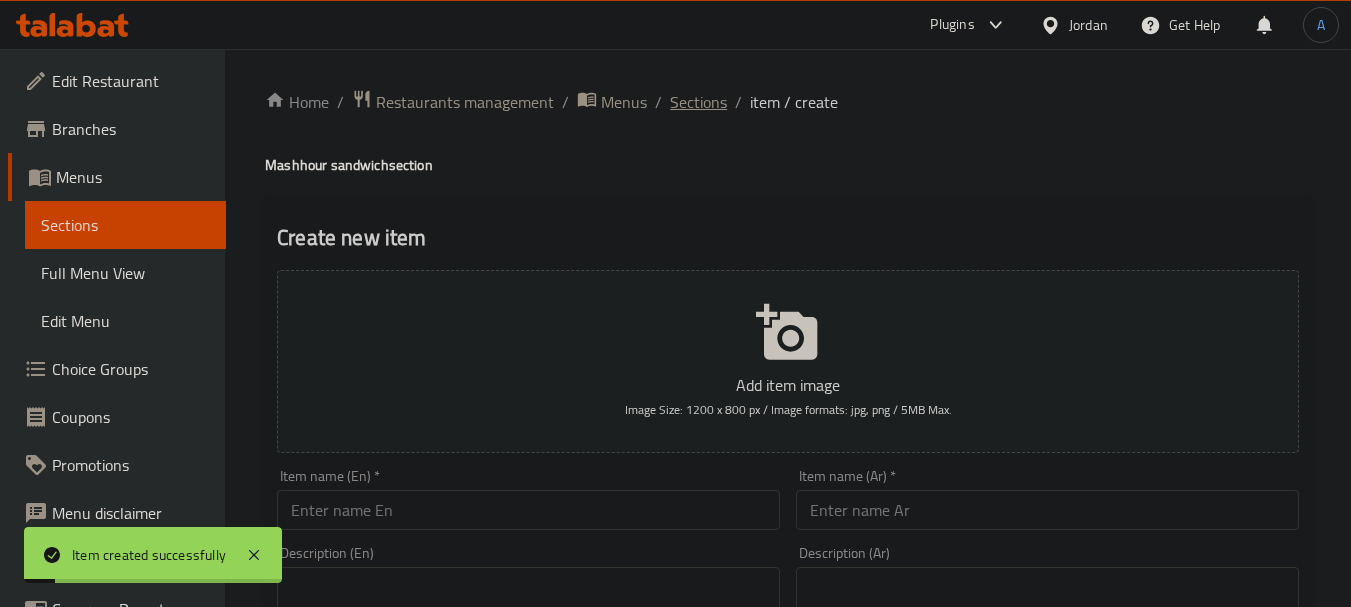drag, startPoint x: 694, startPoint y: 117, endPoint x: 694, endPoint y: 106, distance: 11 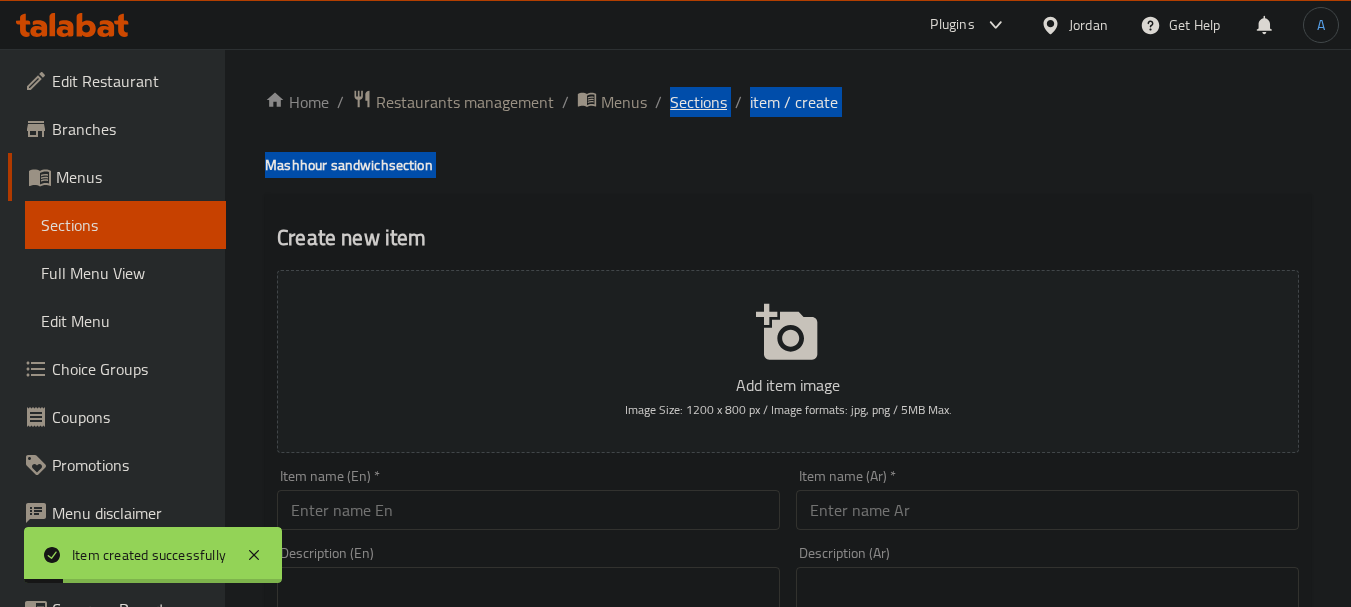 click on "Sections" at bounding box center [698, 102] 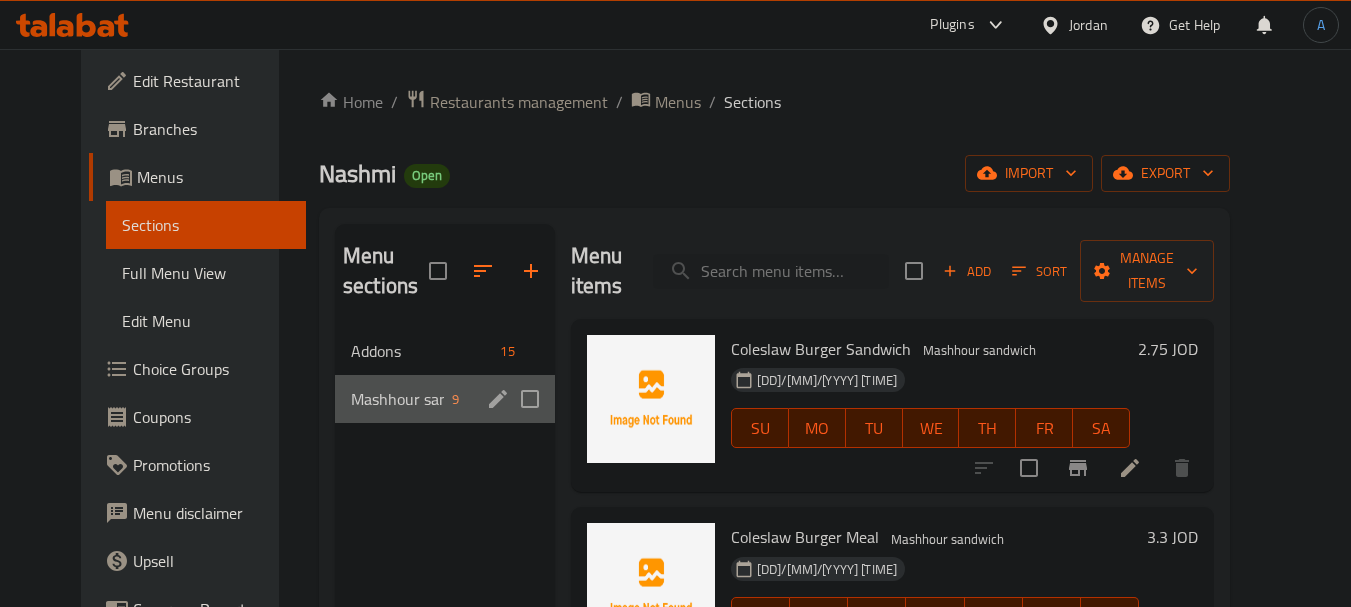 click at bounding box center (498, 399) 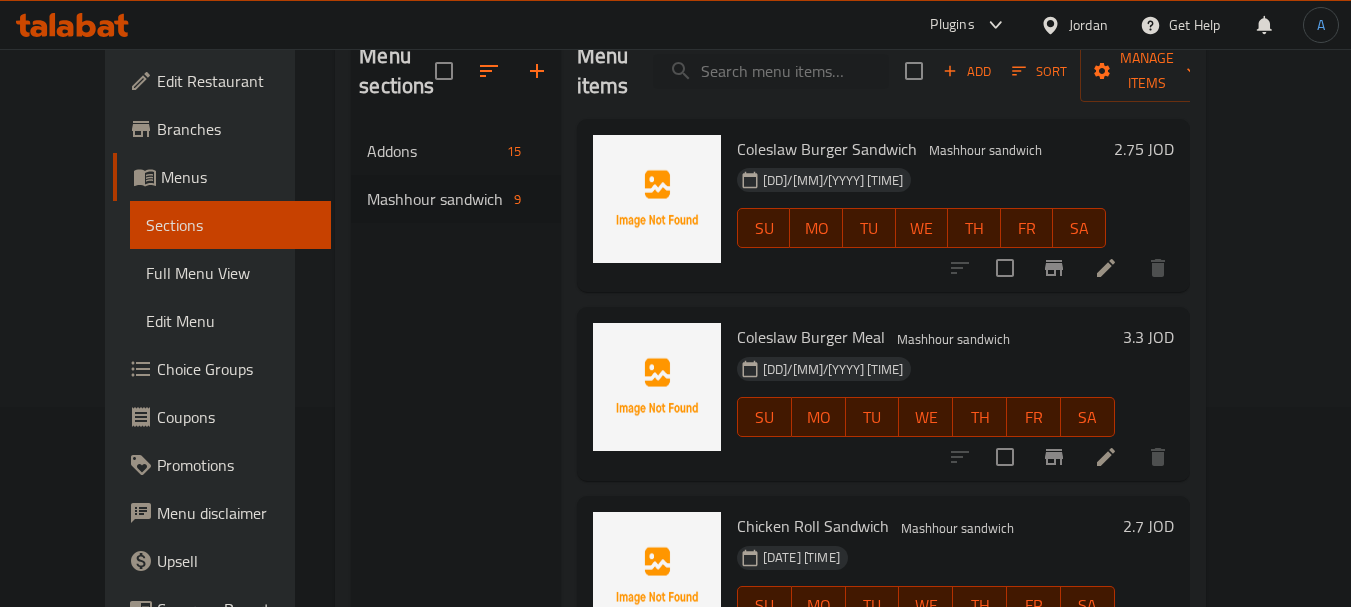 scroll, scrollTop: 280, scrollLeft: 0, axis: vertical 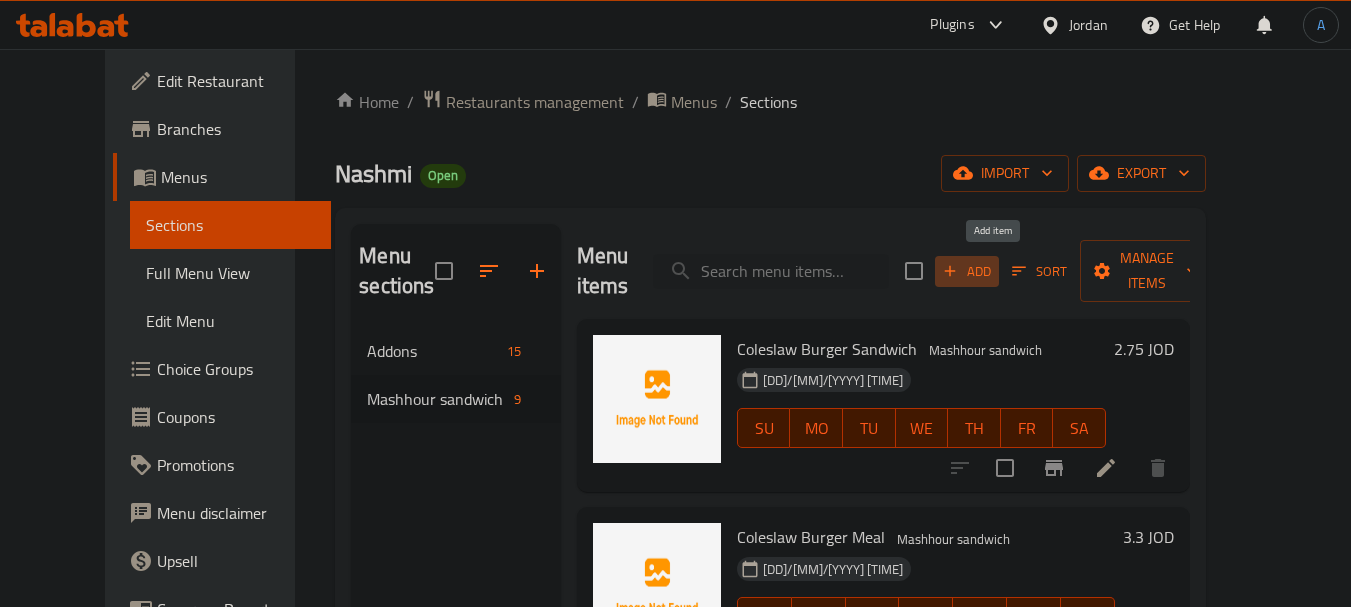 click on "Add" at bounding box center (967, 271) 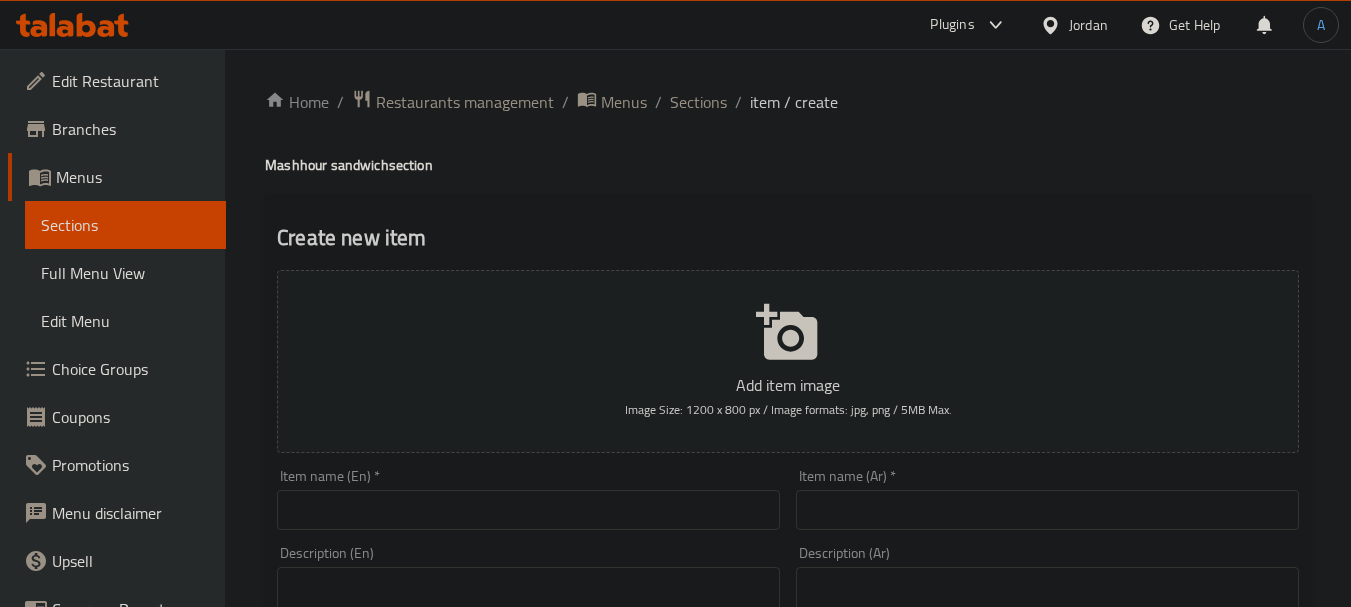click at bounding box center (1047, 510) 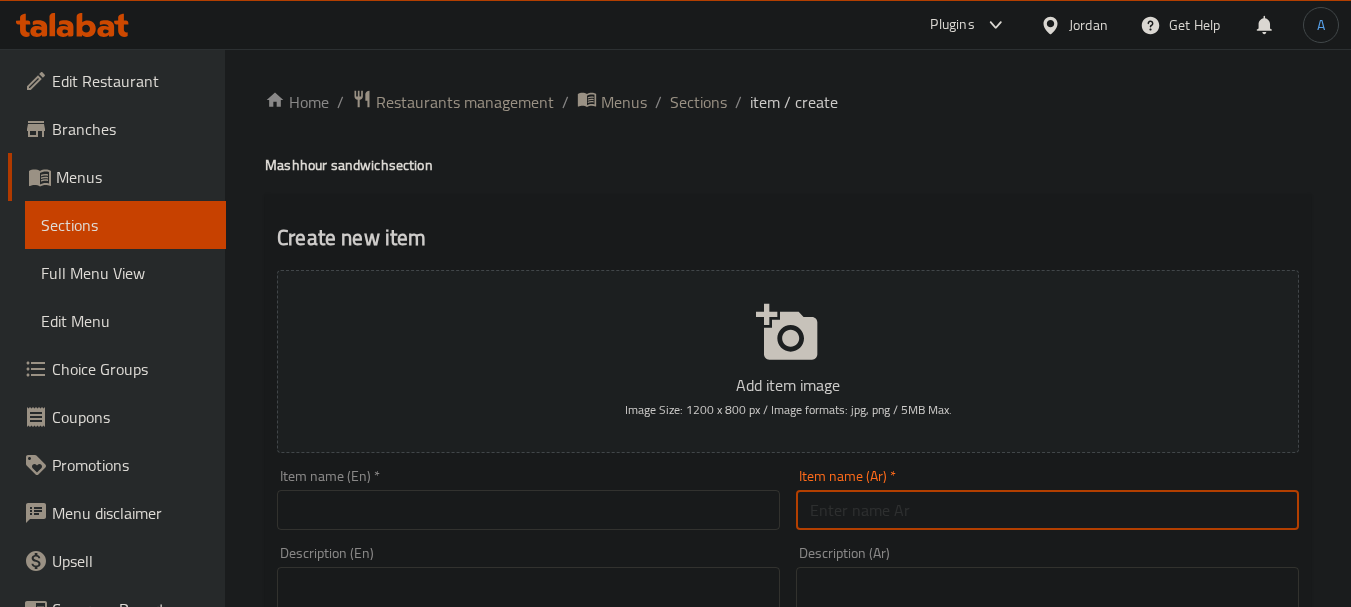 paste on "وجبة الاطفال ناجتس" 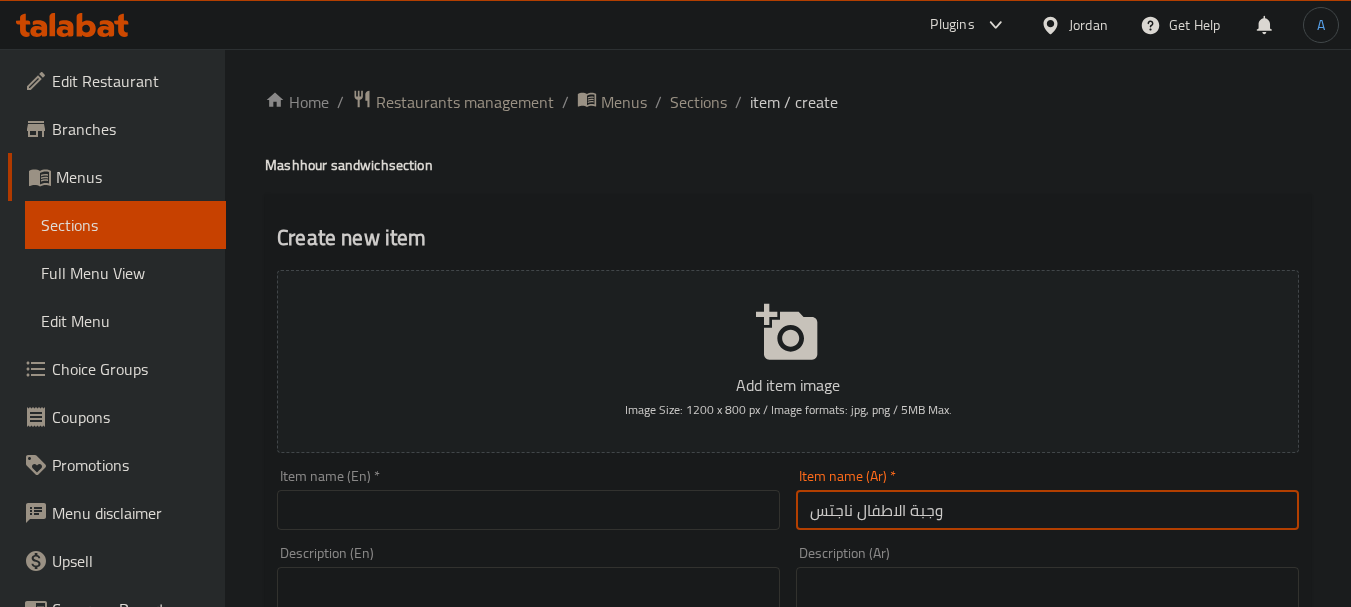 type on "وجبة الاطفال ناجتس" 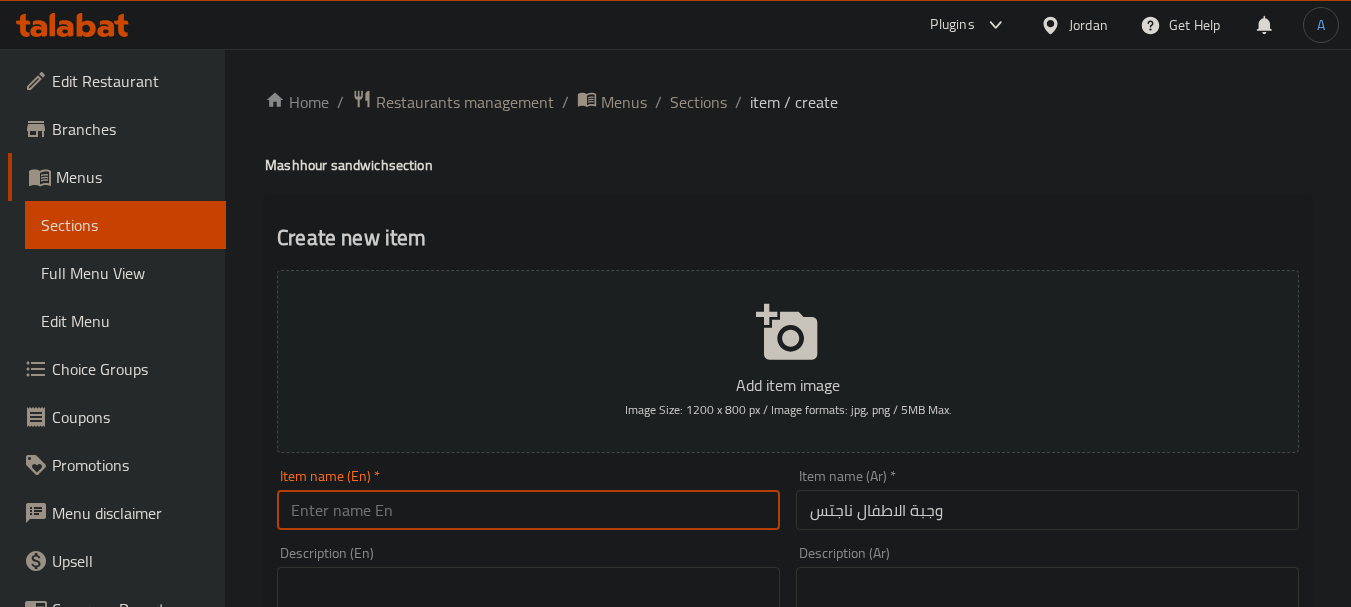 click at bounding box center [528, 510] 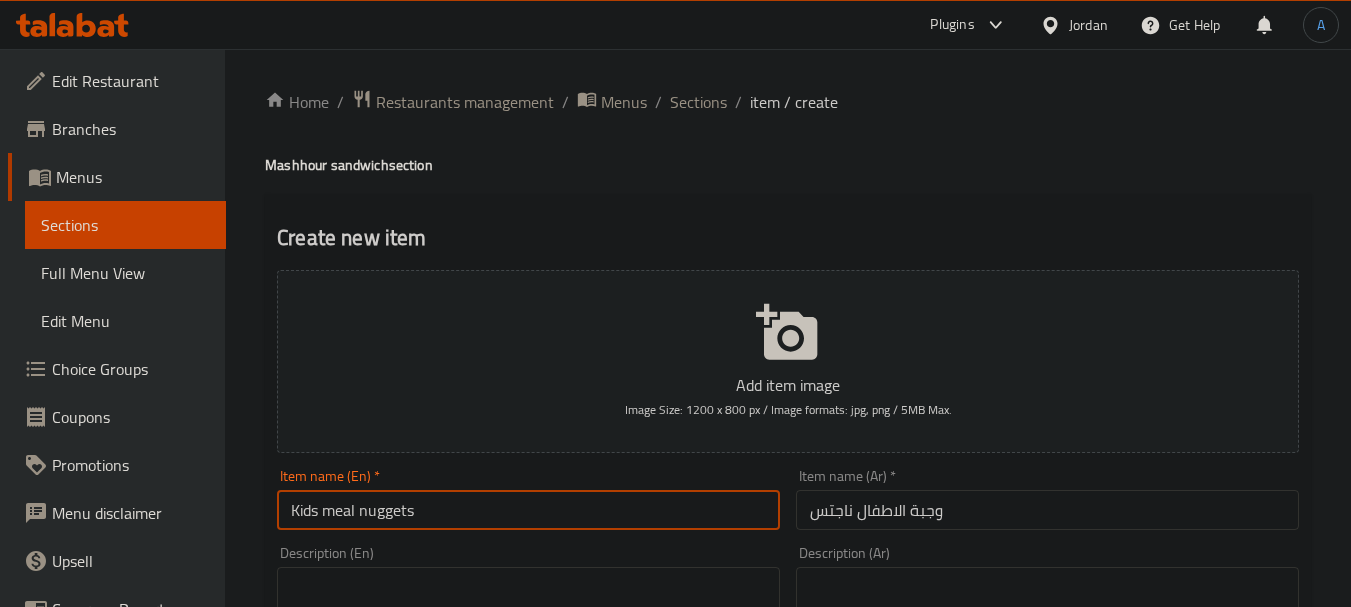 drag, startPoint x: 474, startPoint y: 501, endPoint x: 175, endPoint y: 484, distance: 299.48288 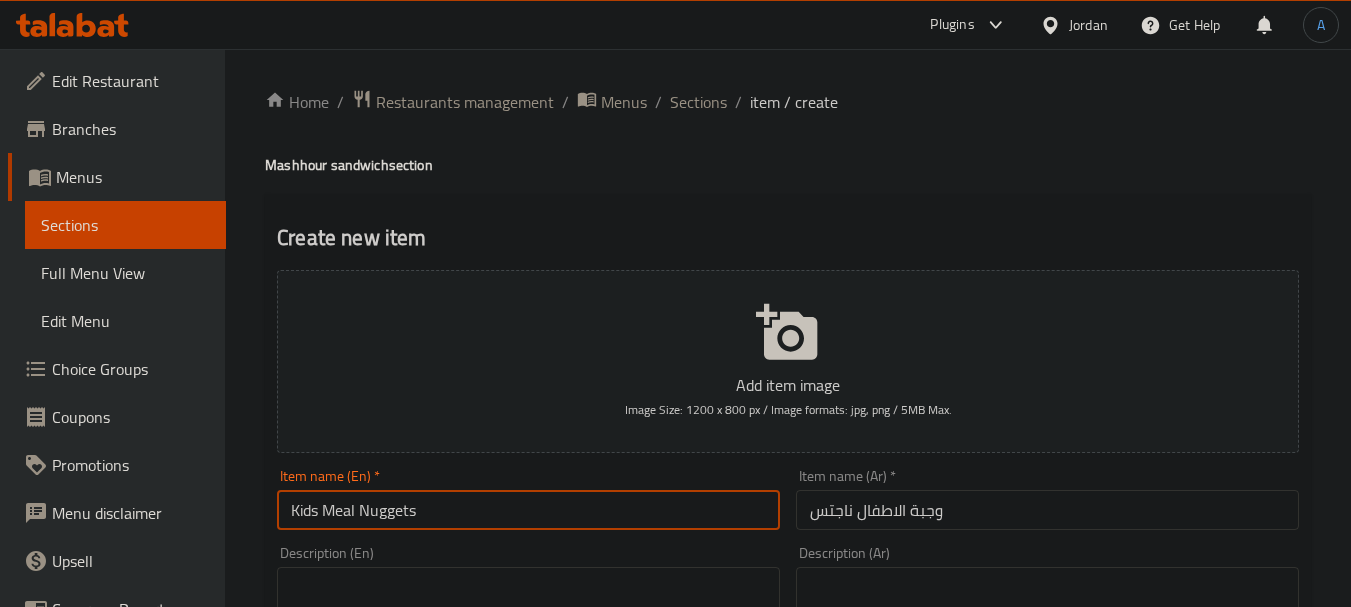type on "Kids Meal Nuggets" 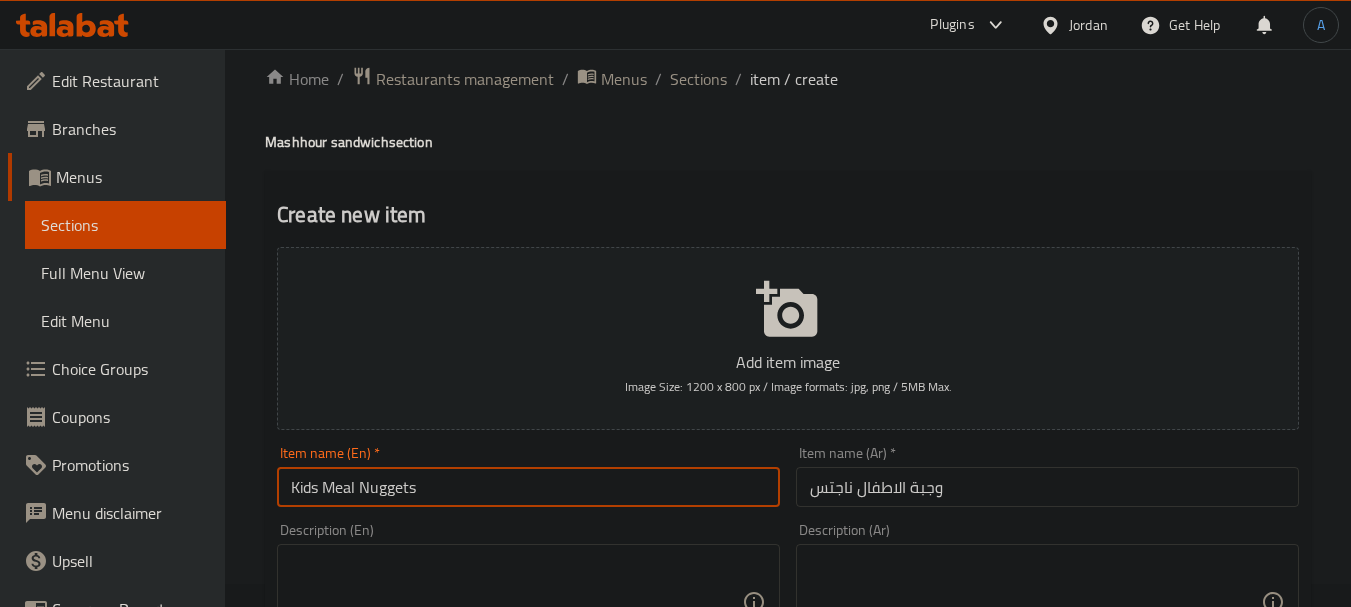 scroll, scrollTop: 400, scrollLeft: 0, axis: vertical 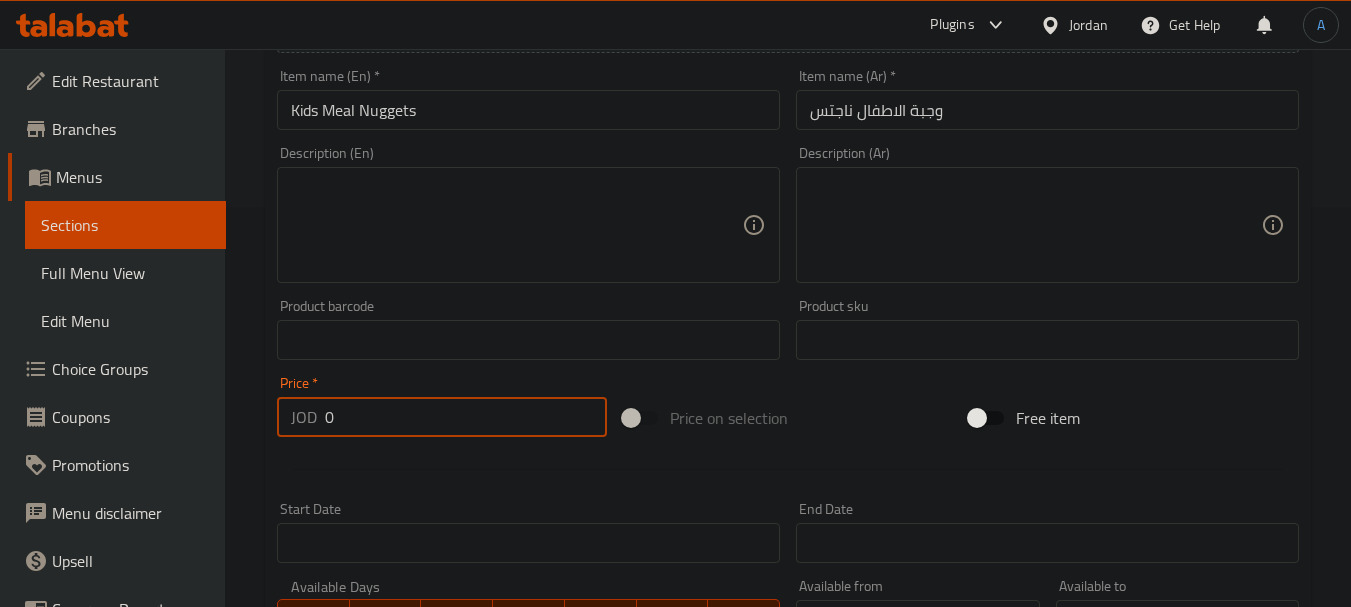 drag, startPoint x: 394, startPoint y: 412, endPoint x: 180, endPoint y: 415, distance: 214.02103 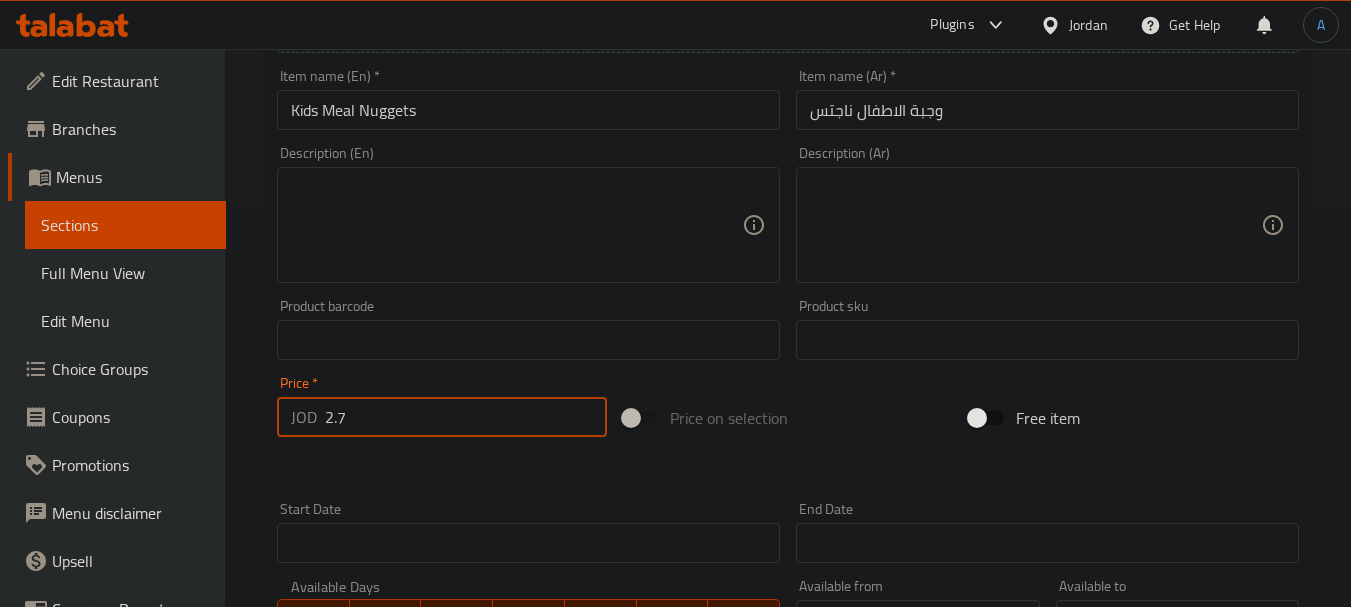 click on "Create" at bounding box center [398, 926] 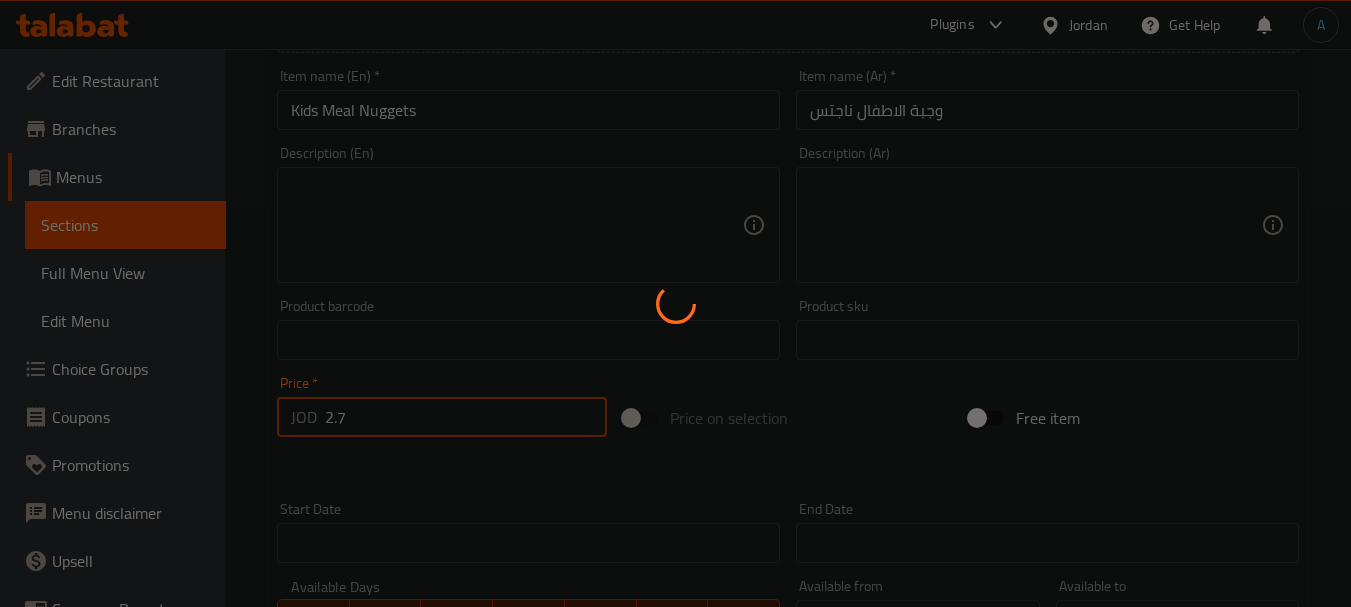 type on "2.70" 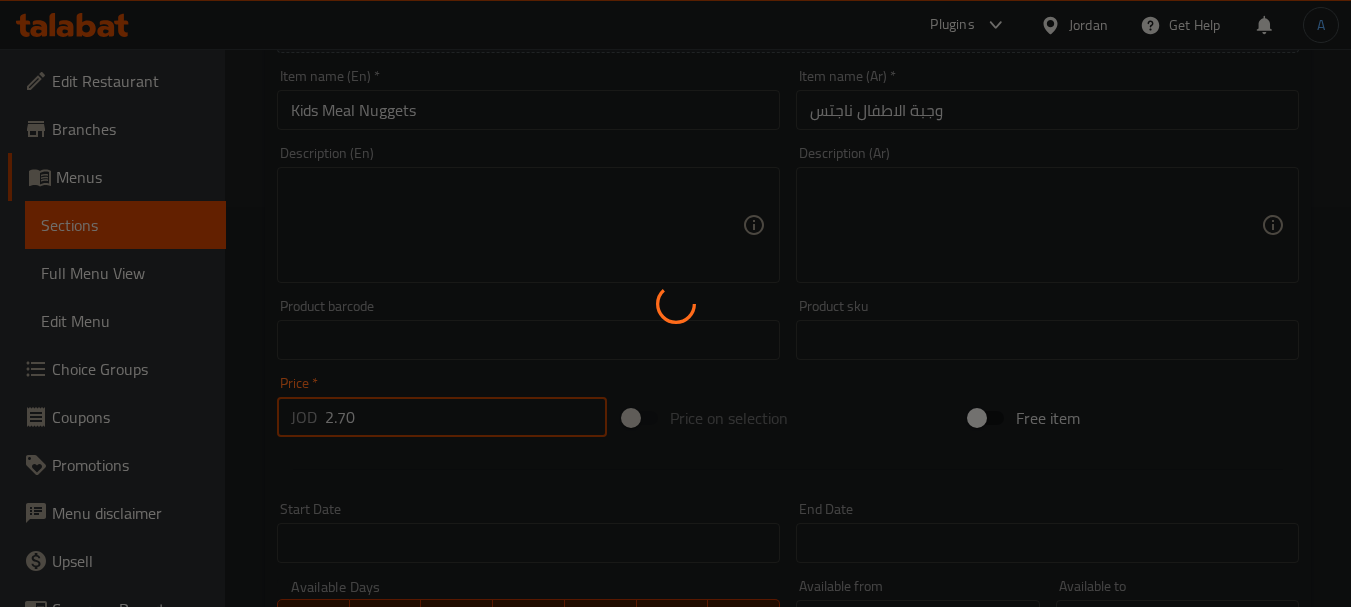 type 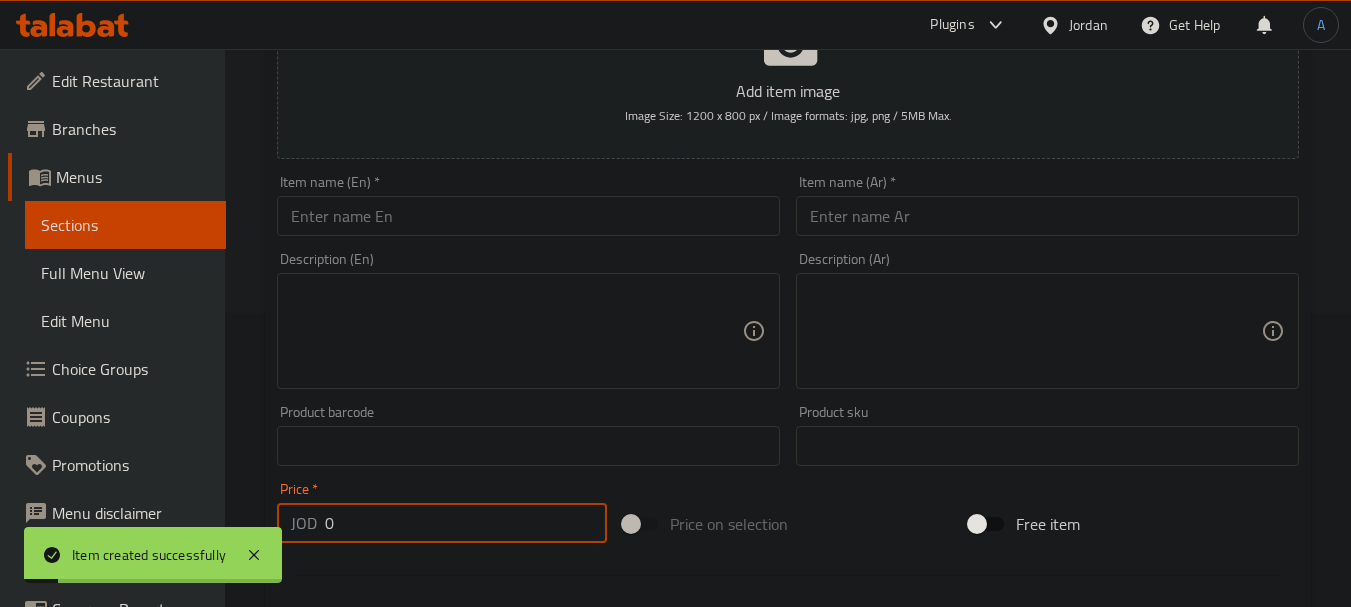 scroll, scrollTop: 0, scrollLeft: 0, axis: both 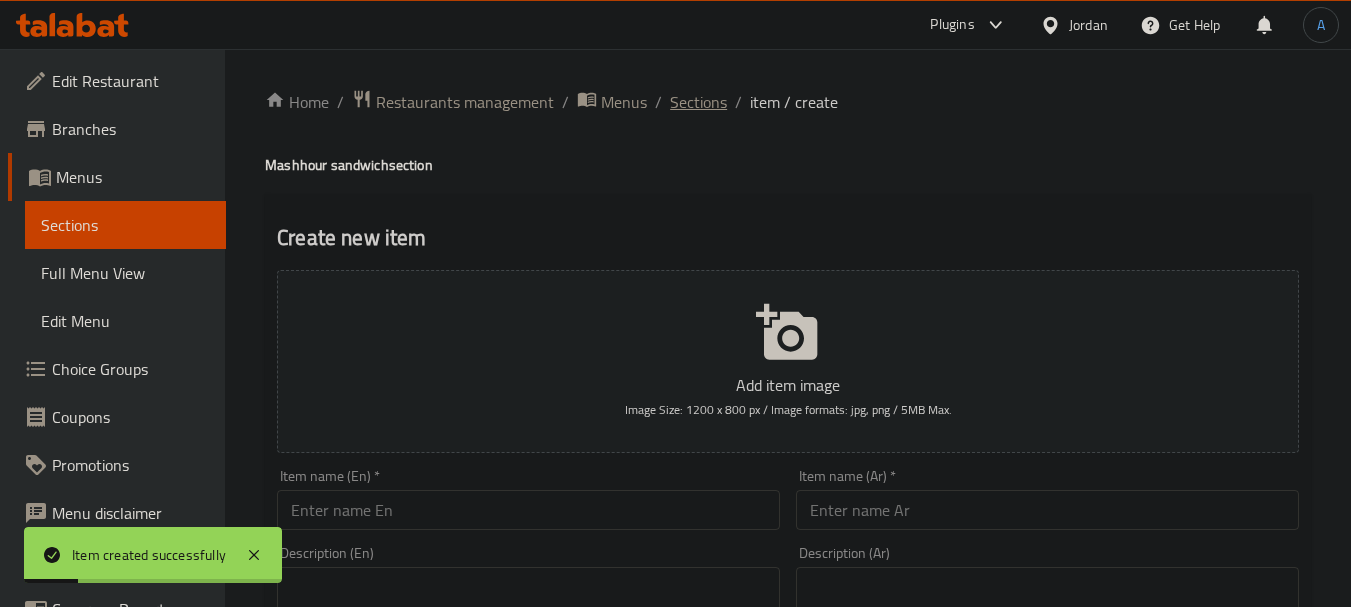 type on "0" 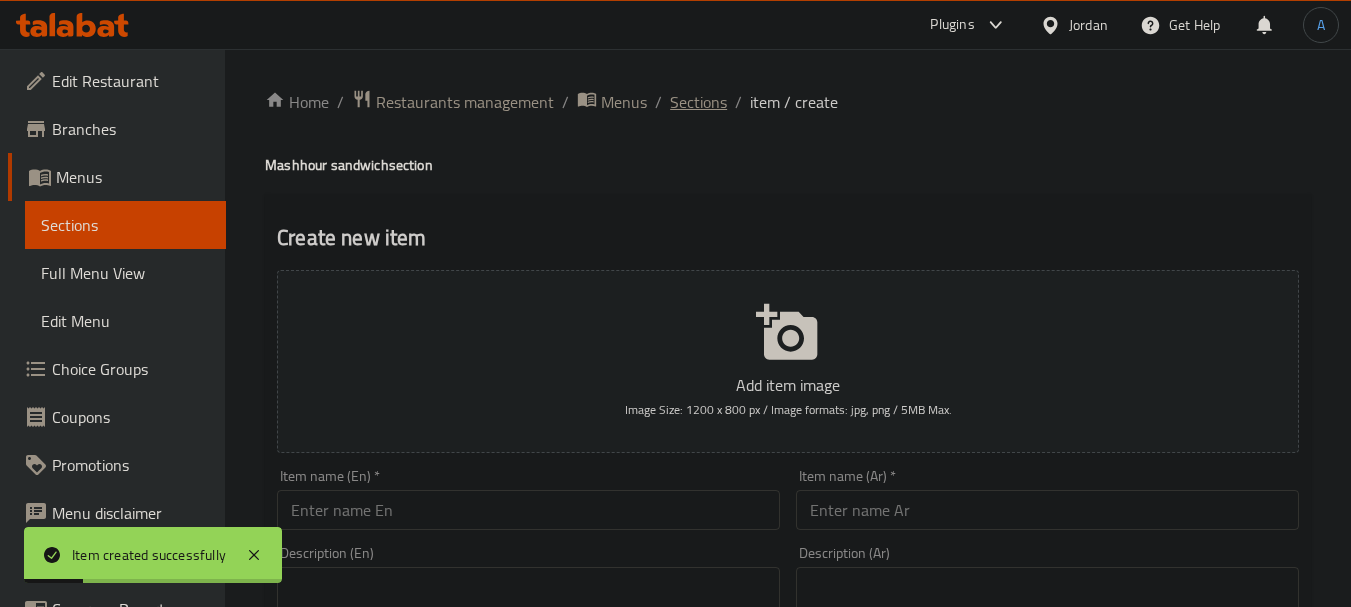 click on "Sections" at bounding box center [698, 102] 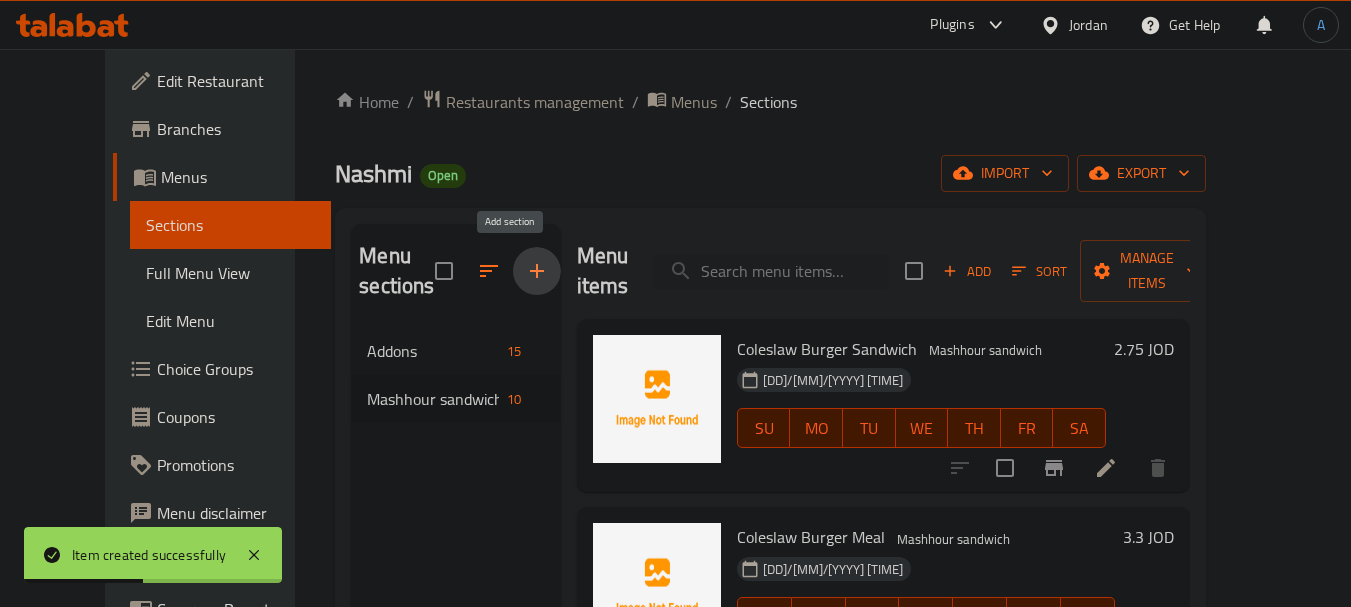 click at bounding box center (537, 271) 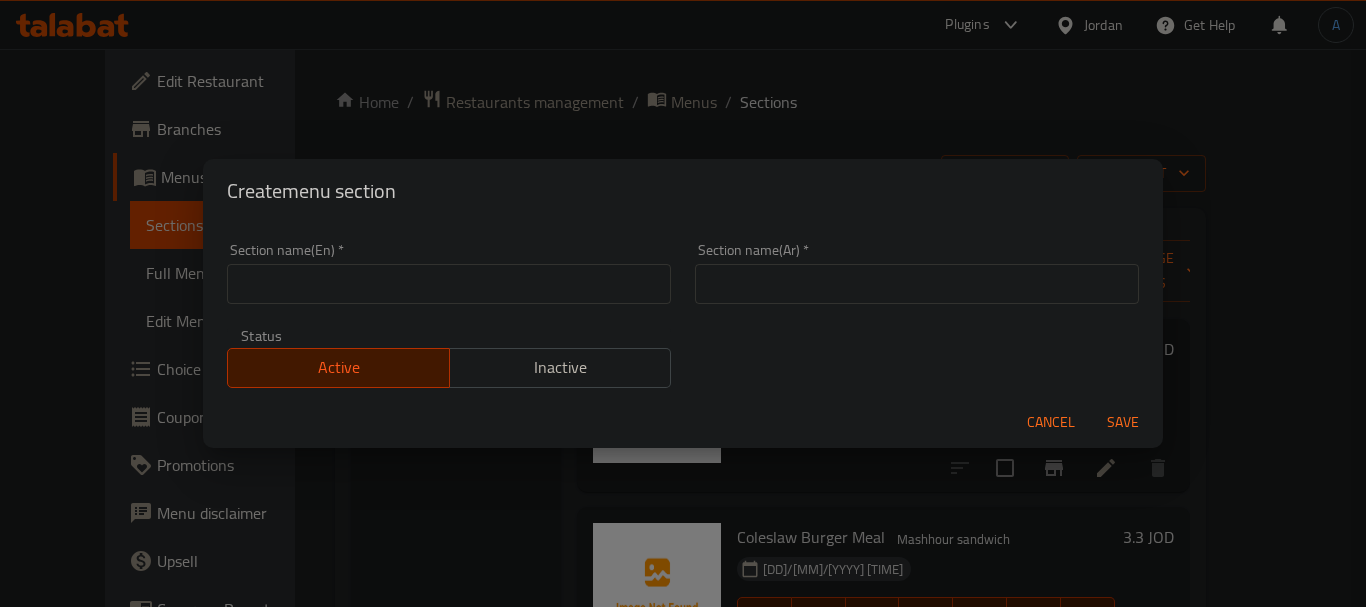 click on "Create  menu section Section name(En)   * Section name(En)  * Section name(Ar)   * Section name(Ar)  * Status Active Inactive Cancel Save" at bounding box center [683, 303] 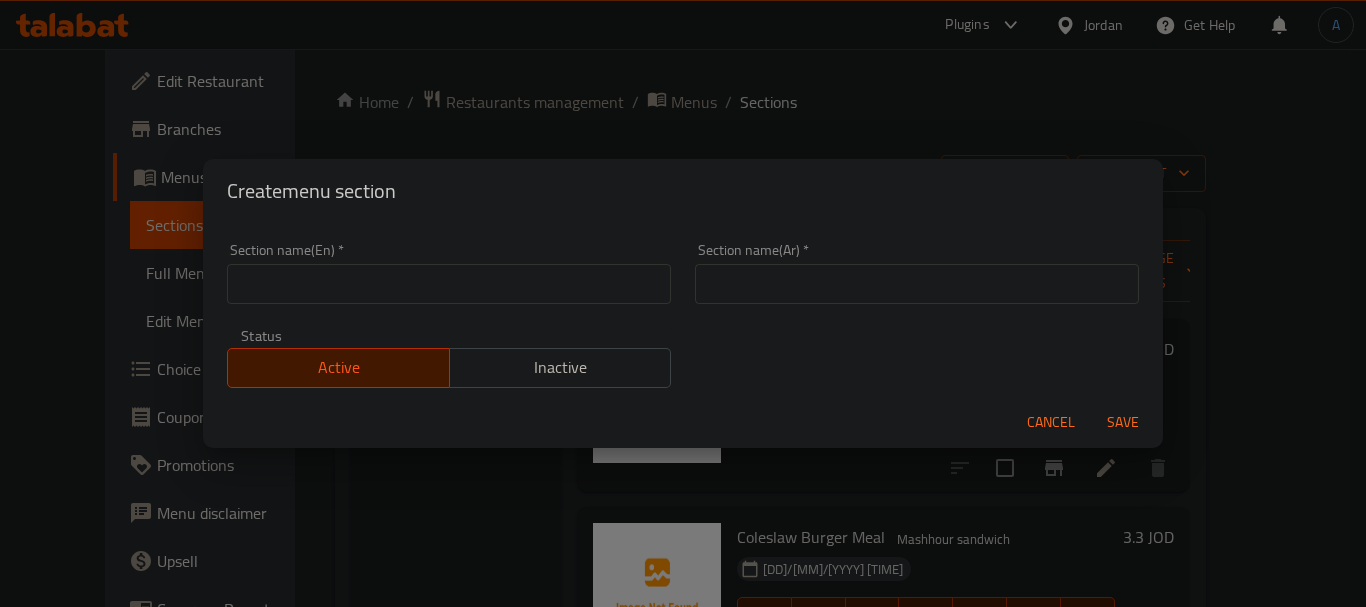 click at bounding box center [917, 284] 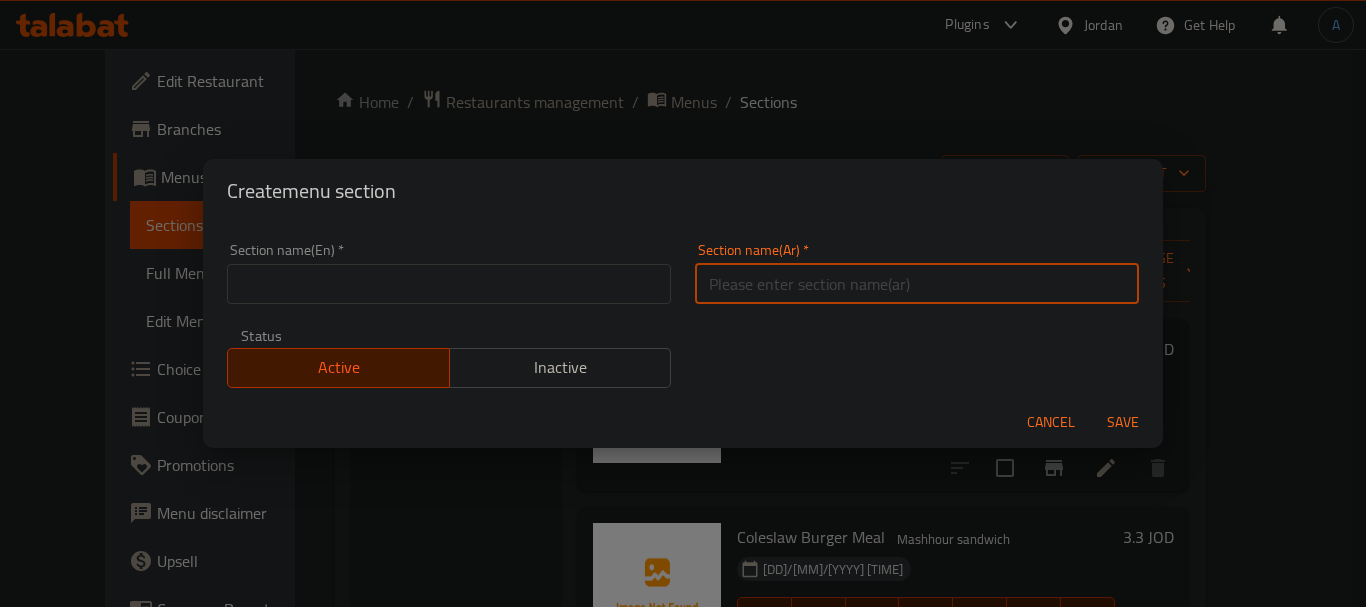 paste on "وجبات مشهور" 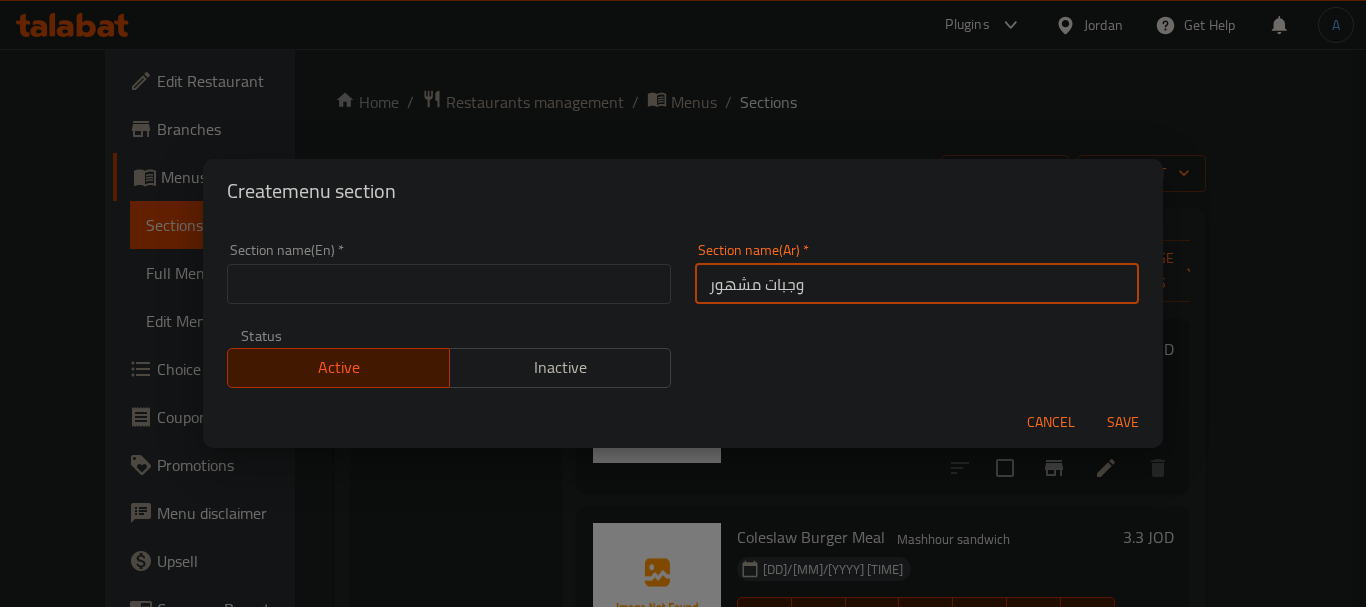 type on "وجبات مشهور" 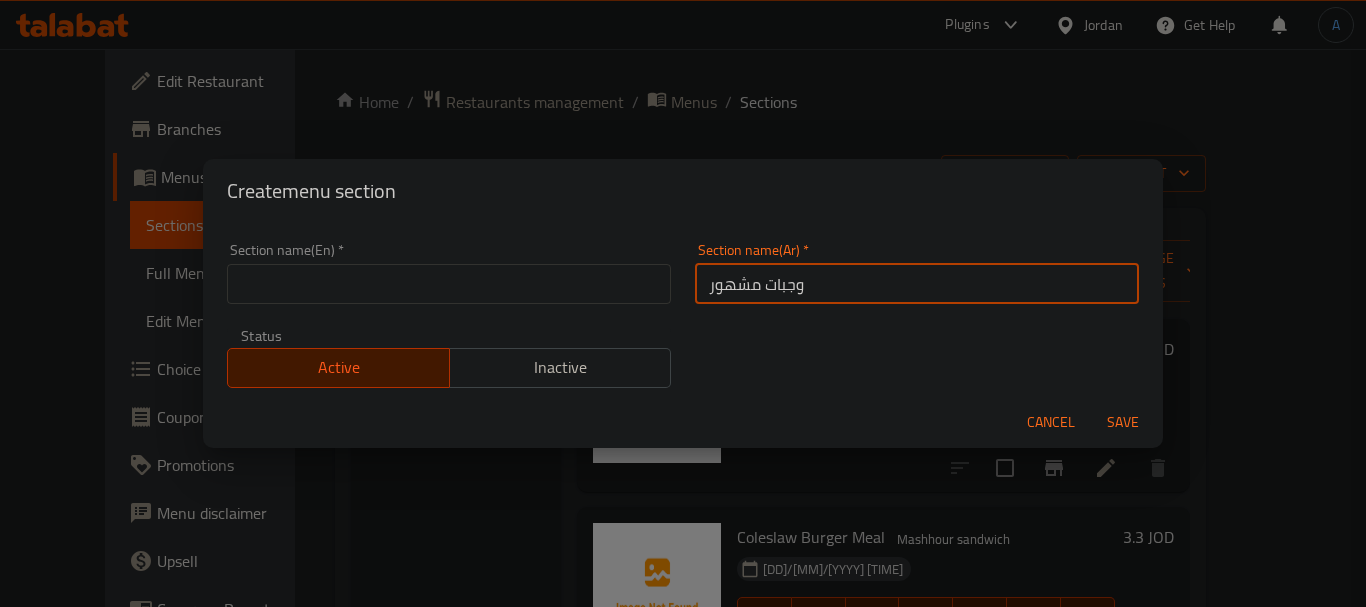 click at bounding box center (449, 284) 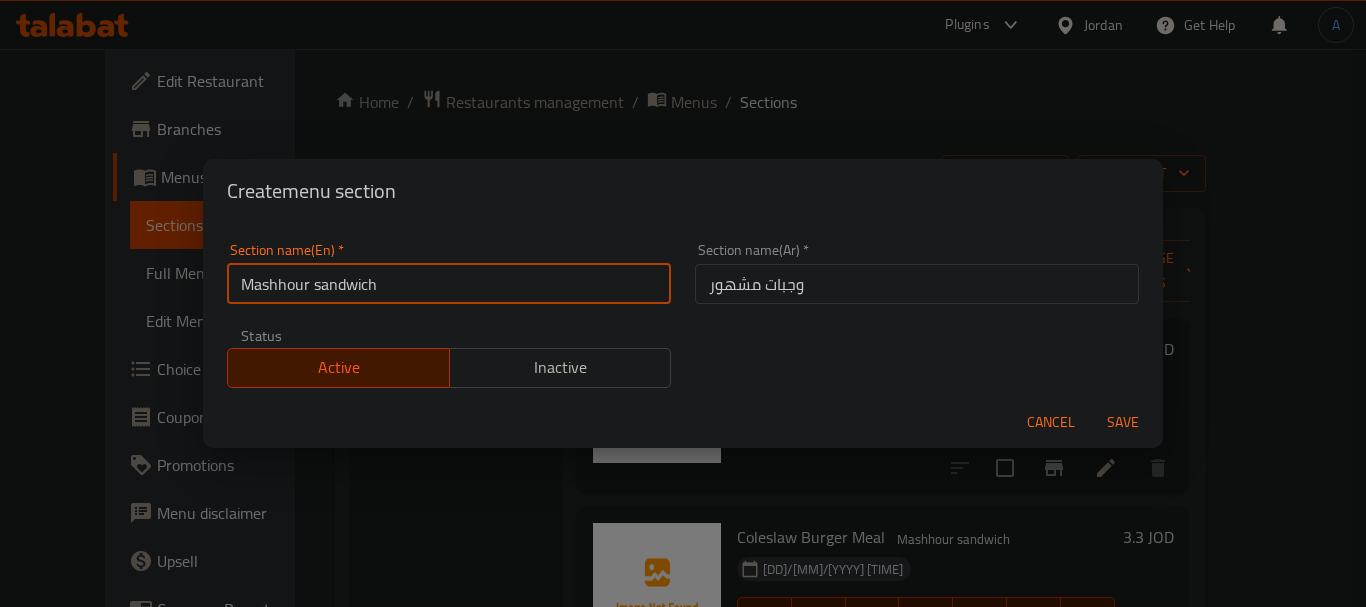click on "Mashhour sandwich" at bounding box center (449, 284) 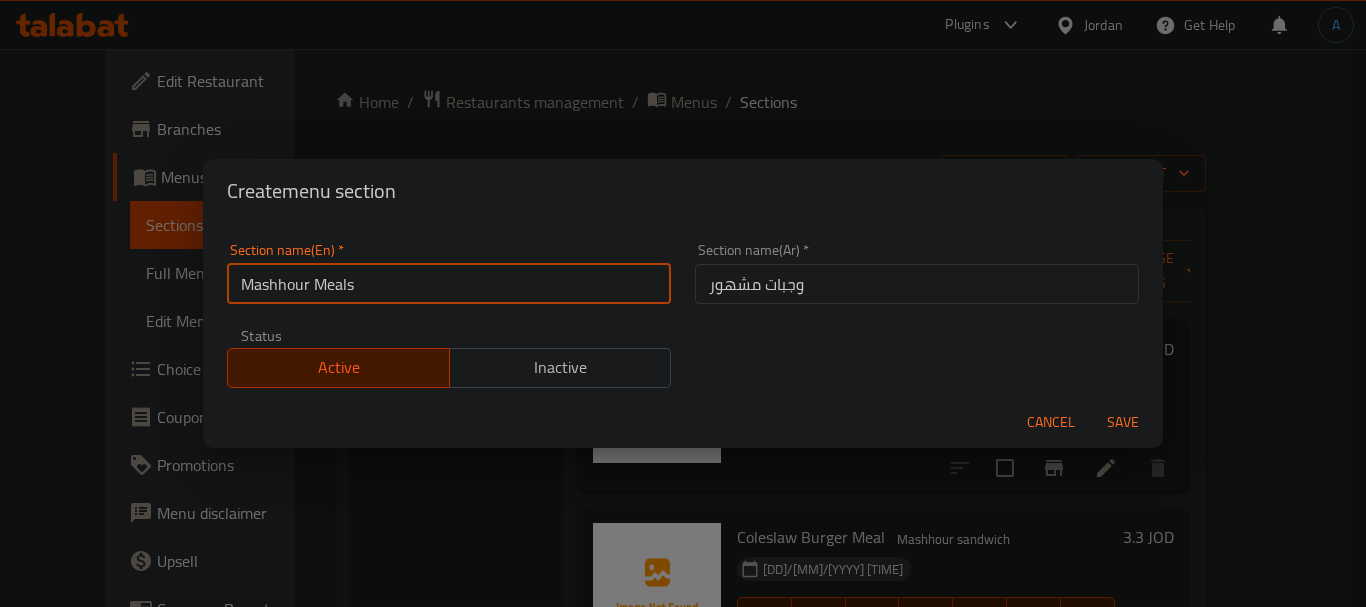 type on "Mashhour Meals" 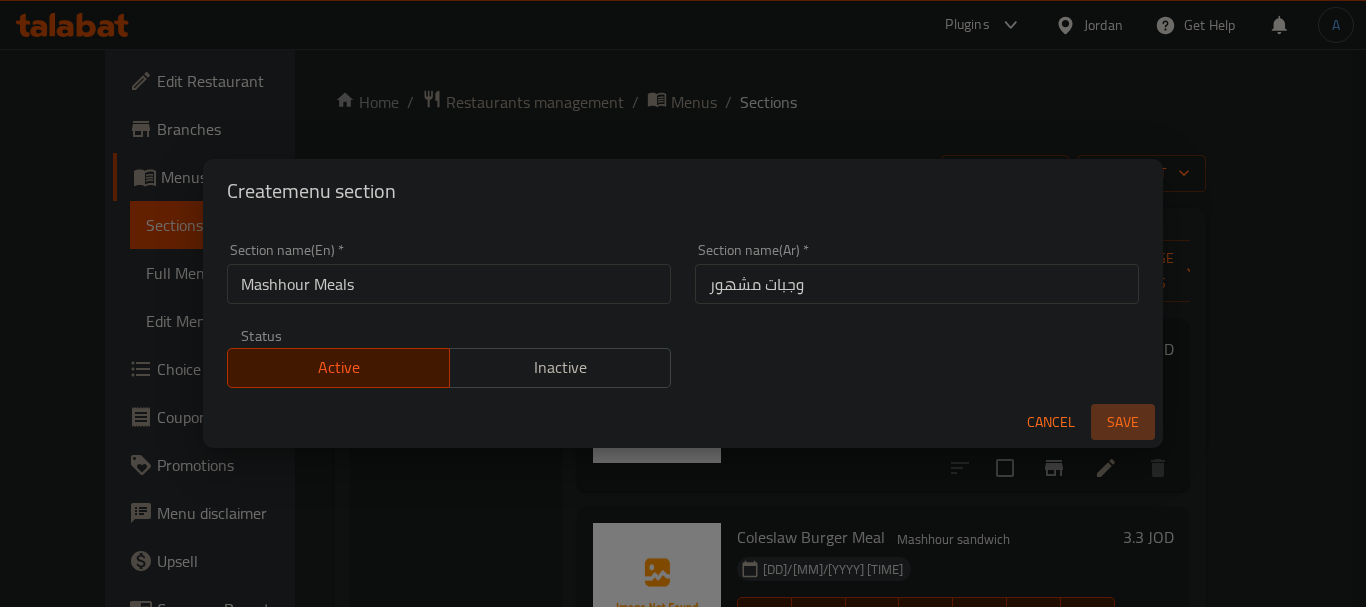 click on "Save" at bounding box center (1123, 422) 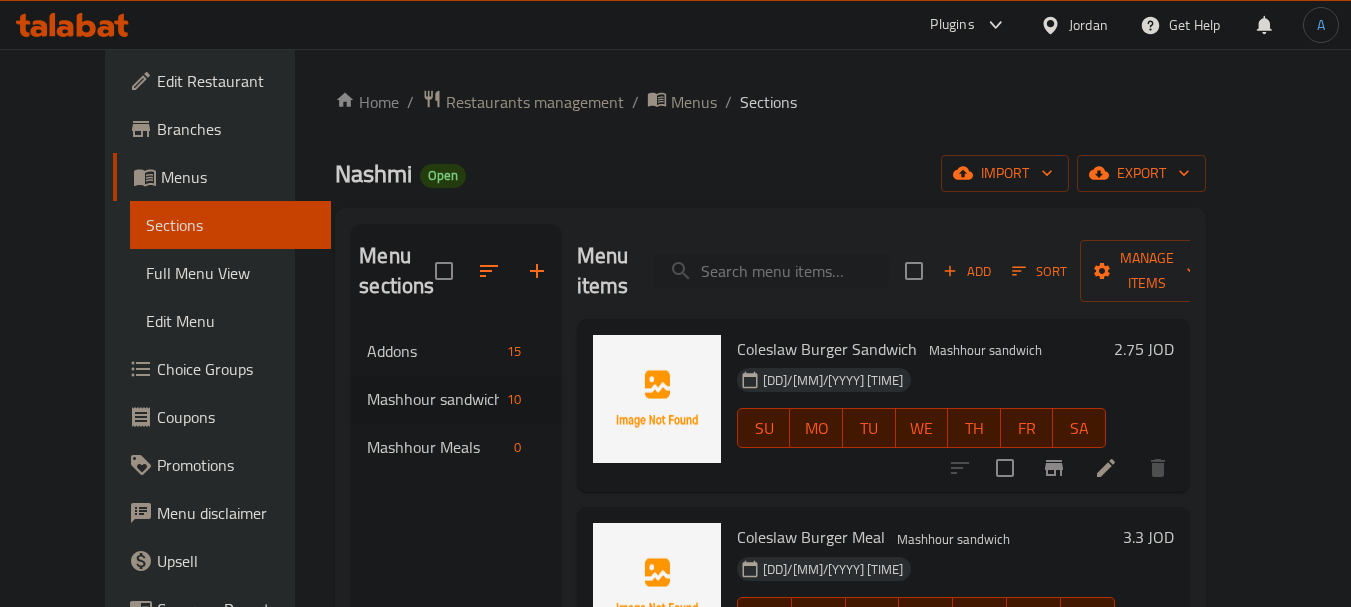 type 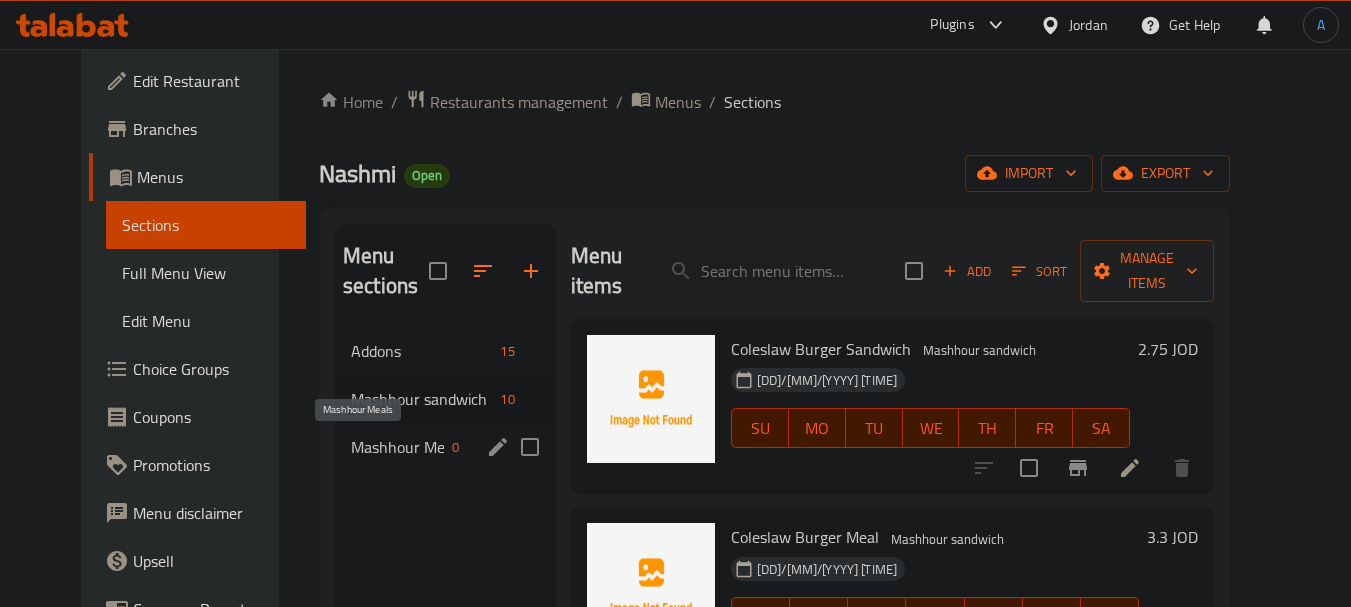 click on "Mashhour Meals" at bounding box center (397, 447) 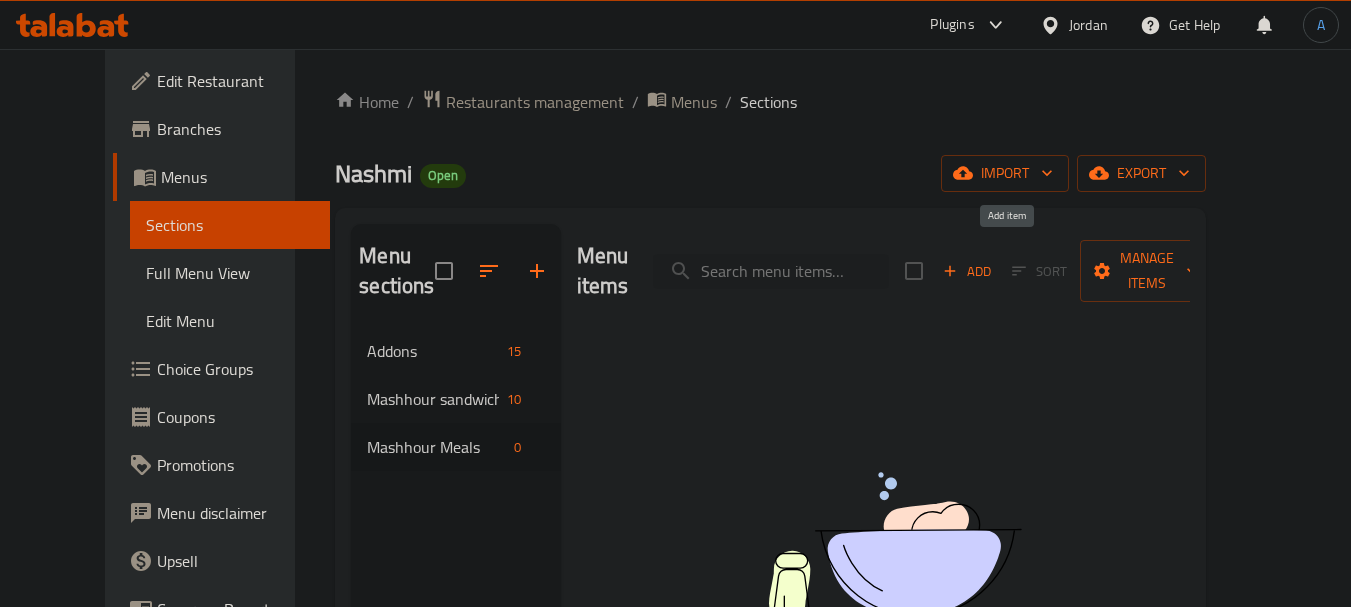 click on "Add" at bounding box center (967, 271) 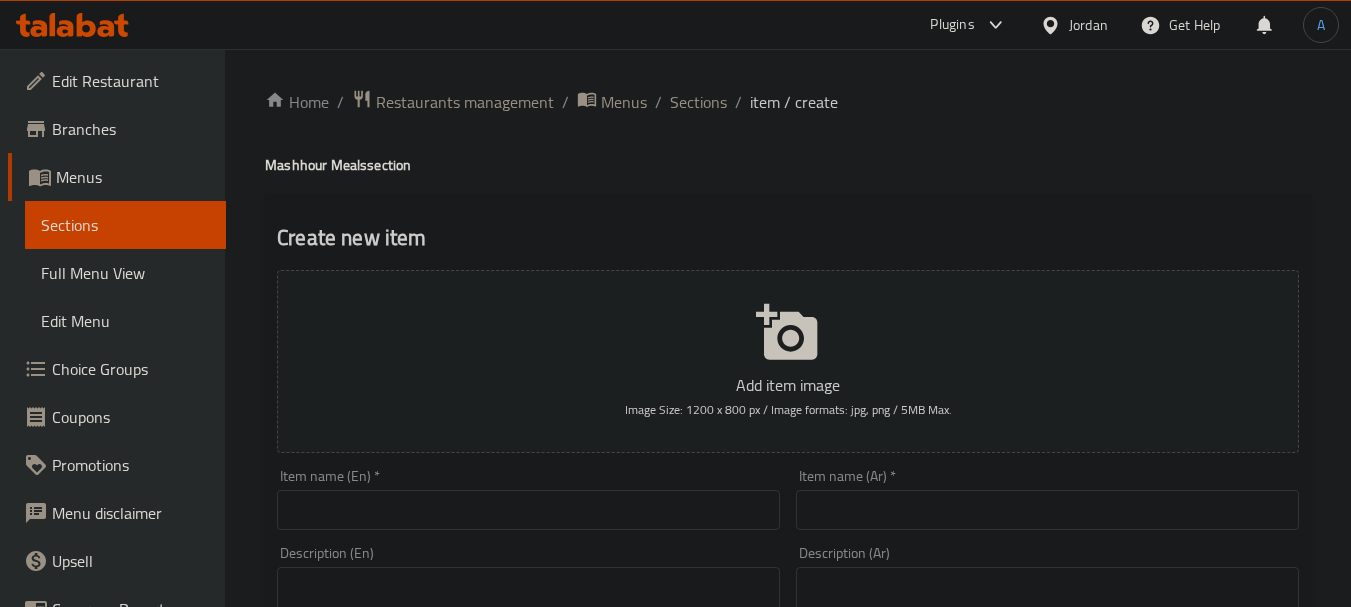 click at bounding box center [1047, 510] 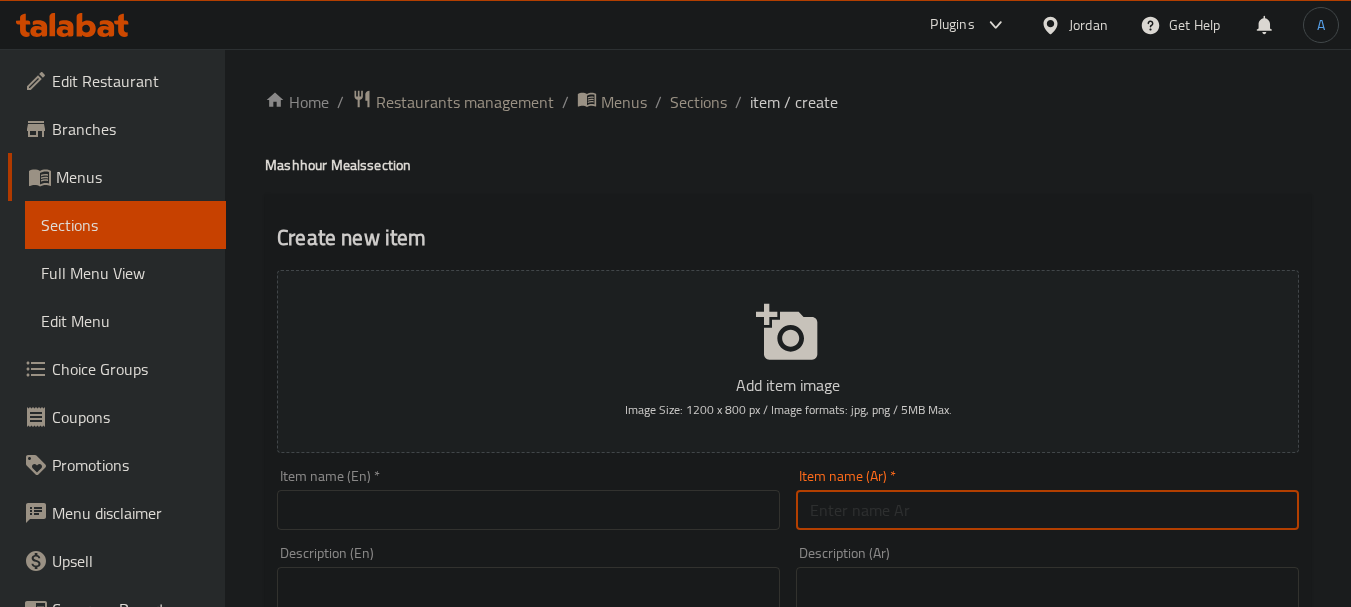 paste on "وجبة بروستد حار 4 قطع" 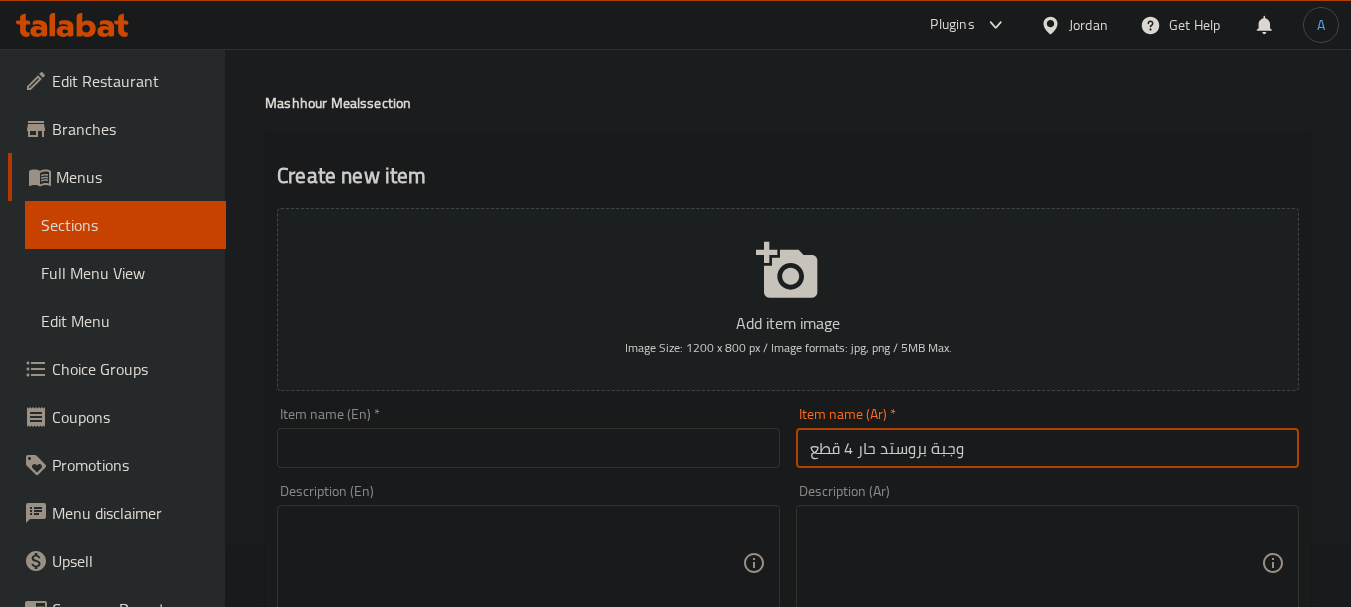 scroll, scrollTop: 200, scrollLeft: 0, axis: vertical 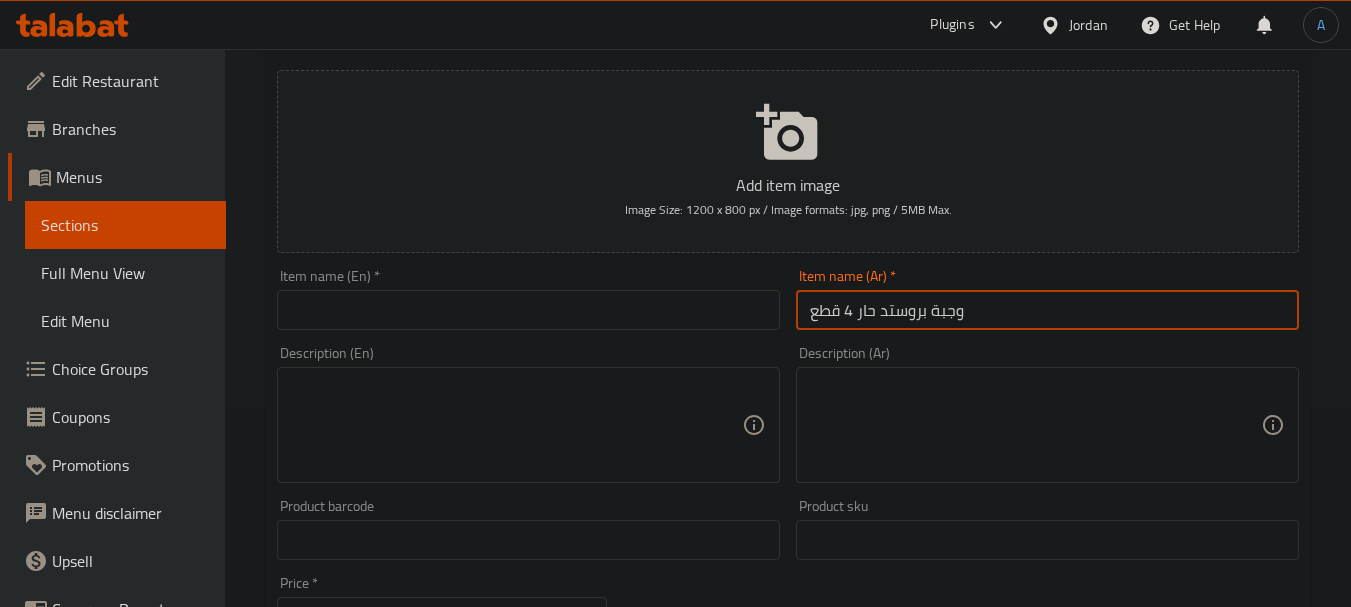 type on "وجبة بروستد حار 4 قطع" 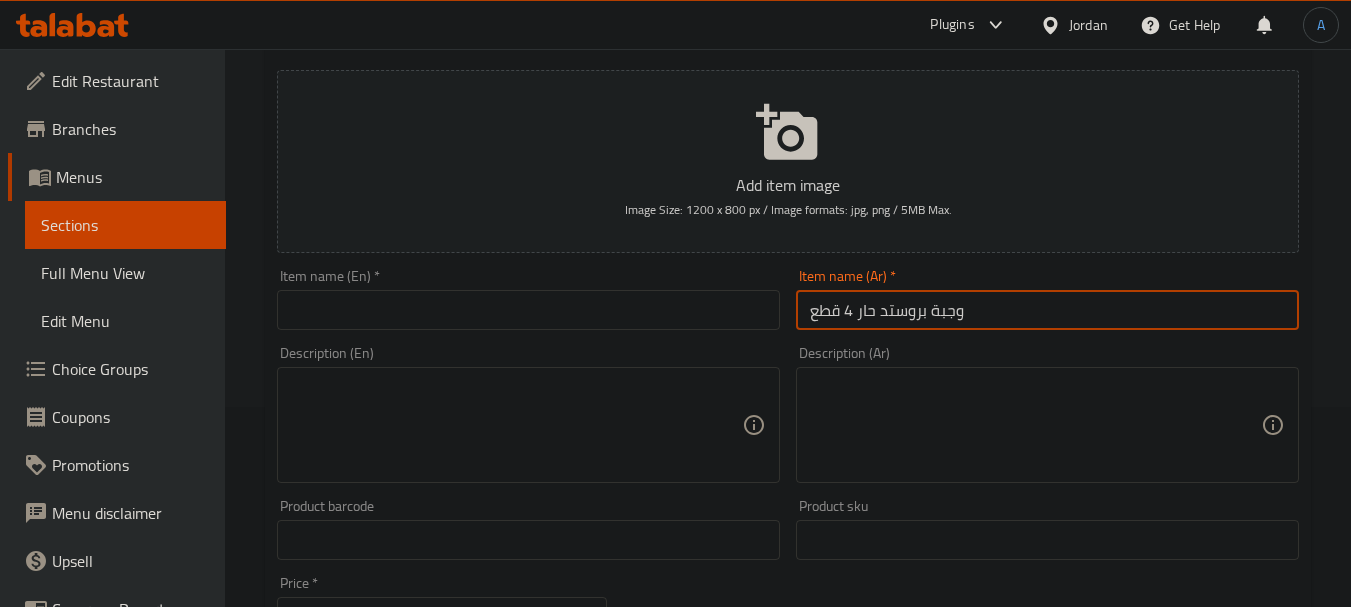 click at bounding box center (528, 310) 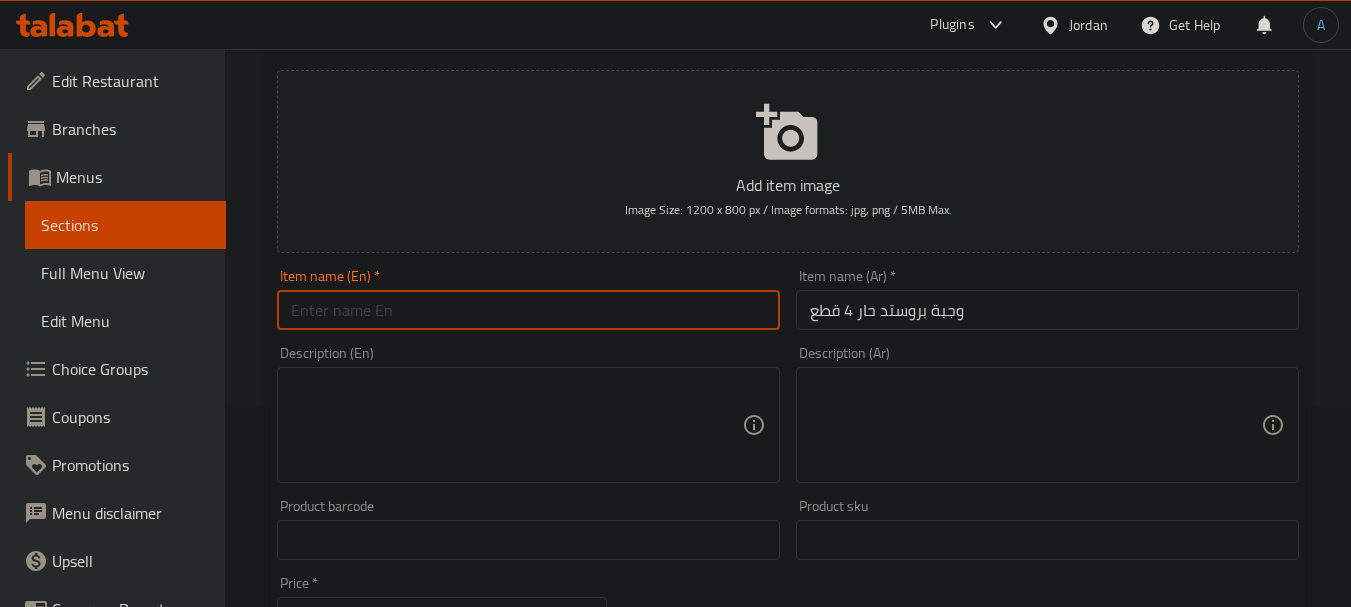 paste on "4-piece spicy broasted meal" 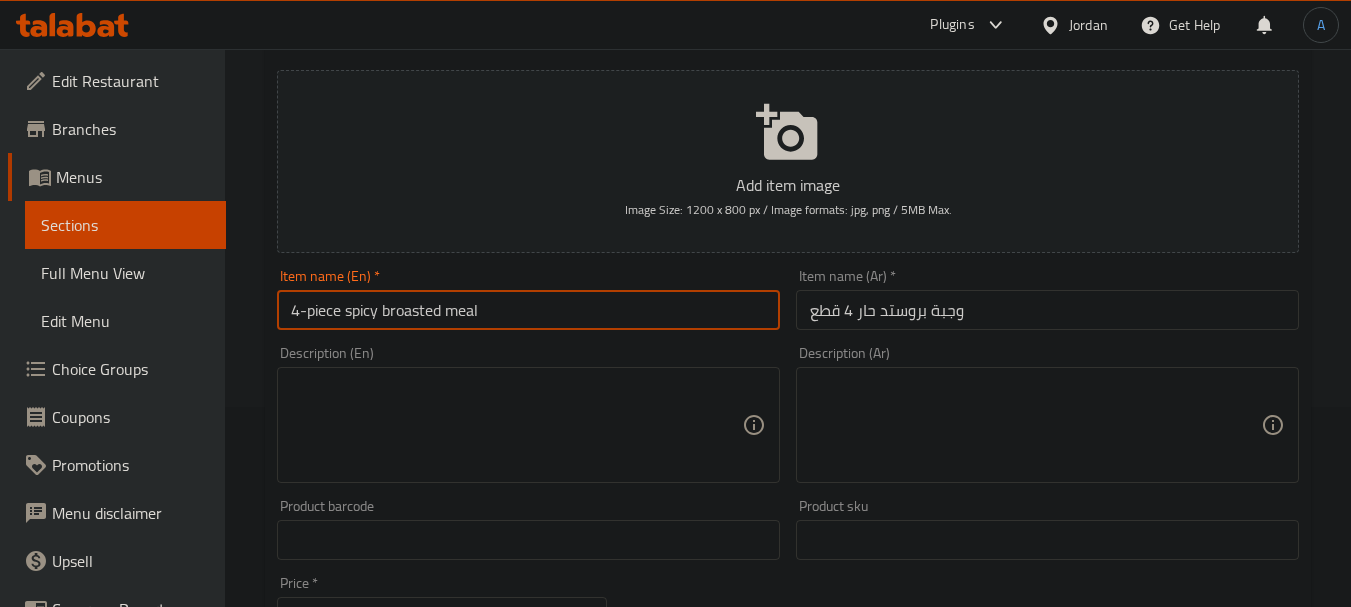 drag, startPoint x: 517, startPoint y: 306, endPoint x: 153, endPoint y: 285, distance: 364.60526 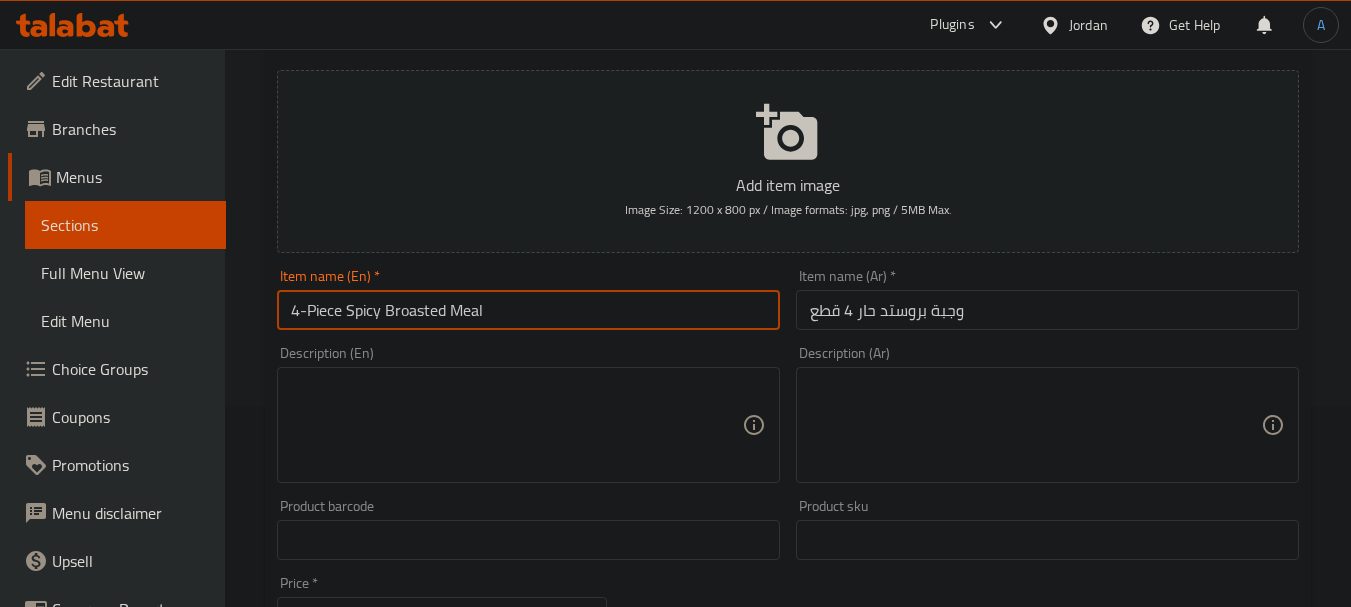 type on "4-Piece Spicy Broasted Meal" 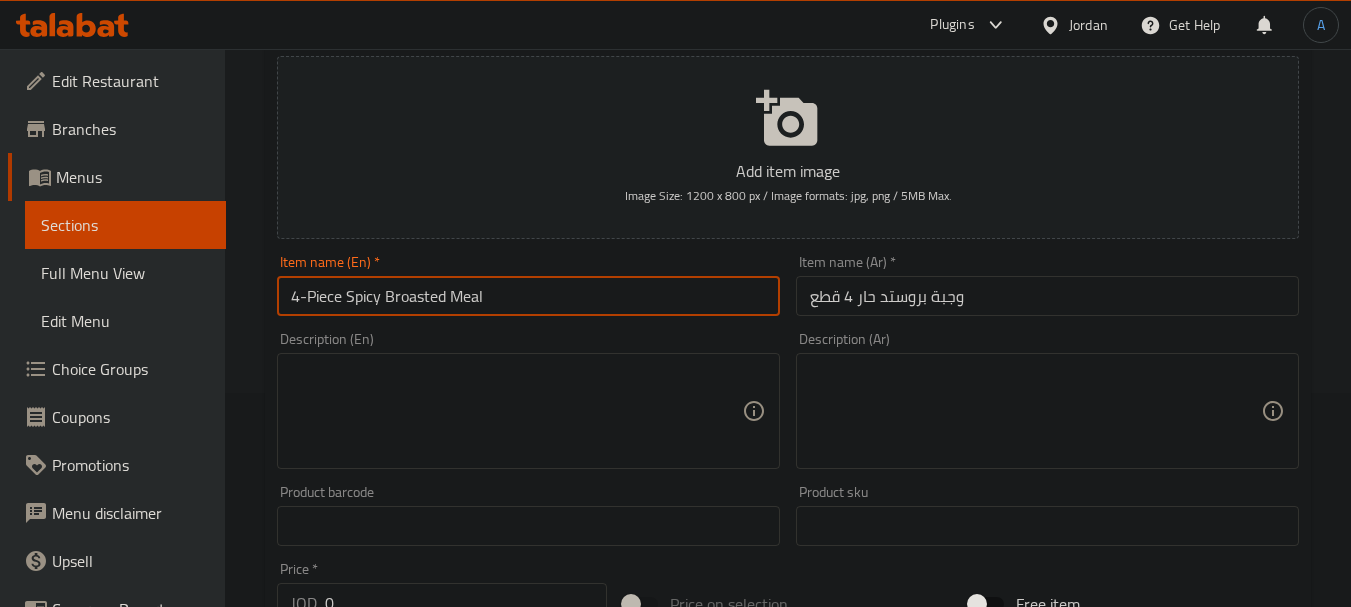 scroll, scrollTop: 300, scrollLeft: 0, axis: vertical 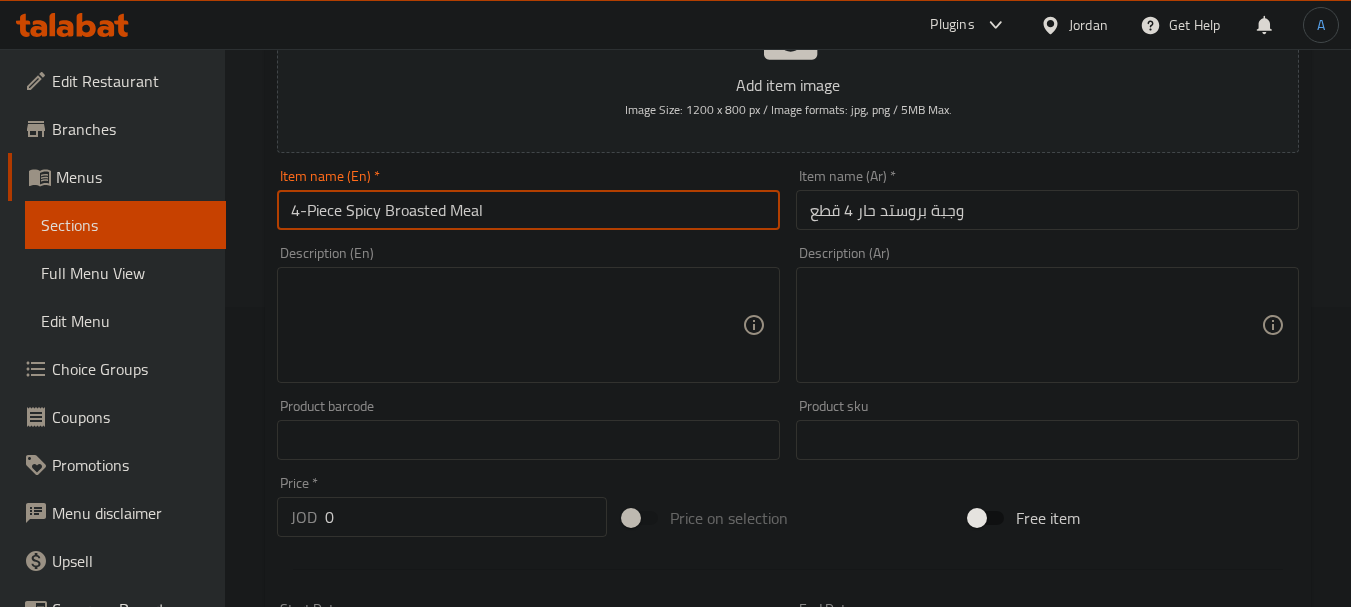 drag, startPoint x: 371, startPoint y: 525, endPoint x: 261, endPoint y: 512, distance: 110.76552 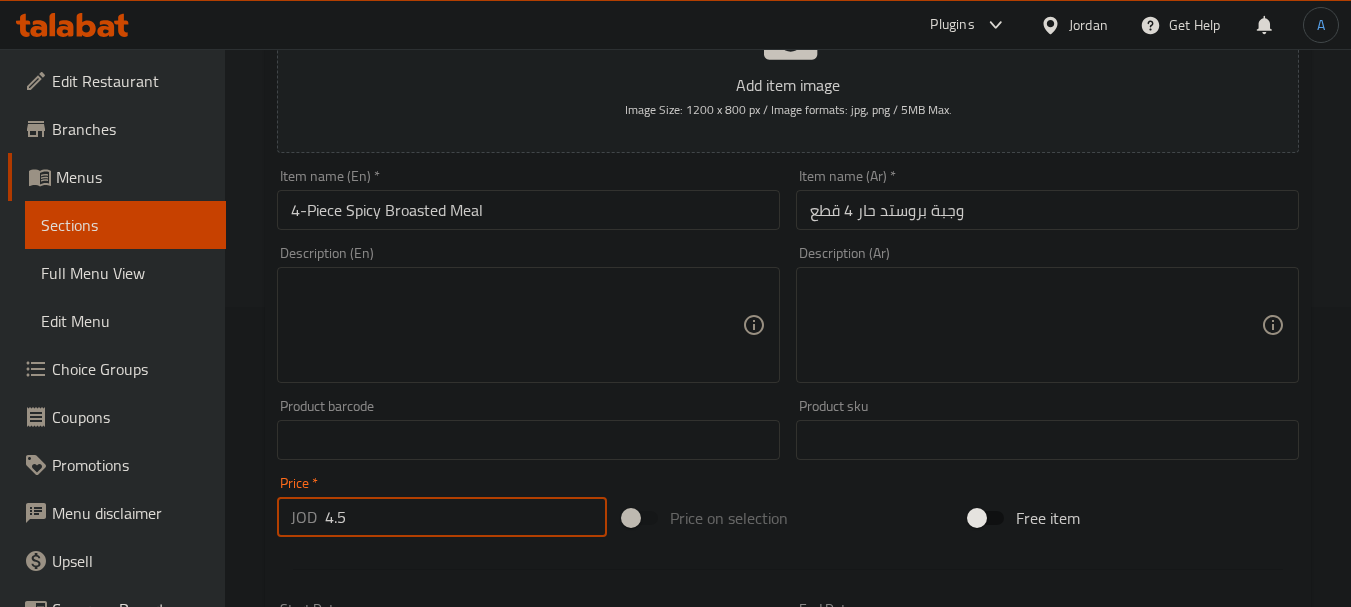 type on "4.5" 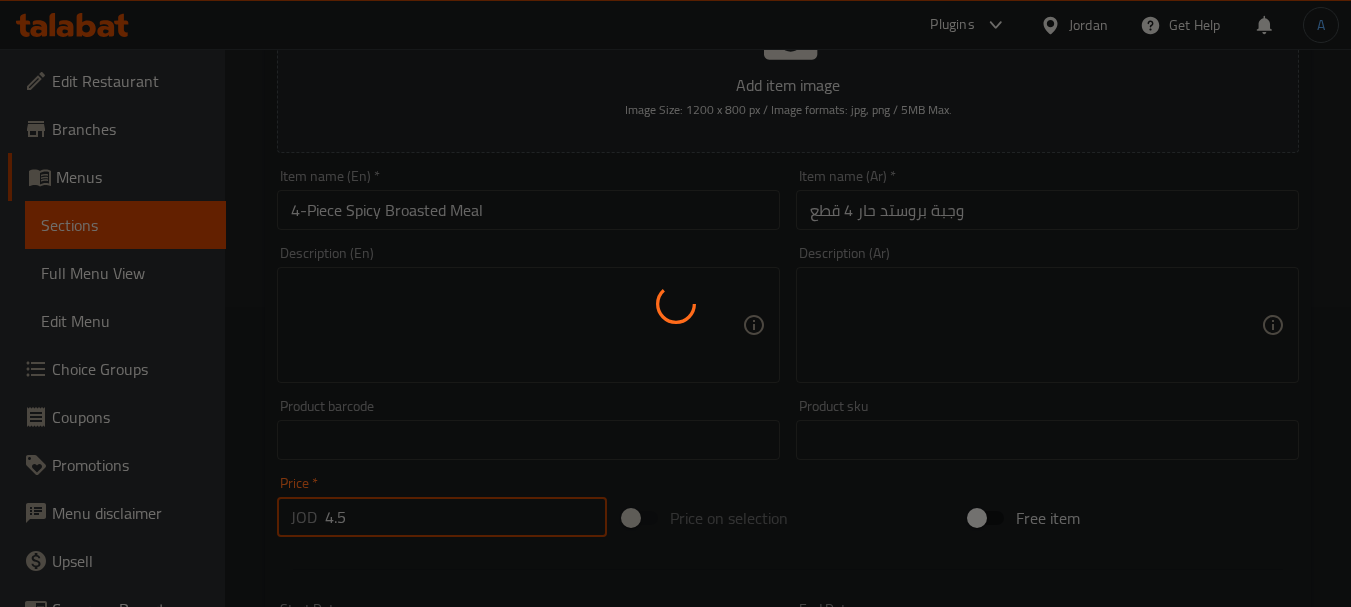 type 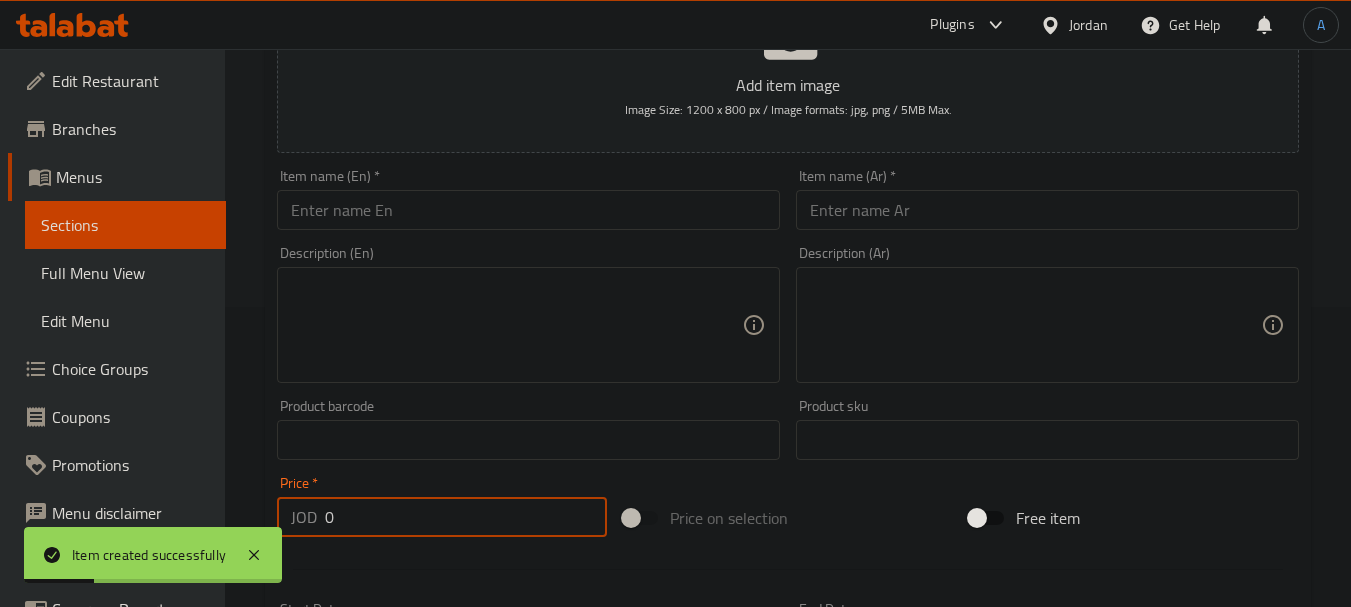 click on "Item name (Ar)   * Item name (Ar)  *" at bounding box center (1047, 199) 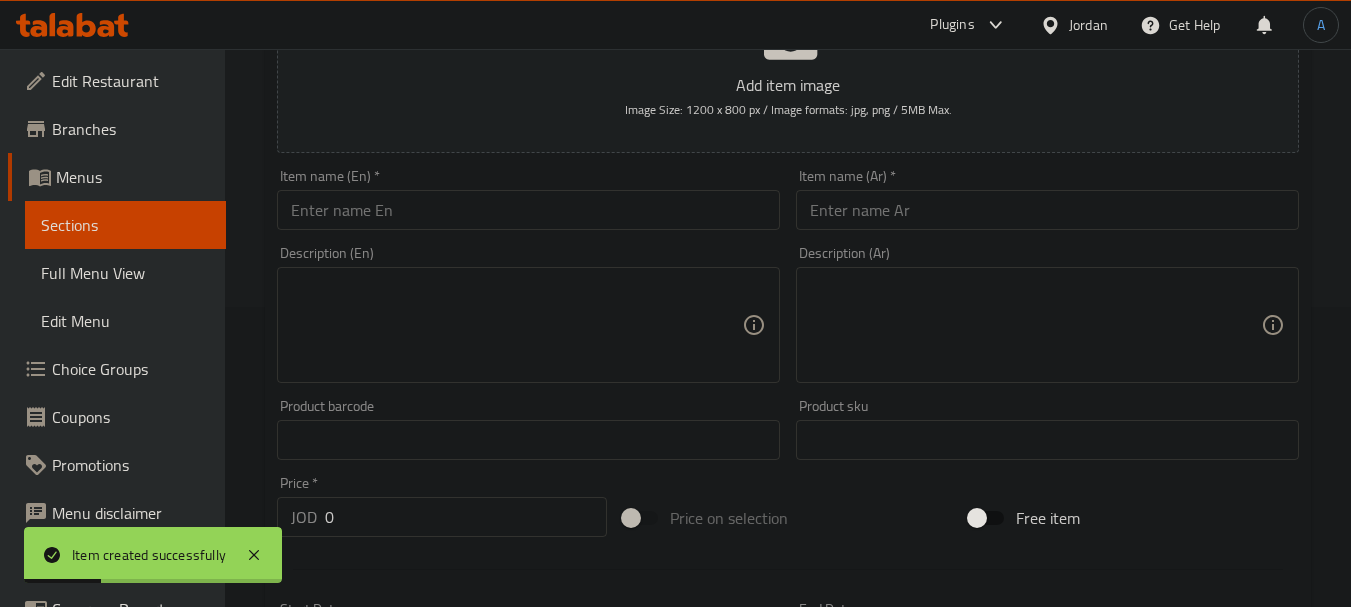 paste on "وجبة بروستد عادي 8 قطع" 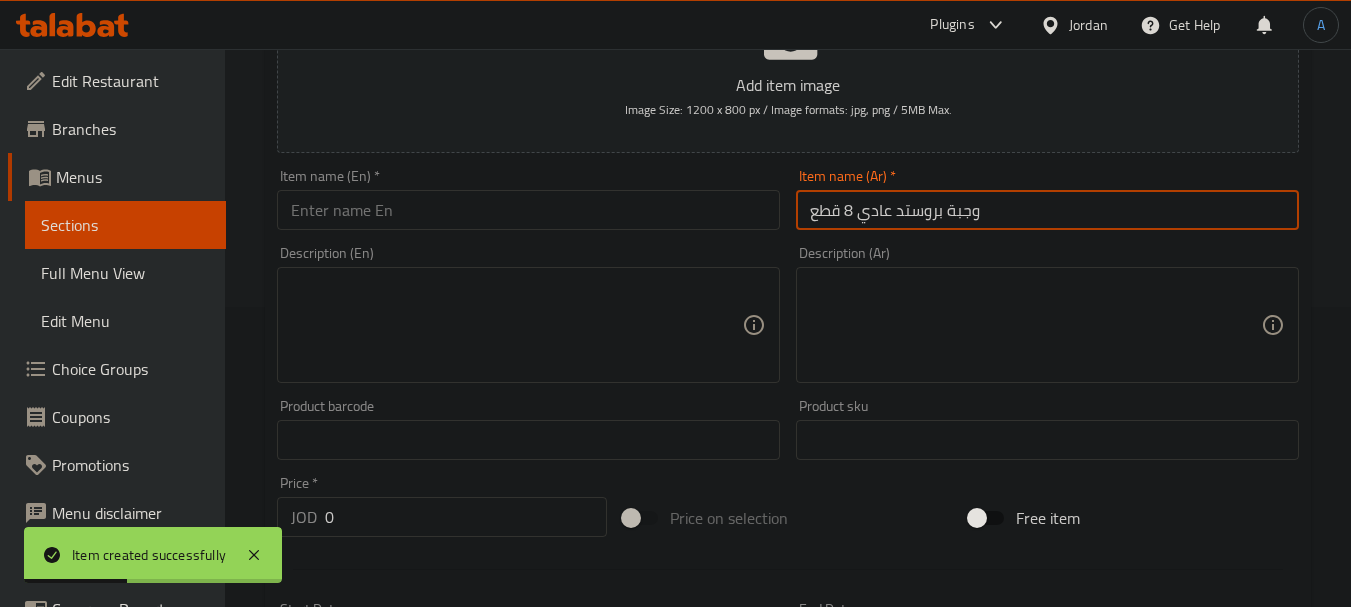 type on "وجبة بروستد عادي 8 قطع" 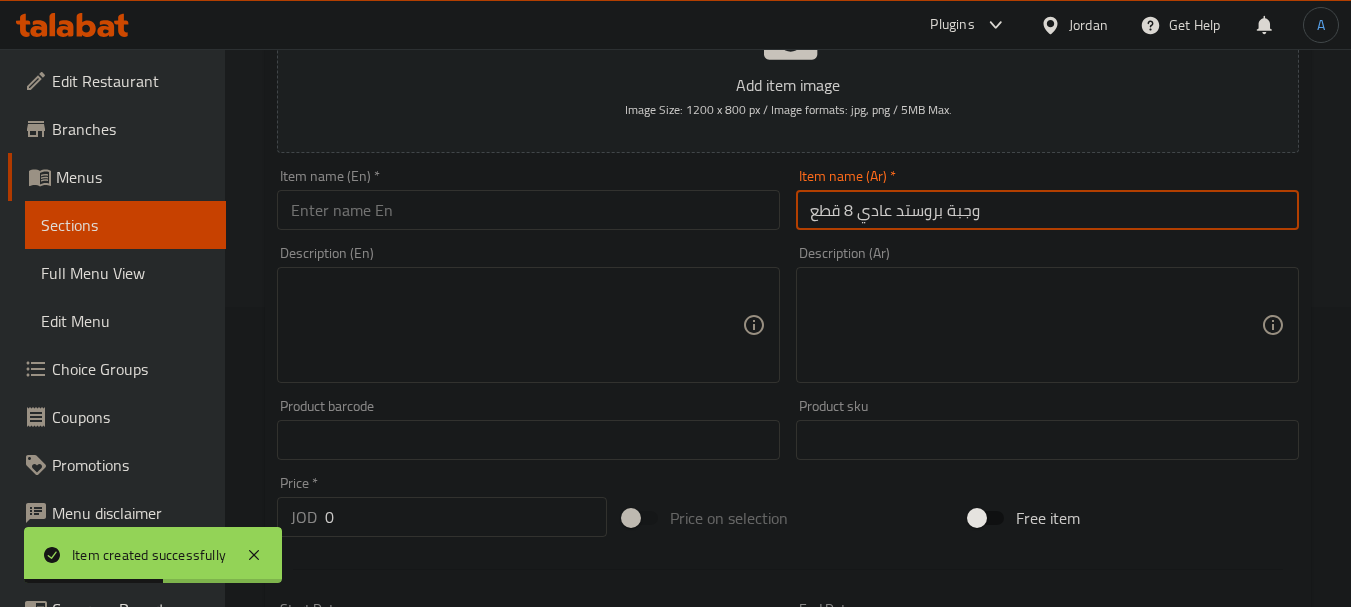 click at bounding box center (528, 210) 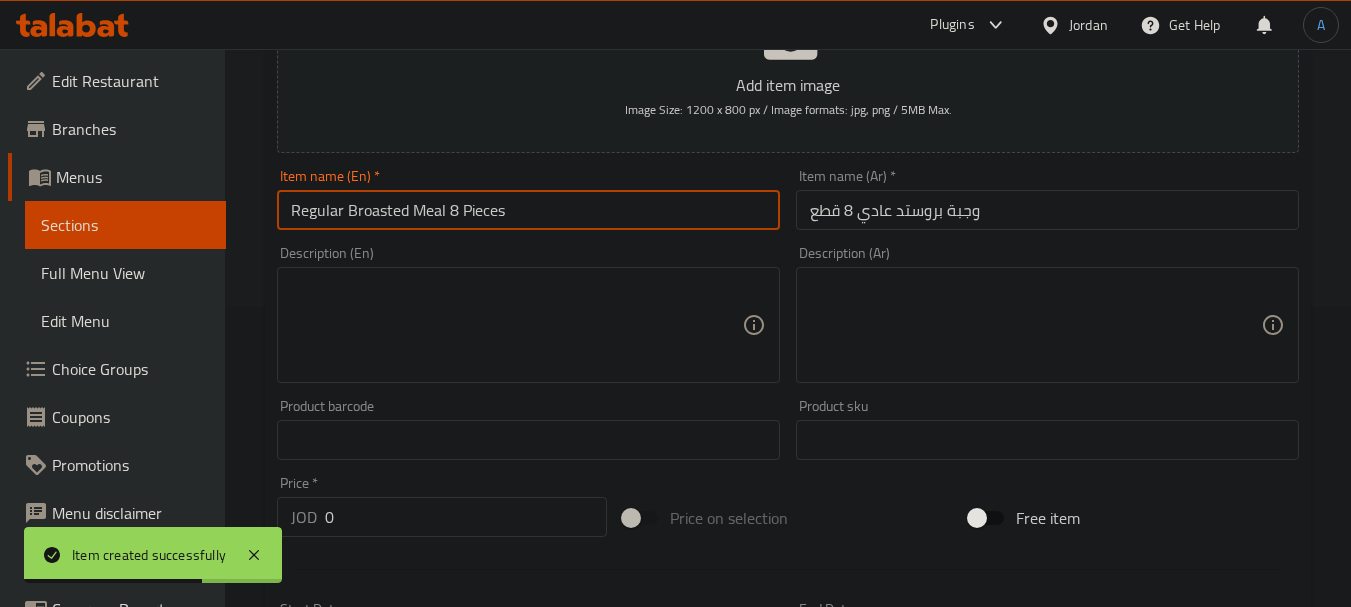 type on "Regular Broasted Meal 8 Pieces" 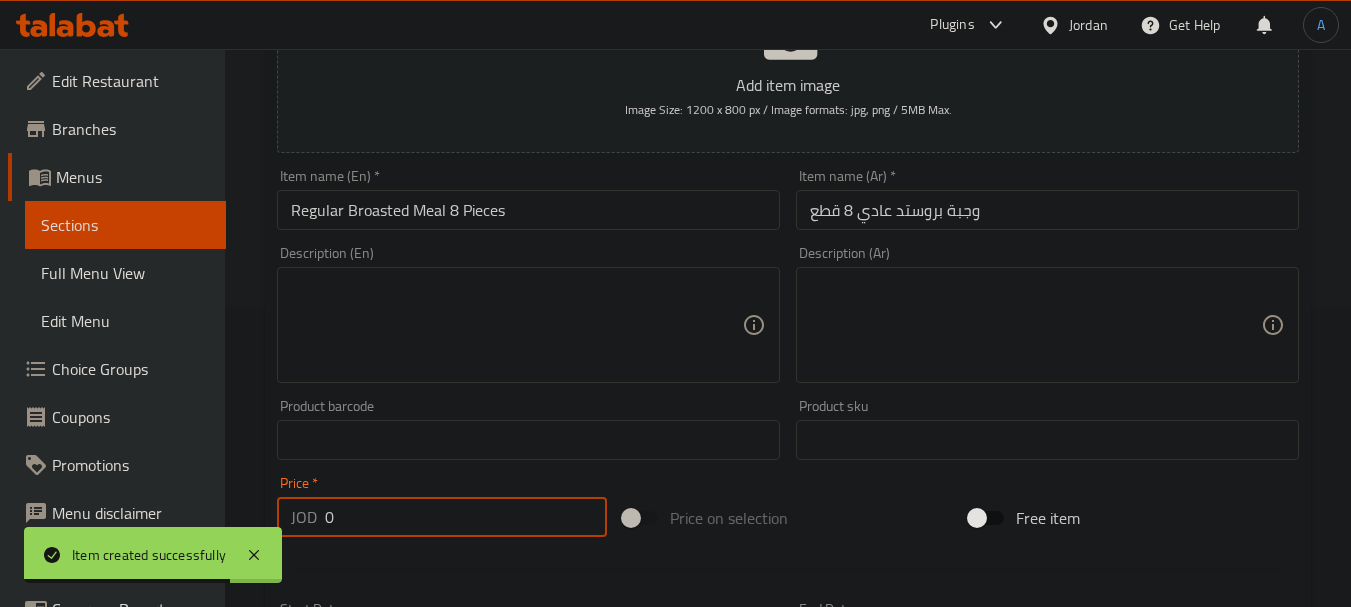 drag, startPoint x: 282, startPoint y: 531, endPoint x: 219, endPoint y: 515, distance: 65 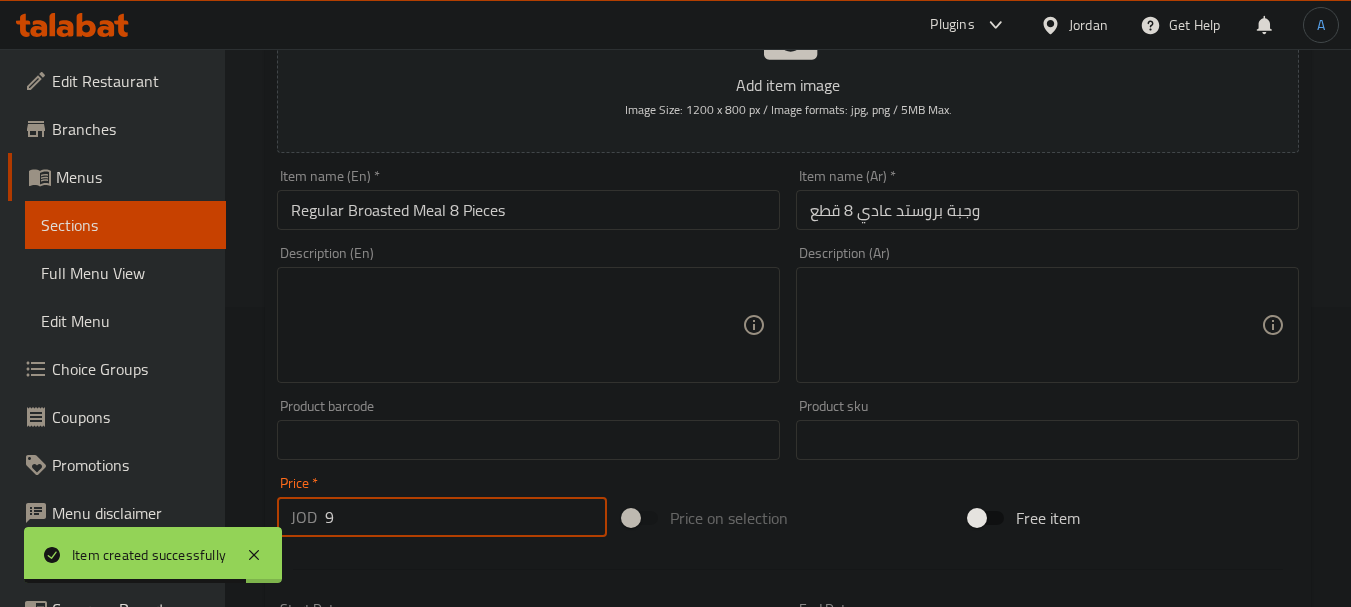 type on "9" 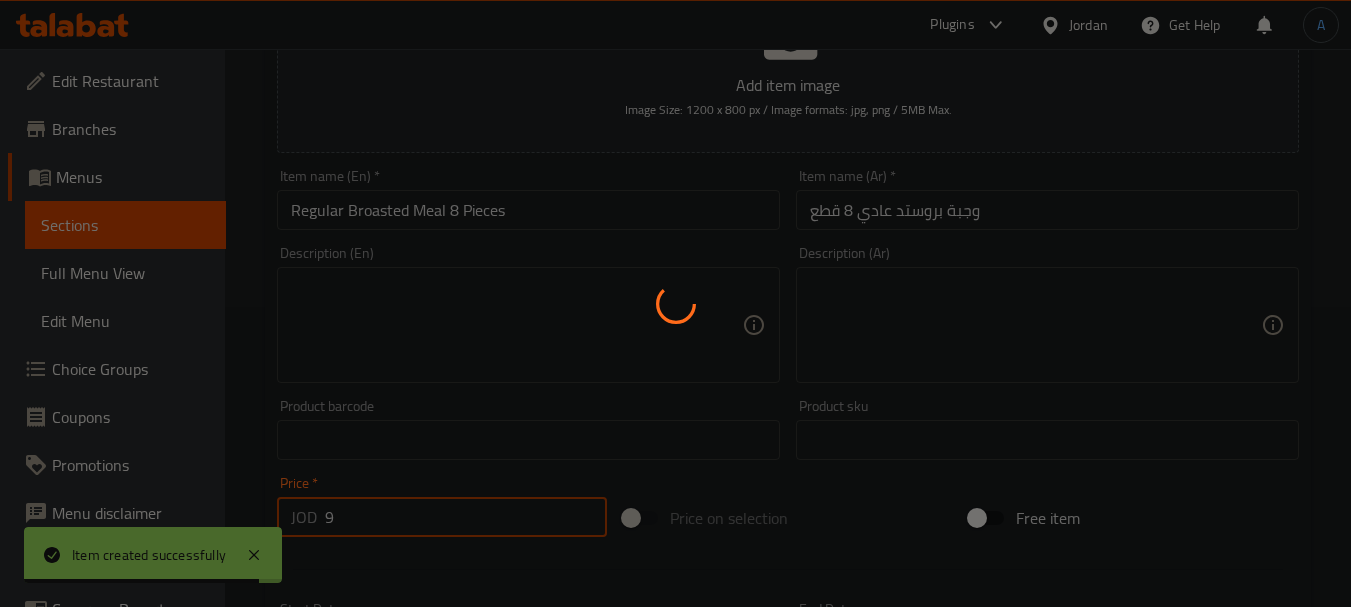 type 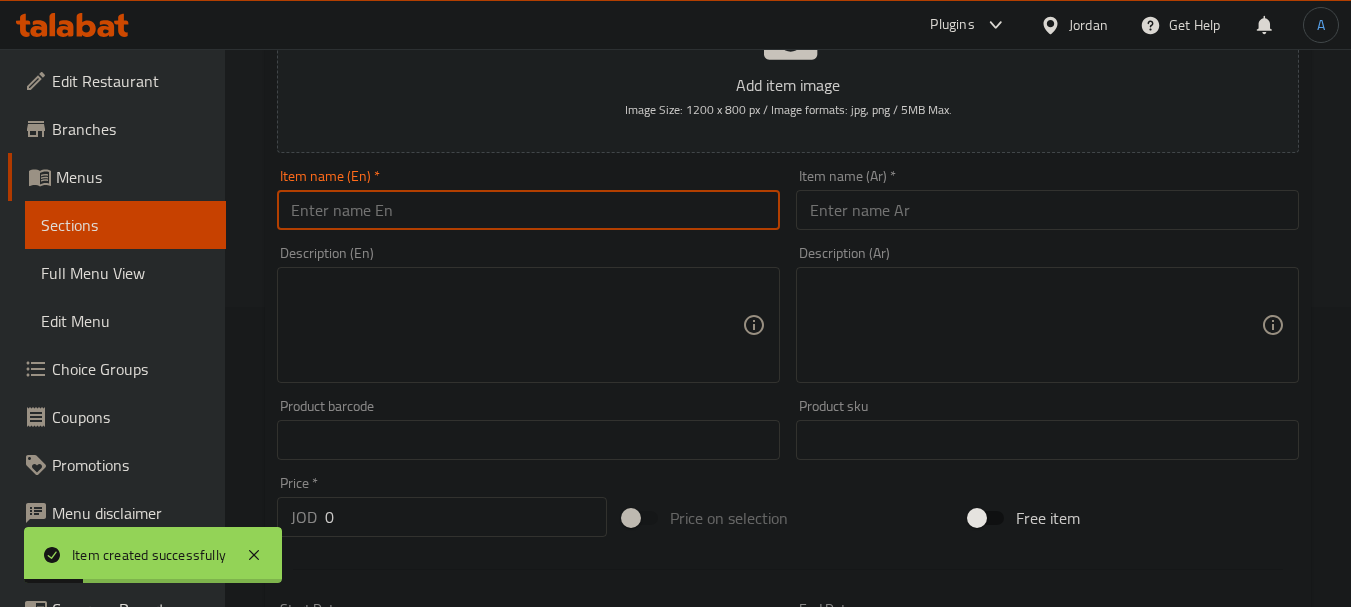 click at bounding box center [528, 210] 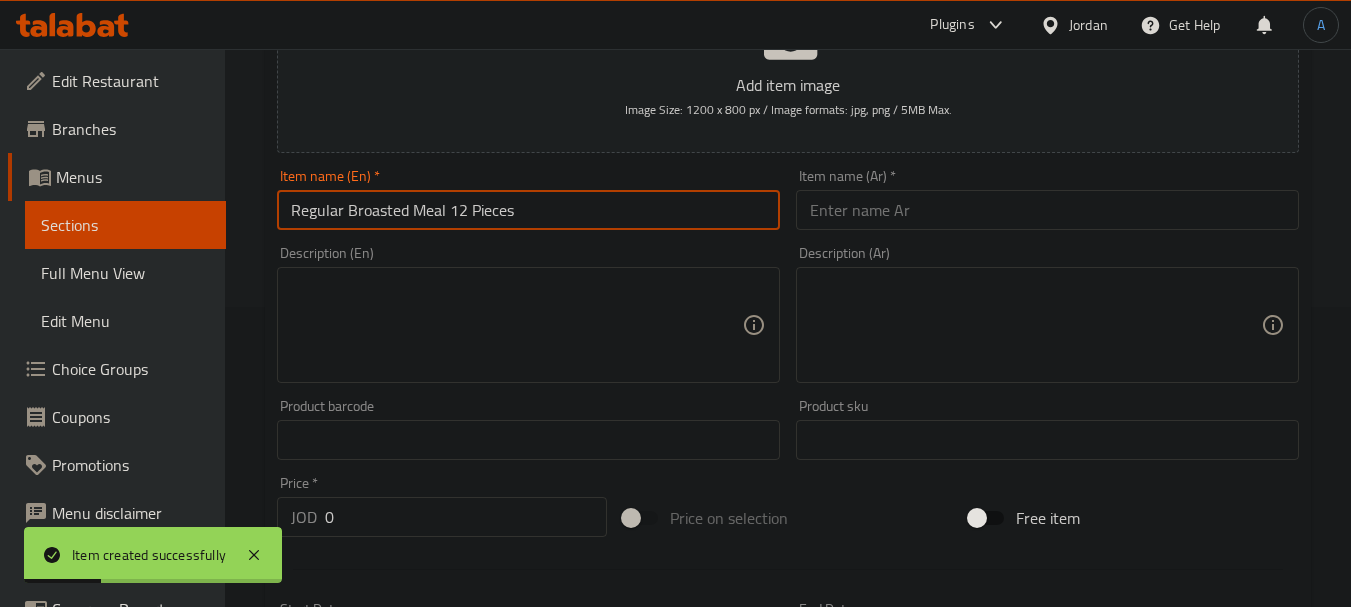 type on "Regular Broasted Meal 12 Pieces" 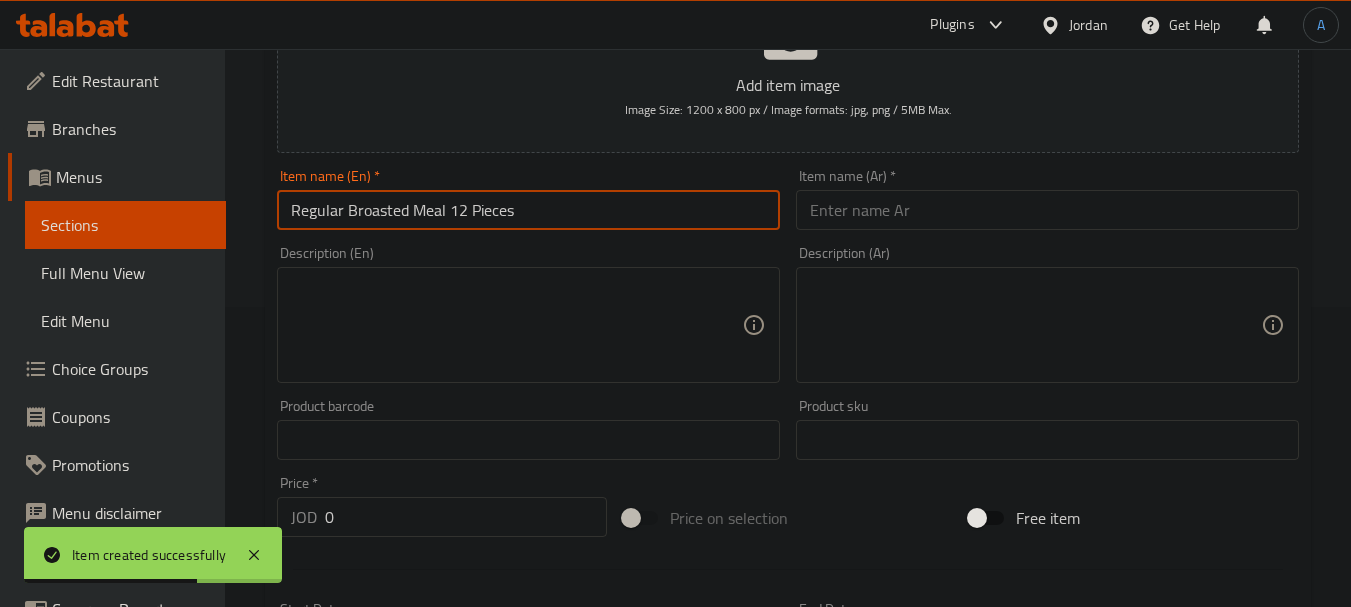click at bounding box center (1047, 210) 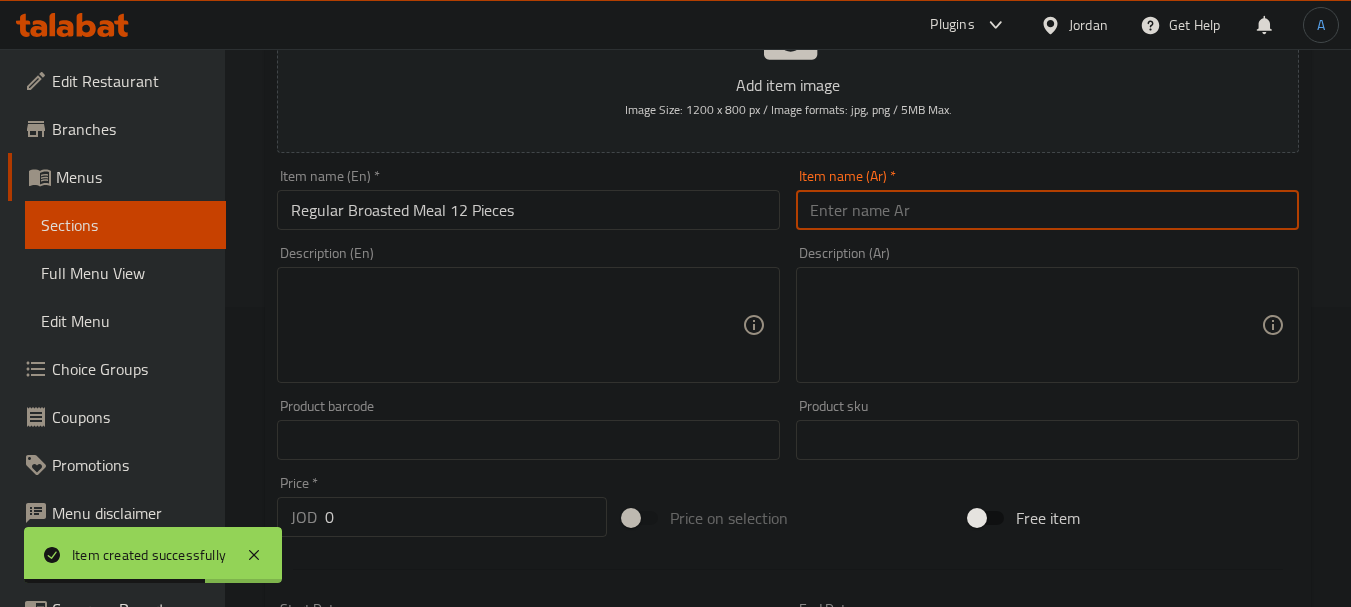 paste on "وجبة بروستد عادي 12 قطعة" 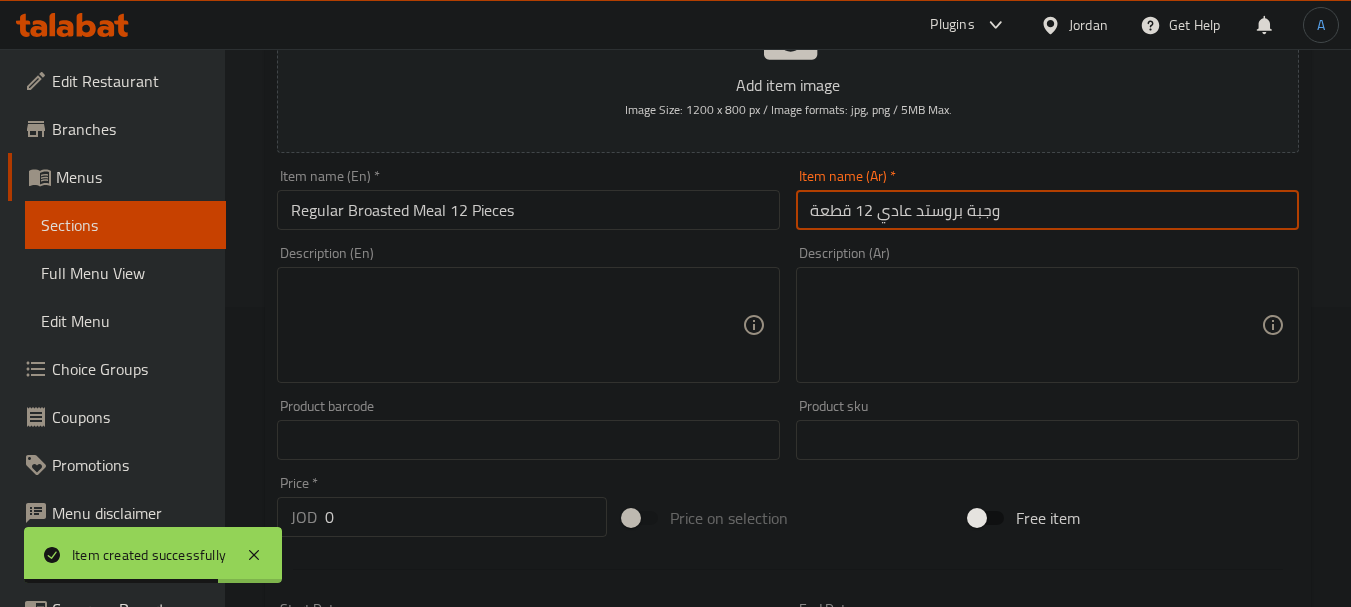 type on "وجبة بروستد عادي 12 قطعة" 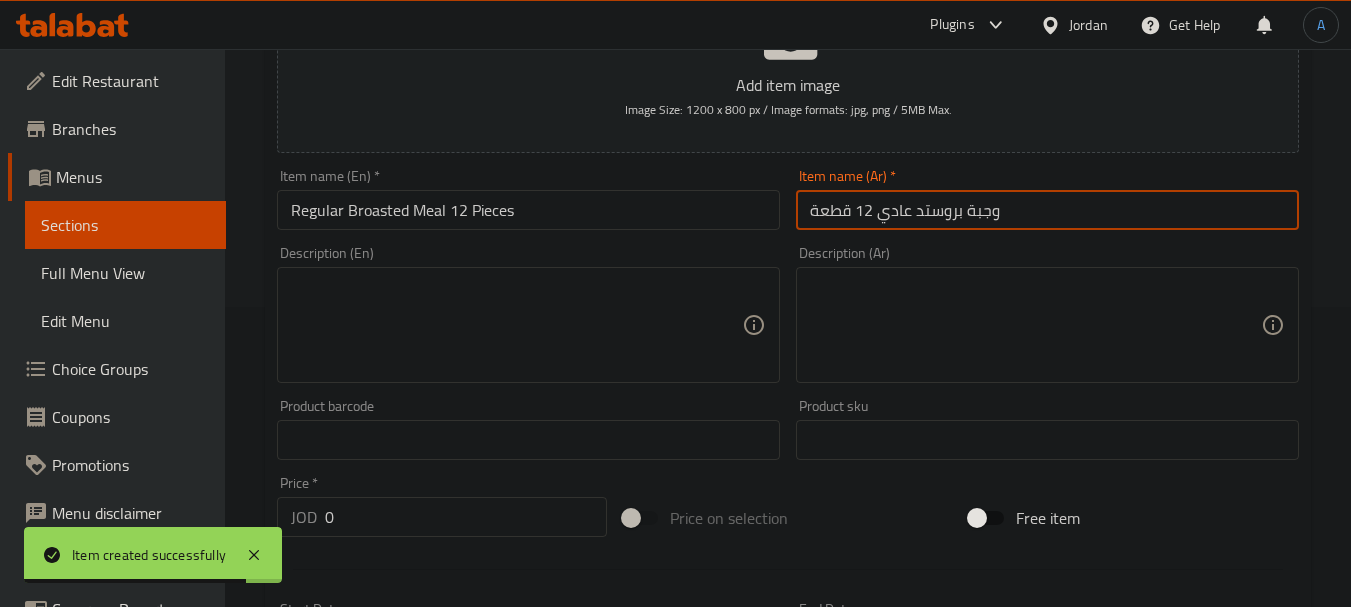 drag, startPoint x: 372, startPoint y: 506, endPoint x: 251, endPoint y: 494, distance: 121.59358 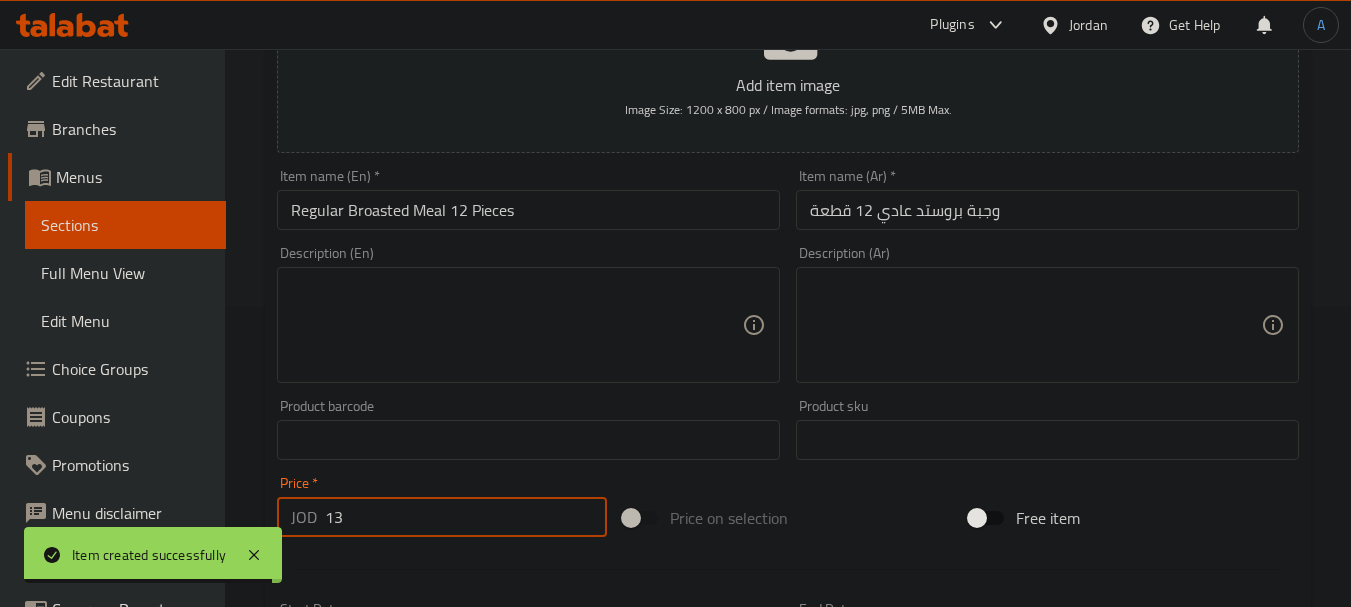 type on "13" 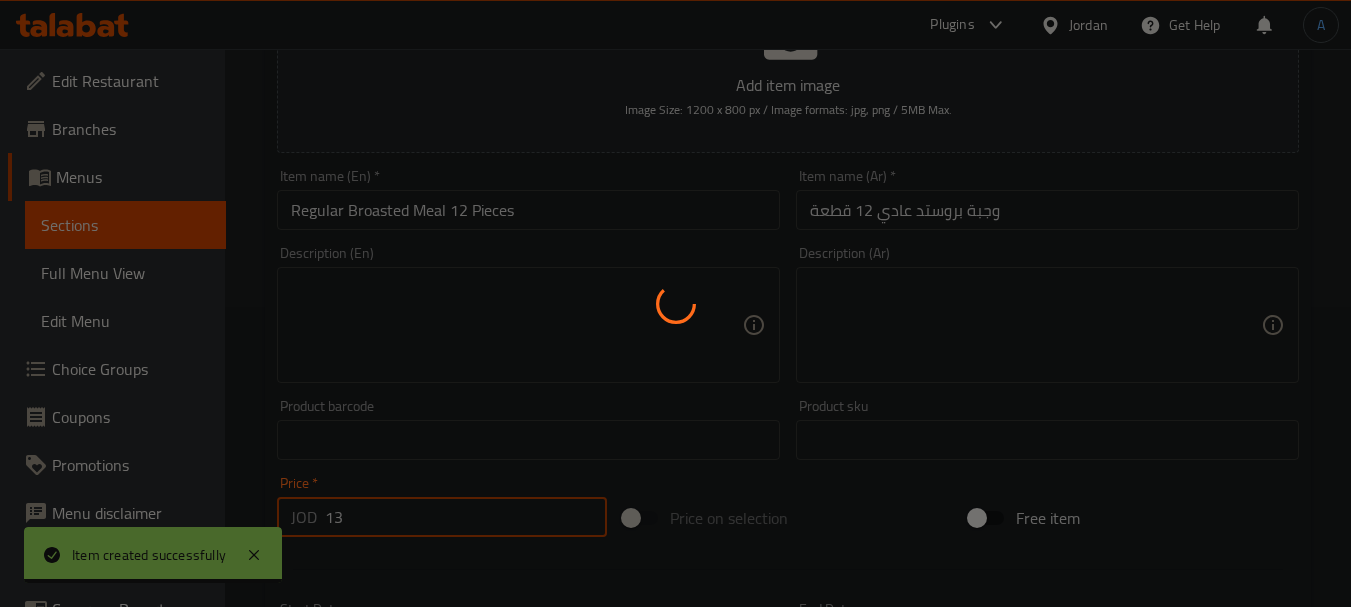 type 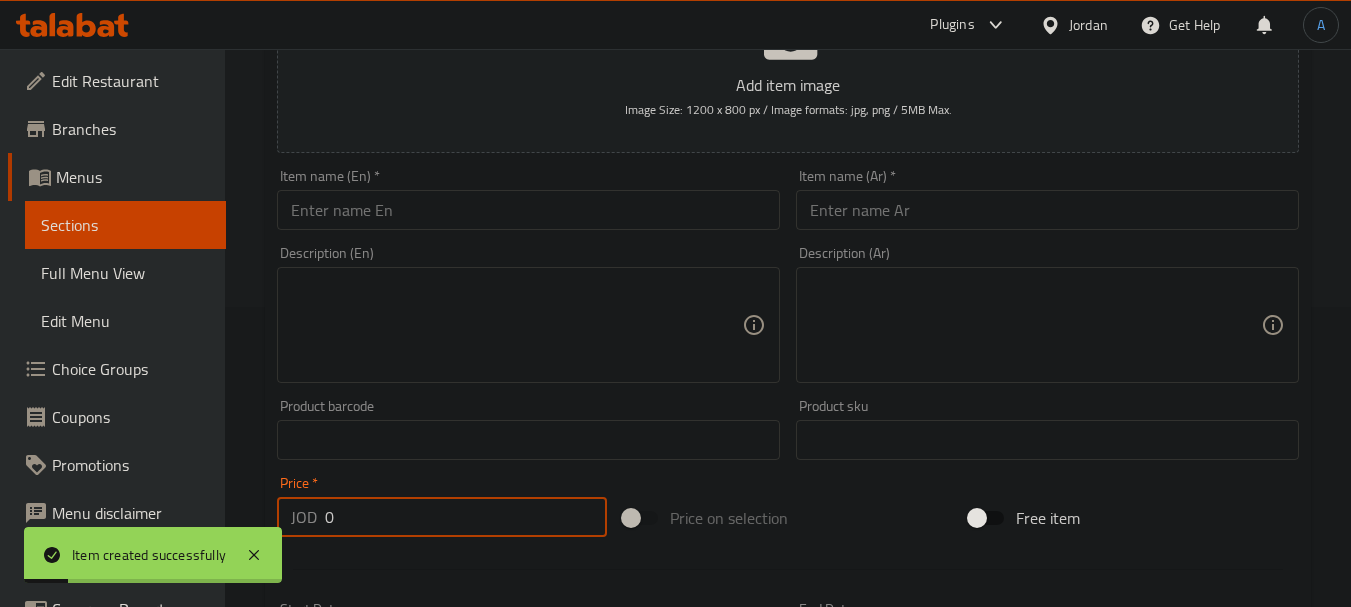 click at bounding box center [1047, 210] 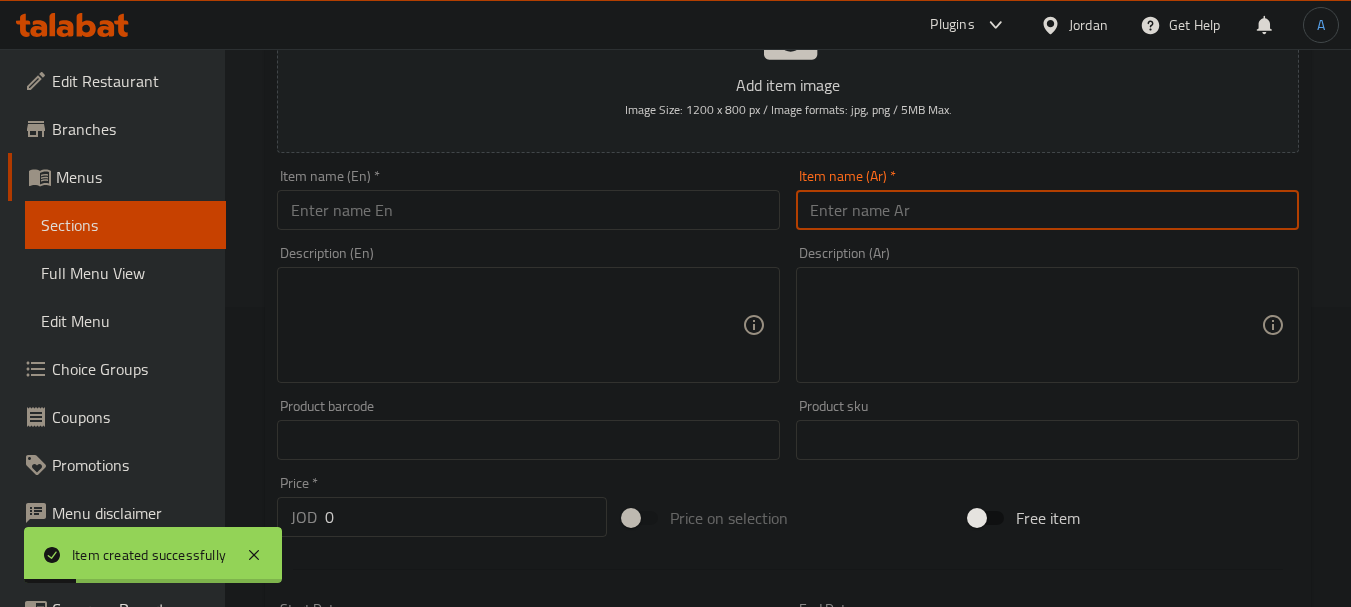 paste on "وجبة بروستد حار 16 قطعة" 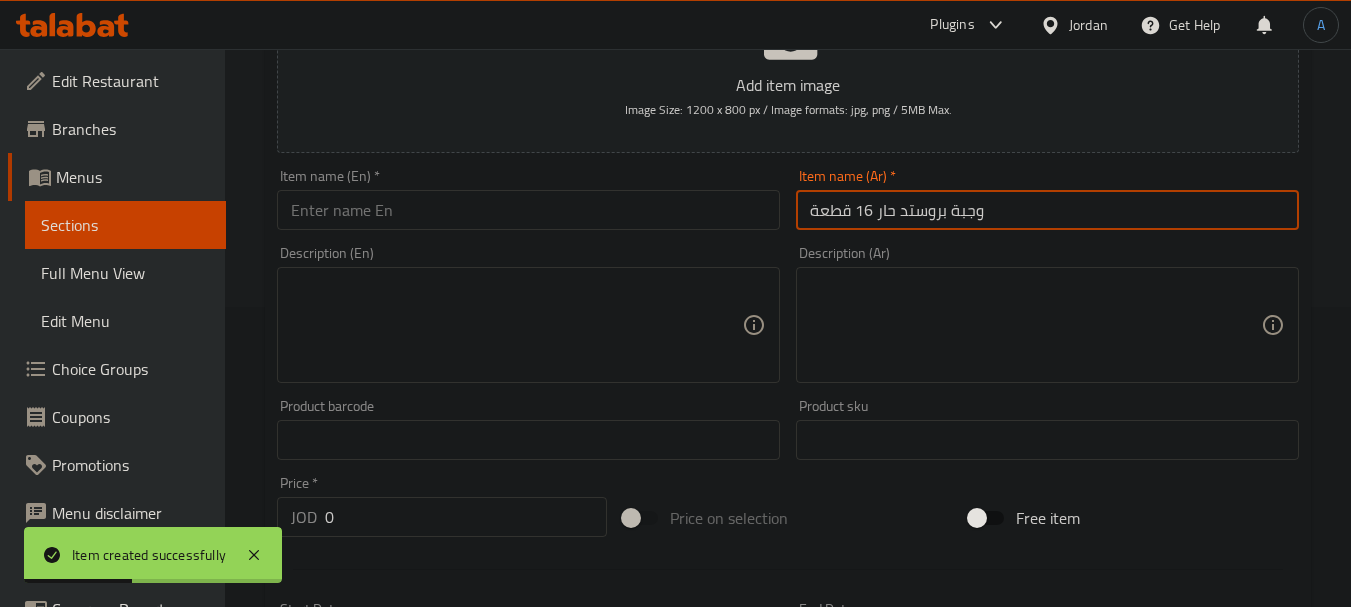 type on "وجبة بروستد حار 16 قطعة" 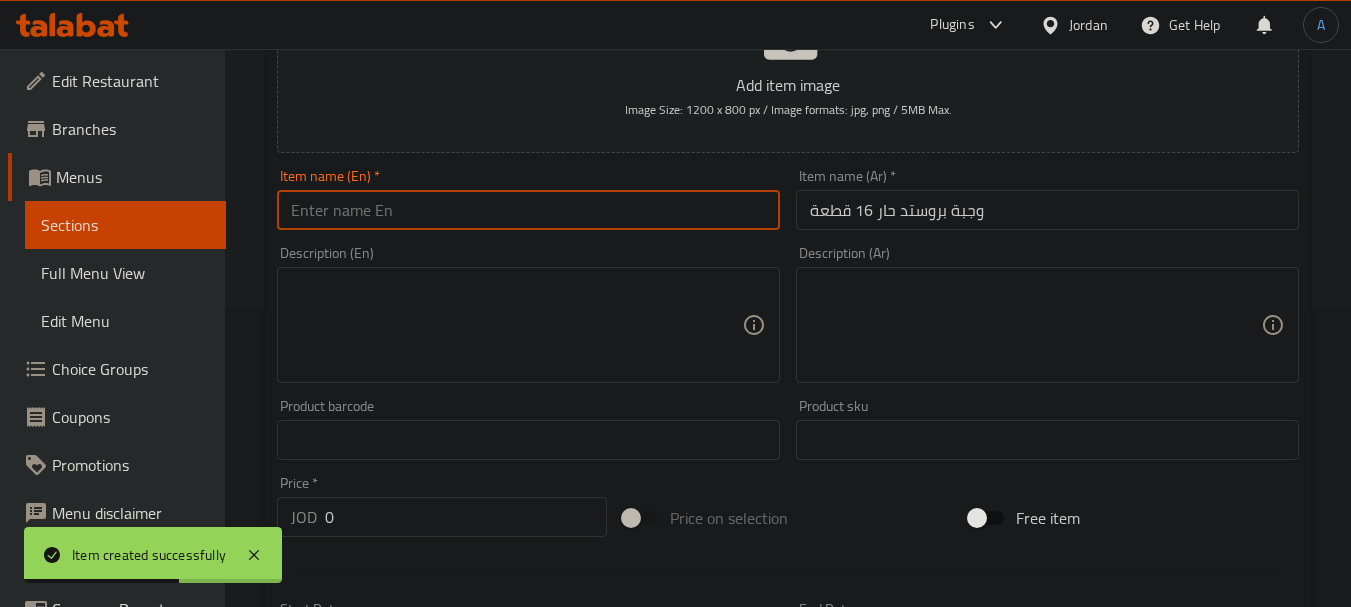 drag, startPoint x: 477, startPoint y: 214, endPoint x: 487, endPoint y: 210, distance: 10.770329 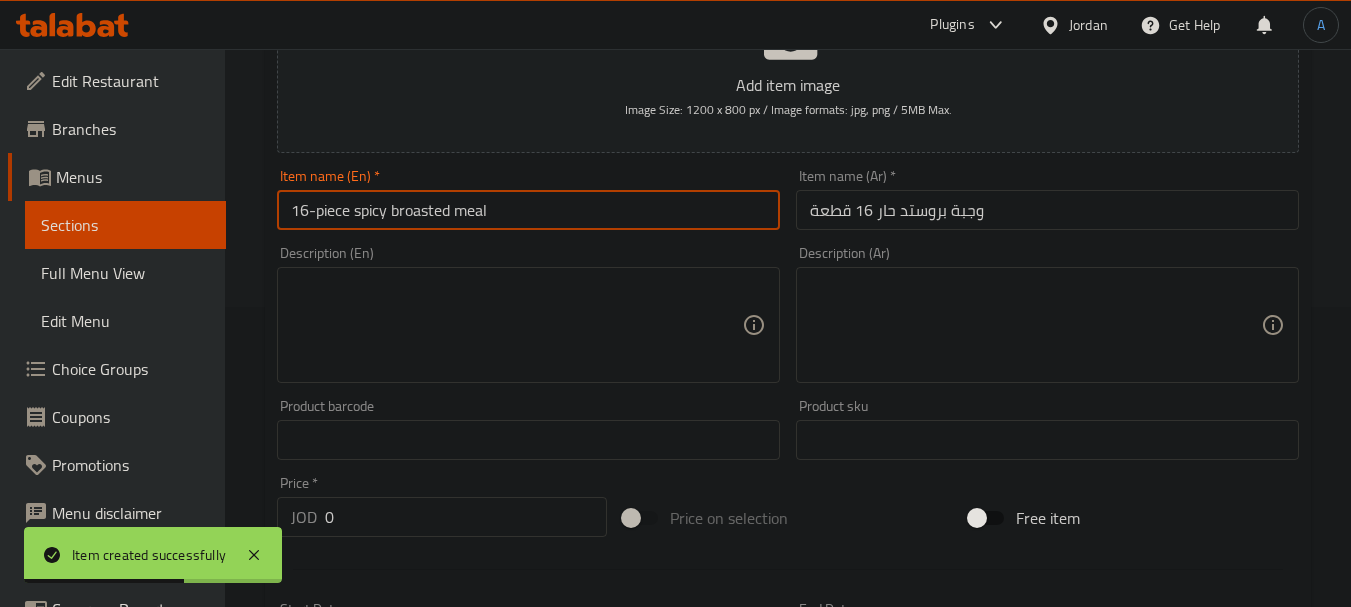 drag, startPoint x: 509, startPoint y: 209, endPoint x: 139, endPoint y: 196, distance: 370.2283 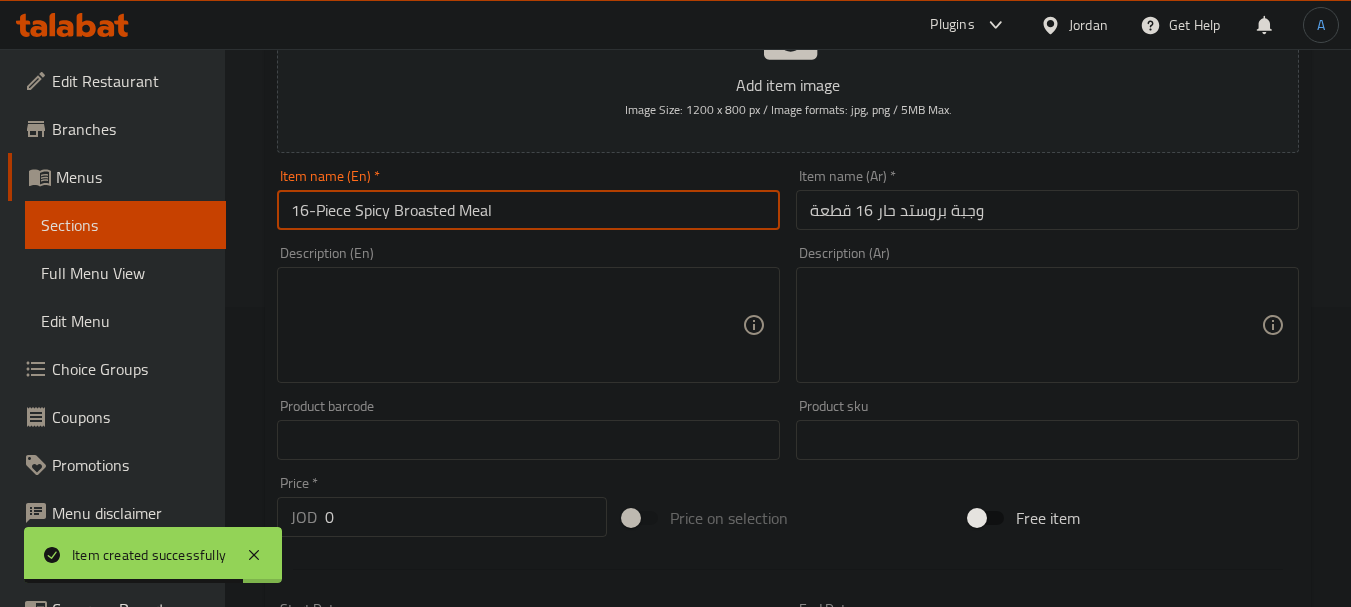click on "16-Piece Spicy Broasted Meal" at bounding box center [528, 210] 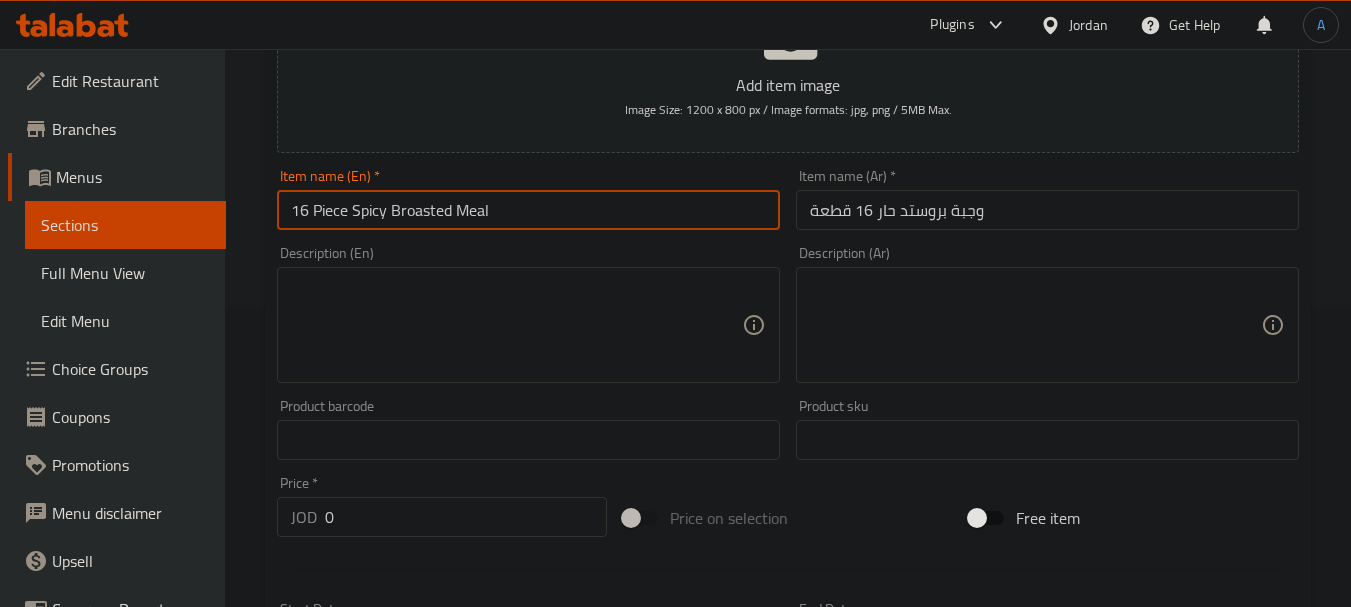 type on "16 Piece Spicy Broasted Meal" 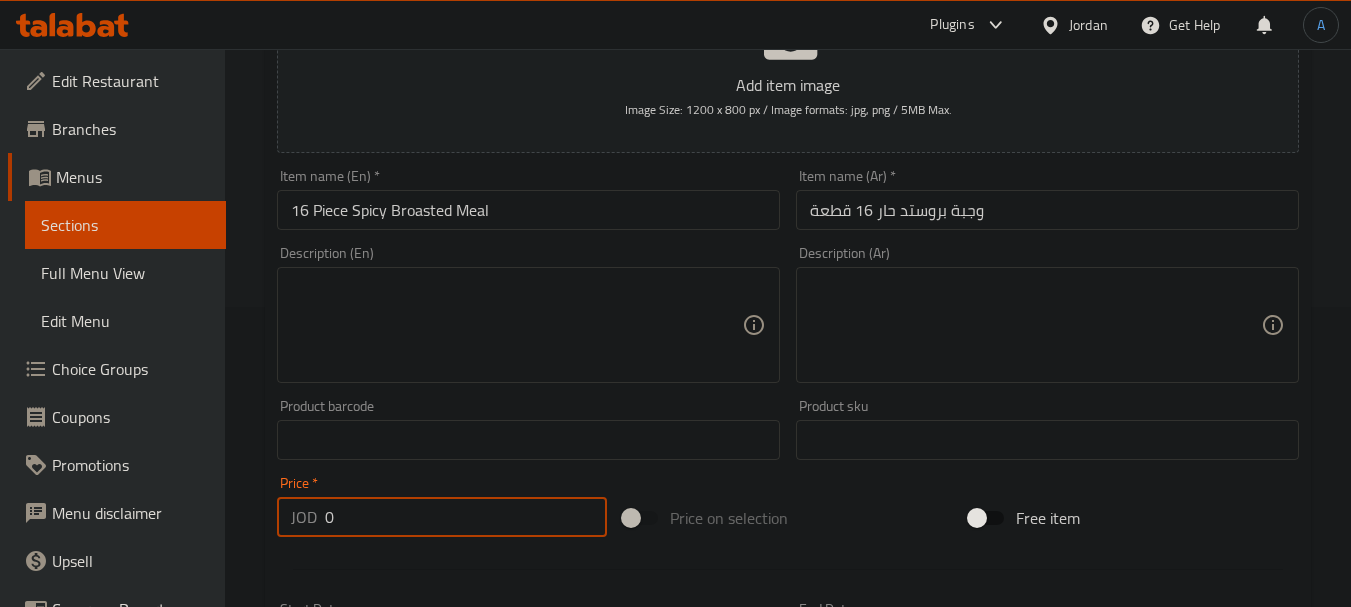 drag, startPoint x: 350, startPoint y: 519, endPoint x: 283, endPoint y: 512, distance: 67.36468 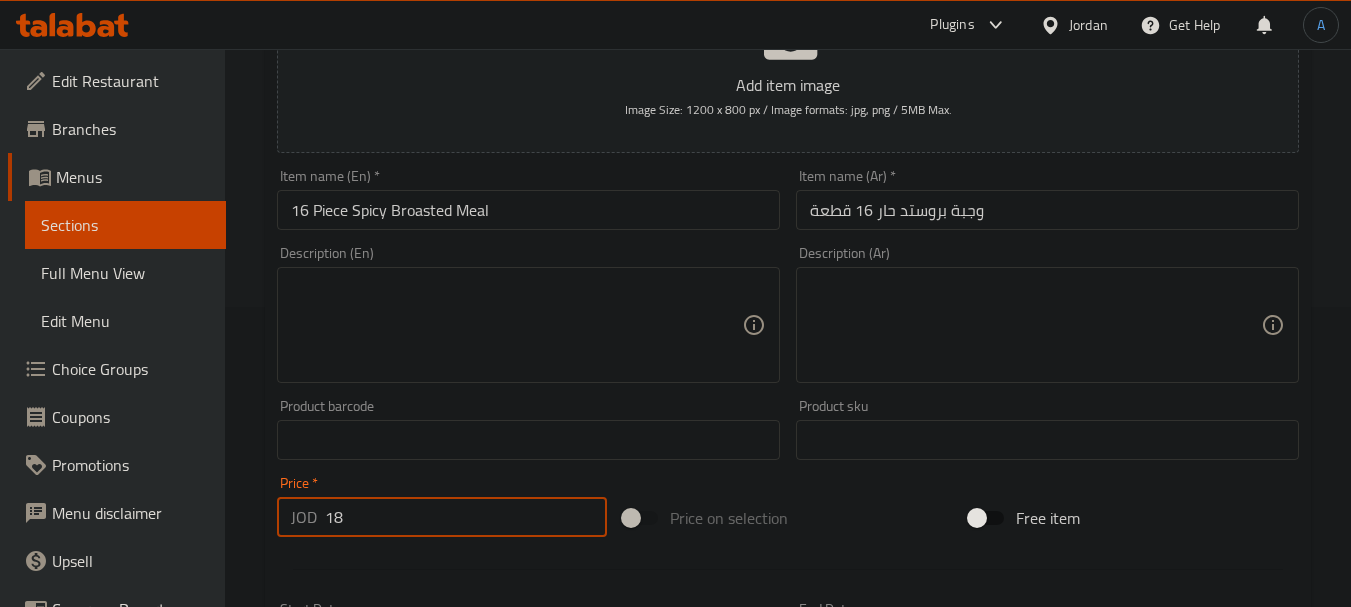 type on "18" 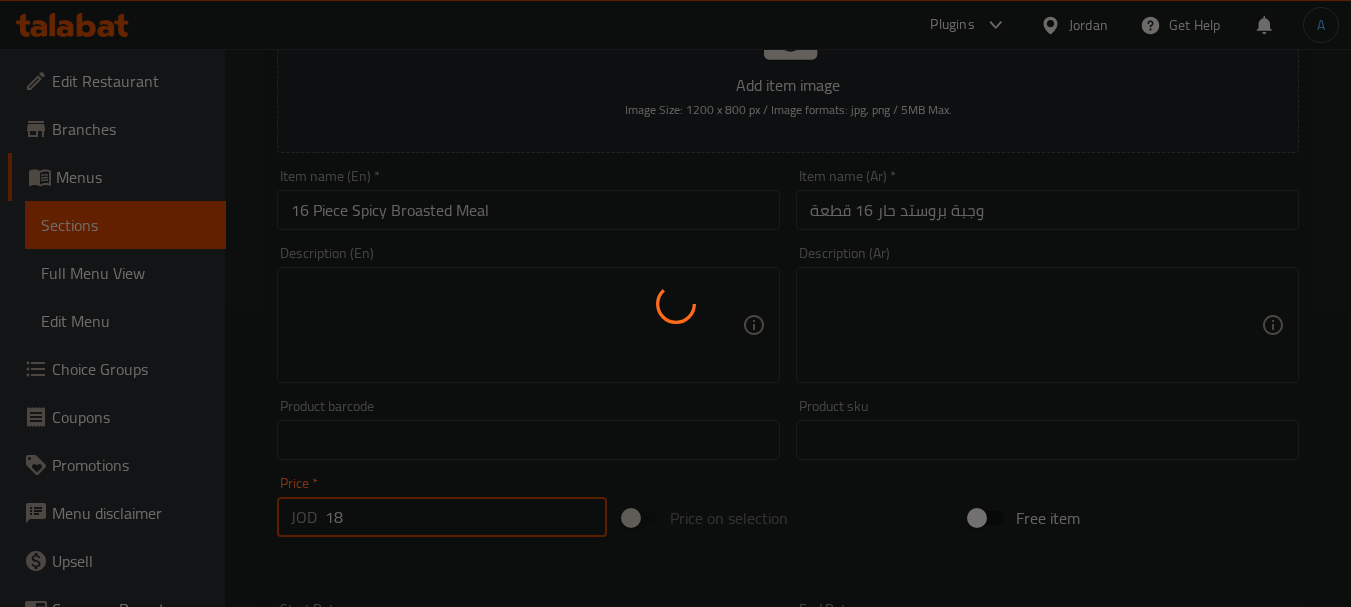 type 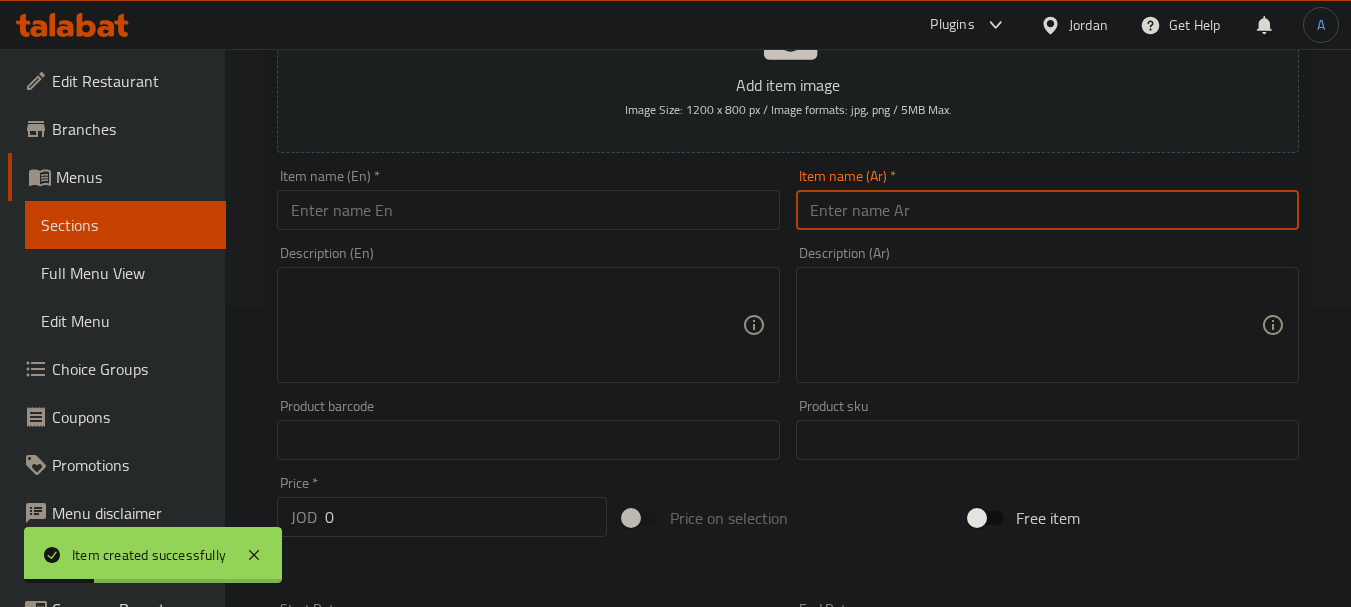 drag, startPoint x: 901, startPoint y: 208, endPoint x: 888, endPoint y: 206, distance: 13.152946 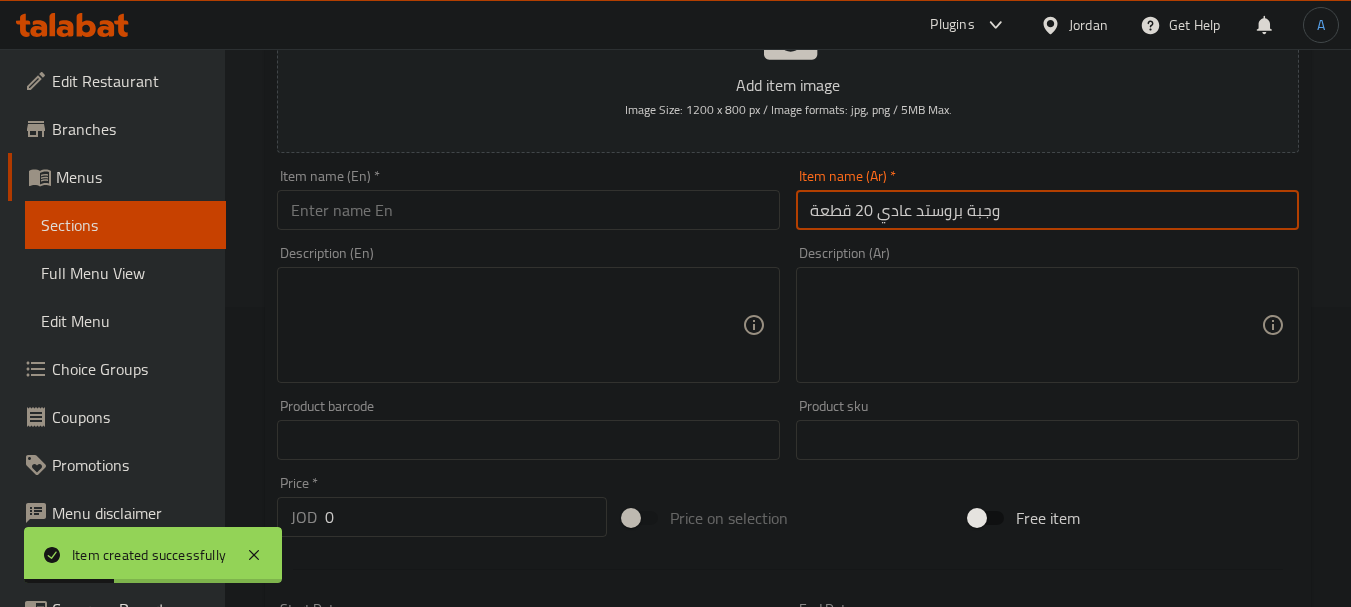 type on "وجبة بروستد عادي 20 قطعة" 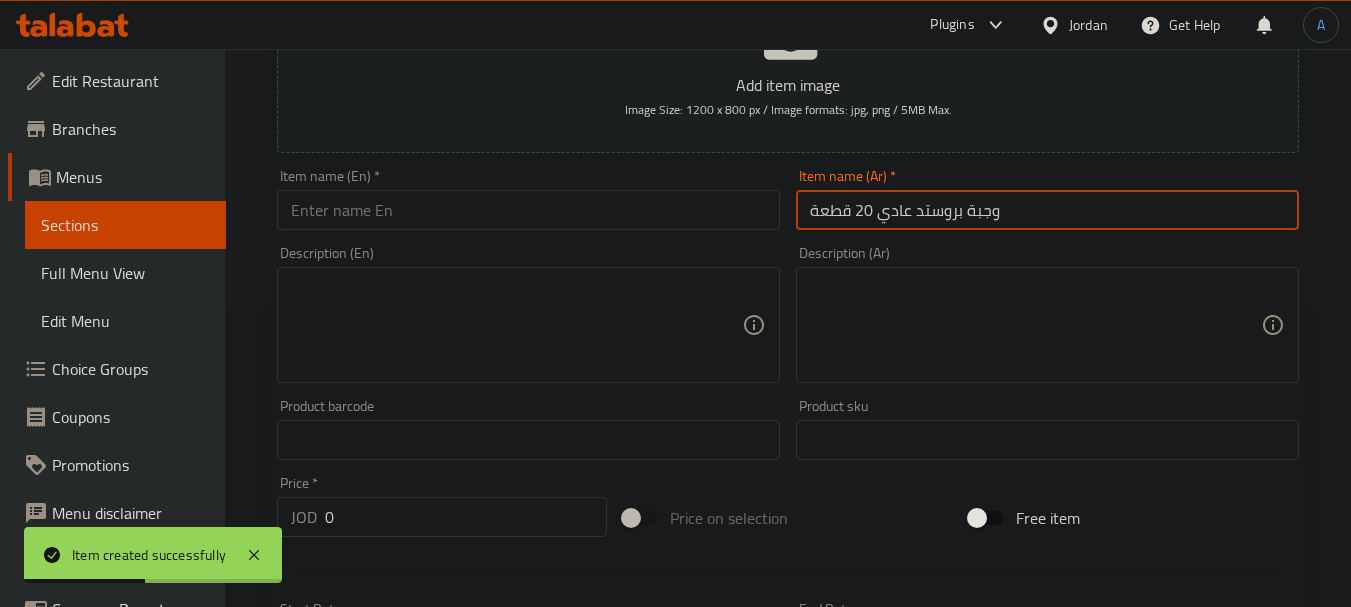 click at bounding box center [528, 210] 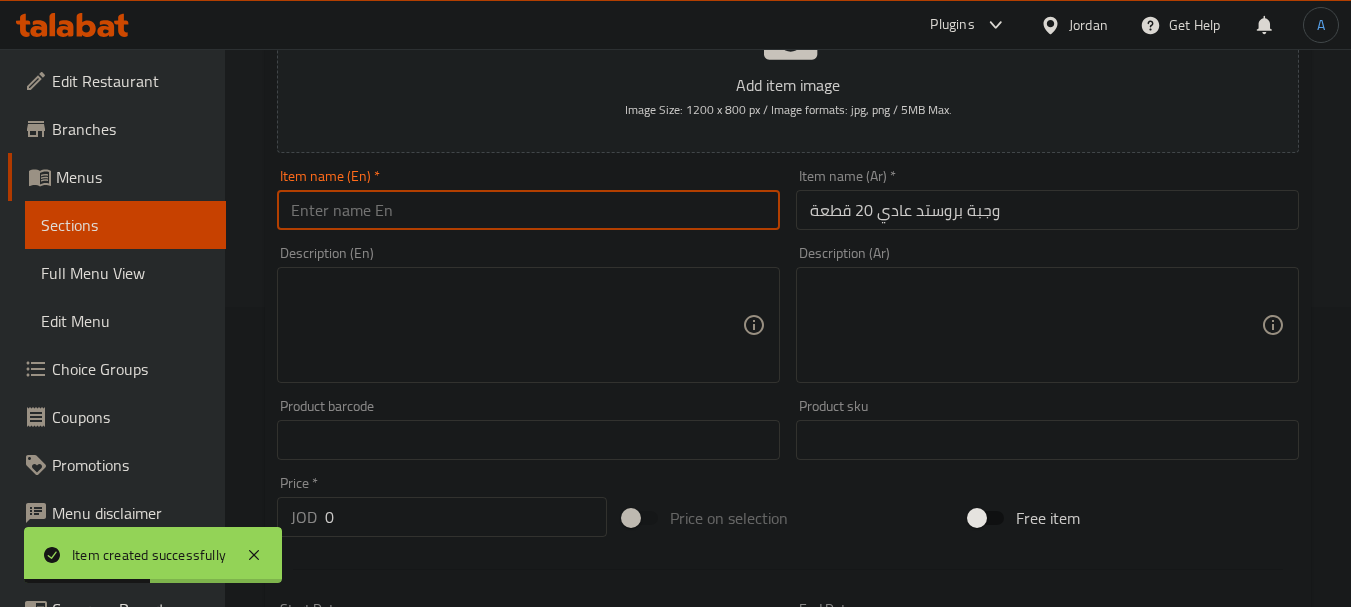 paste on "Regular Broasted Meal 20 Pieces" 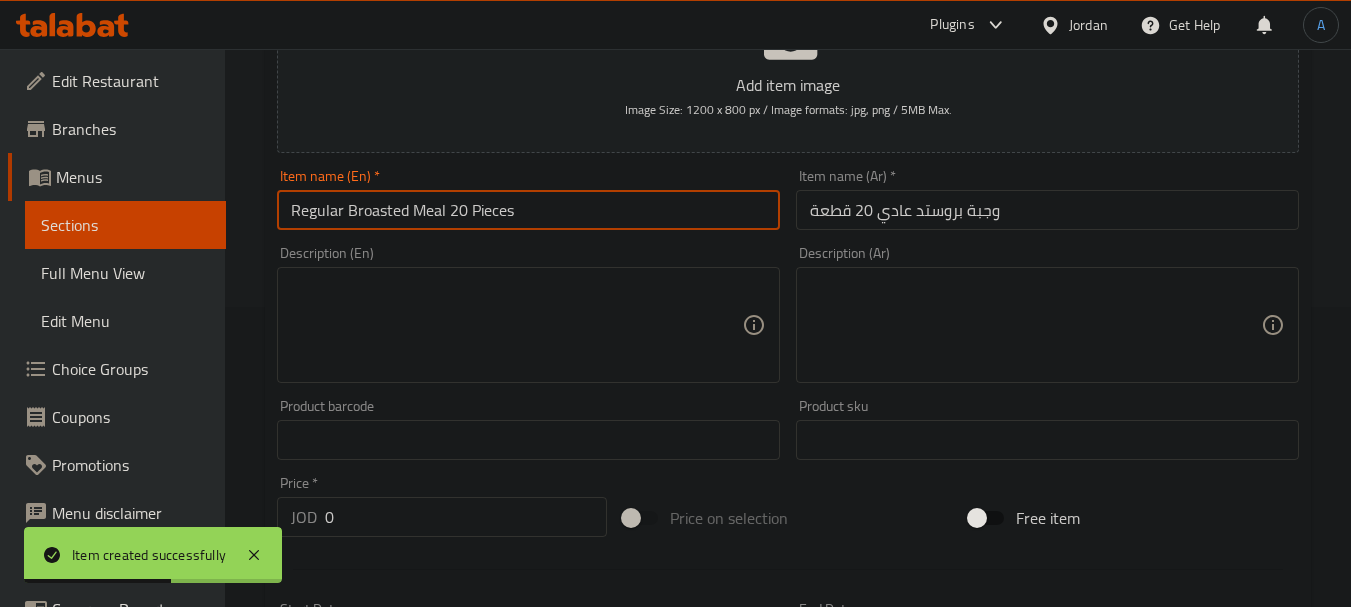 type on "Regular Broasted Meal 20 Pieces" 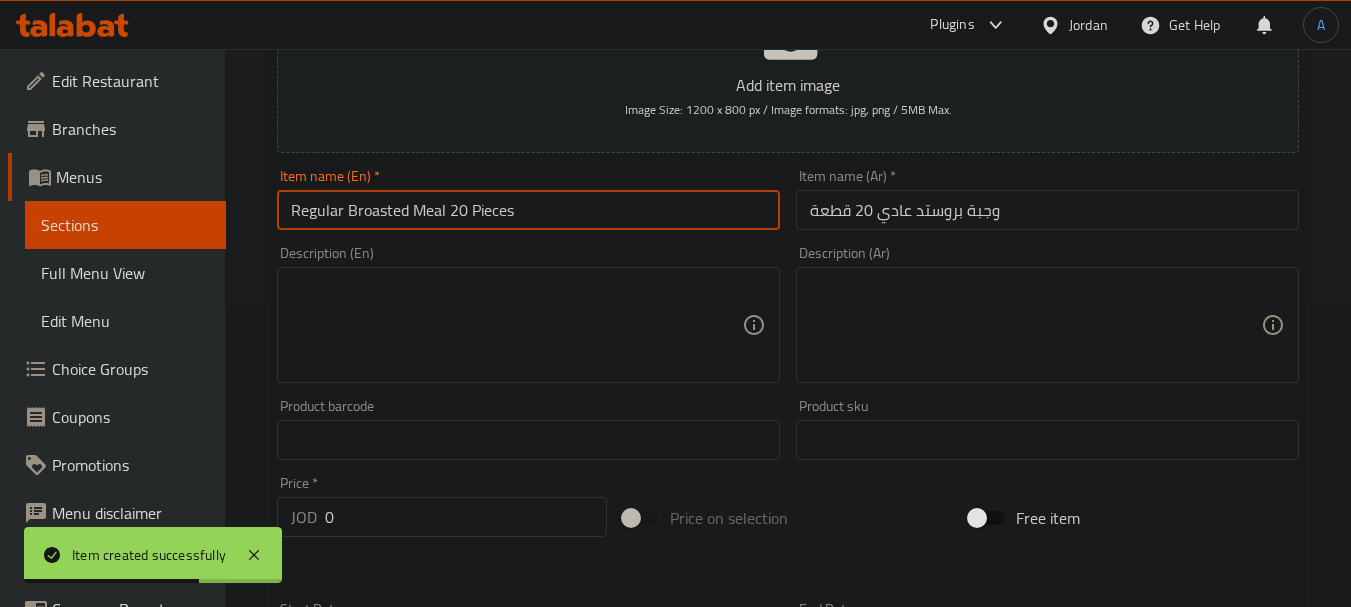 click on "Edit Restaurant Branches Menus Sections Full Menu View Edit Menu Choice Groups Coupons Promotions Menu disclaimer Upsell Coverage Report Grocery Checklist Version: 1.0.0 Get support on: Support.OpsPlatform Home / Restaurants management / Menus / Sections / item / create Mashhour Meals section Create new item Add item image Image Size: 1200 x 800 px / Image formats: jpg, png / 5MB Max. Item name (En) * Regular Broasted Meal 20 Pieces Item name (En) * Item name (Ar) * وجبة بروستد عادي 20 قطعة Item name (Ar) * Description (En) Description (En) Description (Ar) Description (Ar) Product barcode Product barcode Product sku Product sku Price * JOD 0 Price * Price on selection Free item Start Date Start Date End Date End Date Available Days SU MO TU WE TH FR SA Available from  Available to  Status Active Inactive Exclude from GEM Variations & Choices Add variant ASSIGN CHOICE GROUP Create" at bounding box center [675, 431] 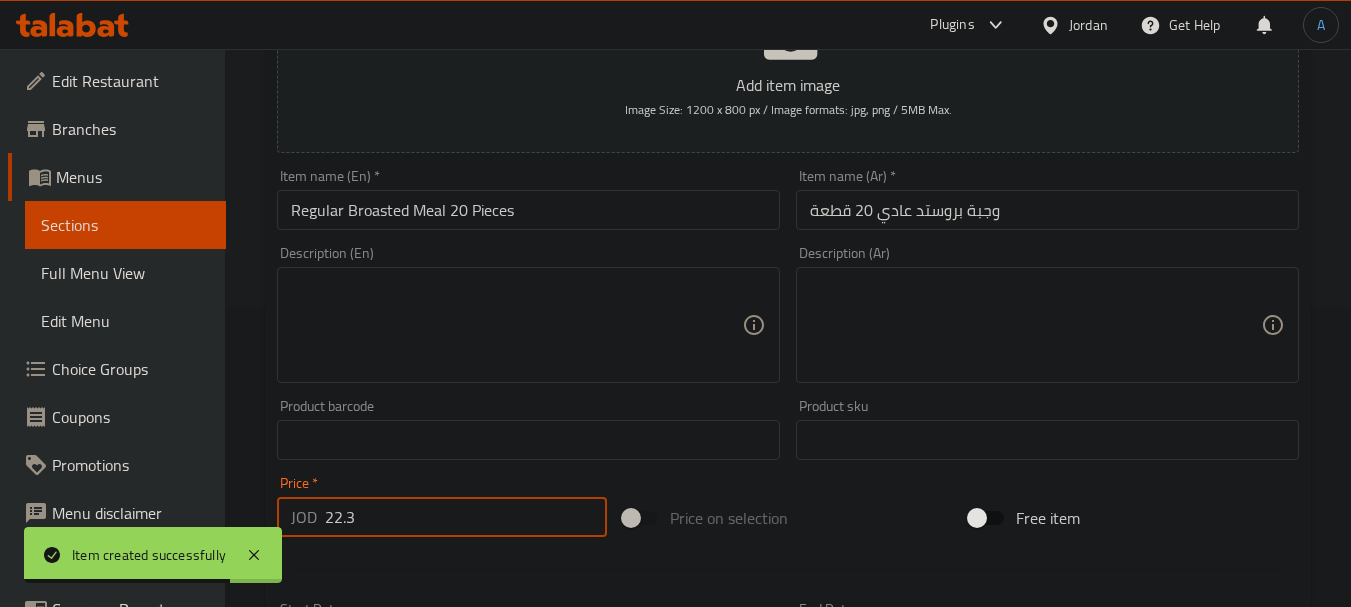 type on "22.3" 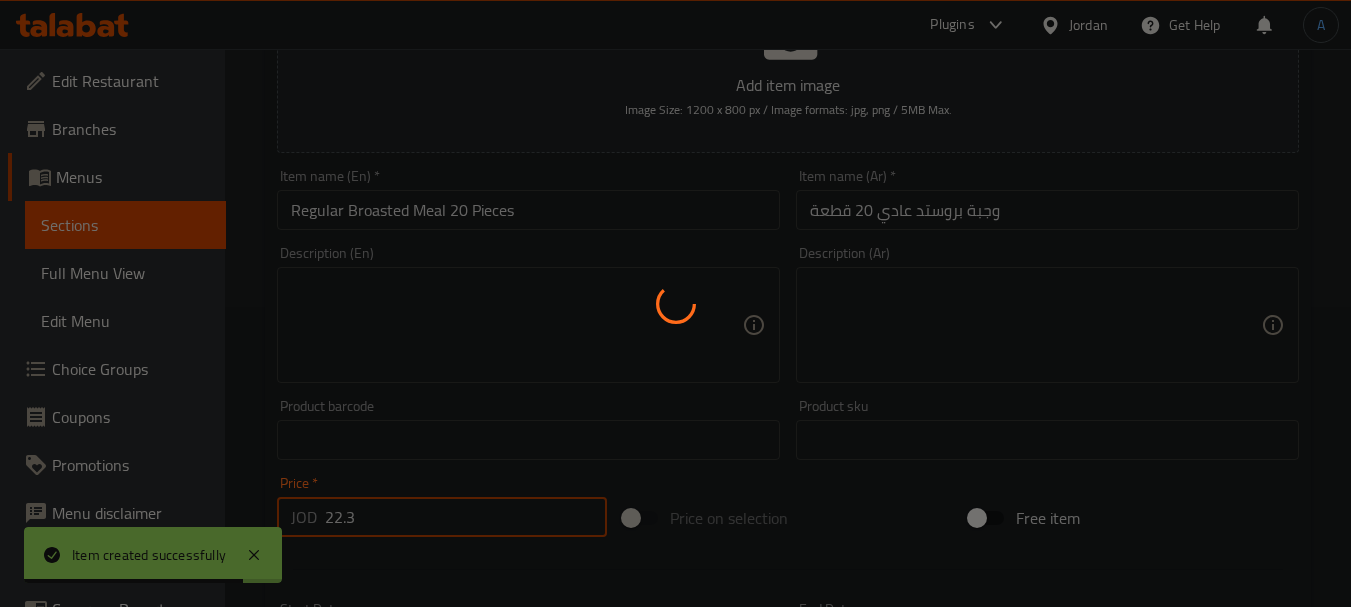 type 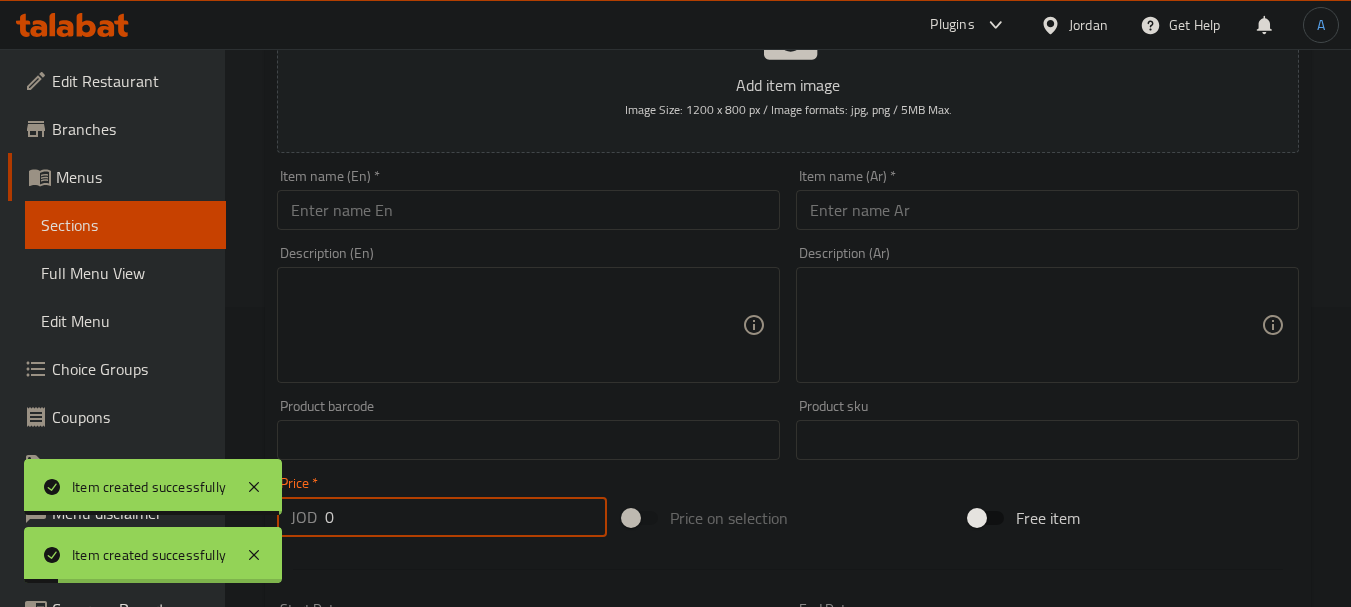 click at bounding box center (1047, 210) 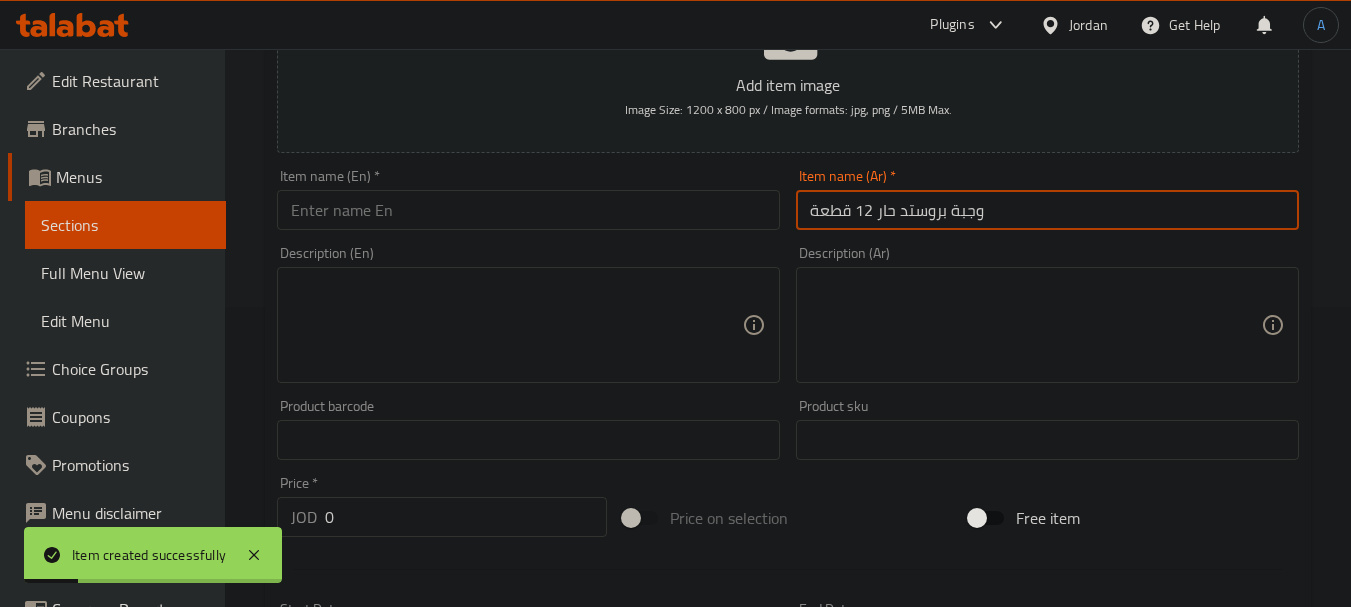 type on "وجبة بروستد حار 12 قطعة" 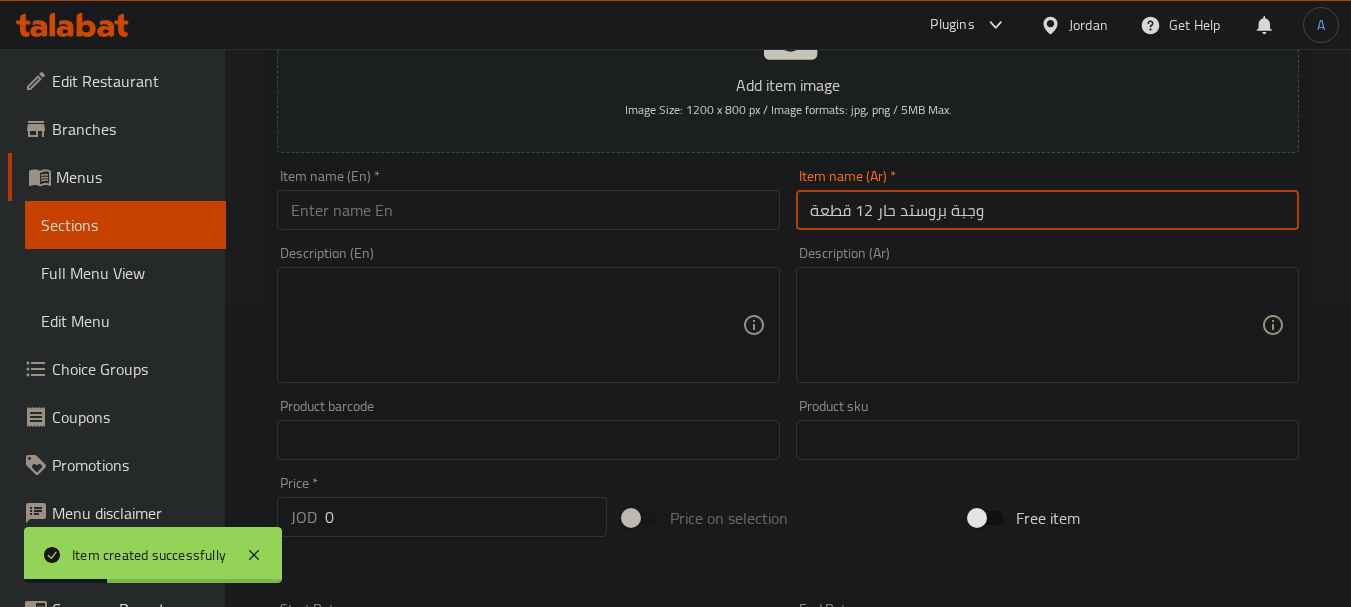 drag, startPoint x: 395, startPoint y: 216, endPoint x: 485, endPoint y: 205, distance: 90.66973 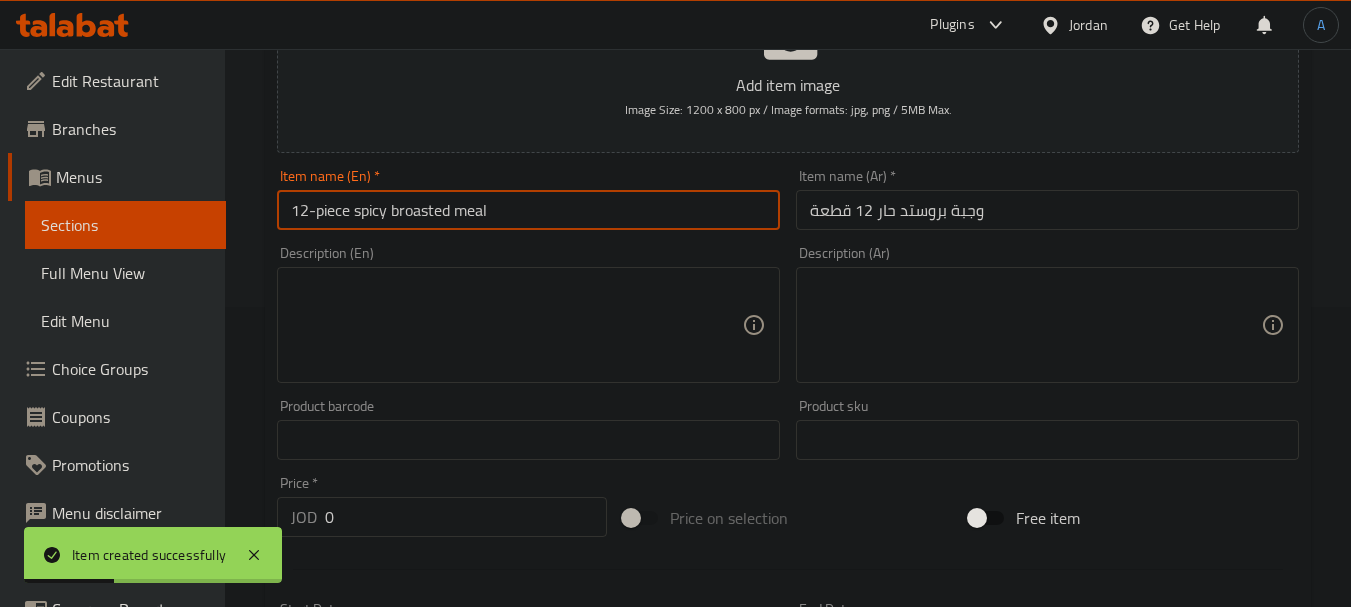 drag, startPoint x: 490, startPoint y: 205, endPoint x: 131, endPoint y: 179, distance: 359.94028 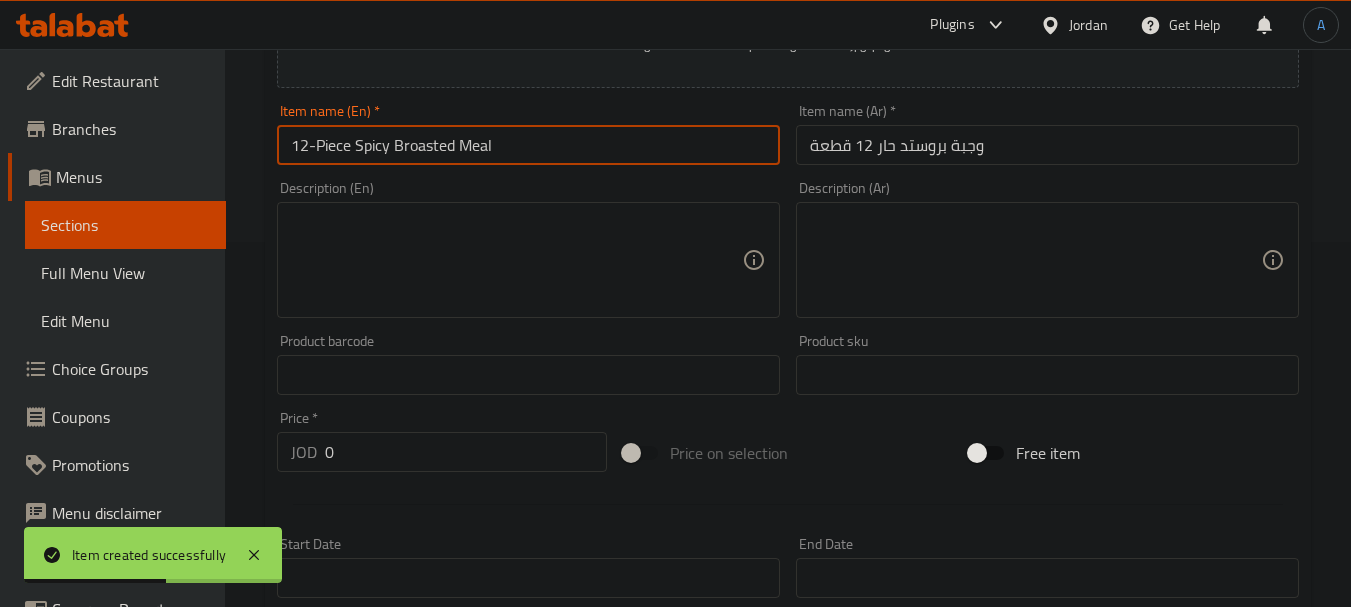 scroll, scrollTop: 400, scrollLeft: 0, axis: vertical 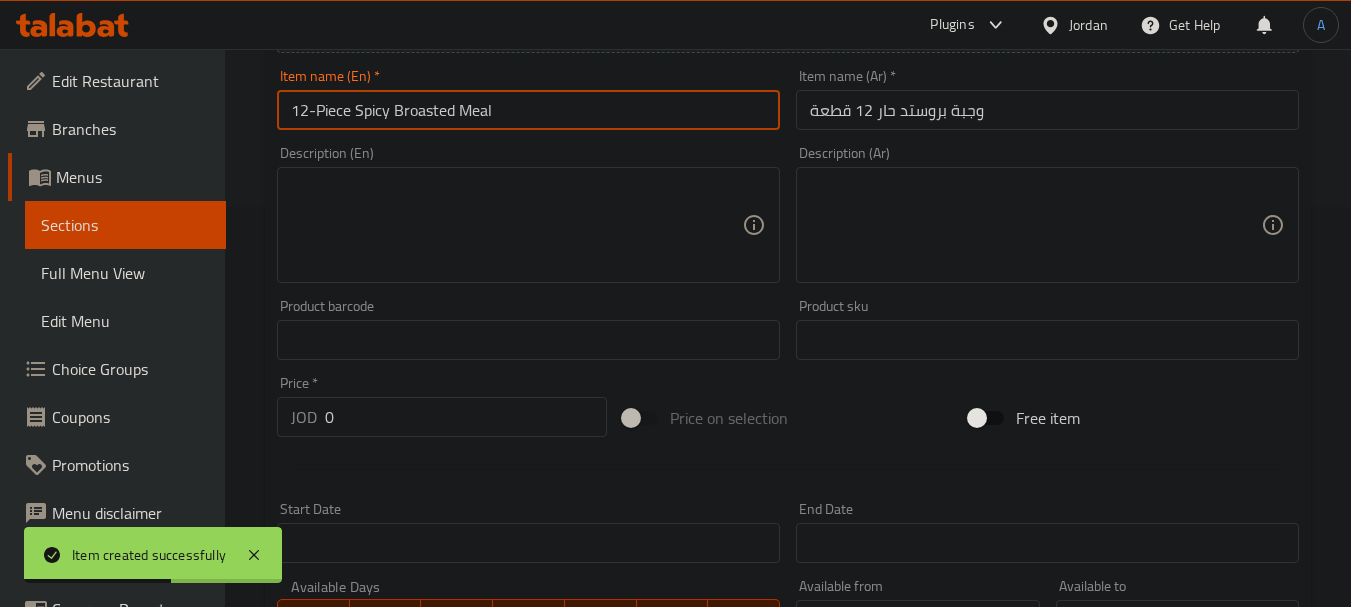 type on "12-Piece Spicy Broasted Meal" 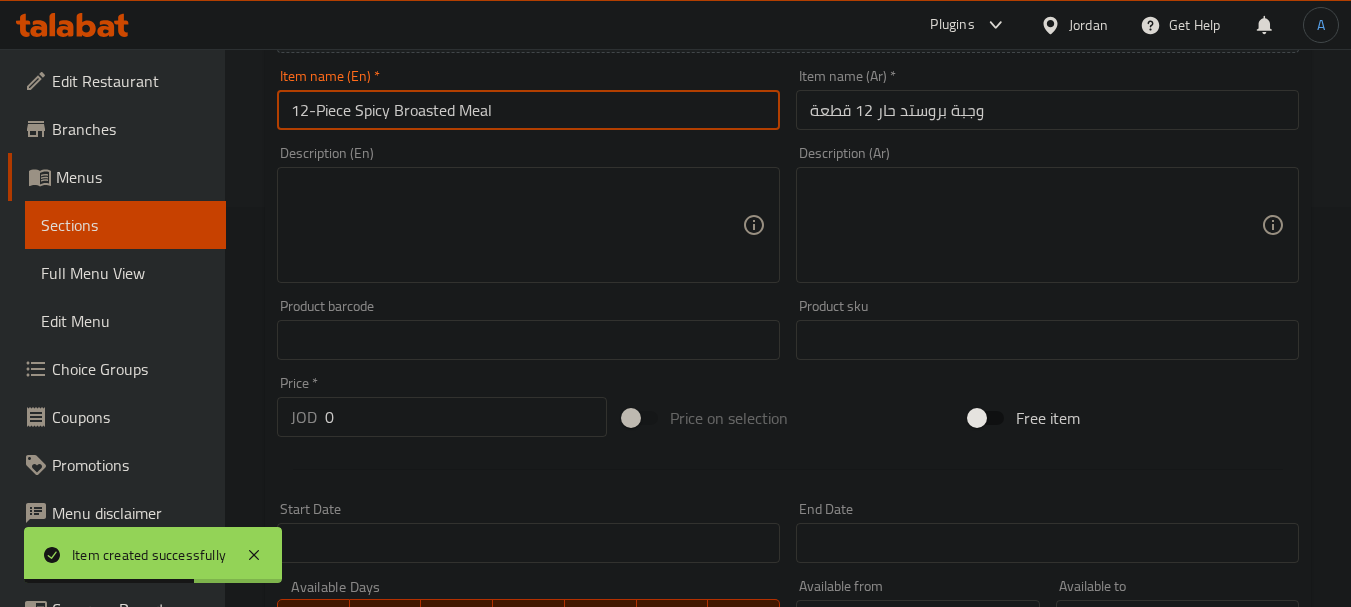 drag, startPoint x: 375, startPoint y: 415, endPoint x: 244, endPoint y: 411, distance: 131.06105 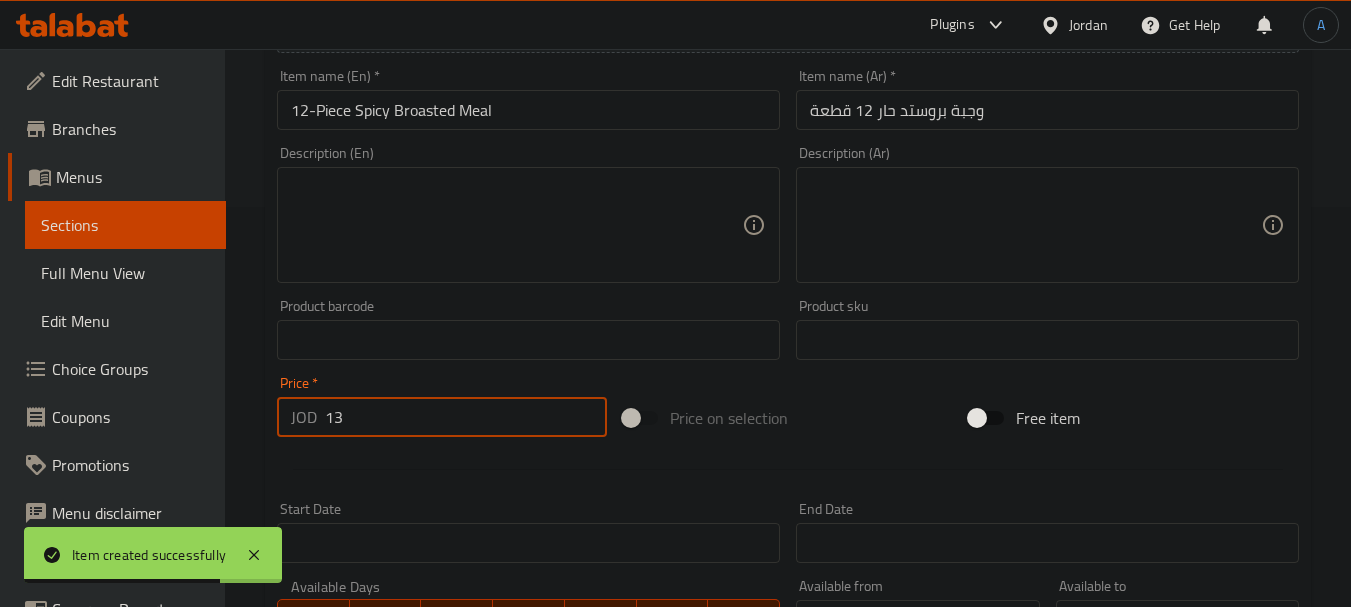 type on "13" 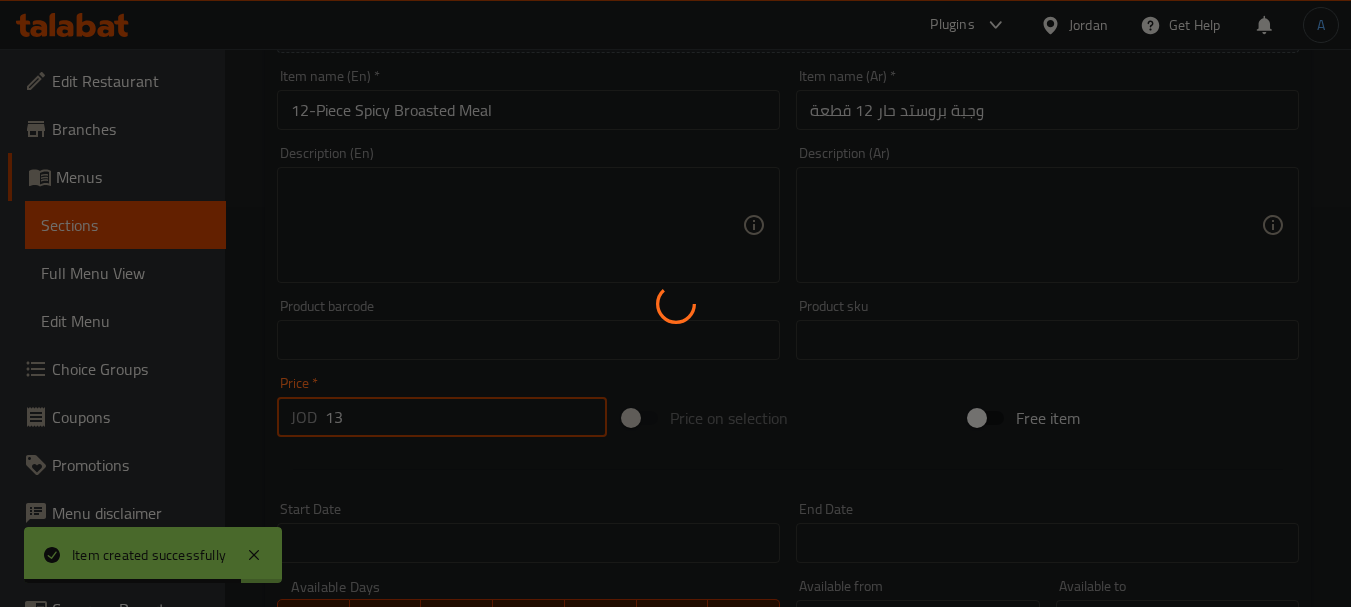 type 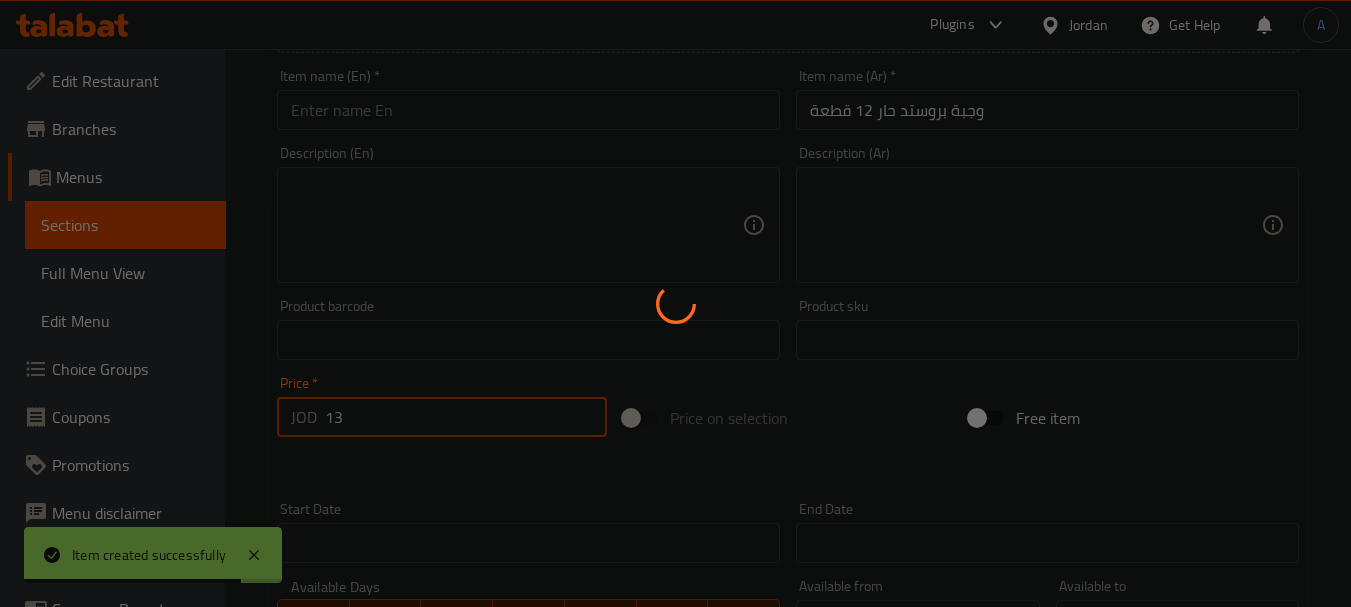 type 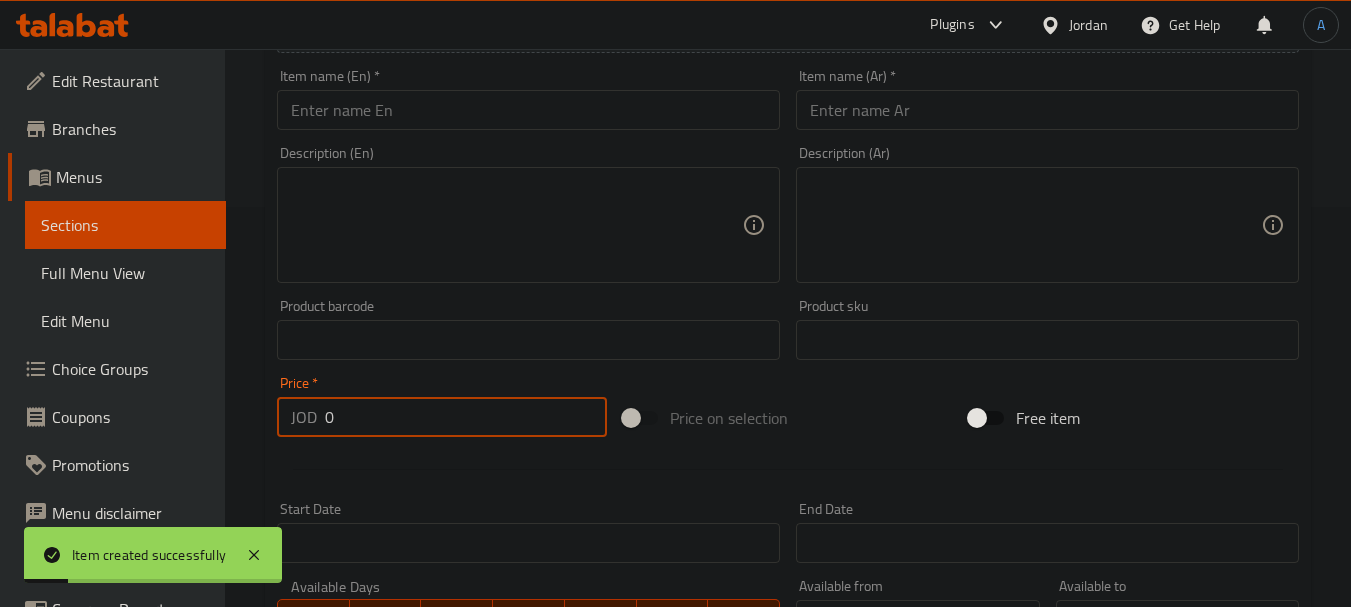 click at bounding box center [1047, 110] 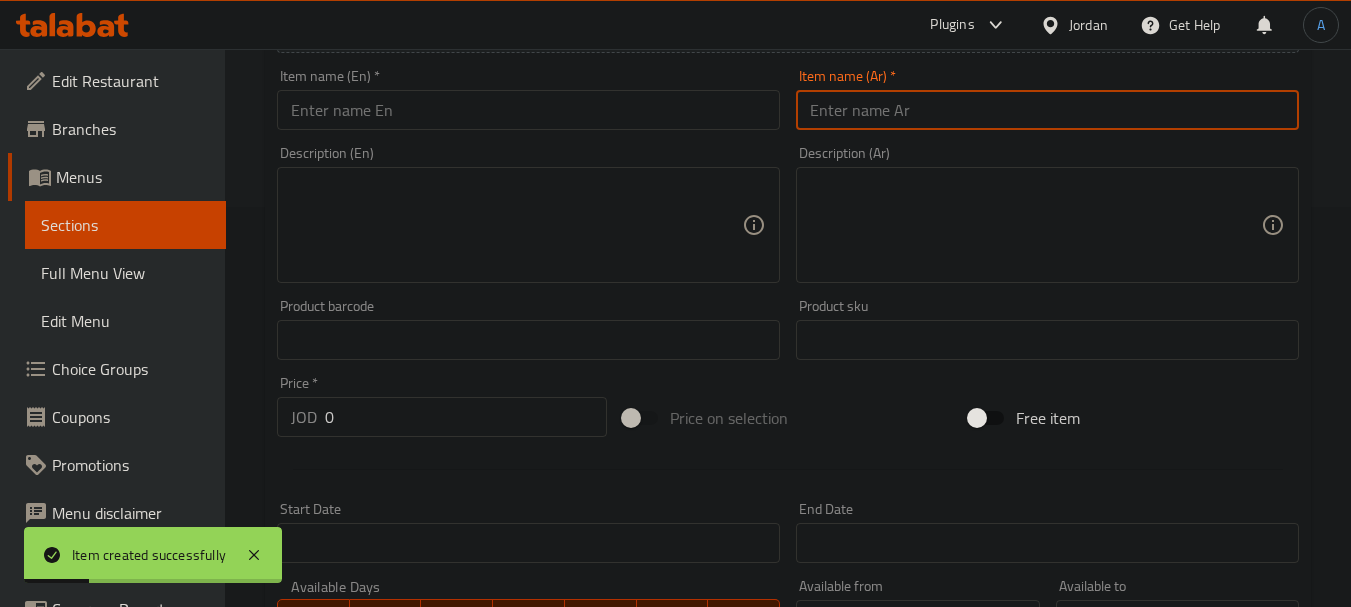 paste on "وجبة بروستد عادي 16 قطعة" 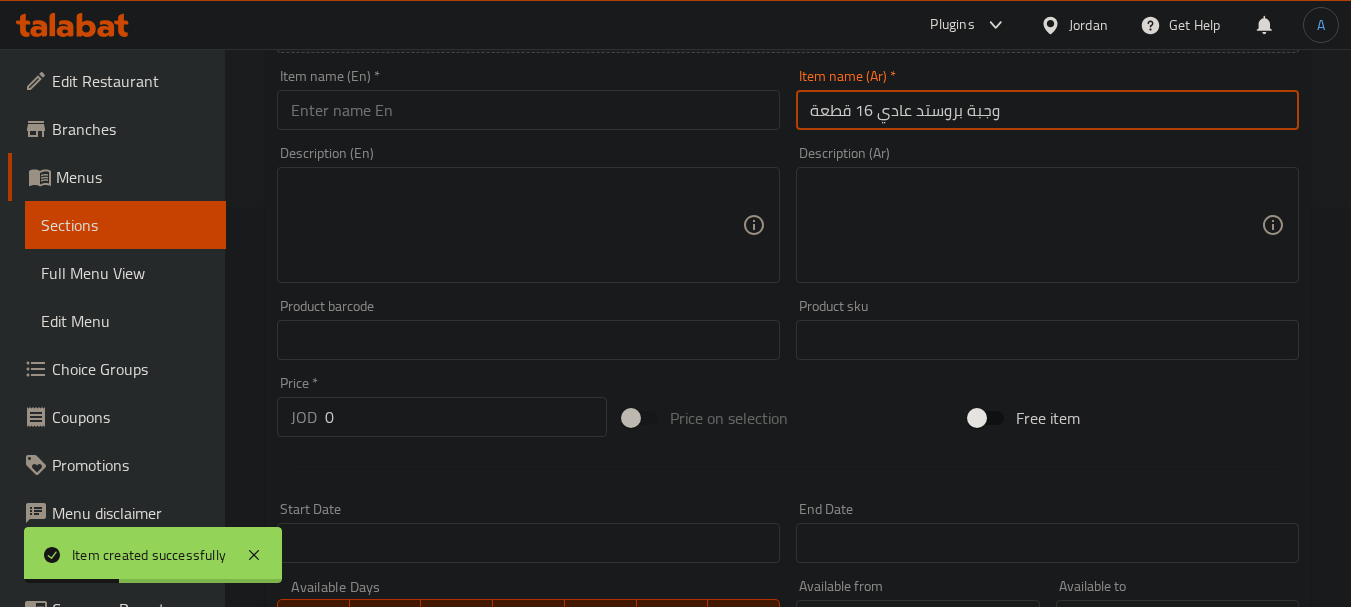type on "وجبة بروستد عادي 16 قطعة" 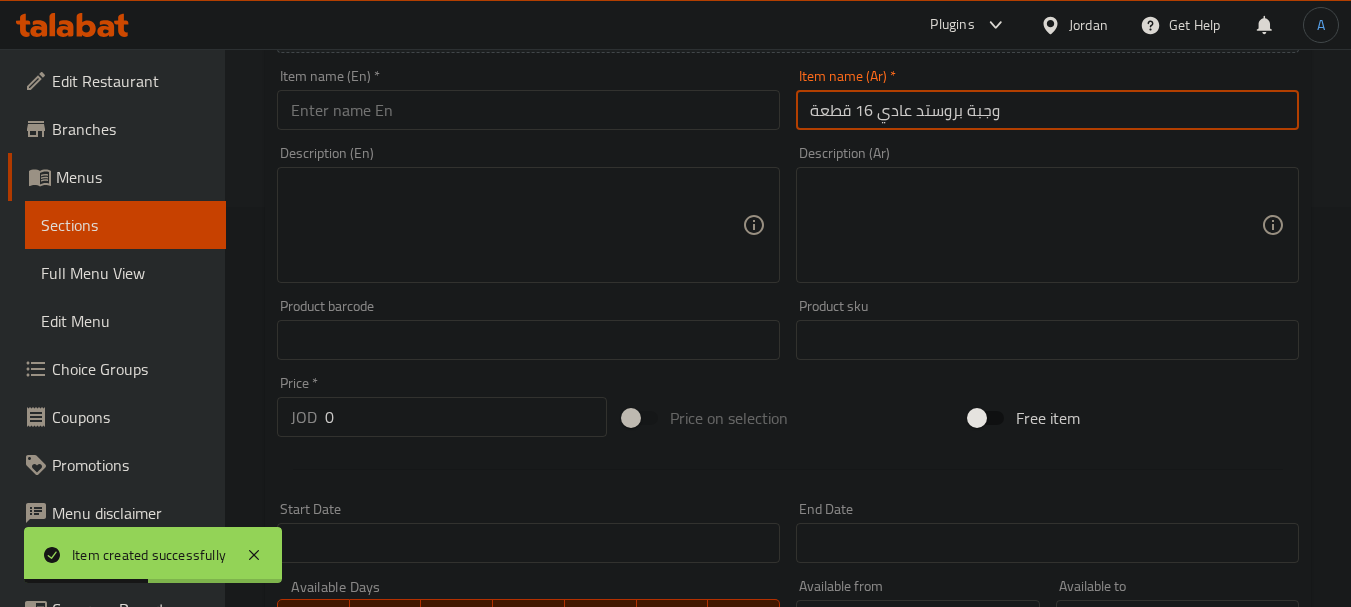 click at bounding box center (528, 110) 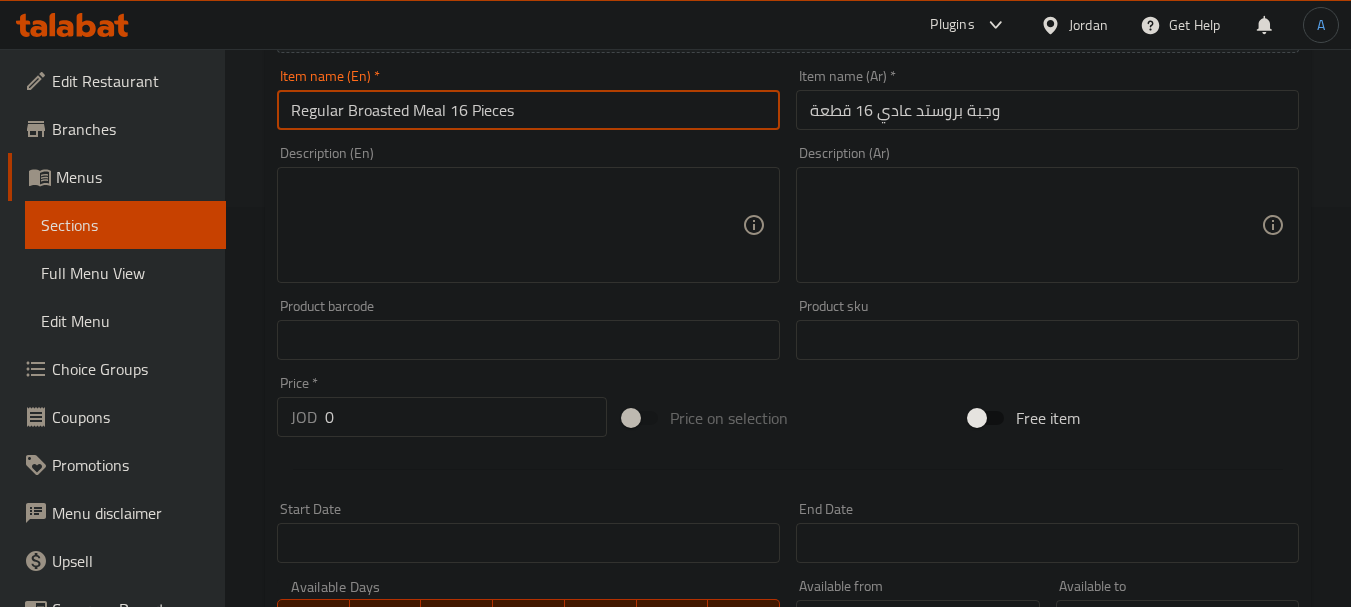 type on "Regular Broasted Meal 16 Pieces" 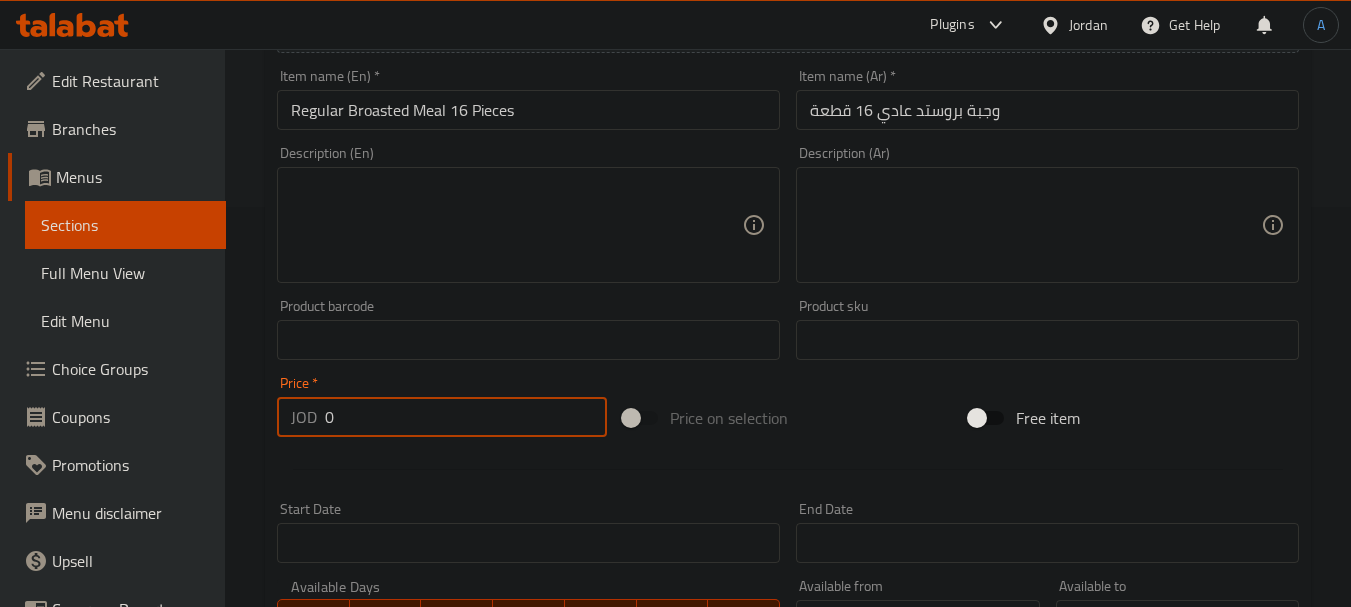 paste on "18." 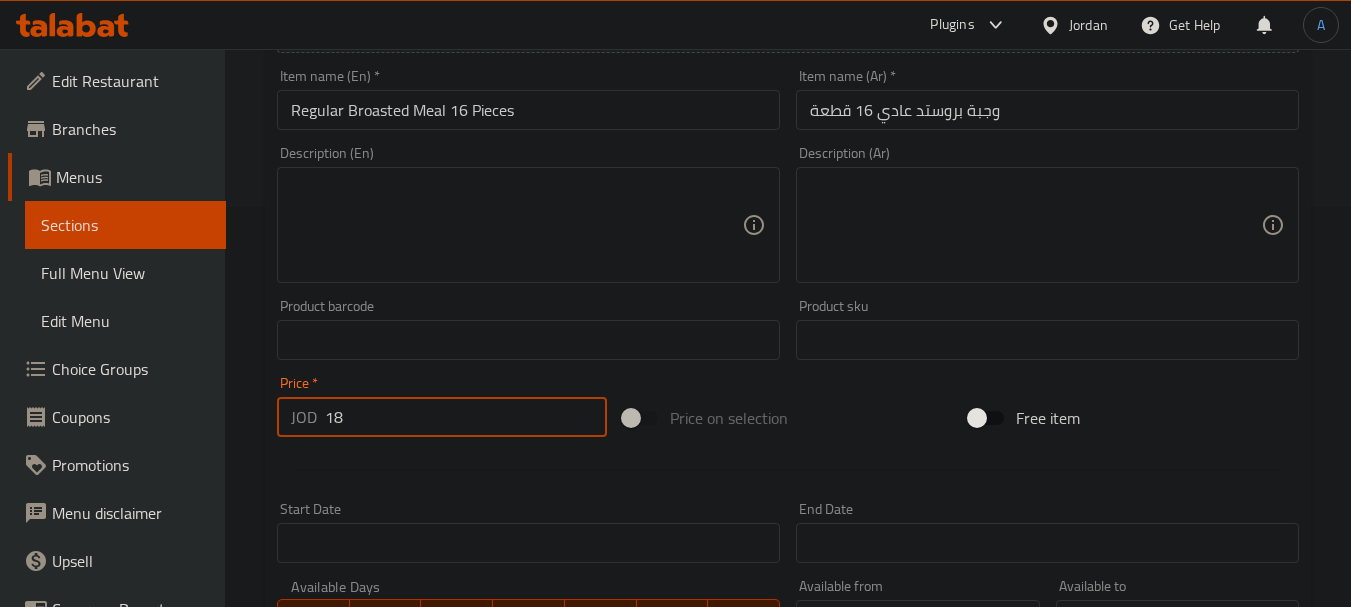 type 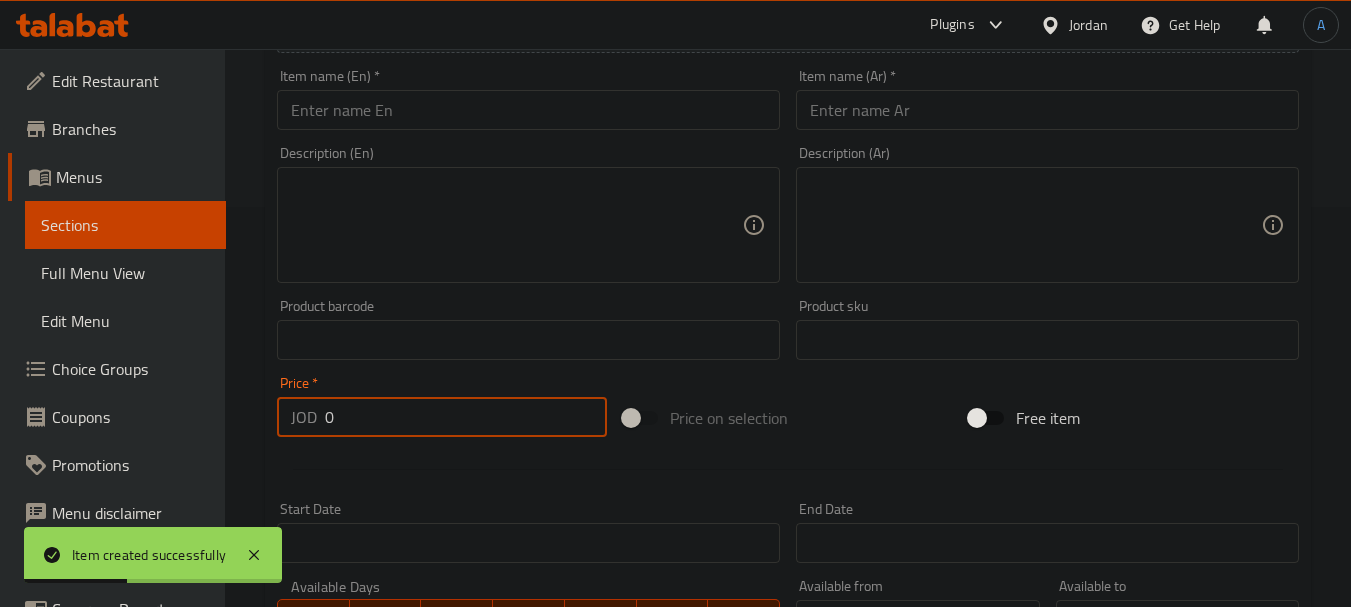 click at bounding box center (1047, 110) 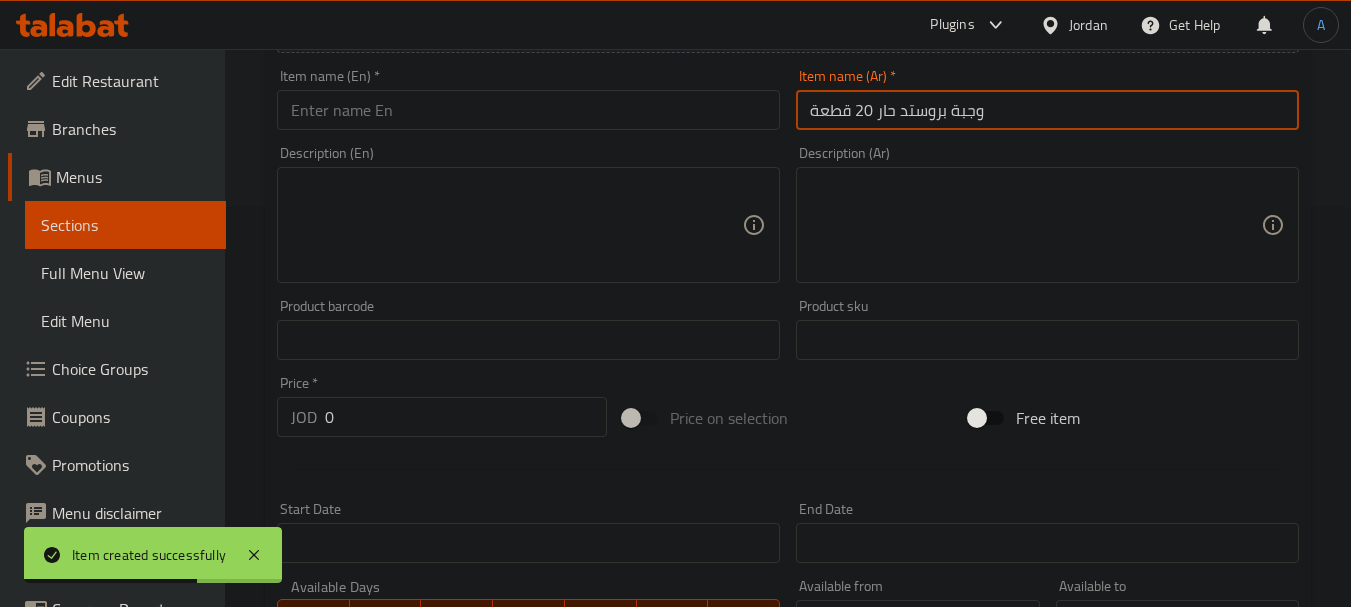 click at bounding box center [528, 110] 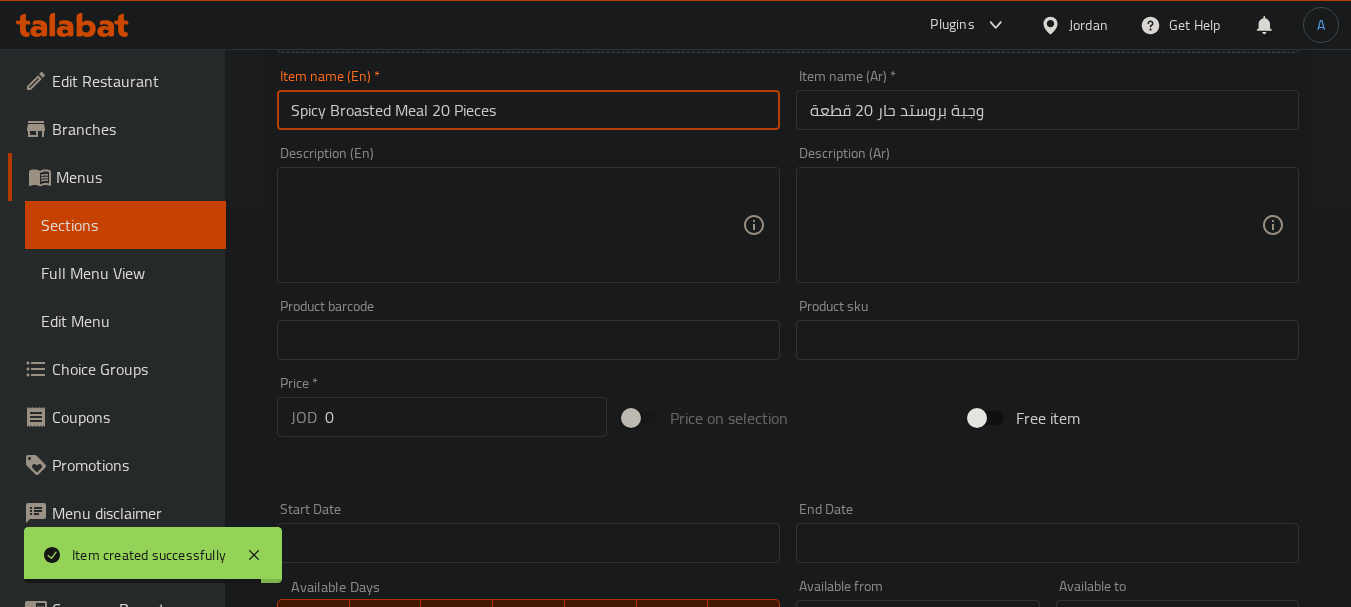 drag, startPoint x: 347, startPoint y: 422, endPoint x: 279, endPoint y: 420, distance: 68.0294 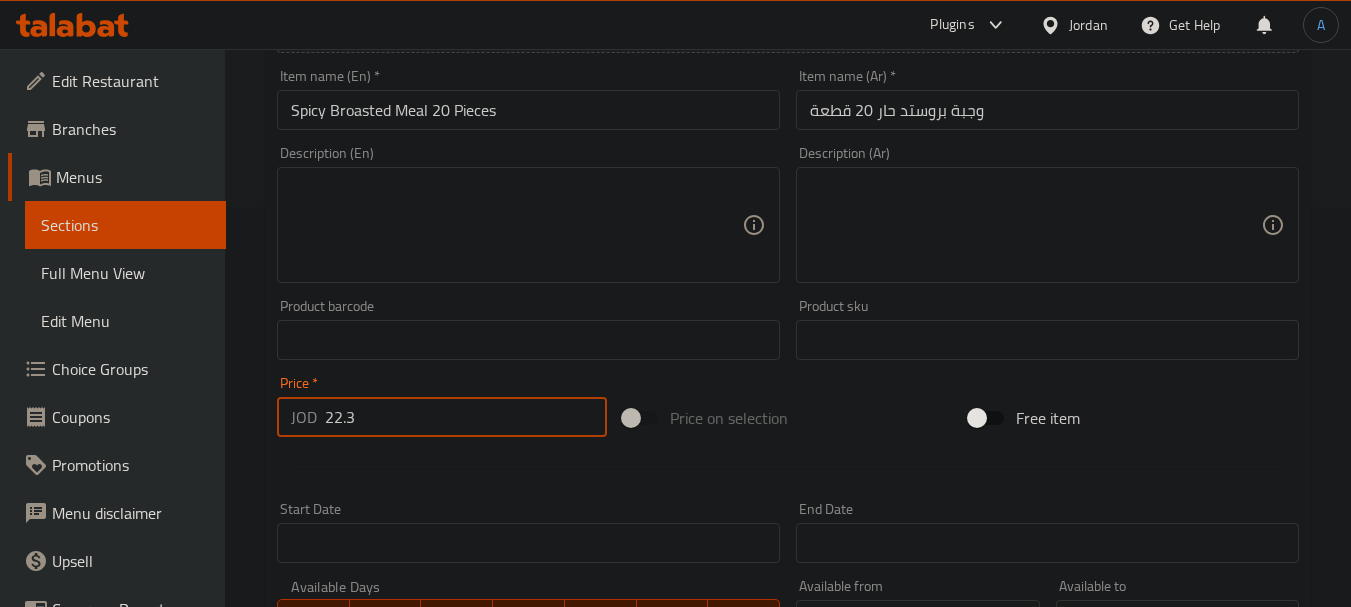 click on "Create" at bounding box center [398, 926] 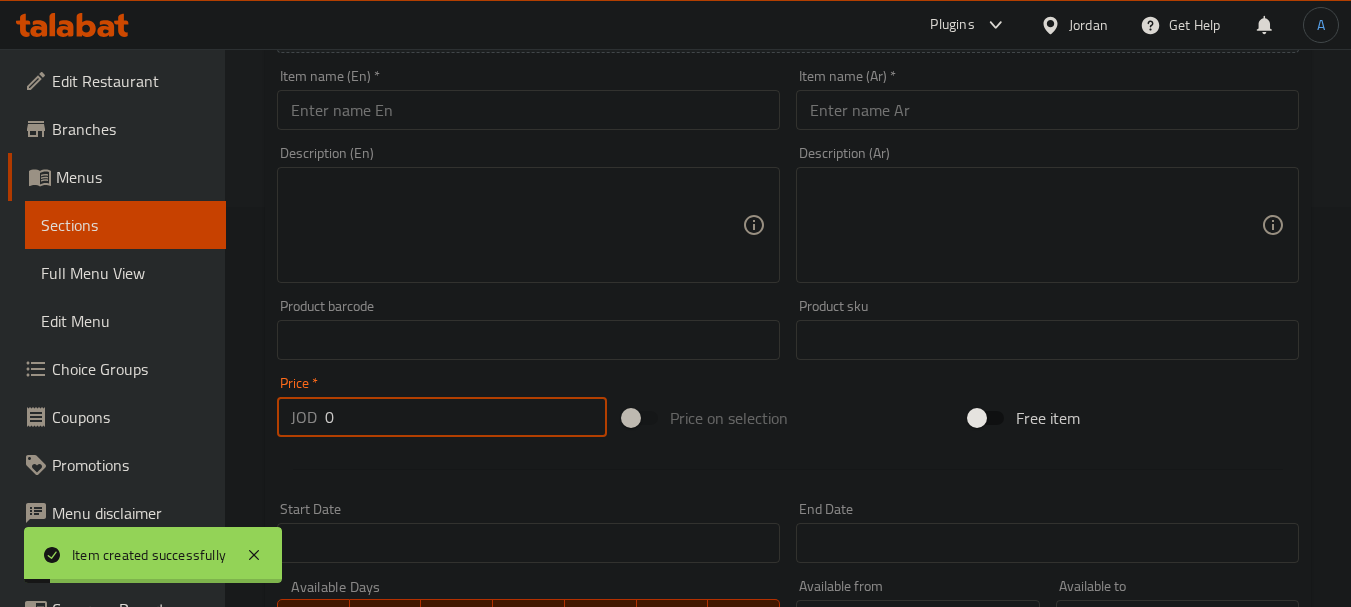 click at bounding box center (1047, 110) 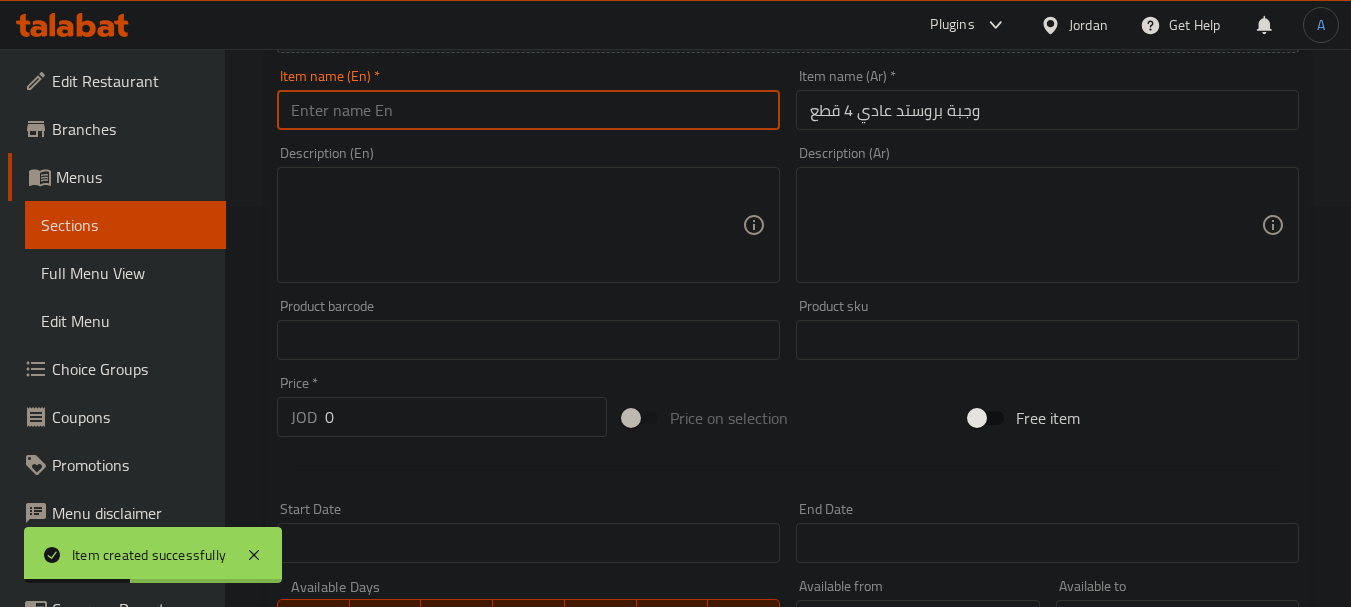 click at bounding box center [528, 110] 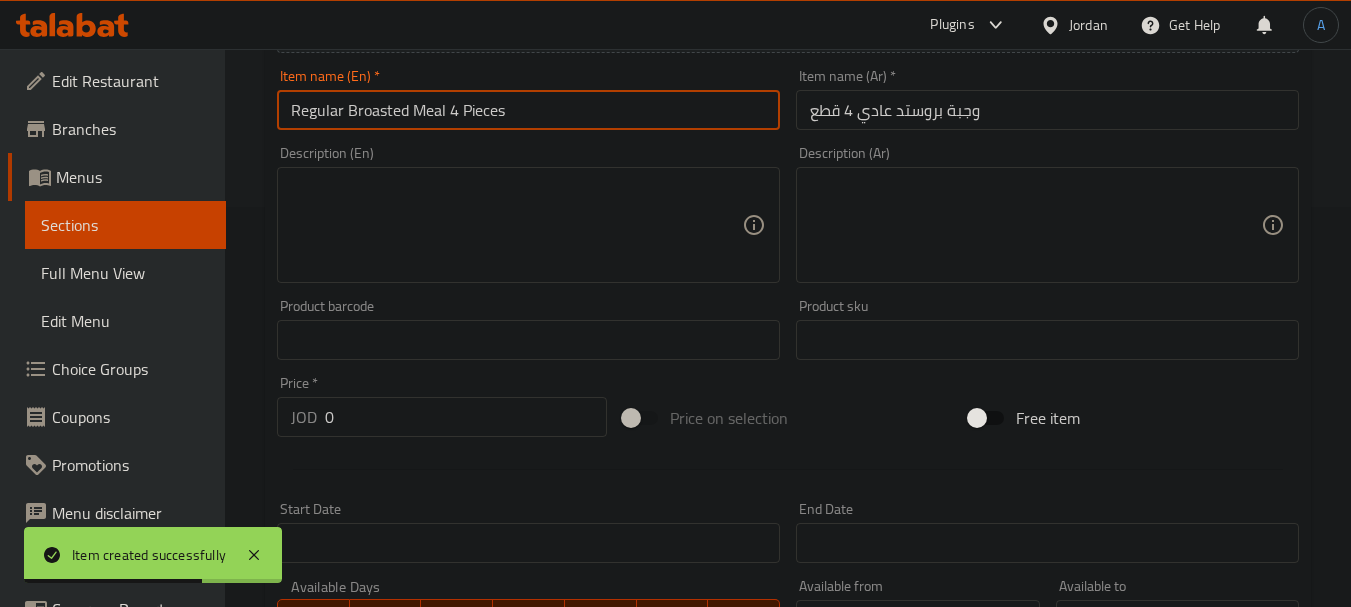 drag, startPoint x: 380, startPoint y: 413, endPoint x: 266, endPoint y: 410, distance: 114.03947 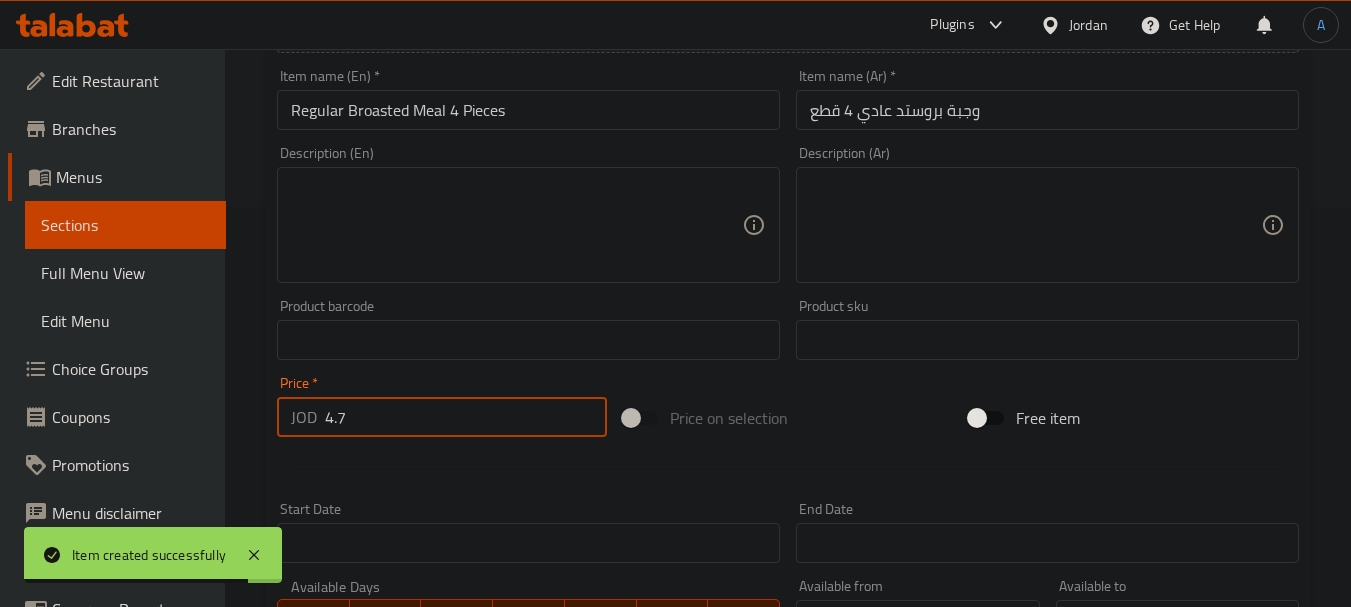 click on "Create" at bounding box center [398, 926] 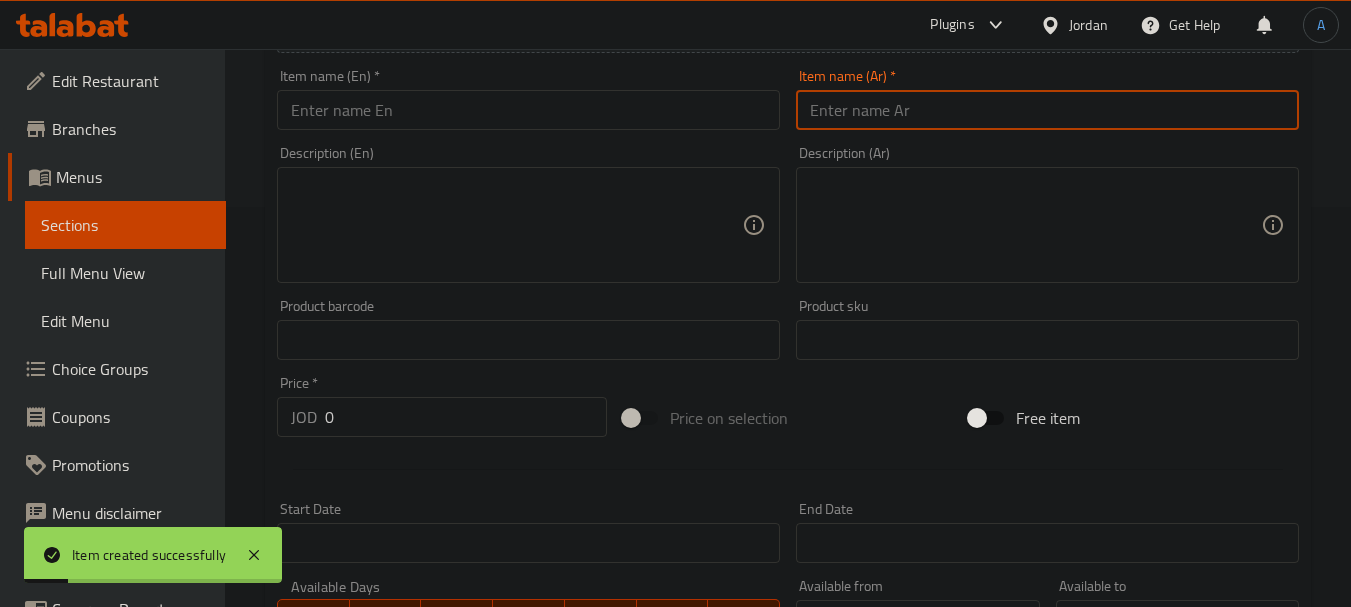 click at bounding box center [1047, 110] 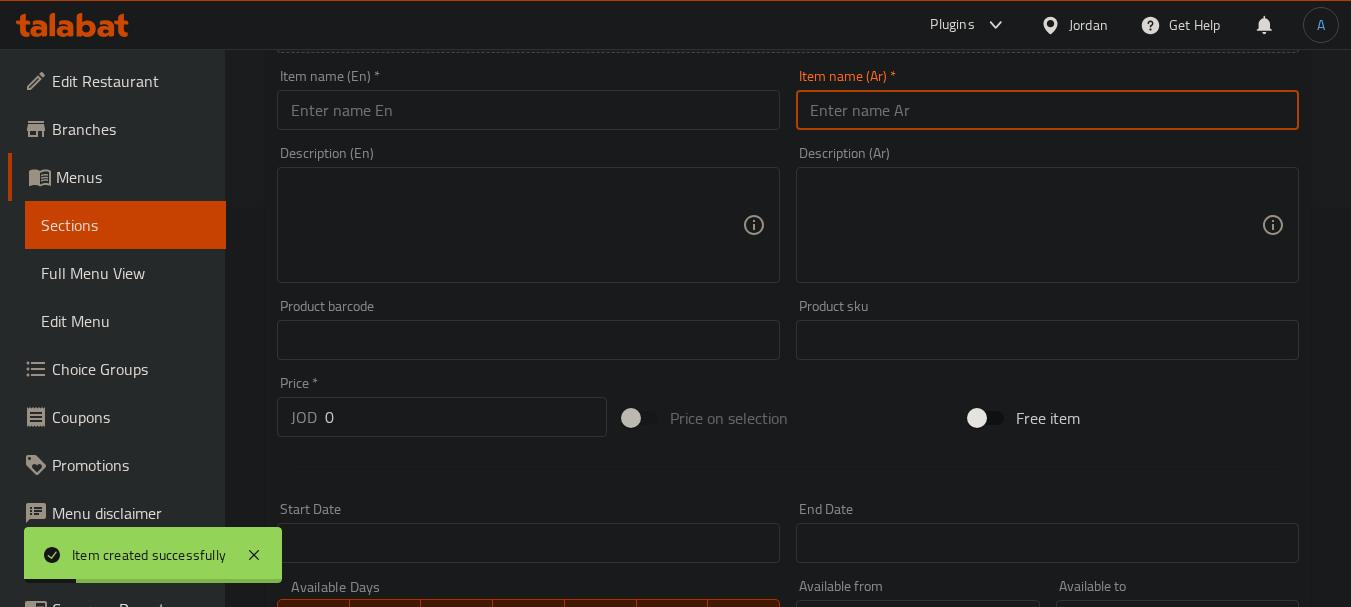 paste on "وجبة بروستد حار 8 قطع" 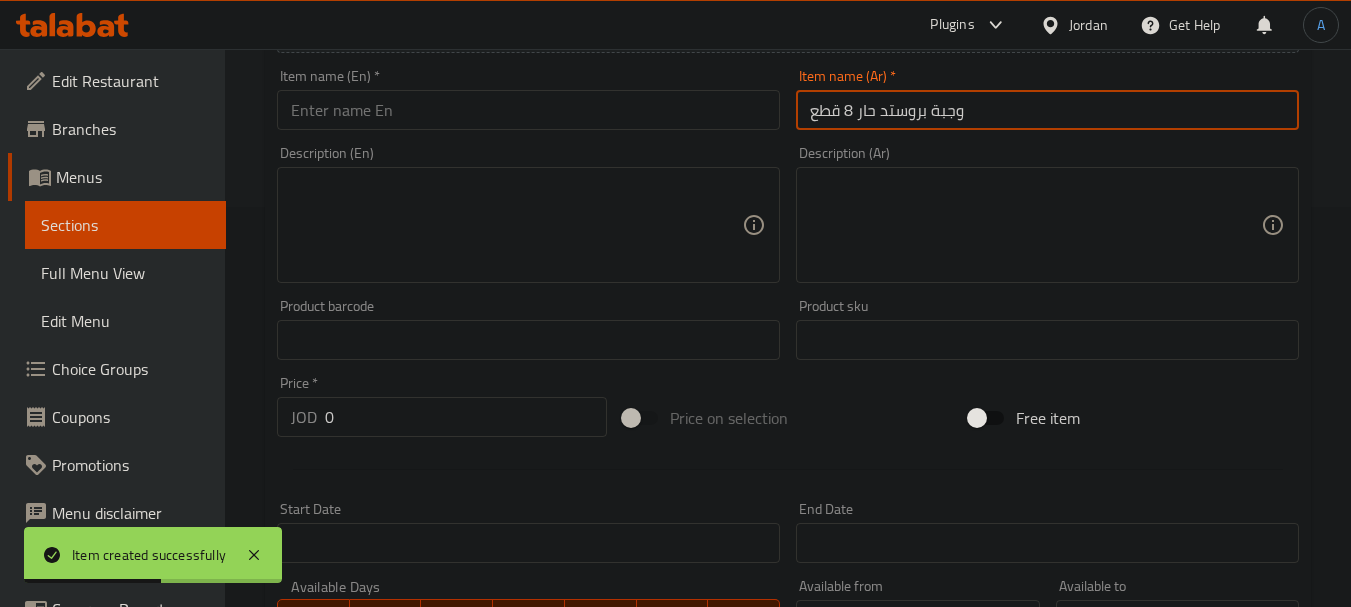 click at bounding box center (528, 110) 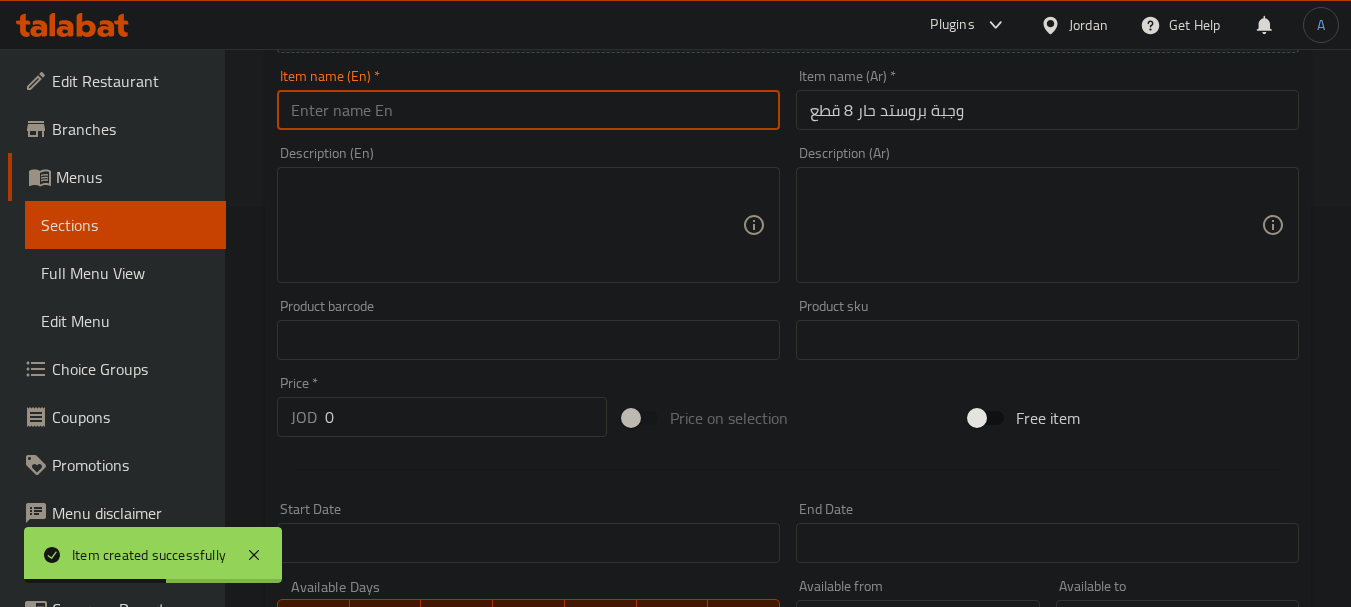 paste on "8-piece spicy broasted meal" 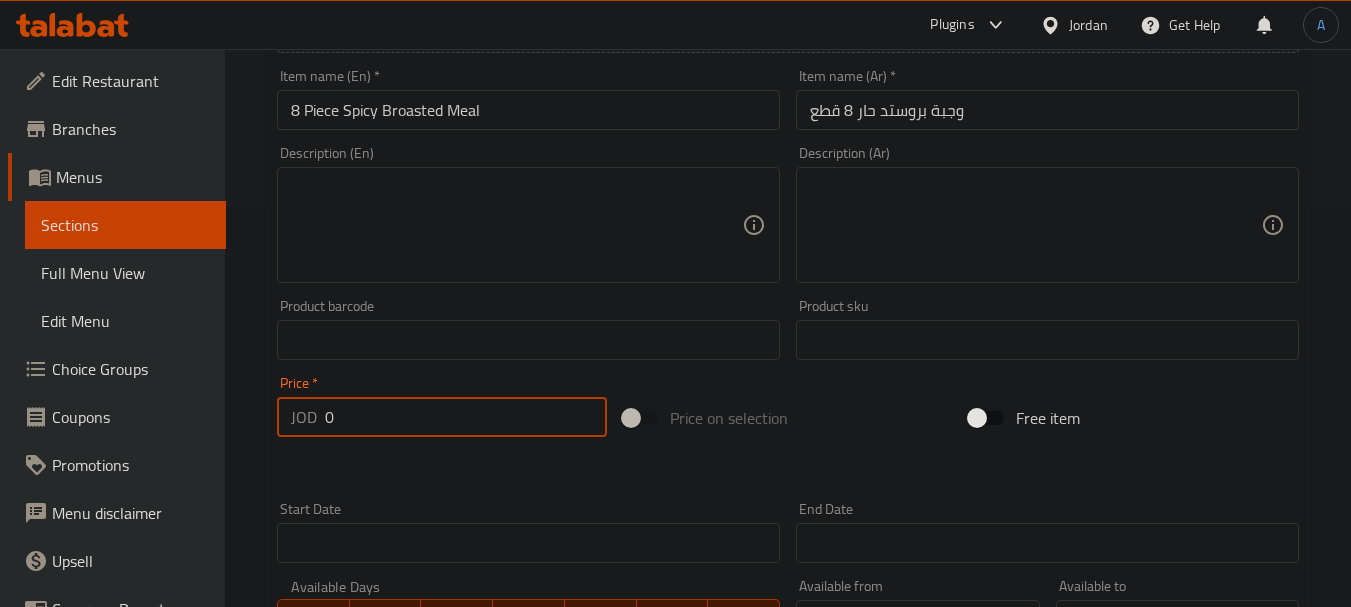 drag, startPoint x: 248, startPoint y: 407, endPoint x: 211, endPoint y: 395, distance: 38.8973 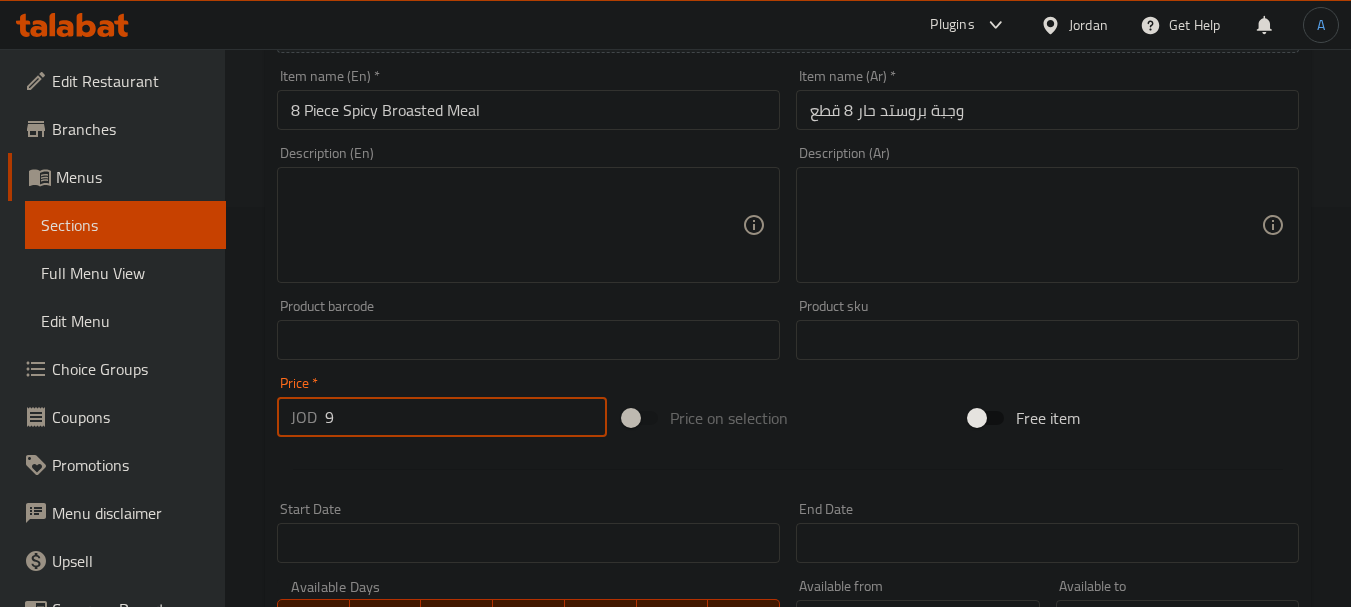 click on "Create" at bounding box center (398, 926) 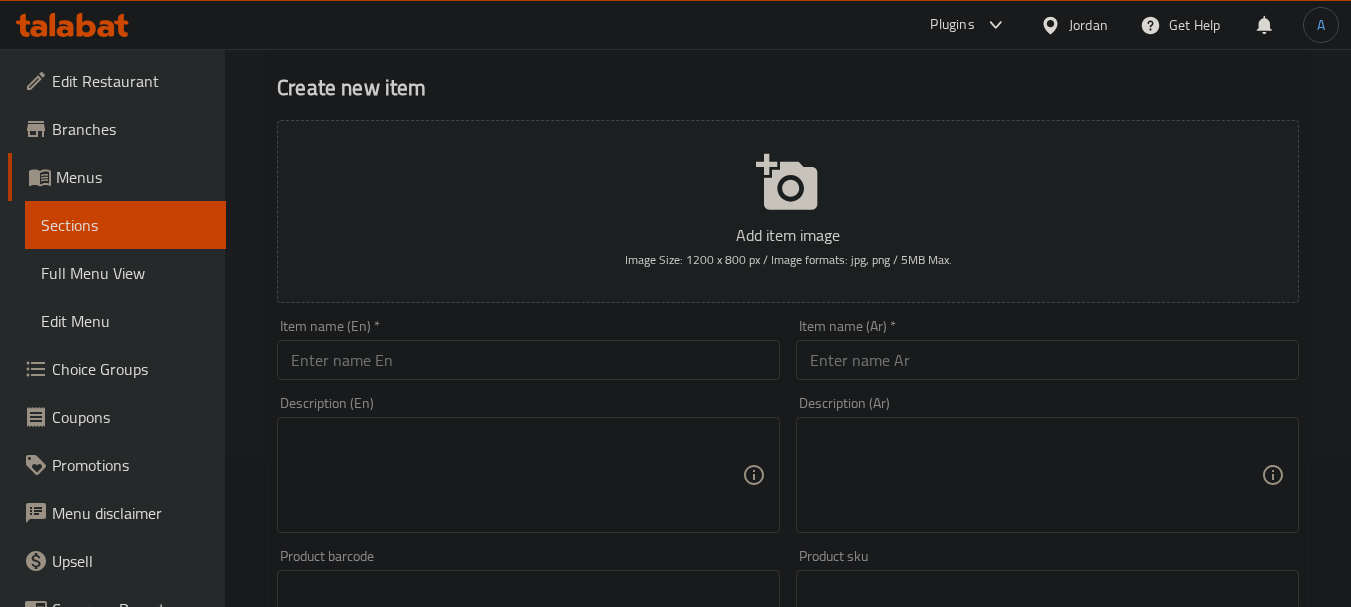scroll, scrollTop: 0, scrollLeft: 0, axis: both 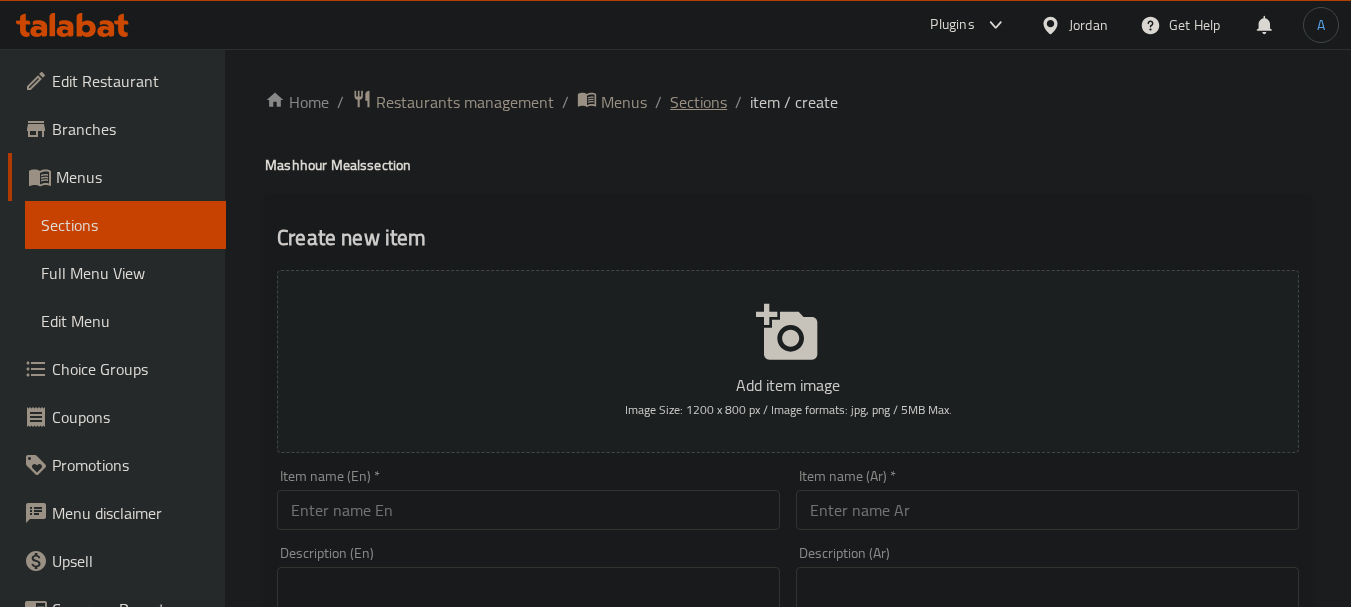 click on "Sections" at bounding box center (698, 102) 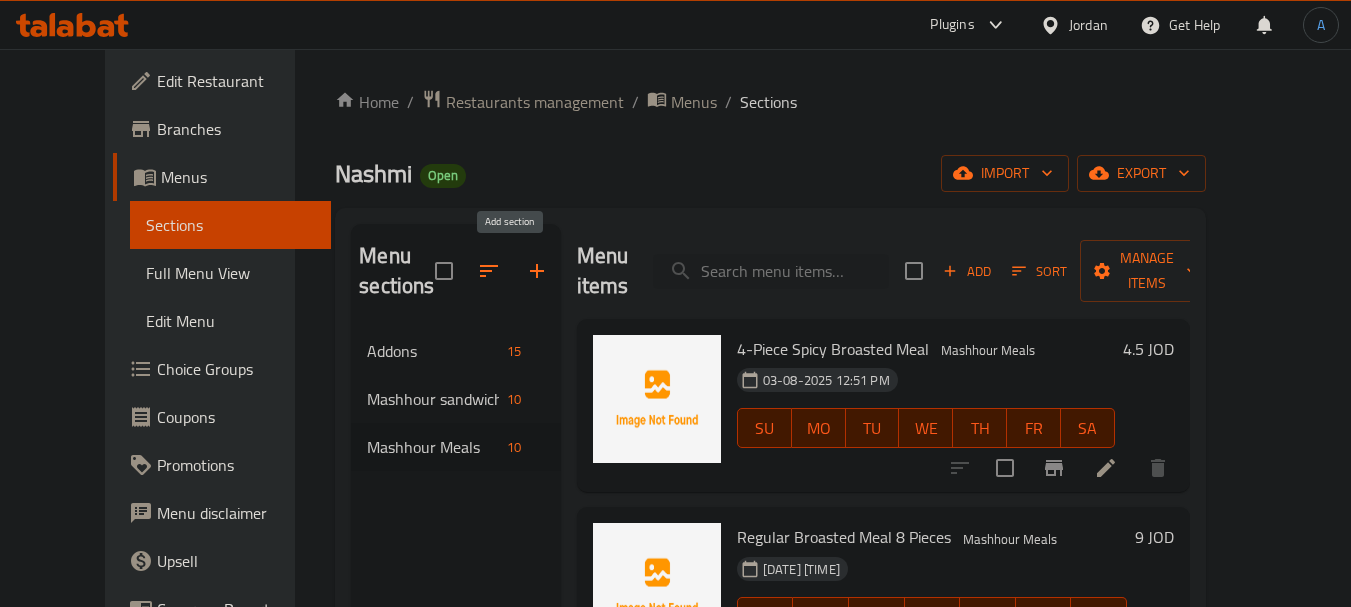 click 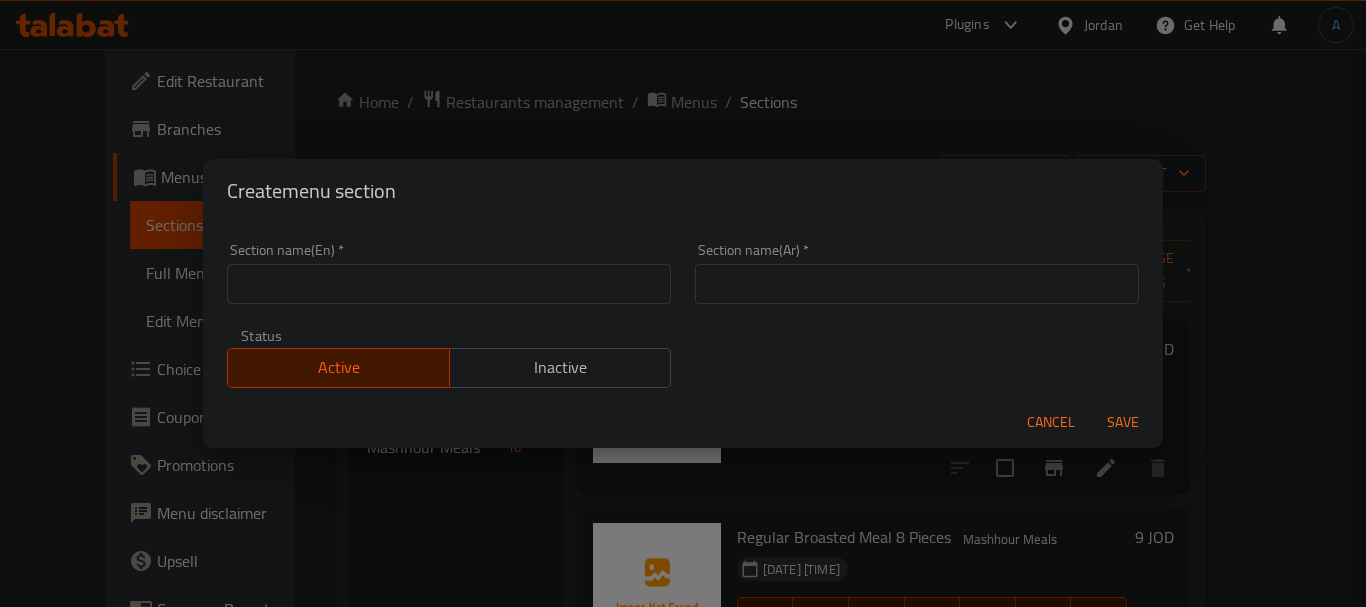 click at bounding box center (917, 284) 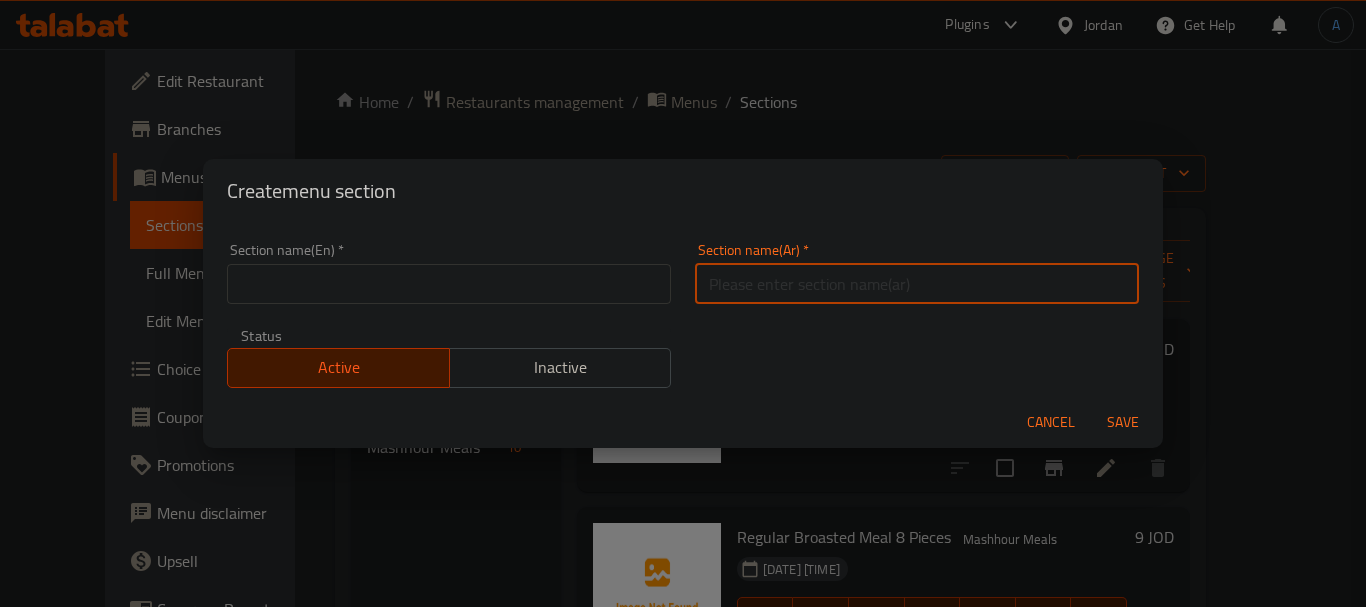 paste on "تشك إن" 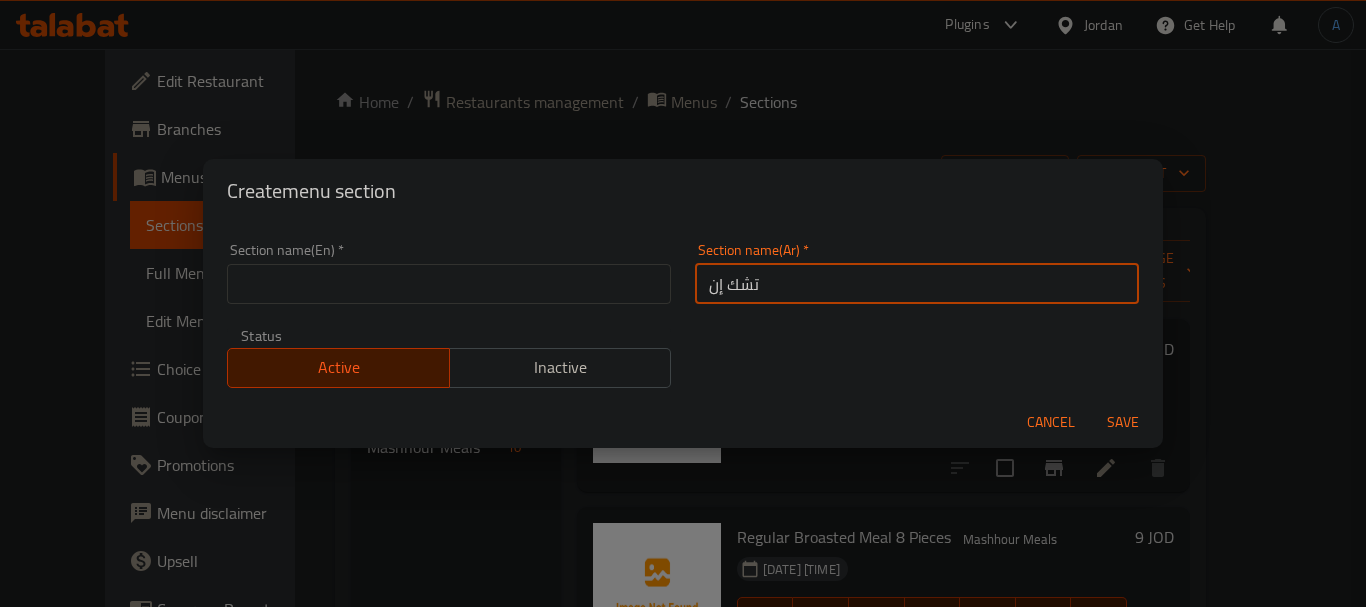 click at bounding box center (449, 284) 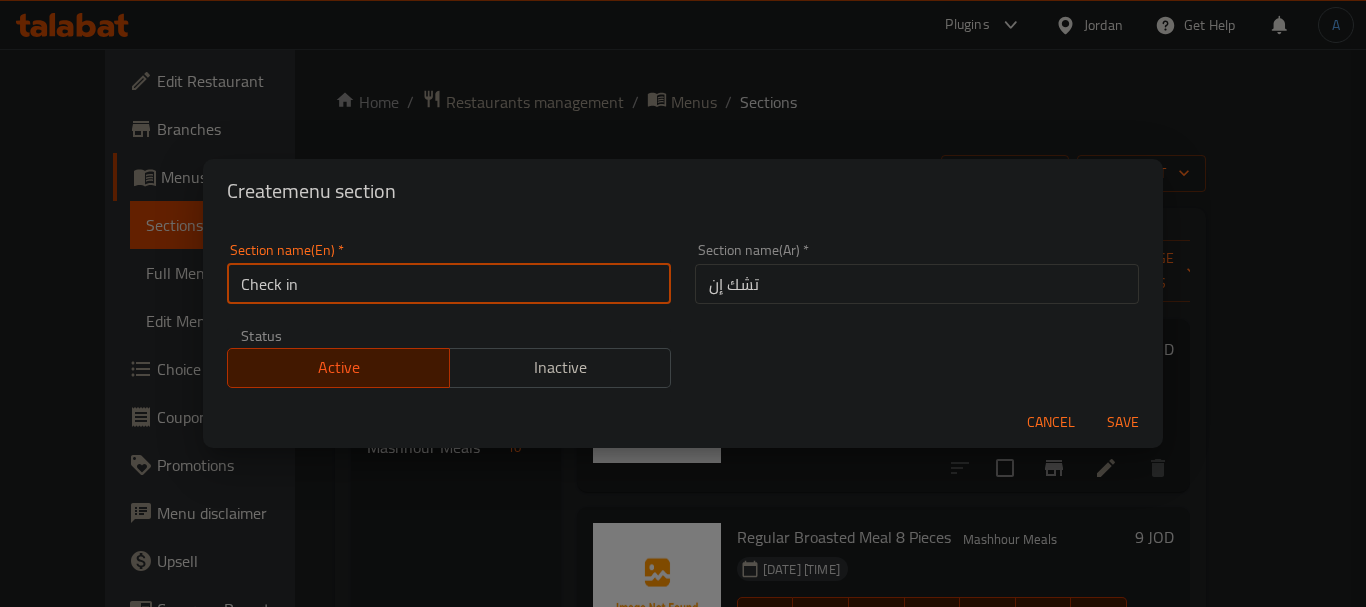 click on "Save" at bounding box center (1123, 422) 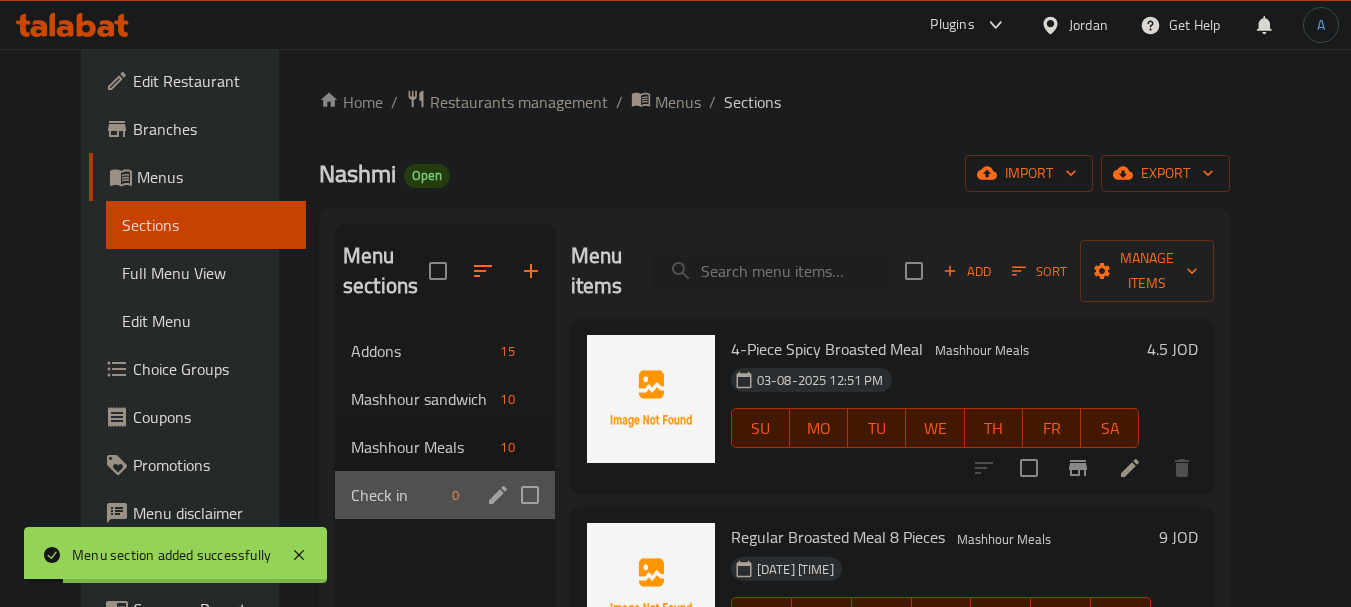 click on "Check in 0" at bounding box center (445, 495) 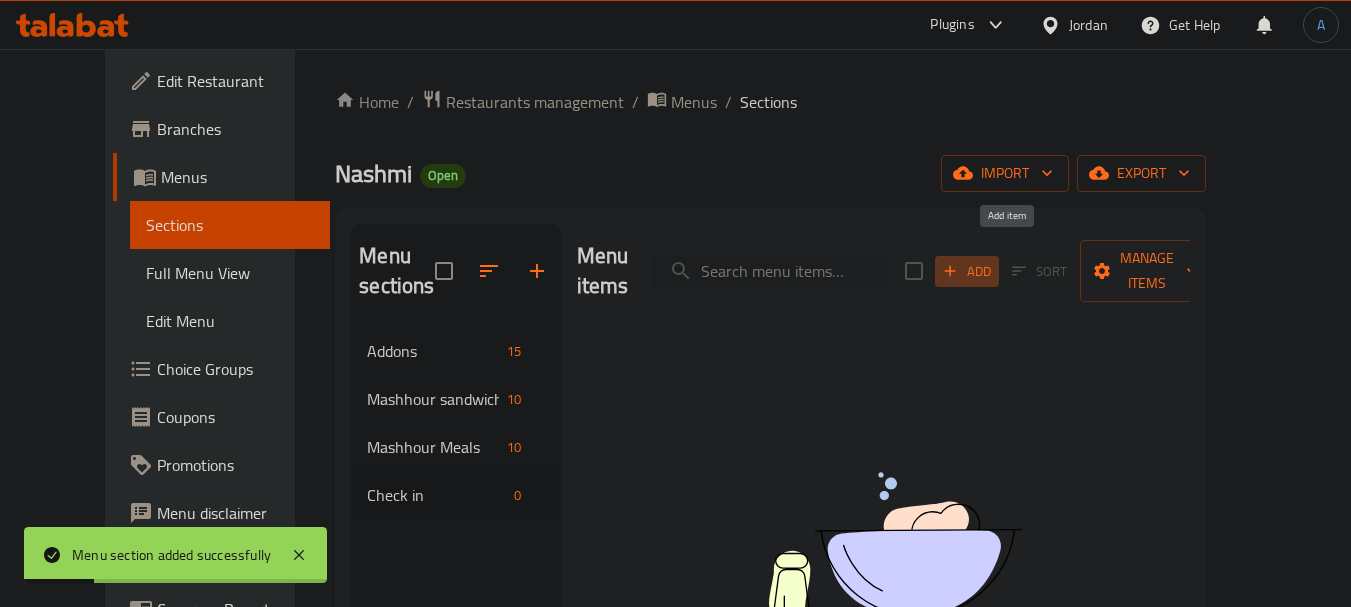 click on "Add" at bounding box center [967, 271] 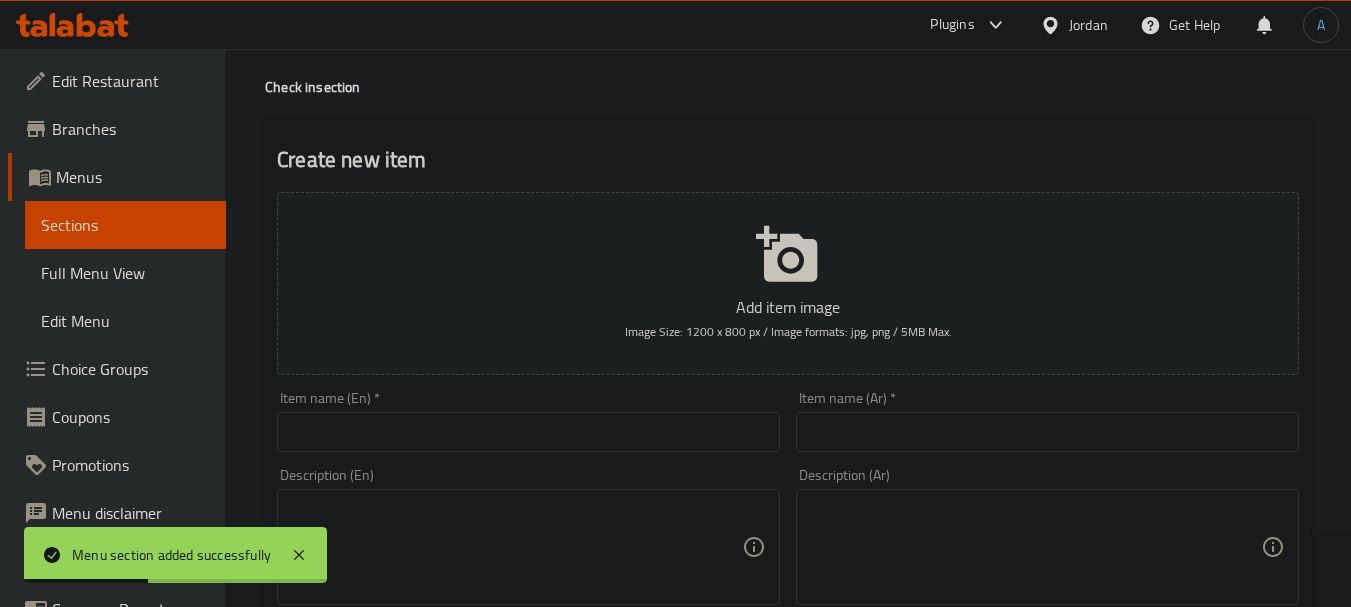 scroll, scrollTop: 100, scrollLeft: 0, axis: vertical 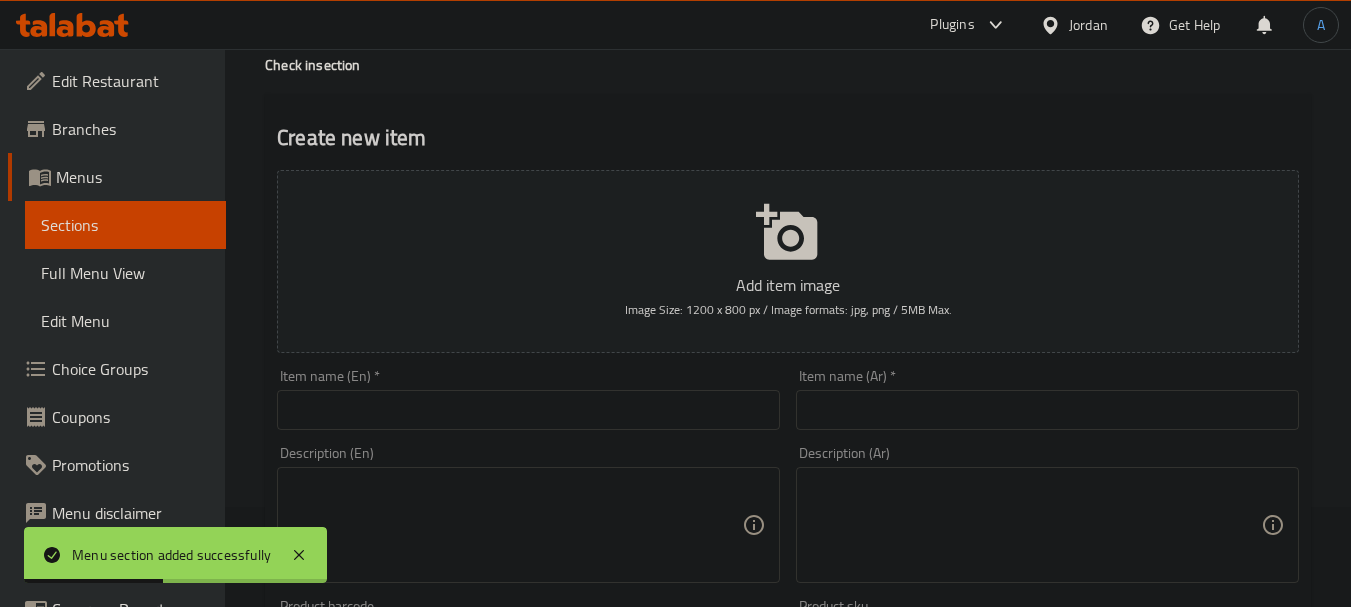 click at bounding box center [1047, 410] 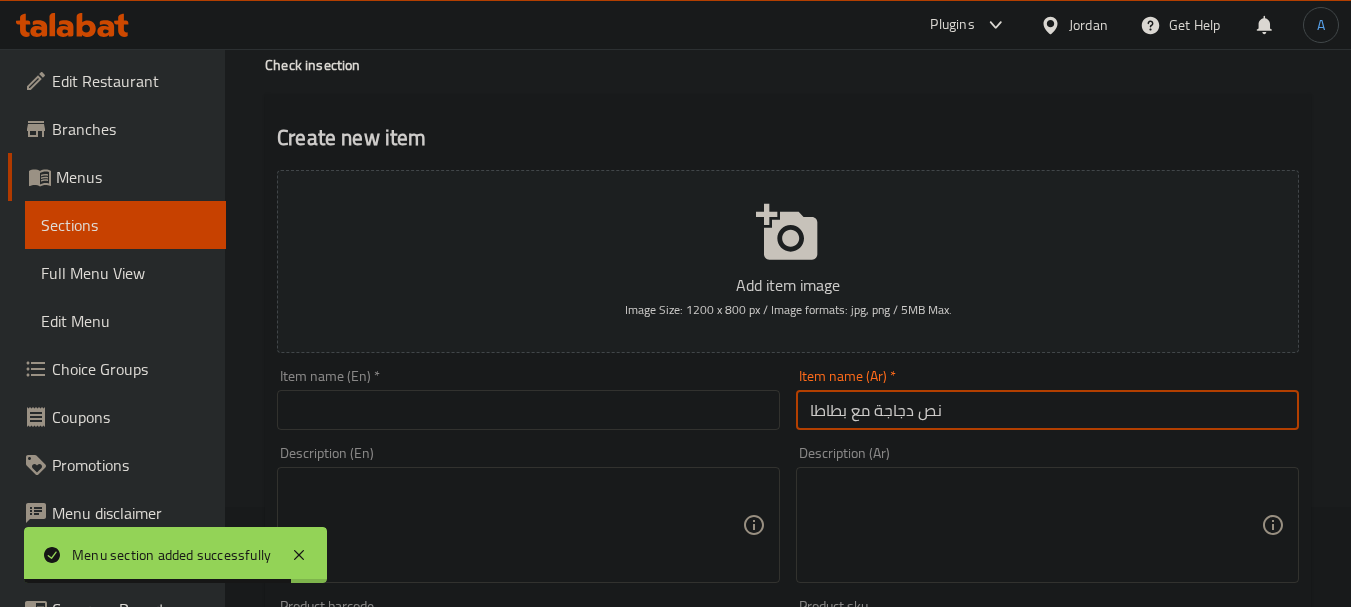click at bounding box center (528, 410) 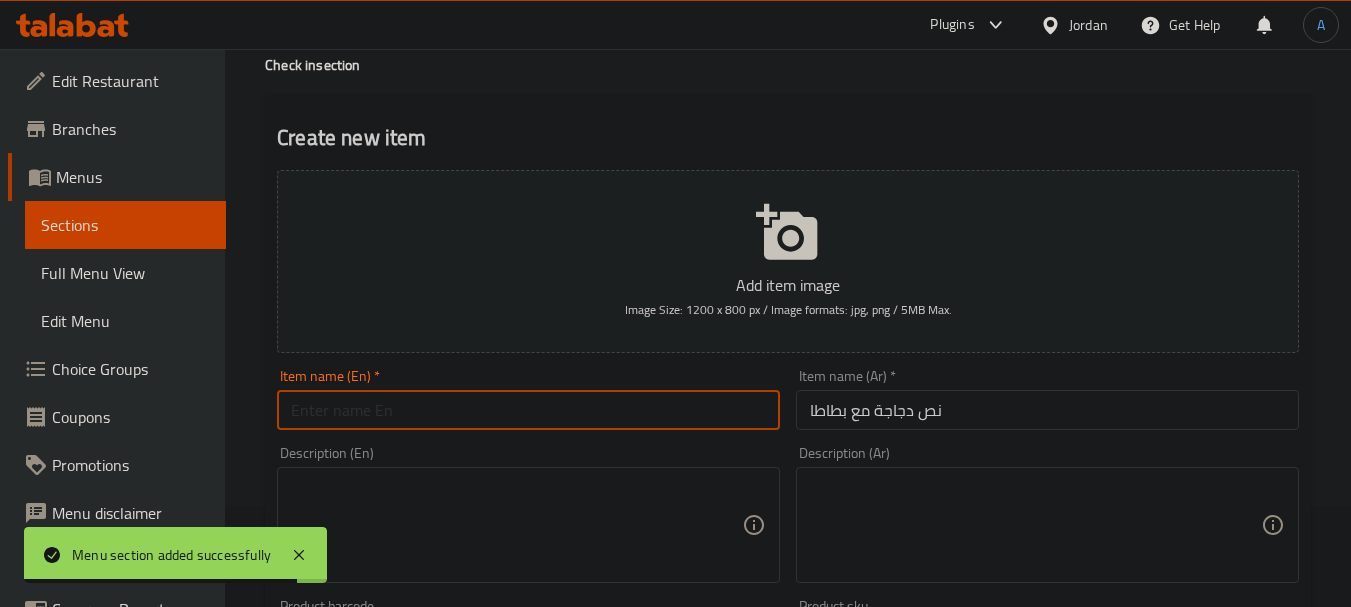 paste on "Half a chicken with potatoes" 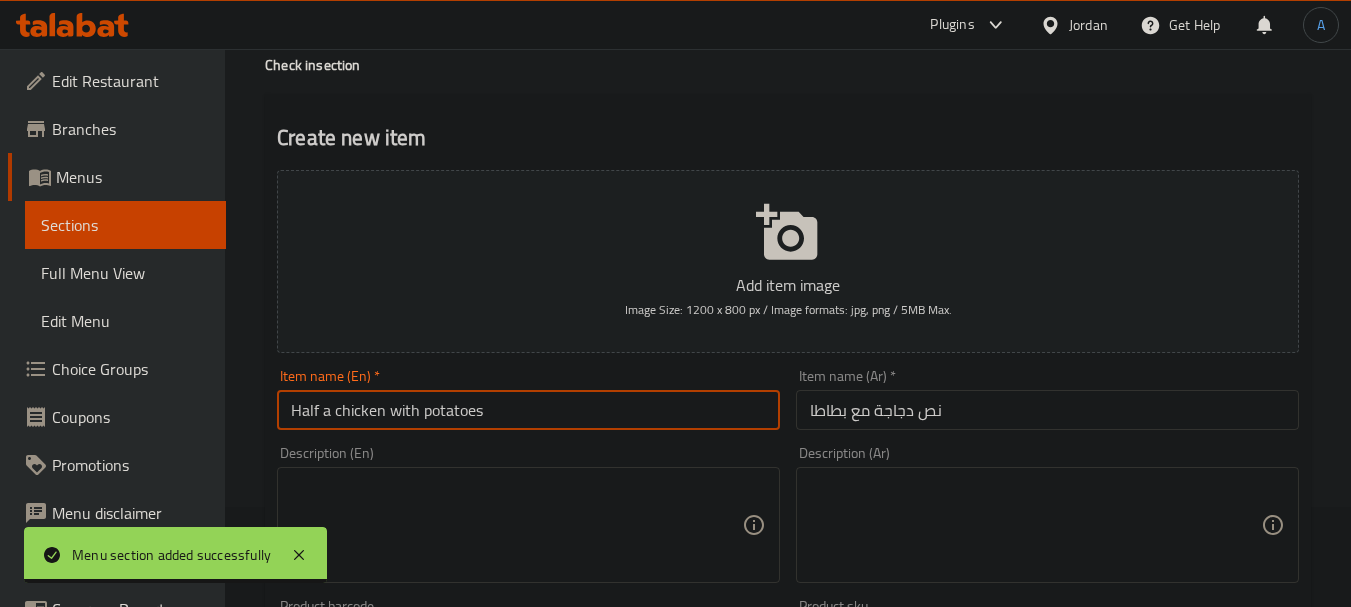 click on "Half a chicken with potatoes" at bounding box center [528, 410] 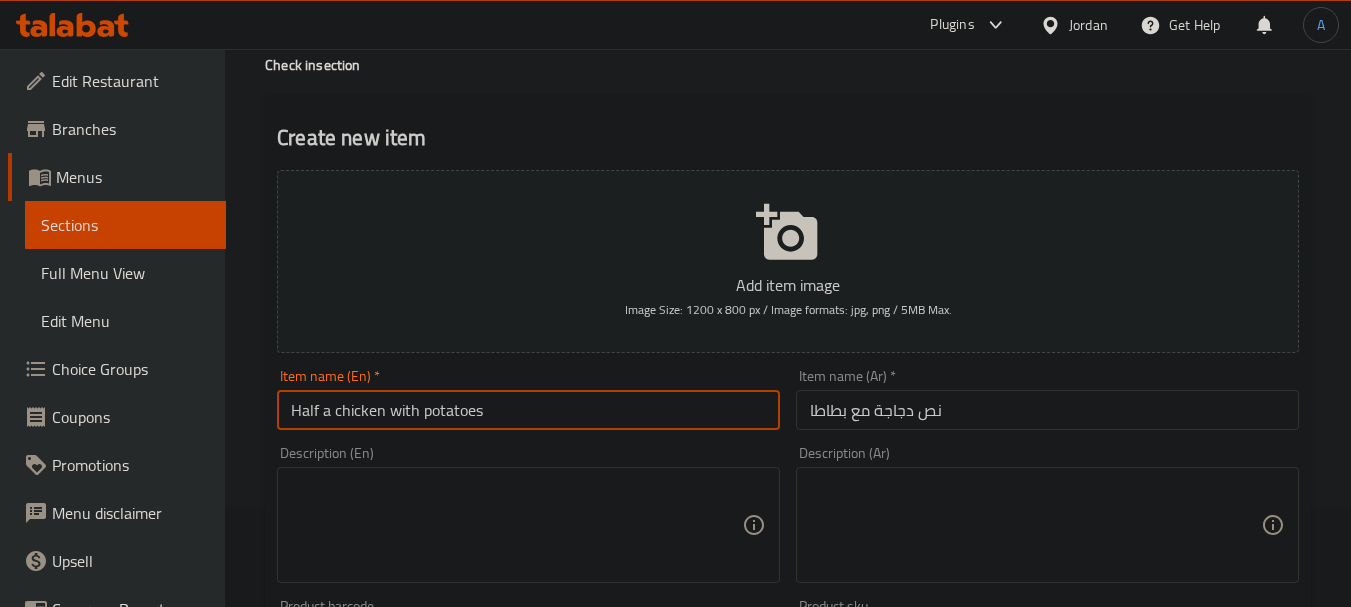 click on "Half a chicken with potatoes" at bounding box center (528, 410) 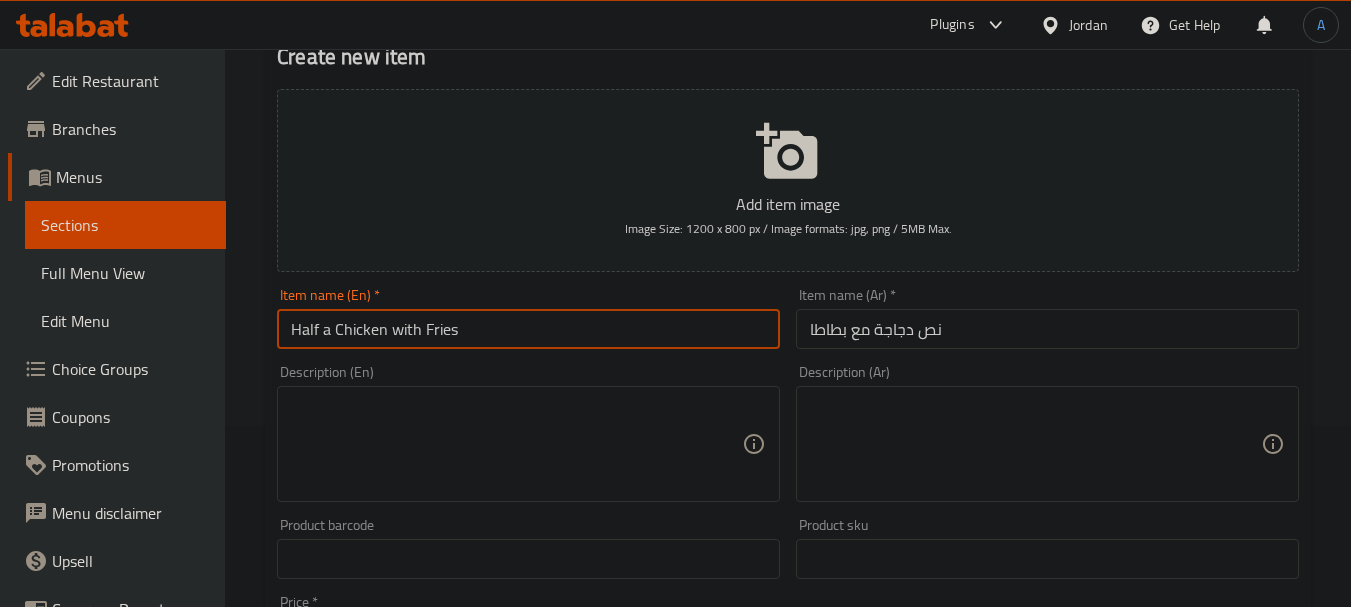 scroll, scrollTop: 400, scrollLeft: 0, axis: vertical 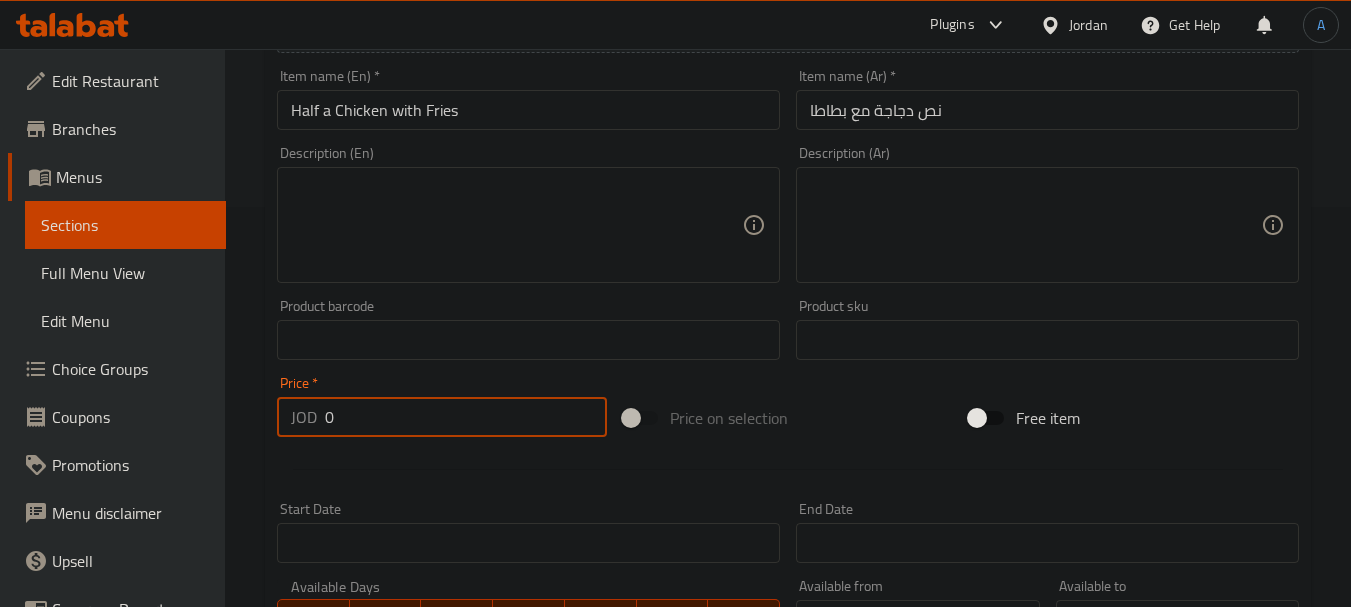 drag, startPoint x: 377, startPoint y: 421, endPoint x: 218, endPoint y: 407, distance: 159.61516 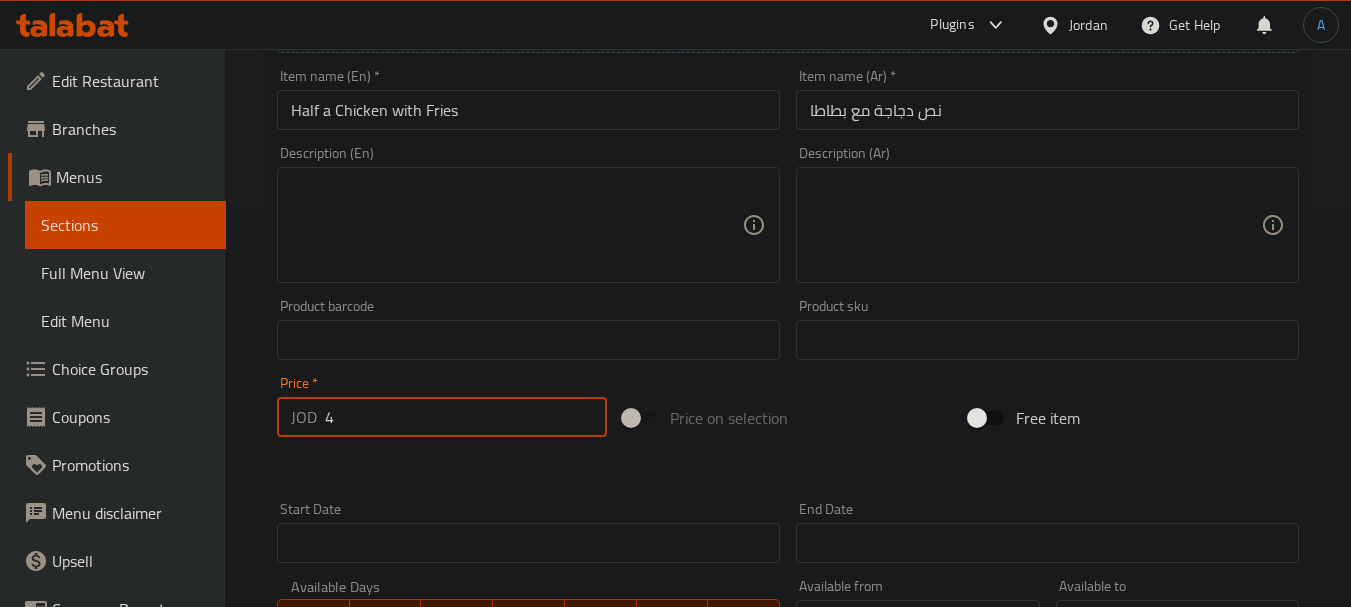 click on "Create" at bounding box center (398, 926) 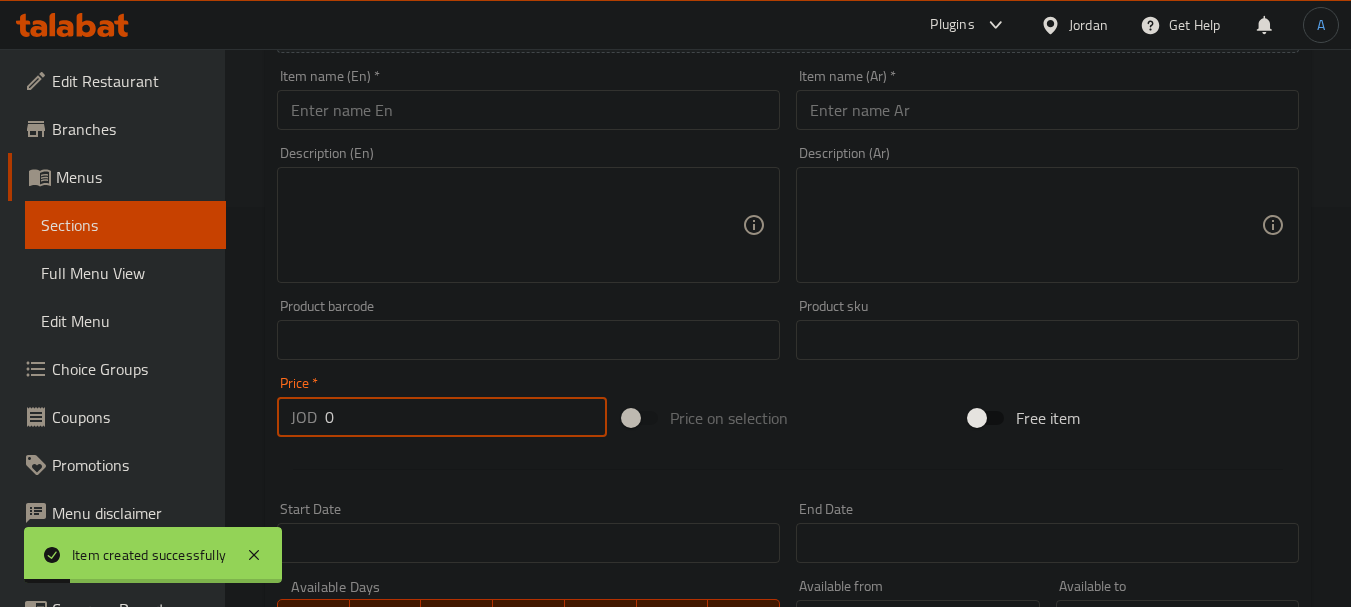 click at bounding box center (1047, 110) 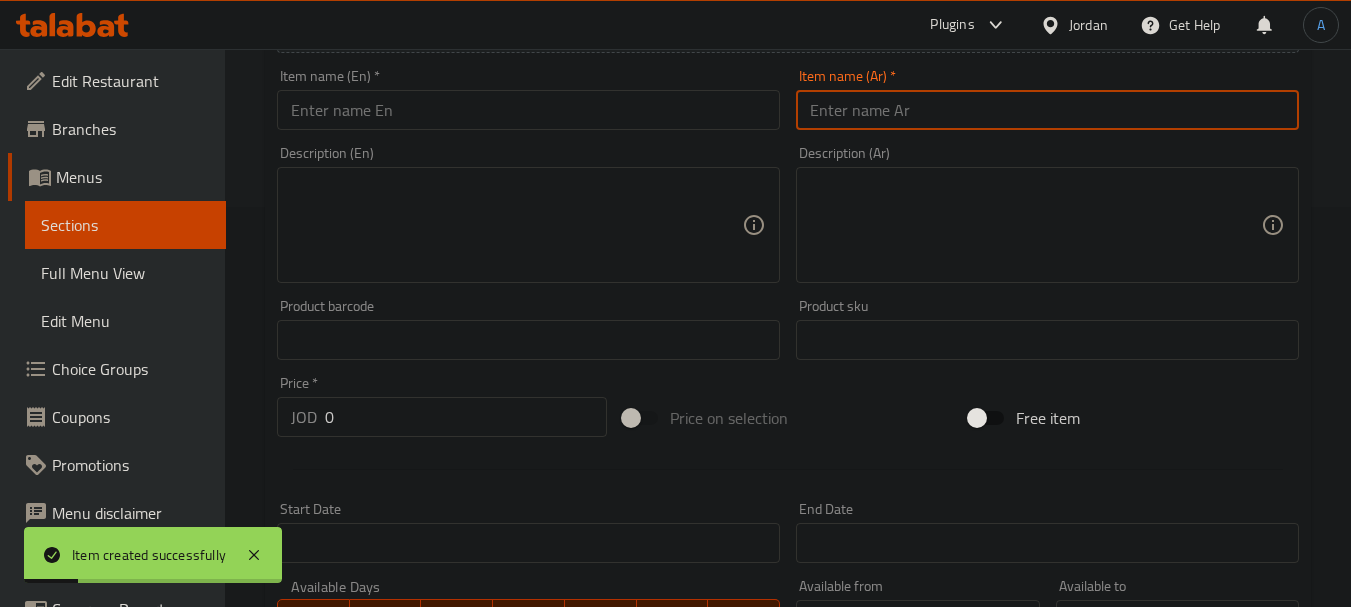 paste on "دجاجة مع بطاطا" 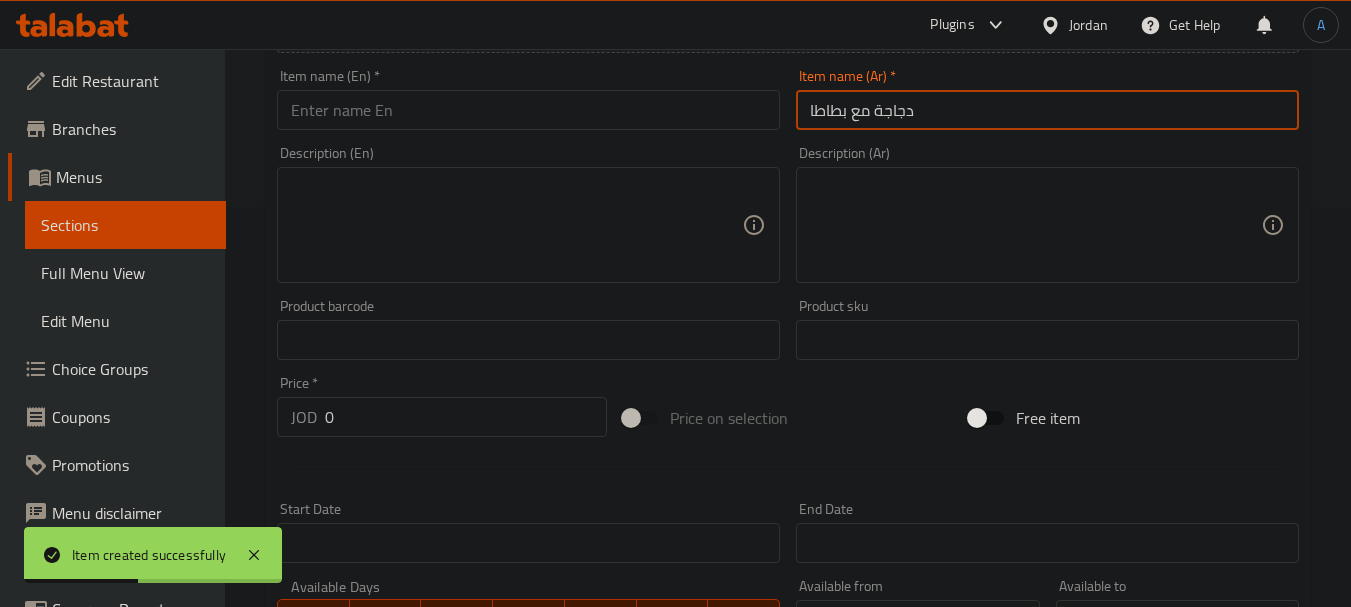 click at bounding box center [528, 110] 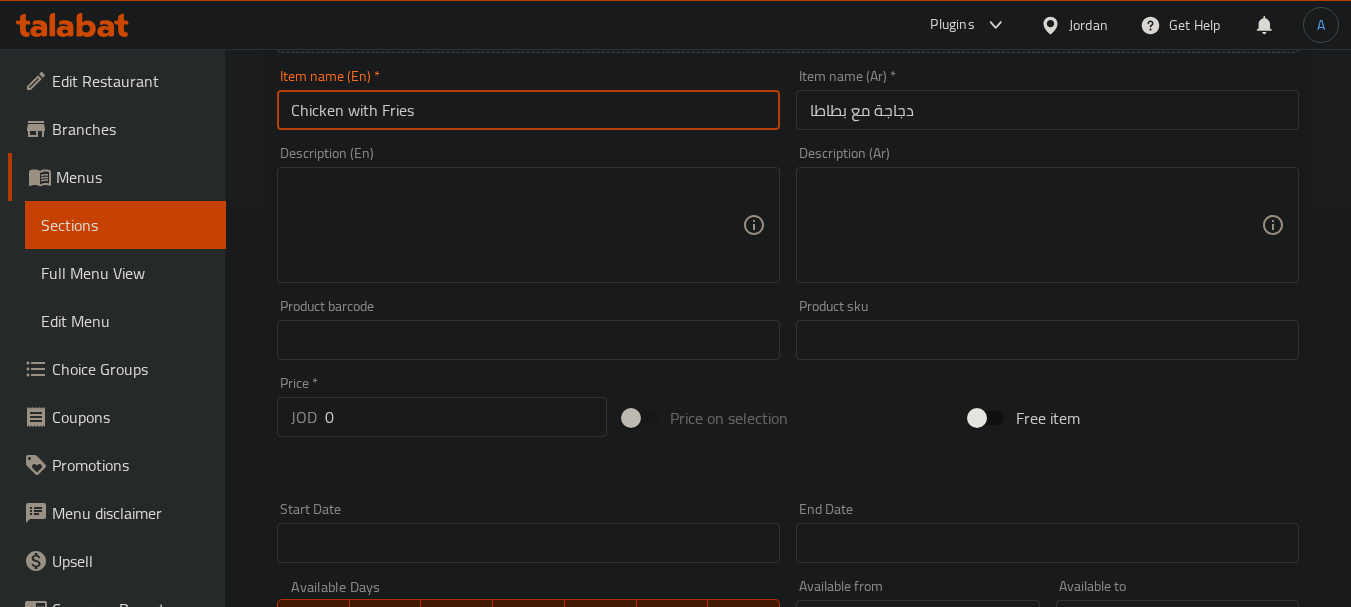 drag, startPoint x: 364, startPoint y: 419, endPoint x: 253, endPoint y: 413, distance: 111.16204 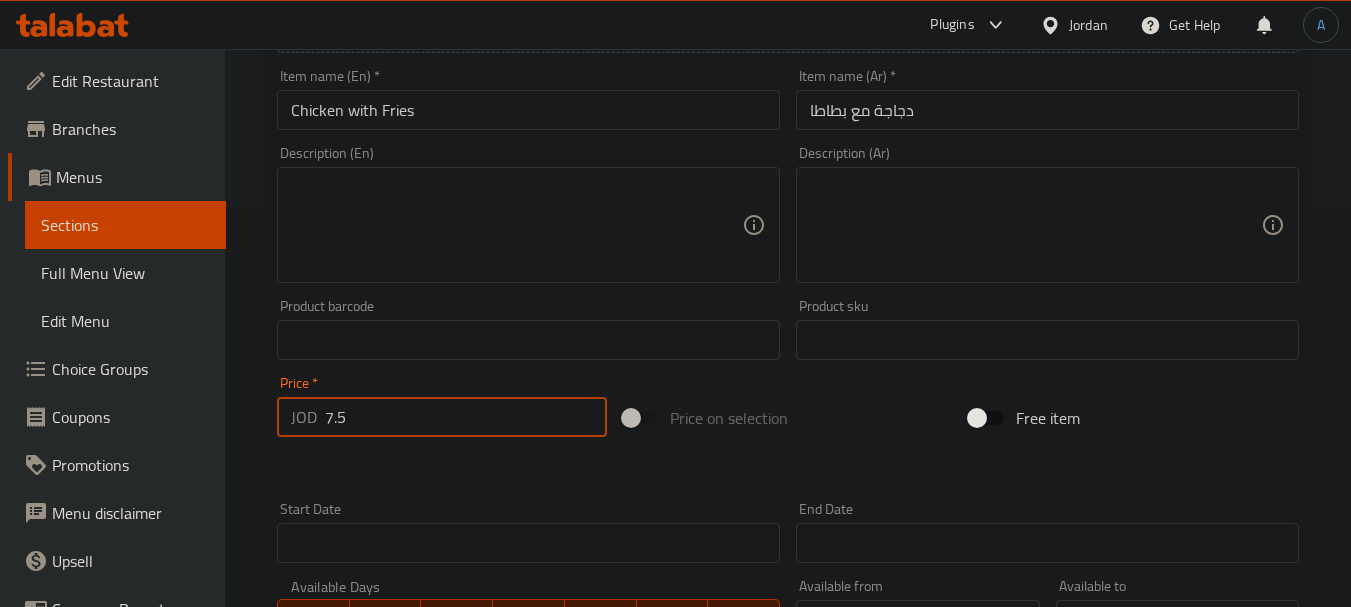 click on "Create" at bounding box center [398, 926] 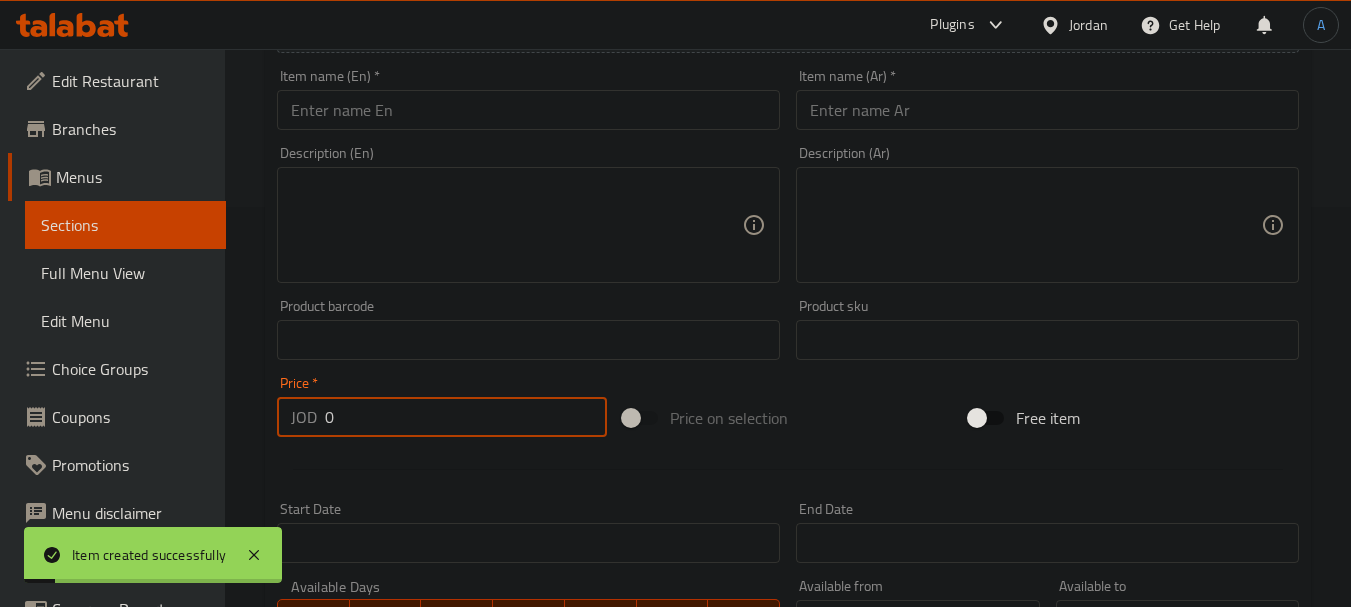 click on "Item name (Ar)   * Item name (Ar)  *" at bounding box center [1047, 99] 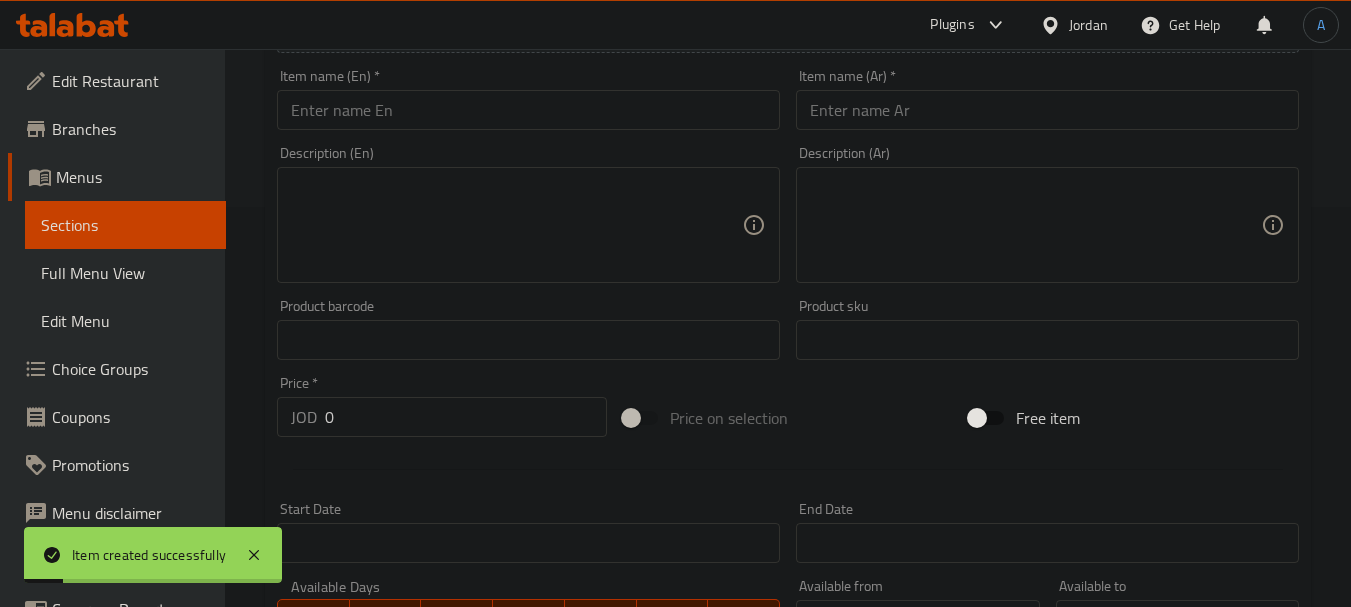 click at bounding box center (1047, 110) 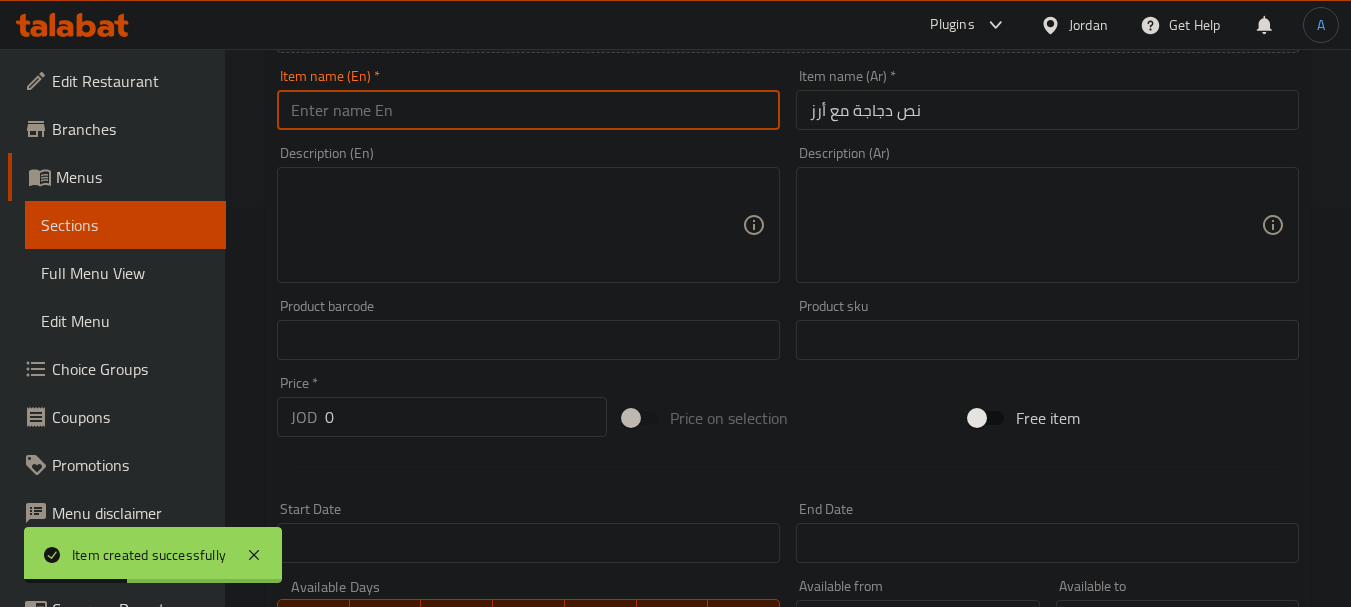 click at bounding box center (528, 110) 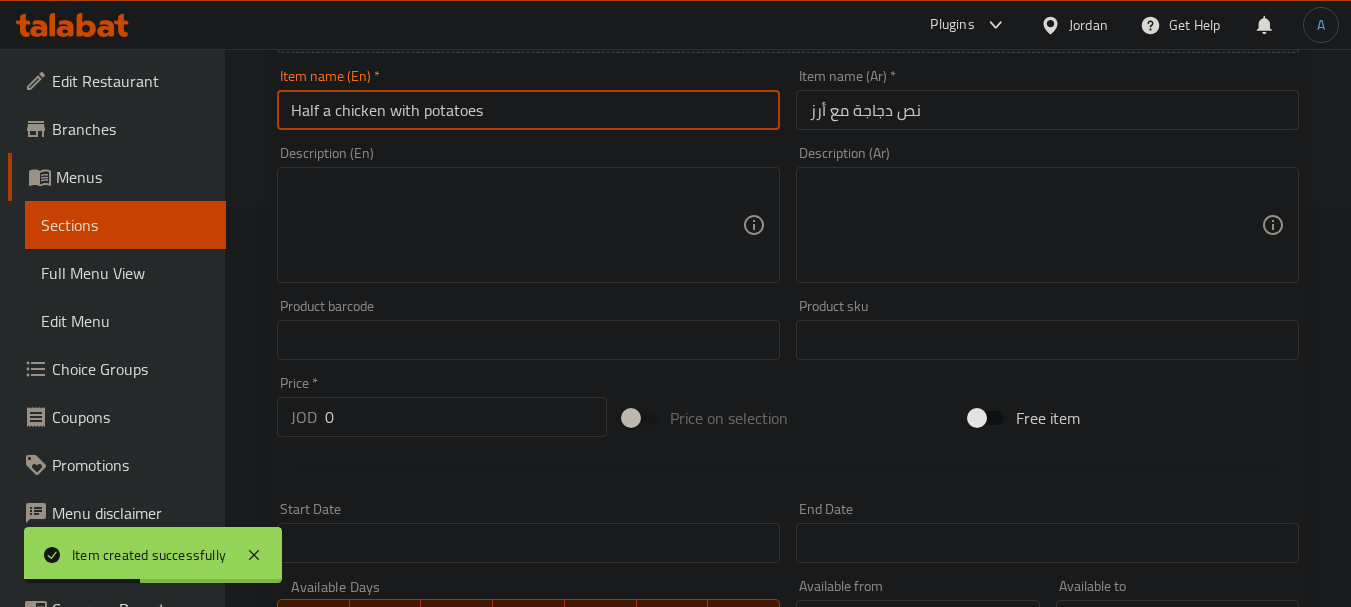 drag, startPoint x: 335, startPoint y: 124, endPoint x: 112, endPoint y: 109, distance: 223.50392 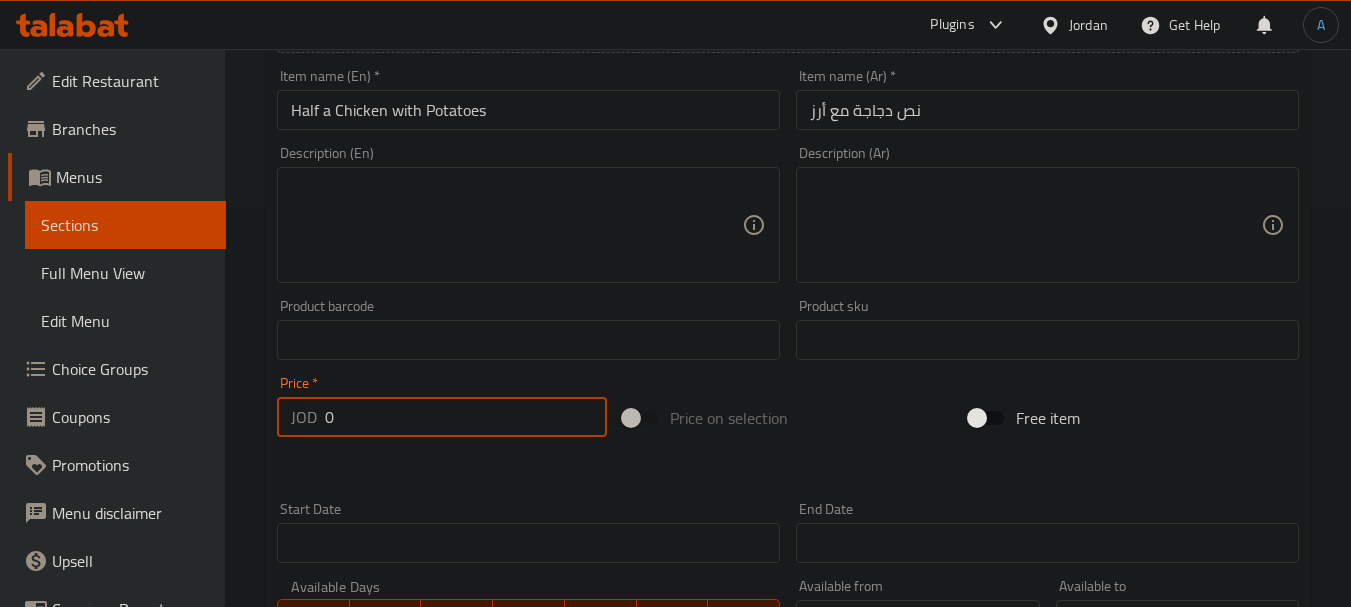 drag, startPoint x: 338, startPoint y: 414, endPoint x: 295, endPoint y: 410, distance: 43.185646 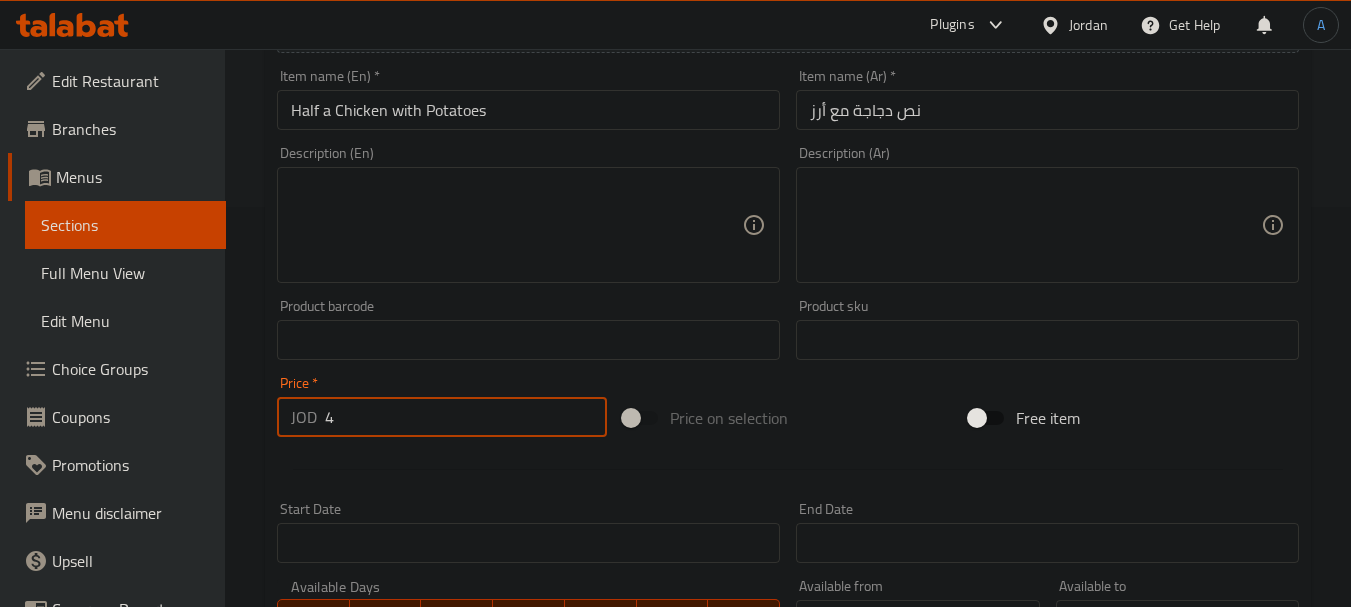 click on "Create" at bounding box center [398, 926] 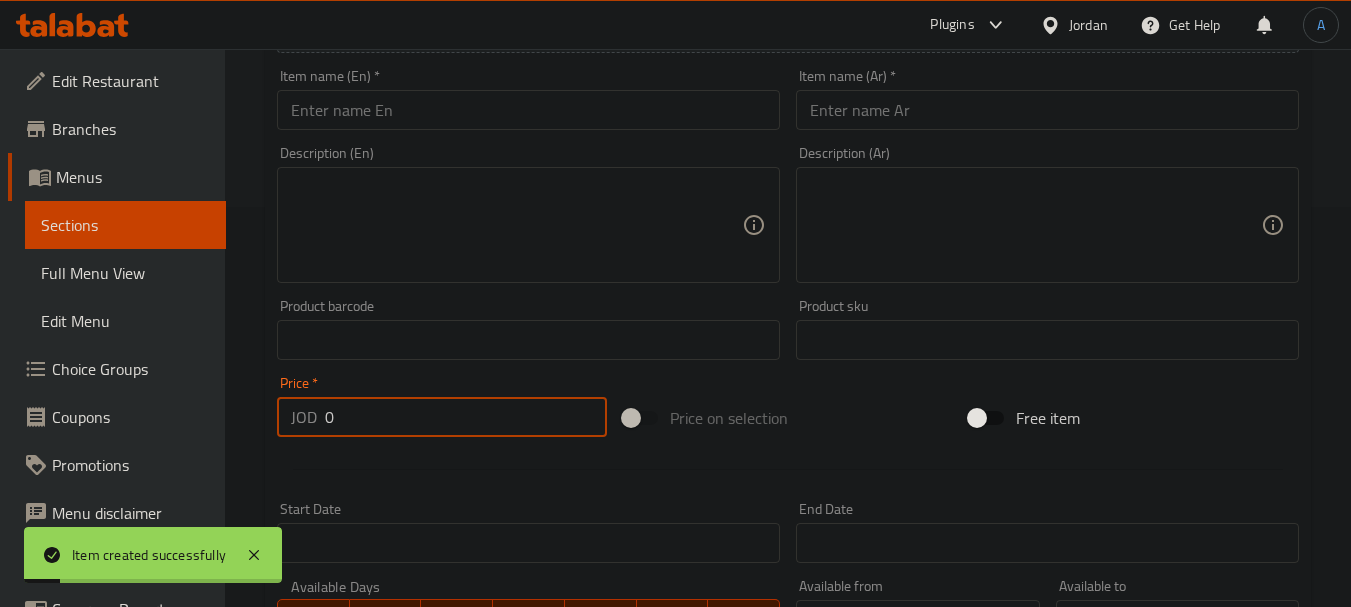 click at bounding box center (1047, 110) 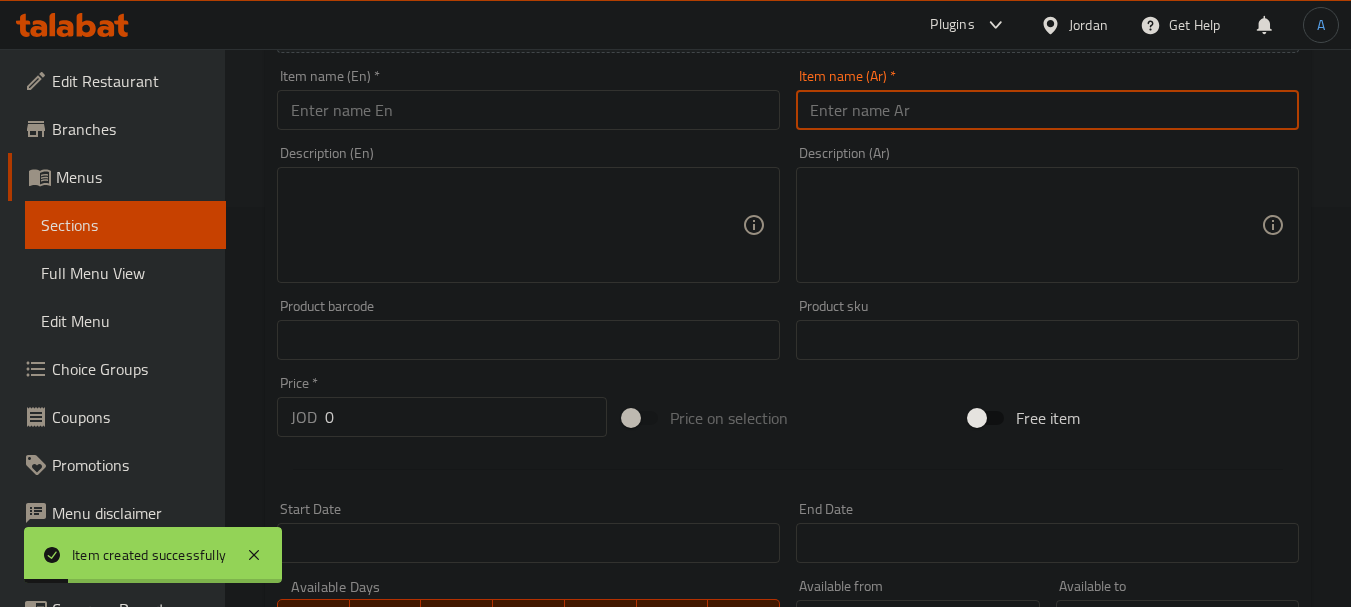 paste on "سدر دجاجة" 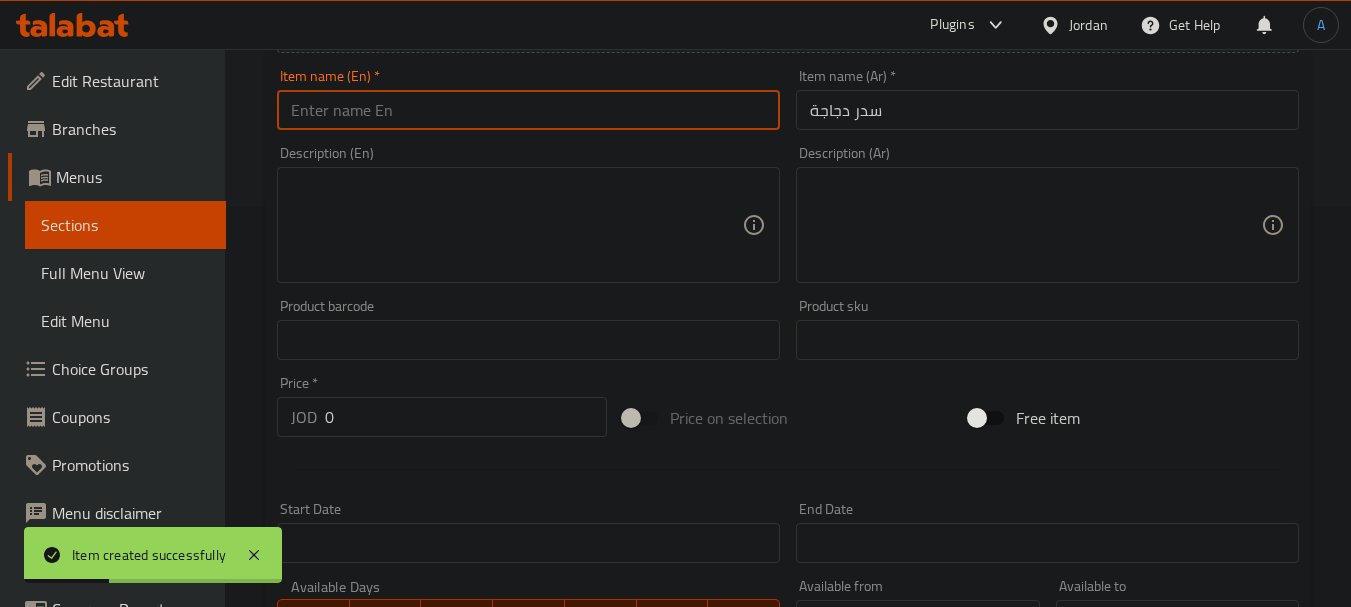click at bounding box center [528, 110] 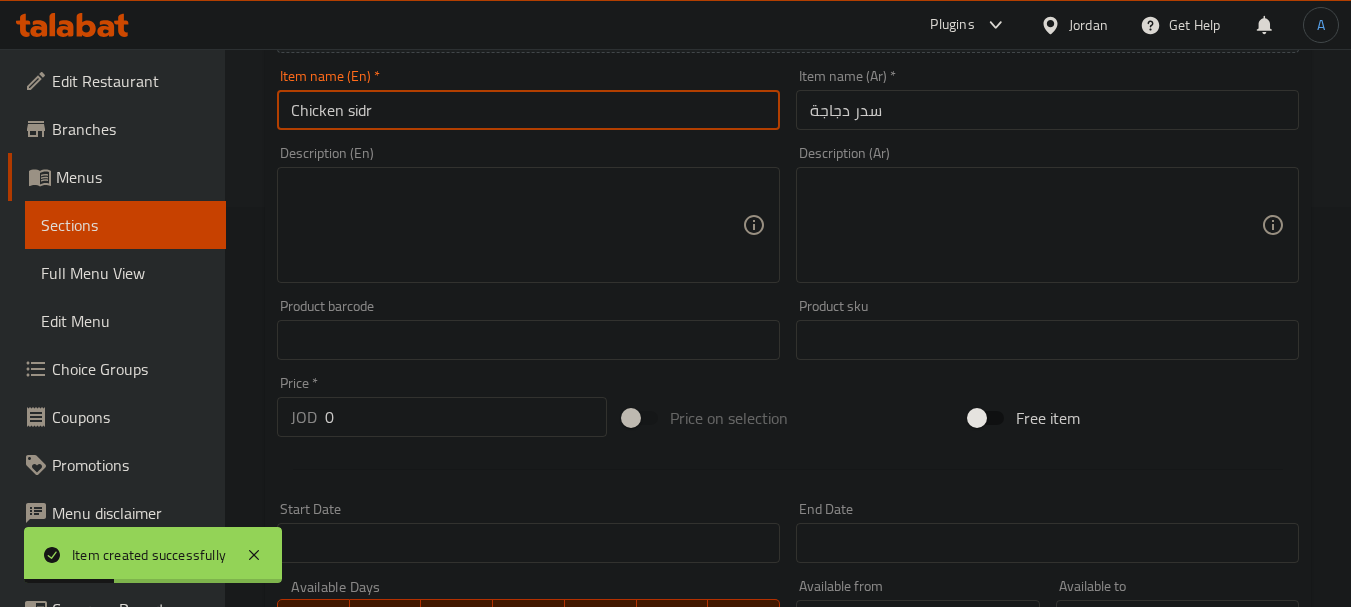 drag, startPoint x: 482, startPoint y: 122, endPoint x: 156, endPoint y: 129, distance: 326.07513 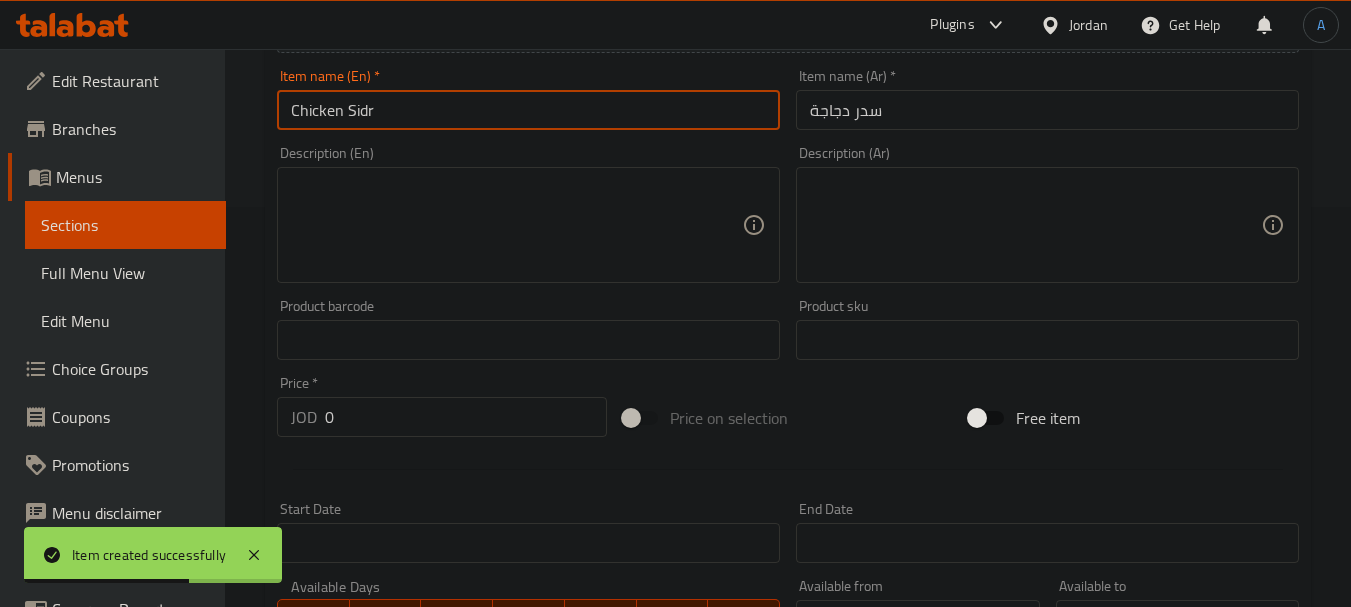 drag, startPoint x: 354, startPoint y: 407, endPoint x: 263, endPoint y: 397, distance: 91.5478 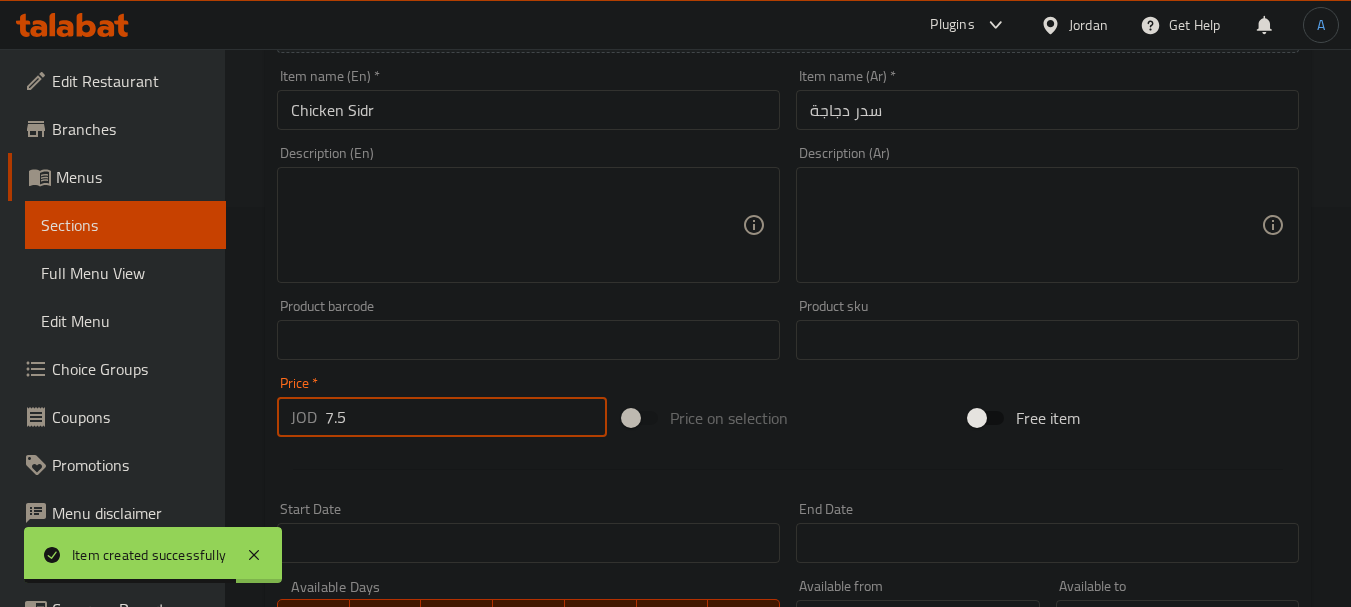 click on "Create" at bounding box center [398, 926] 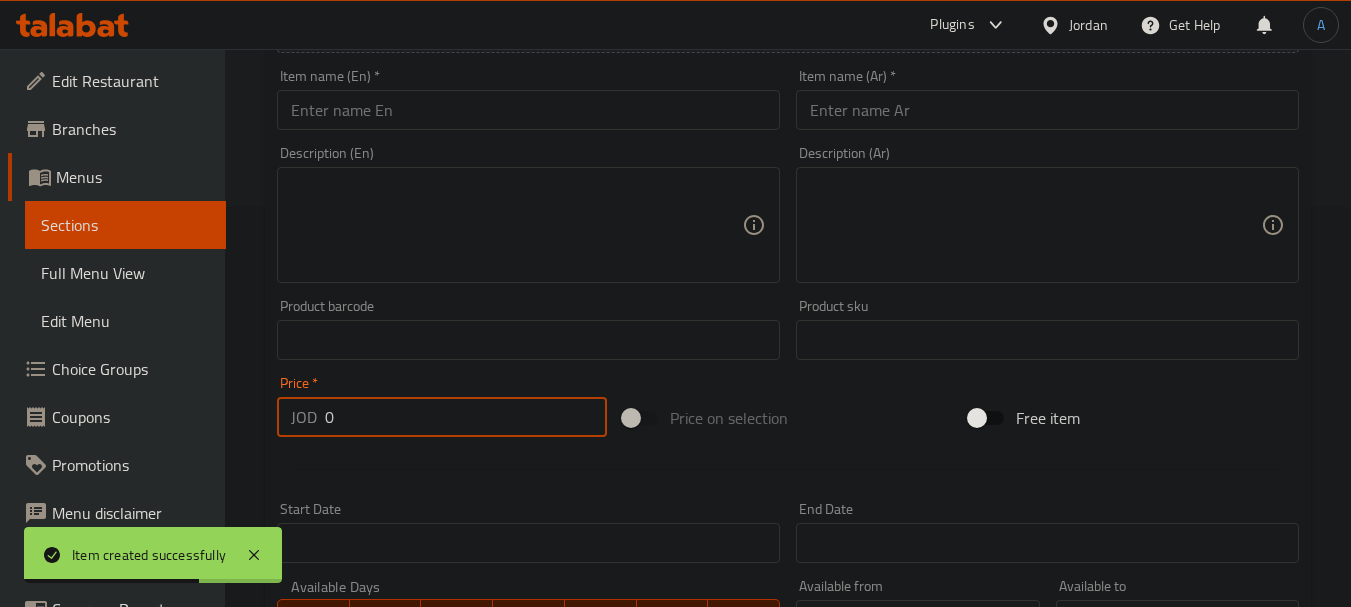 click at bounding box center [1047, 110] 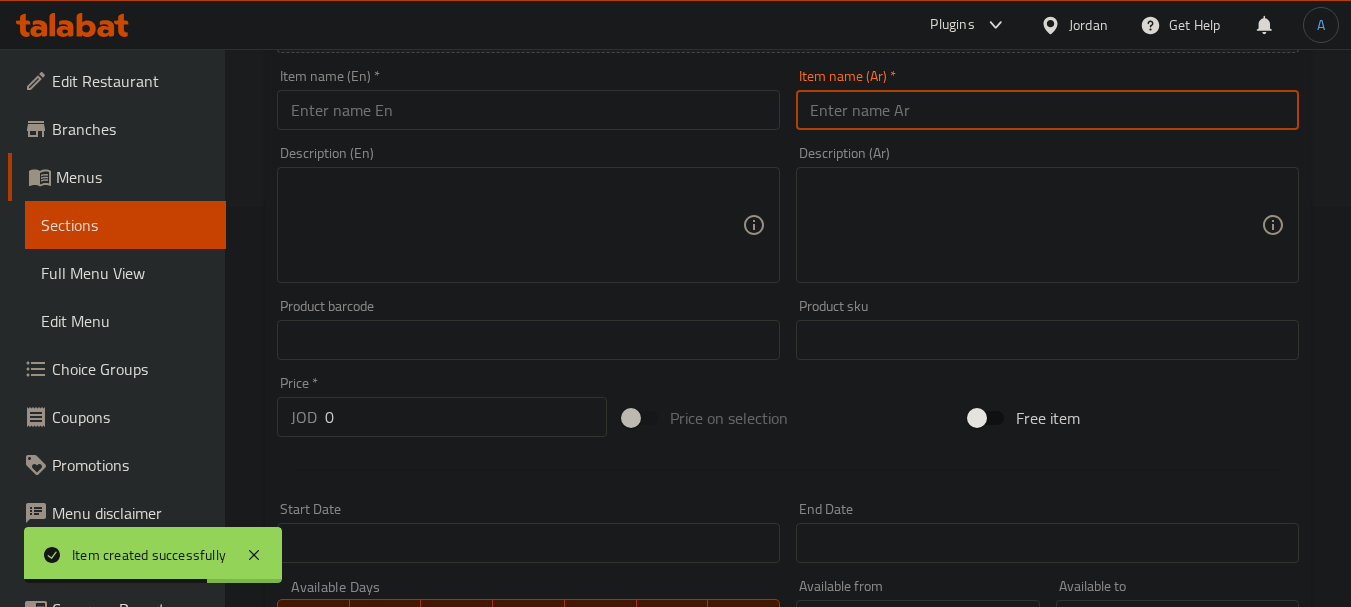 paste on "سدر دجاجتين" 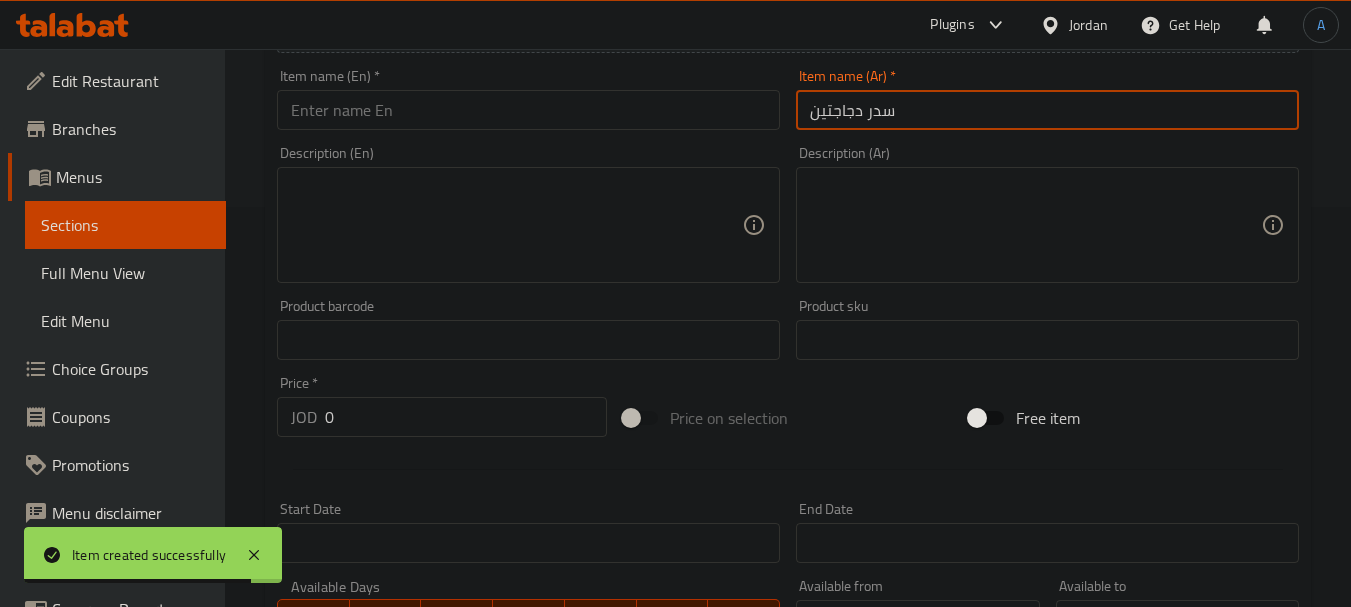 click on "سدر دجاجتين" at bounding box center [1047, 110] 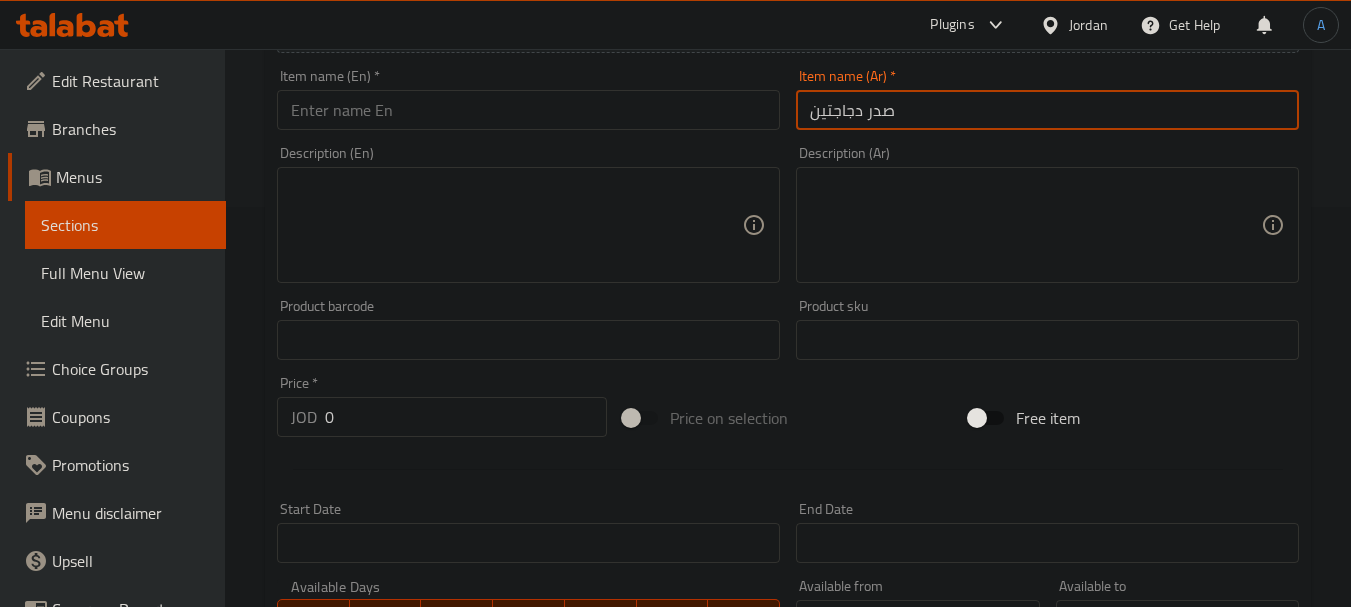 click at bounding box center (528, 110) 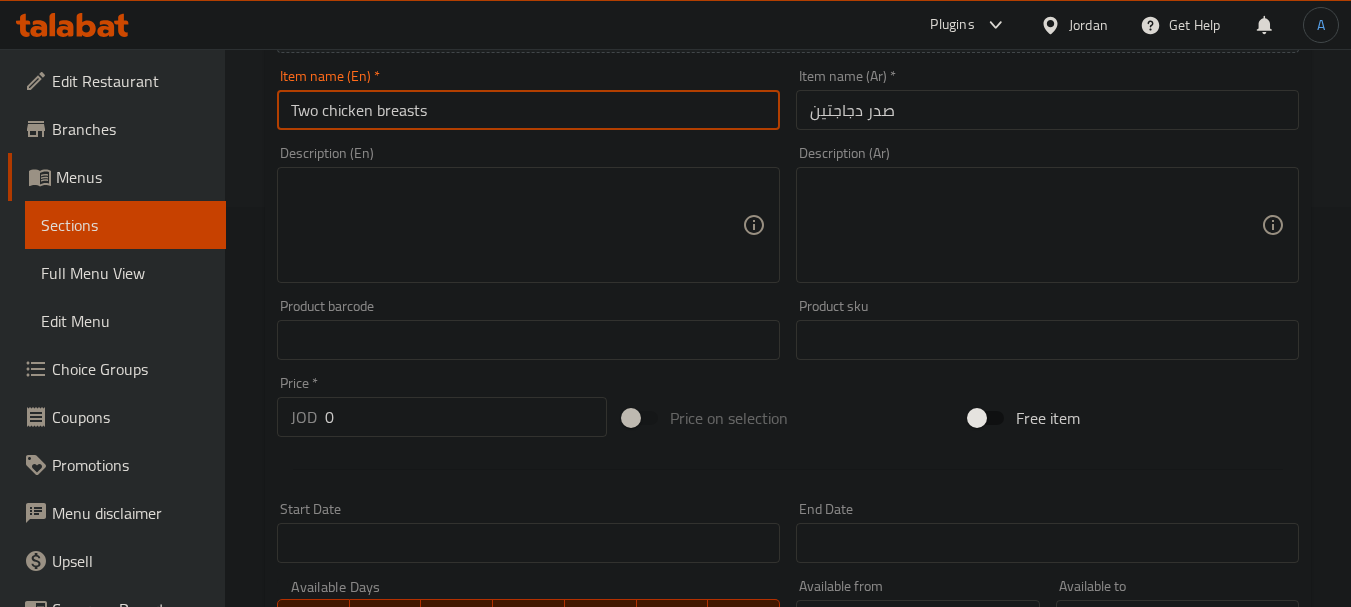 drag, startPoint x: 505, startPoint y: 115, endPoint x: 146, endPoint y: 101, distance: 359.2729 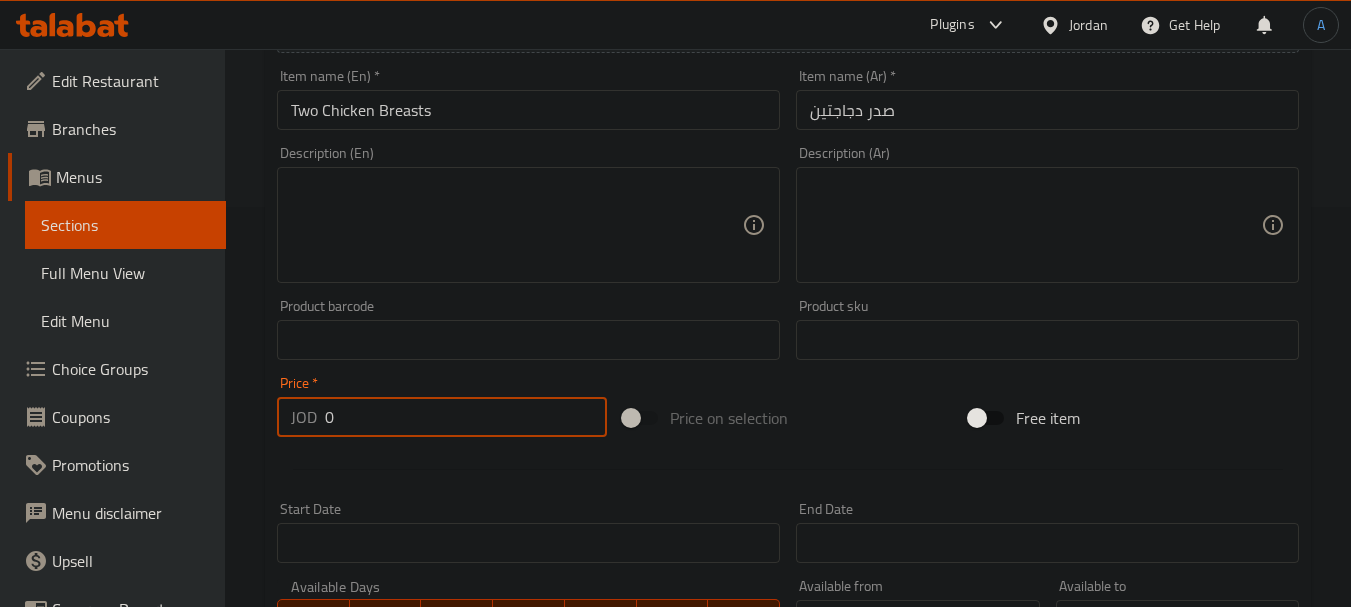 drag, startPoint x: 386, startPoint y: 411, endPoint x: 229, endPoint y: 401, distance: 157.31815 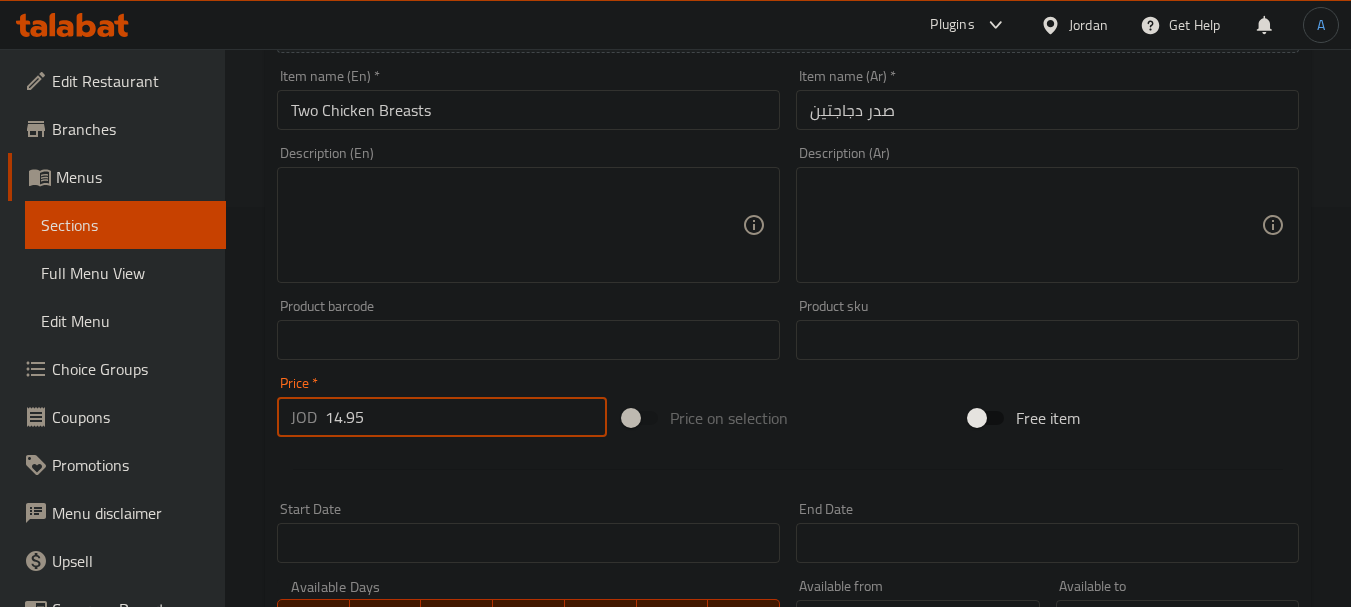 click on "Create" at bounding box center (398, 926) 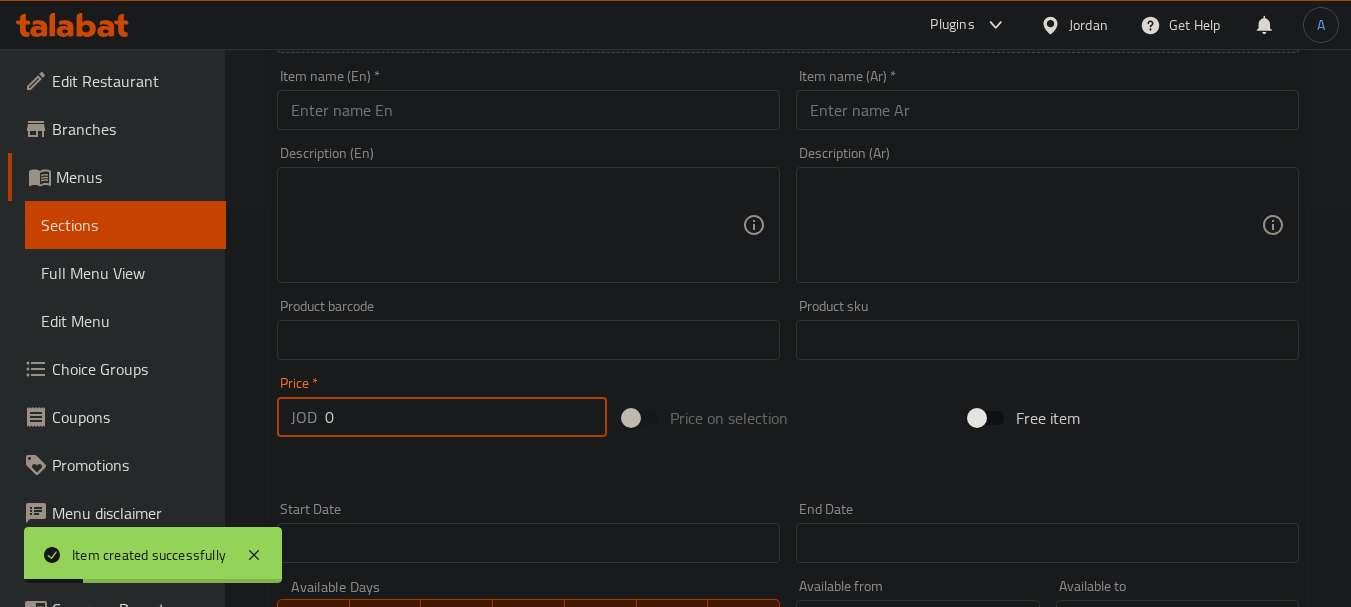 click at bounding box center [528, 110] 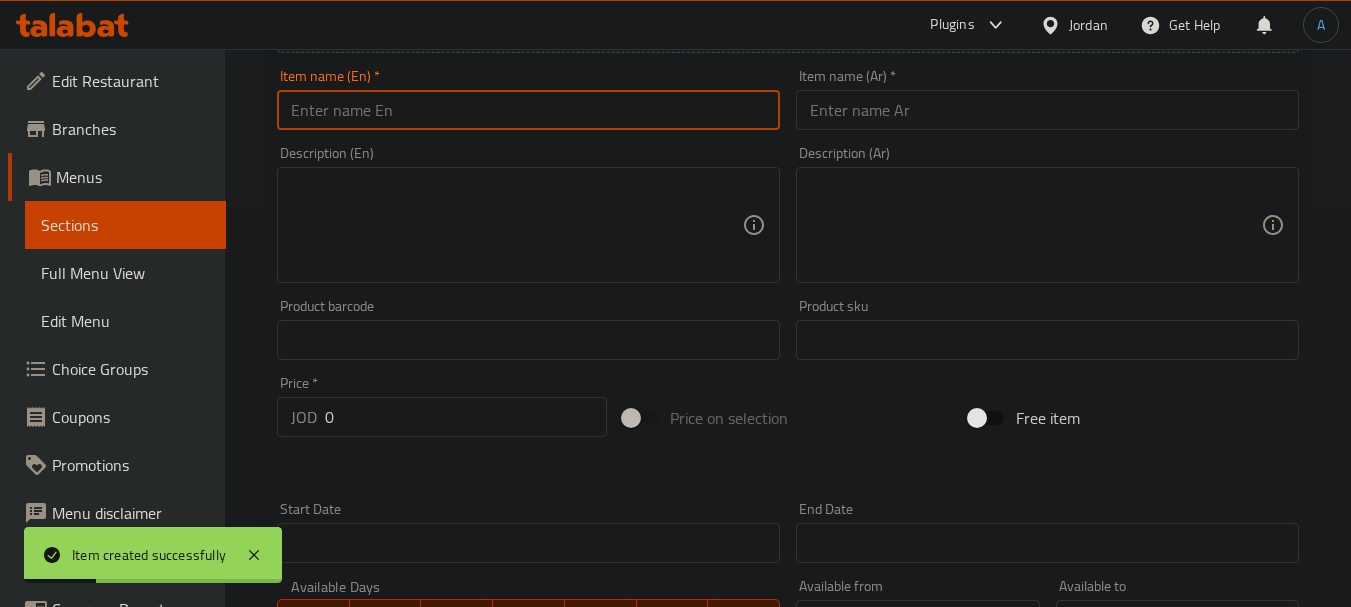 paste on "3 chickens" 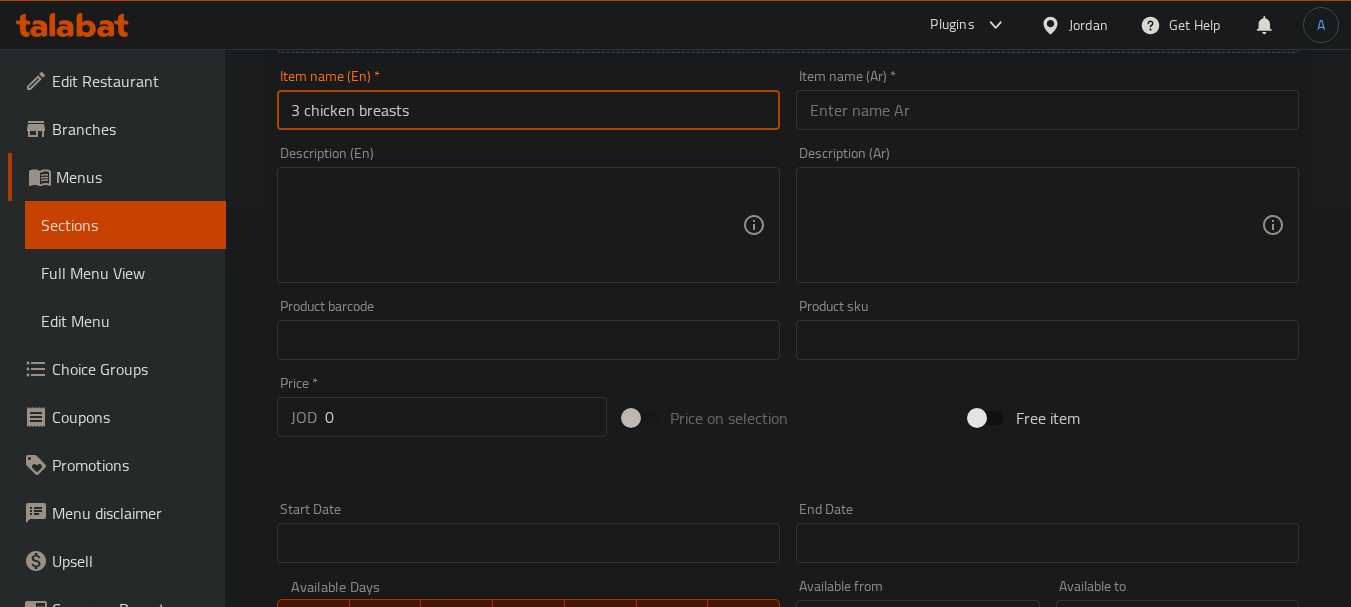 click on "3 chicken breasts" at bounding box center [528, 110] 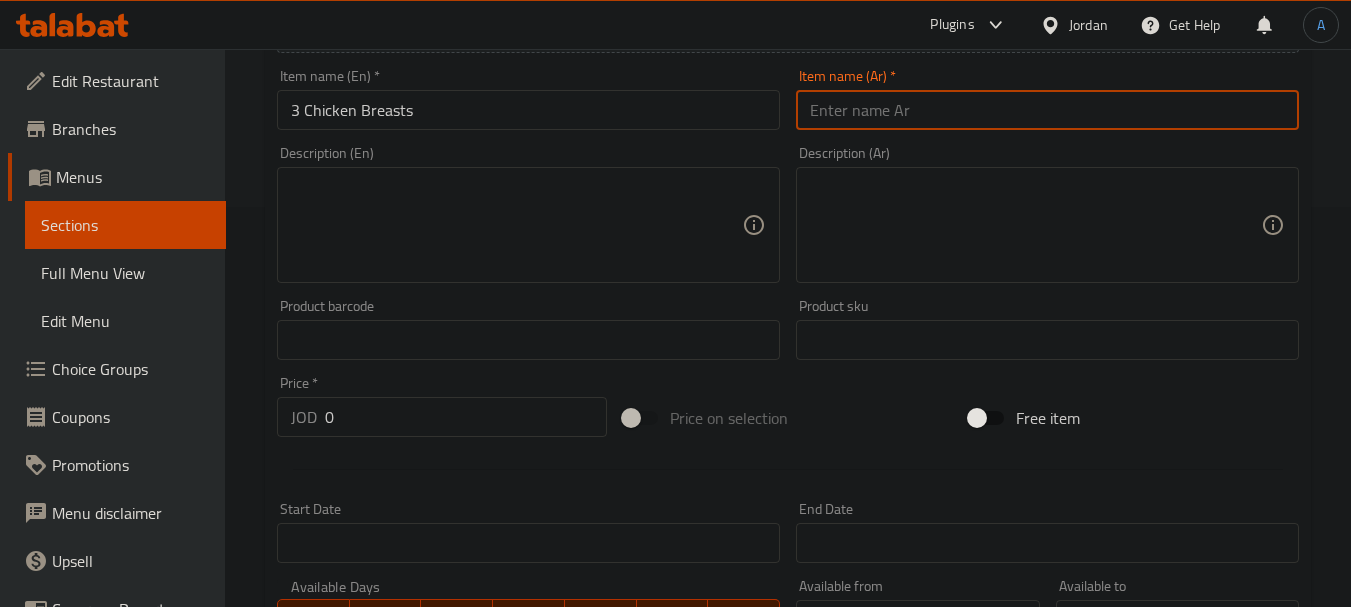 click at bounding box center (1047, 110) 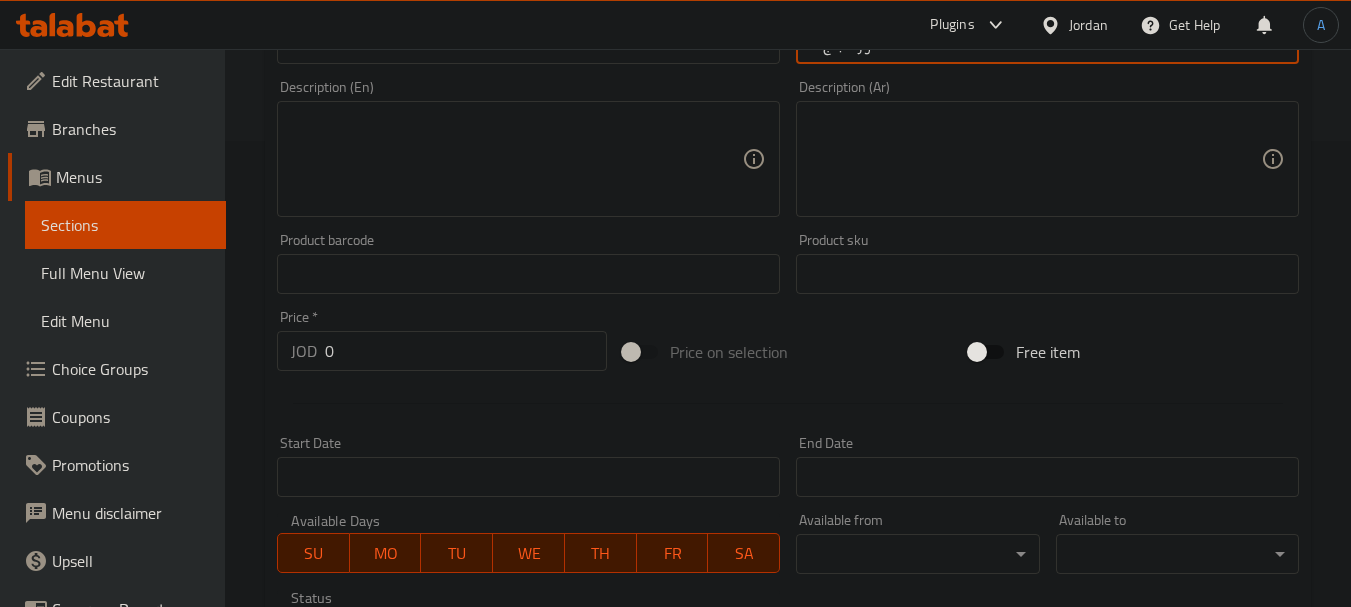 scroll, scrollTop: 500, scrollLeft: 0, axis: vertical 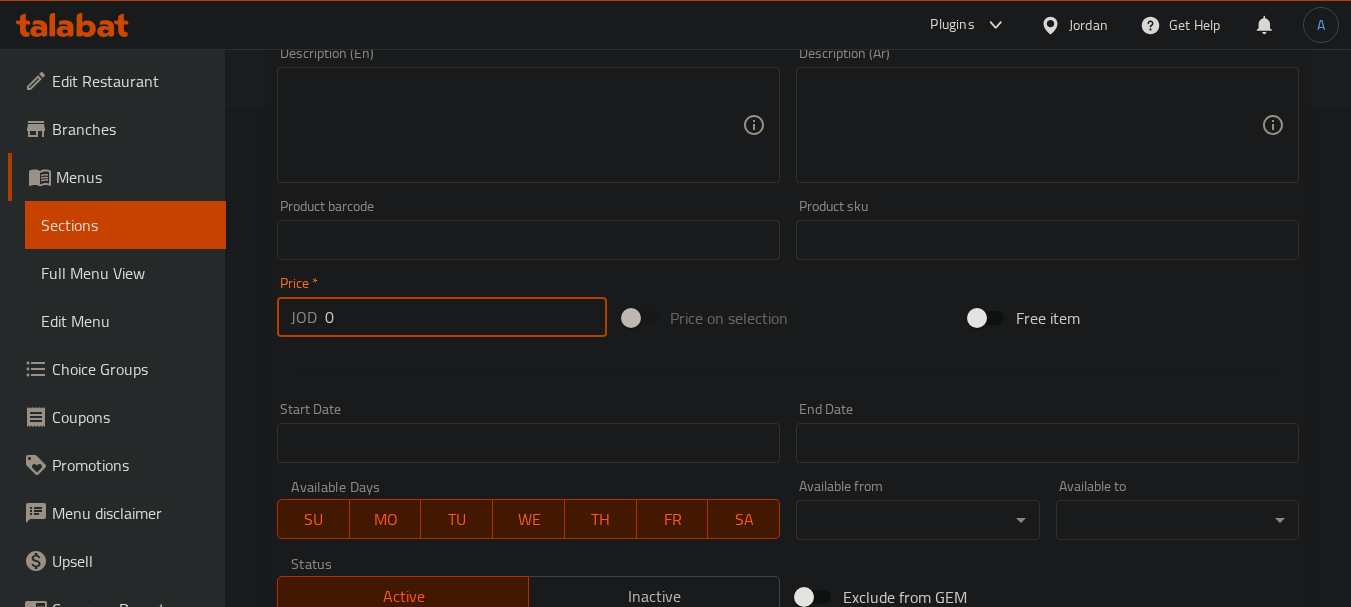 drag, startPoint x: 352, startPoint y: 311, endPoint x: 259, endPoint y: 322, distance: 93.64828 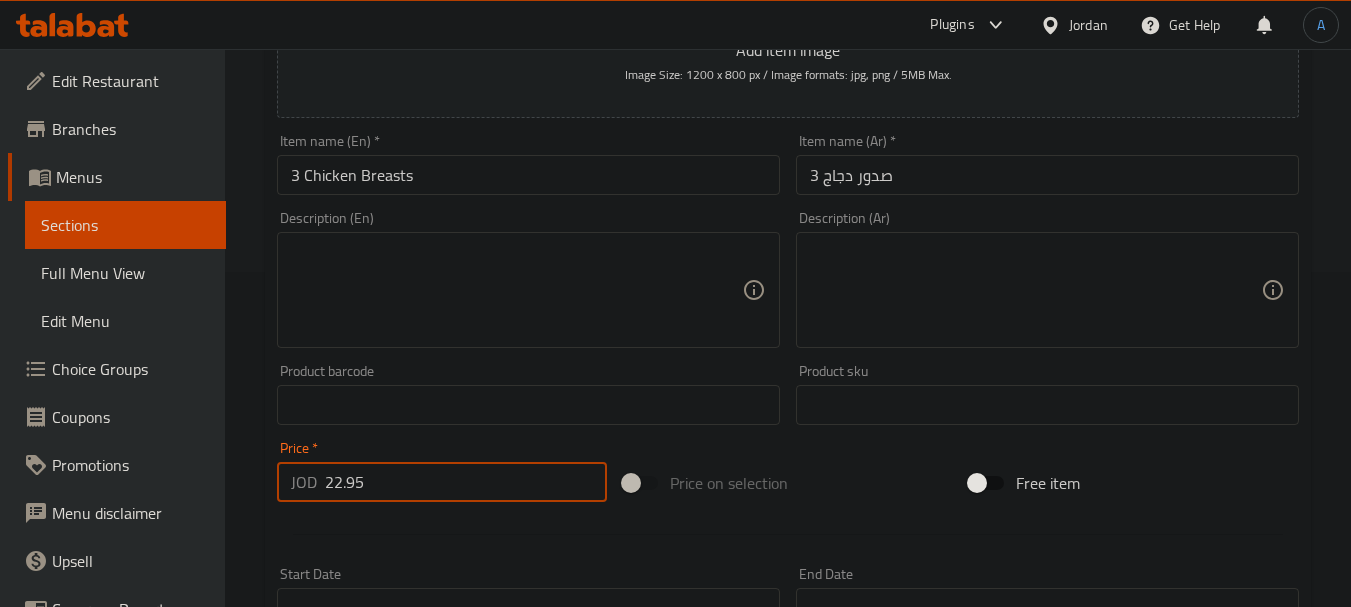 scroll, scrollTop: 300, scrollLeft: 0, axis: vertical 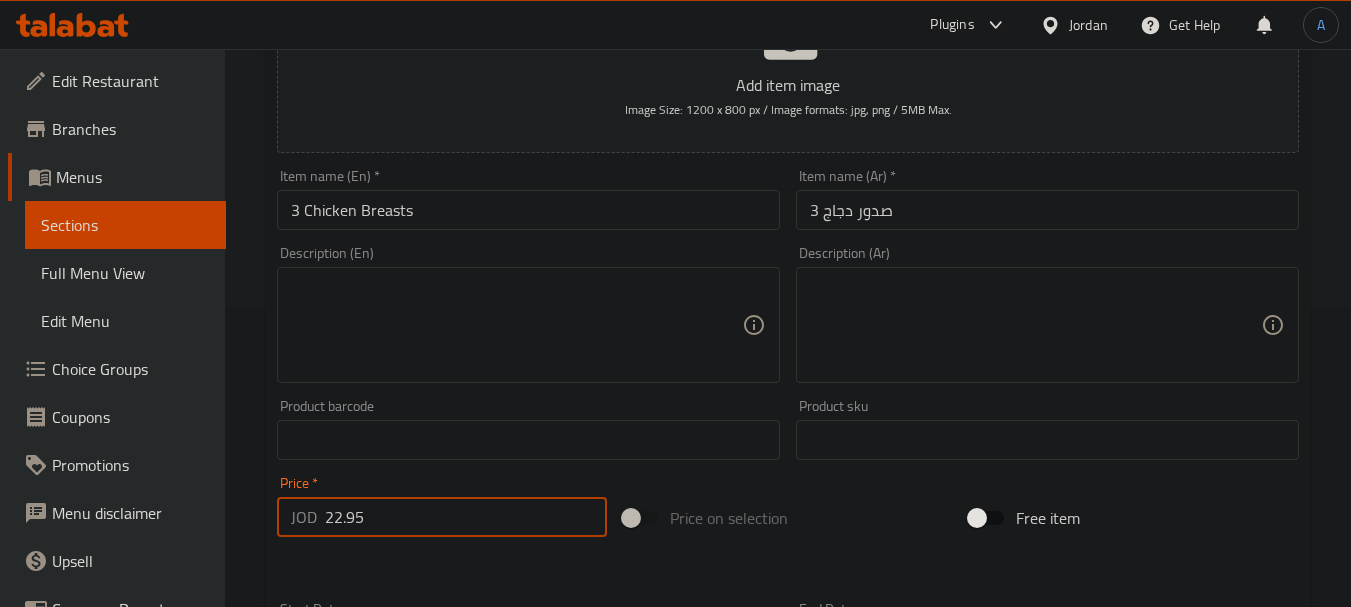 click on "Create" at bounding box center [398, 1026] 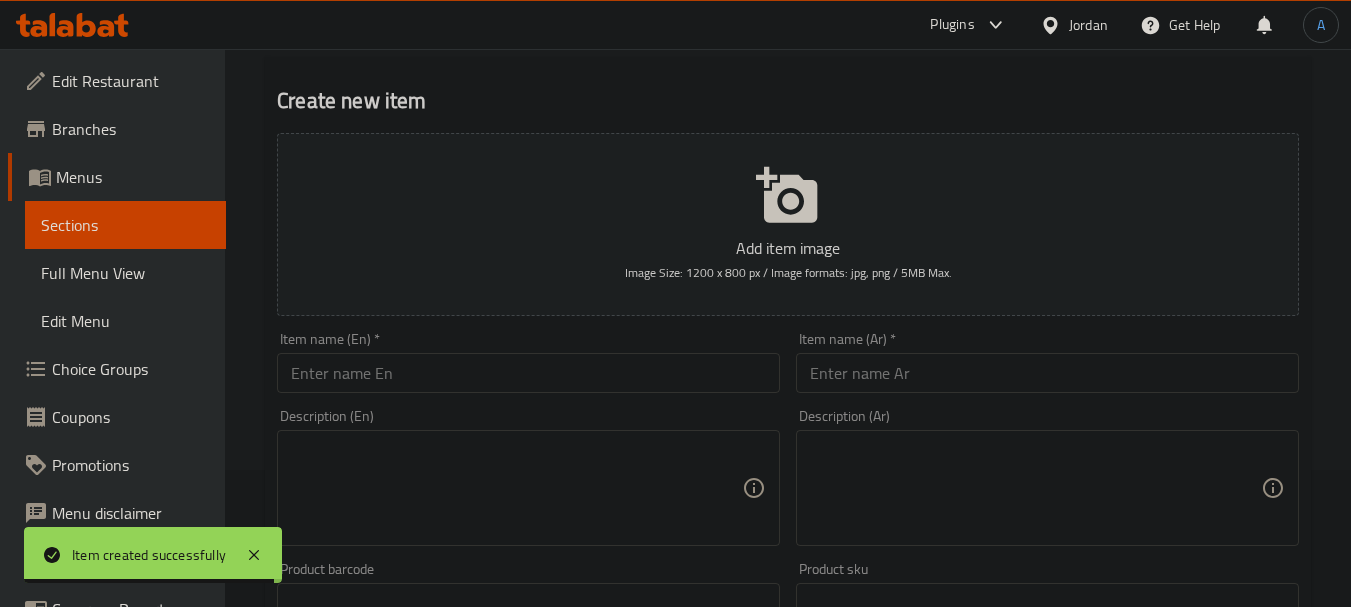 scroll, scrollTop: 0, scrollLeft: 0, axis: both 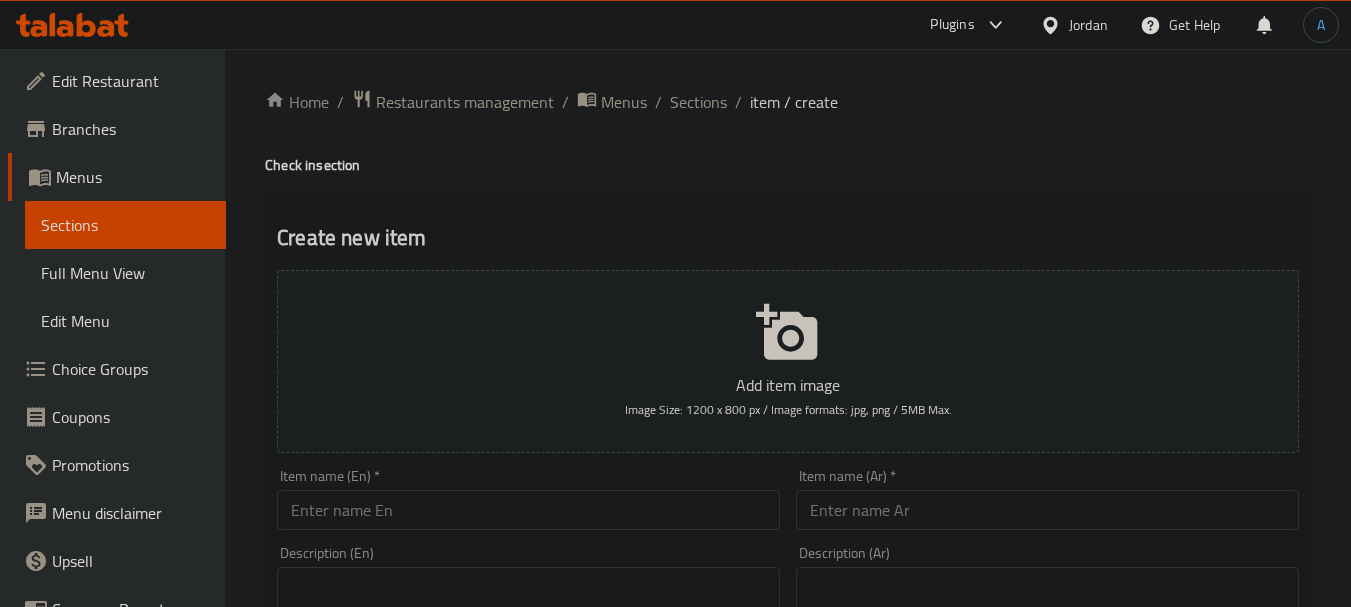 click on "Home / Restaurants management / Menus / Sections / item / create Check in  section Create new item Add item image Image Size: 1200 x 800 px / Image formats: jpg, png / 5MB Max. Item name (En)   * Item name (En)  * Item name (En)  * Item name (Ar)  * Description (En) Description (En) Description (Ar) Description (Ar) Product barcode Product barcode Product sku Product sku Price   * JOD 0 Price  * Price on selection Free item Start Date Start Date End Date End Date Available Days SU MO TU WE TH FR SA Available from ​ ​ Available to ​ ​ Status Active Inactive Exclude from GEM Variations & Choices Add variant ASSIGN CHOICE GROUP Create" at bounding box center (788, 731) 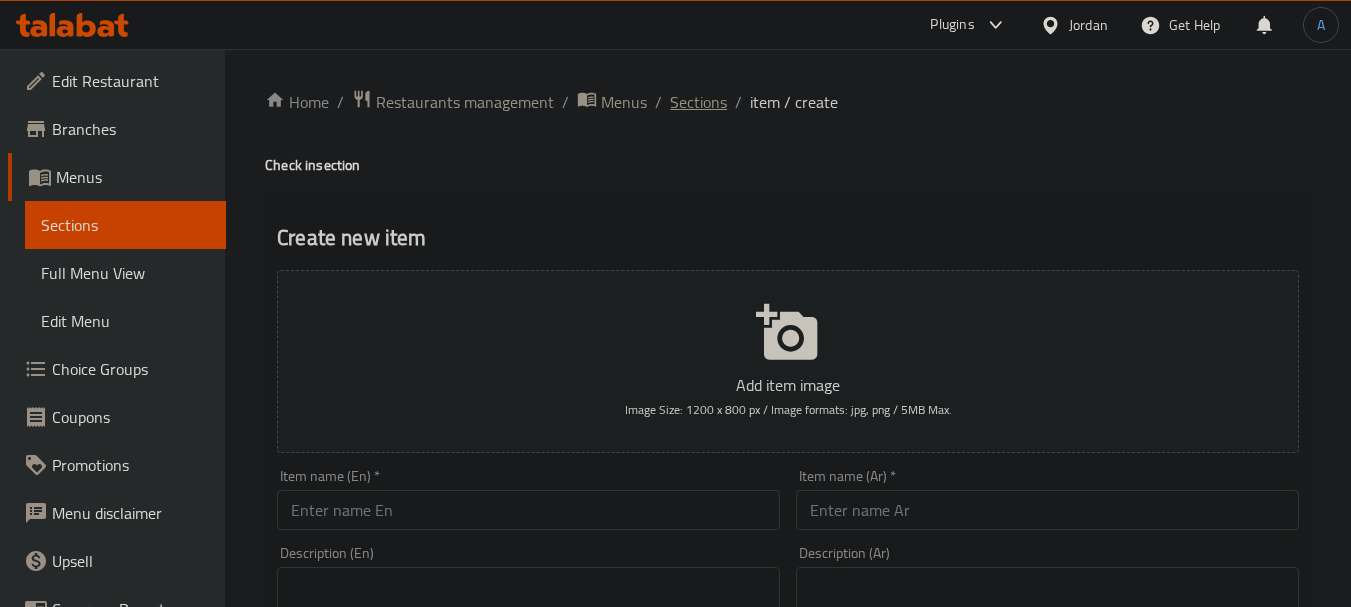 click on "Sections" at bounding box center [698, 102] 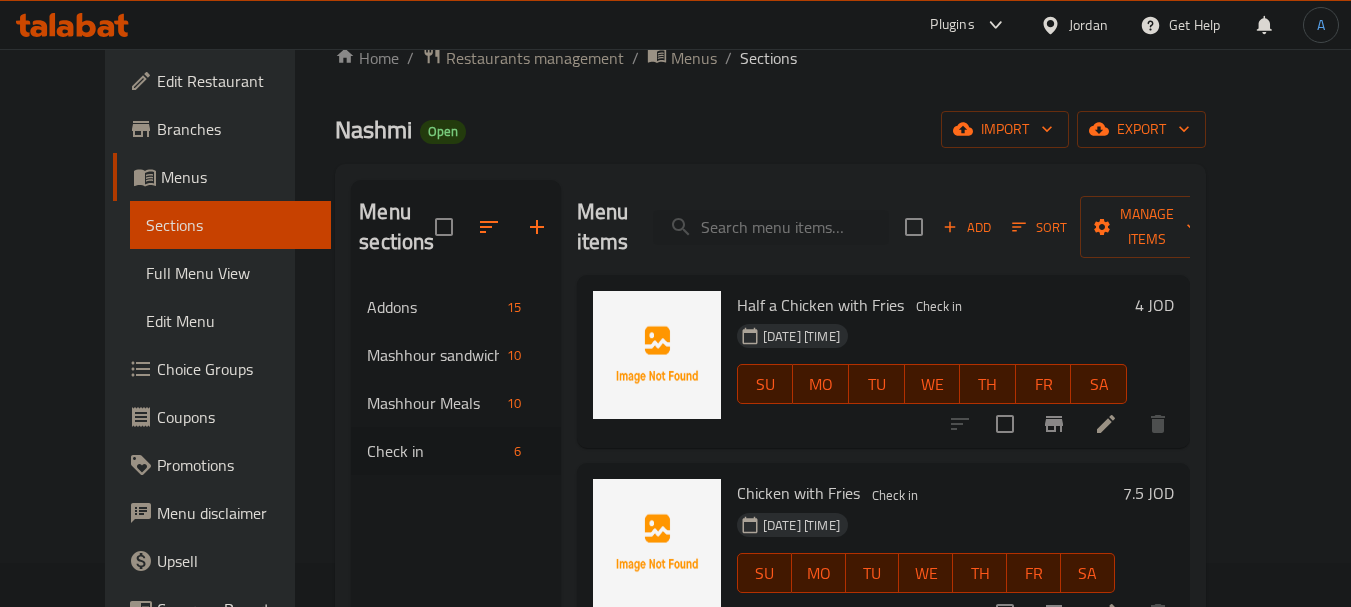 scroll, scrollTop: 0, scrollLeft: 0, axis: both 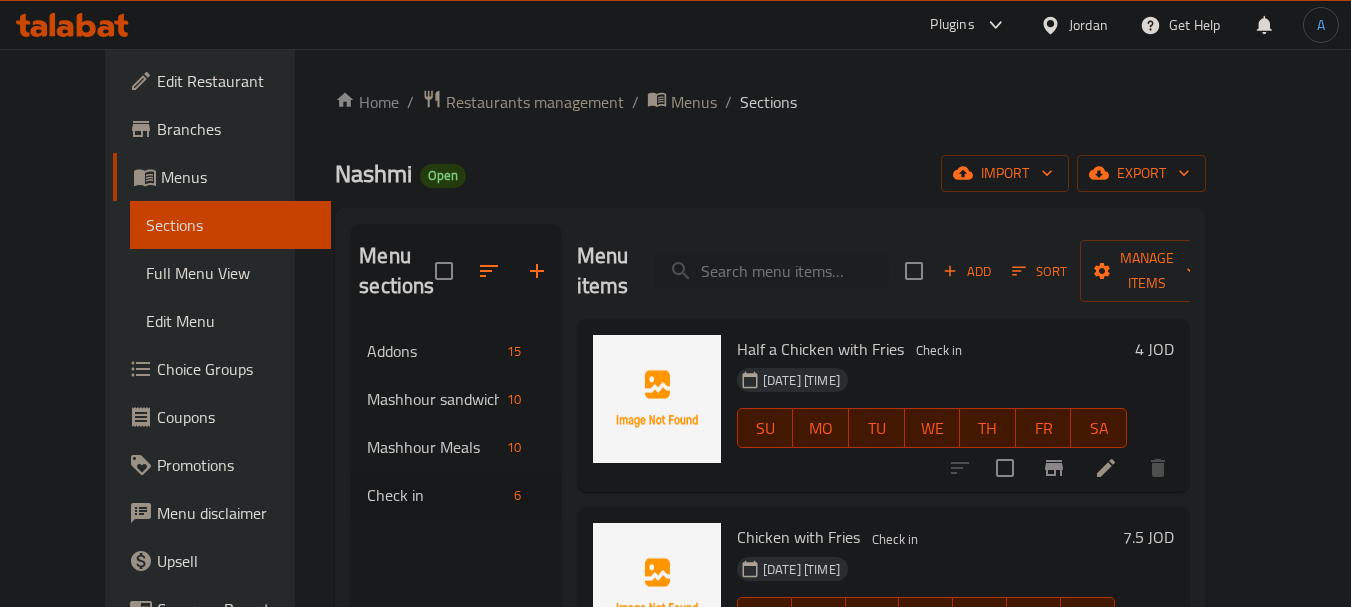 click 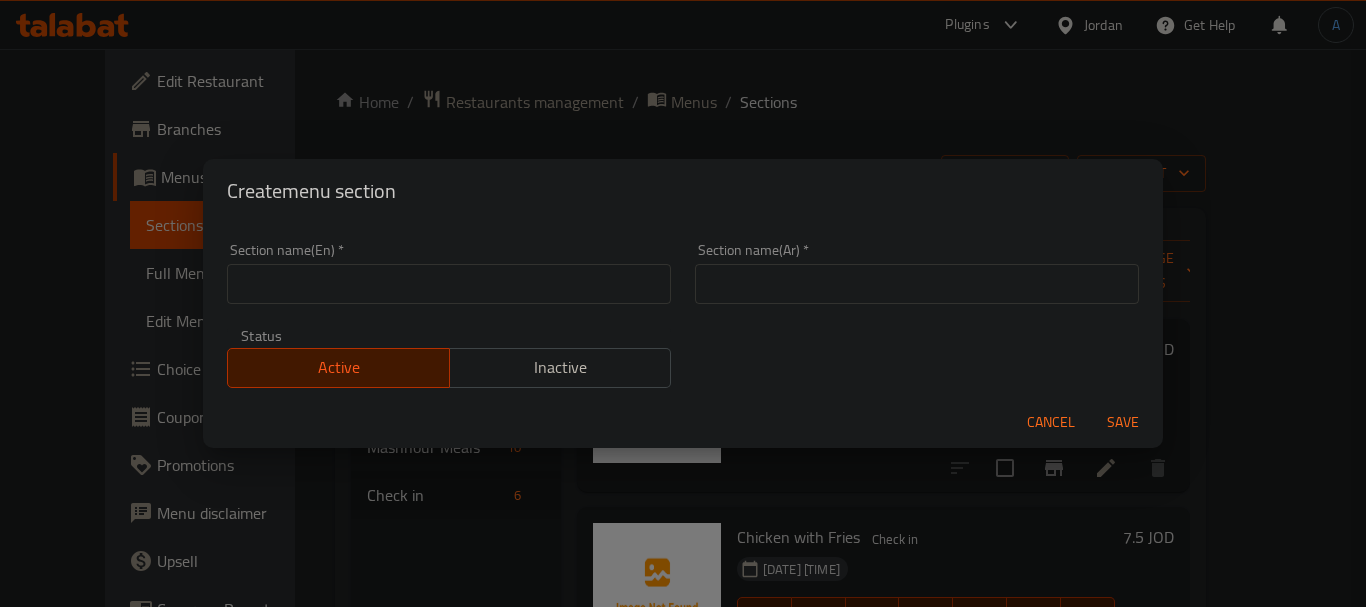 click at bounding box center (917, 284) 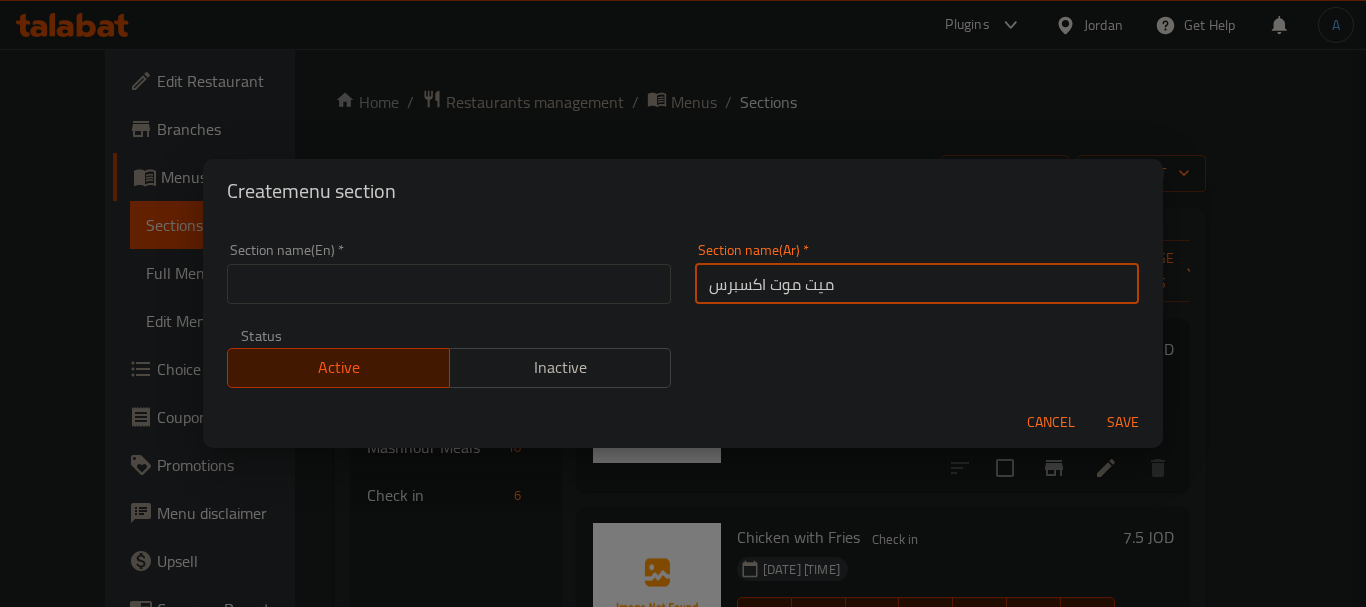 click on "ميت موت اكسبرس" at bounding box center [917, 284] 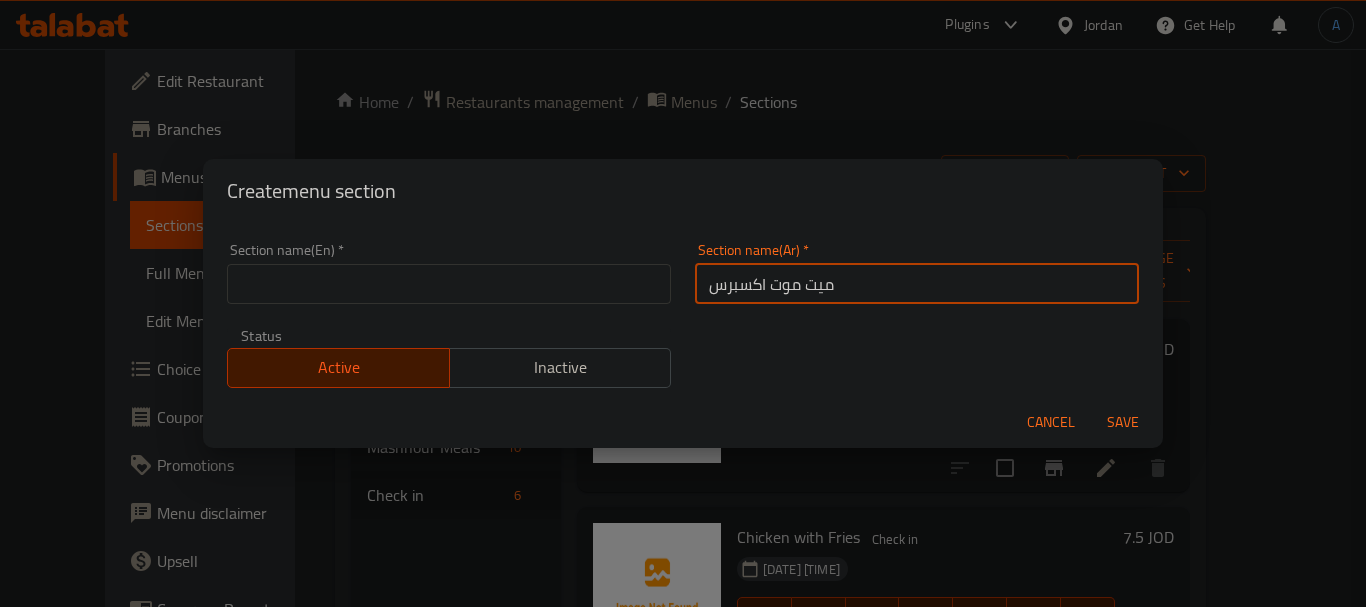 click at bounding box center (449, 284) 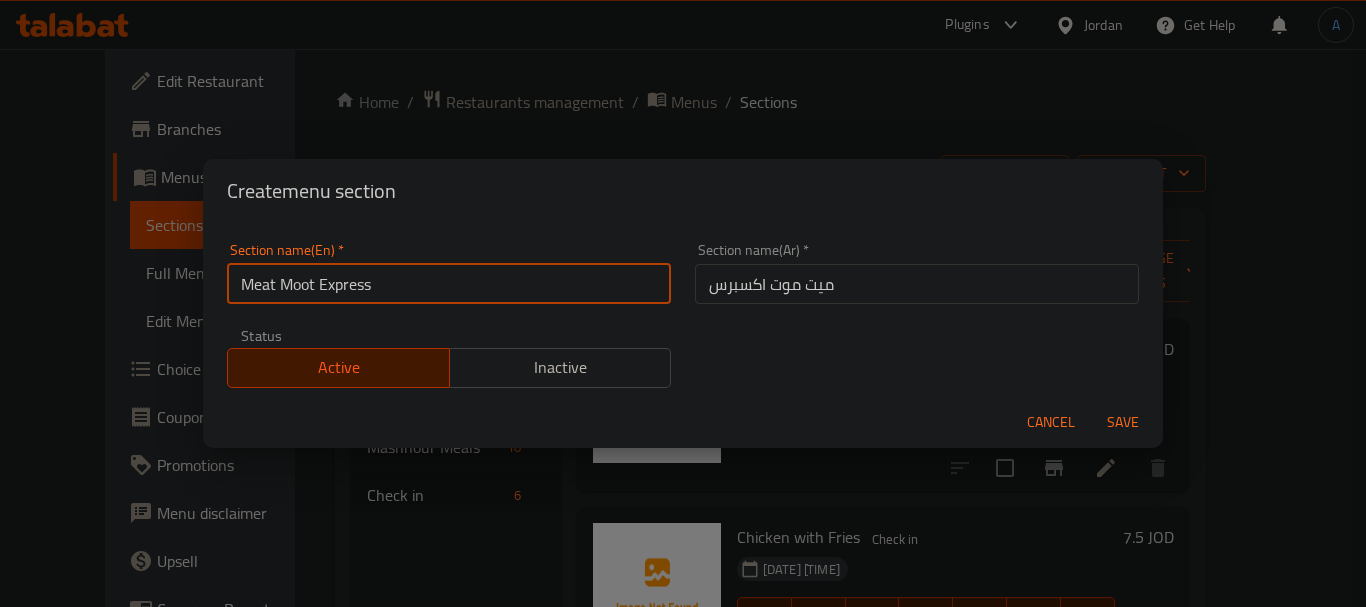 click on "Save" at bounding box center [1123, 422] 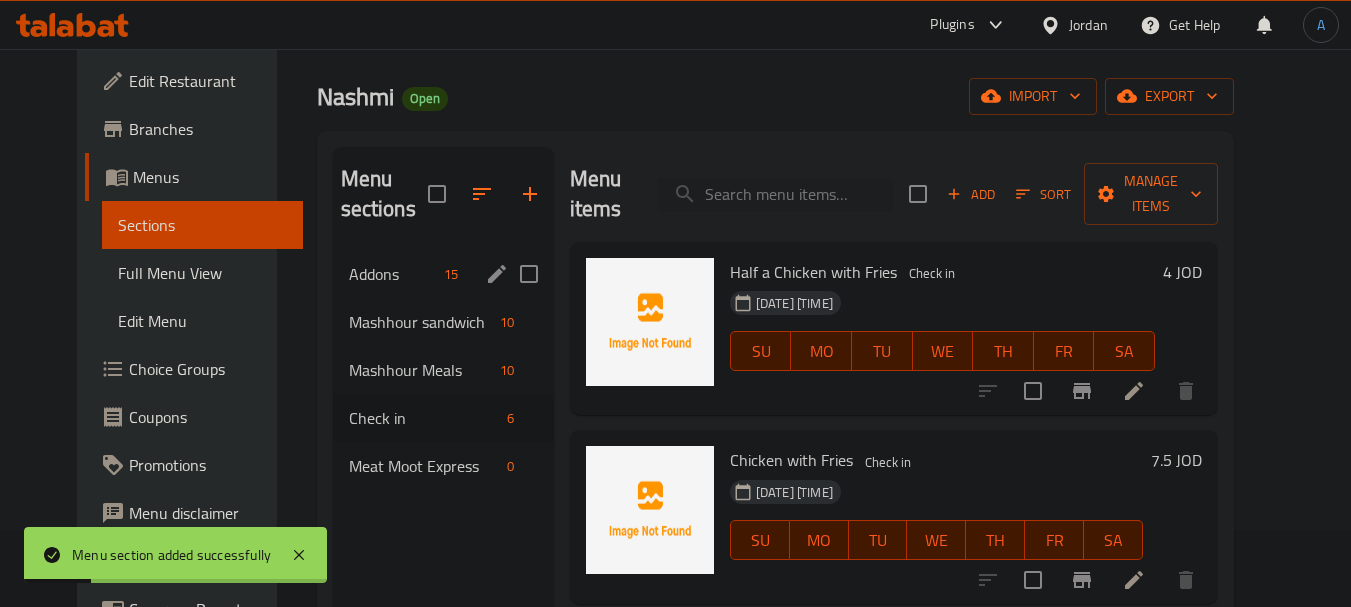 scroll, scrollTop: 100, scrollLeft: 0, axis: vertical 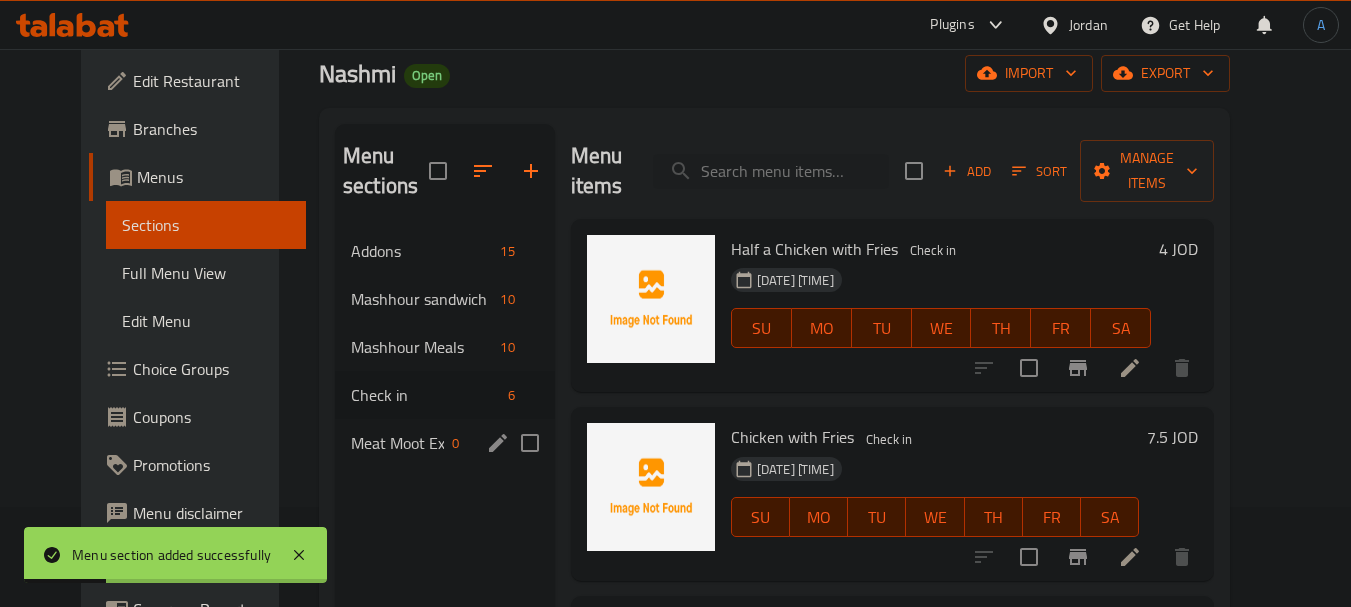 click on "0" at bounding box center [455, 443] 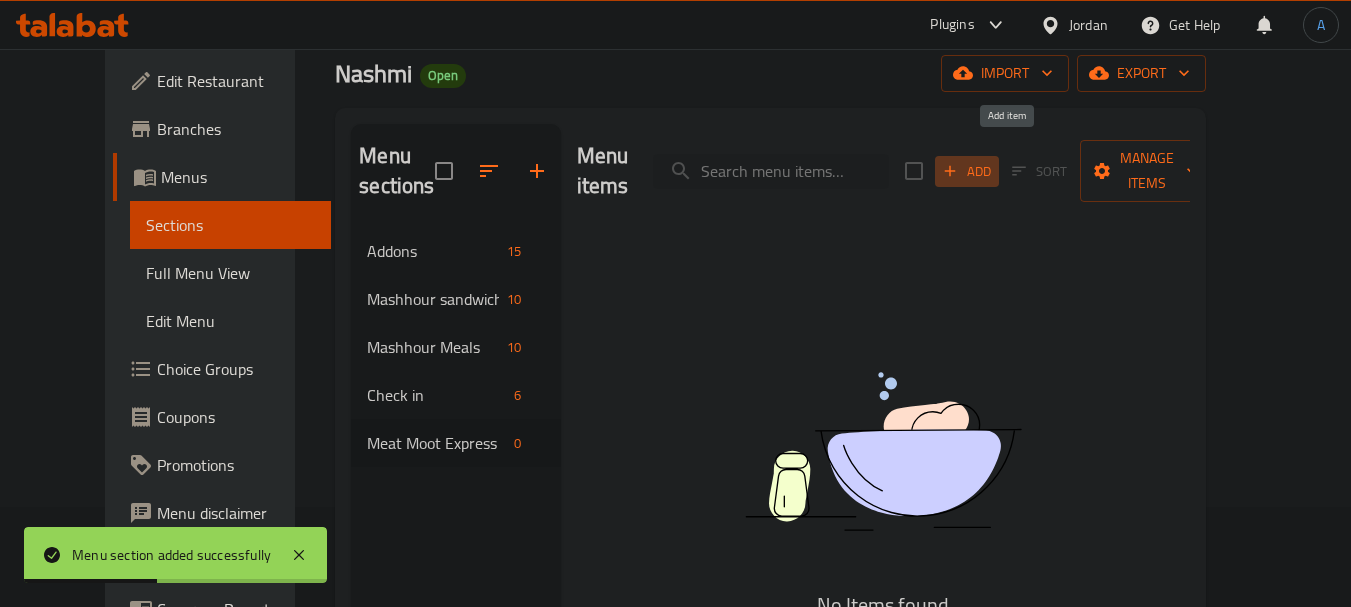 click on "Add" at bounding box center (967, 171) 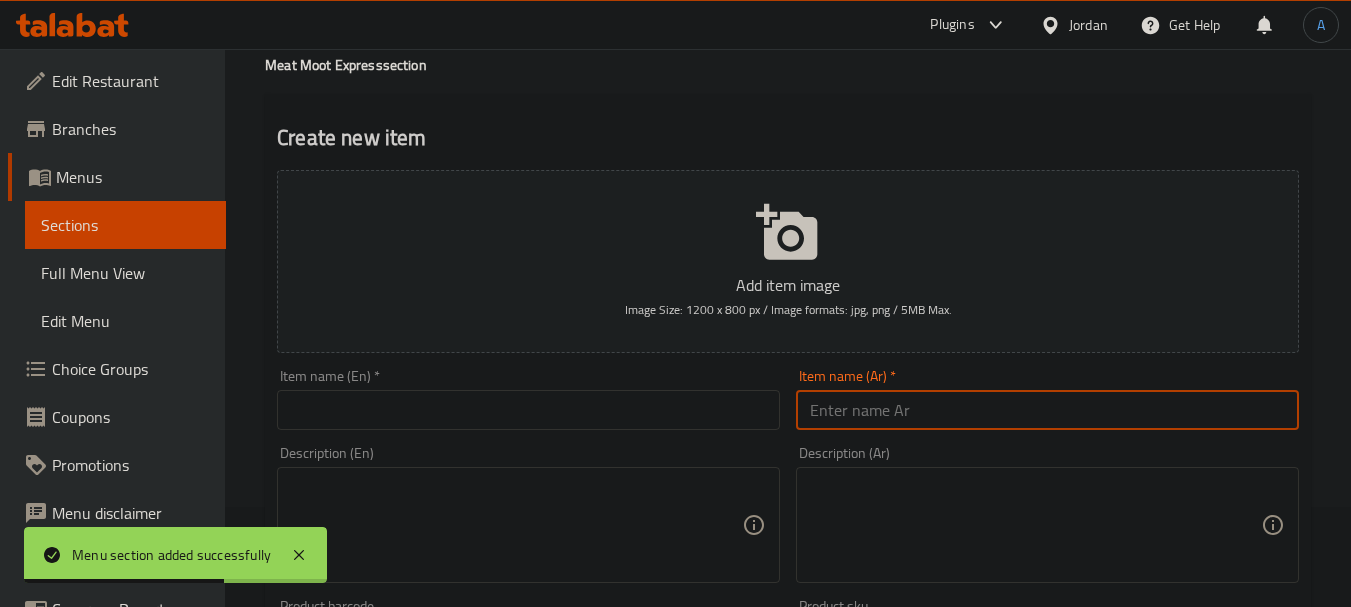 click at bounding box center (1047, 410) 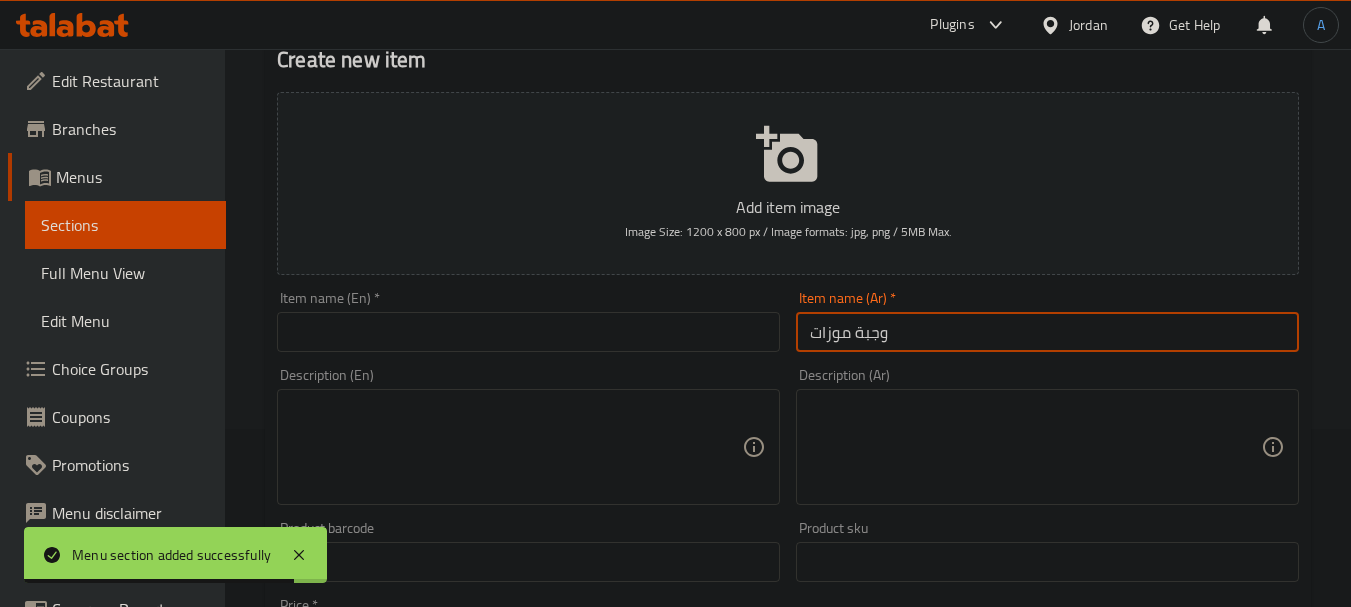 scroll, scrollTop: 200, scrollLeft: 0, axis: vertical 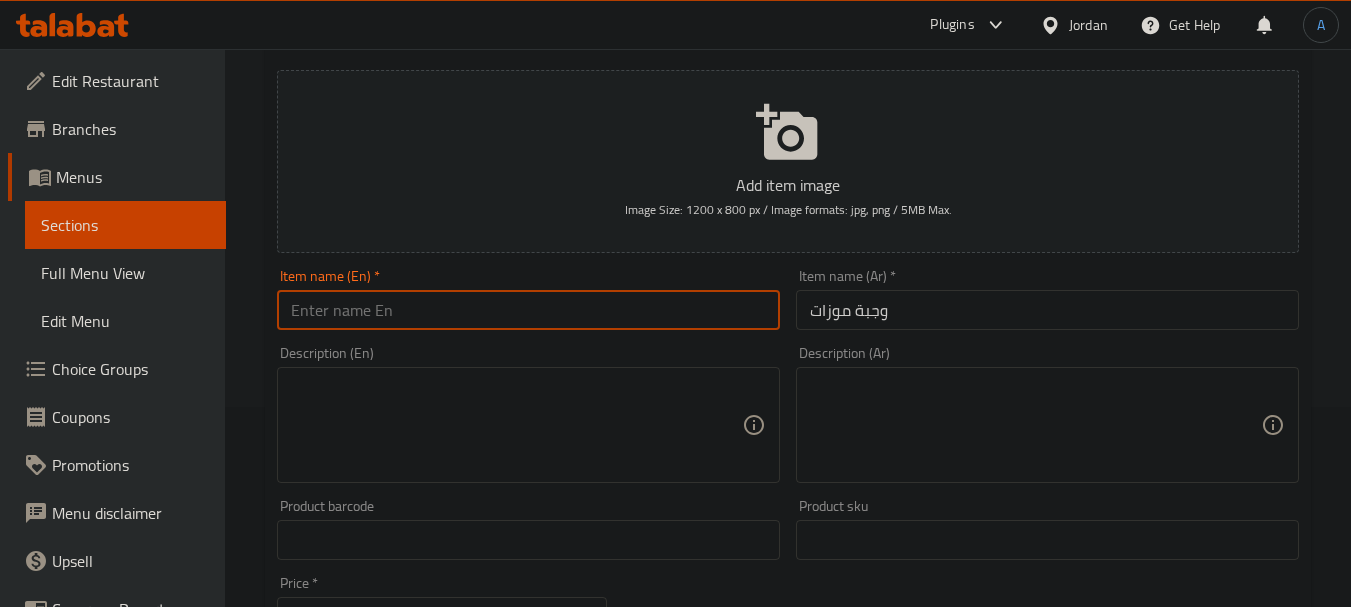 click at bounding box center [528, 310] 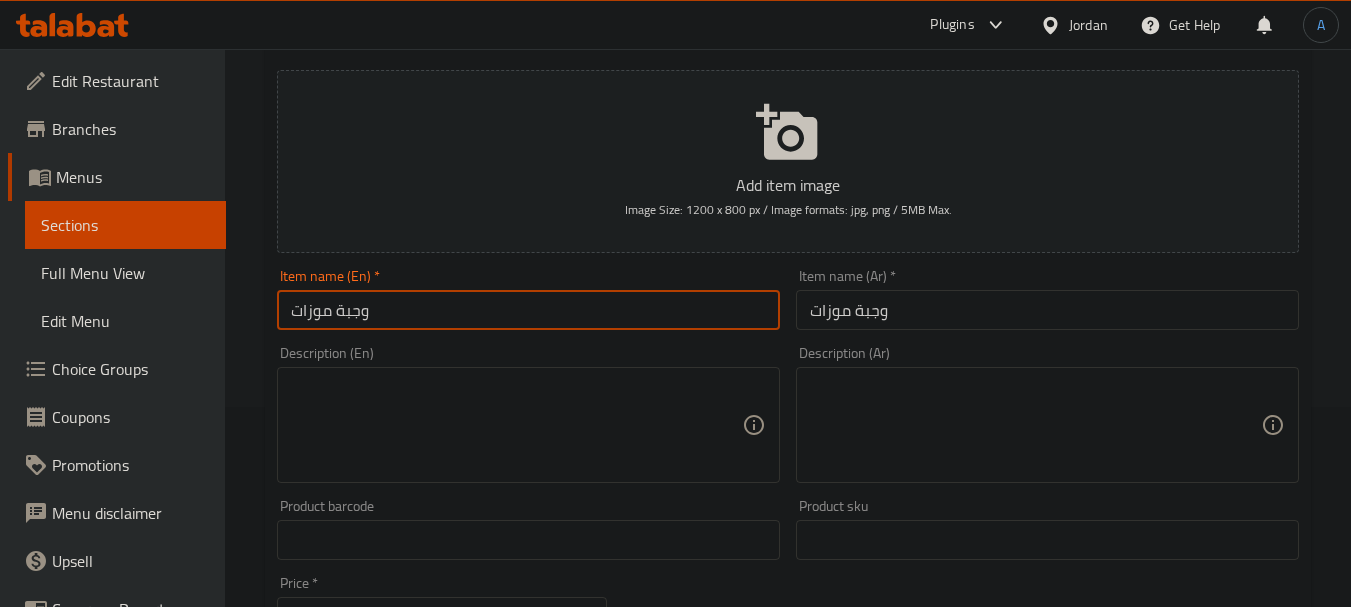 drag, startPoint x: 410, startPoint y: 311, endPoint x: 254, endPoint y: 312, distance: 156.0032 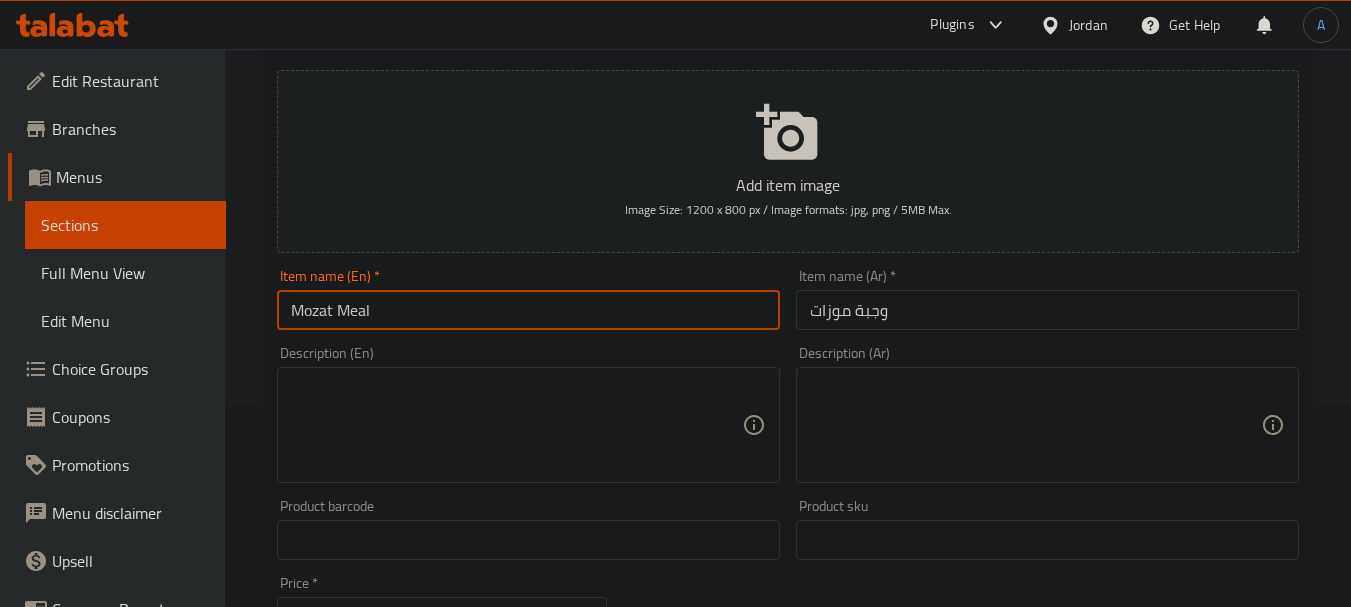 click on "Mozat Meal" at bounding box center [528, 310] 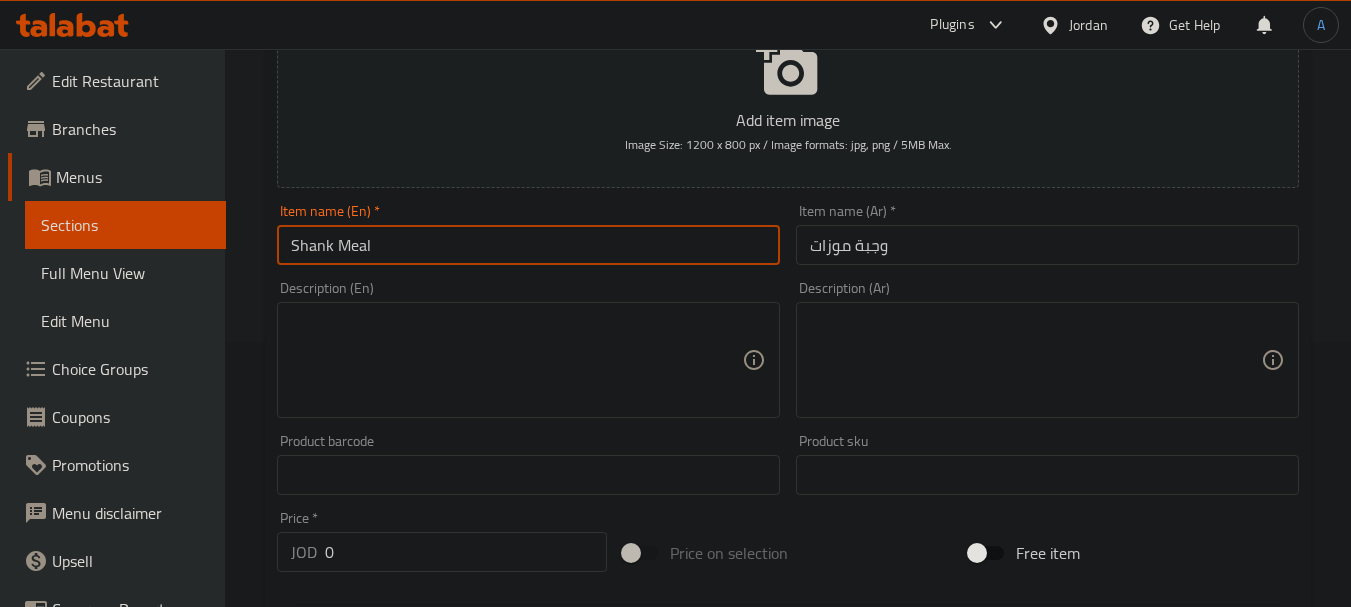 scroll, scrollTop: 300, scrollLeft: 0, axis: vertical 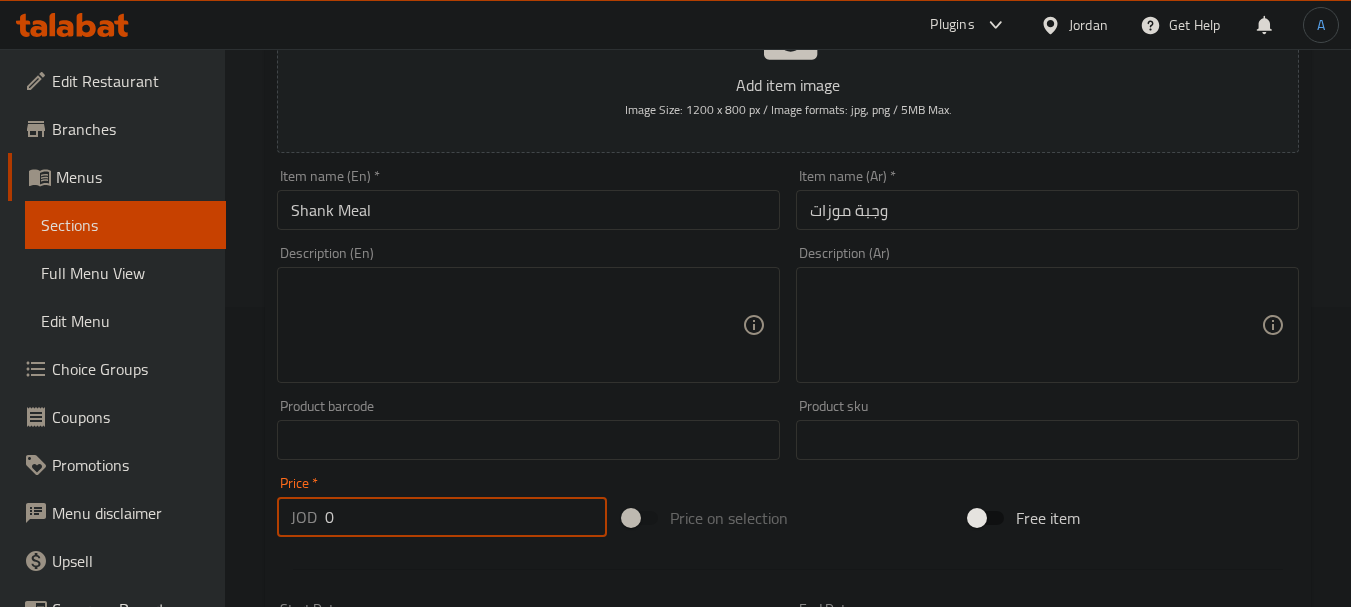 drag, startPoint x: 355, startPoint y: 516, endPoint x: 280, endPoint y: 519, distance: 75.059975 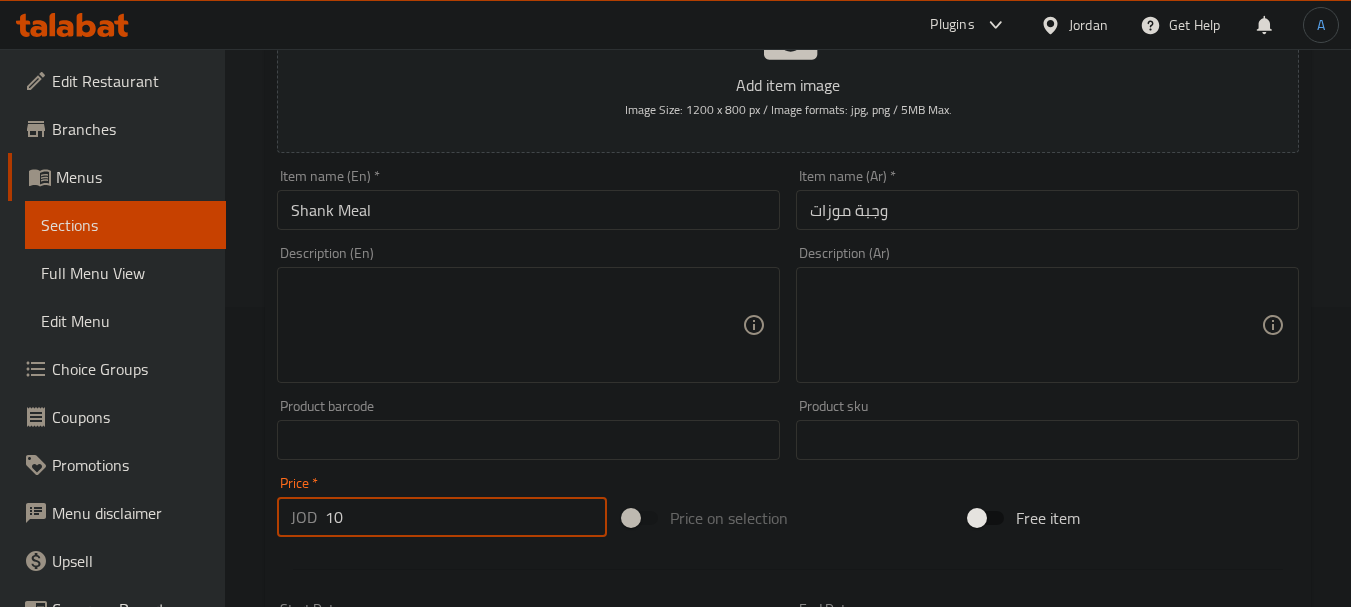 click on "Create" at bounding box center (398, 1026) 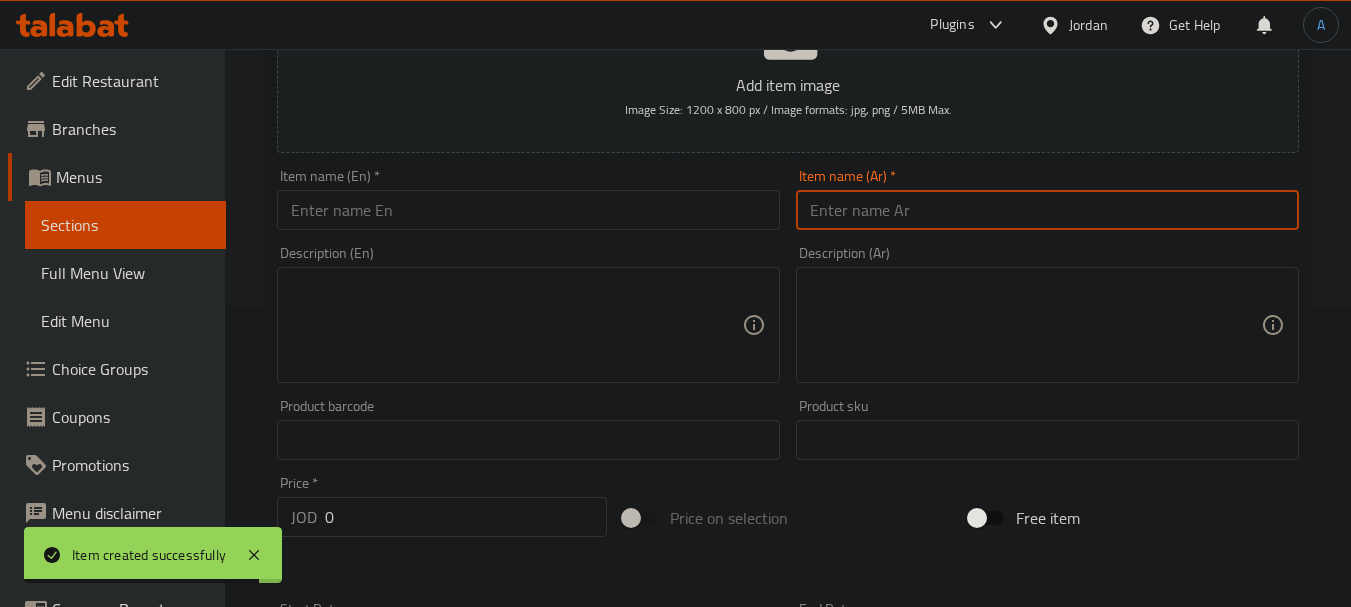 click at bounding box center [1047, 210] 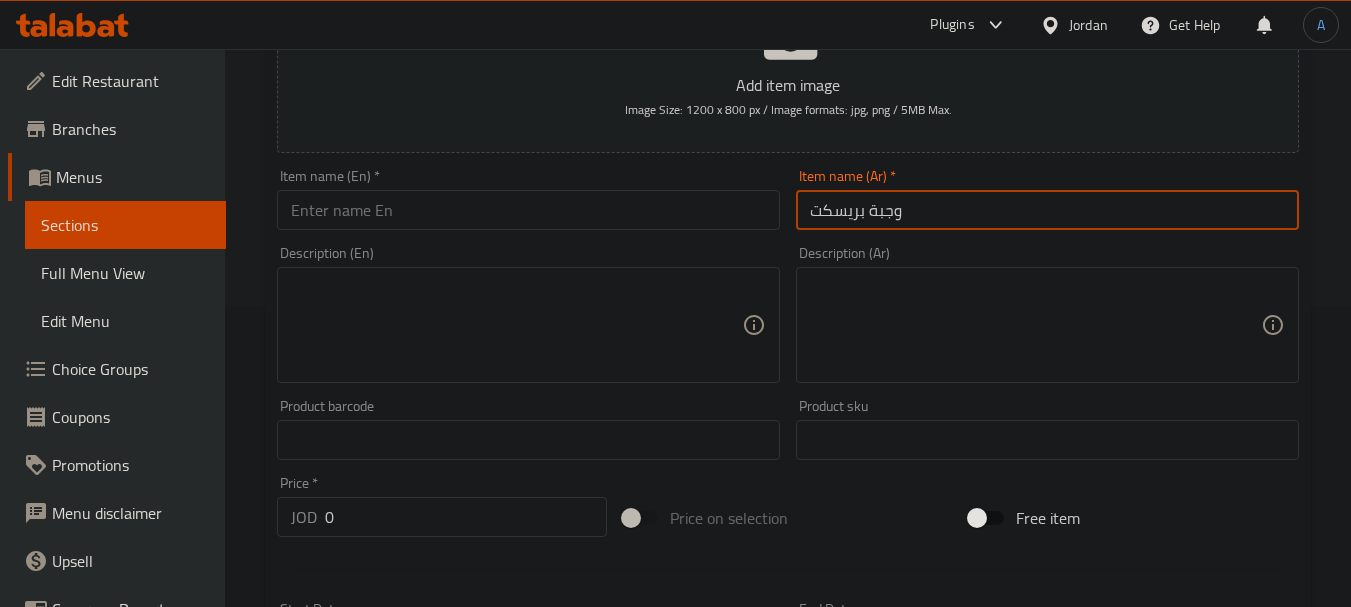 click at bounding box center [528, 210] 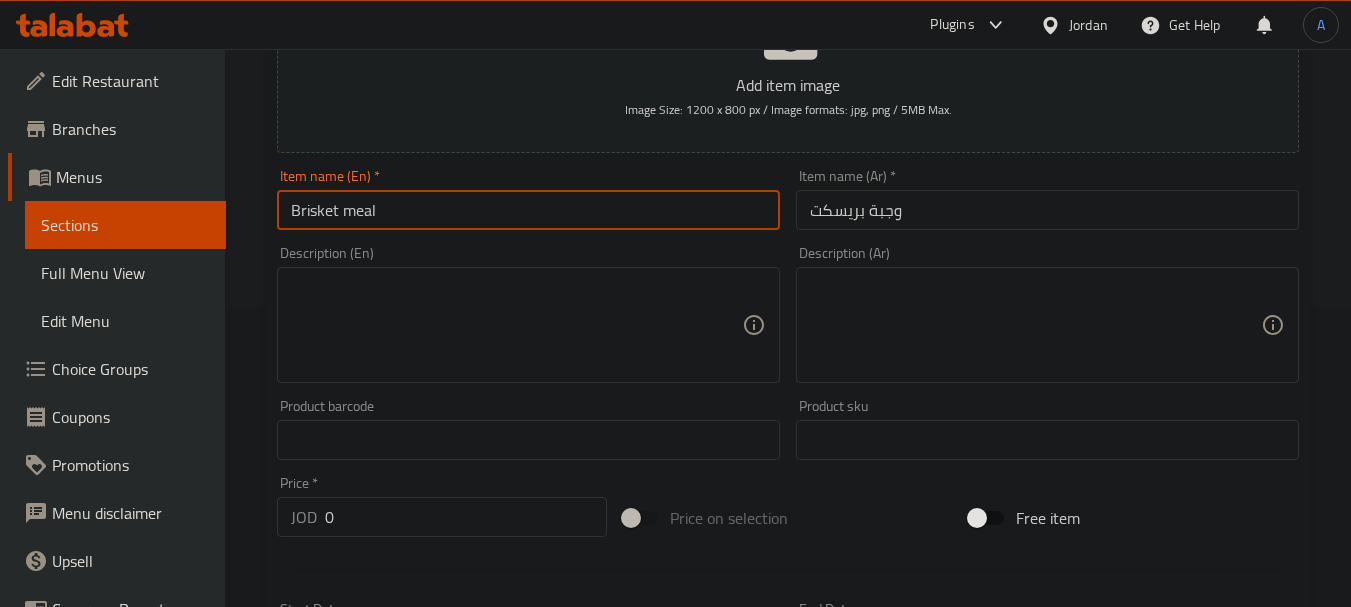 drag, startPoint x: 126, startPoint y: 205, endPoint x: 85, endPoint y: 197, distance: 41.773197 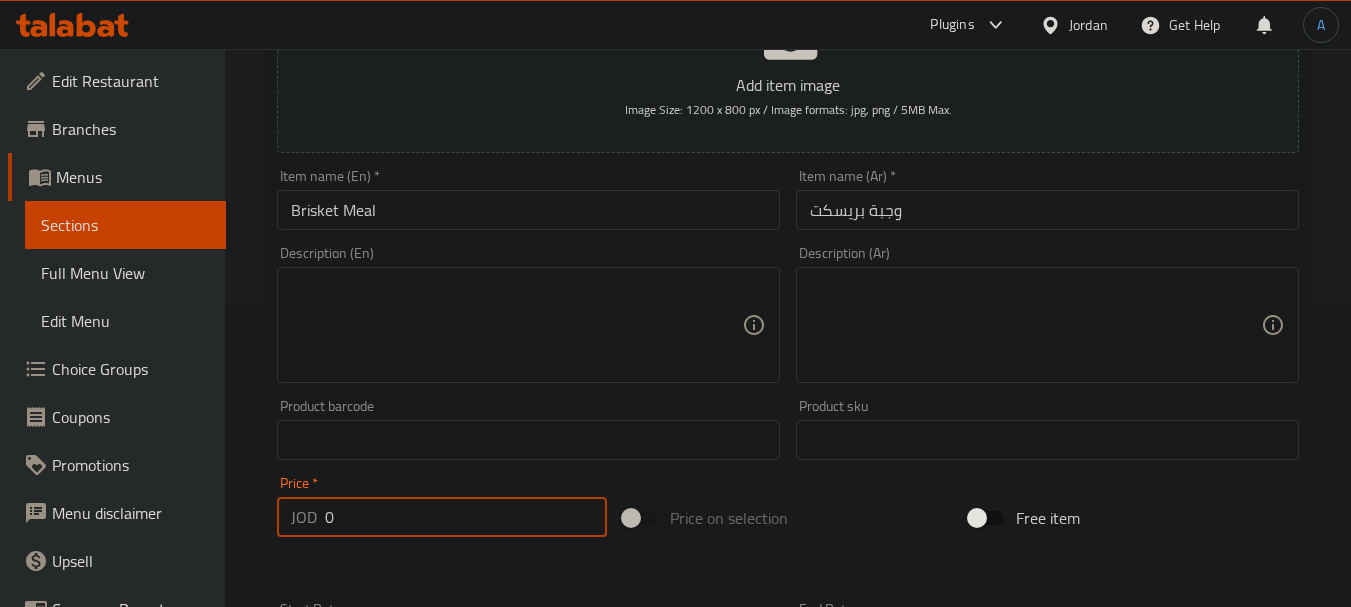 drag, startPoint x: 387, startPoint y: 528, endPoint x: 239, endPoint y: 514, distance: 148.66069 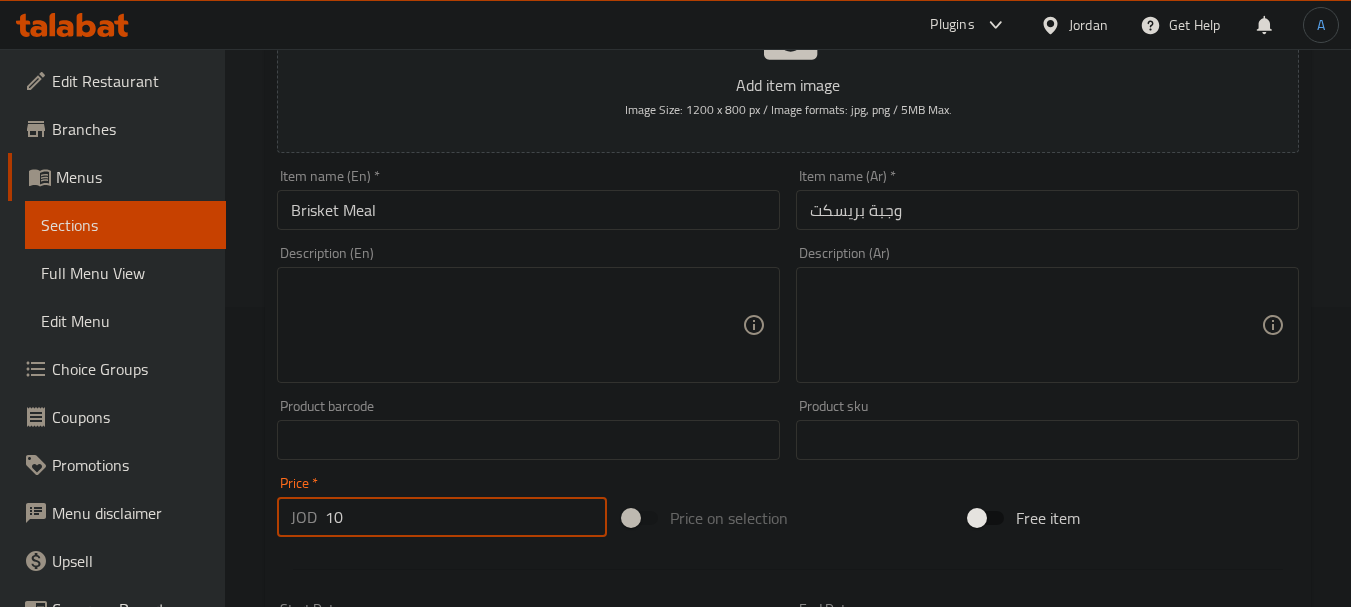 click on "Create" at bounding box center (398, 1026) 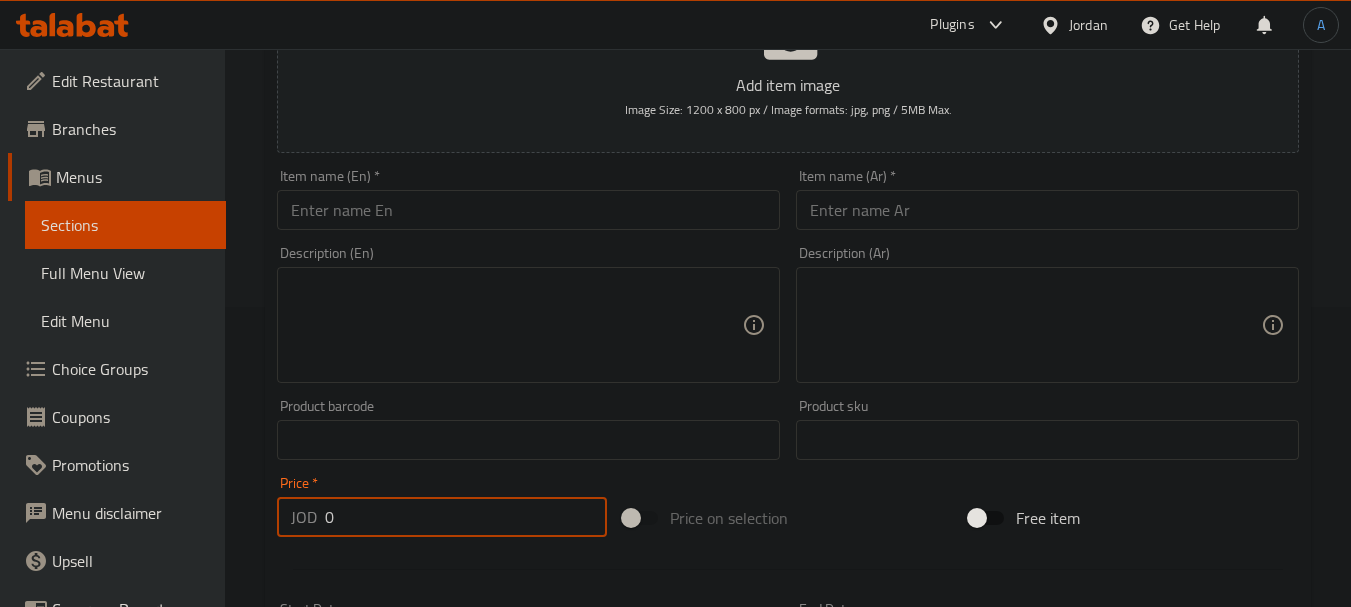 click at bounding box center (1047, 210) 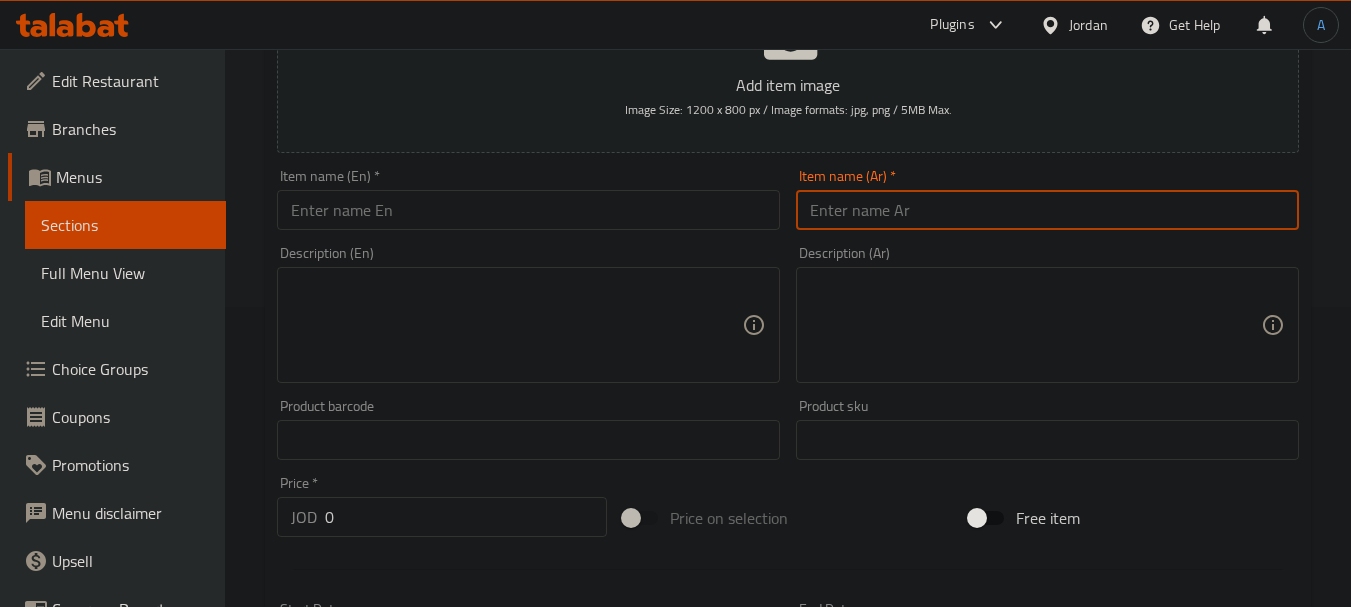 paste on "وجبة بريسكت" 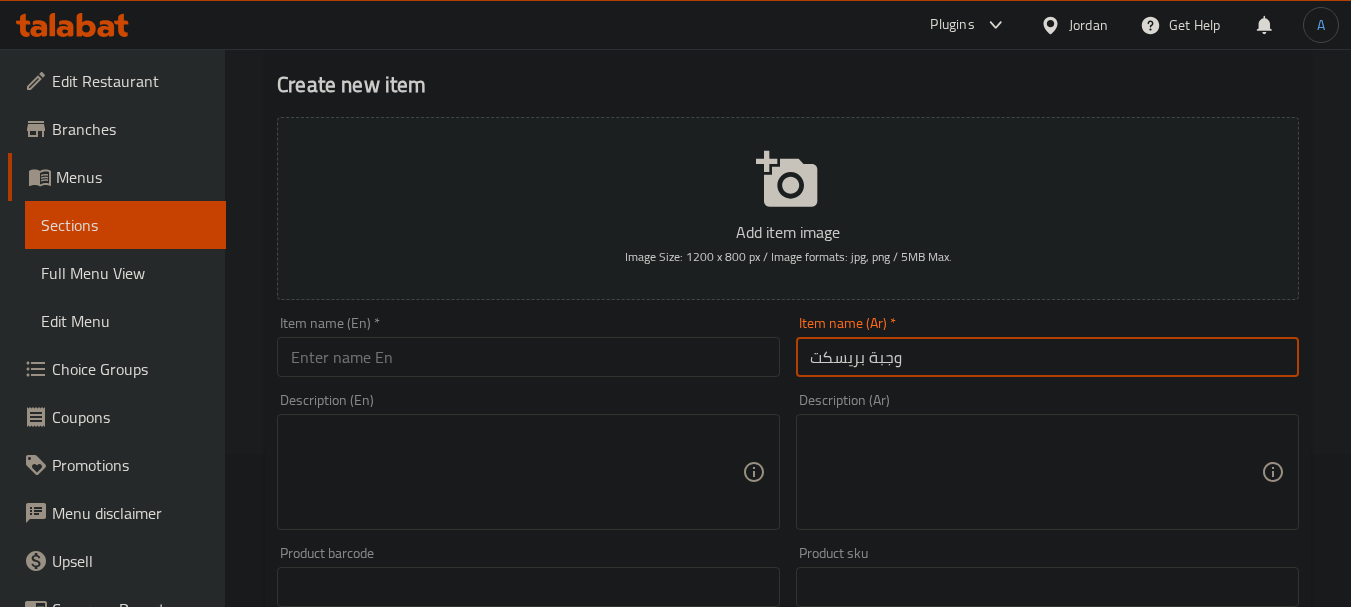 scroll, scrollTop: 0, scrollLeft: 0, axis: both 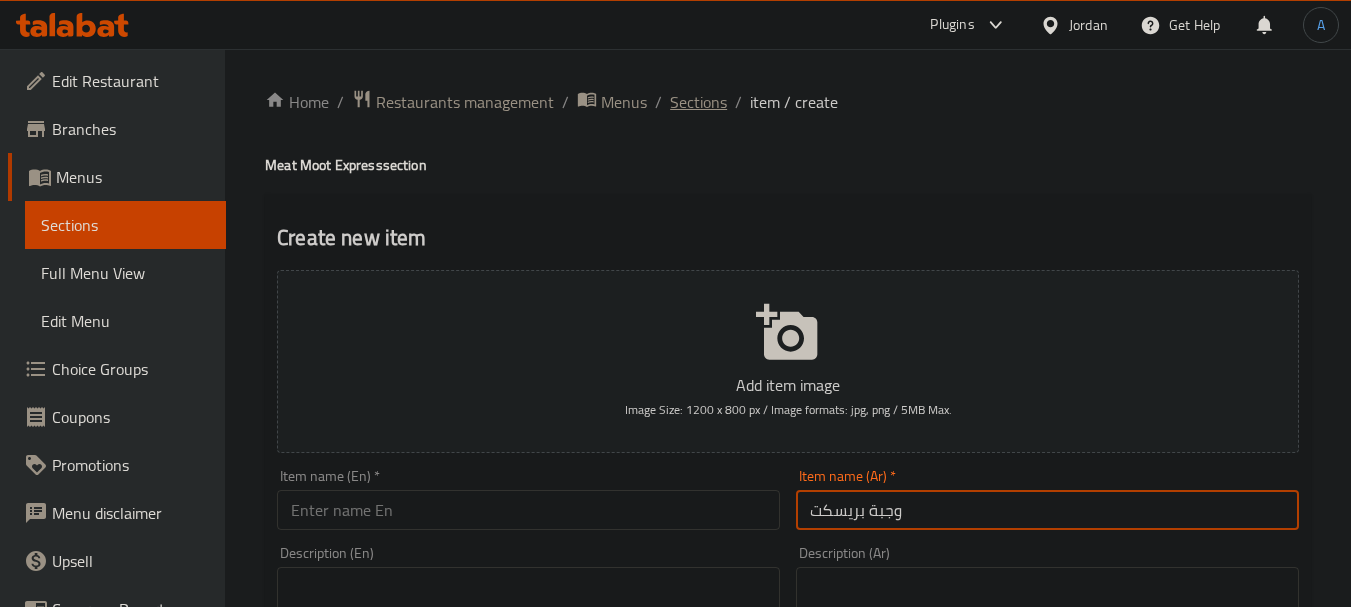 click on "Sections" at bounding box center (698, 102) 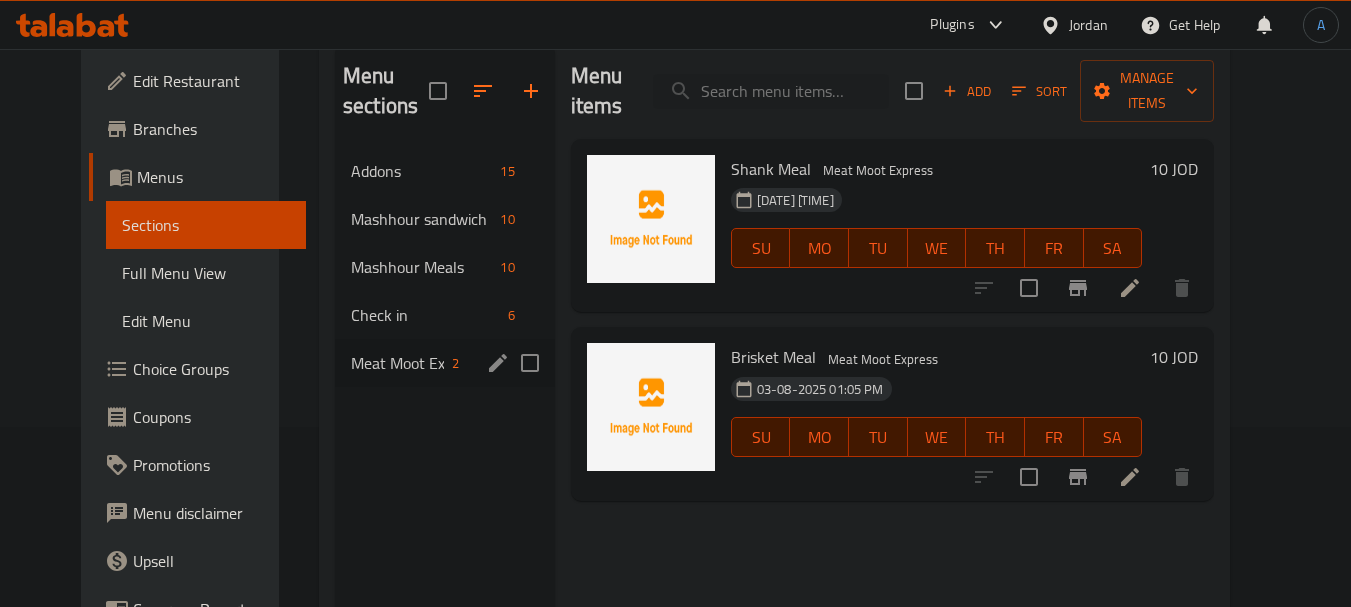 click on "Meat Moot Express" at bounding box center (397, 363) 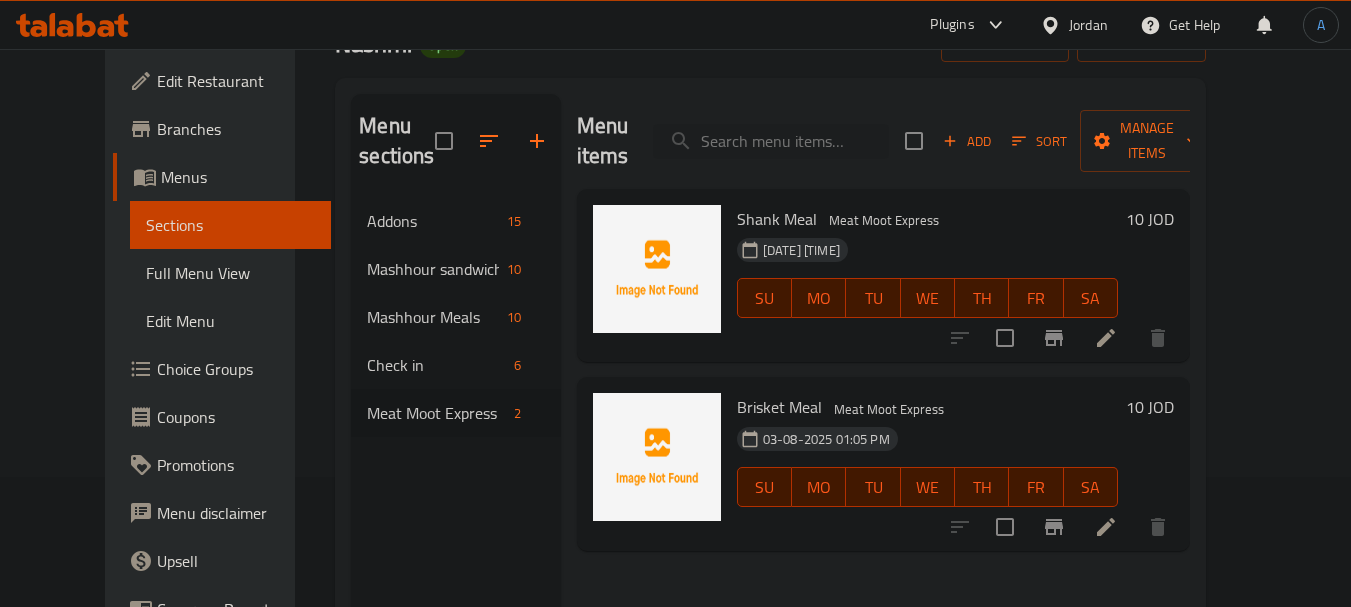 scroll, scrollTop: 100, scrollLeft: 0, axis: vertical 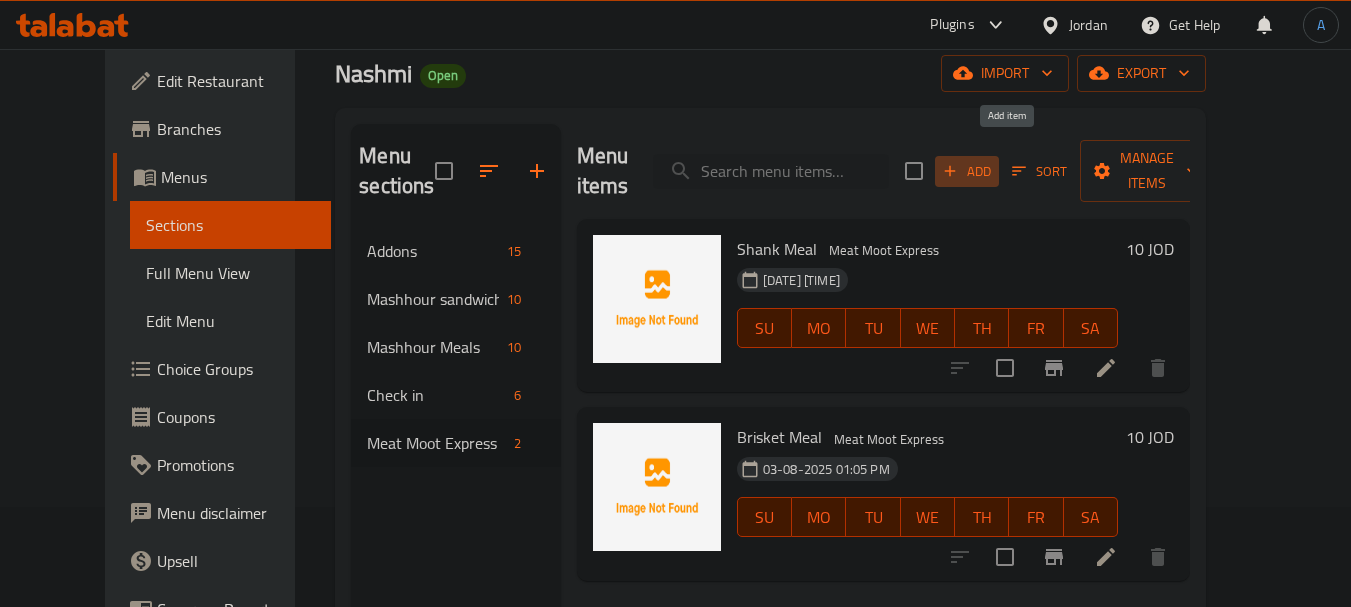 click on "Add" at bounding box center [967, 171] 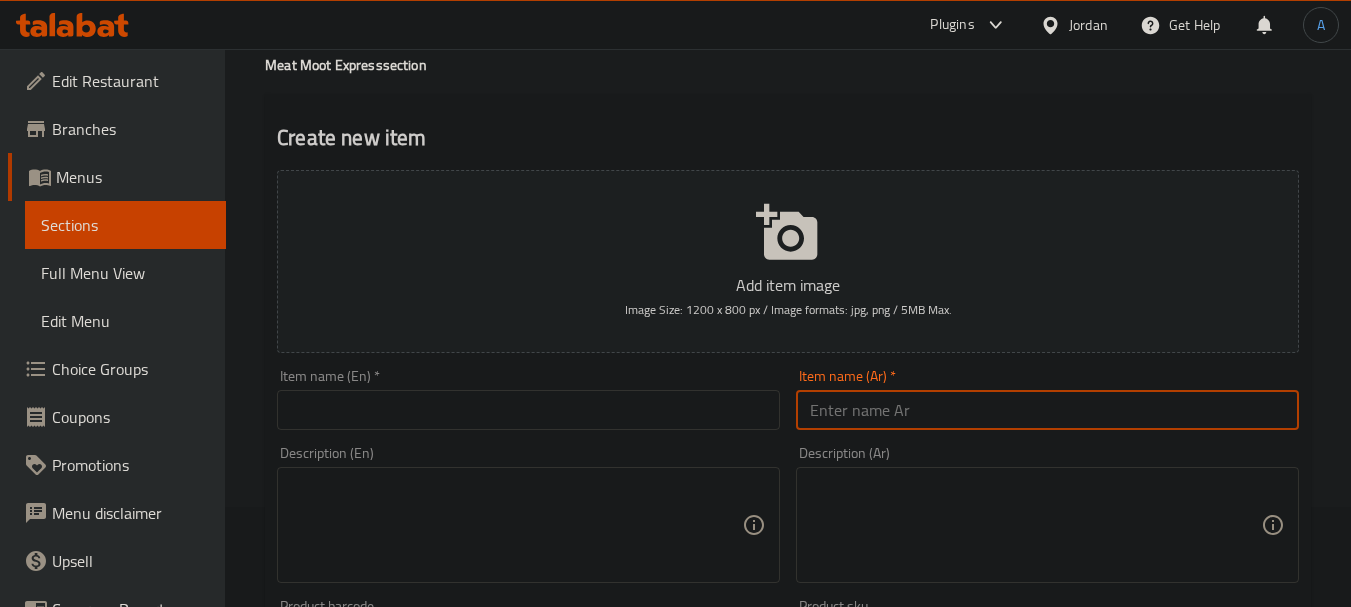 click at bounding box center (1047, 410) 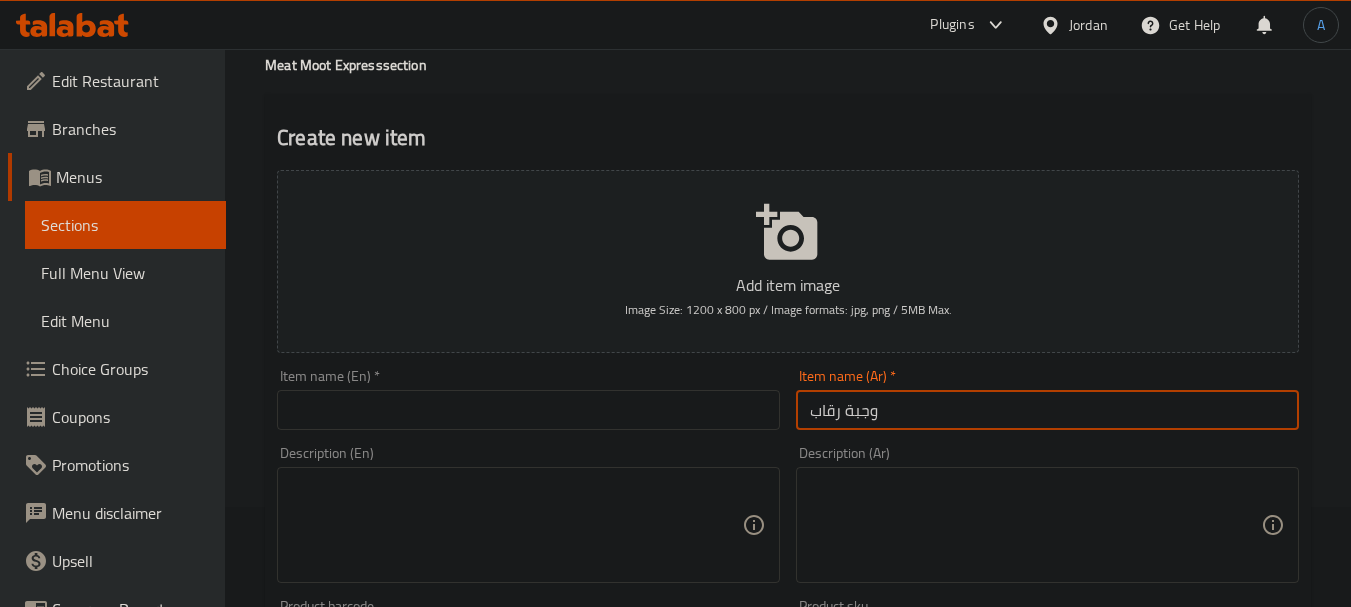 click at bounding box center [528, 410] 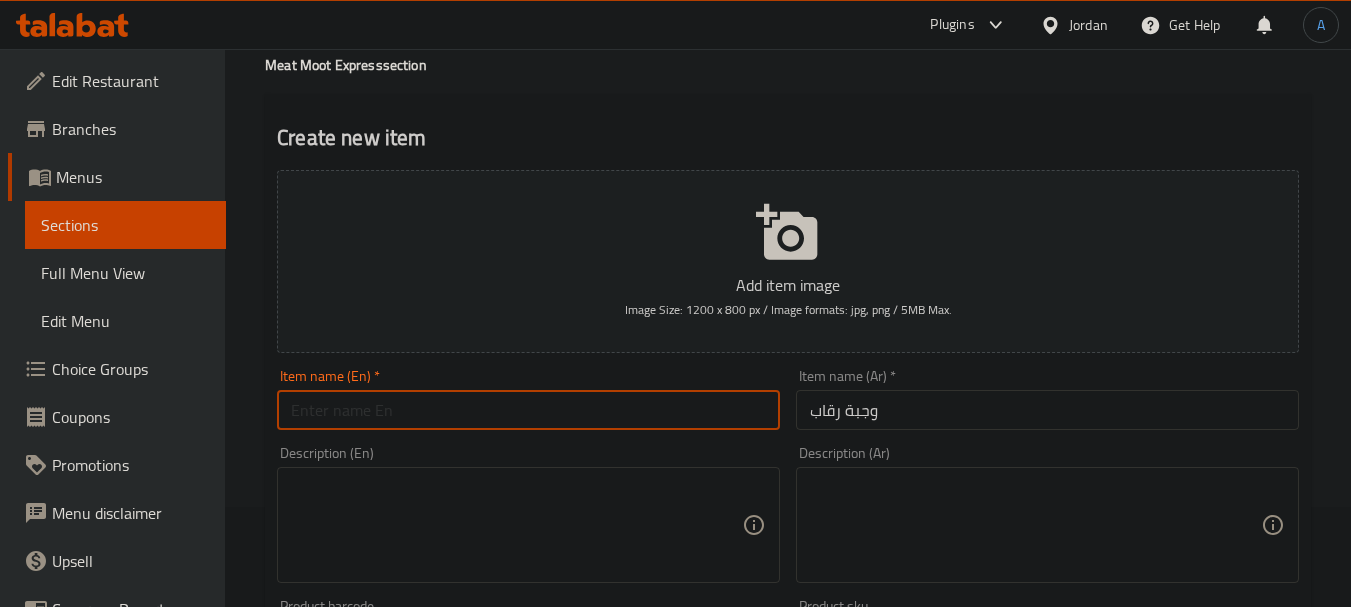 paste on "Neck meal" 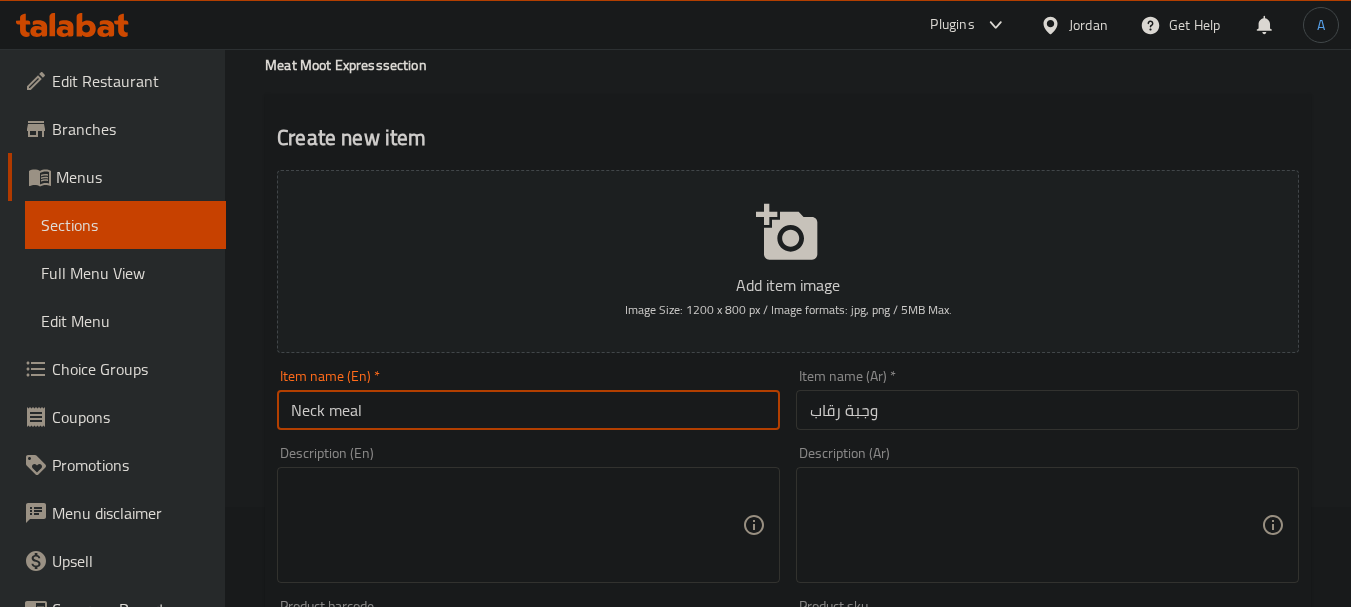 drag, startPoint x: 446, startPoint y: 404, endPoint x: 186, endPoint y: 376, distance: 261.50336 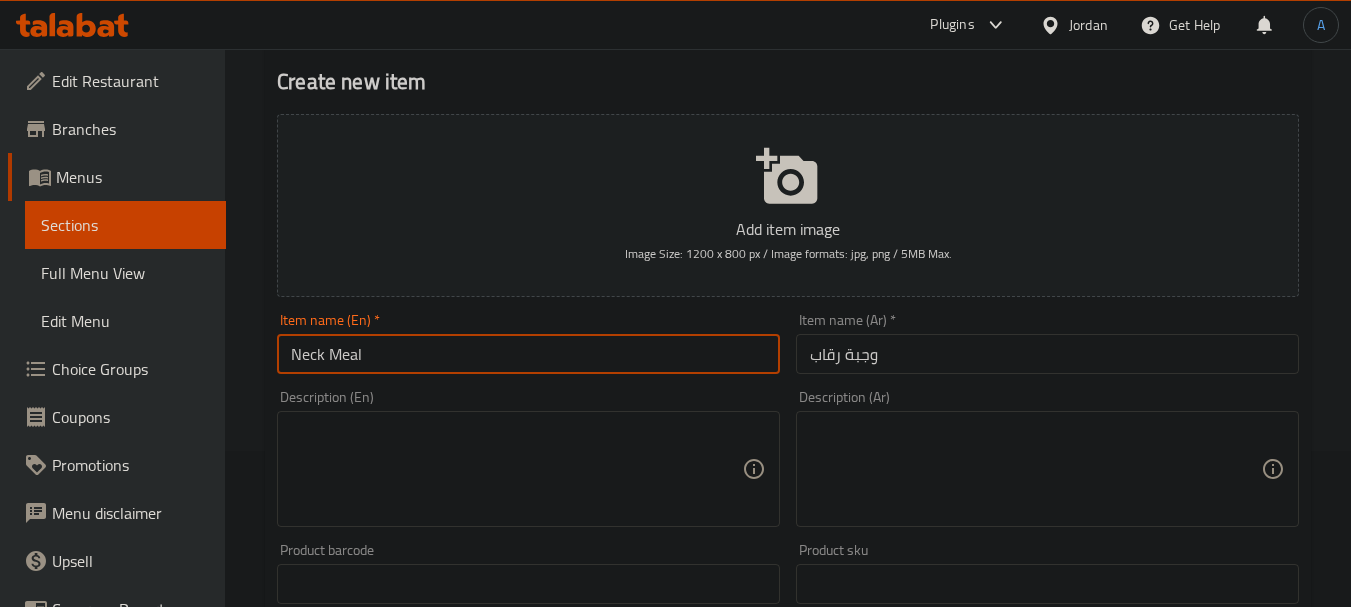 scroll, scrollTop: 200, scrollLeft: 0, axis: vertical 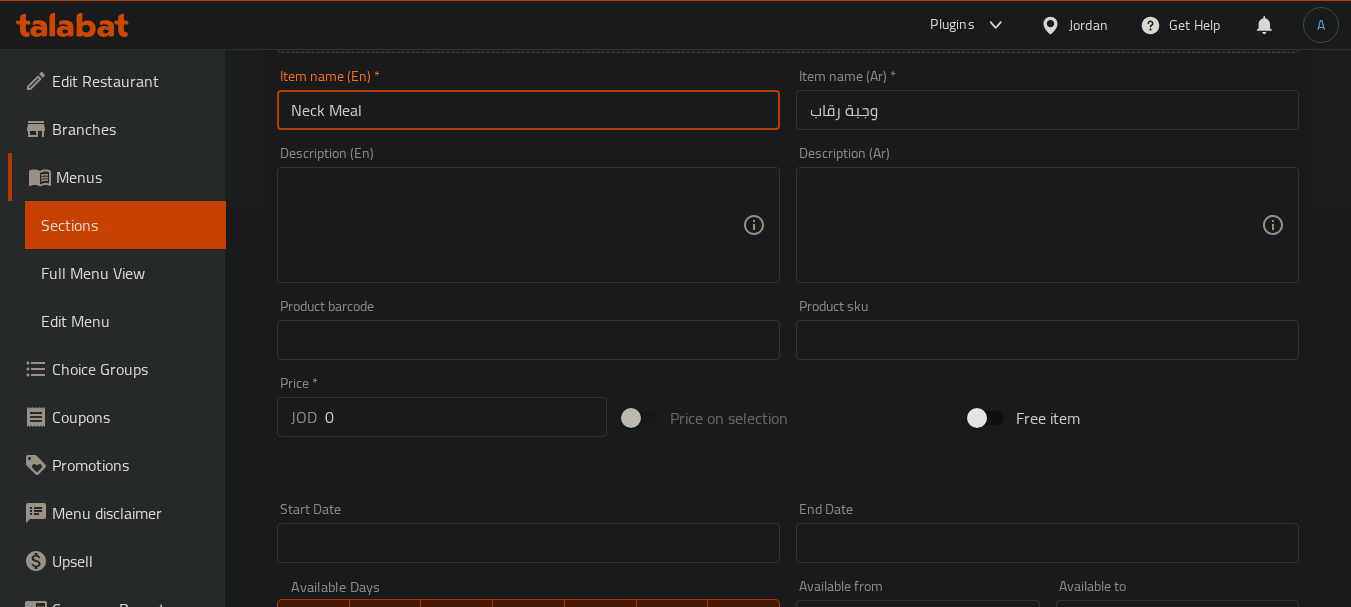drag, startPoint x: 192, startPoint y: 426, endPoint x: 178, endPoint y: 423, distance: 14.3178215 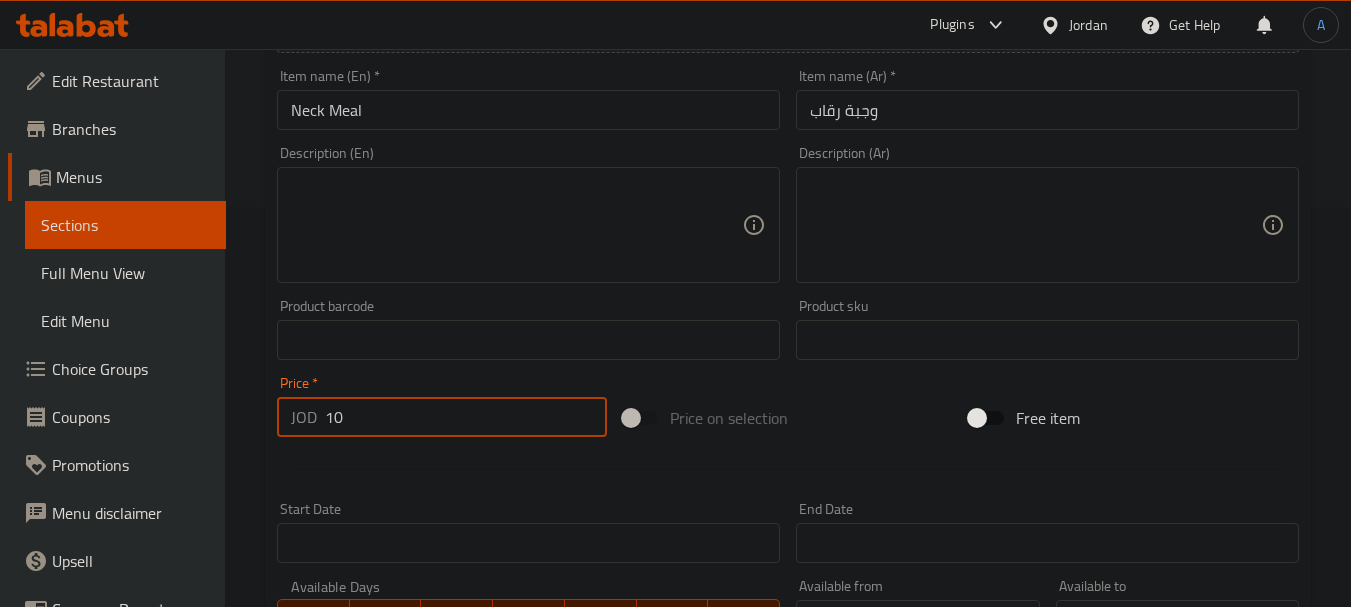 click on "Create" at bounding box center (398, 926) 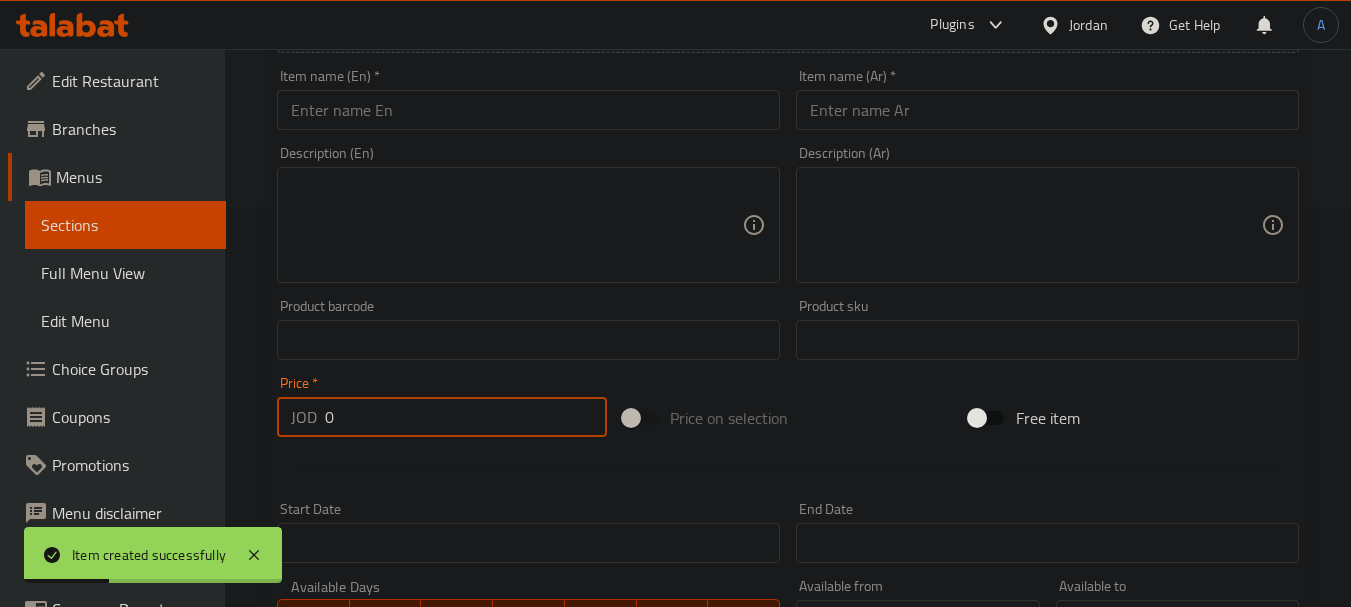 click at bounding box center (1047, 110) 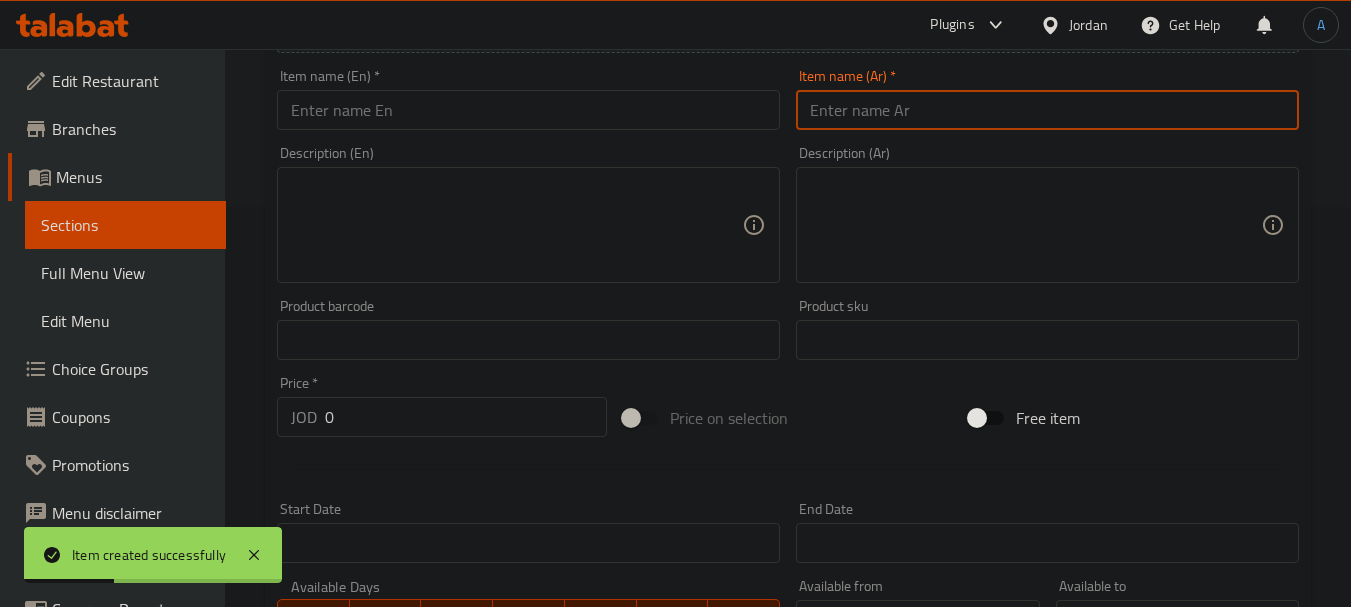 paste on "سدر ارز مع كتف 4 أشخاص" 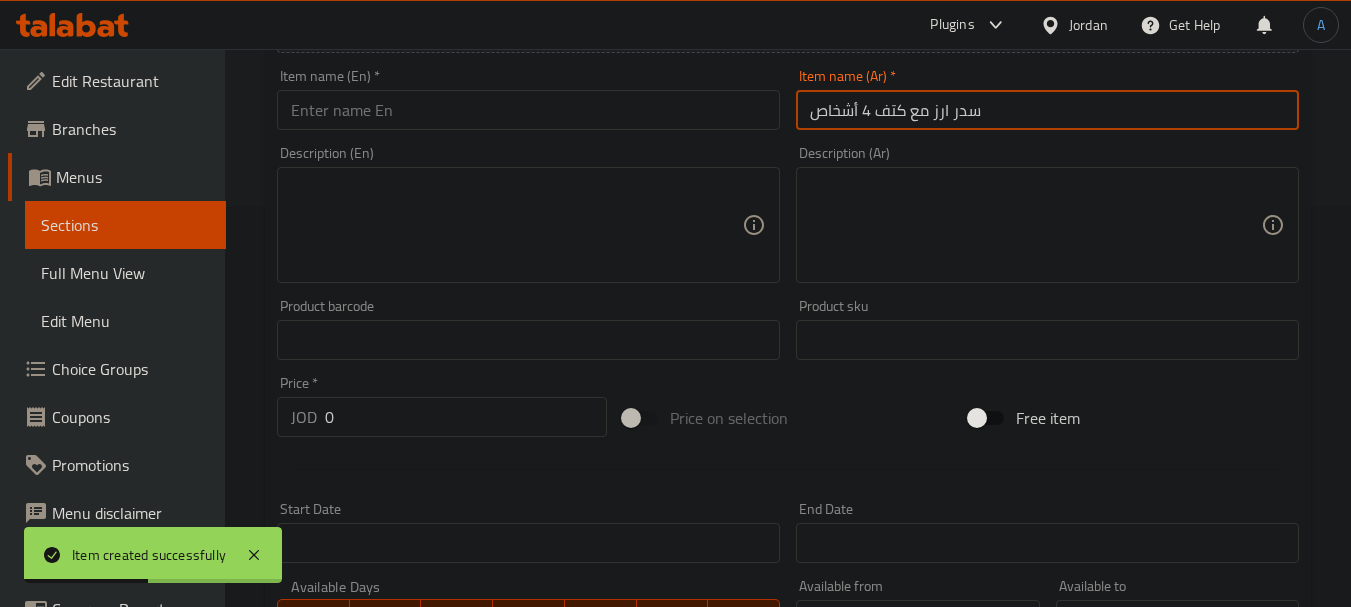 drag, startPoint x: 971, startPoint y: 111, endPoint x: 984, endPoint y: 114, distance: 13.341664 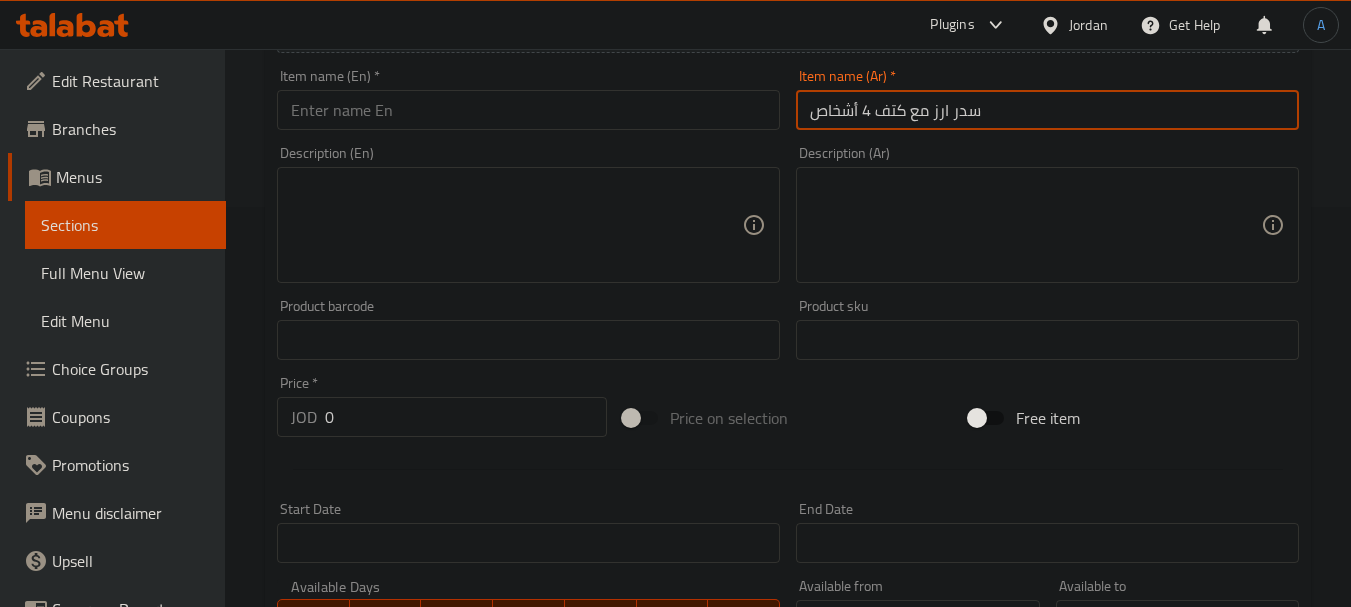 click on "سدر ارز مع كتف 4 أشخاص" at bounding box center [1047, 110] 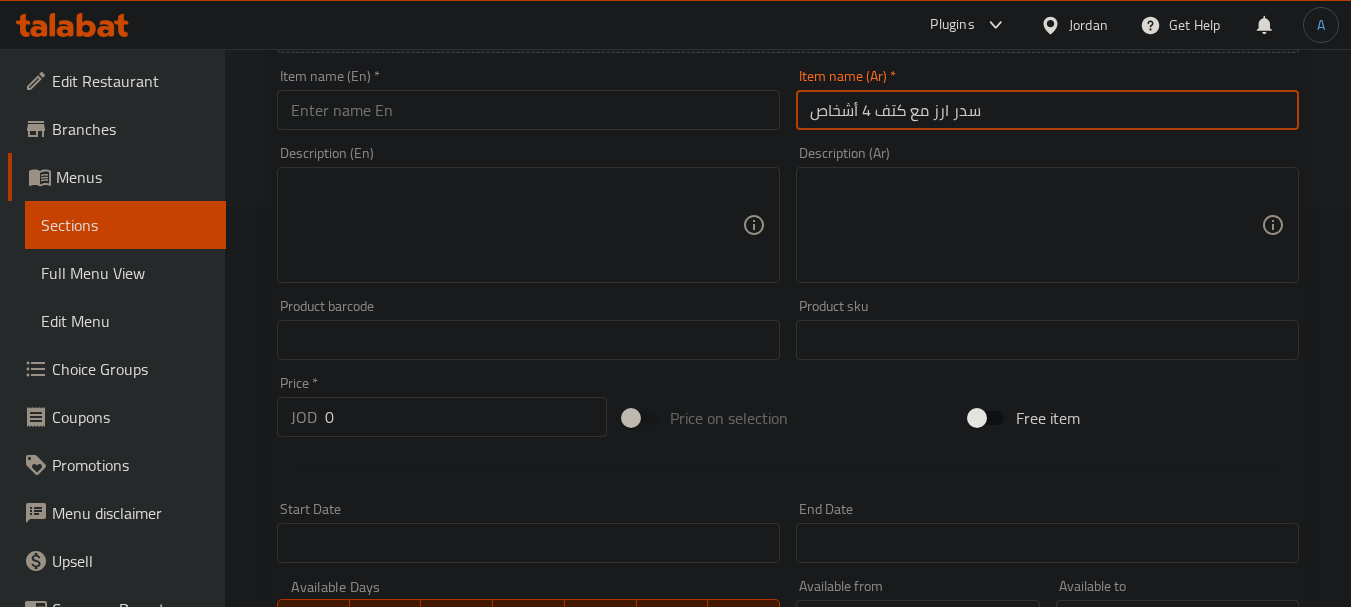 click at bounding box center (528, 110) 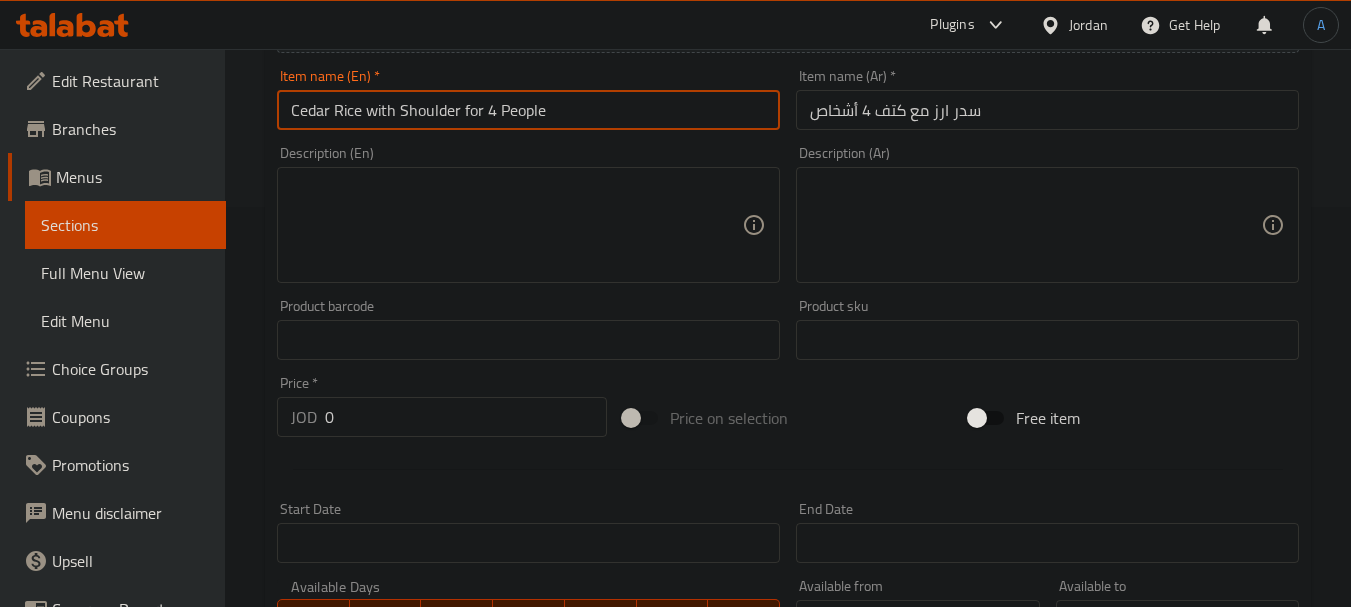 drag, startPoint x: 345, startPoint y: 417, endPoint x: 268, endPoint y: 416, distance: 77.00649 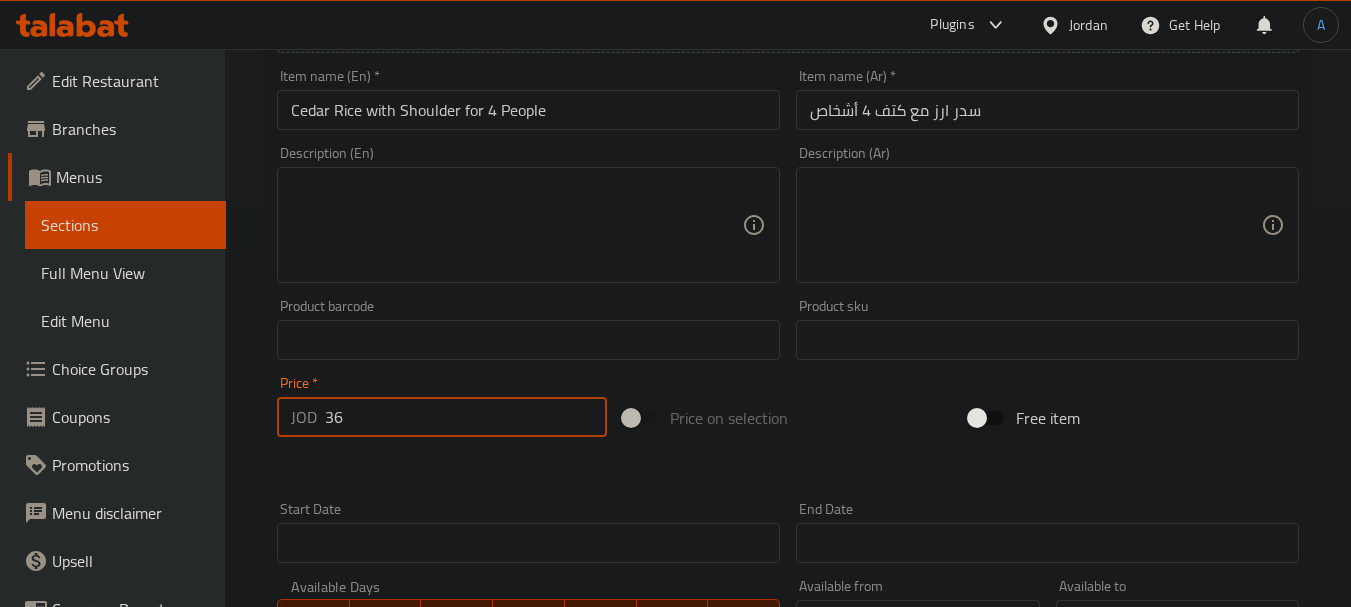 click on "Create" at bounding box center (398, 926) 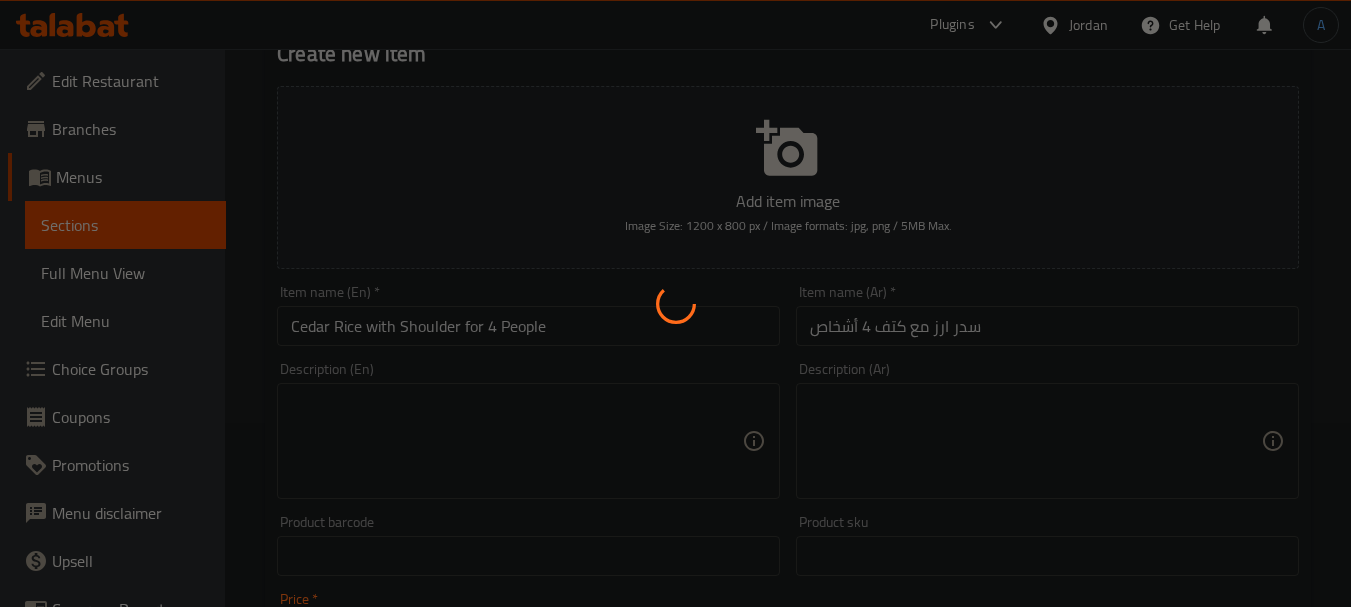 scroll, scrollTop: 100, scrollLeft: 0, axis: vertical 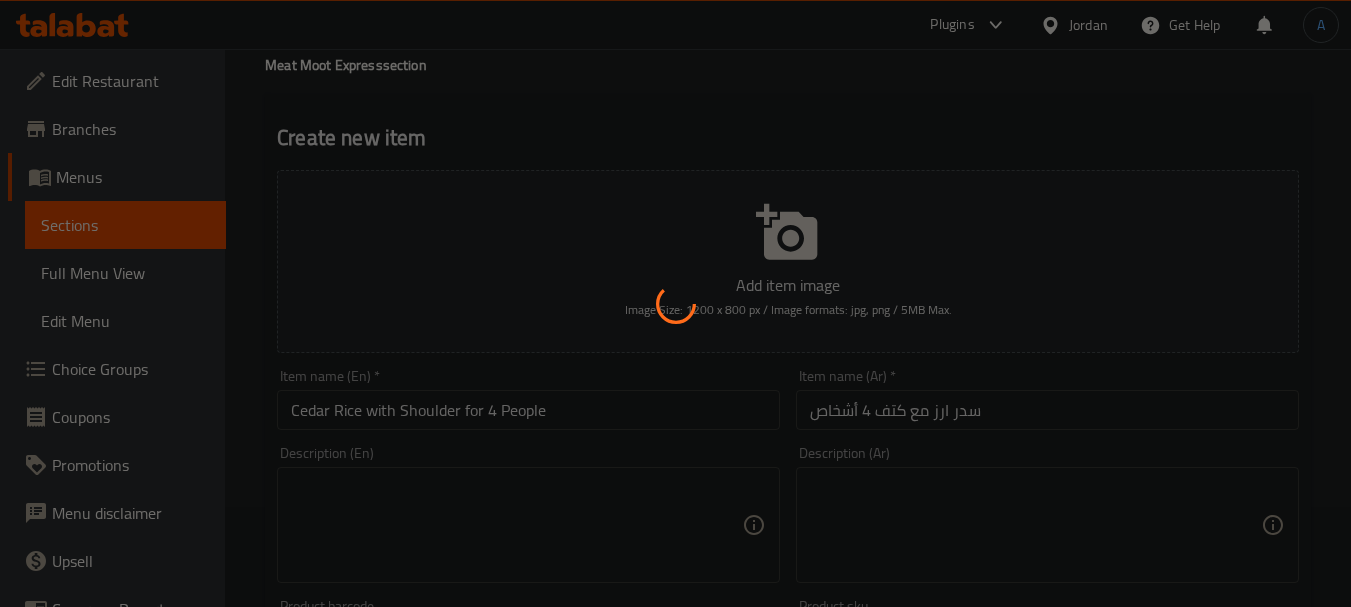 click at bounding box center (675, 303) 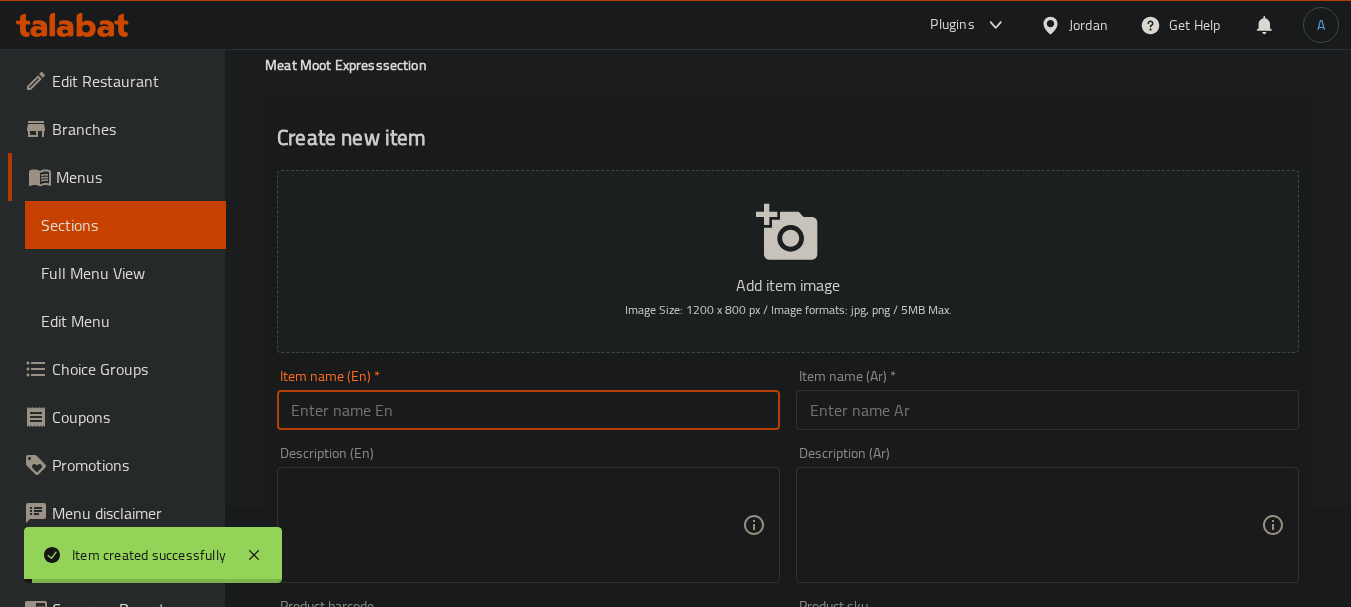 drag, startPoint x: 522, startPoint y: 411, endPoint x: 547, endPoint y: 411, distance: 25 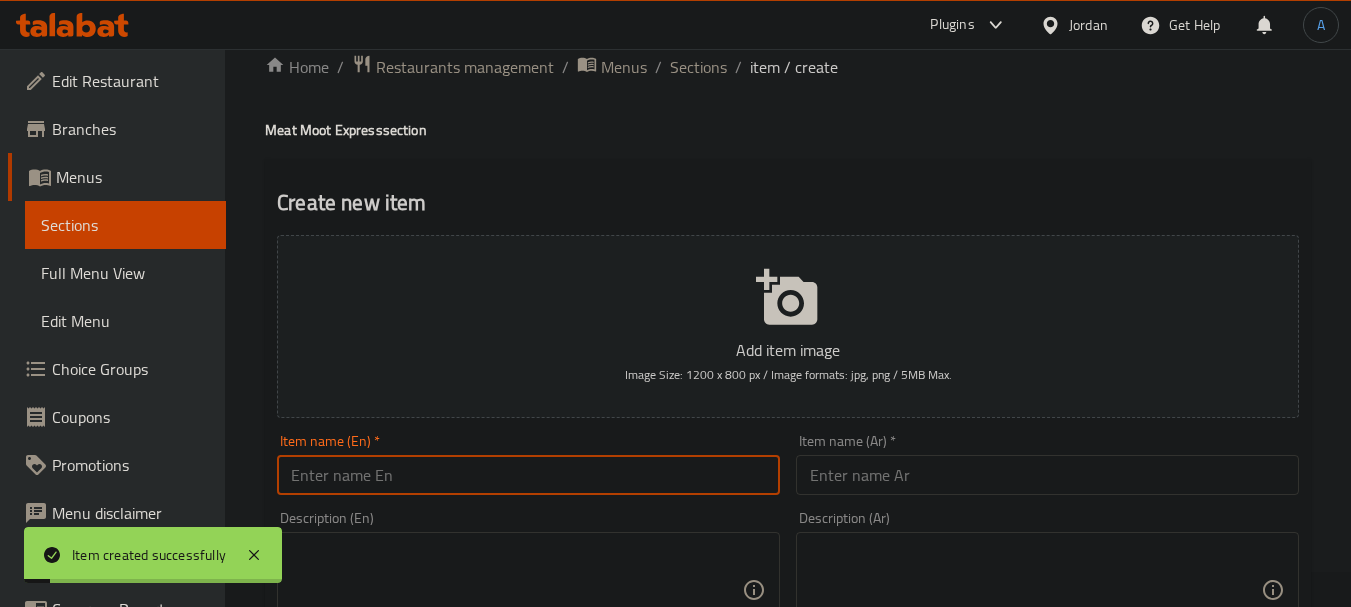 scroll, scrollTop: 0, scrollLeft: 0, axis: both 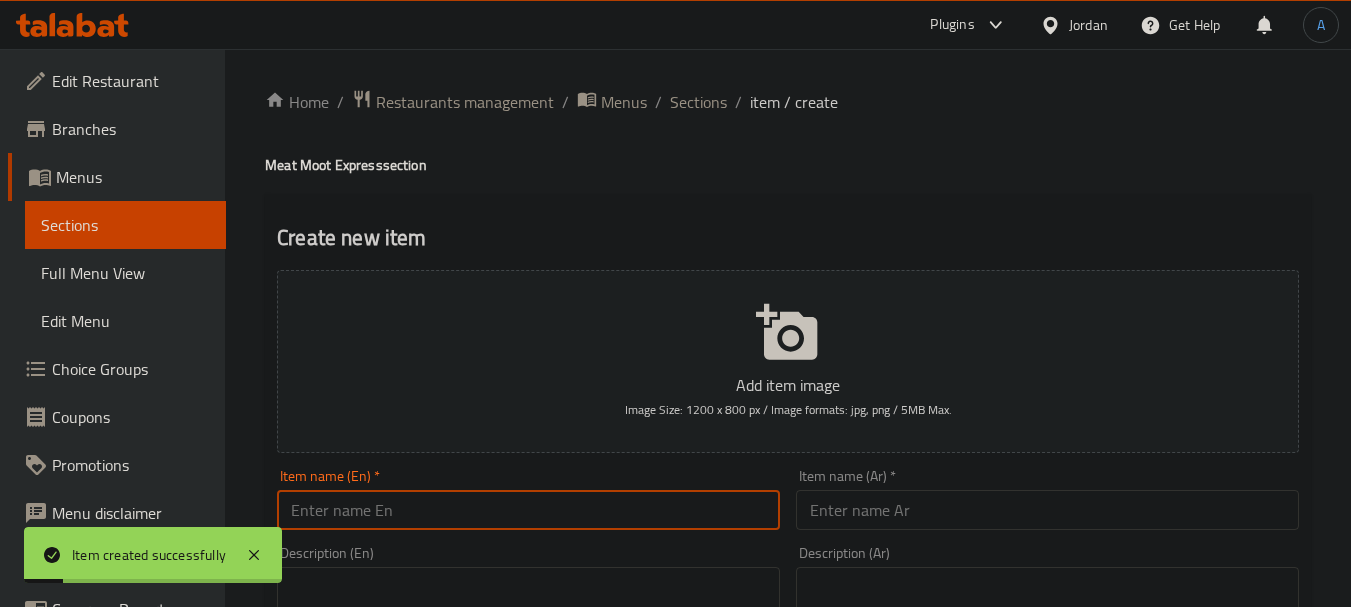 click on "Sections" at bounding box center [698, 102] 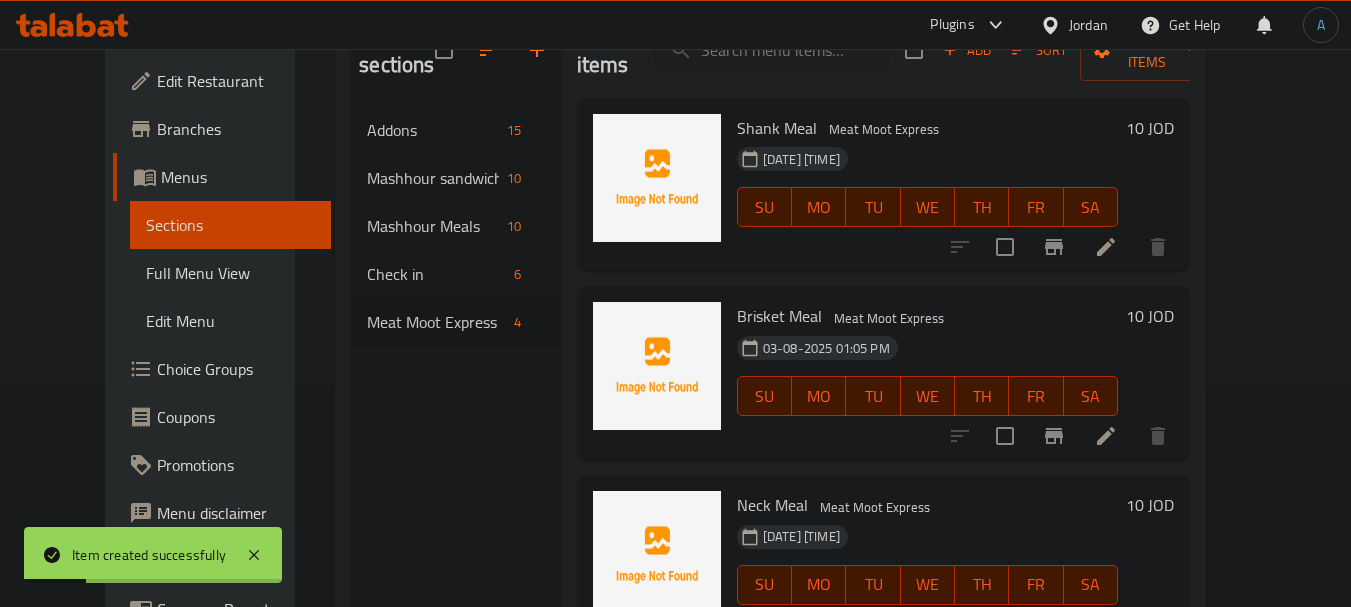 scroll, scrollTop: 280, scrollLeft: 0, axis: vertical 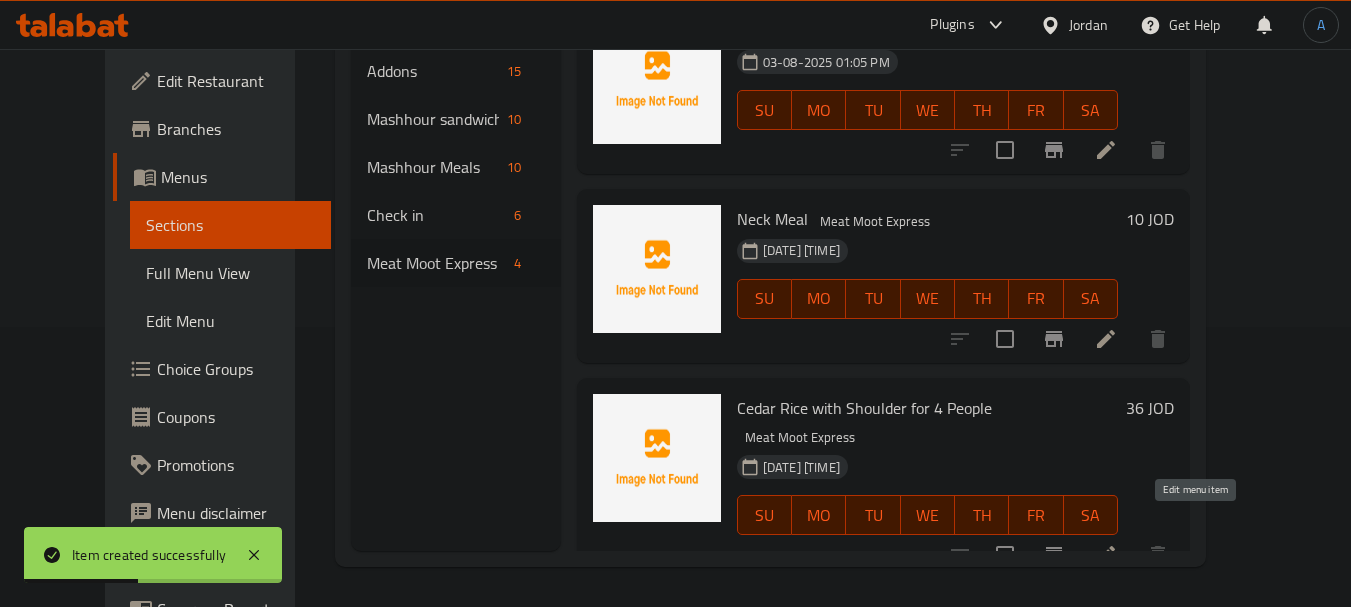 click 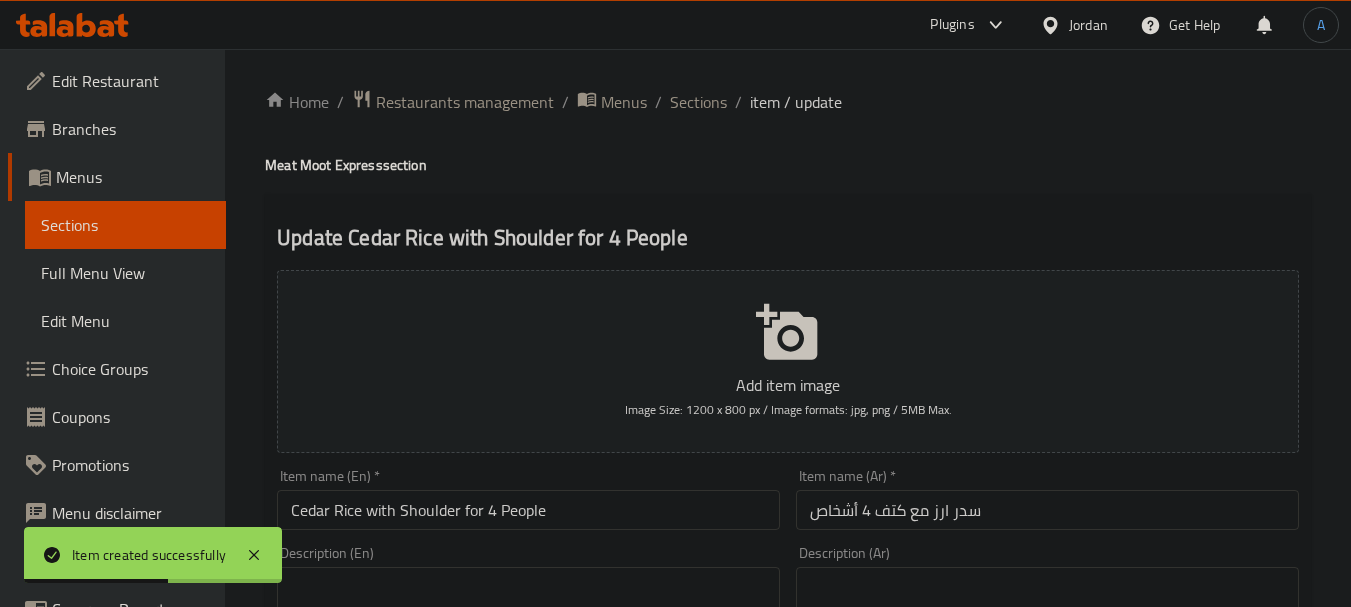 scroll, scrollTop: 100, scrollLeft: 0, axis: vertical 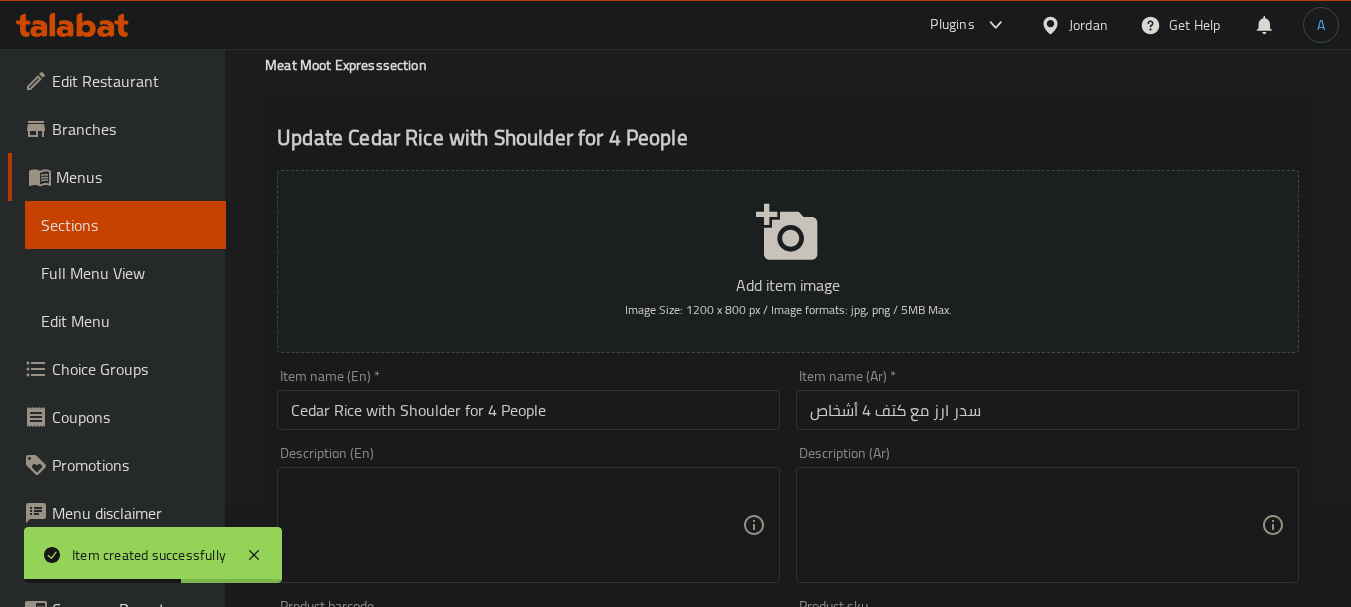 click on "Cedar Rice with Shoulder for 4 People" at bounding box center [528, 410] 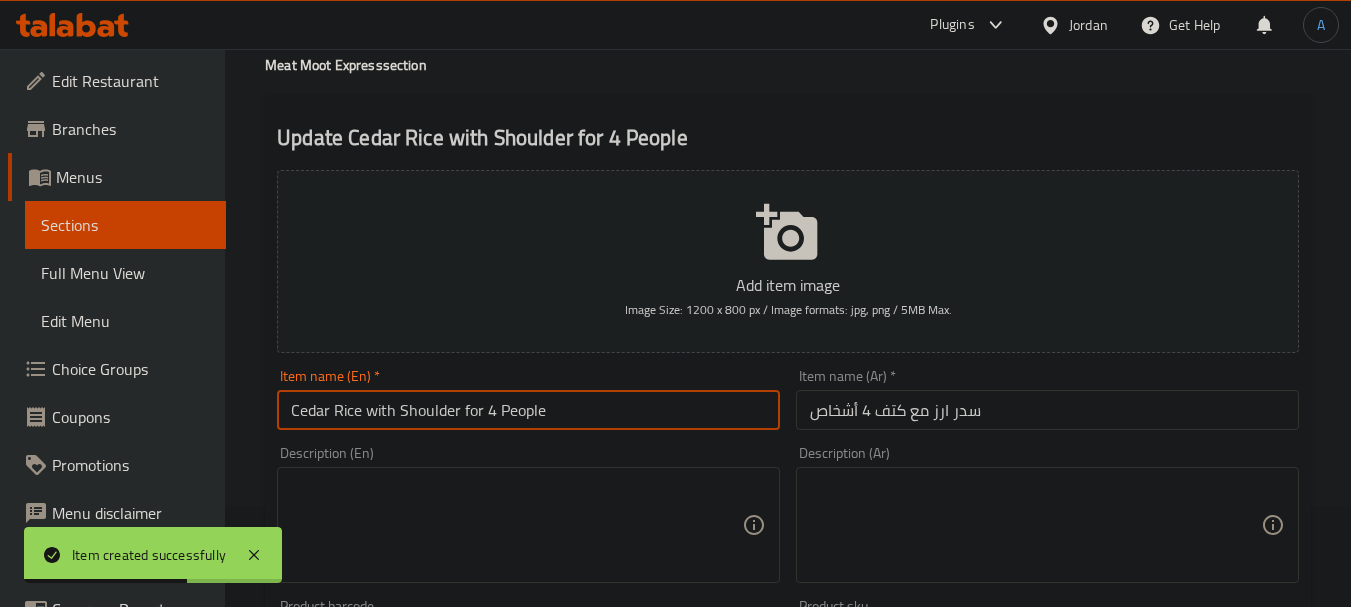 click on "Cedar Rice with Shoulder for 4 People" at bounding box center [528, 410] 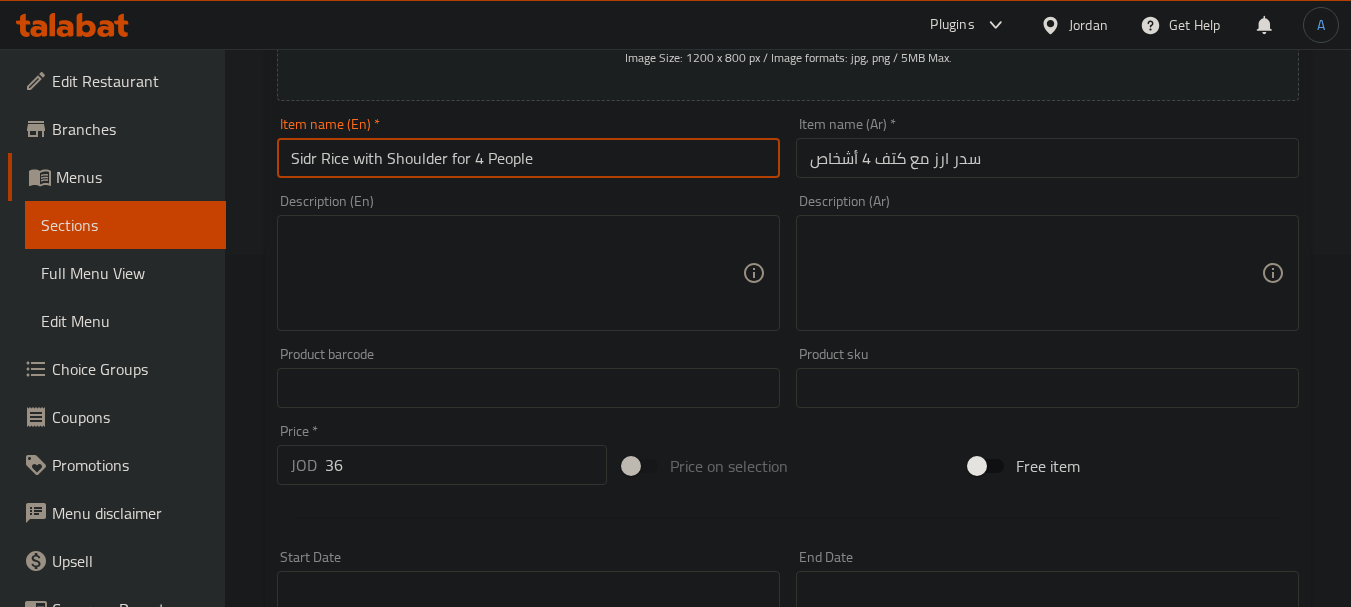scroll, scrollTop: 400, scrollLeft: 0, axis: vertical 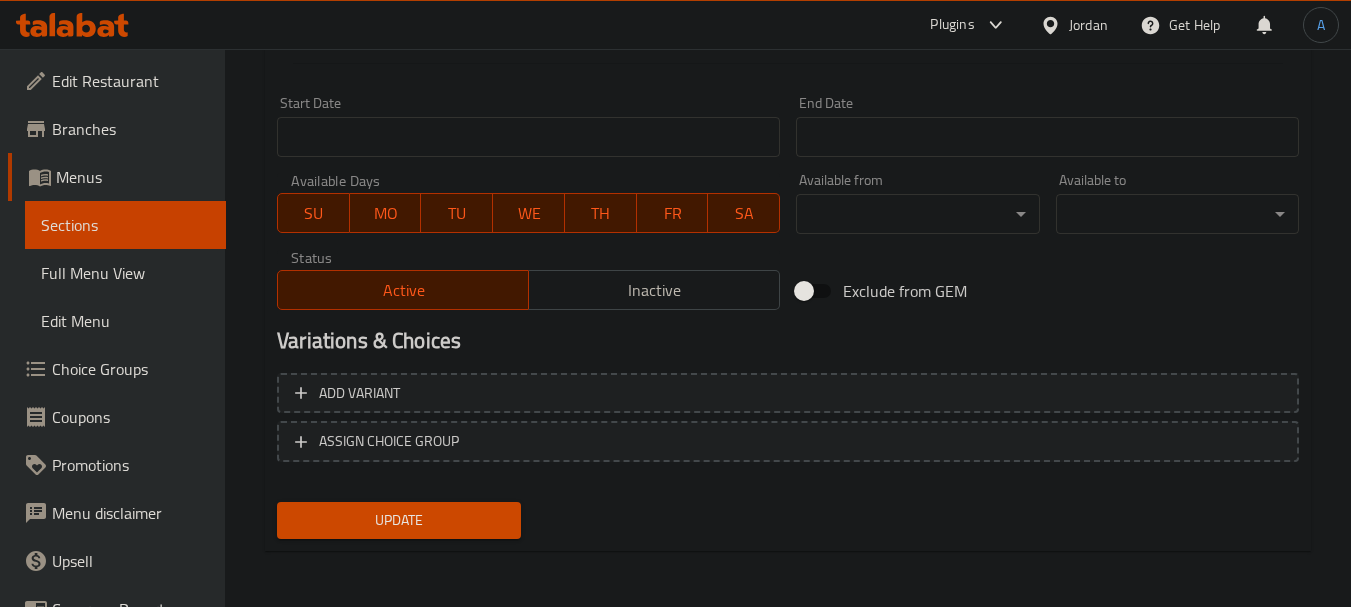 click on "Update" at bounding box center [398, 520] 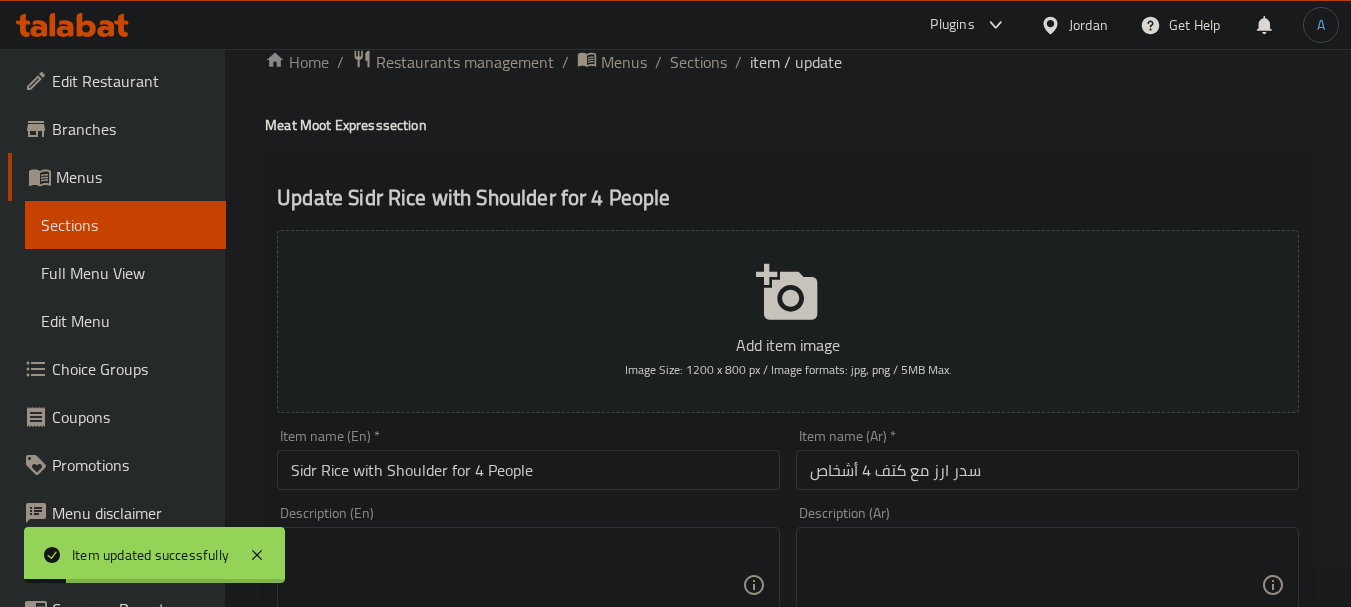scroll, scrollTop: 0, scrollLeft: 0, axis: both 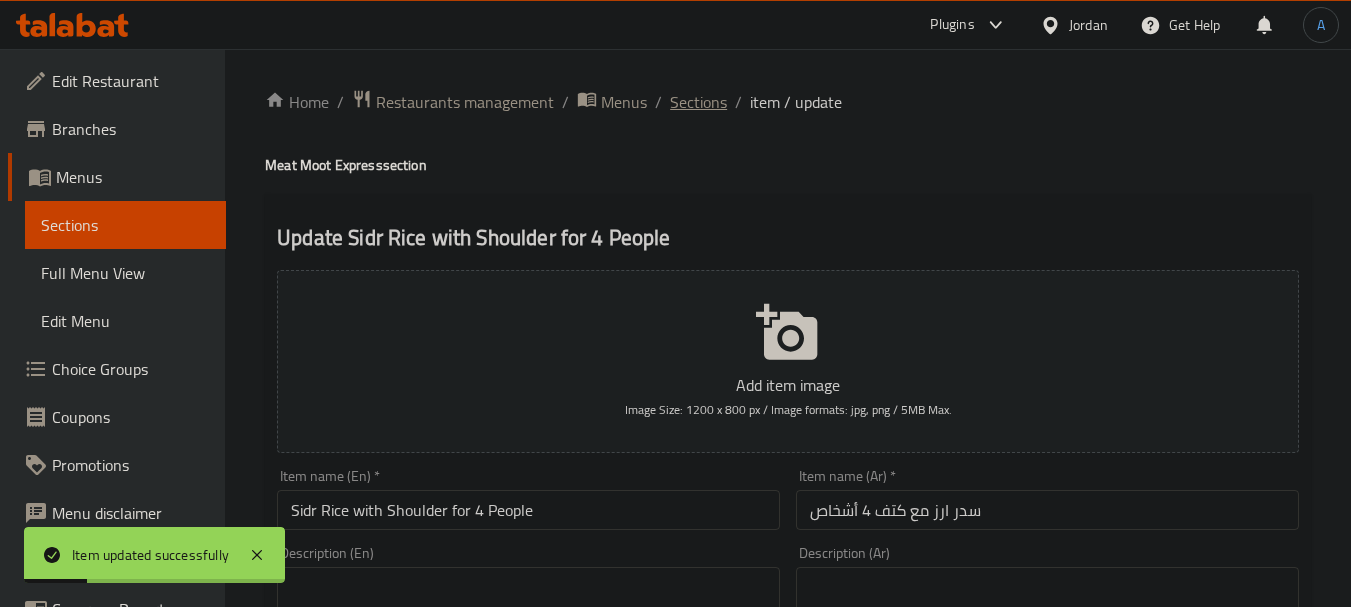 click on "Sections" at bounding box center (698, 102) 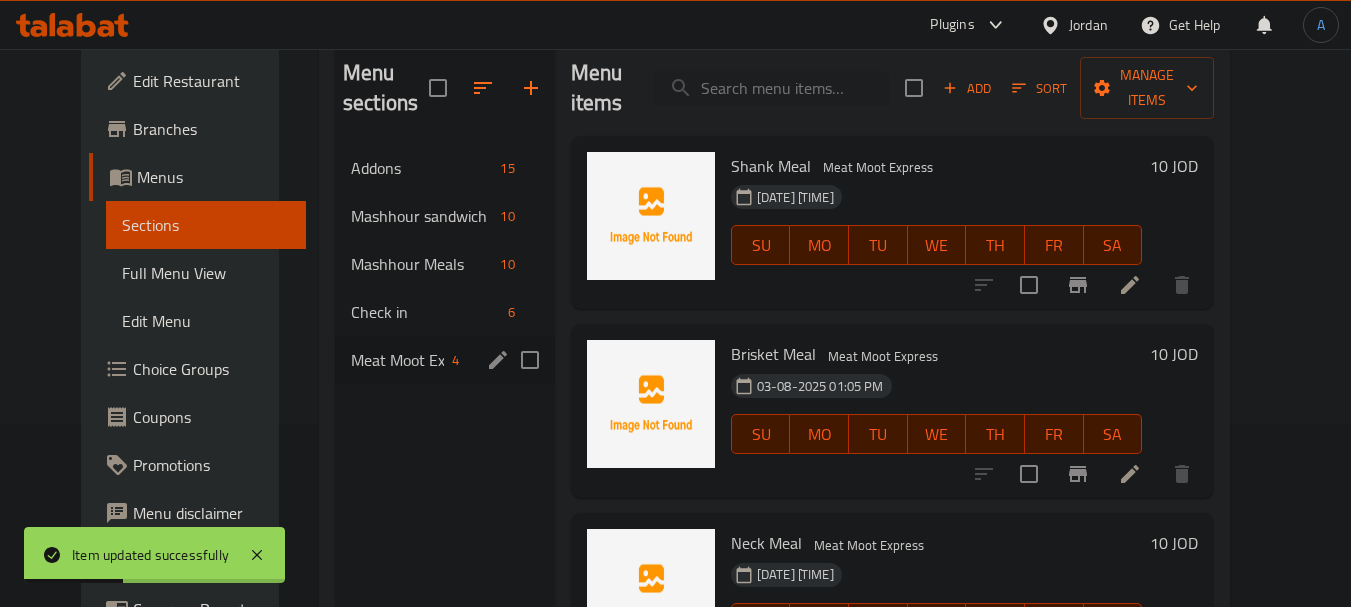 scroll, scrollTop: 200, scrollLeft: 0, axis: vertical 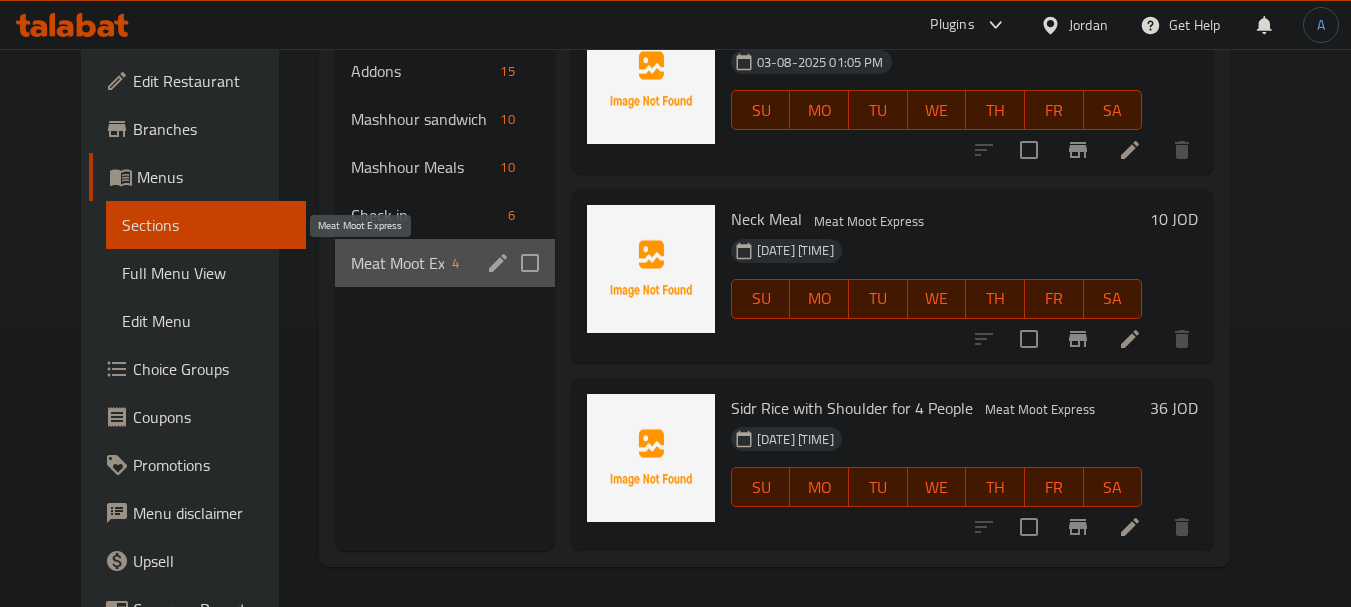 click on "Meat Moot Express" at bounding box center (397, 263) 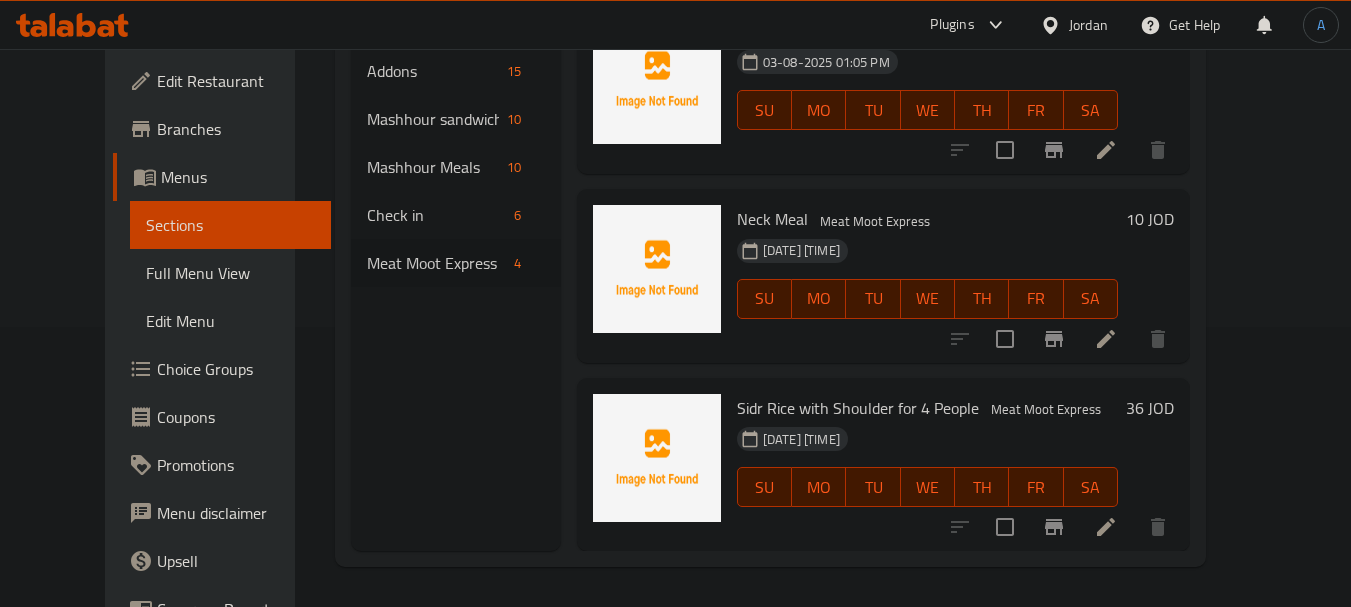 scroll, scrollTop: 0, scrollLeft: 0, axis: both 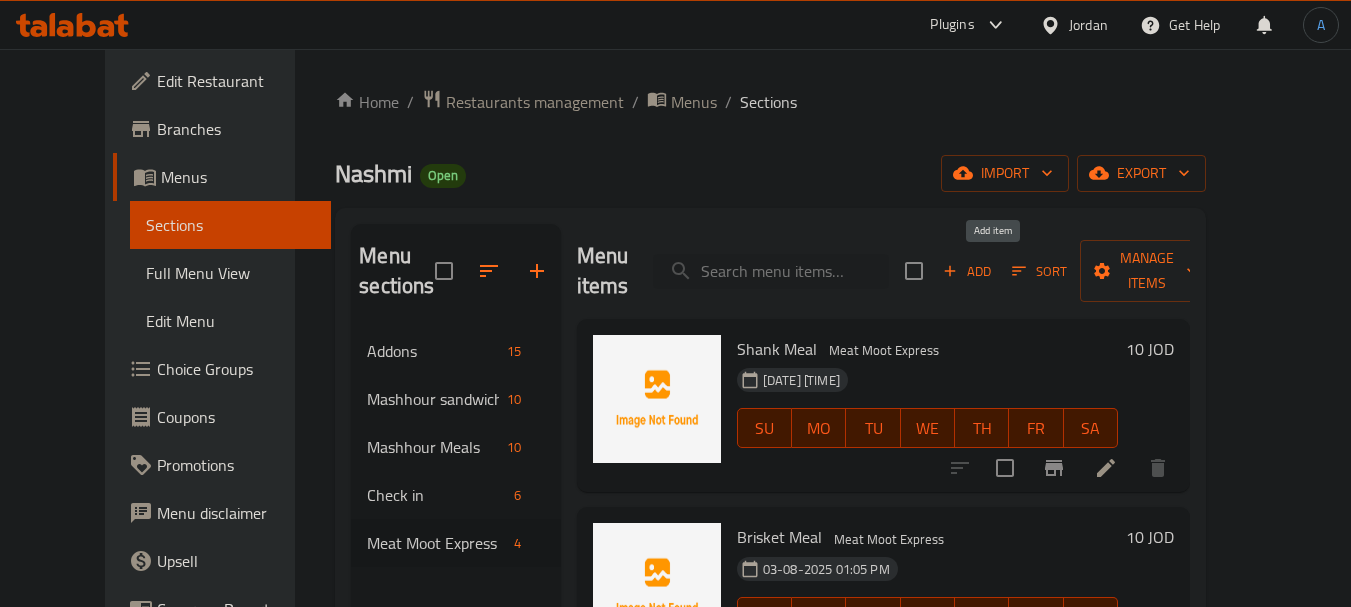 click on "Add" at bounding box center [967, 271] 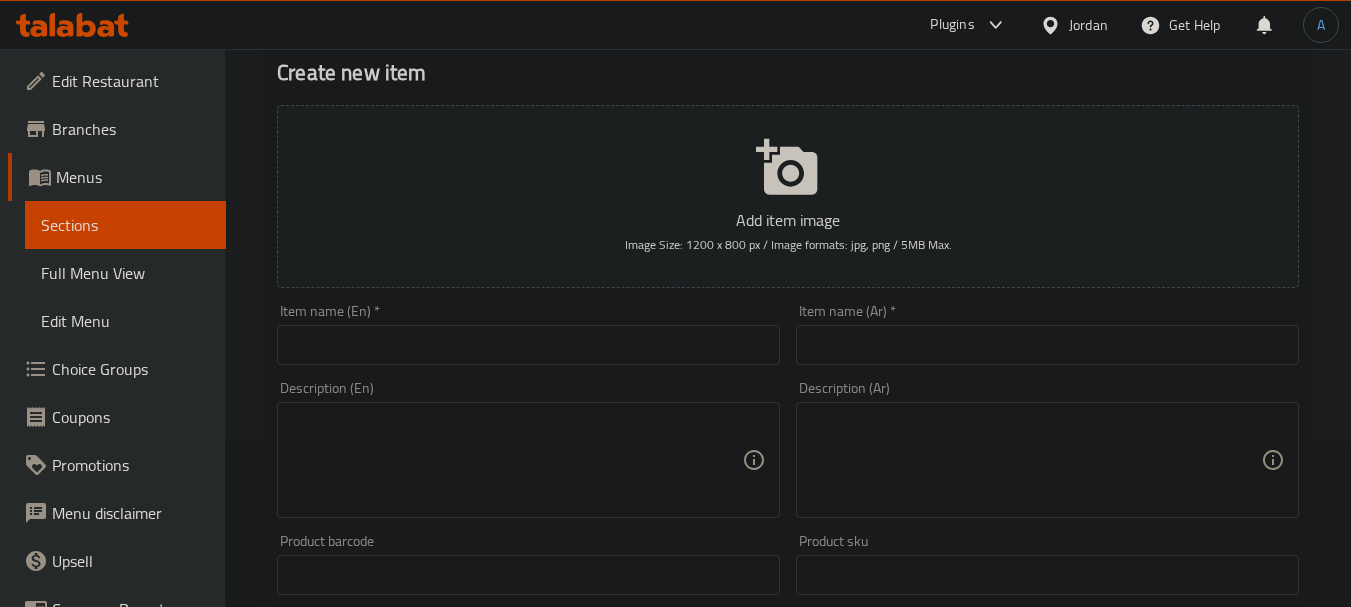 scroll, scrollTop: 200, scrollLeft: 0, axis: vertical 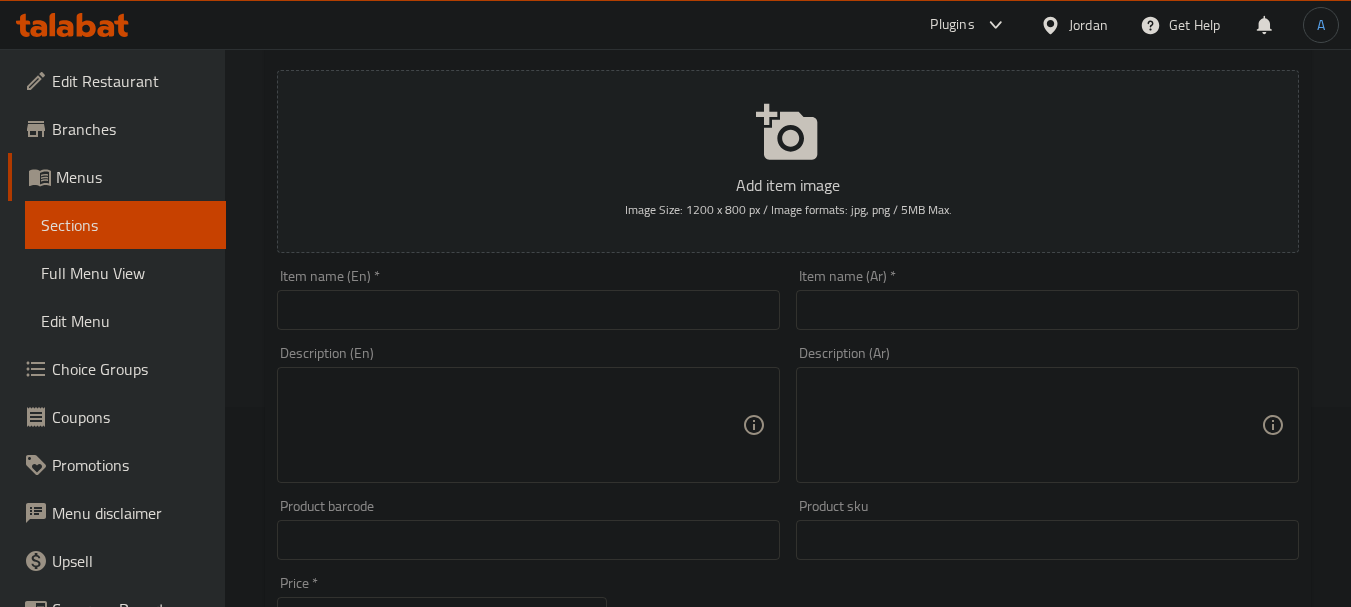 click at bounding box center (1047, 310) 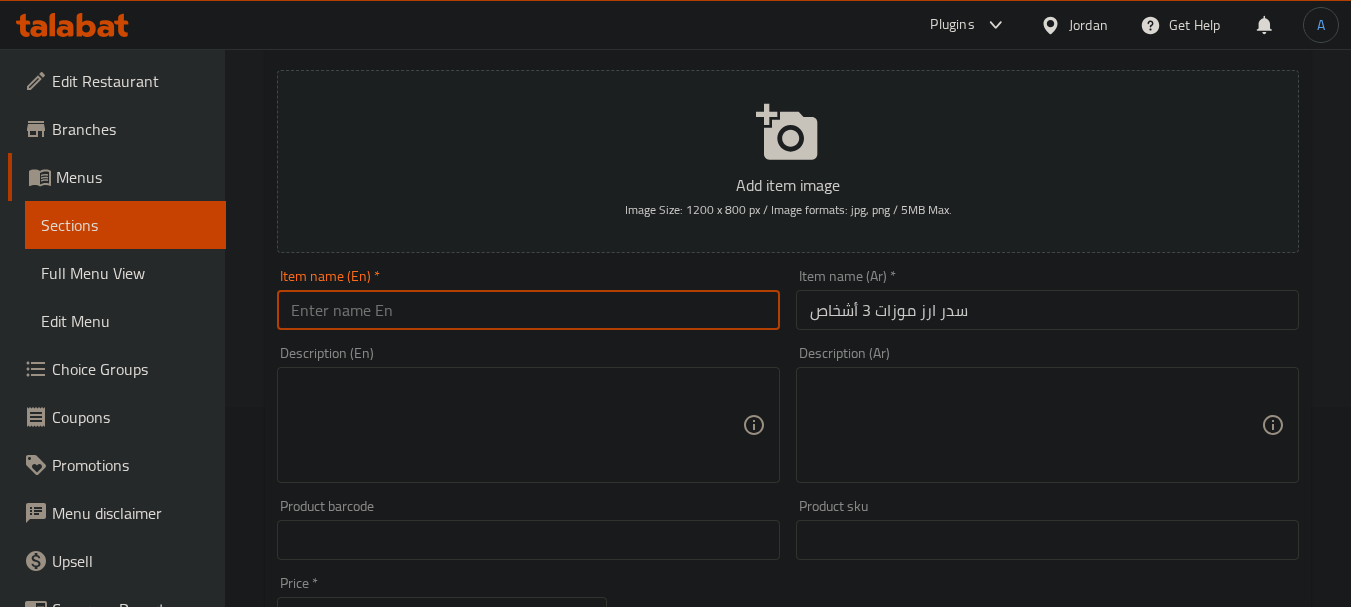 click at bounding box center [528, 310] 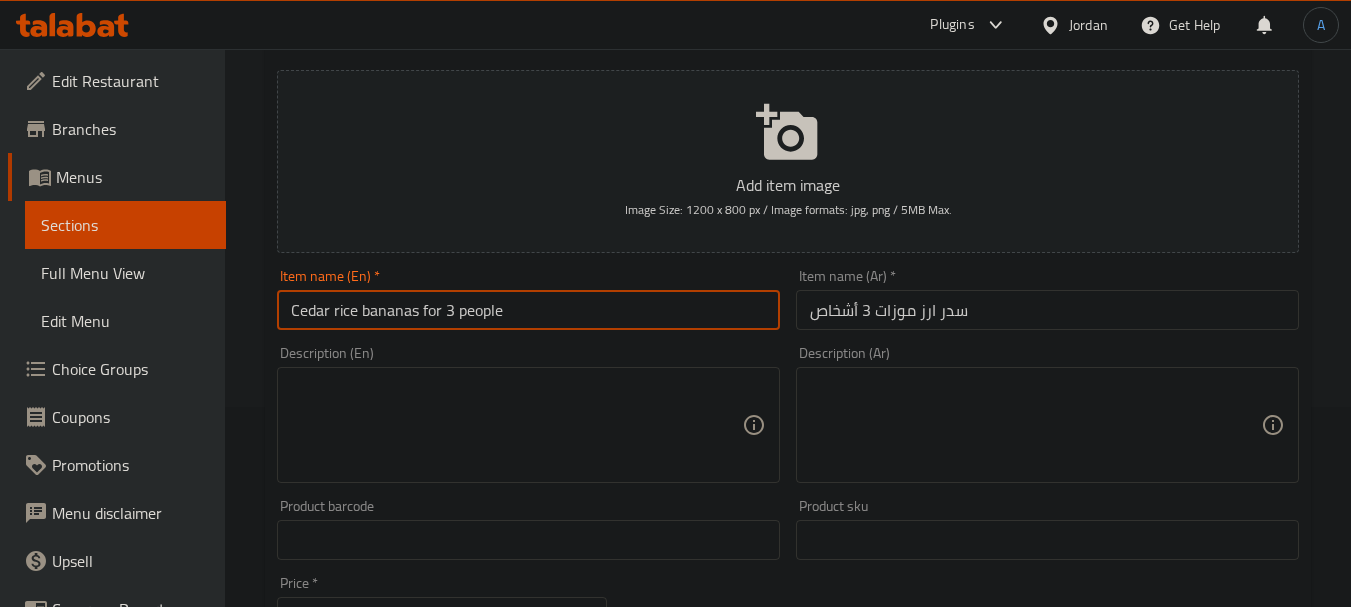 click on "Cedar rice bananas for 3 people" at bounding box center (528, 310) 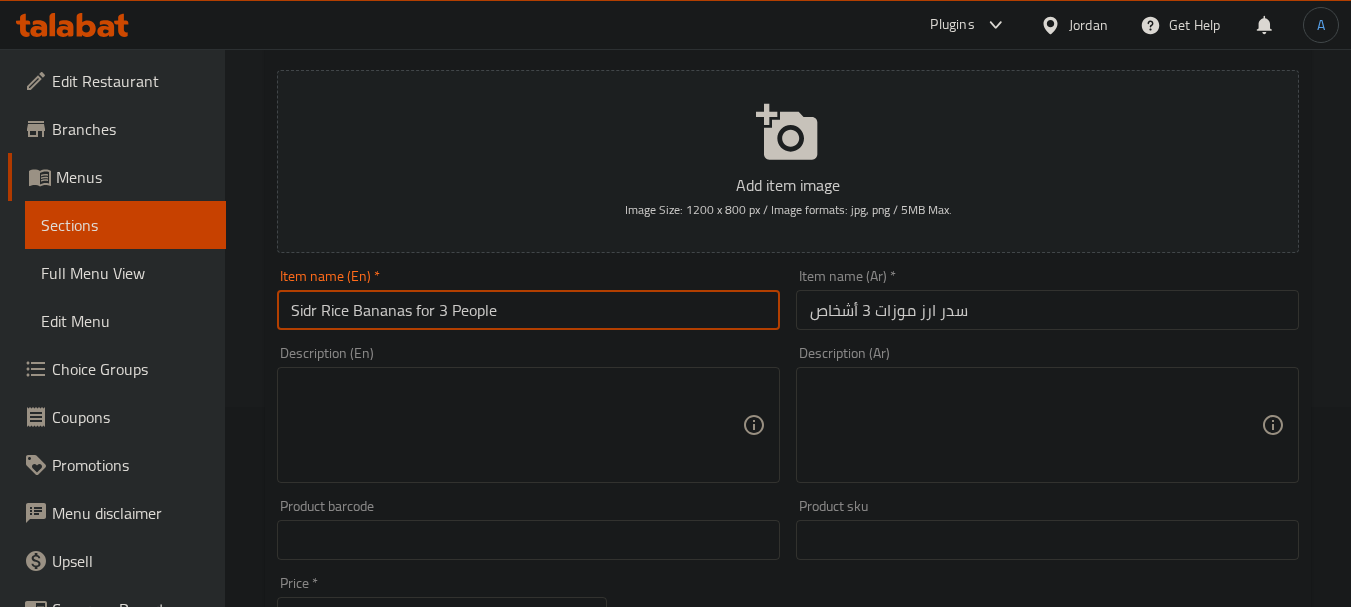 click on "Sidr Rice Bananas for 3 People" at bounding box center (528, 310) 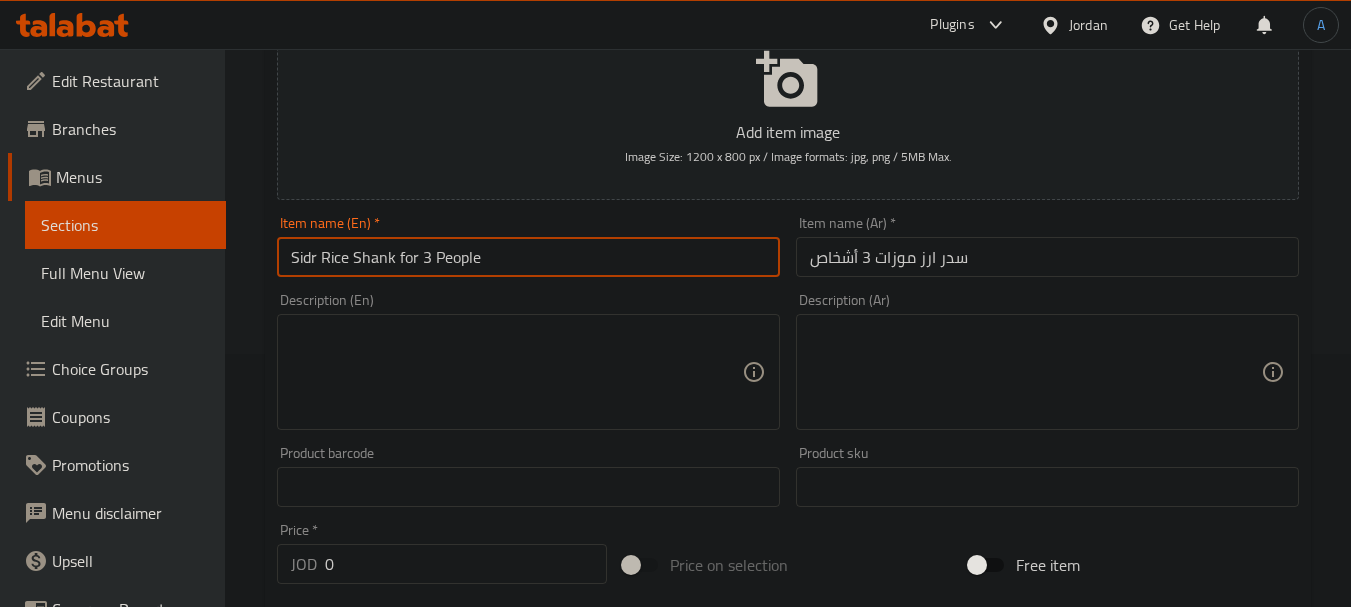 scroll, scrollTop: 300, scrollLeft: 0, axis: vertical 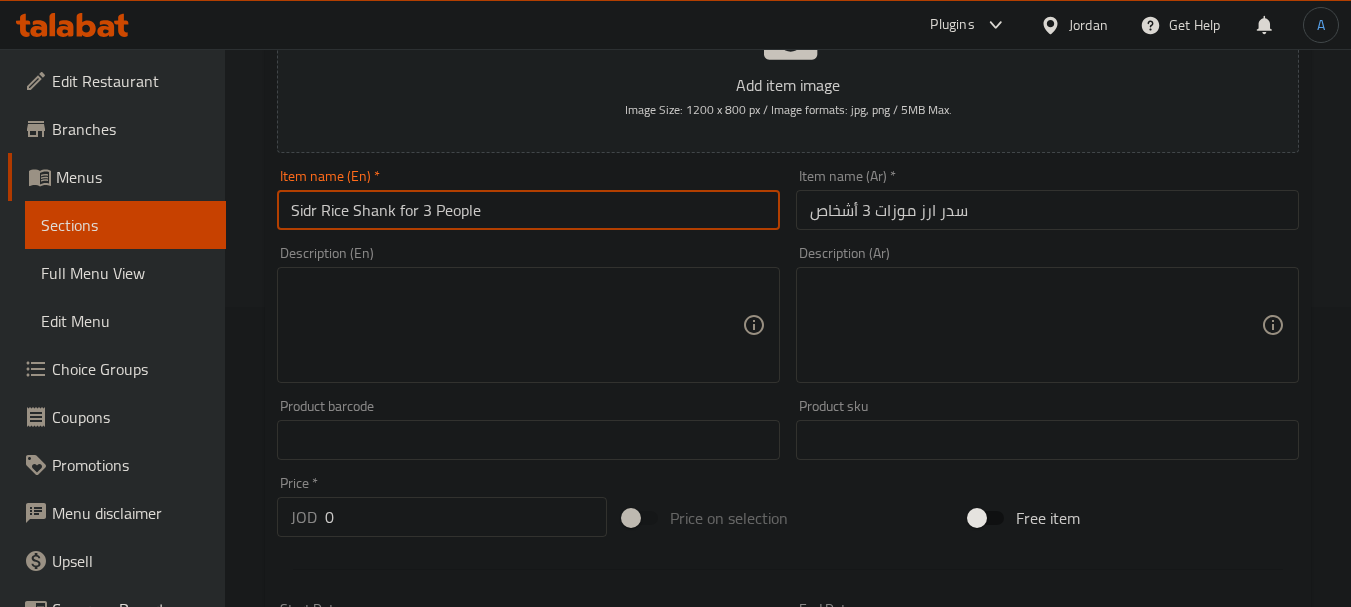 drag, startPoint x: 328, startPoint y: 524, endPoint x: 230, endPoint y: 516, distance: 98.32599 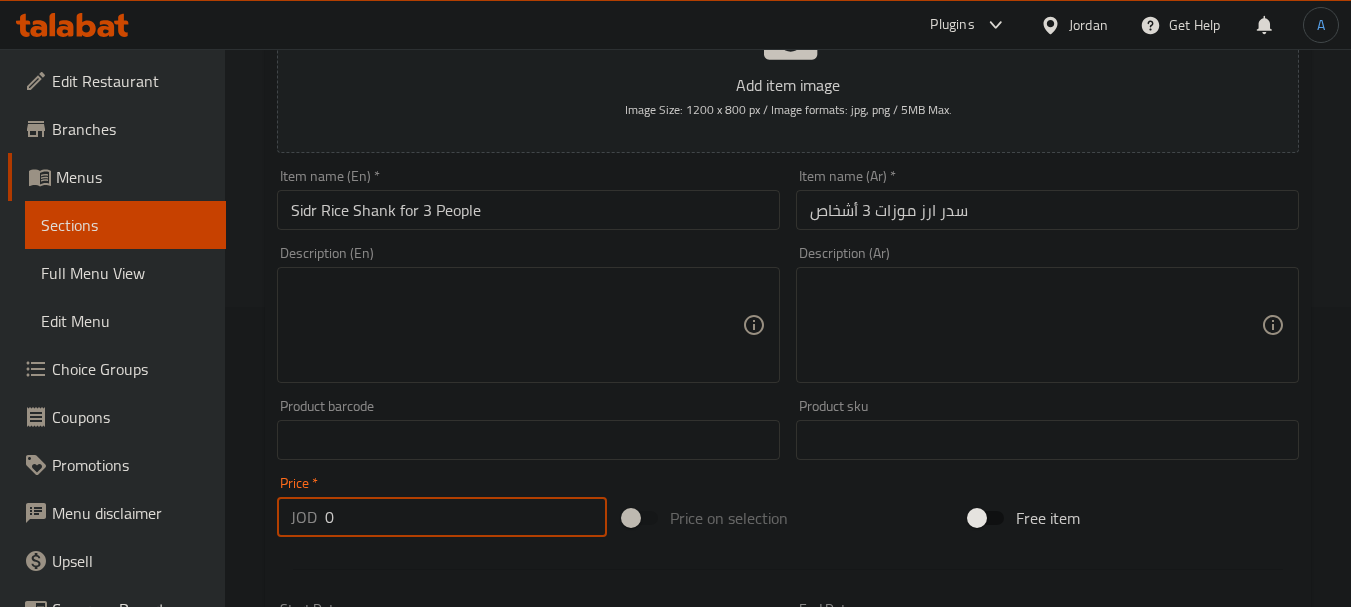 click on "Create" at bounding box center [398, 1026] 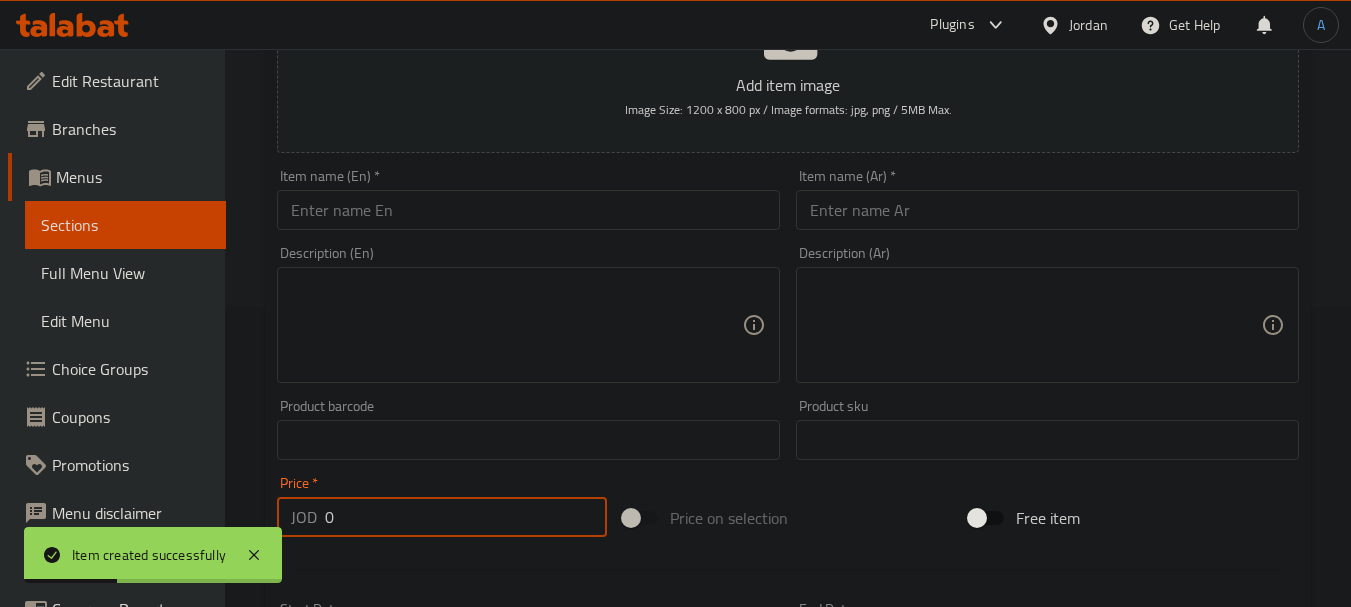 click at bounding box center [528, 210] 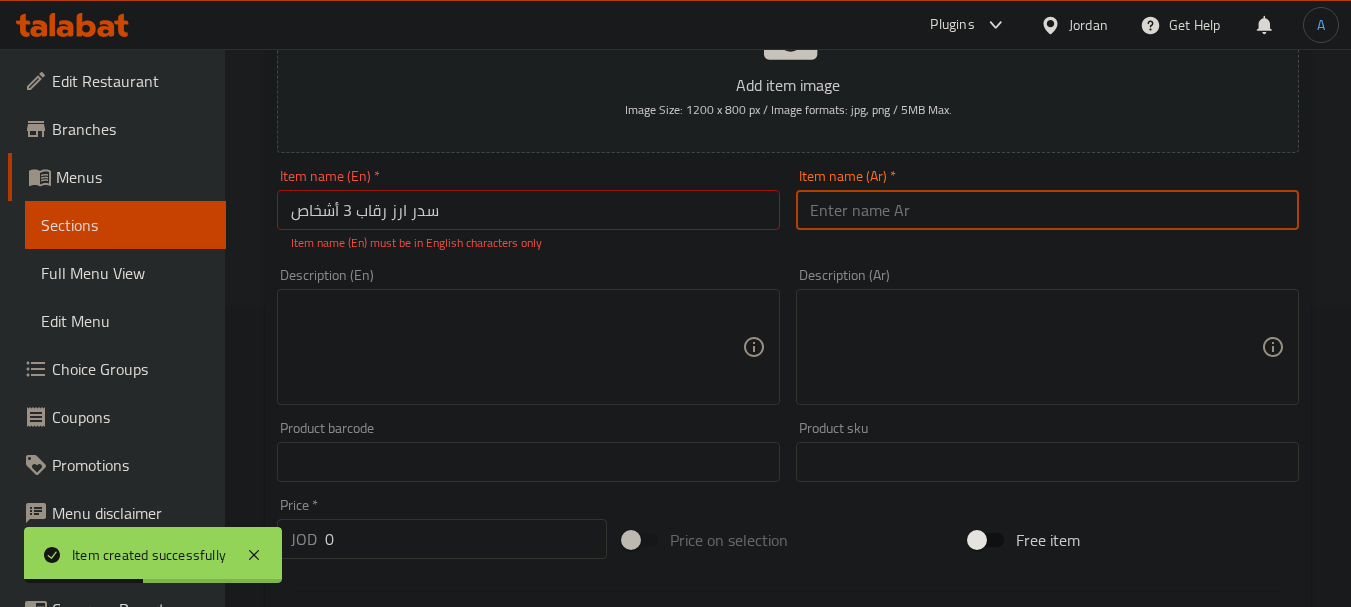 click at bounding box center (1047, 210) 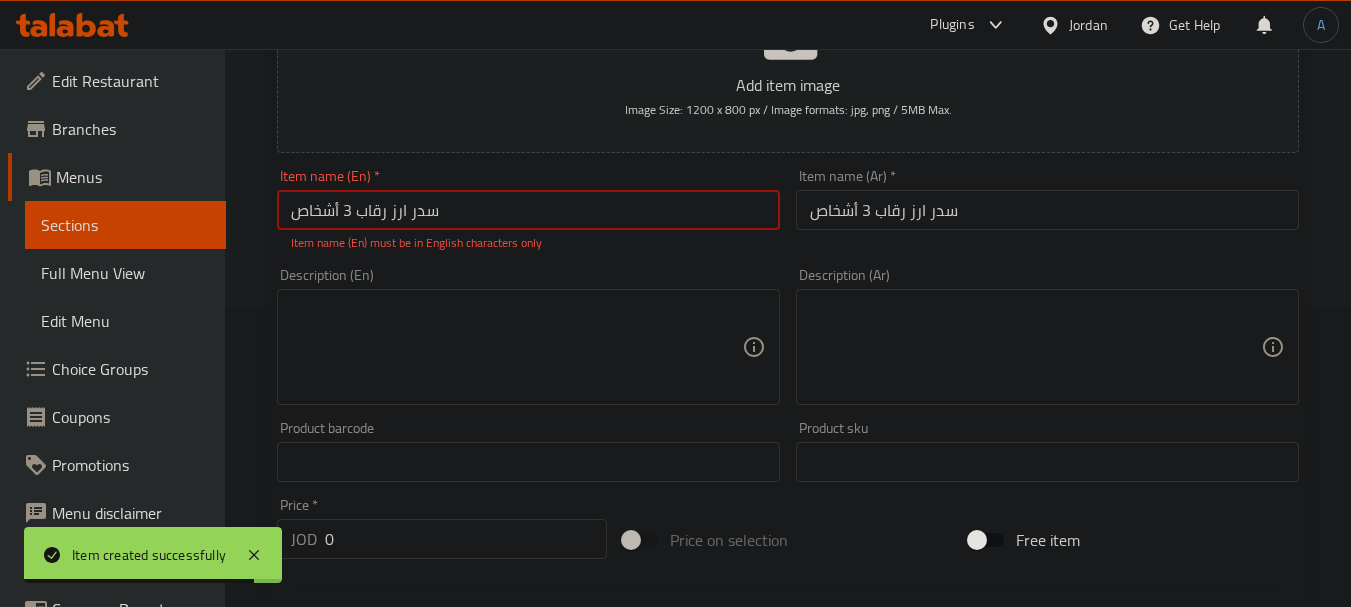 click on "سدر ارز رقاب 3 أشخاص" at bounding box center (528, 210) 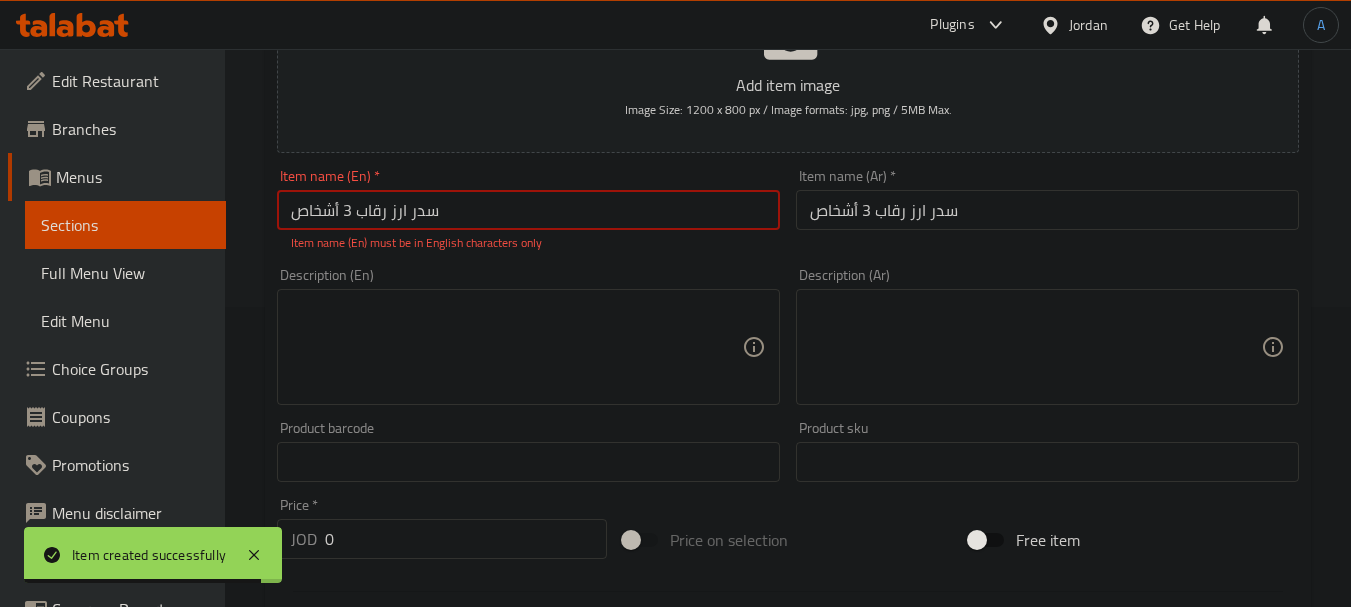 click on "سدر ارز رقاب 3 أشخاص" at bounding box center [528, 210] 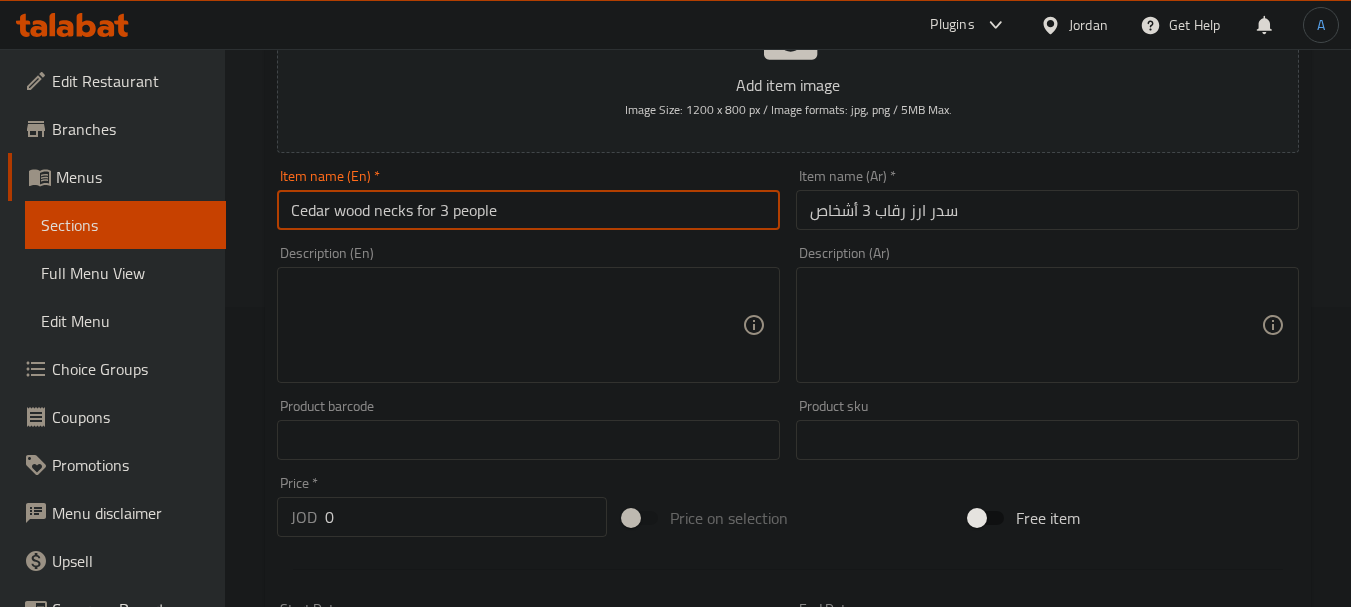 click on "Cedar wood necks for 3 people" at bounding box center [528, 210] 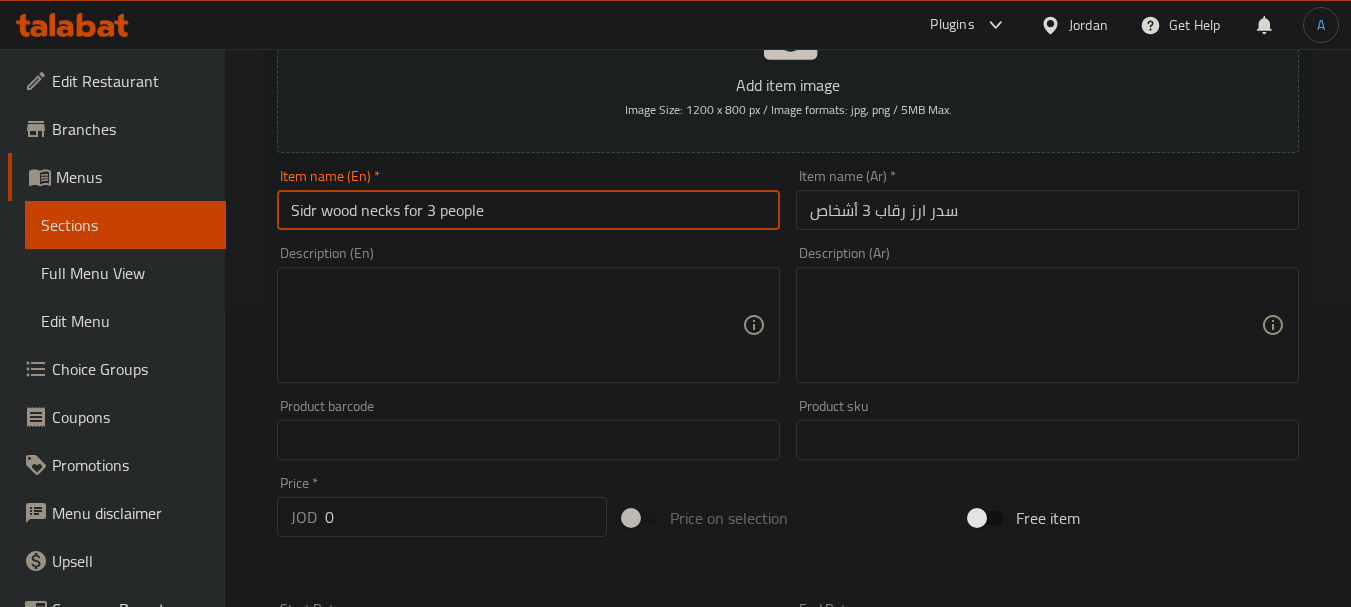 click on "Sidr wood necks for 3 people" at bounding box center (528, 210) 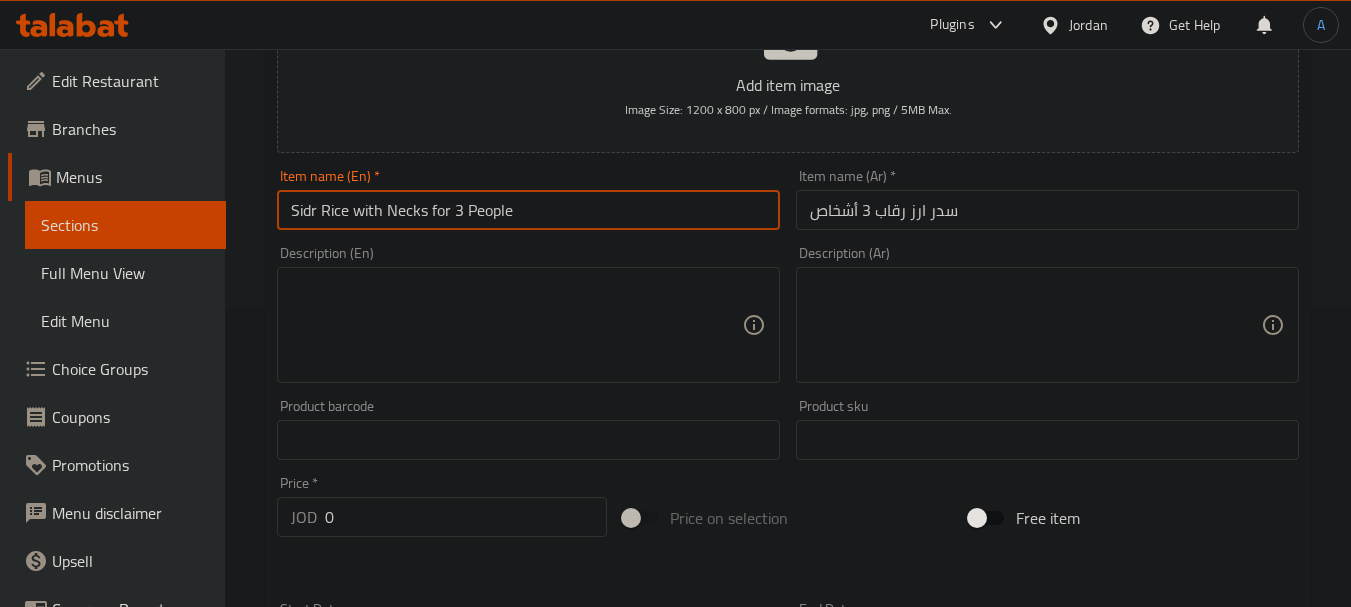 drag, startPoint x: 331, startPoint y: 518, endPoint x: 254, endPoint y: 517, distance: 77.00649 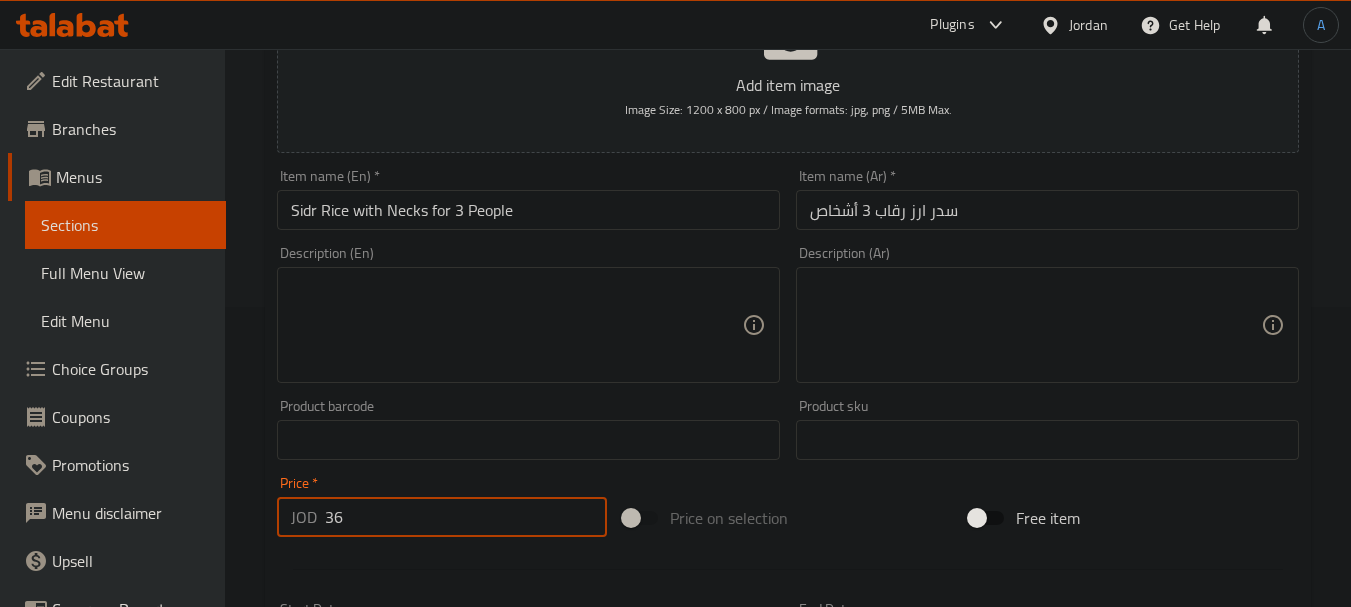 click on "Create" at bounding box center (398, 1026) 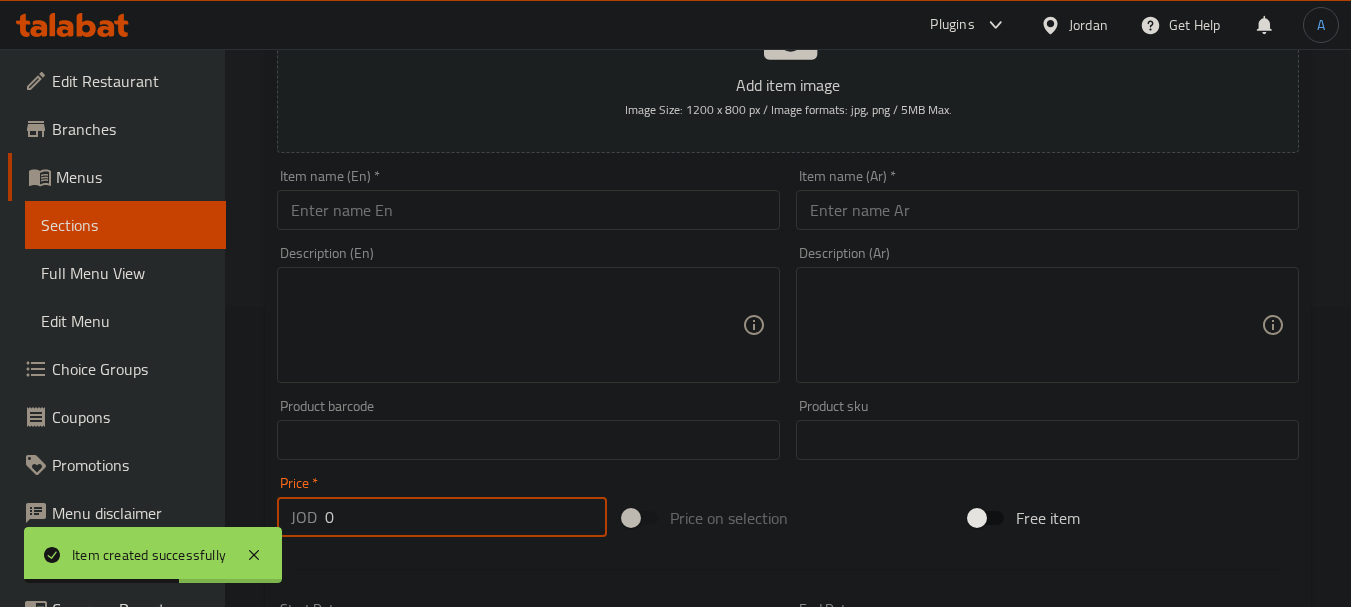 click at bounding box center (1047, 210) 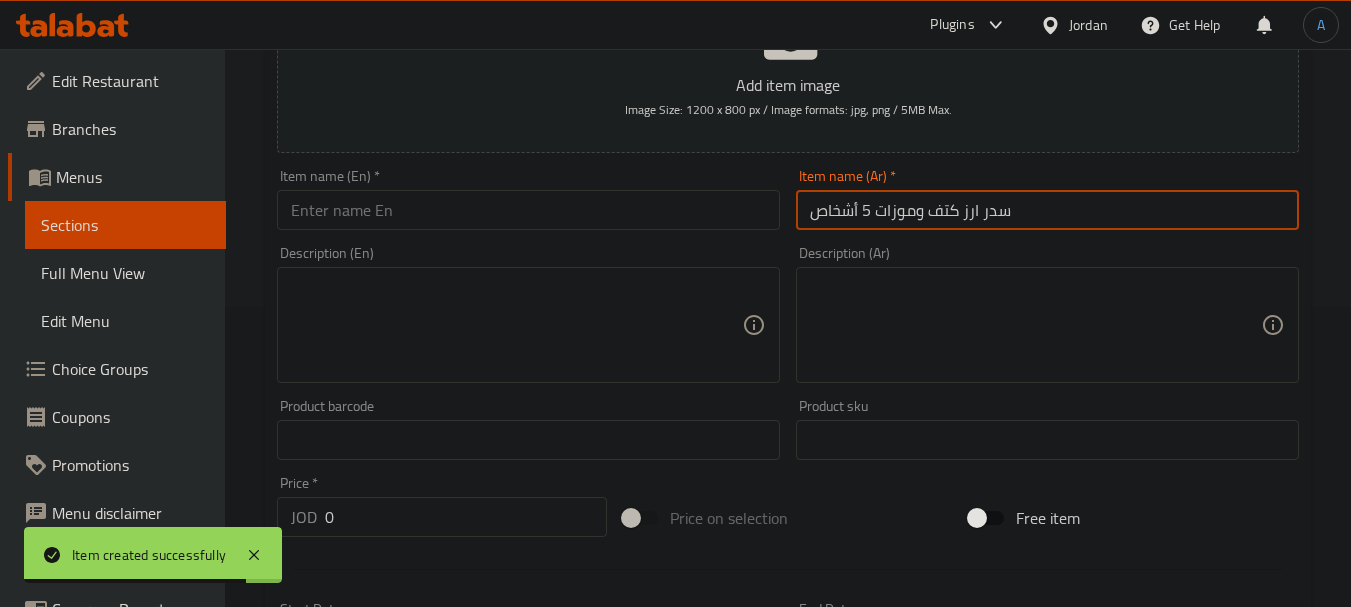 click at bounding box center (528, 210) 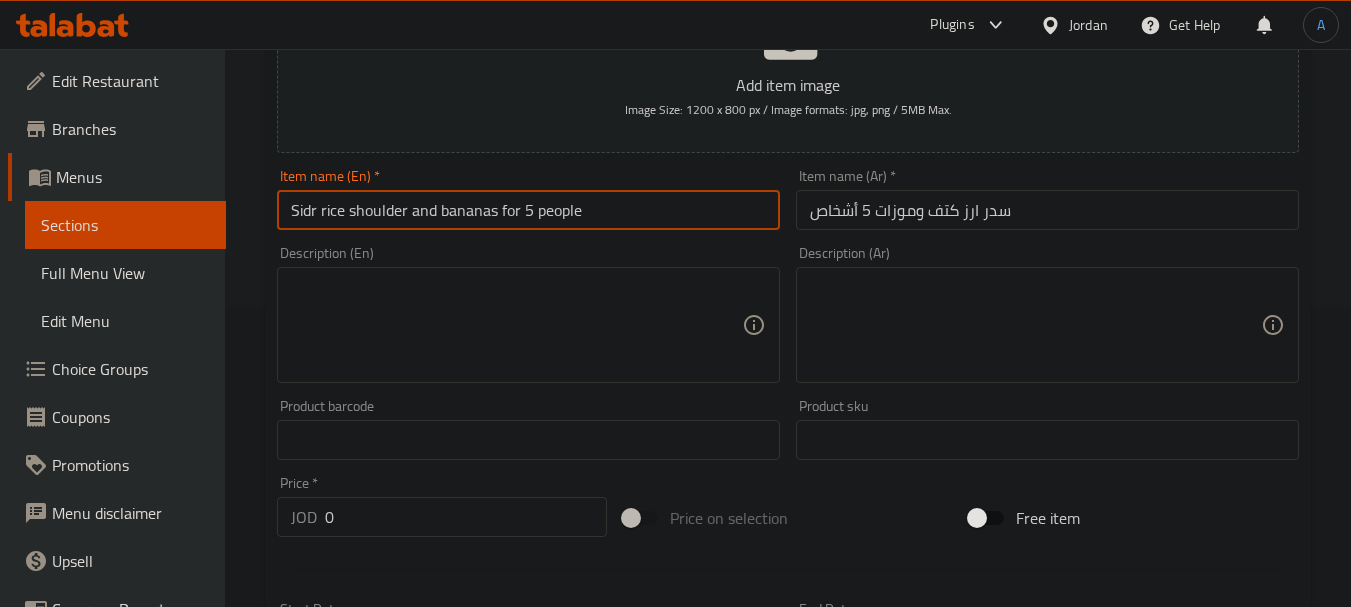 click on "Sidr rice shoulder and bananas for 5 people" at bounding box center [528, 210] 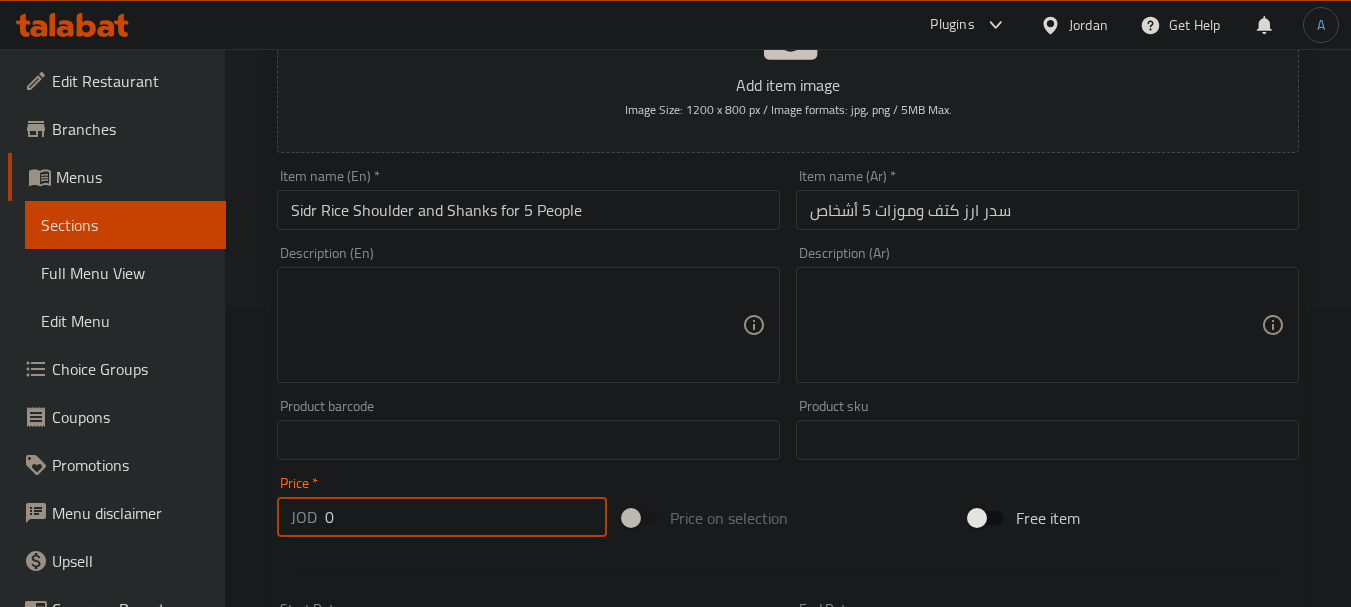 drag, startPoint x: 298, startPoint y: 509, endPoint x: 259, endPoint y: 508, distance: 39.012817 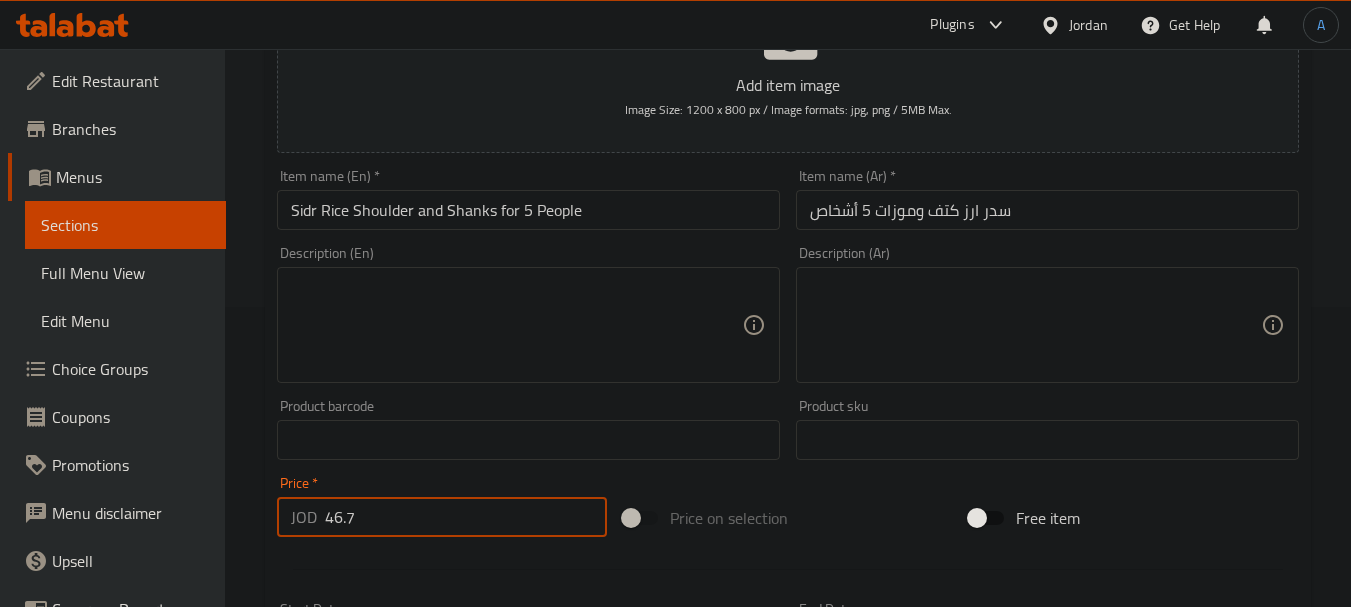click on "Create" at bounding box center (398, 1026) 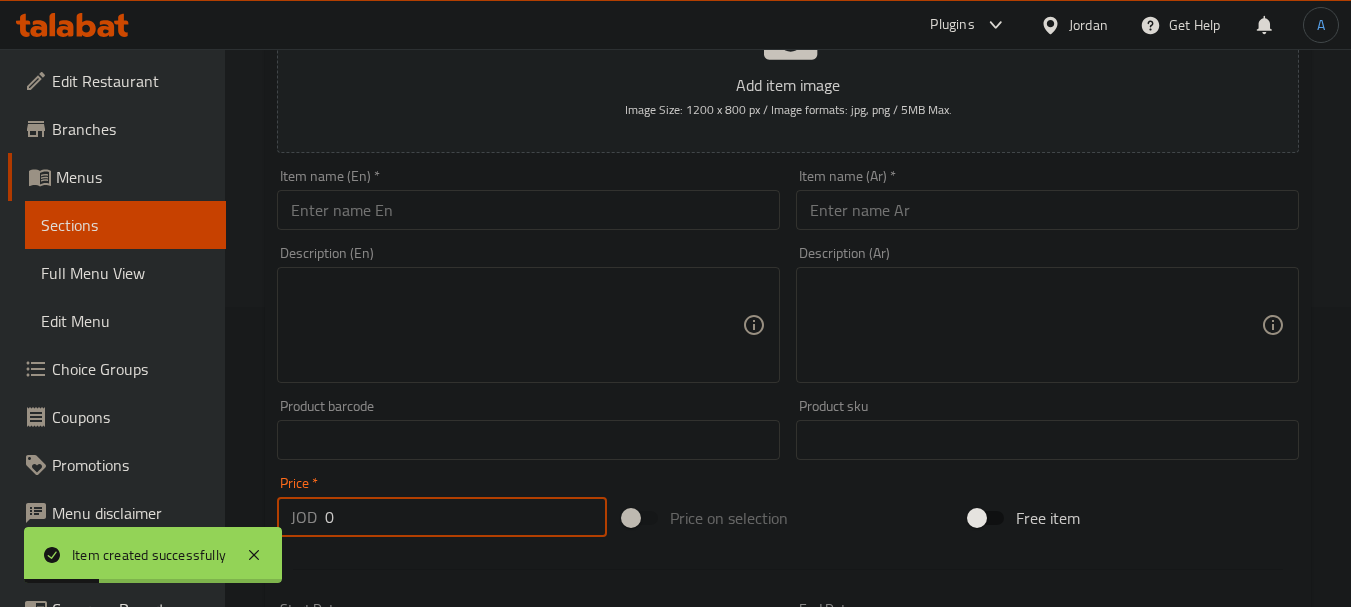 click at bounding box center [1047, 210] 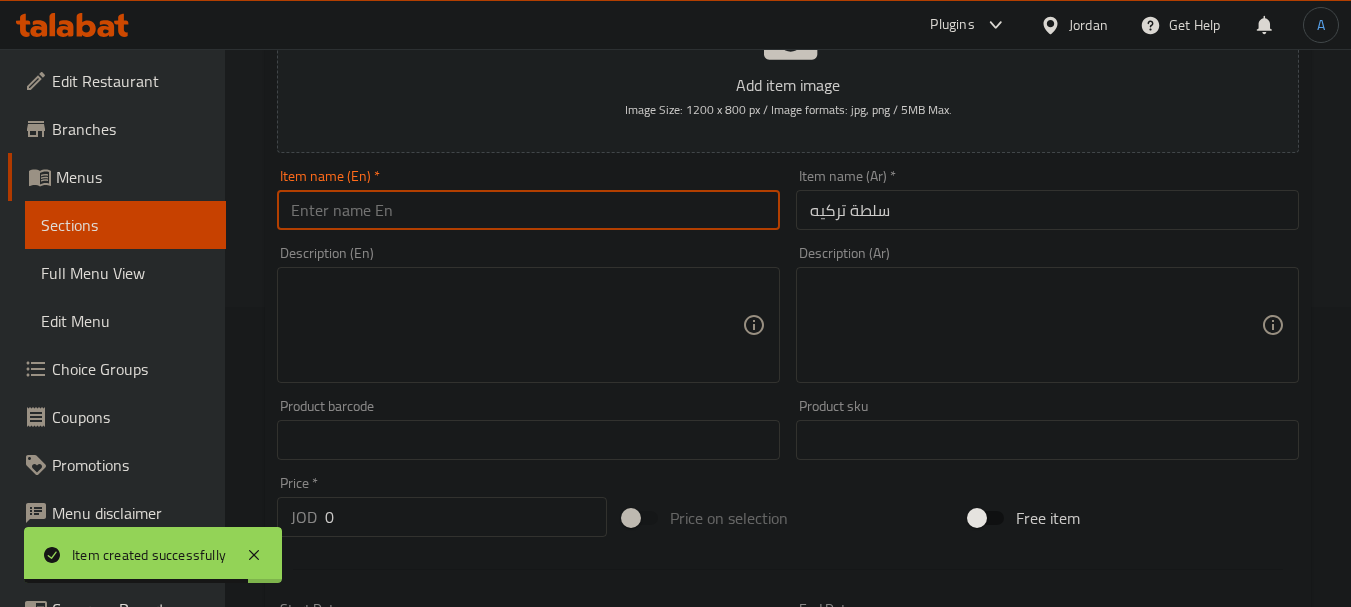 click at bounding box center (528, 210) 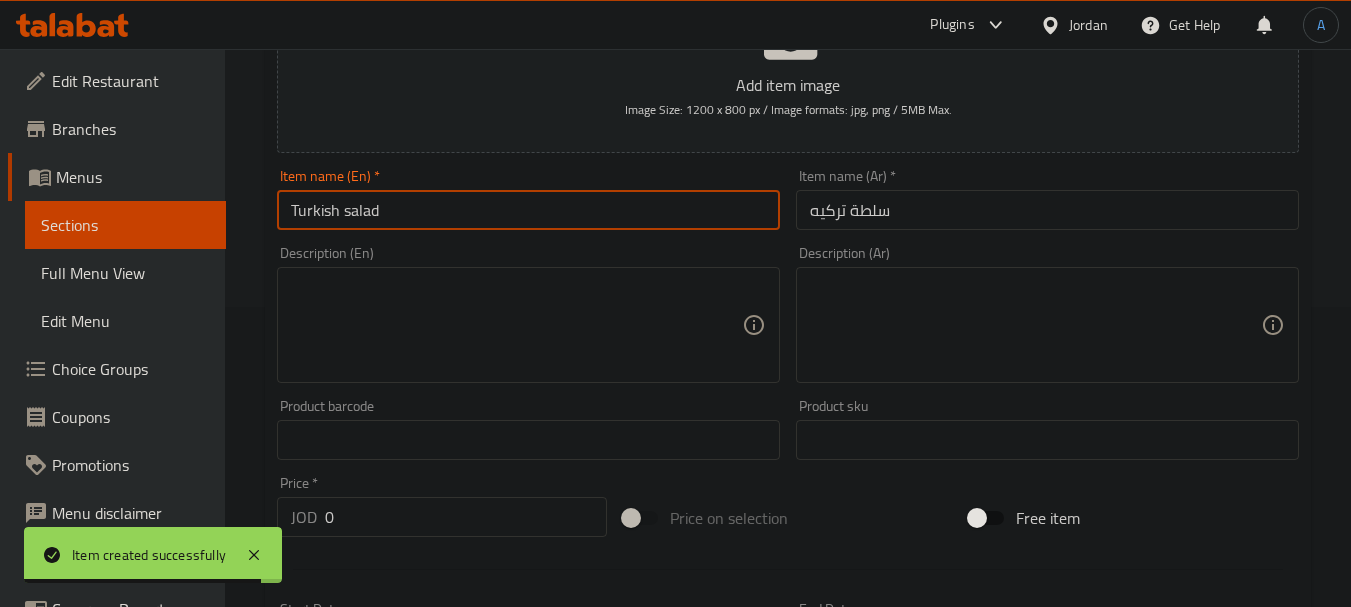 drag, startPoint x: 504, startPoint y: 204, endPoint x: 123, endPoint y: 205, distance: 381.0013 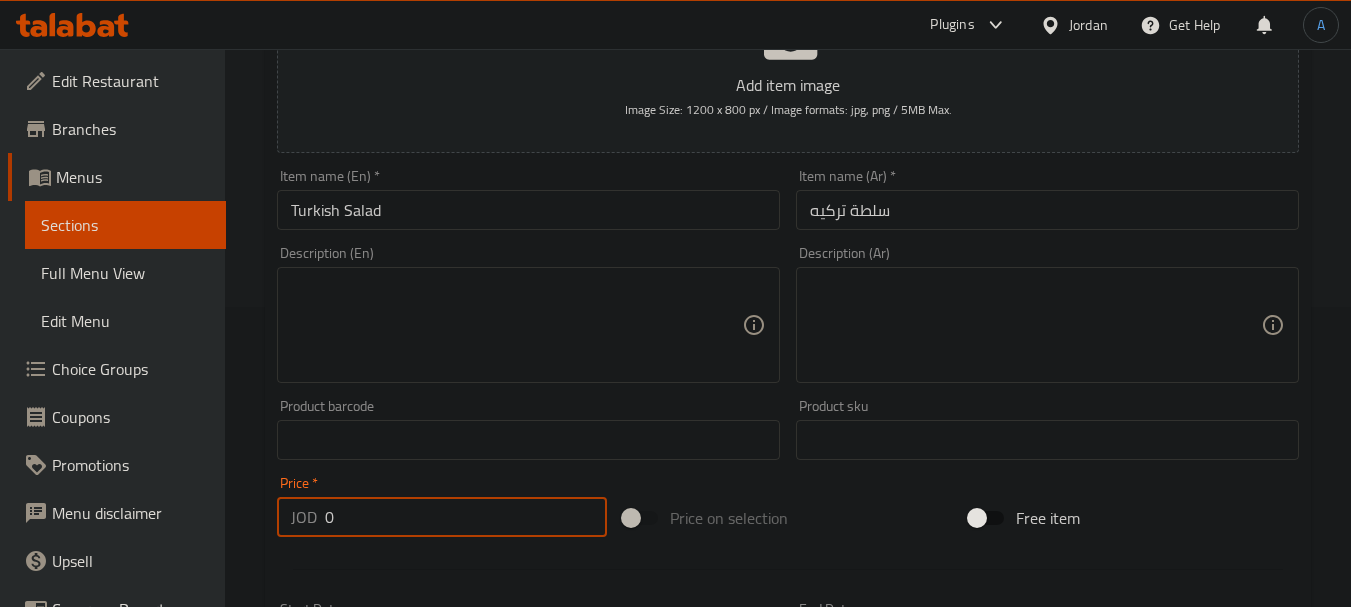 drag, startPoint x: 362, startPoint y: 513, endPoint x: 269, endPoint y: 517, distance: 93.08598 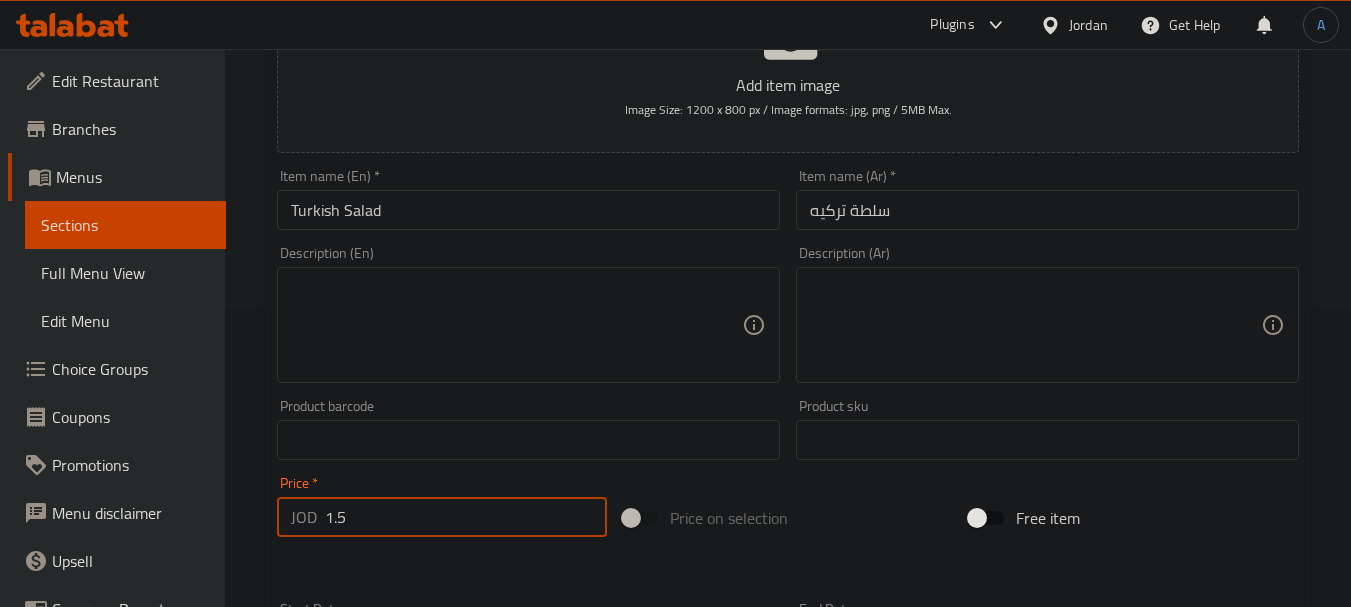 click on "Create" at bounding box center (398, 1026) 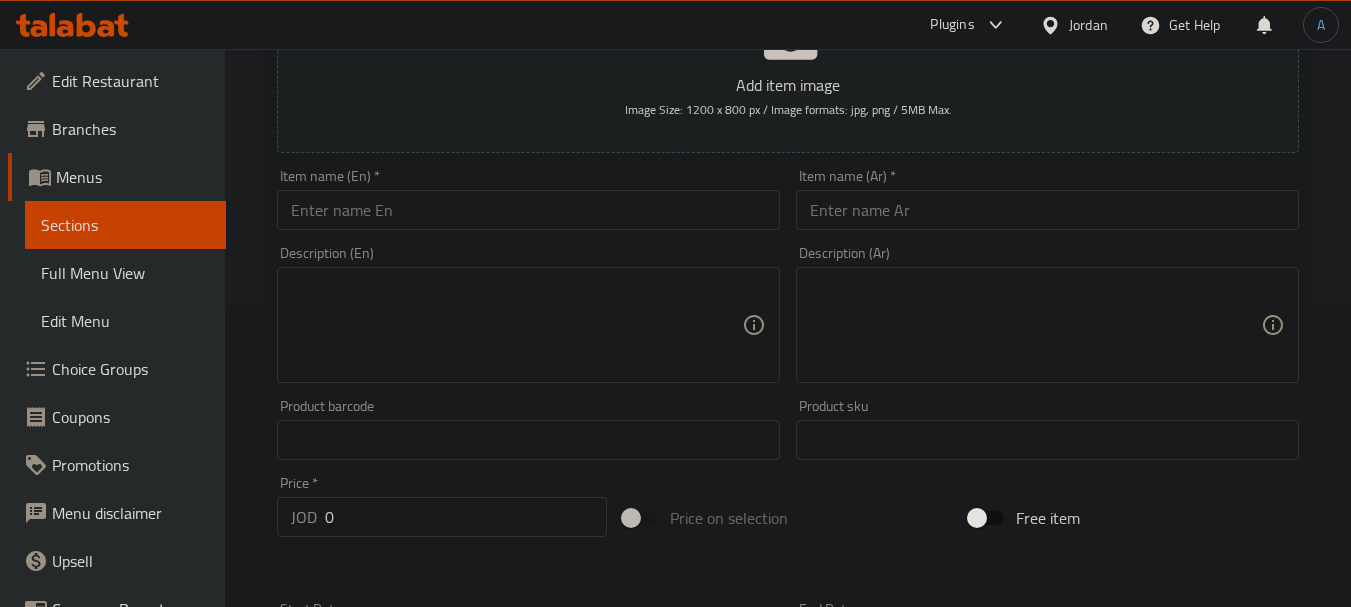 click on "Item name (En)   * Item name (En)  *" at bounding box center (528, 199) 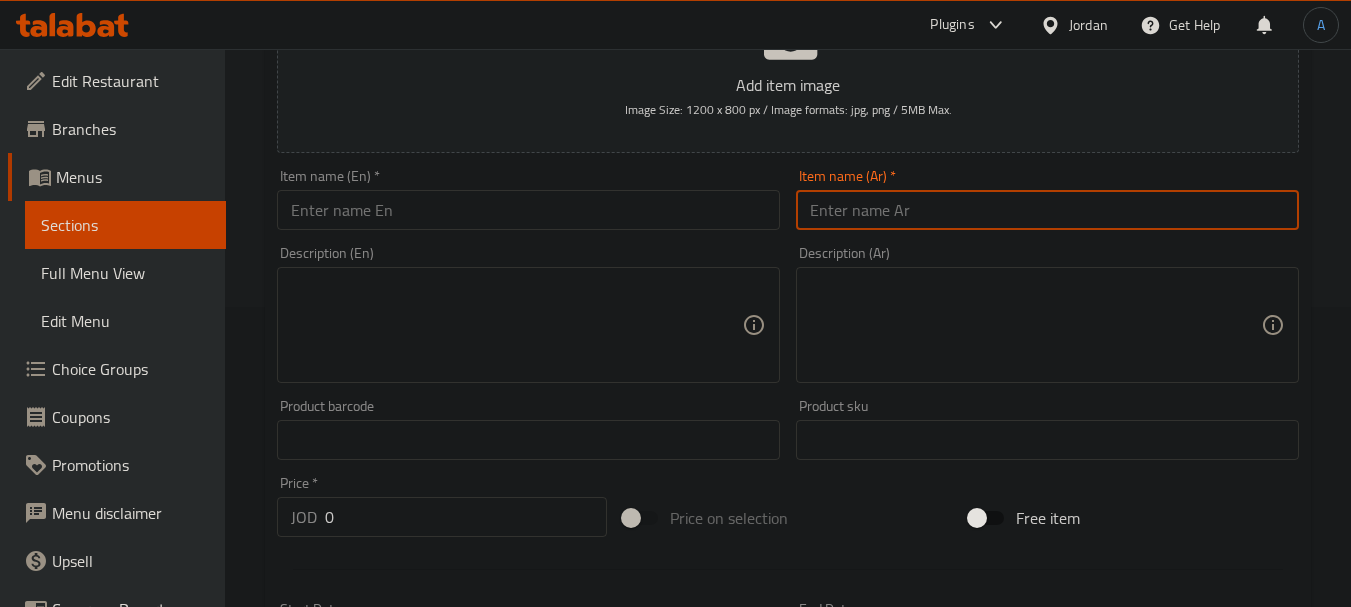click at bounding box center [1047, 210] 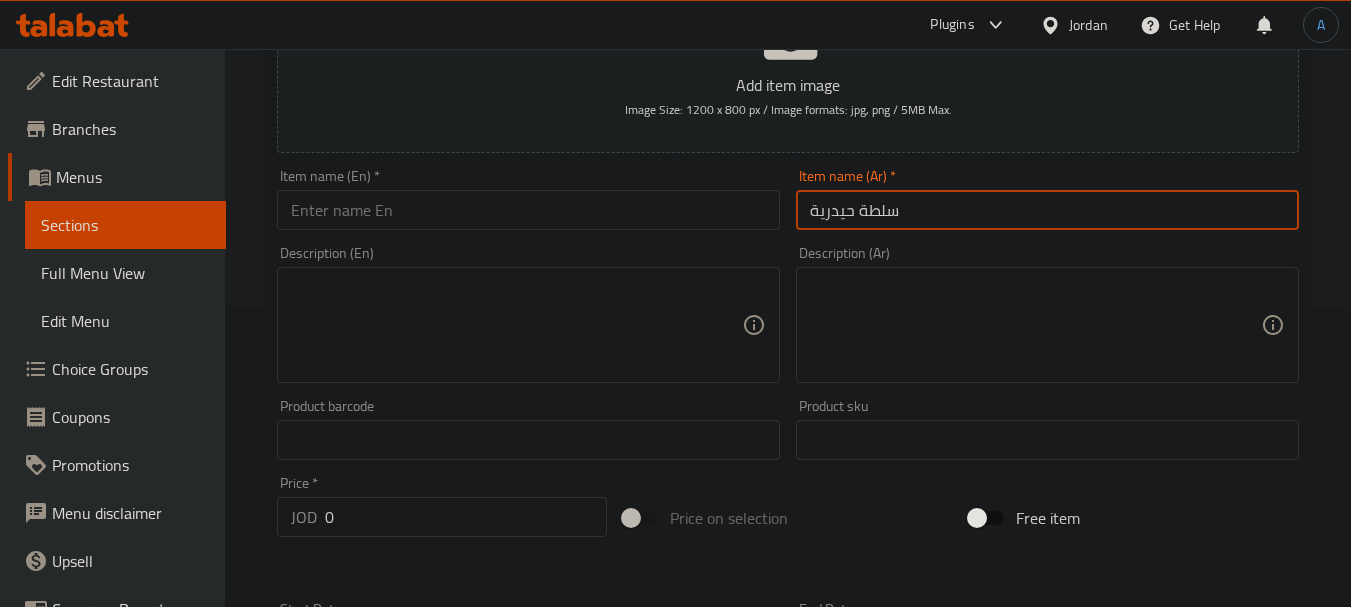 click at bounding box center (528, 210) 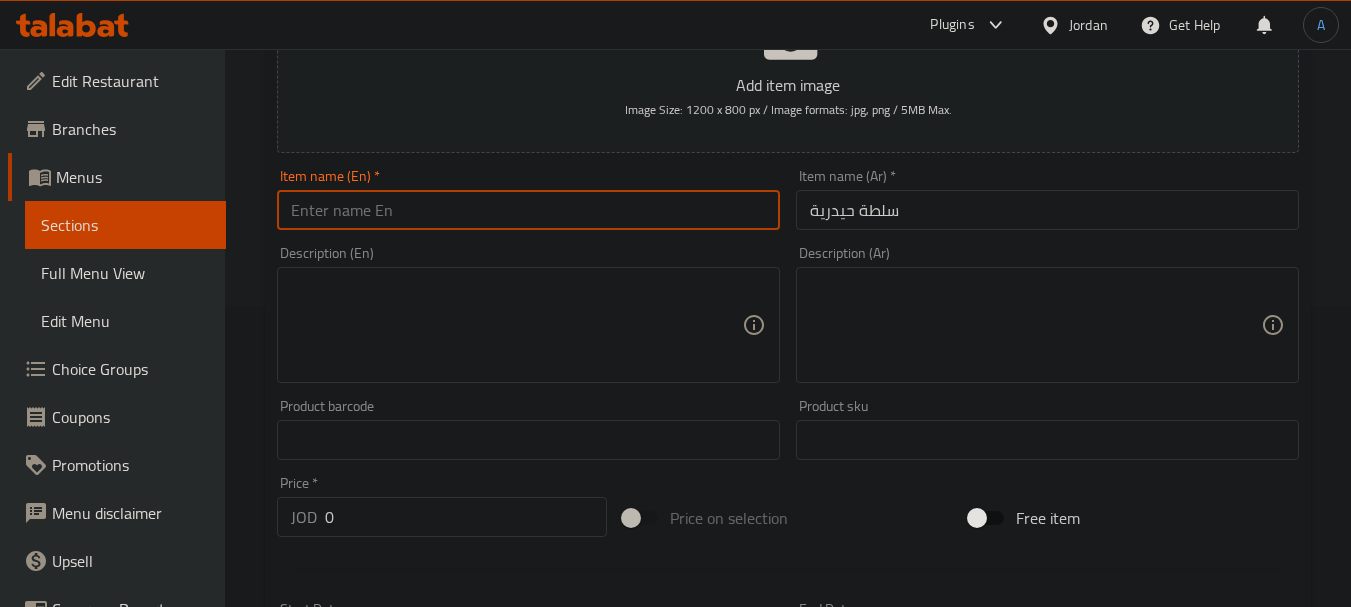 click at bounding box center (528, 210) 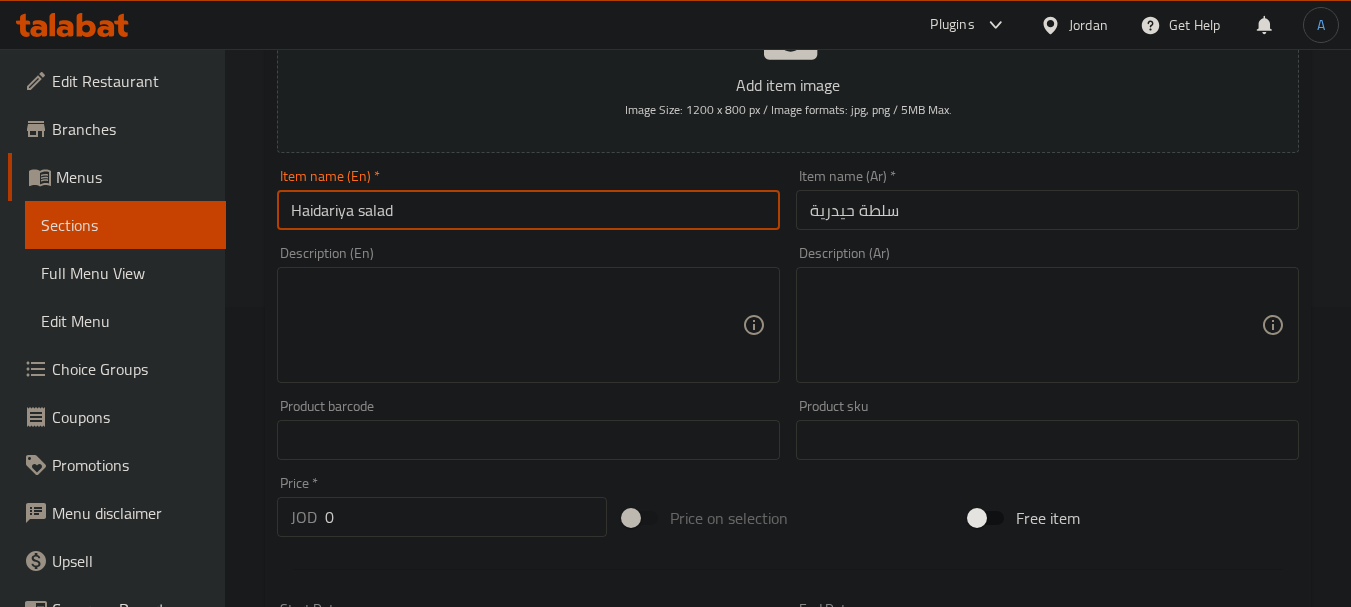 drag, startPoint x: 444, startPoint y: 207, endPoint x: 51, endPoint y: 209, distance: 393.0051 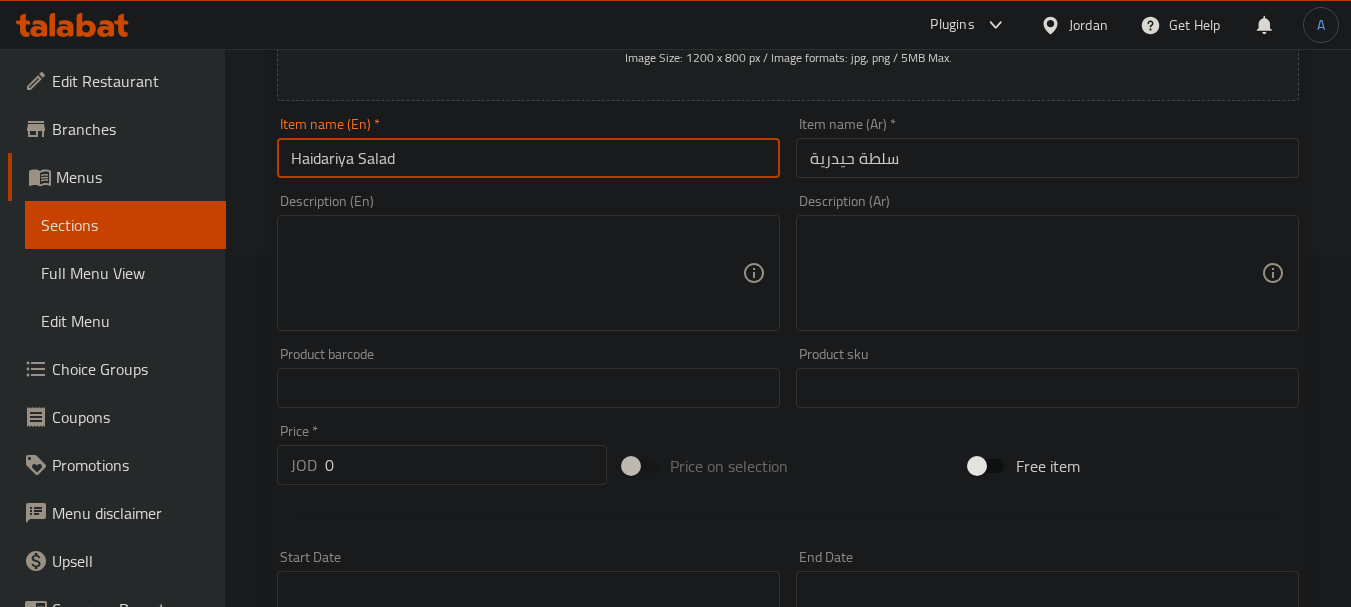 scroll, scrollTop: 400, scrollLeft: 0, axis: vertical 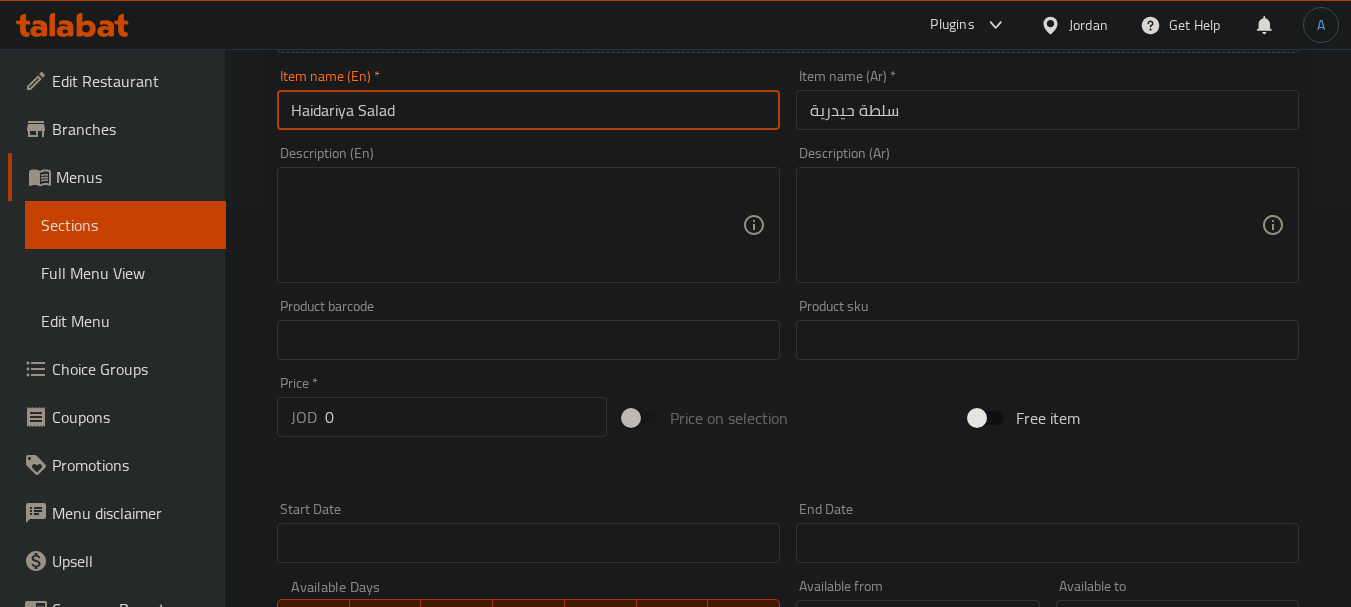 drag, startPoint x: 404, startPoint y: 422, endPoint x: 220, endPoint y: 415, distance: 184.1331 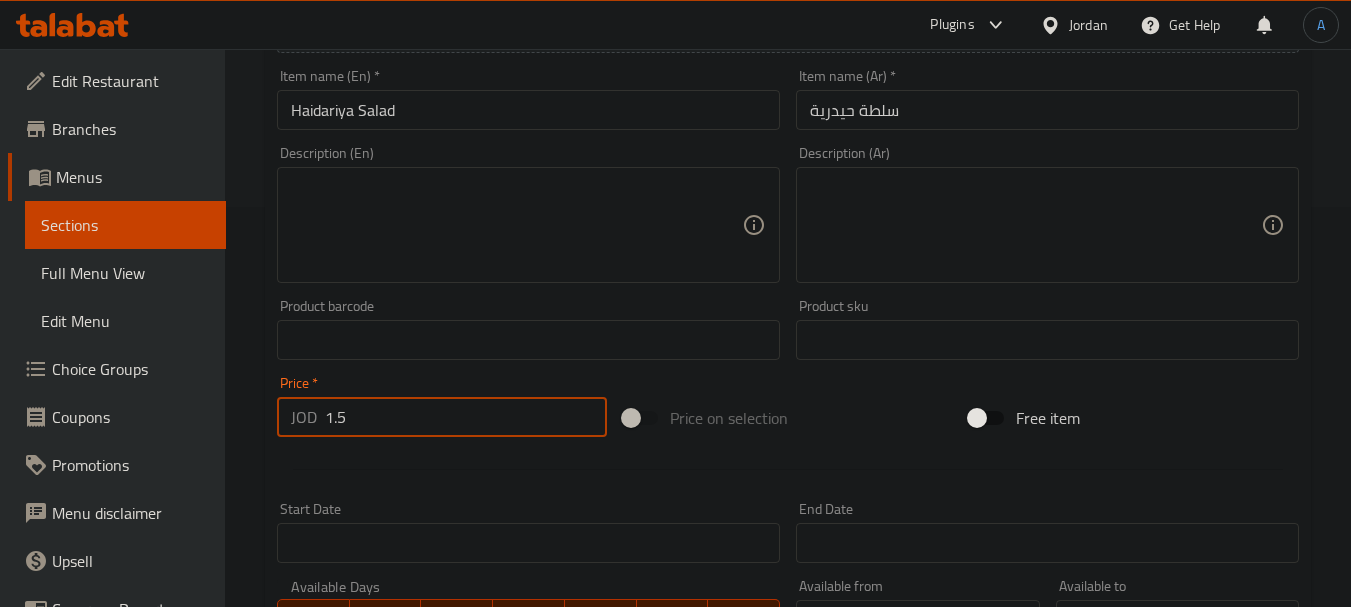 click on "Create" at bounding box center (398, 926) 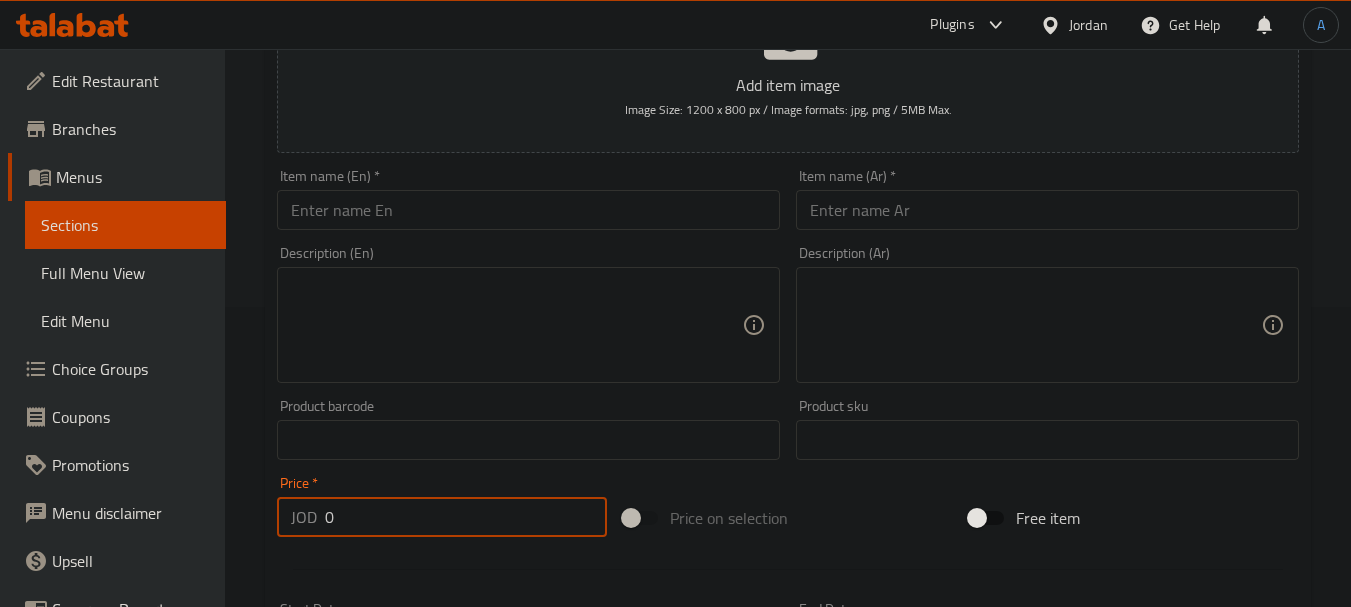 scroll, scrollTop: 400, scrollLeft: 0, axis: vertical 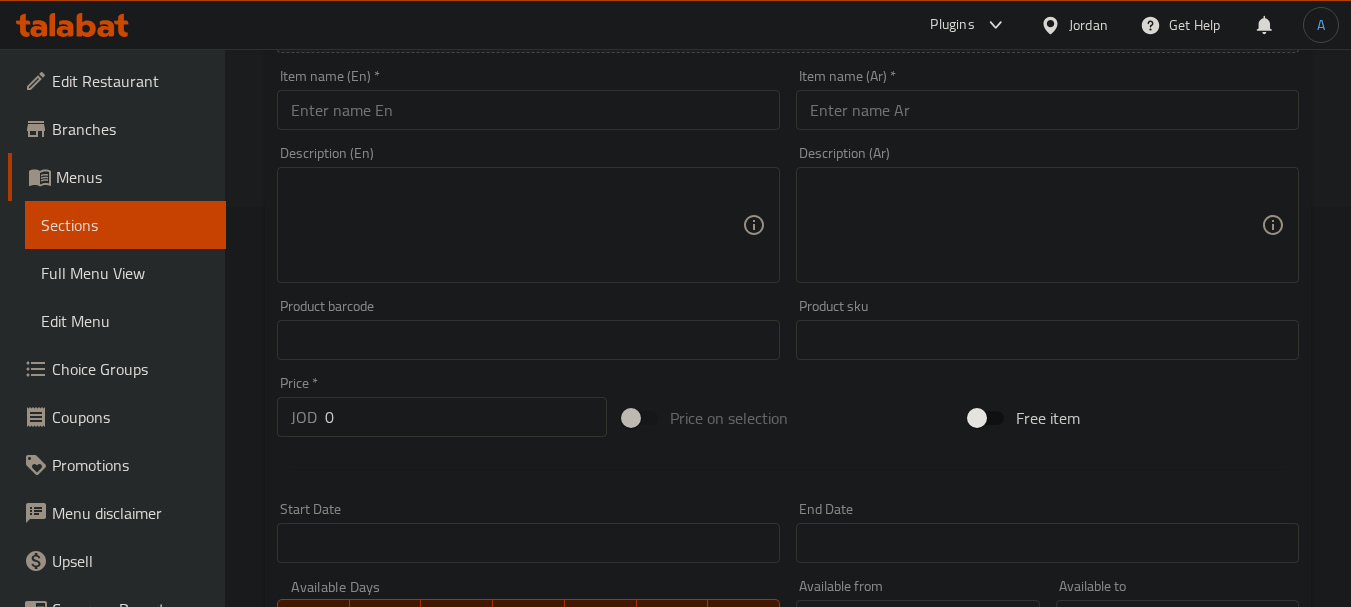 click on "Item name (Ar)   * Item name (Ar)  *" at bounding box center [1047, 99] 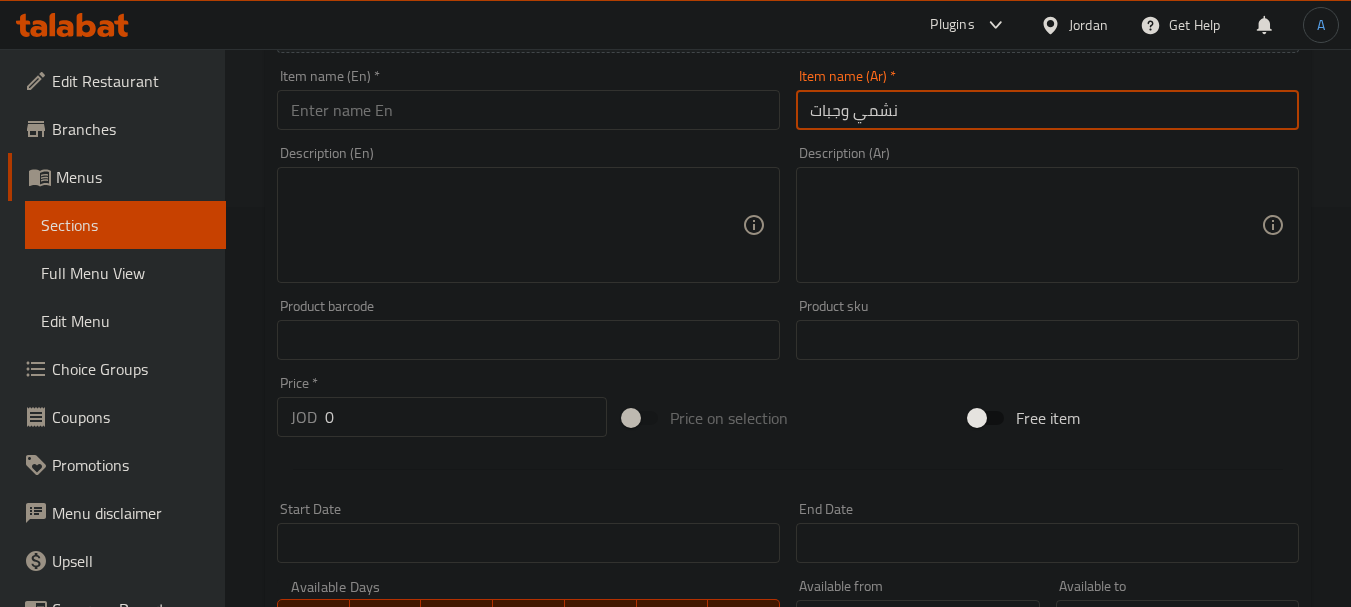 click at bounding box center [528, 110] 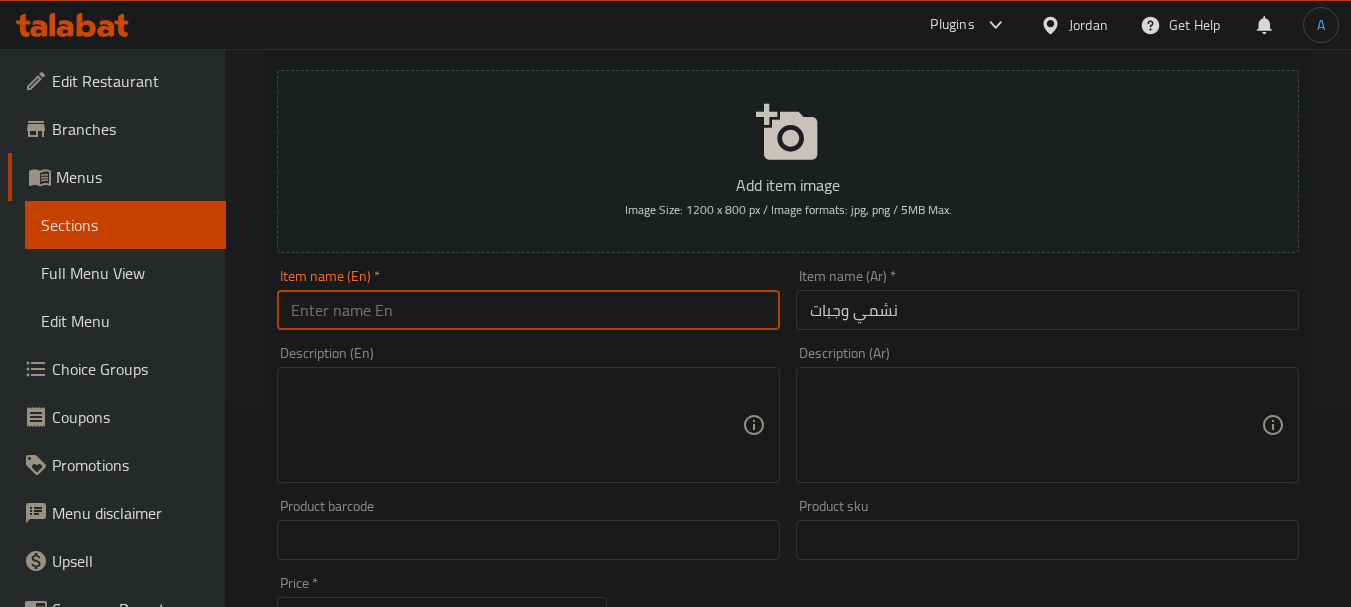 scroll, scrollTop: 0, scrollLeft: 0, axis: both 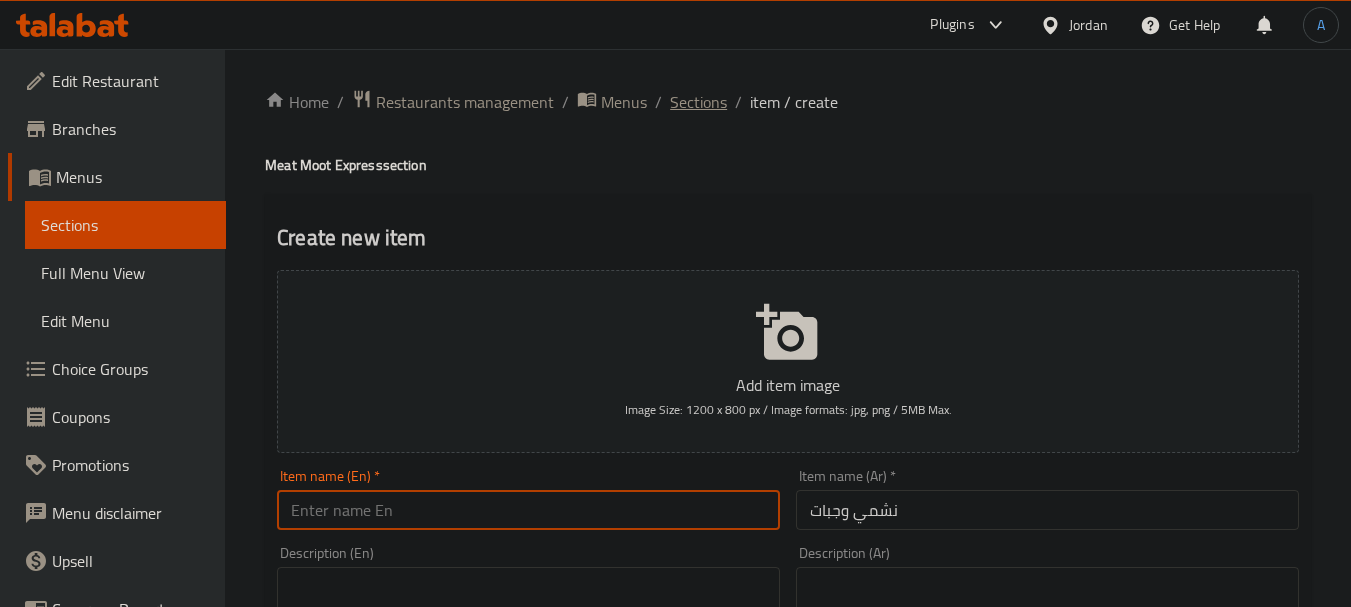 click on "Sections" at bounding box center [698, 102] 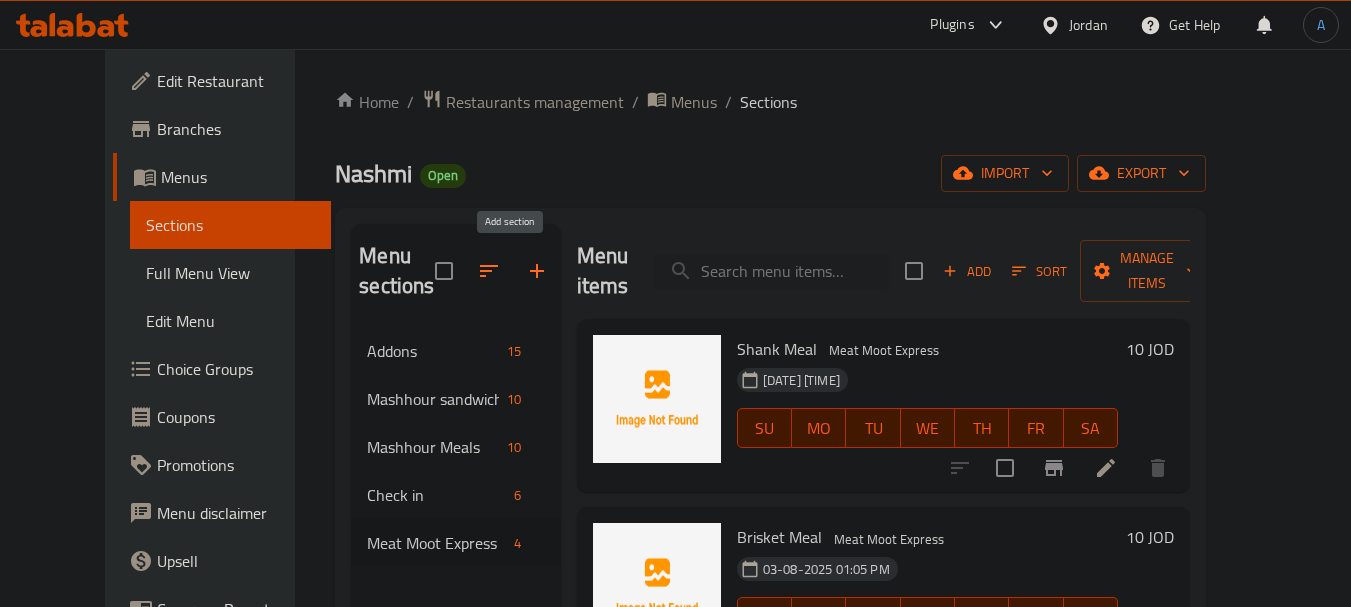 click 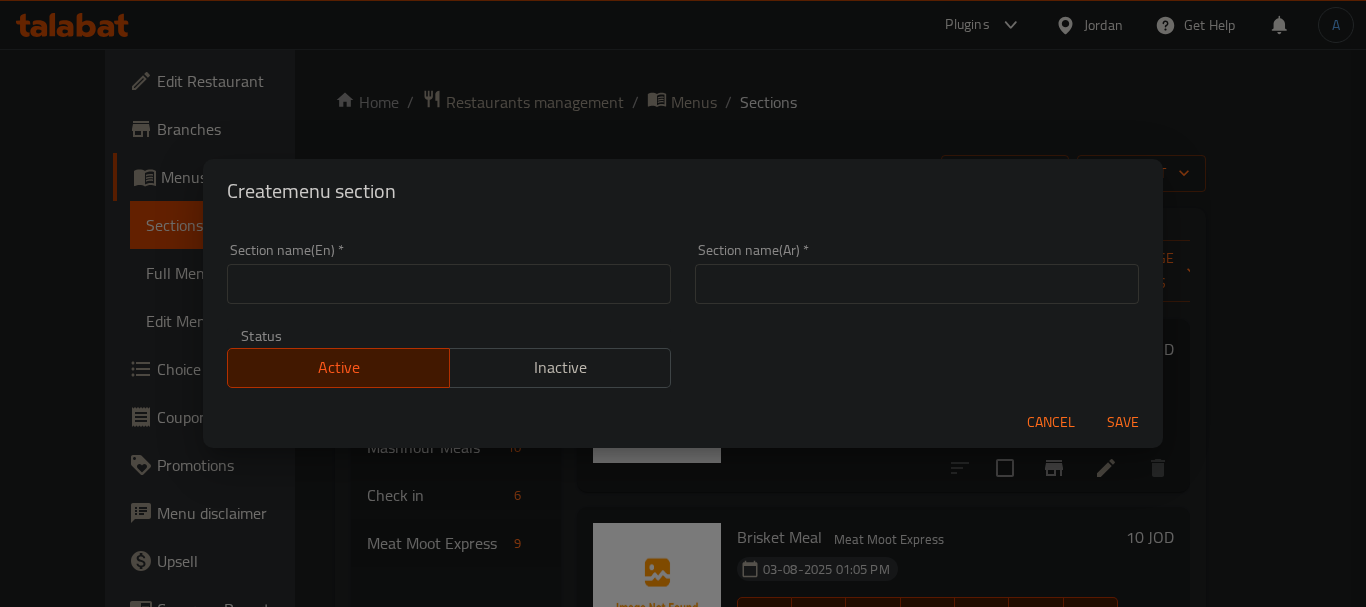 click at bounding box center (917, 284) 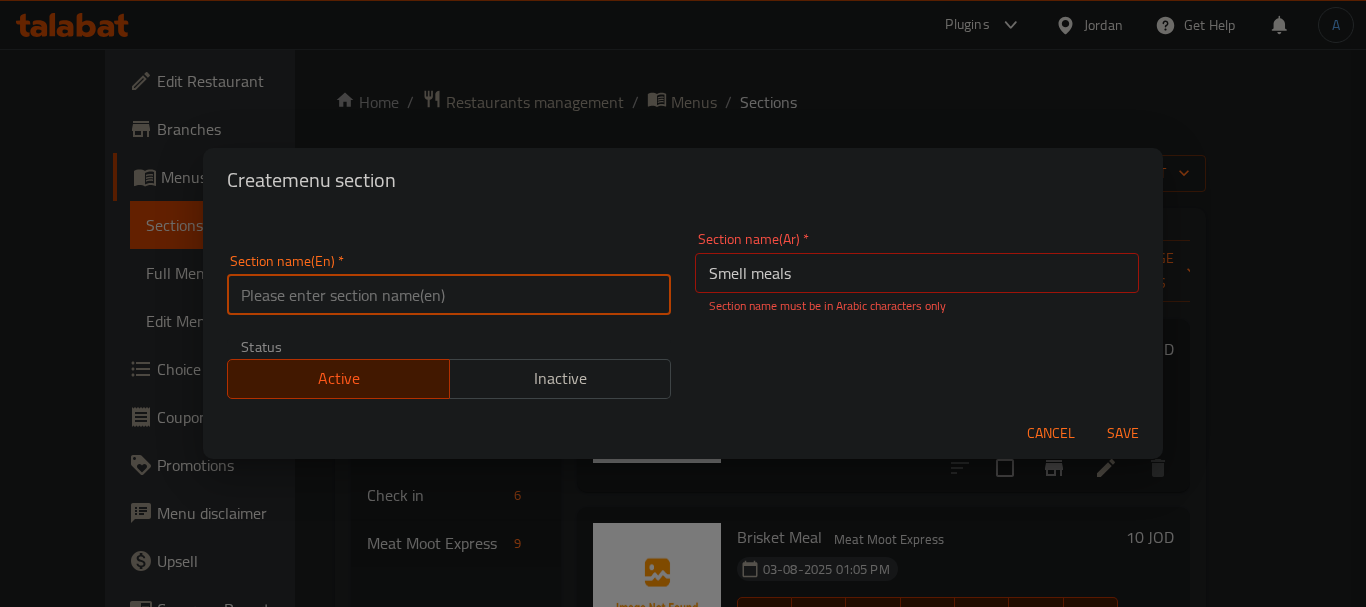 click at bounding box center (449, 295) 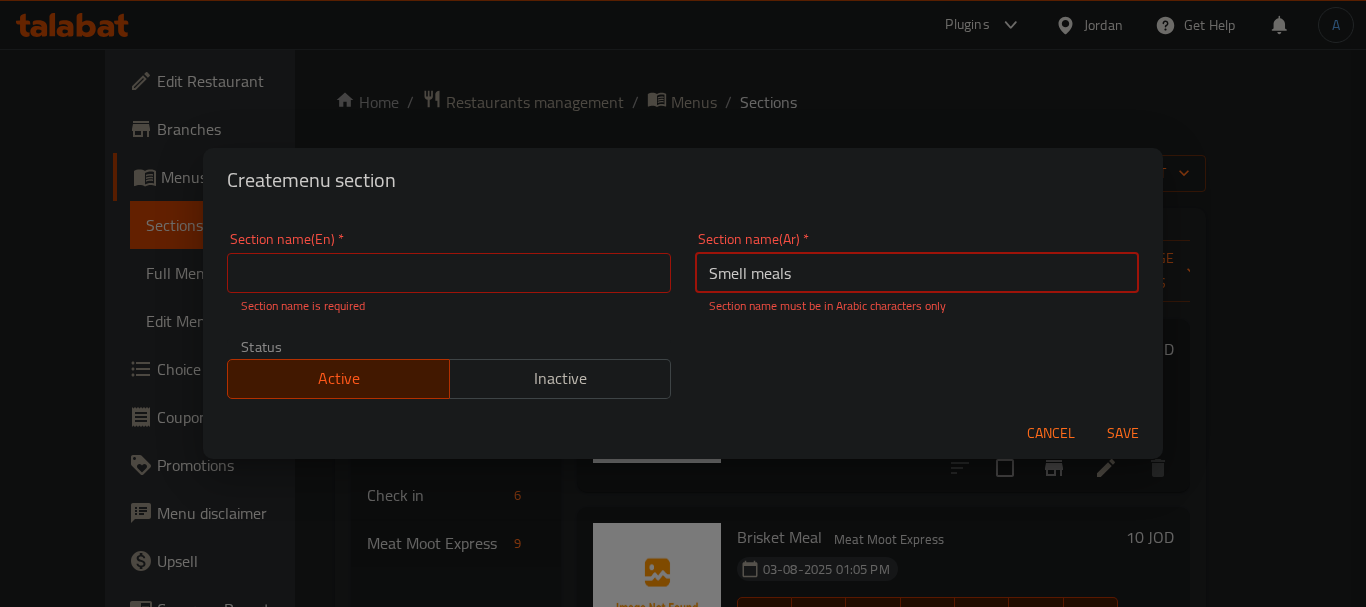 click on "Smell meals" at bounding box center (917, 273) 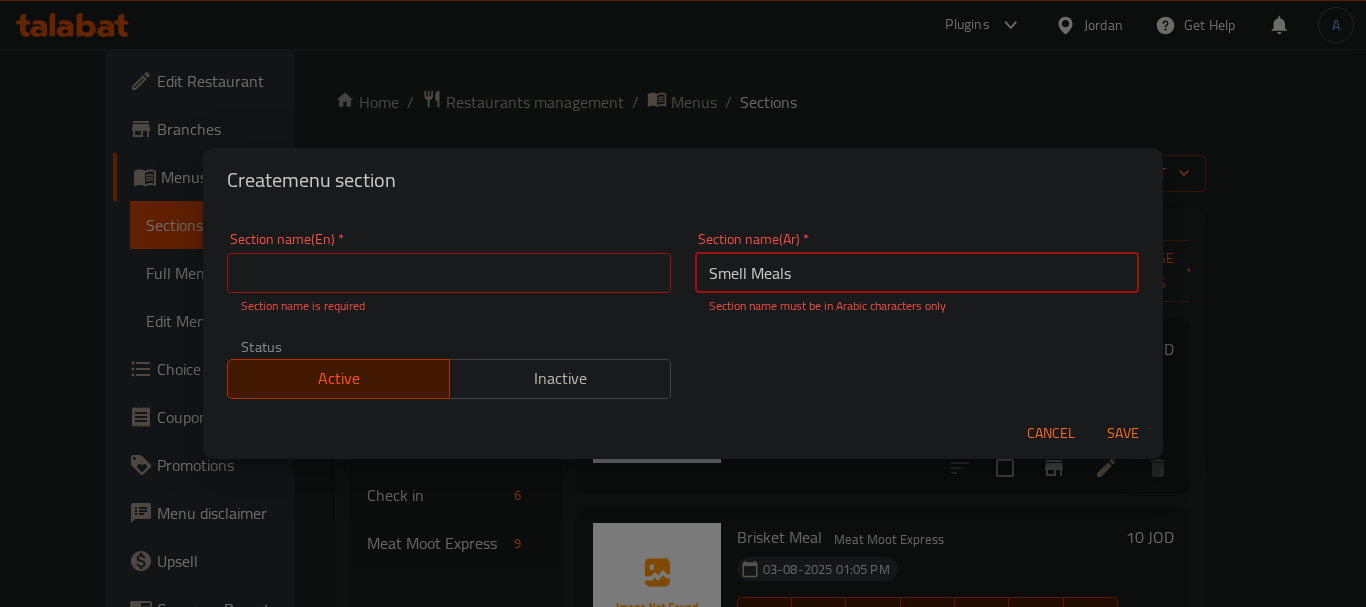 drag, startPoint x: 511, startPoint y: 285, endPoint x: 511, endPoint y: 269, distance: 16 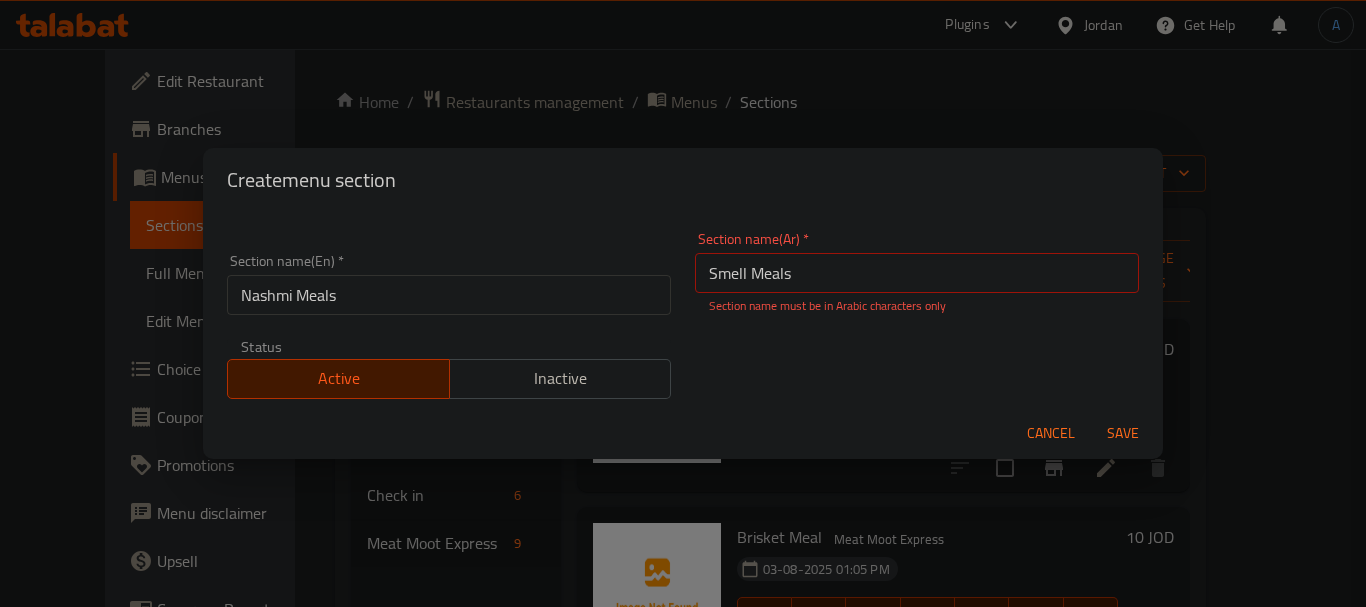 click on "Section name(En)   * Nashmi Meals Section name(En)  * Section name(Ar)   * Smell Meals Section name(Ar)  * Section name must be in Arabic characters only Status Active Inactive" at bounding box center (683, 315) 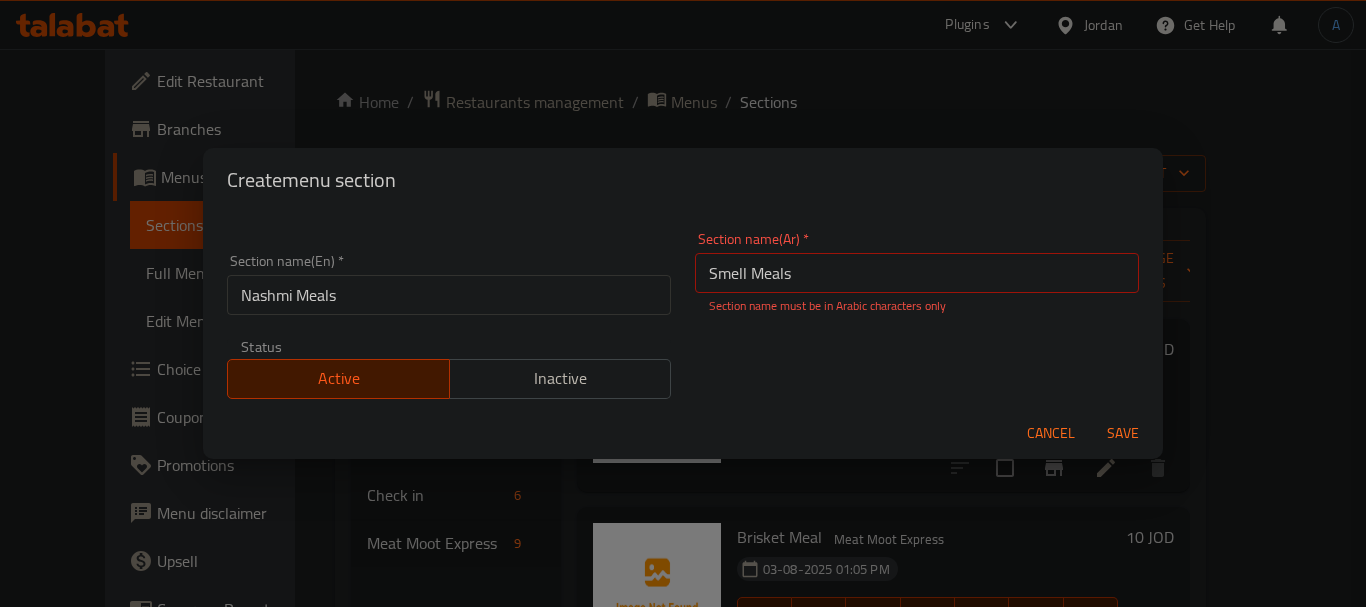 click on "Smell Meals" at bounding box center (917, 273) 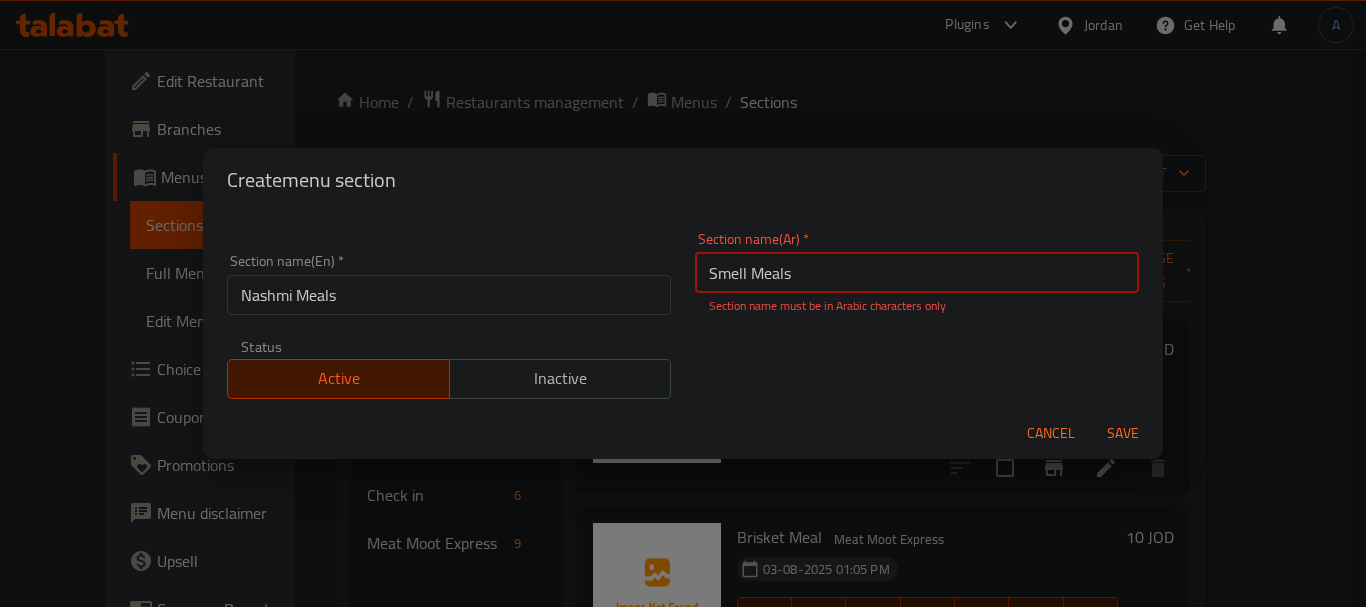 click on "Smell Meals" at bounding box center [917, 273] 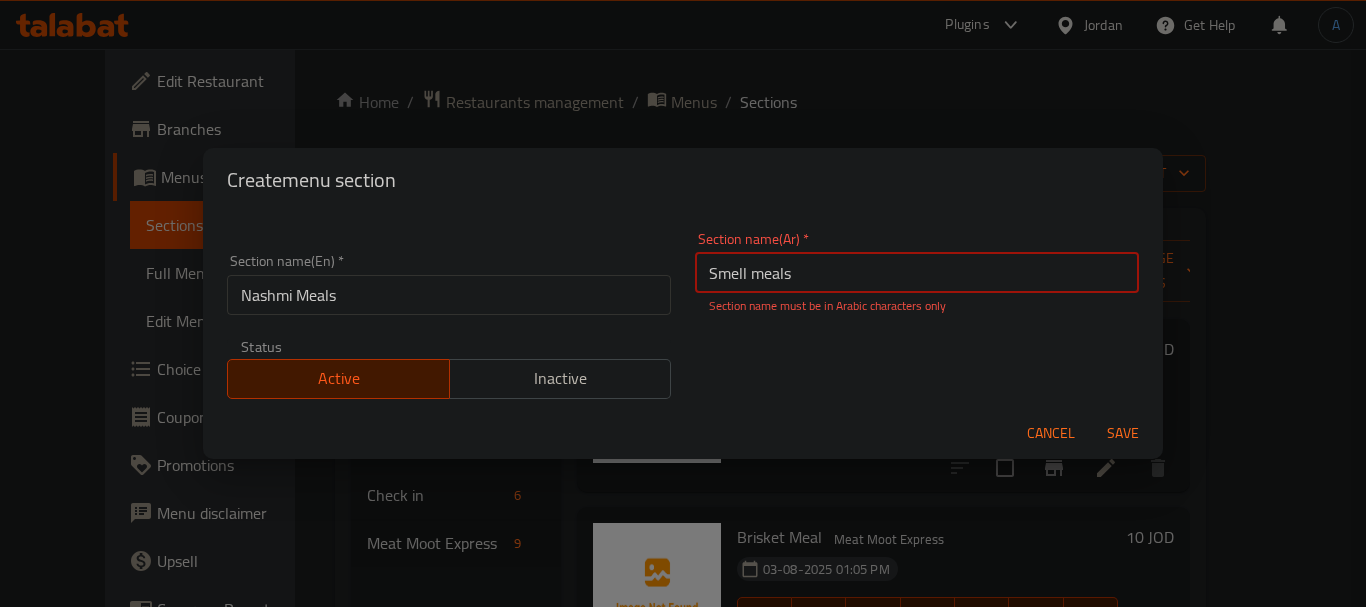 click on "Smell meals" at bounding box center [917, 273] 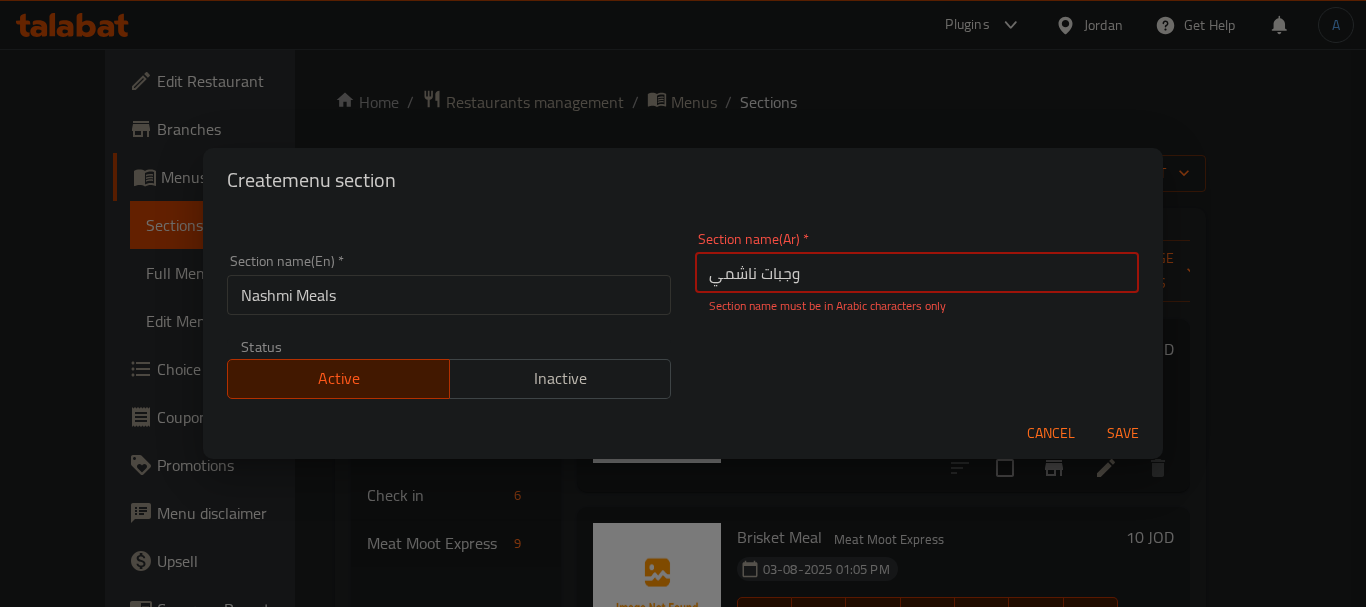 click on "Save" at bounding box center [1123, 433] 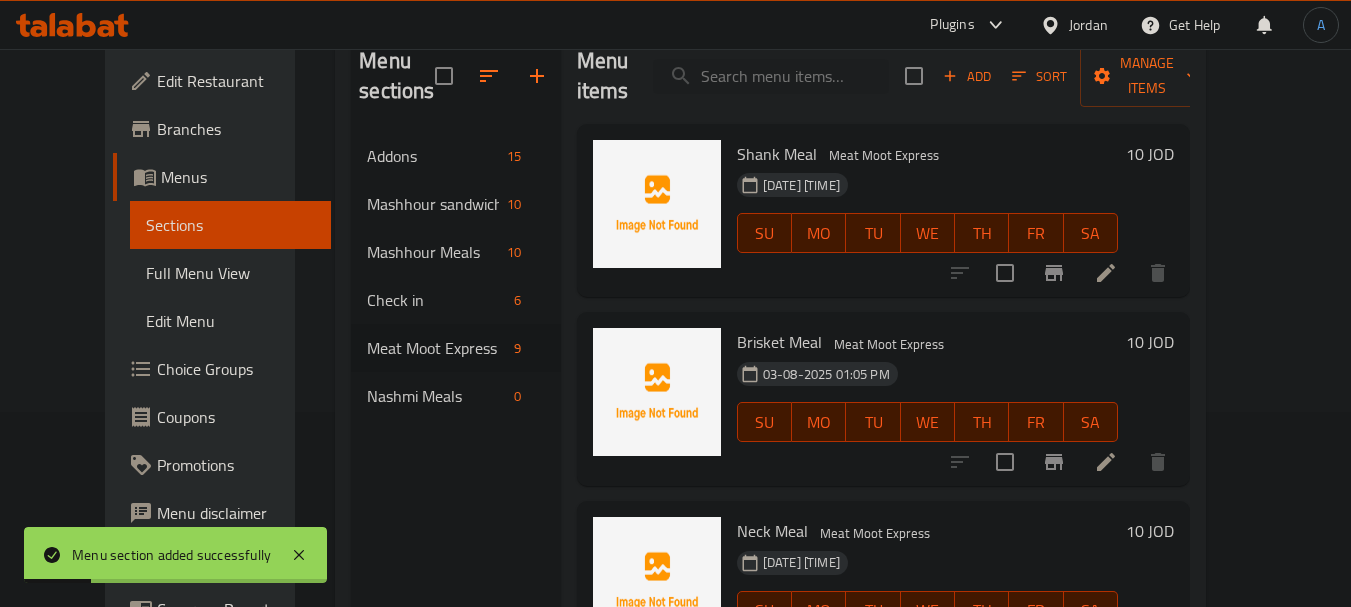 scroll, scrollTop: 280, scrollLeft: 0, axis: vertical 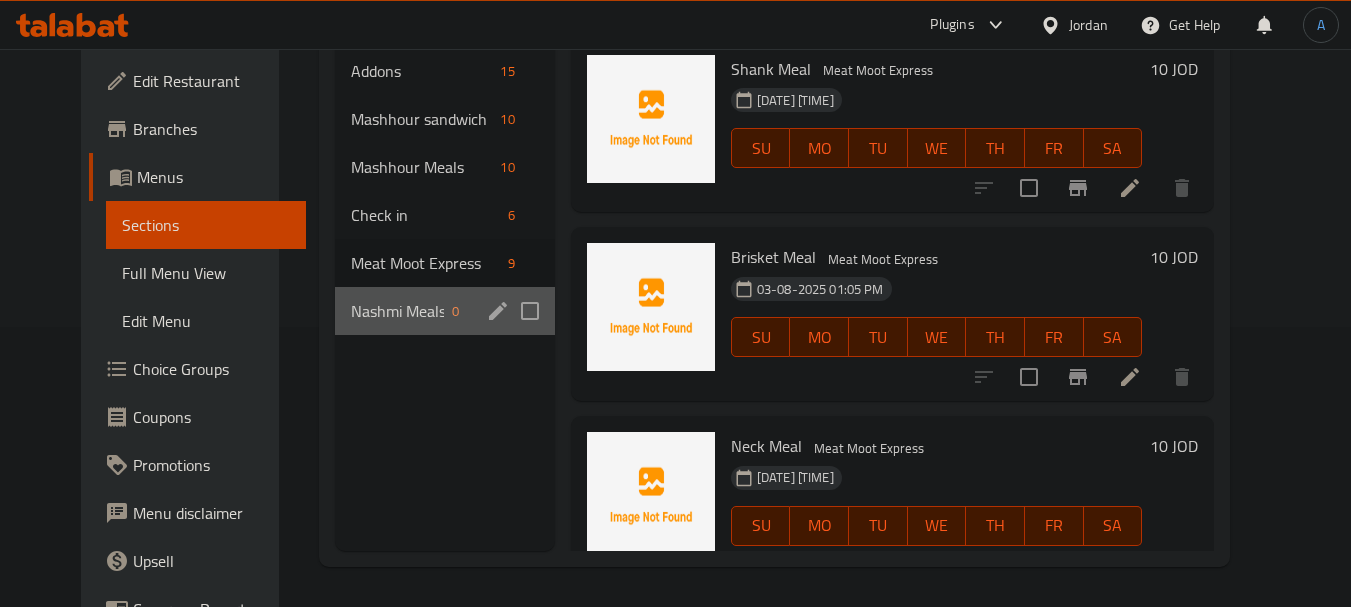 click on "Nashmi Meals" at bounding box center [397, 311] 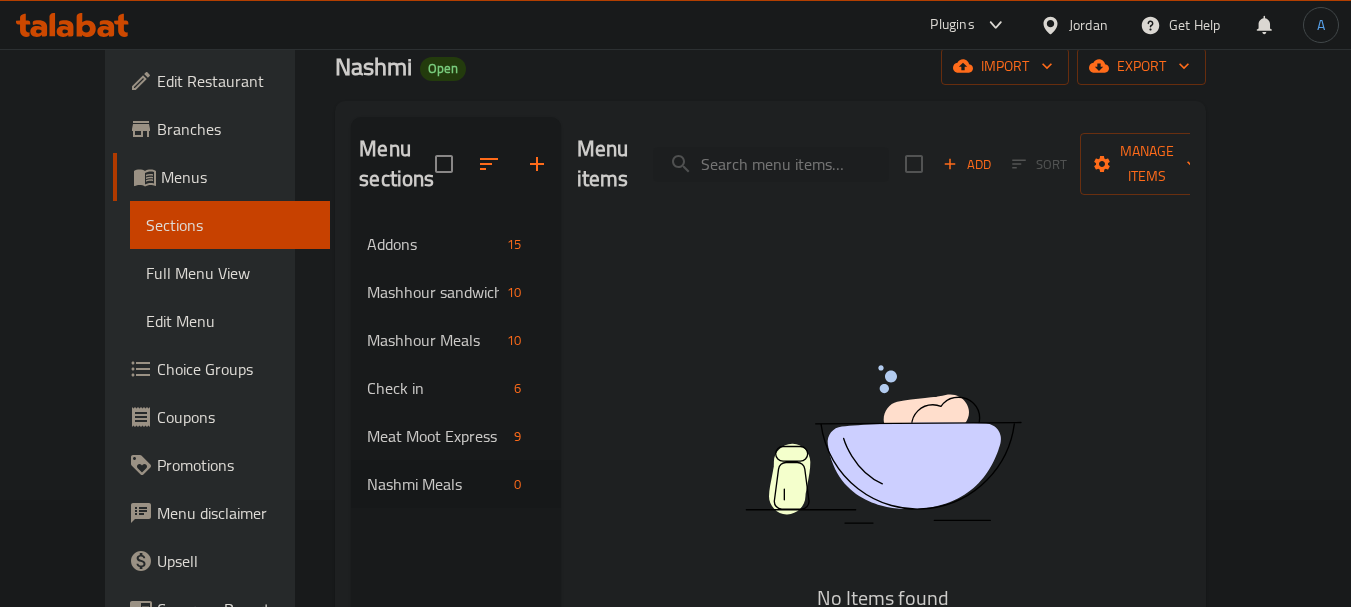 scroll, scrollTop: 0, scrollLeft: 0, axis: both 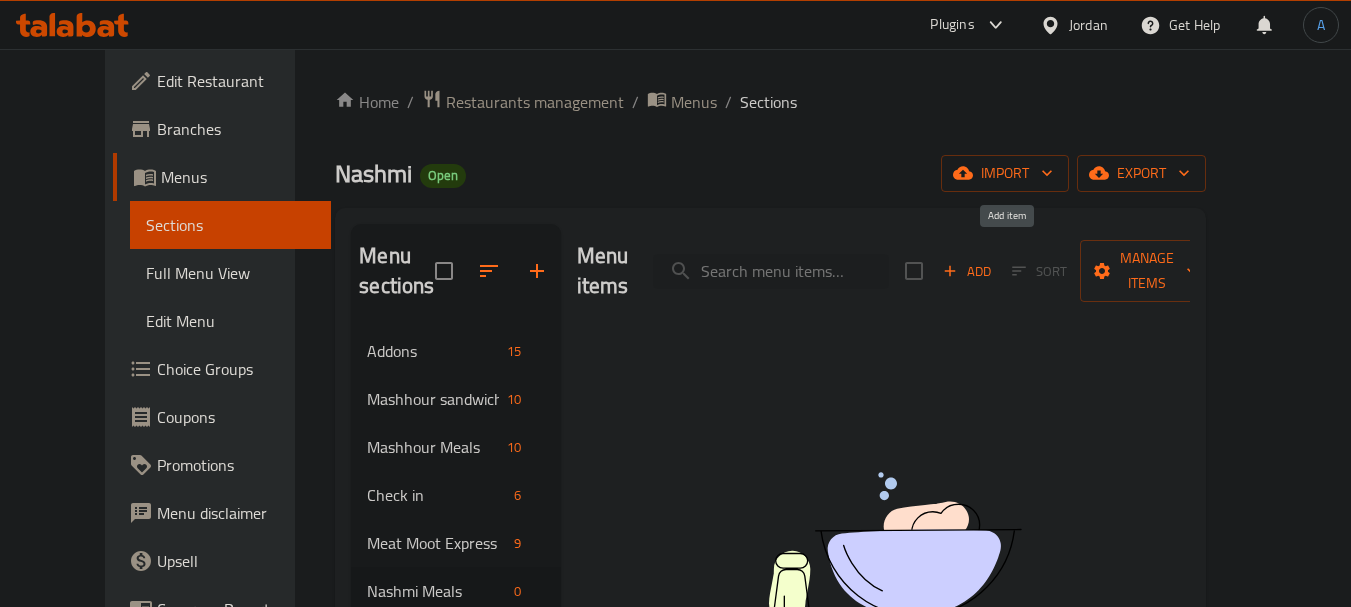 click on "Add" at bounding box center (967, 271) 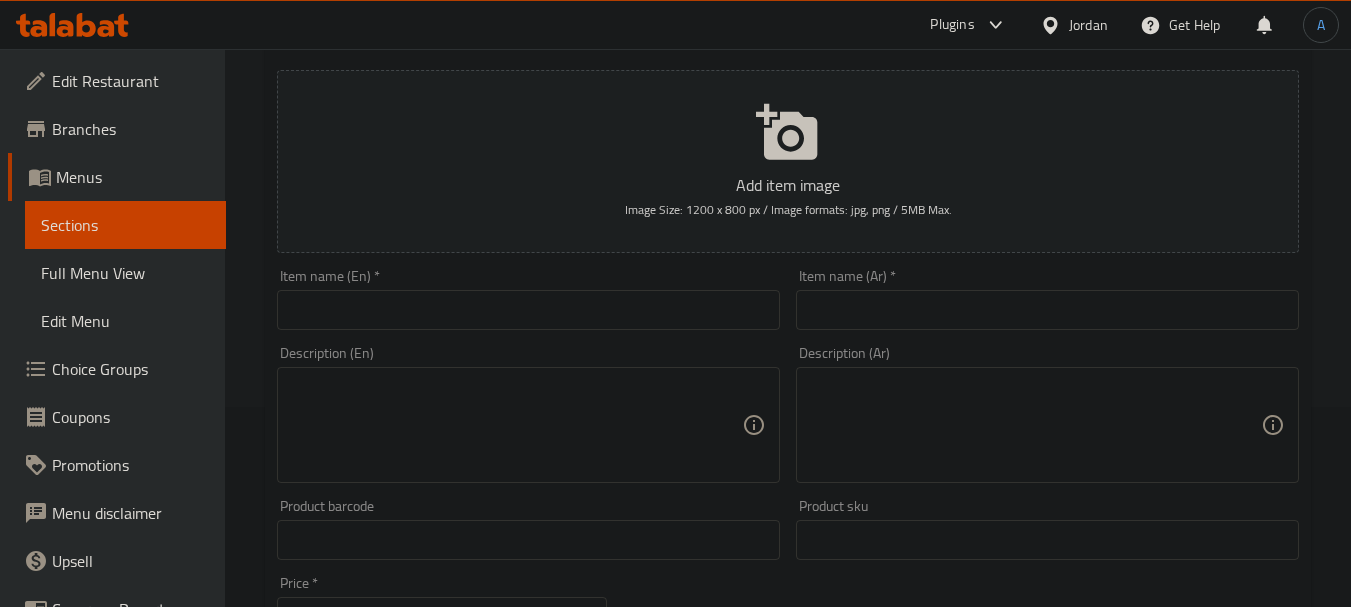 scroll, scrollTop: 0, scrollLeft: 0, axis: both 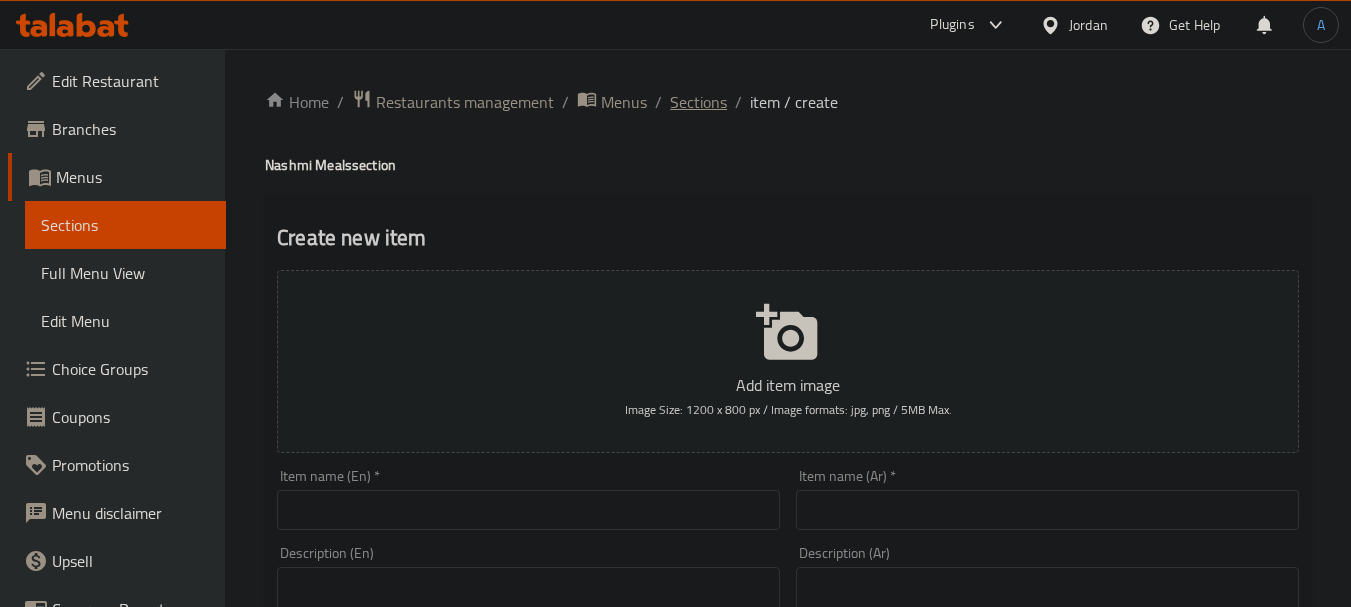 click on "Sections" at bounding box center [698, 102] 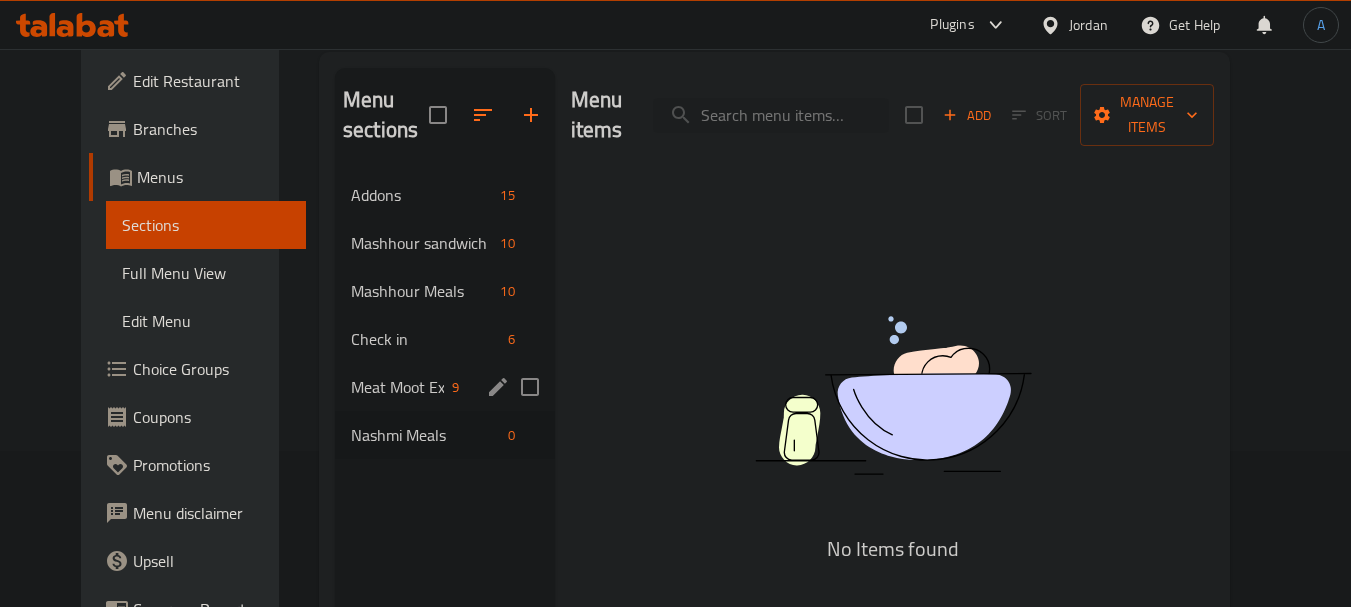 scroll, scrollTop: 200, scrollLeft: 0, axis: vertical 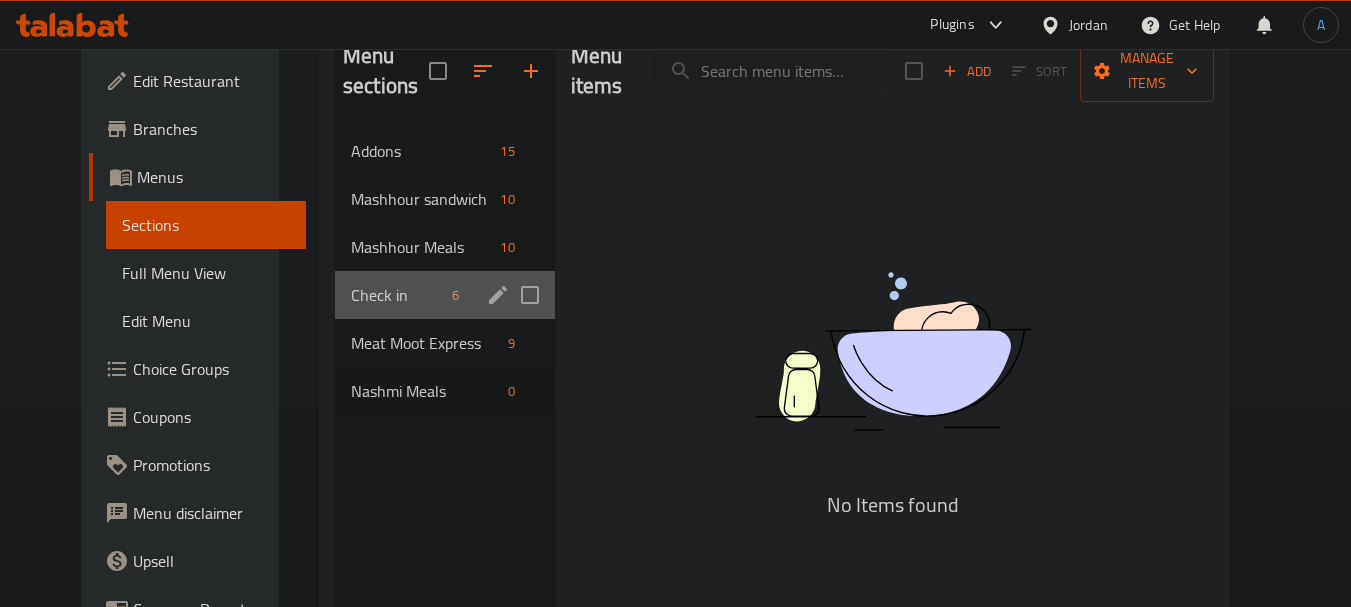 click on "Check in 6" at bounding box center (445, 295) 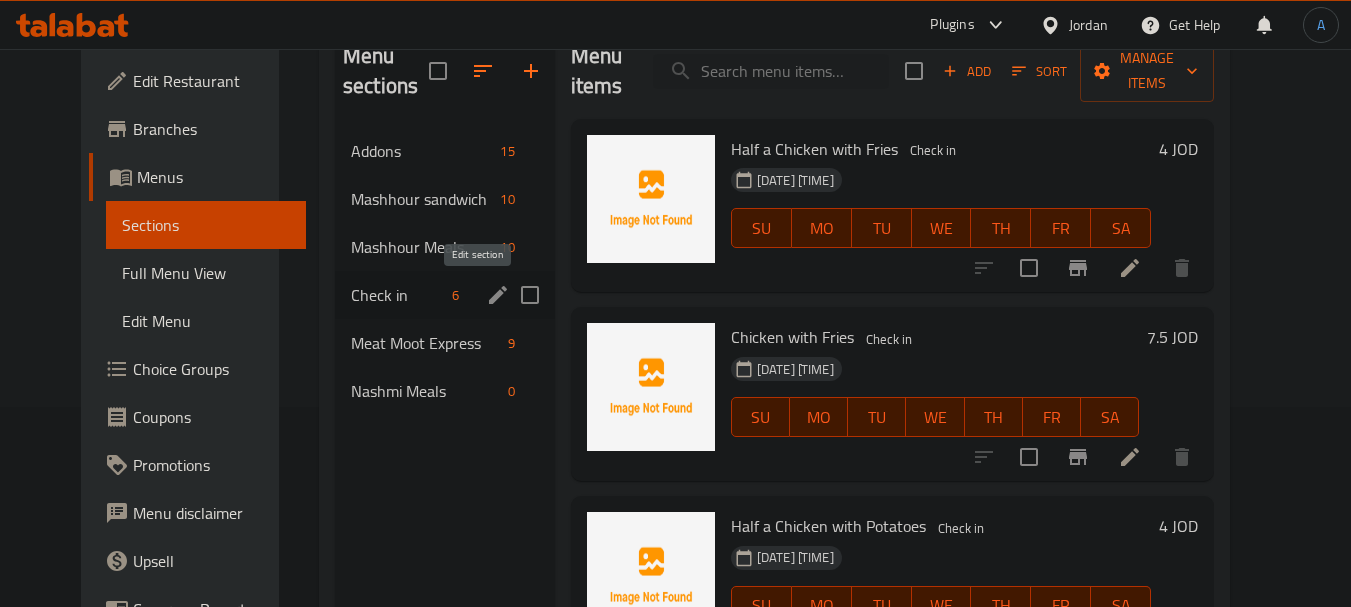 click 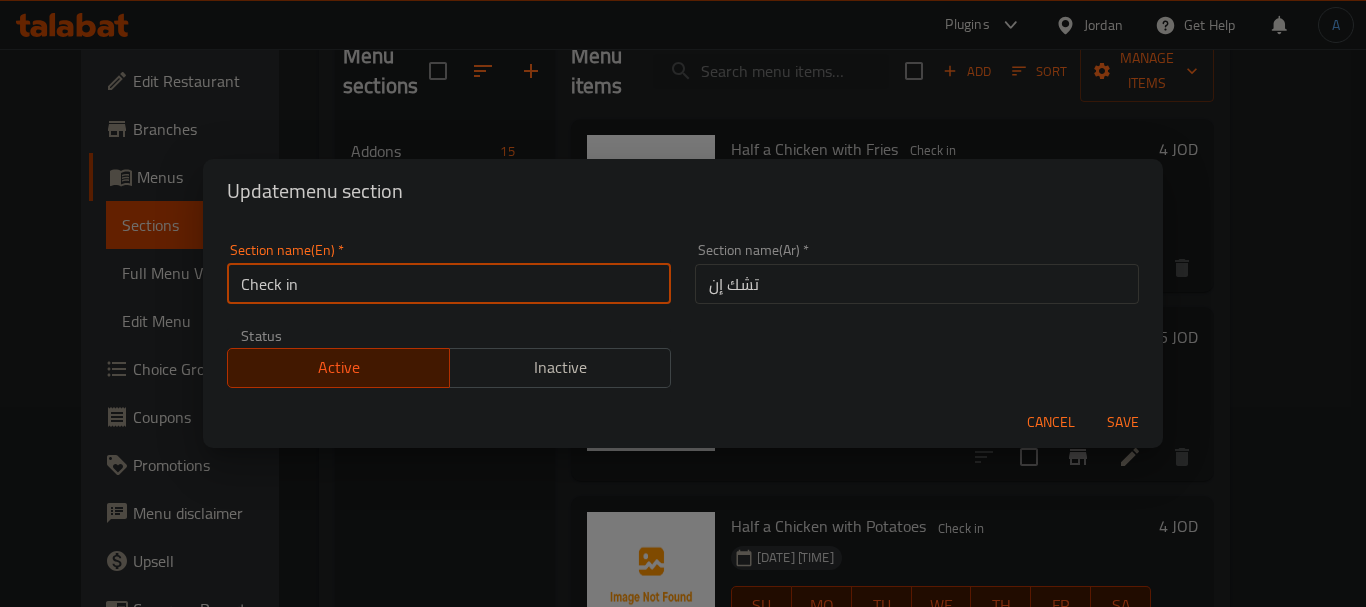 drag, startPoint x: 296, startPoint y: 289, endPoint x: 279, endPoint y: 285, distance: 17.464249 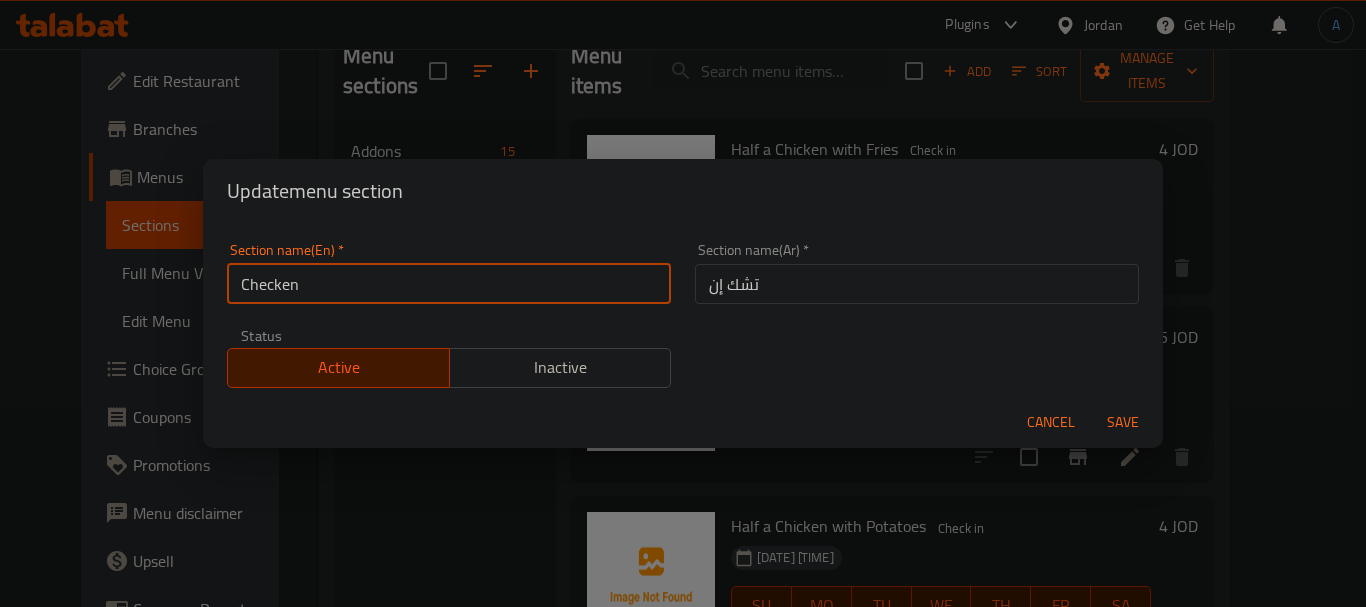 click on "تشك إن" at bounding box center (917, 284) 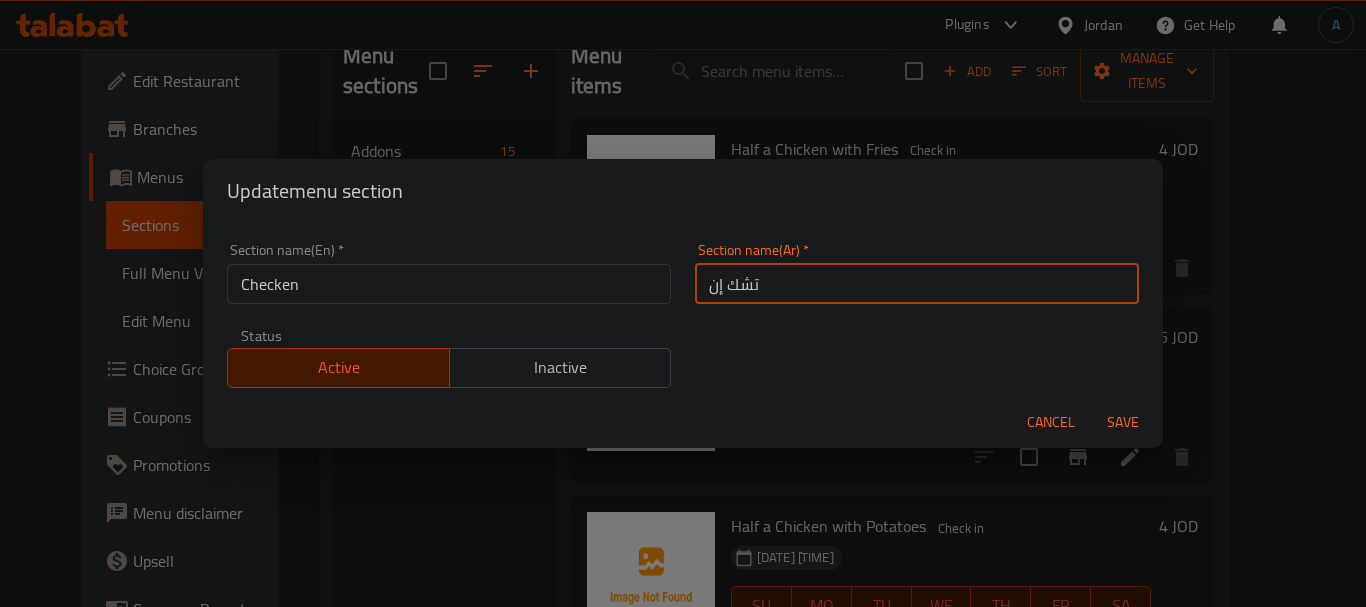 click on "تشك إن" at bounding box center (917, 284) 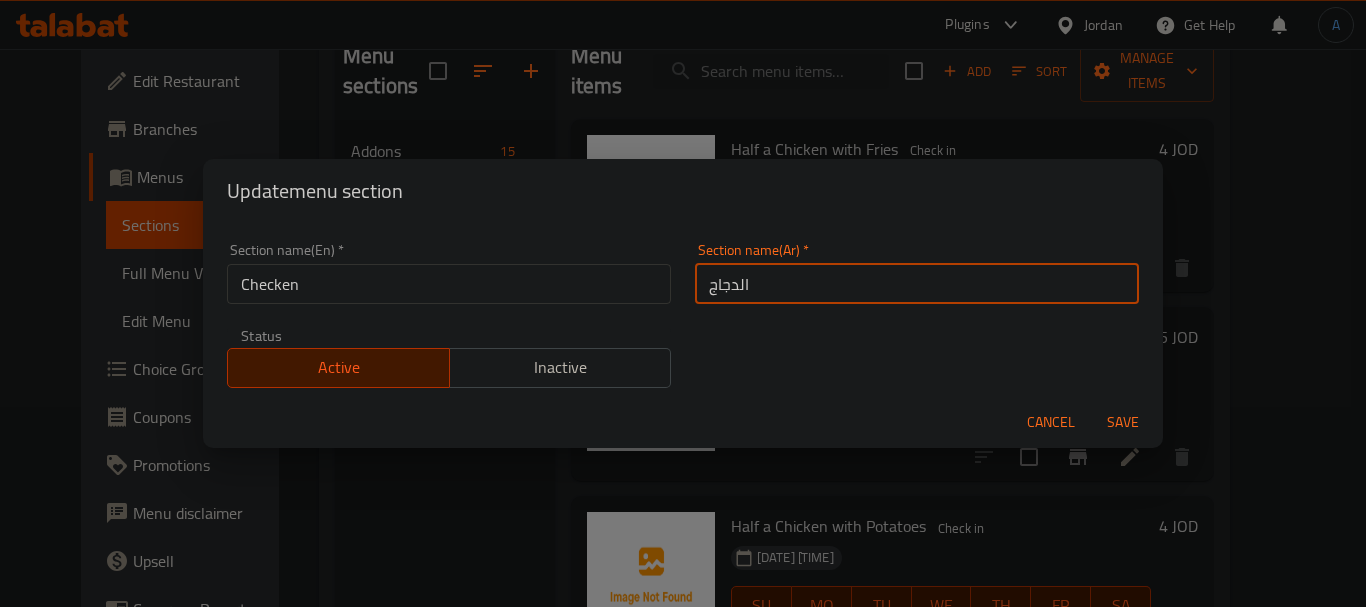 click on "Save" at bounding box center (1123, 422) 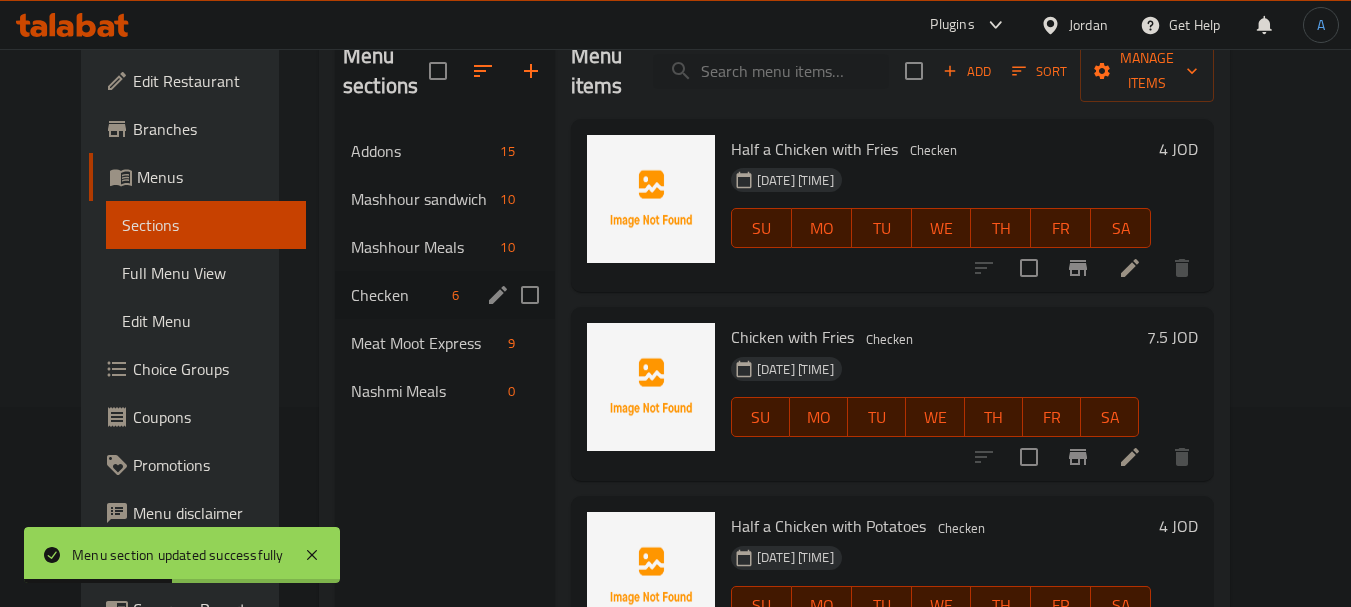 click on "Checken" at bounding box center (397, 295) 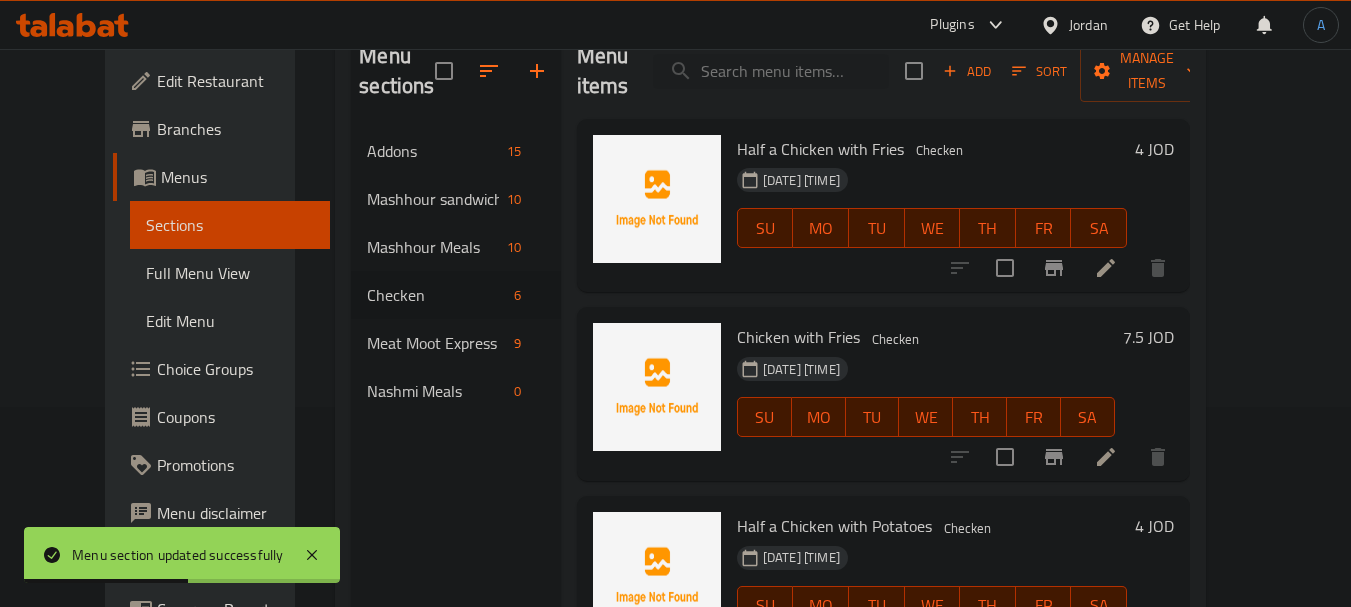 scroll, scrollTop: 100, scrollLeft: 0, axis: vertical 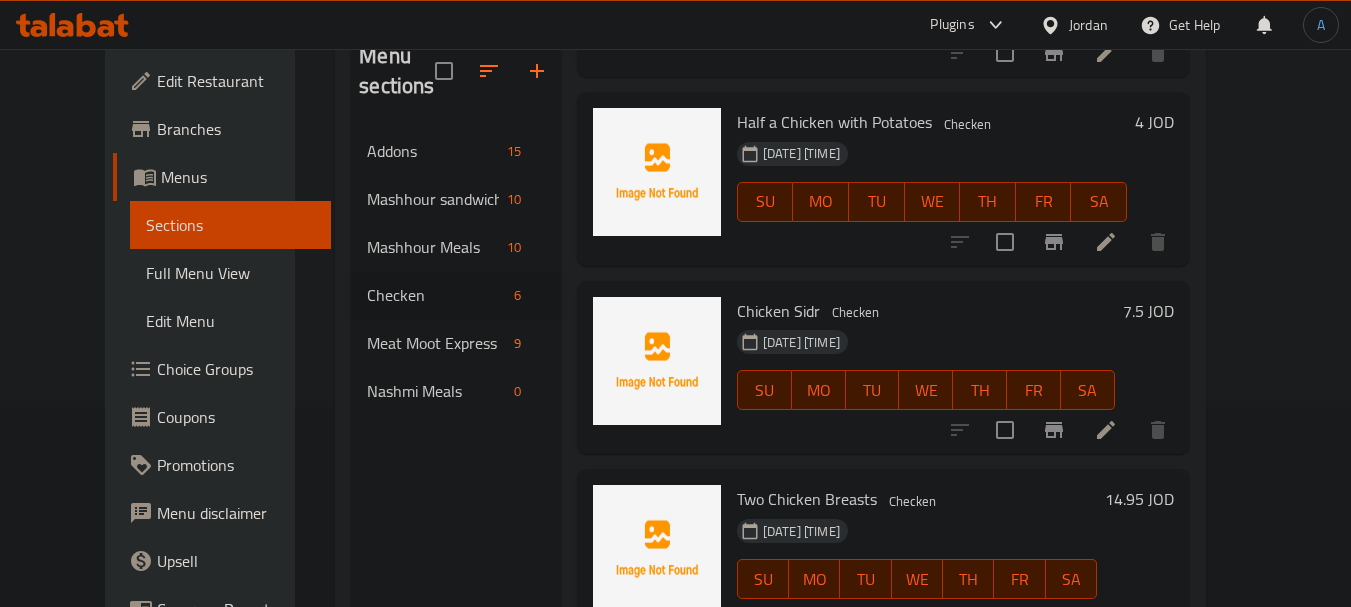 click on "Nashmi Meals 0" at bounding box center (456, 391) 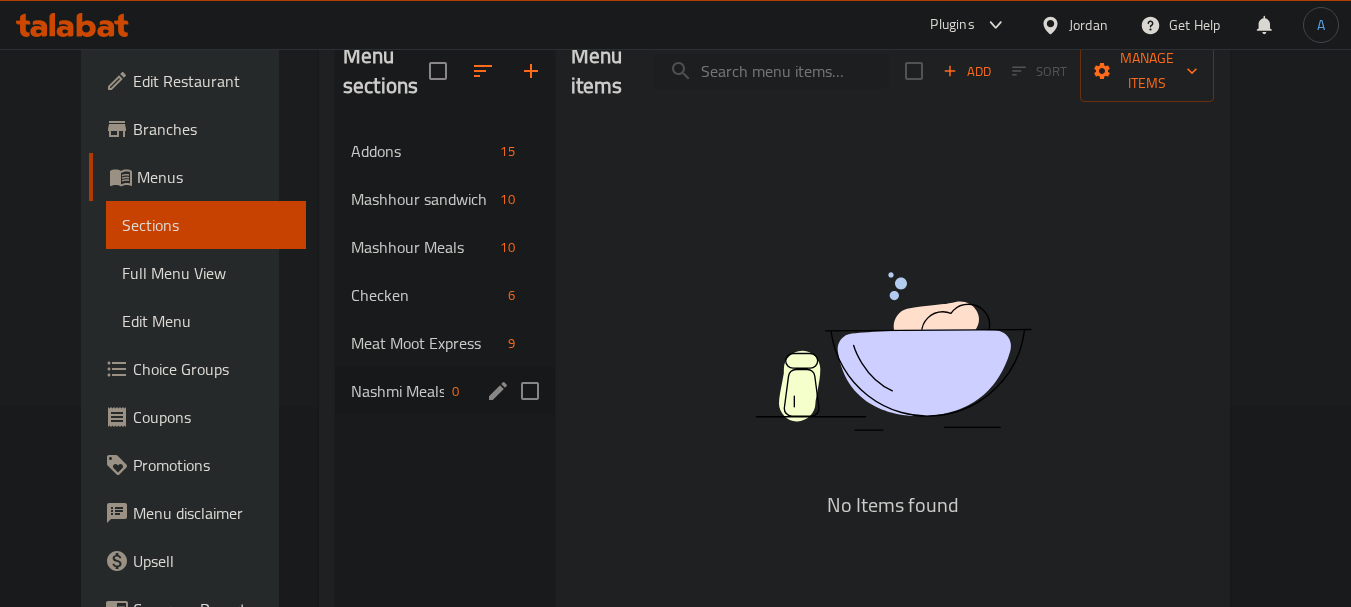 scroll, scrollTop: 0, scrollLeft: 0, axis: both 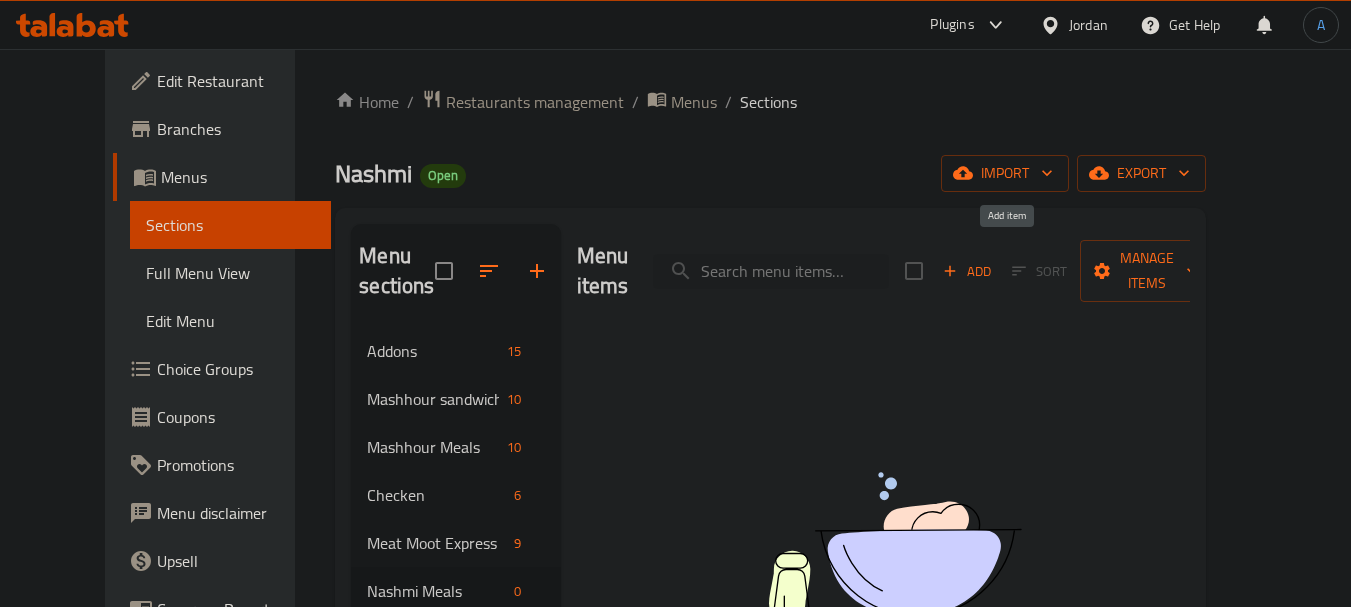 click on "Add" at bounding box center [967, 271] 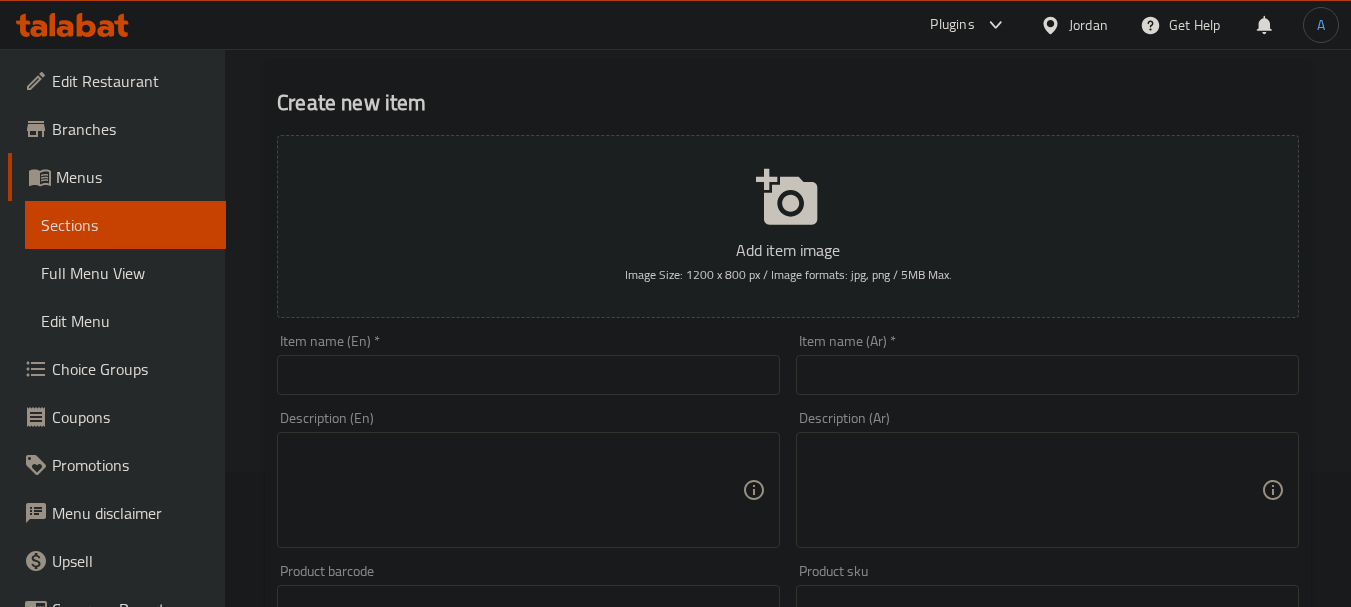 scroll, scrollTop: 100, scrollLeft: 0, axis: vertical 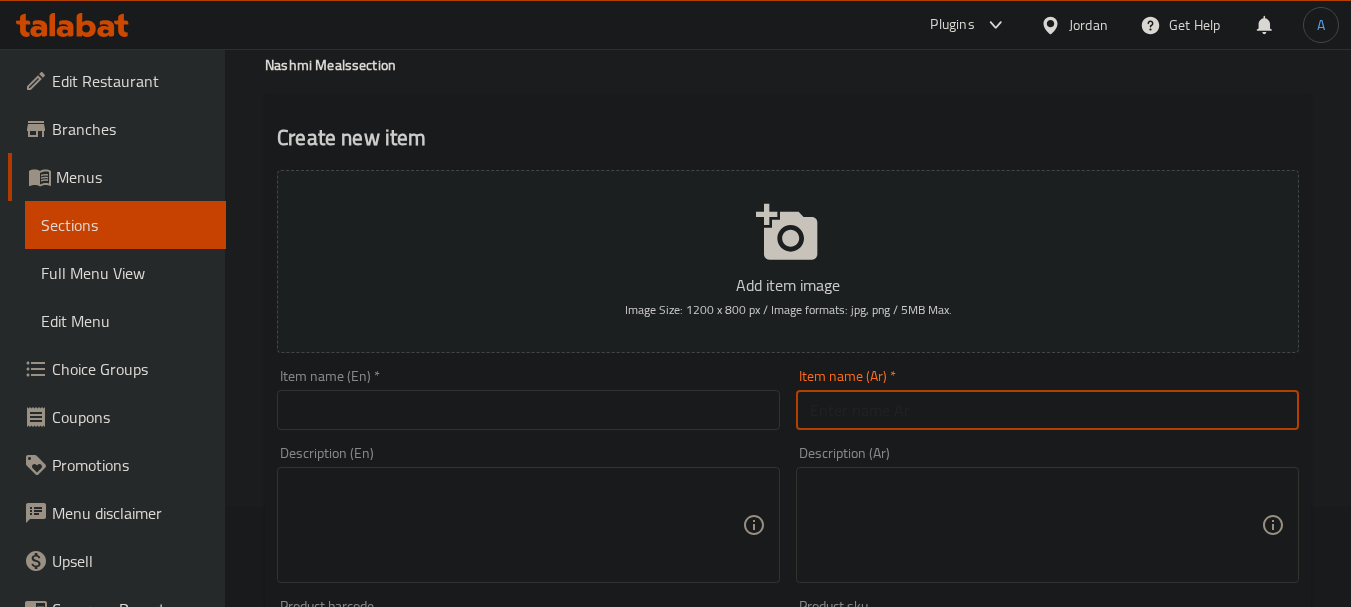 drag, startPoint x: 937, startPoint y: 404, endPoint x: 910, endPoint y: 397, distance: 27.89265 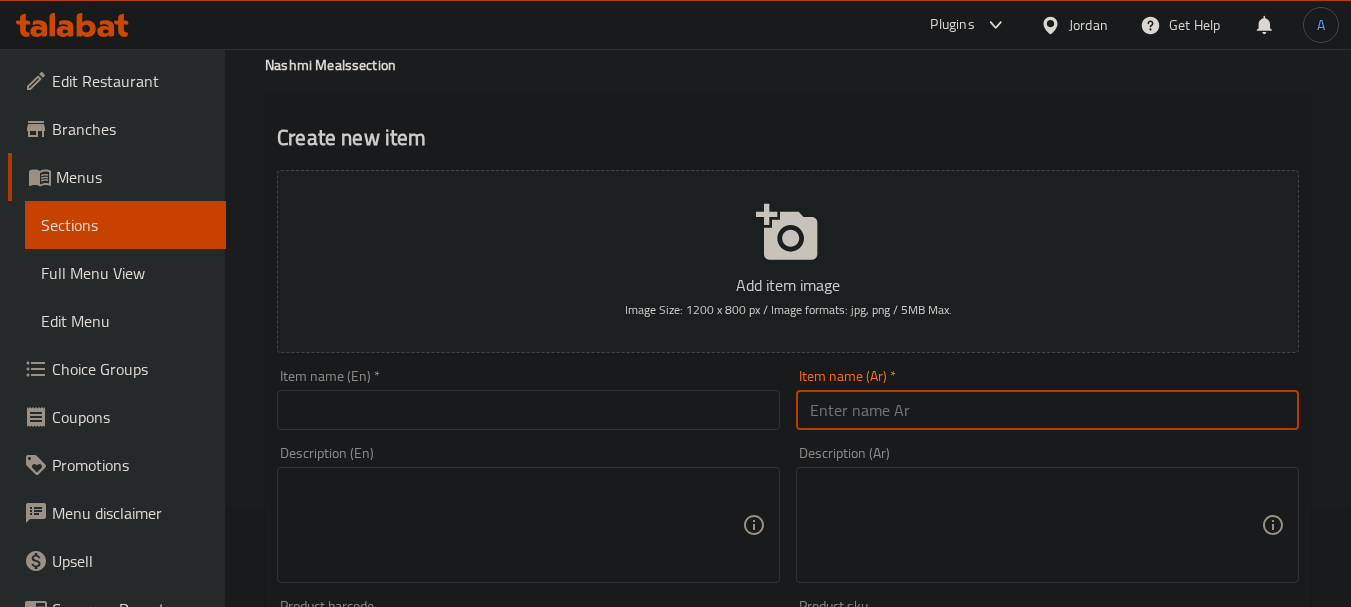 click at bounding box center [1047, 410] 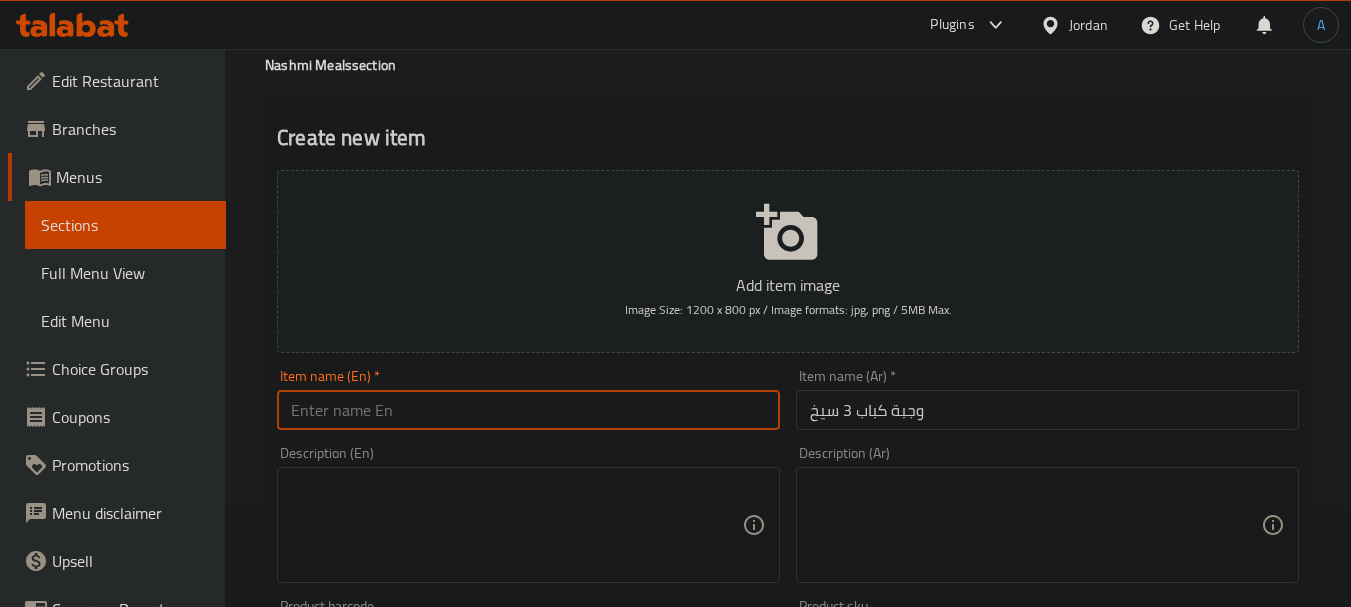 click at bounding box center [528, 410] 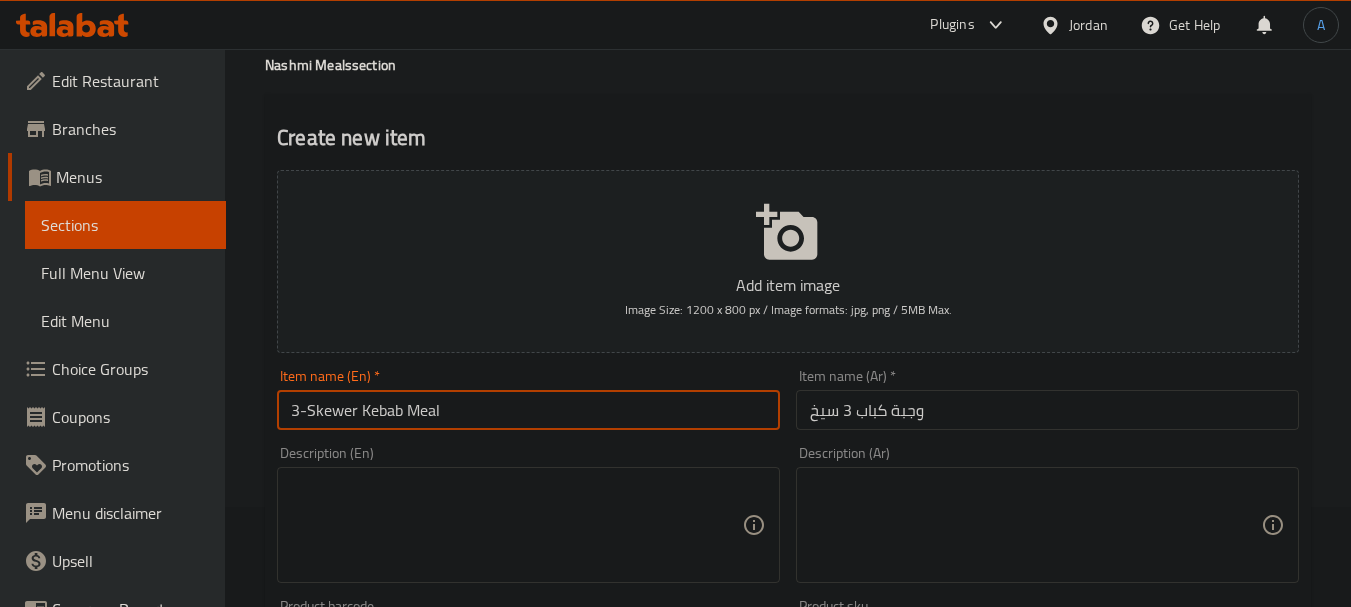 click on "3-Skewer Kebab Meal" at bounding box center [528, 410] 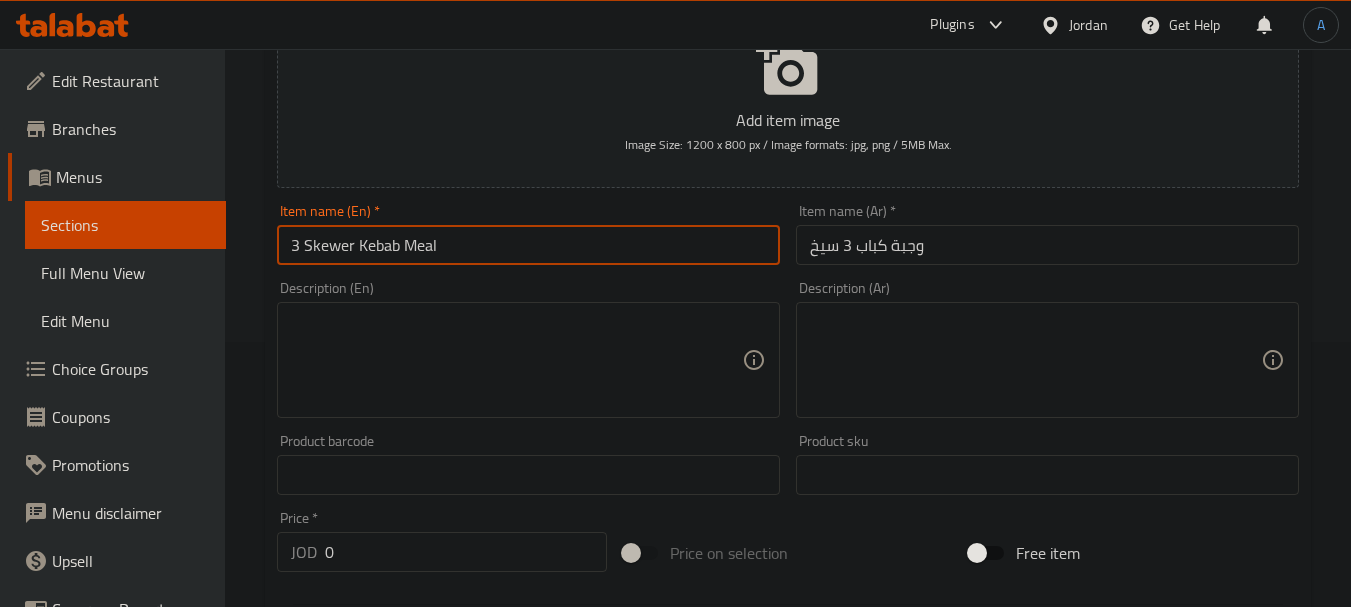 scroll, scrollTop: 300, scrollLeft: 0, axis: vertical 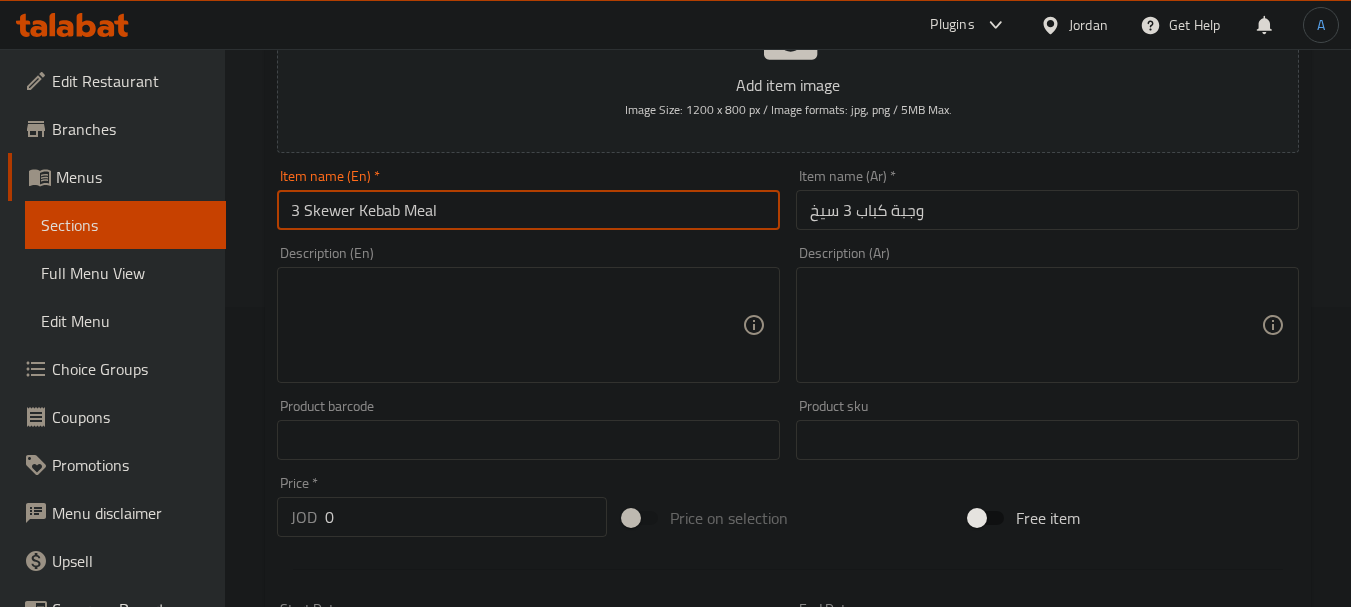 drag, startPoint x: 369, startPoint y: 518, endPoint x: 256, endPoint y: 512, distance: 113.15918 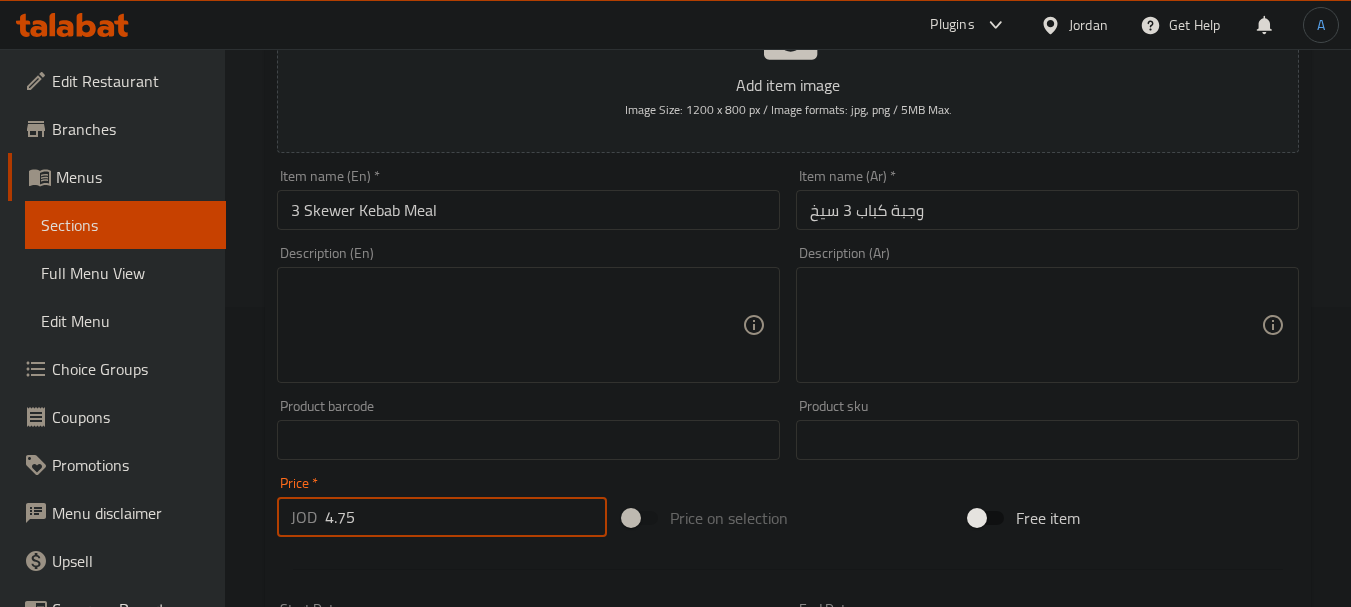 click on "Create" at bounding box center [398, 1026] 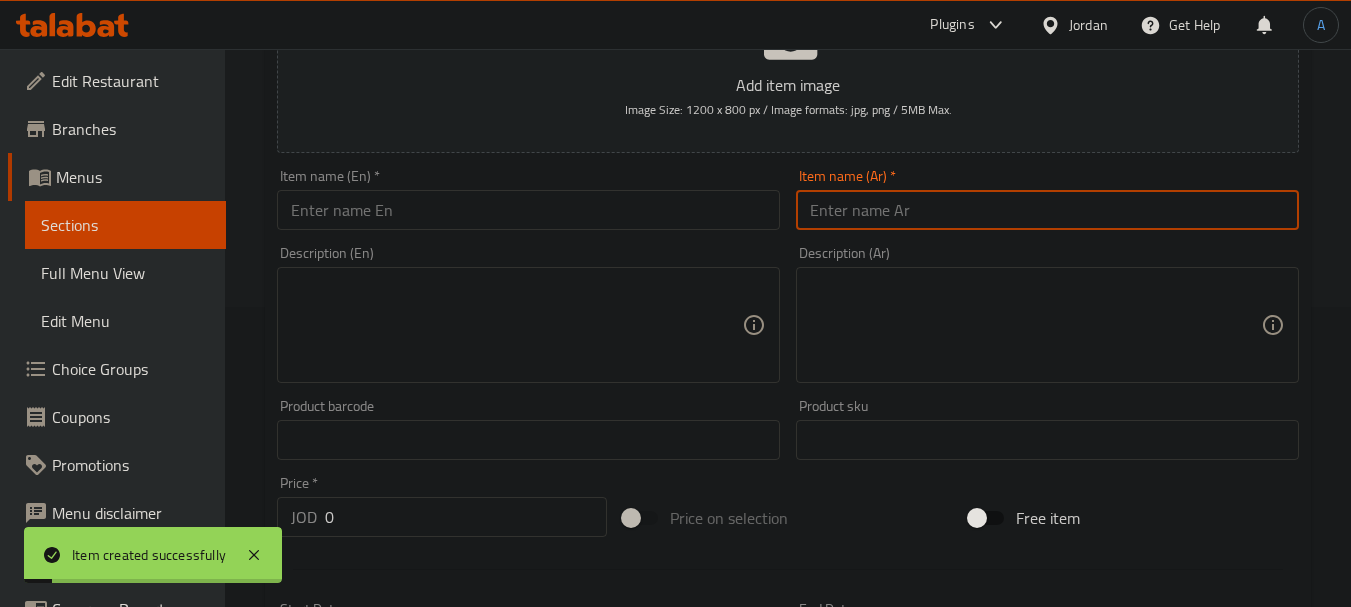 click at bounding box center (1047, 210) 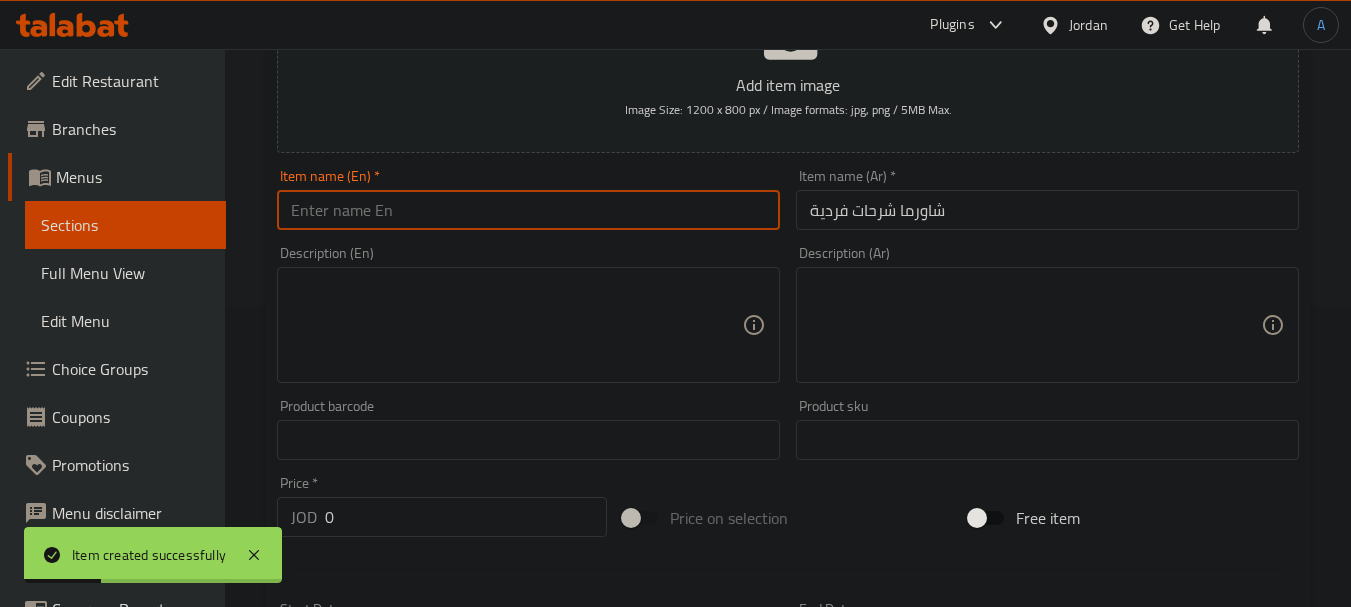 click at bounding box center [528, 210] 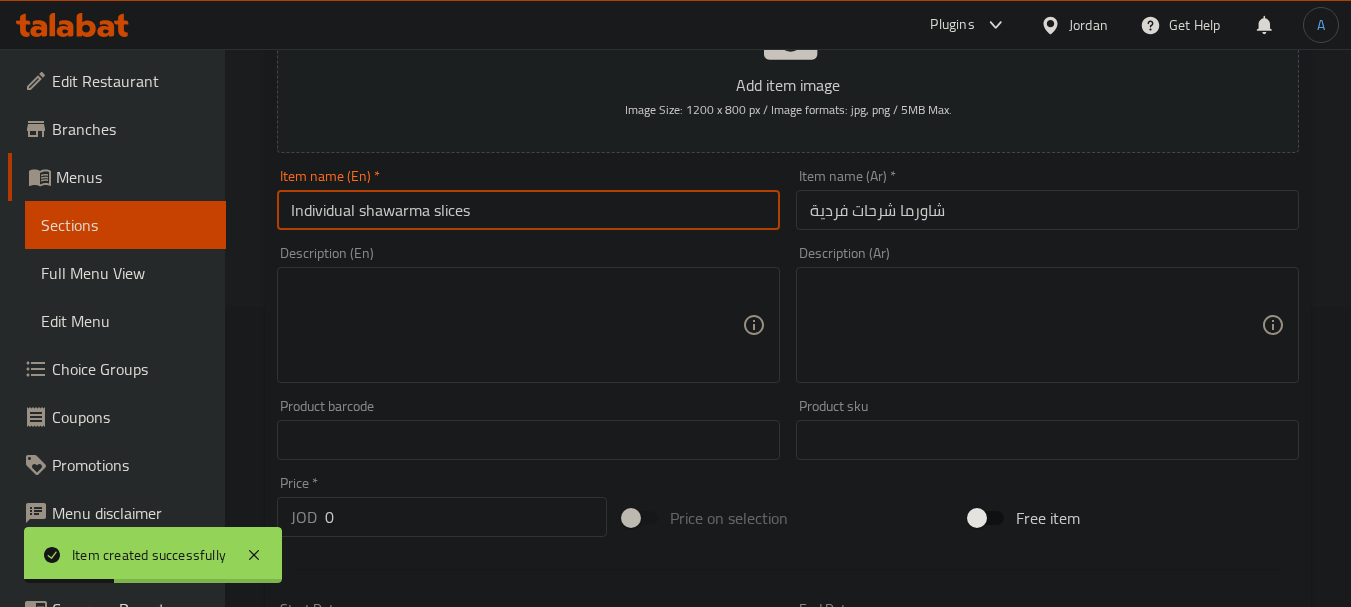 drag, startPoint x: 476, startPoint y: 213, endPoint x: 45, endPoint y: 188, distance: 431.72446 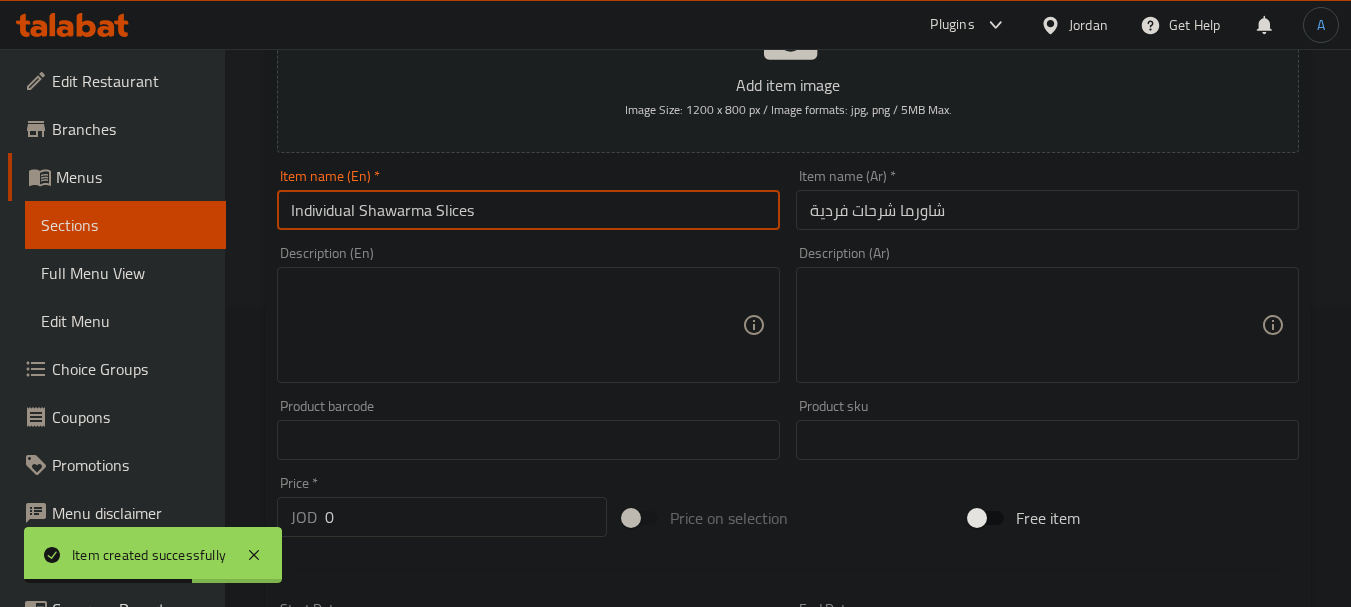 click on "JOD 0 Price  *" at bounding box center [442, 517] 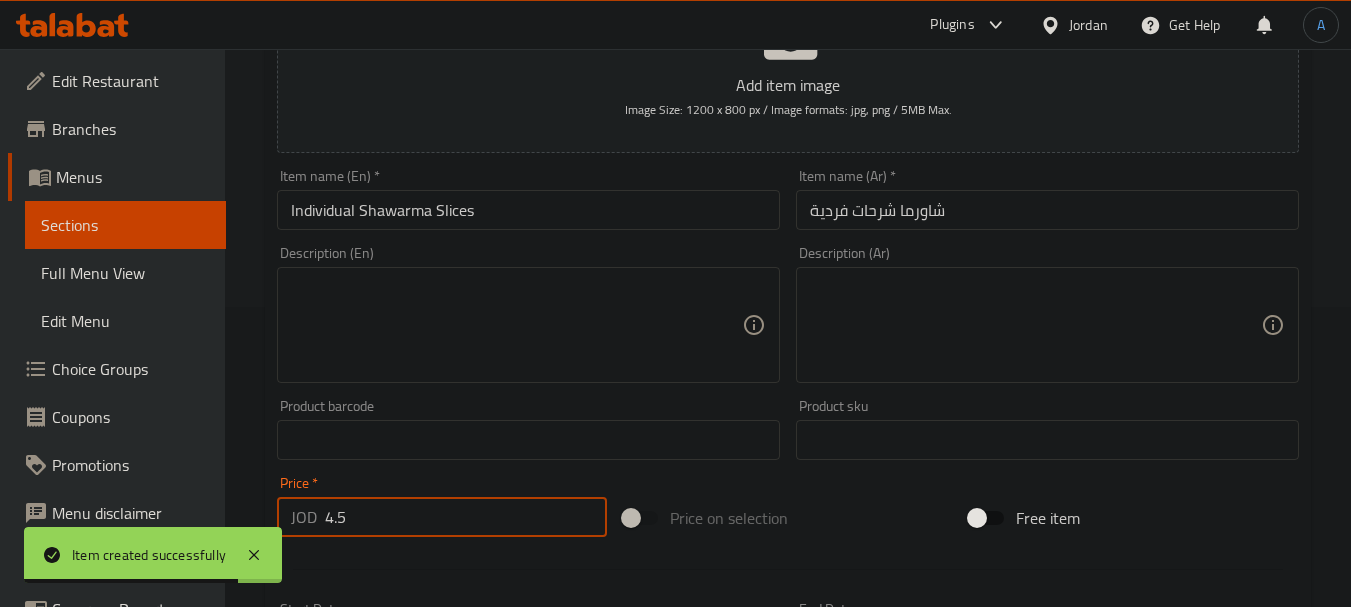 click on "Create" at bounding box center (398, 1026) 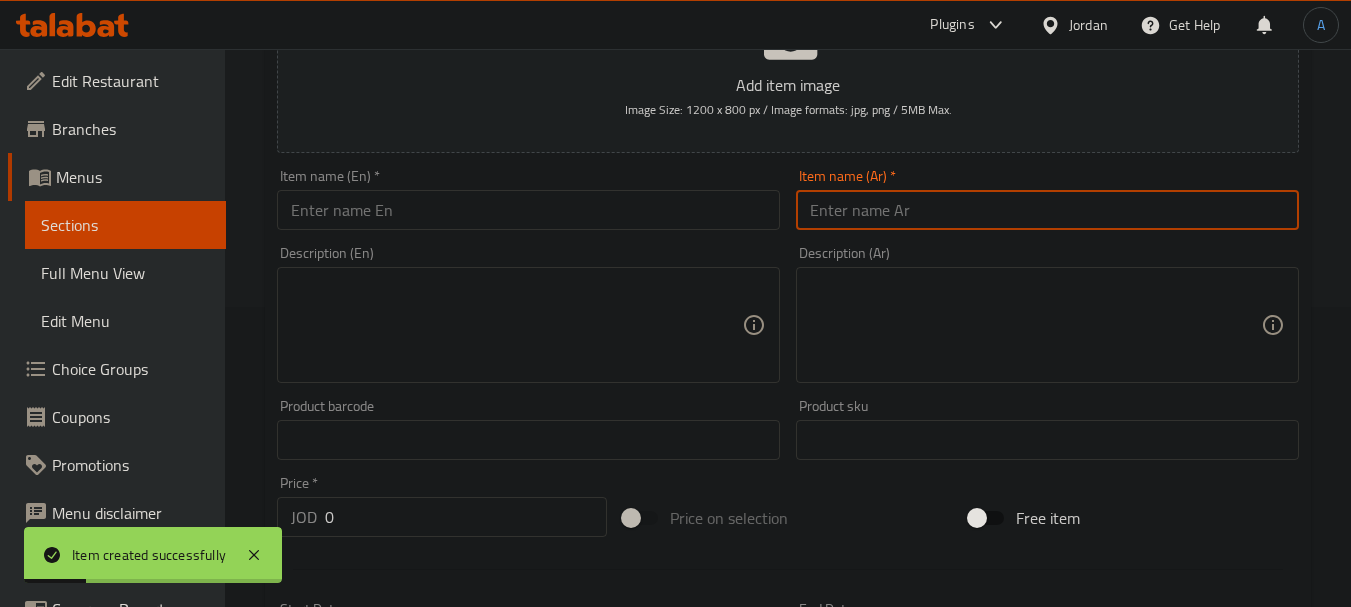 click at bounding box center (1047, 210) 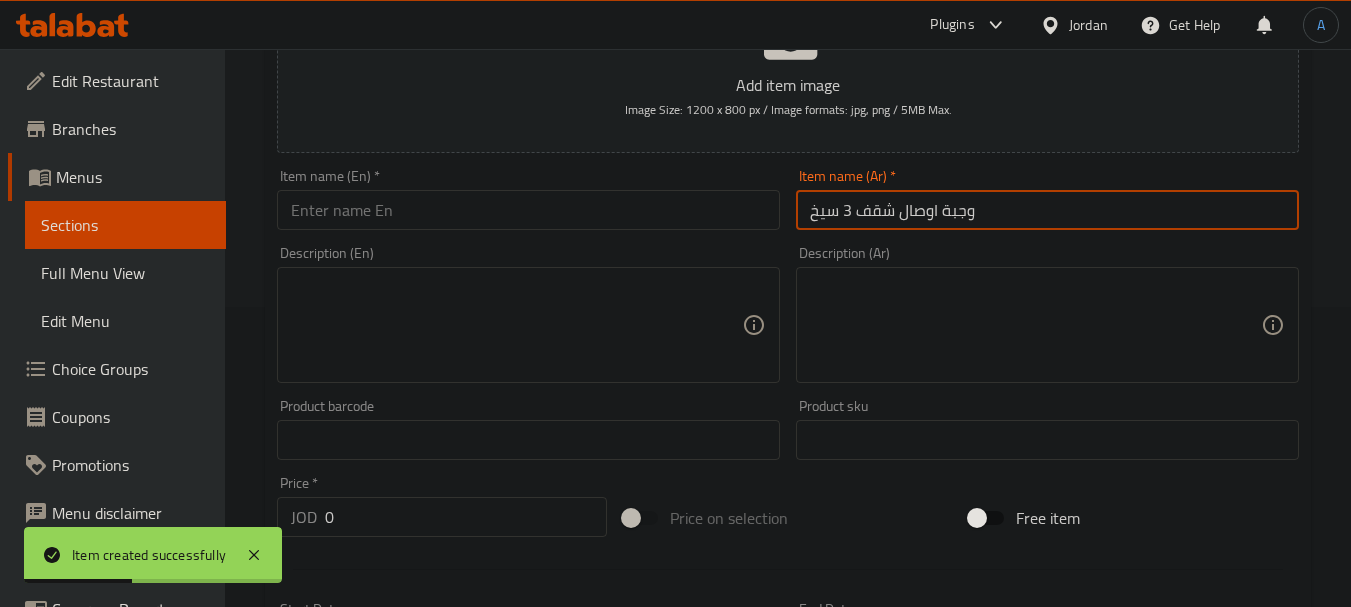 click at bounding box center [528, 210] 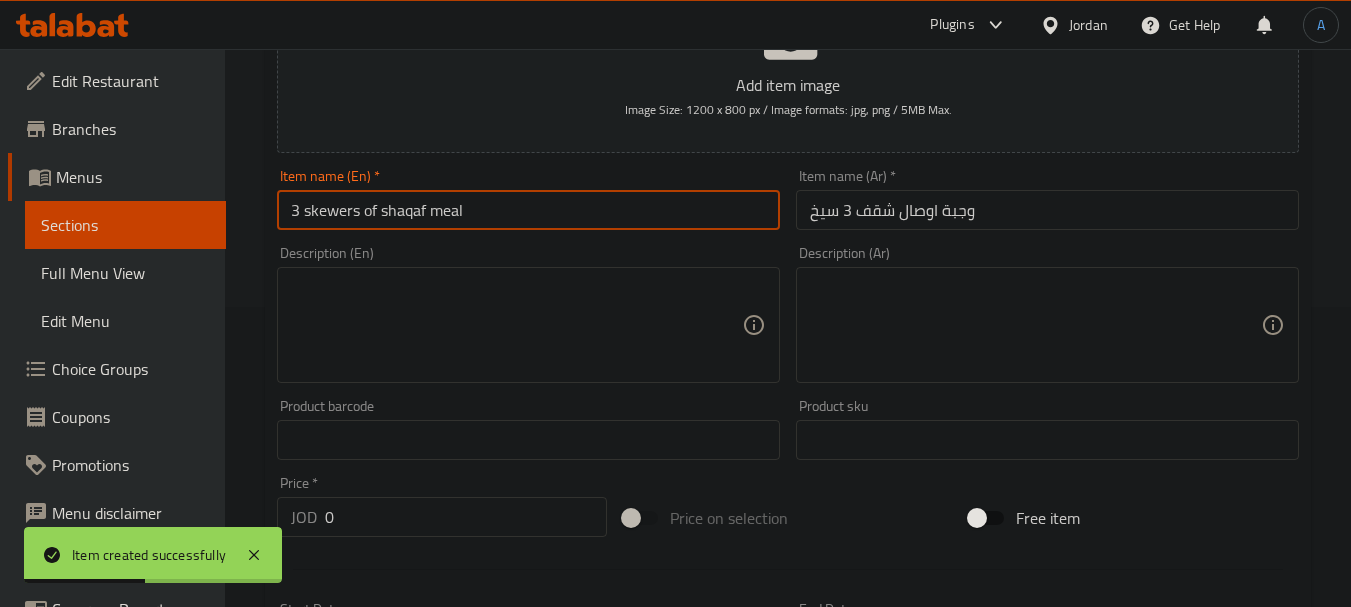 drag, startPoint x: 506, startPoint y: 214, endPoint x: 154, endPoint y: 191, distance: 352.7506 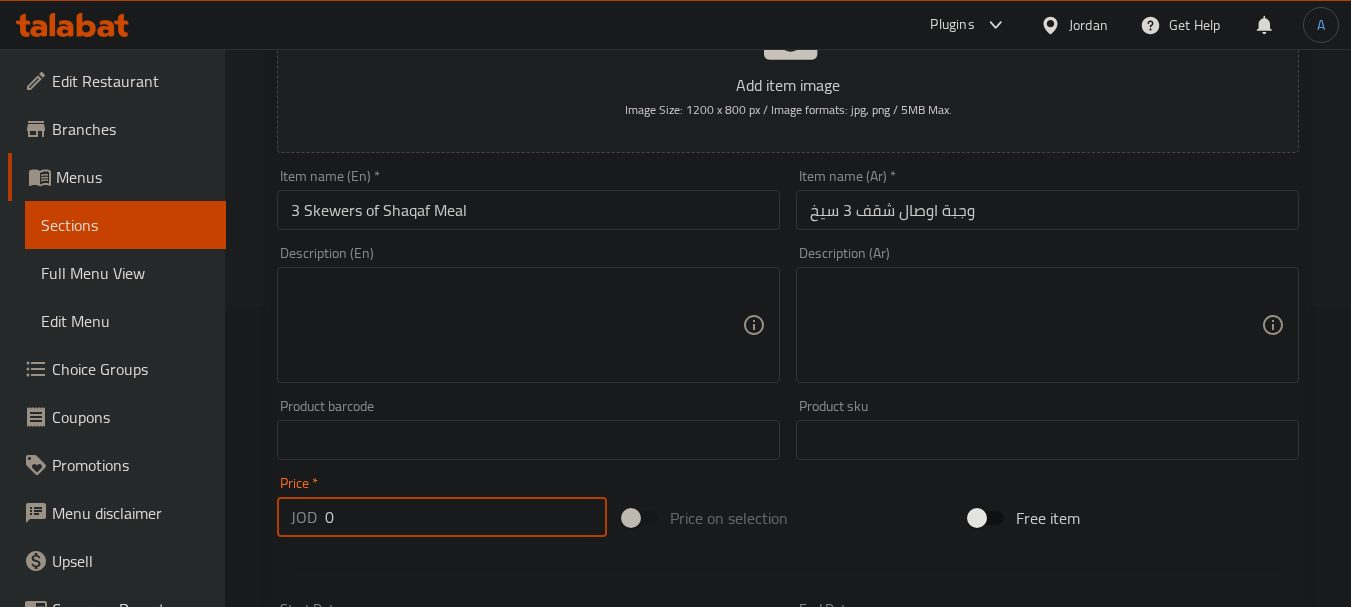 drag, startPoint x: 361, startPoint y: 527, endPoint x: 264, endPoint y: 525, distance: 97.020615 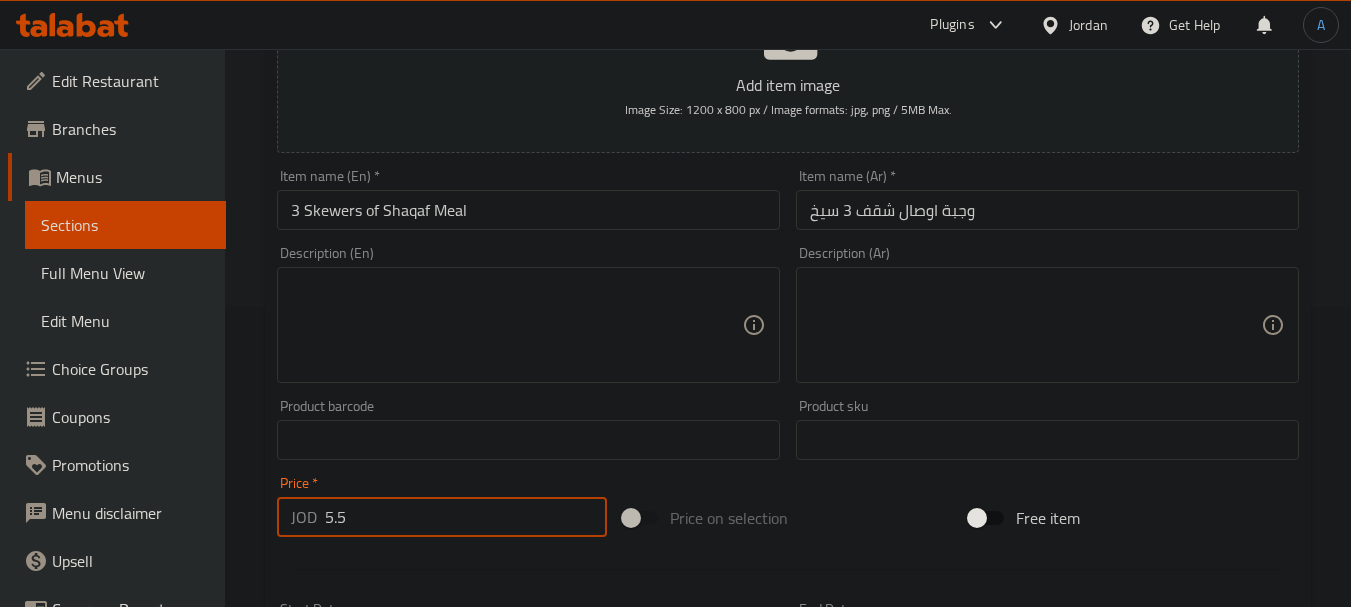 click on "Create" at bounding box center [398, 1026] 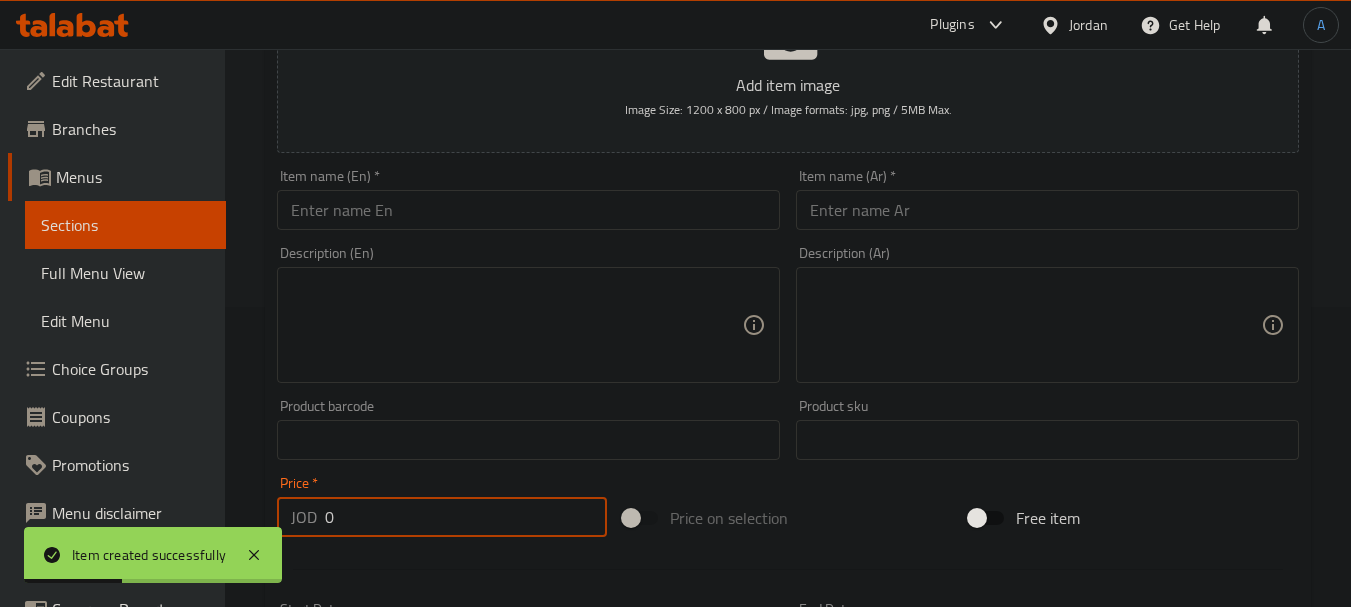 click at bounding box center [1047, 210] 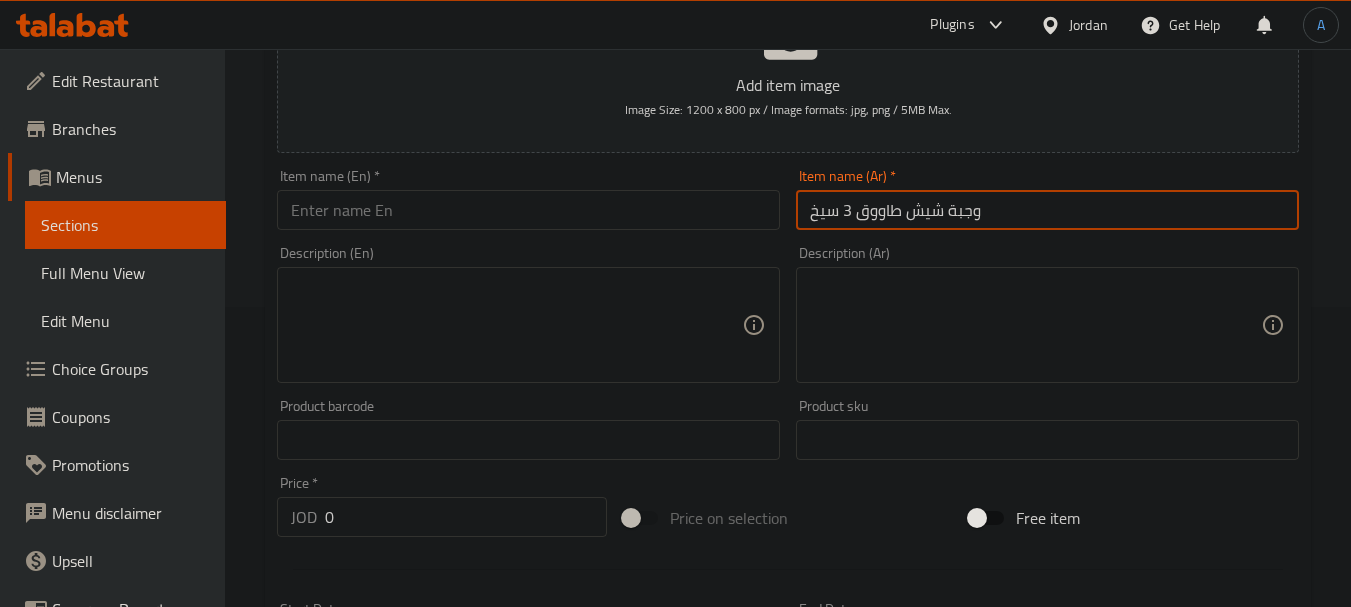 click at bounding box center (528, 210) 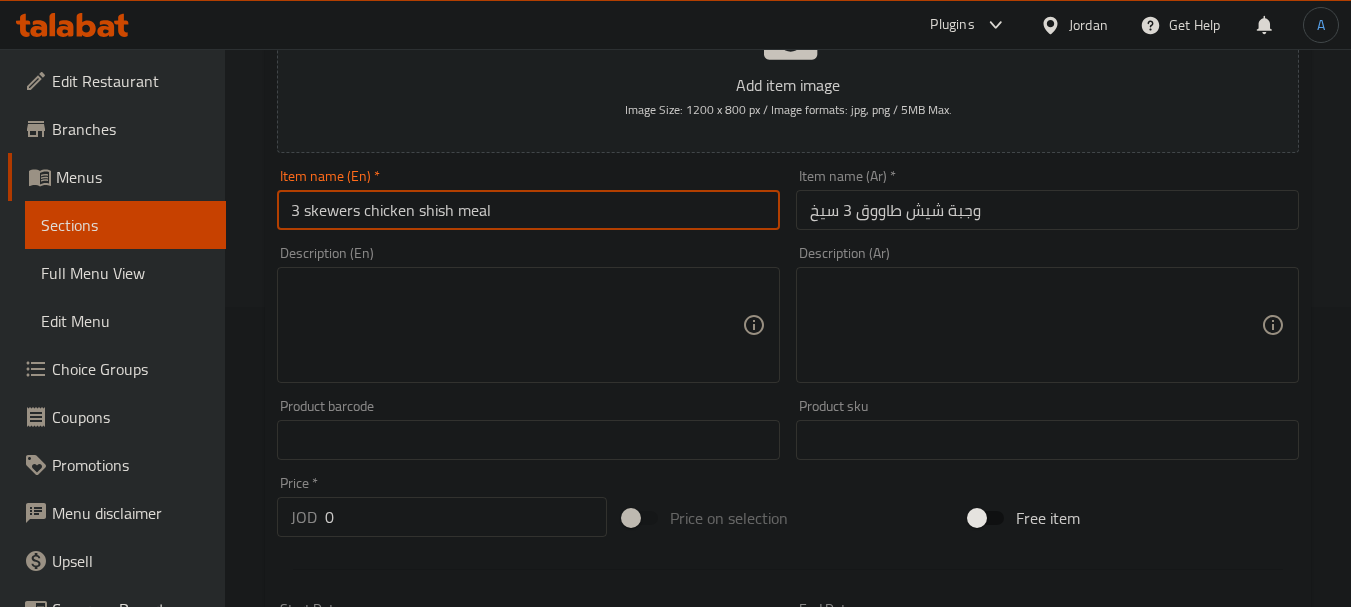drag, startPoint x: 409, startPoint y: 215, endPoint x: 82, endPoint y: 159, distance: 331.76047 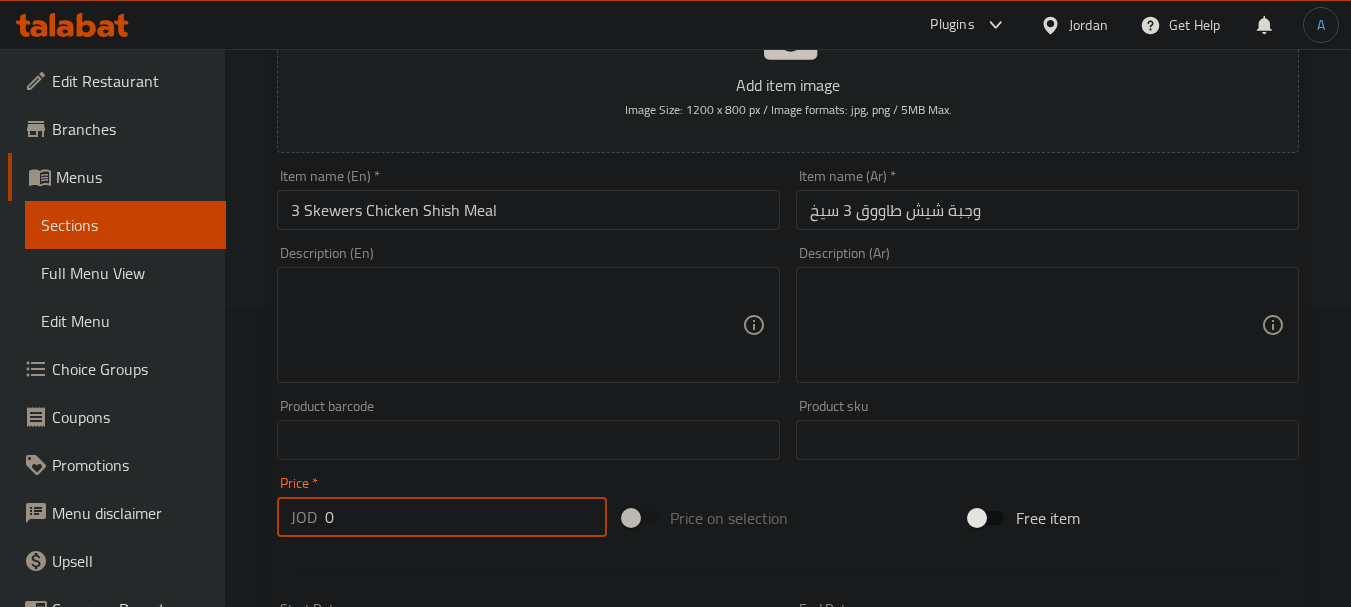 drag, startPoint x: 408, startPoint y: 527, endPoint x: 260, endPoint y: 517, distance: 148.33745 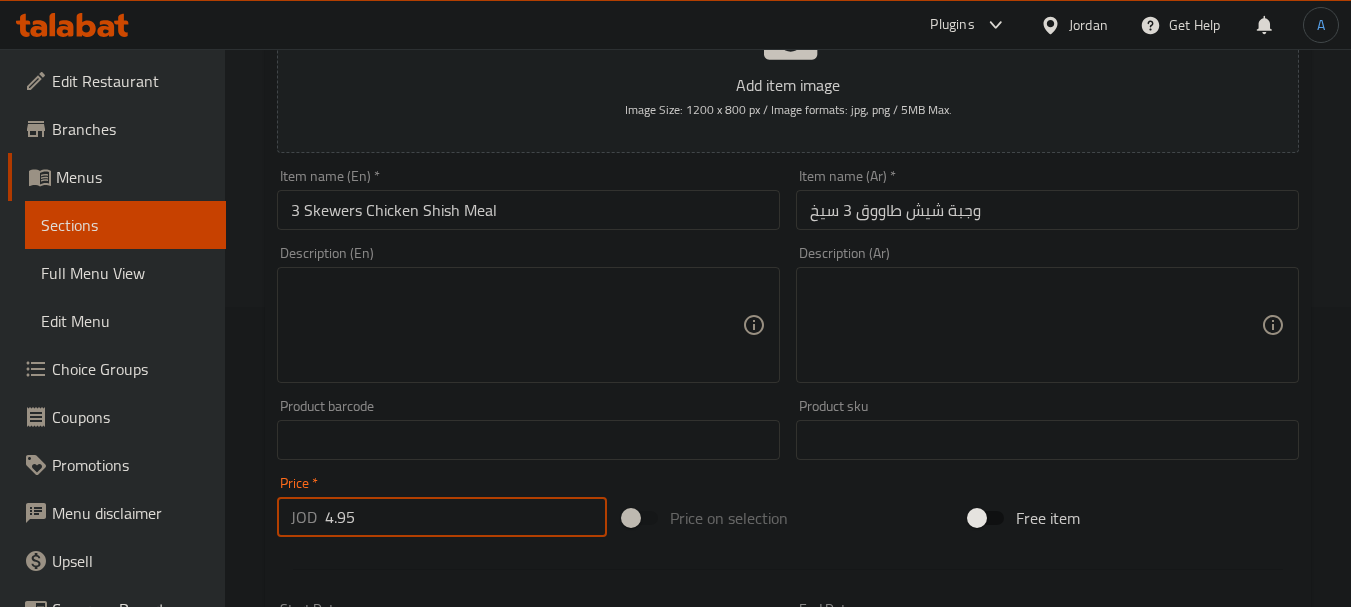 click on "Create" at bounding box center (398, 1026) 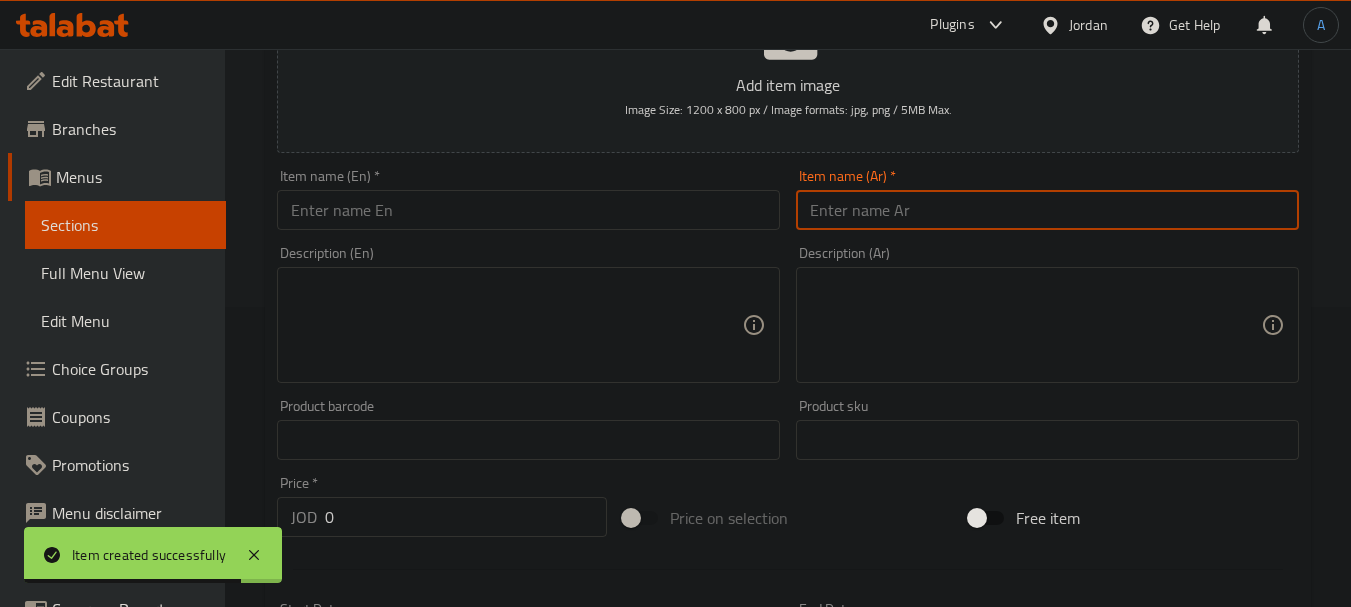 click at bounding box center [1047, 210] 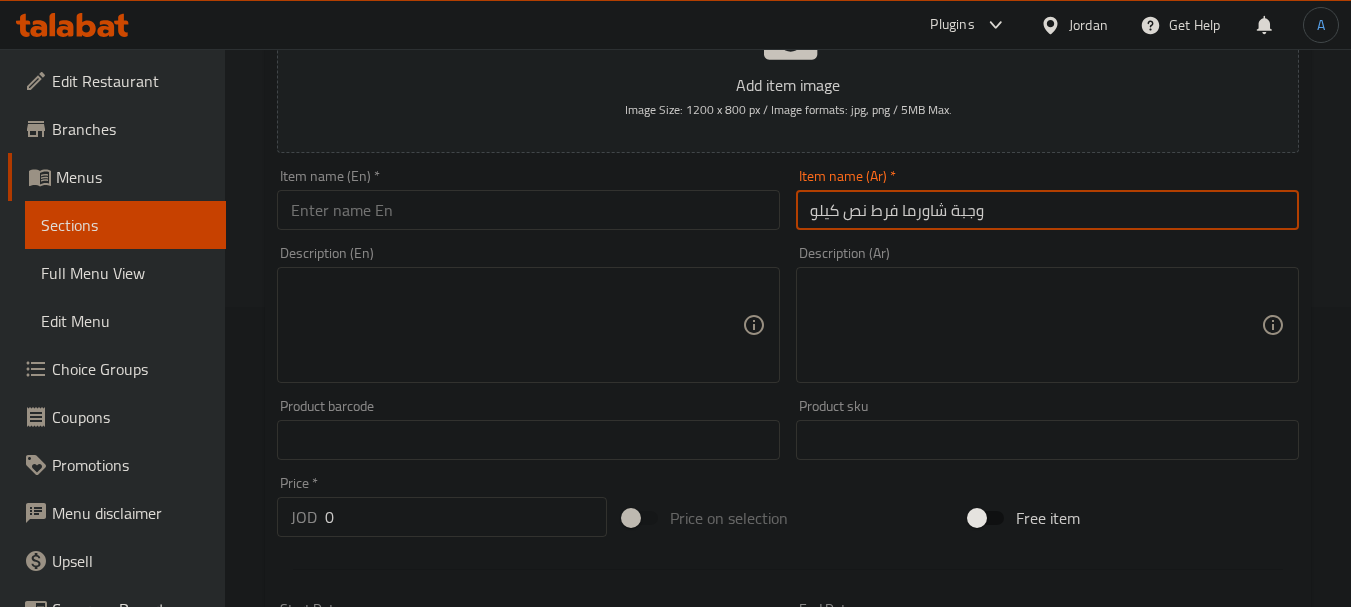 drag, startPoint x: 473, startPoint y: 214, endPoint x: 496, endPoint y: 222, distance: 24.351591 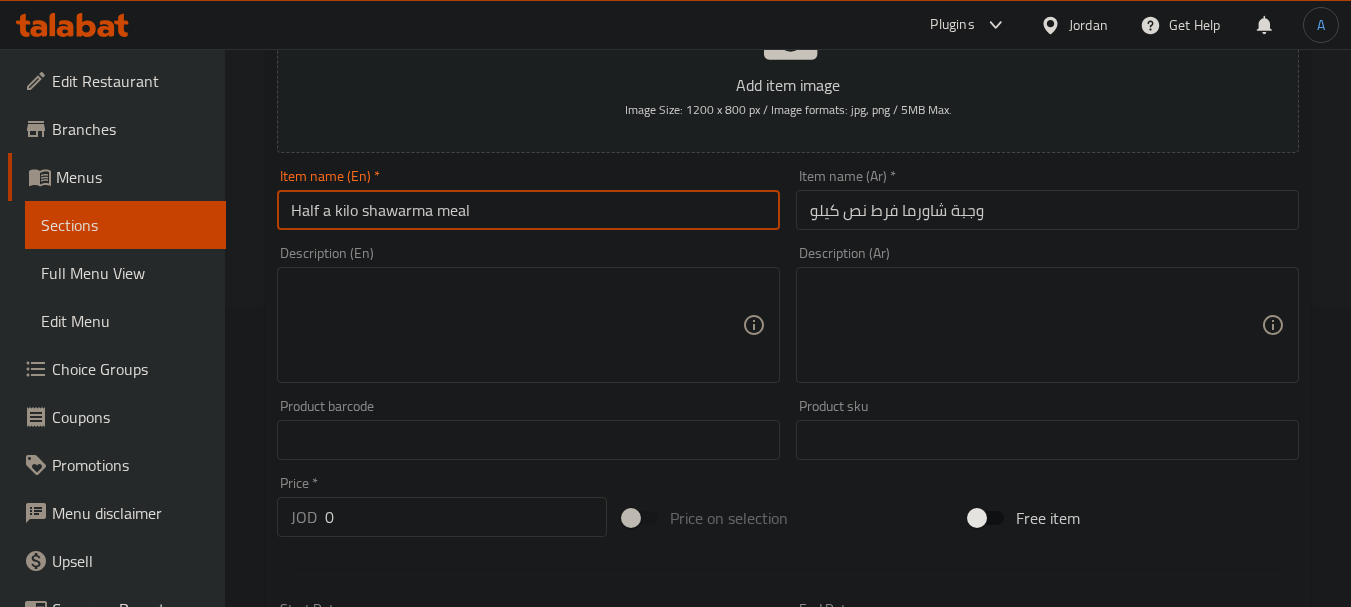 drag, startPoint x: 322, startPoint y: 197, endPoint x: 51, endPoint y: 194, distance: 271.0166 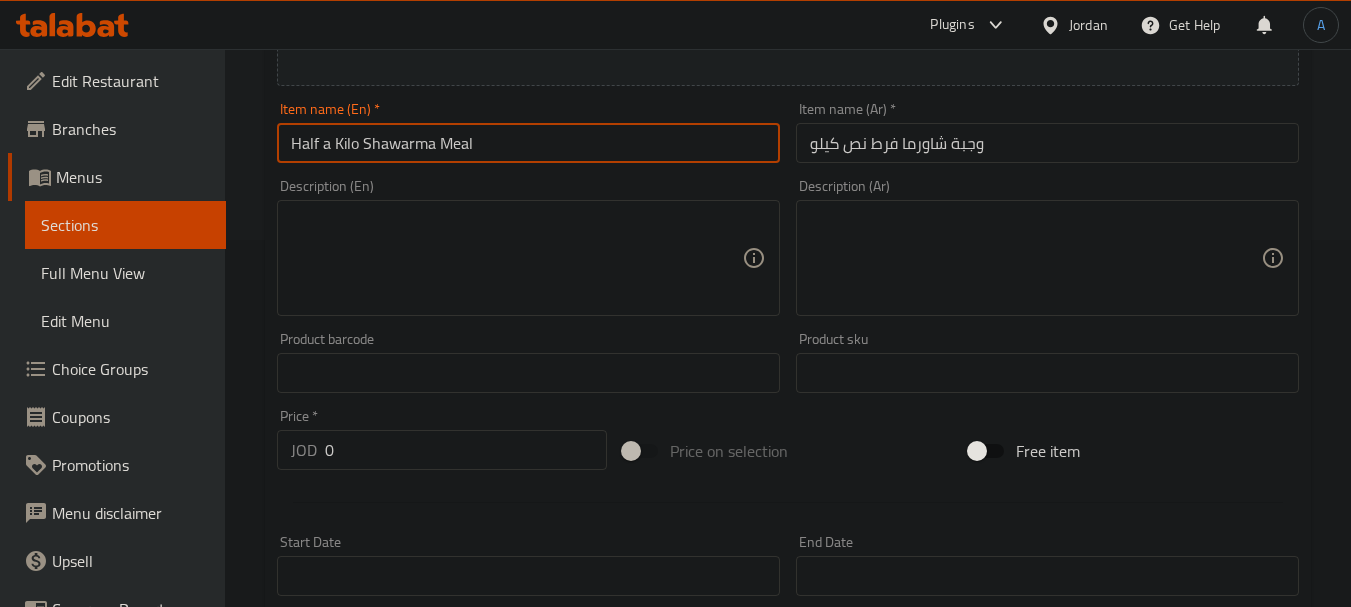 scroll, scrollTop: 400, scrollLeft: 0, axis: vertical 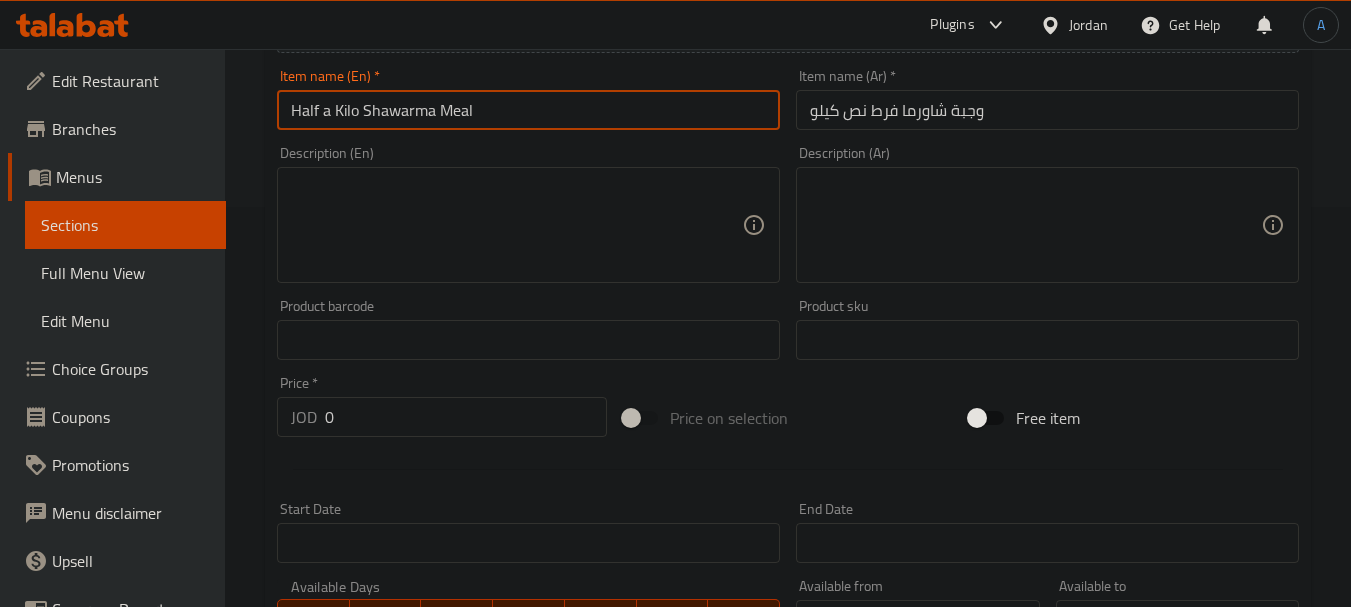 drag, startPoint x: 368, startPoint y: 409, endPoint x: 279, endPoint y: 405, distance: 89.08984 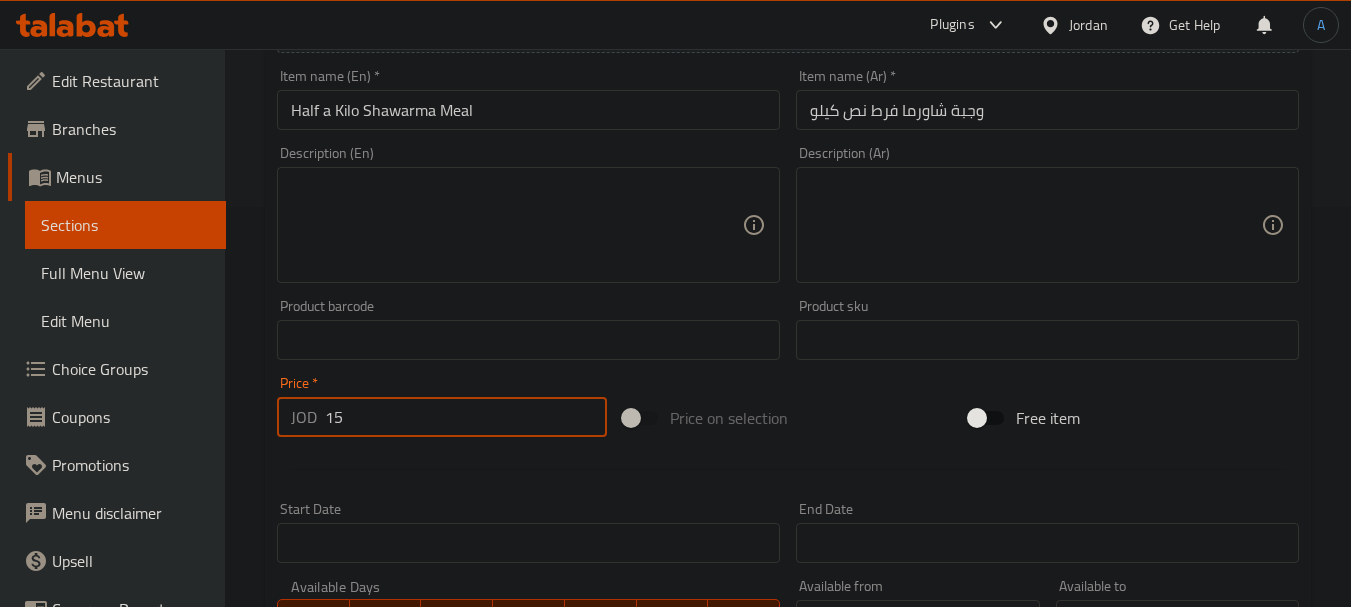click on "Create" at bounding box center [398, 926] 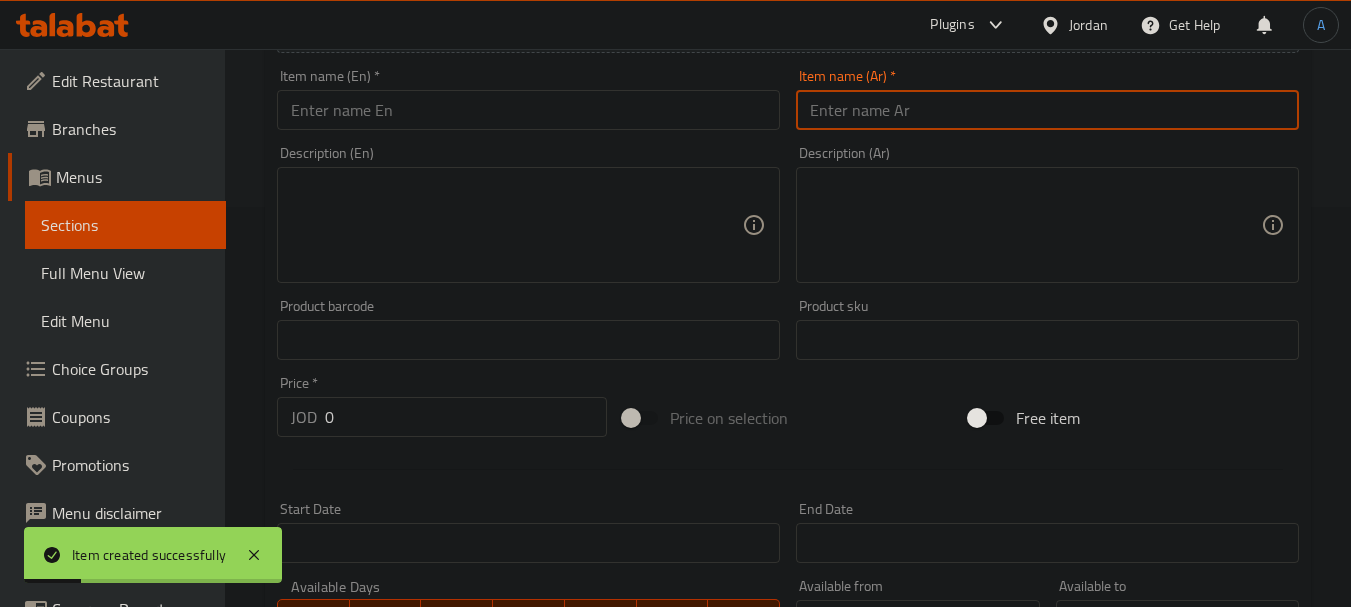 click at bounding box center [1047, 110] 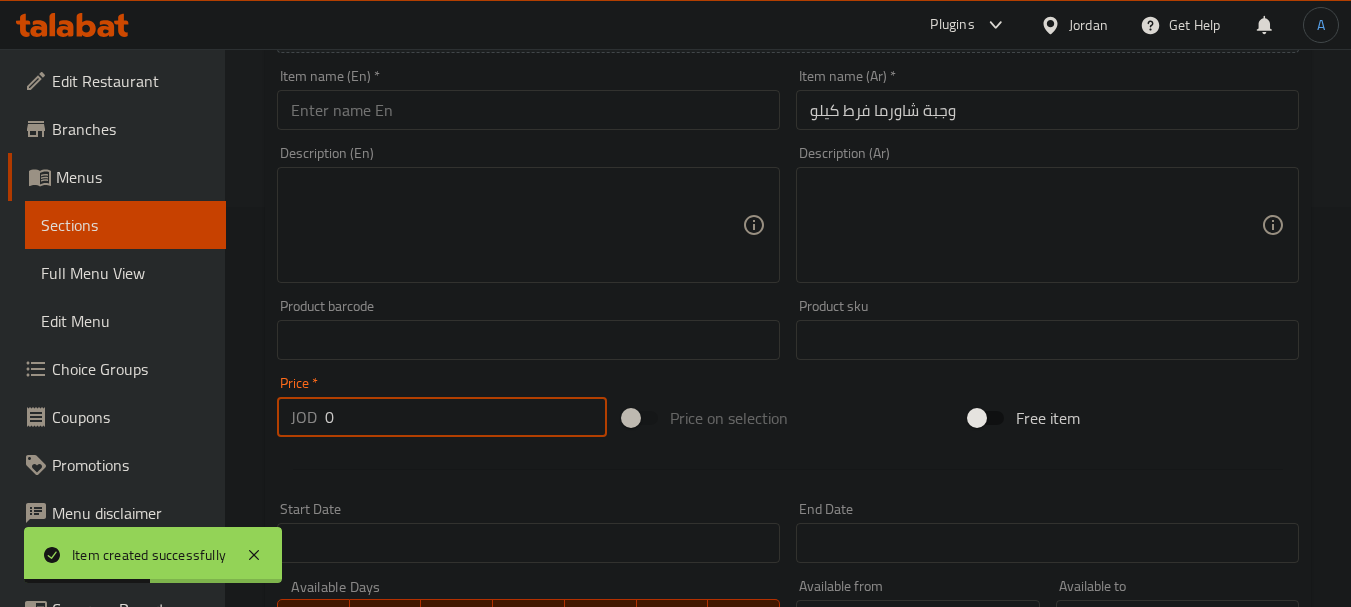drag, startPoint x: 379, startPoint y: 414, endPoint x: 268, endPoint y: 414, distance: 111 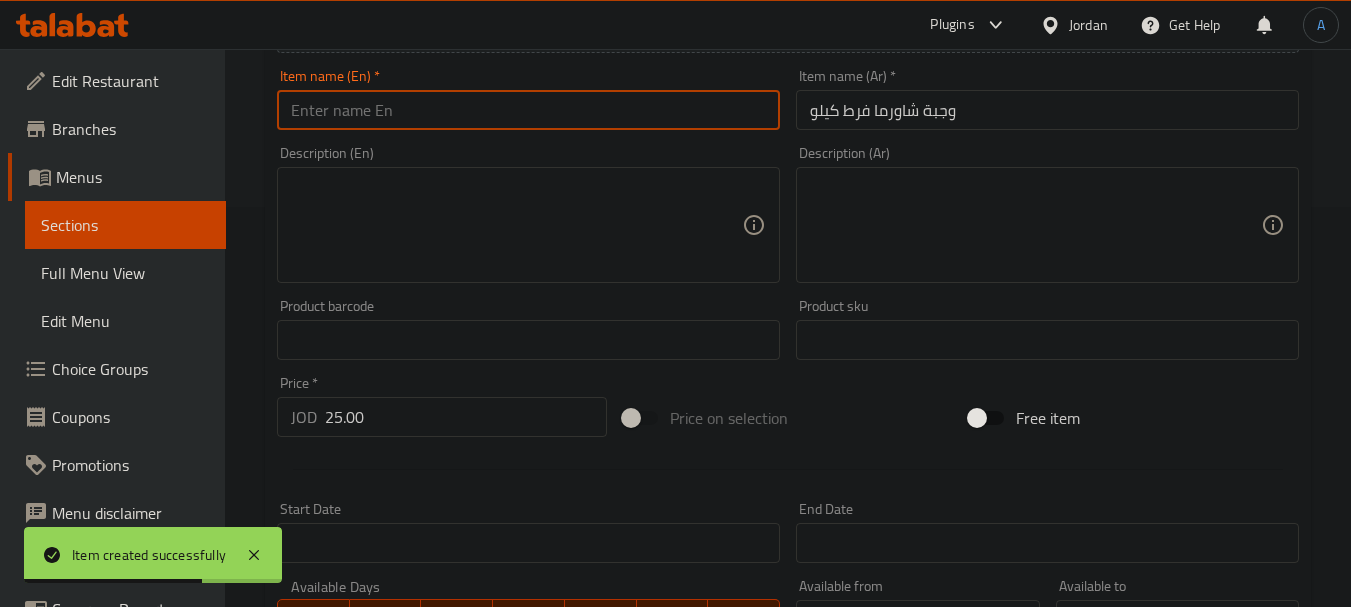 click at bounding box center [528, 110] 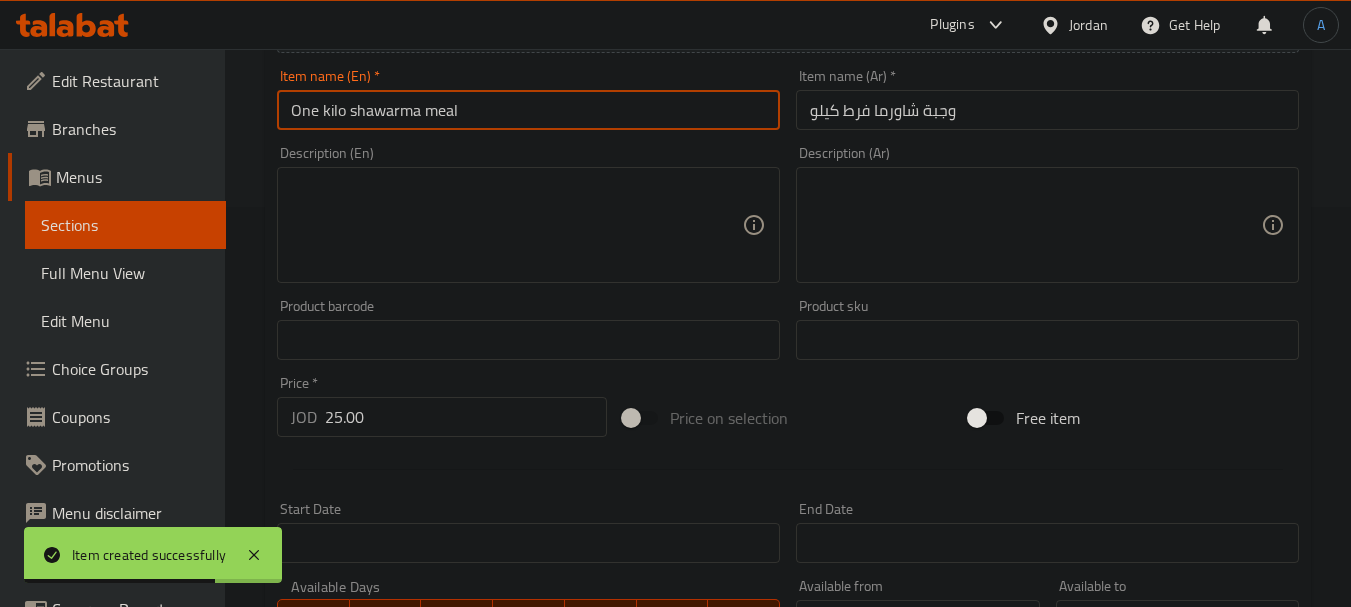 drag, startPoint x: 481, startPoint y: 103, endPoint x: 118, endPoint y: 63, distance: 365.1972 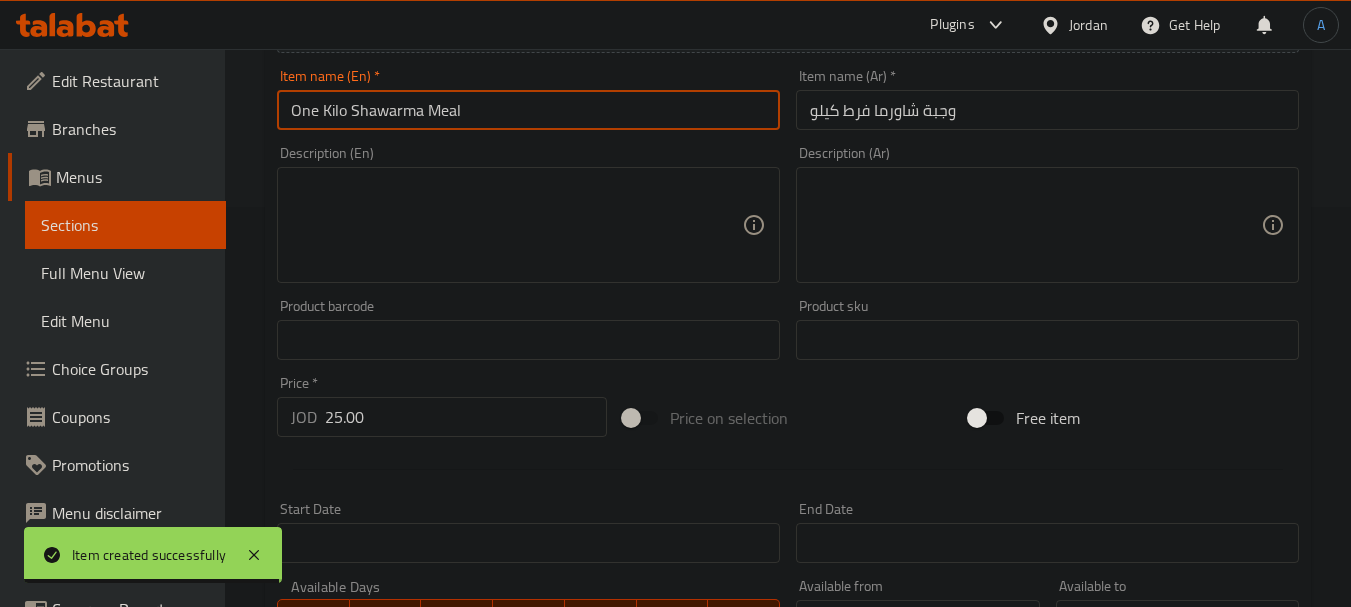 click on "Create" at bounding box center [398, 926] 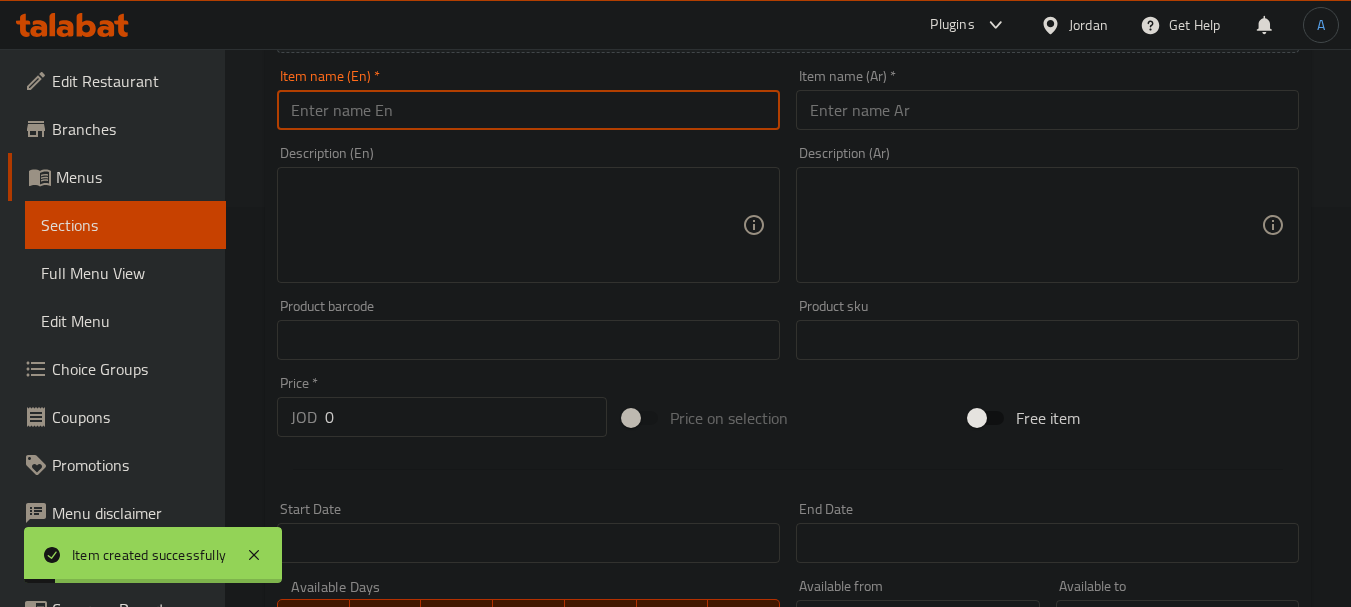 click at bounding box center [1047, 110] 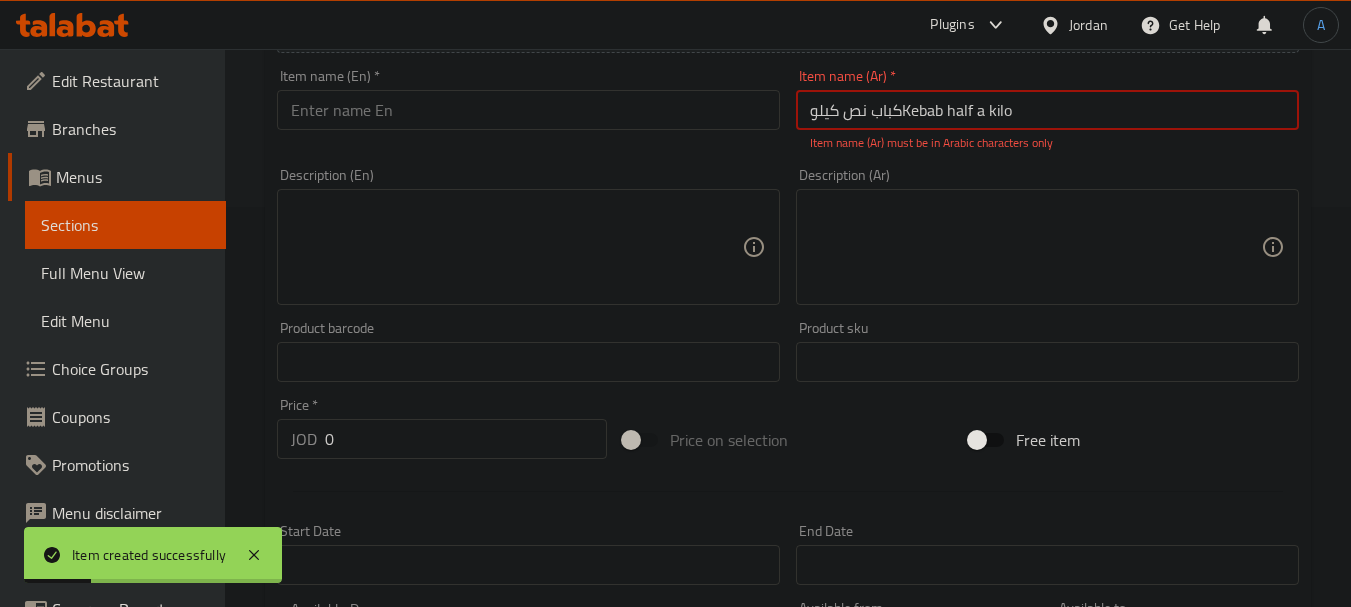 drag, startPoint x: 422, startPoint y: 154, endPoint x: 426, endPoint y: 122, distance: 32.24903 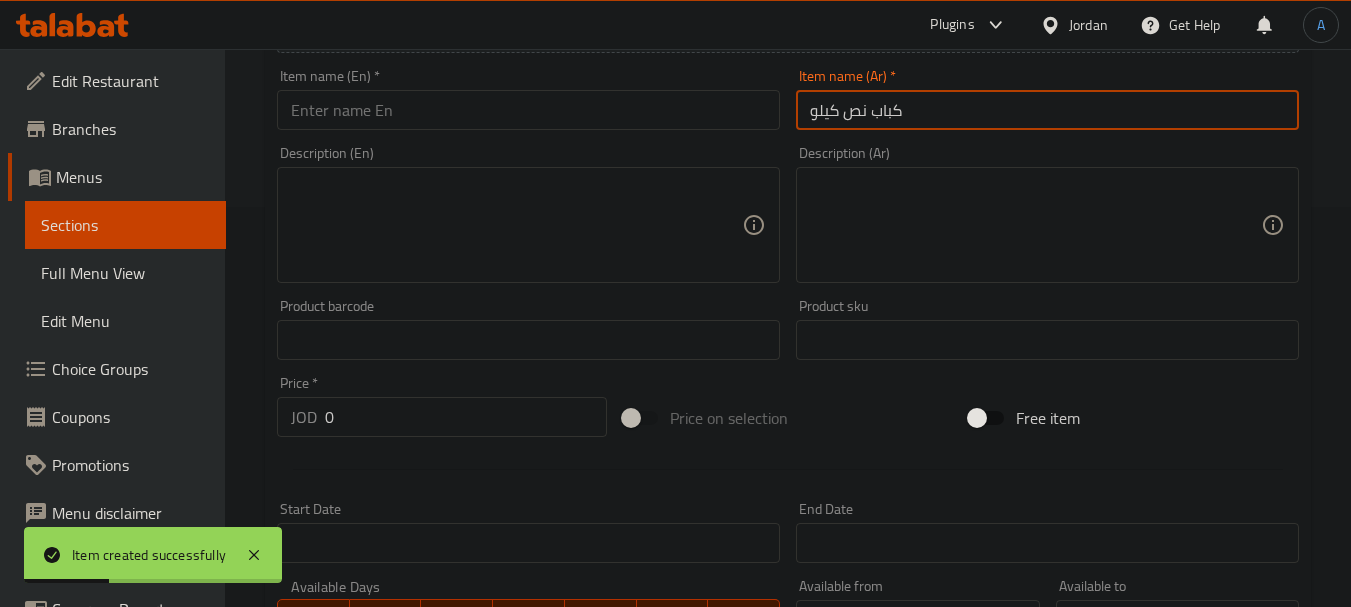 click at bounding box center (528, 110) 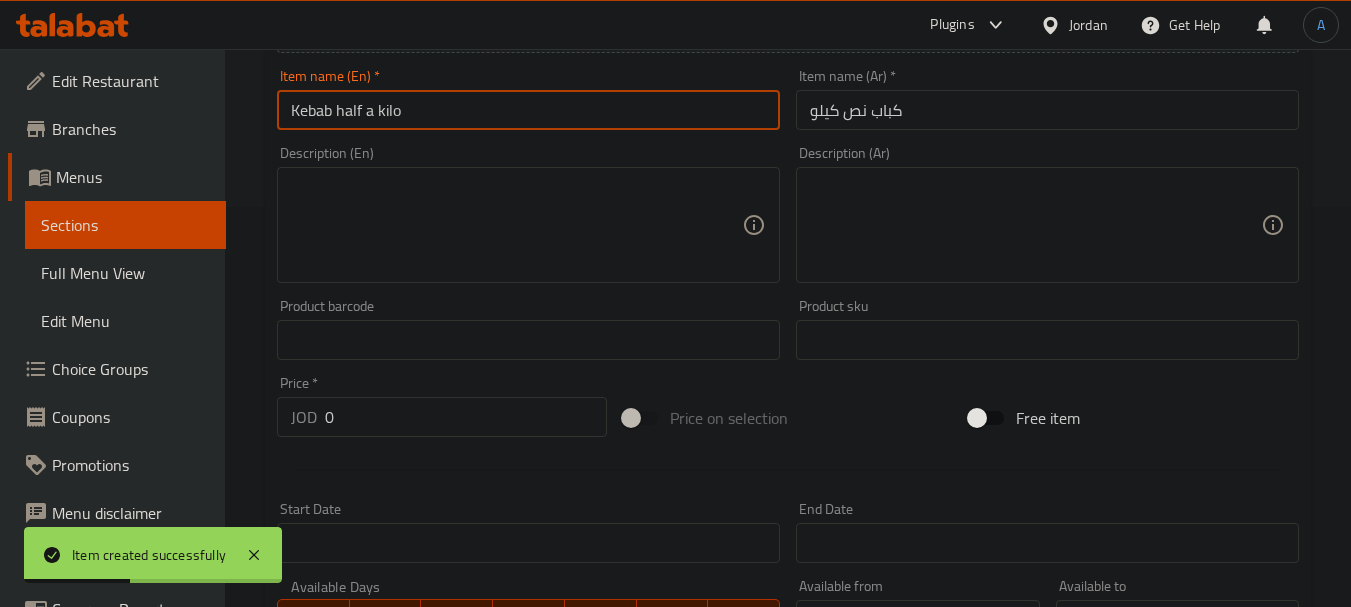drag, startPoint x: 492, startPoint y: 106, endPoint x: 27, endPoint y: 84, distance: 465.52014 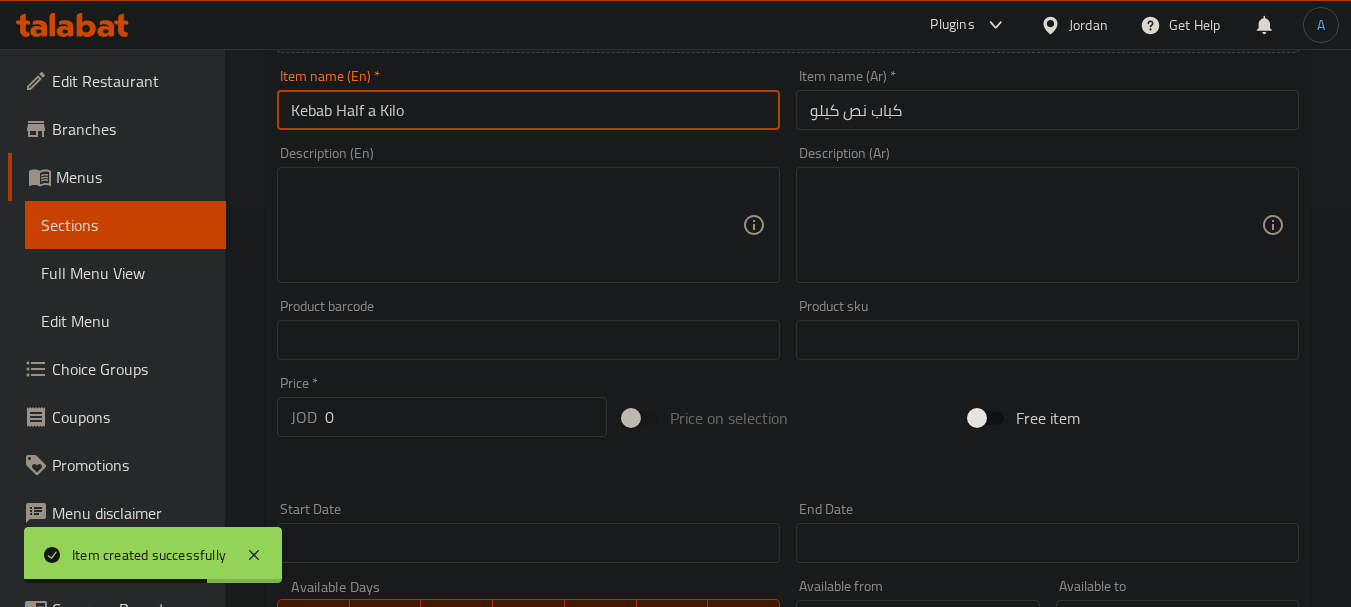 drag, startPoint x: 371, startPoint y: 418, endPoint x: 218, endPoint y: 420, distance: 153.01308 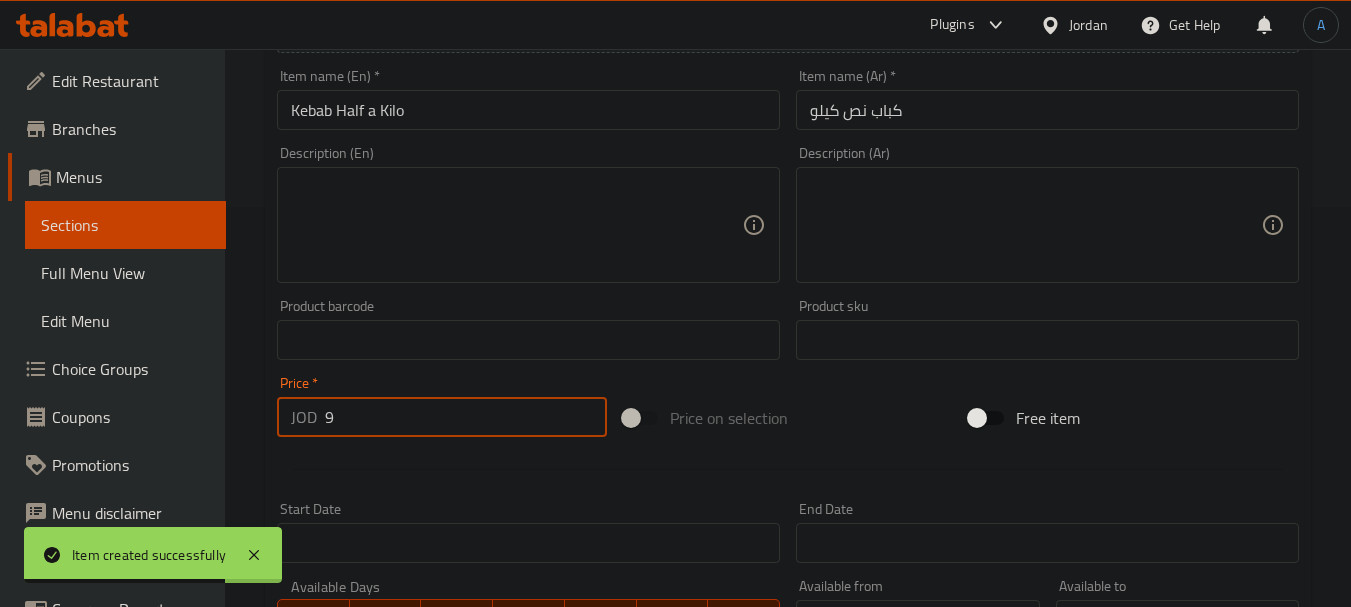 click on "Create" at bounding box center [398, 926] 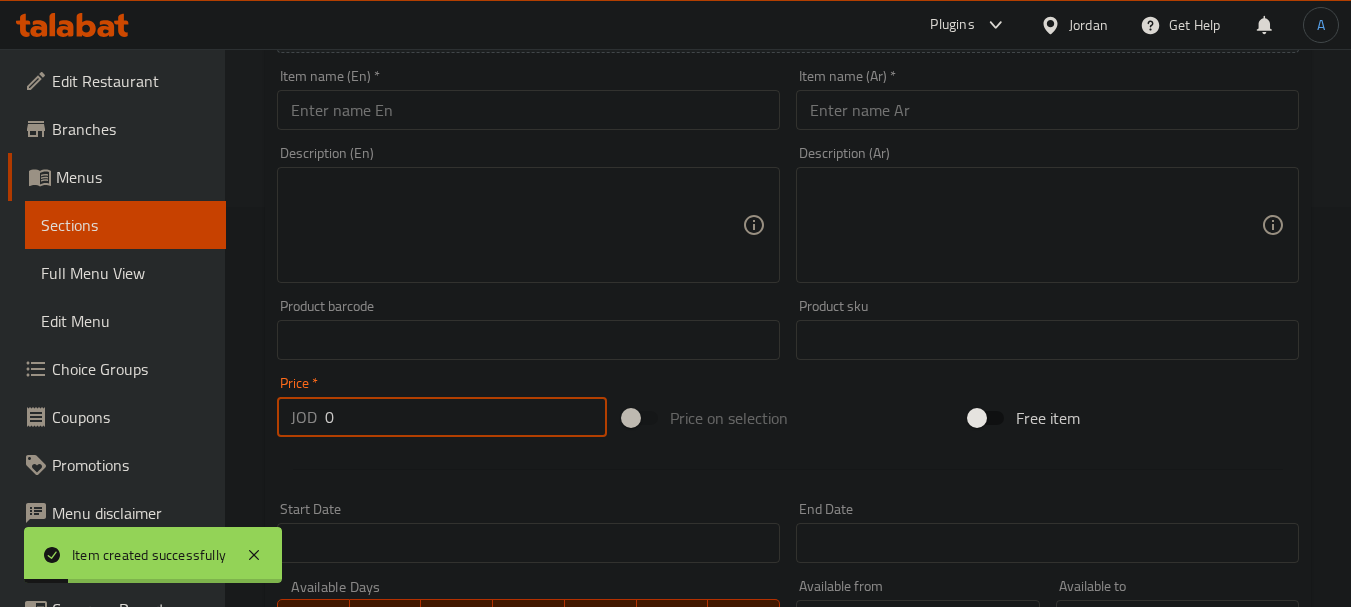 click at bounding box center [1047, 110] 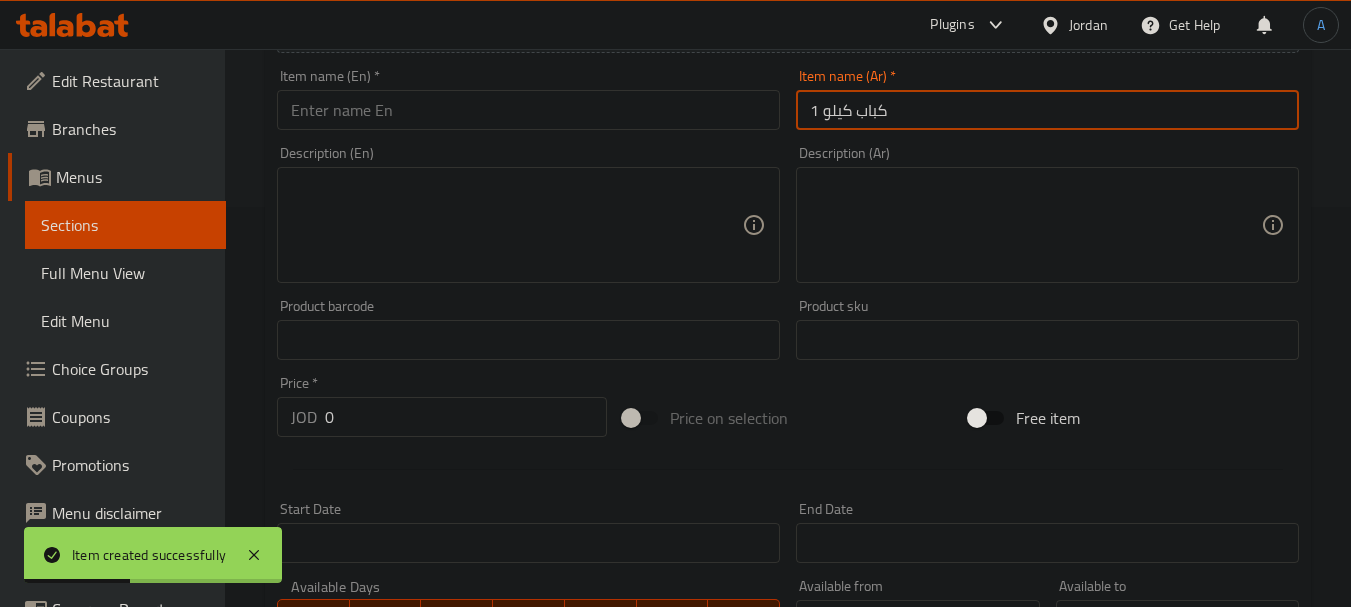 click at bounding box center (528, 110) 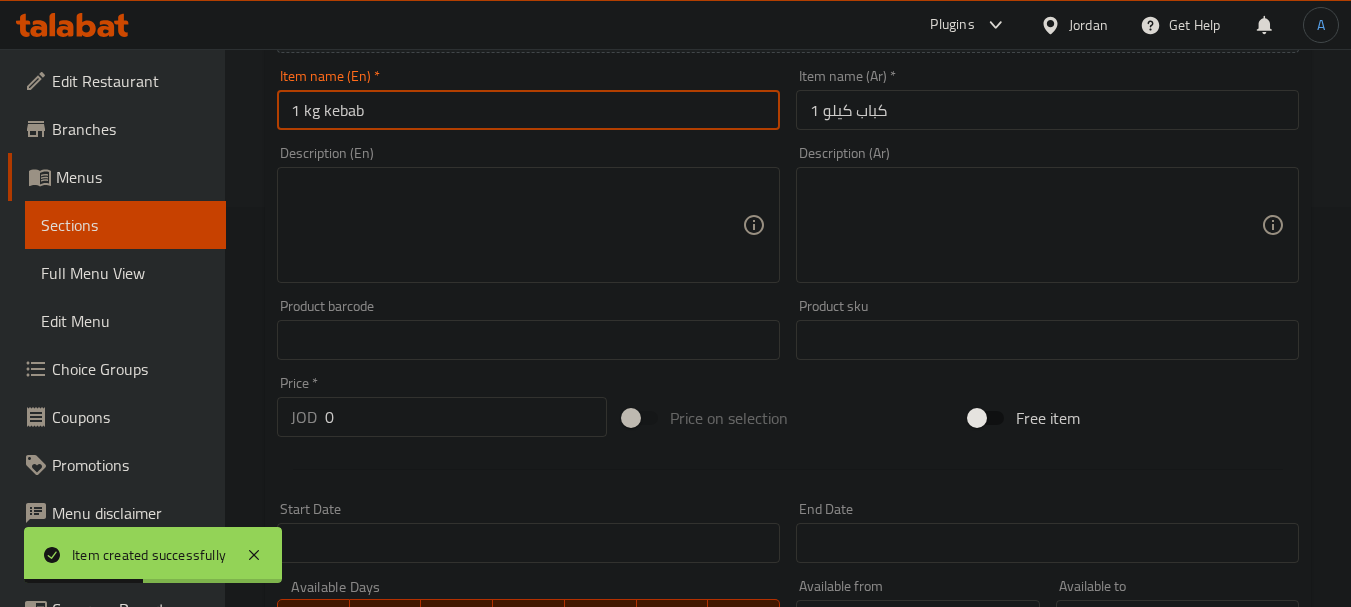 drag, startPoint x: 470, startPoint y: 108, endPoint x: 26, endPoint y: 107, distance: 444.00113 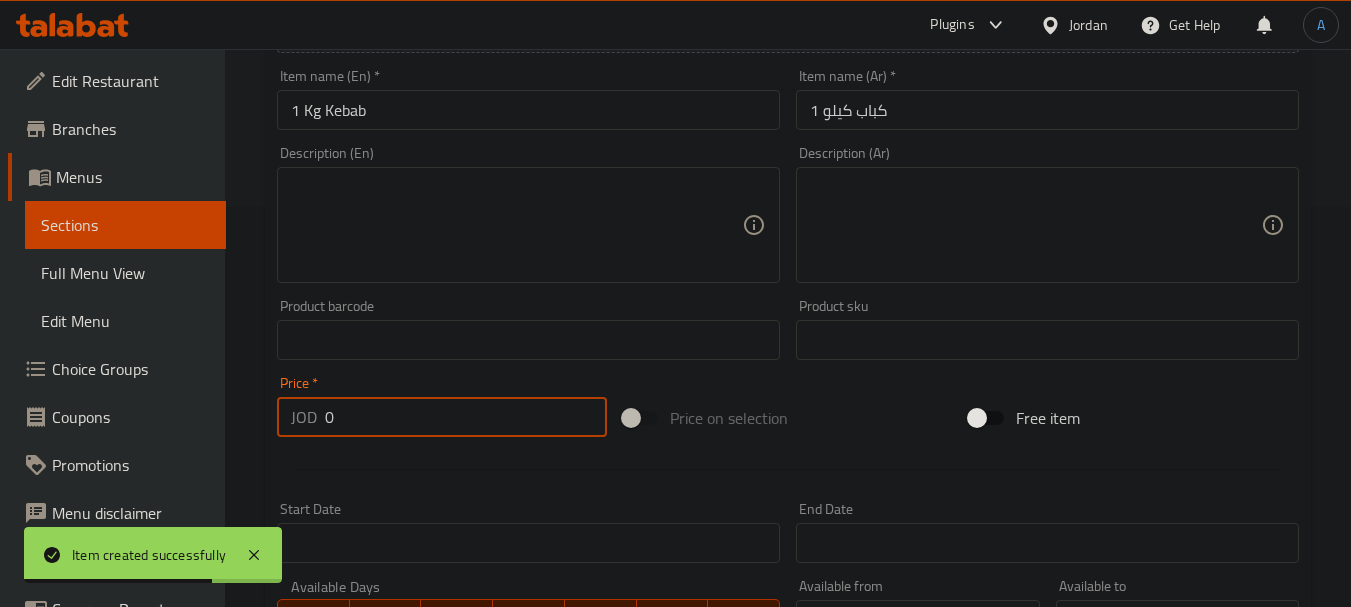 drag, startPoint x: 358, startPoint y: 411, endPoint x: 229, endPoint y: 415, distance: 129.062 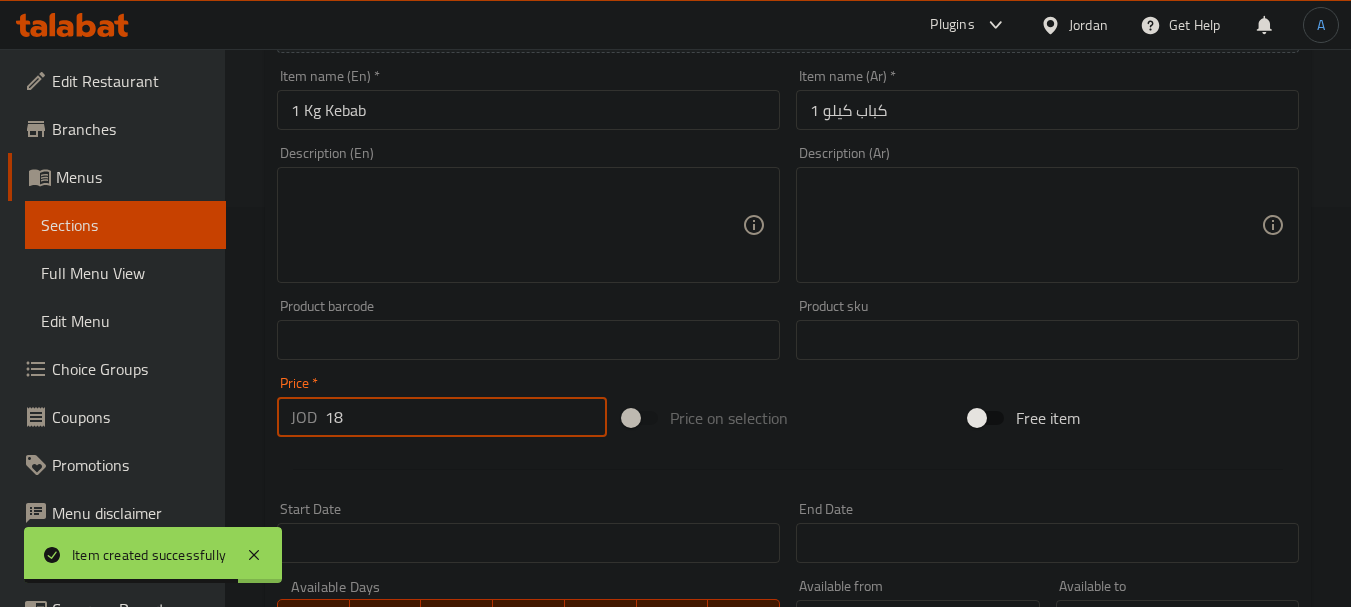 click on "Create" at bounding box center (398, 926) 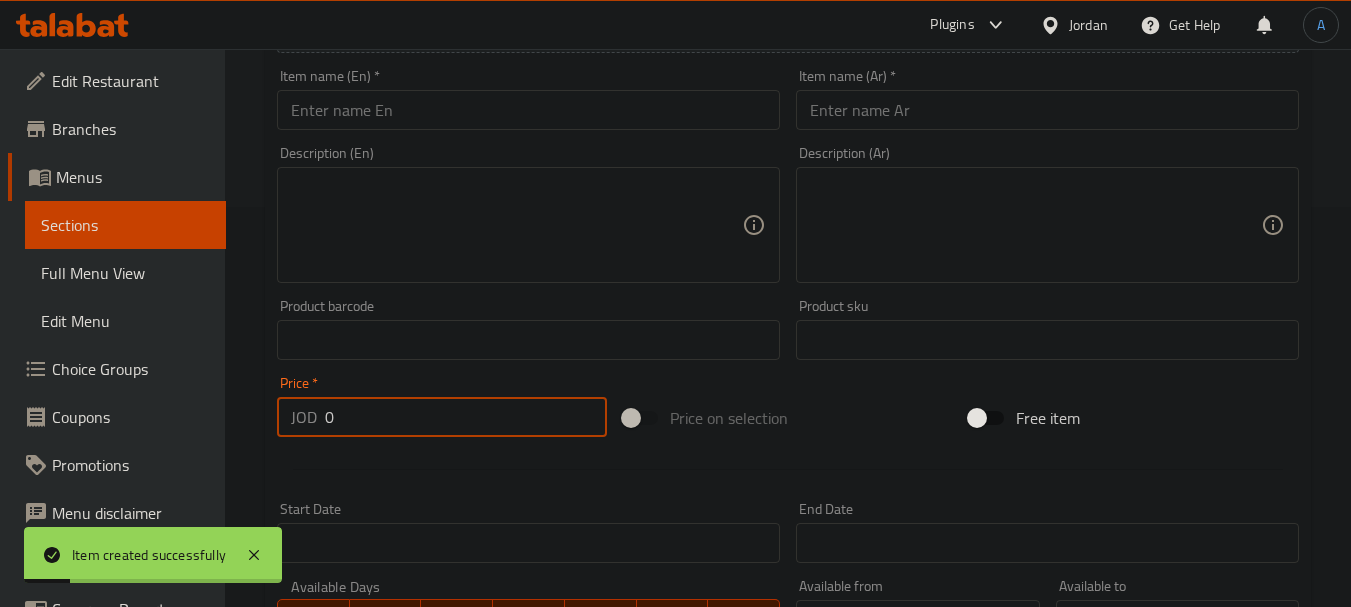 click at bounding box center [1047, 110] 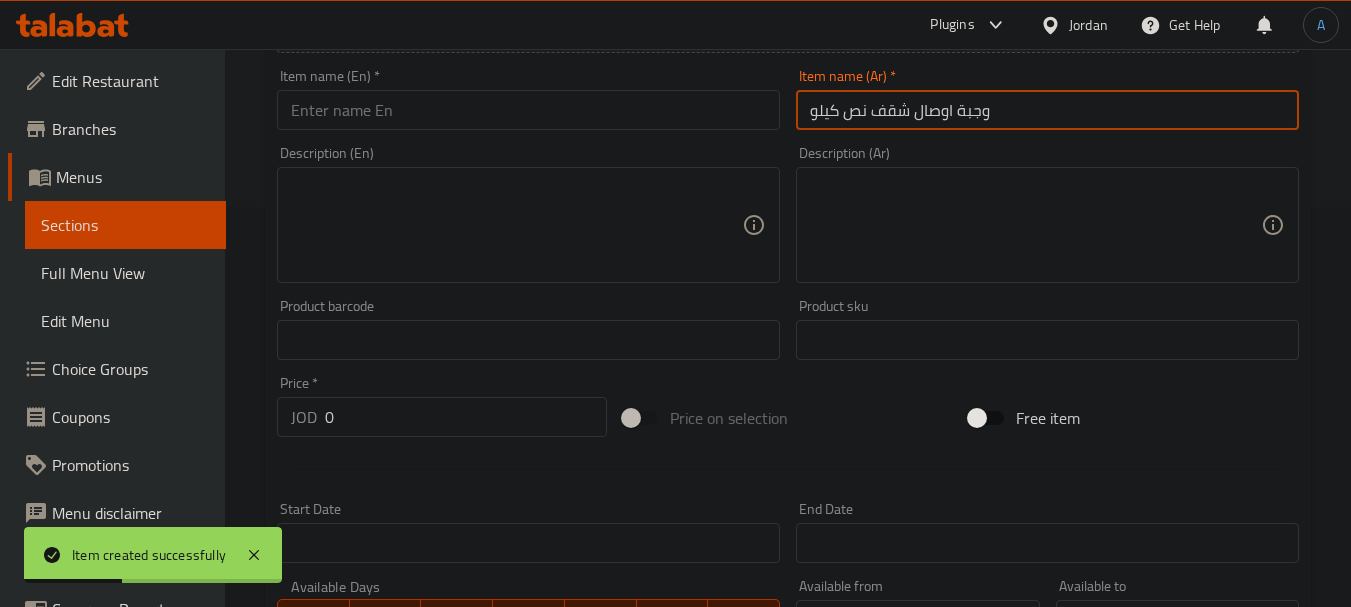click at bounding box center [528, 110] 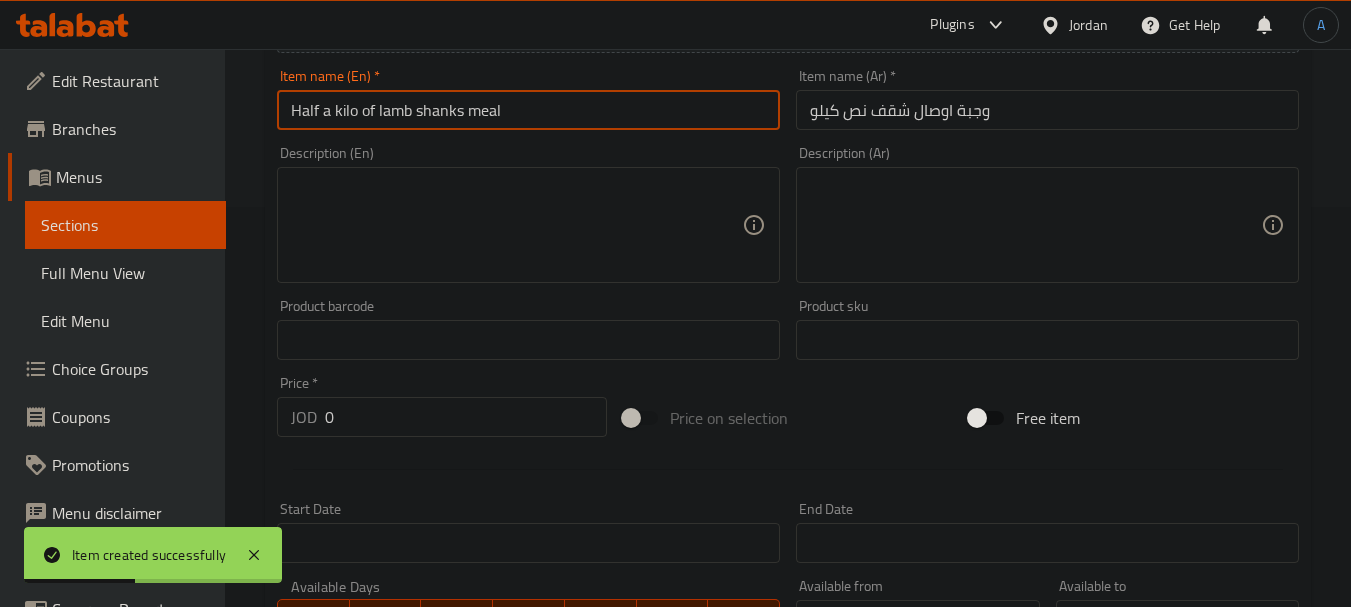 drag, startPoint x: 479, startPoint y: 103, endPoint x: 54, endPoint y: 84, distance: 425.4245 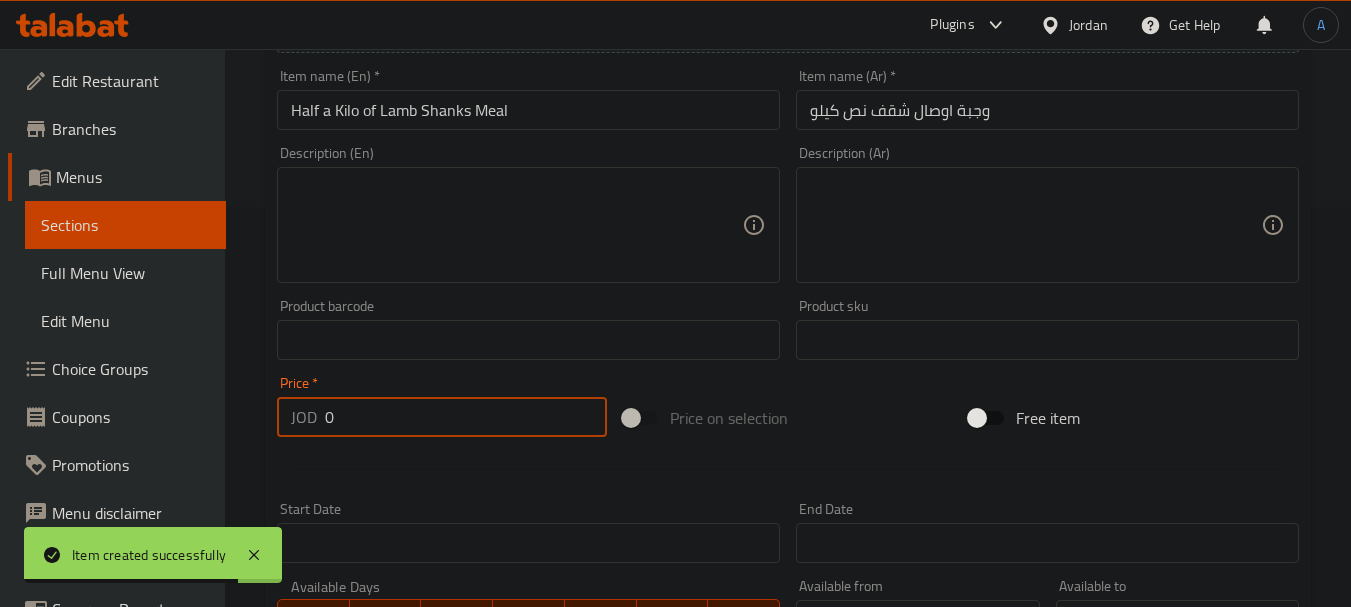 drag, startPoint x: 404, startPoint y: 414, endPoint x: 273, endPoint y: 423, distance: 131.30879 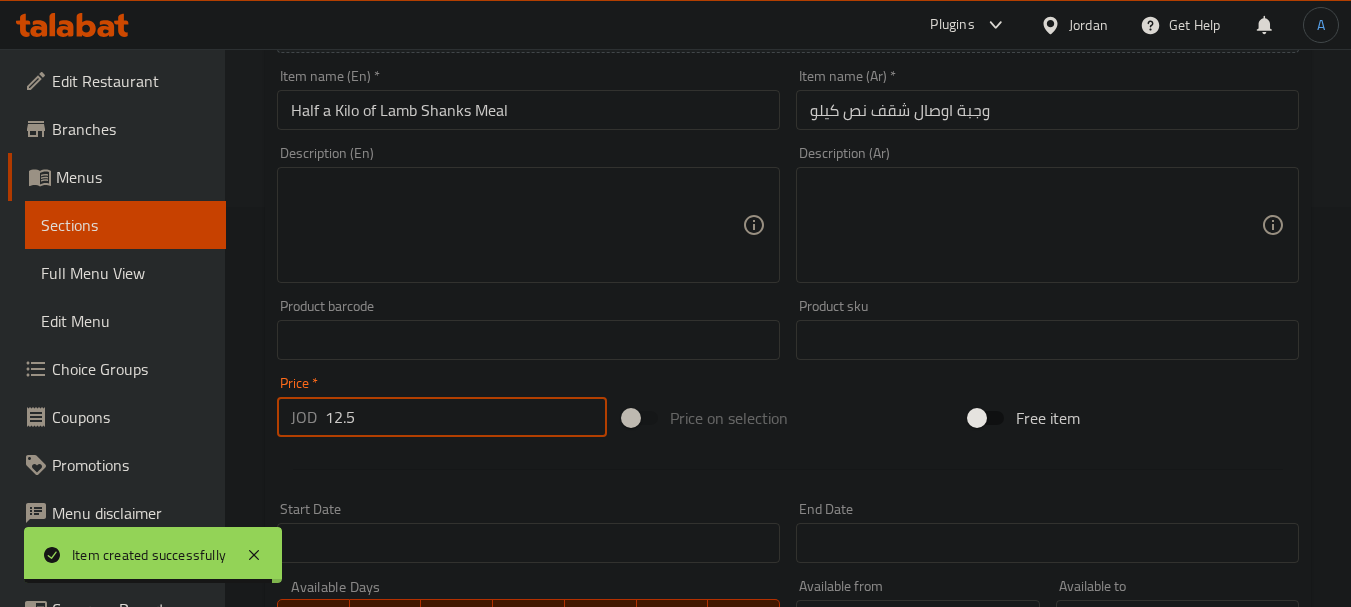click on "Create" at bounding box center [398, 926] 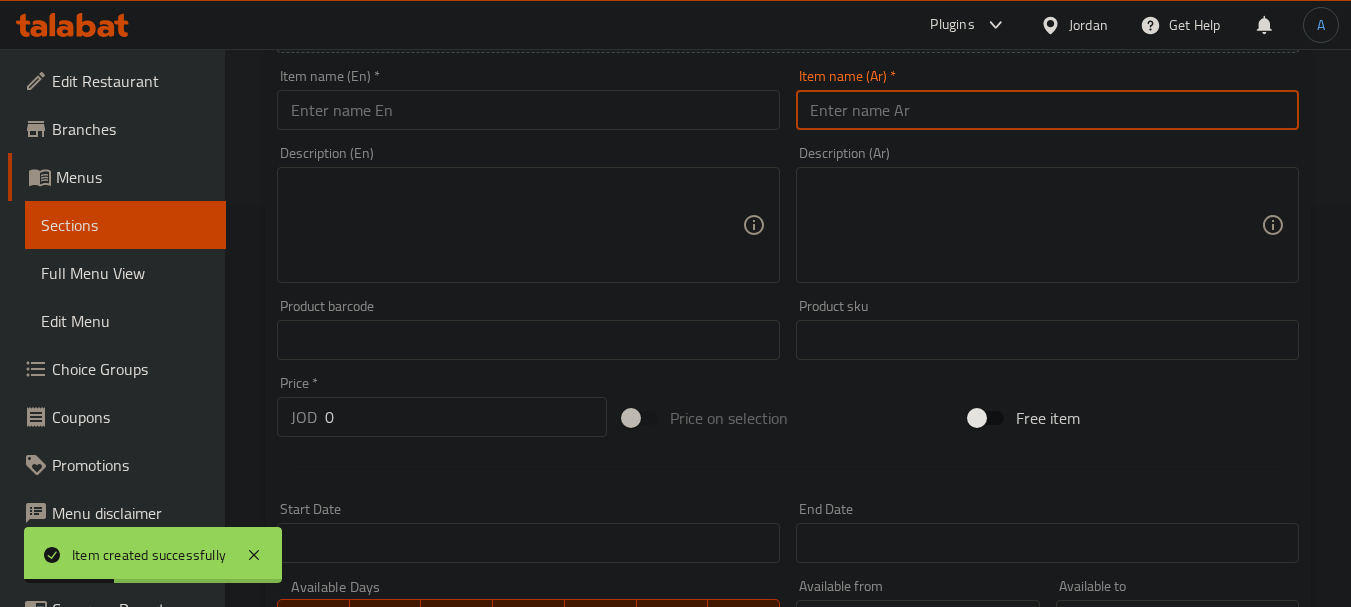 click at bounding box center [1047, 110] 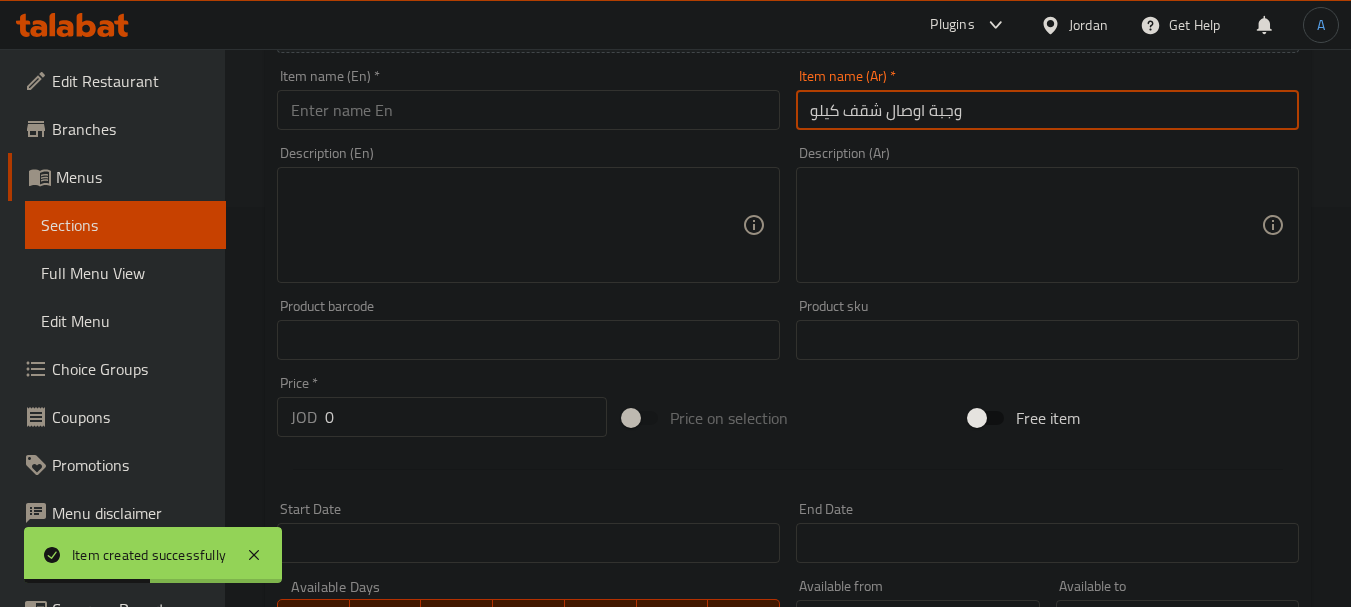 click on "Item name (En)   * Item name (En)  *" at bounding box center (528, 99) 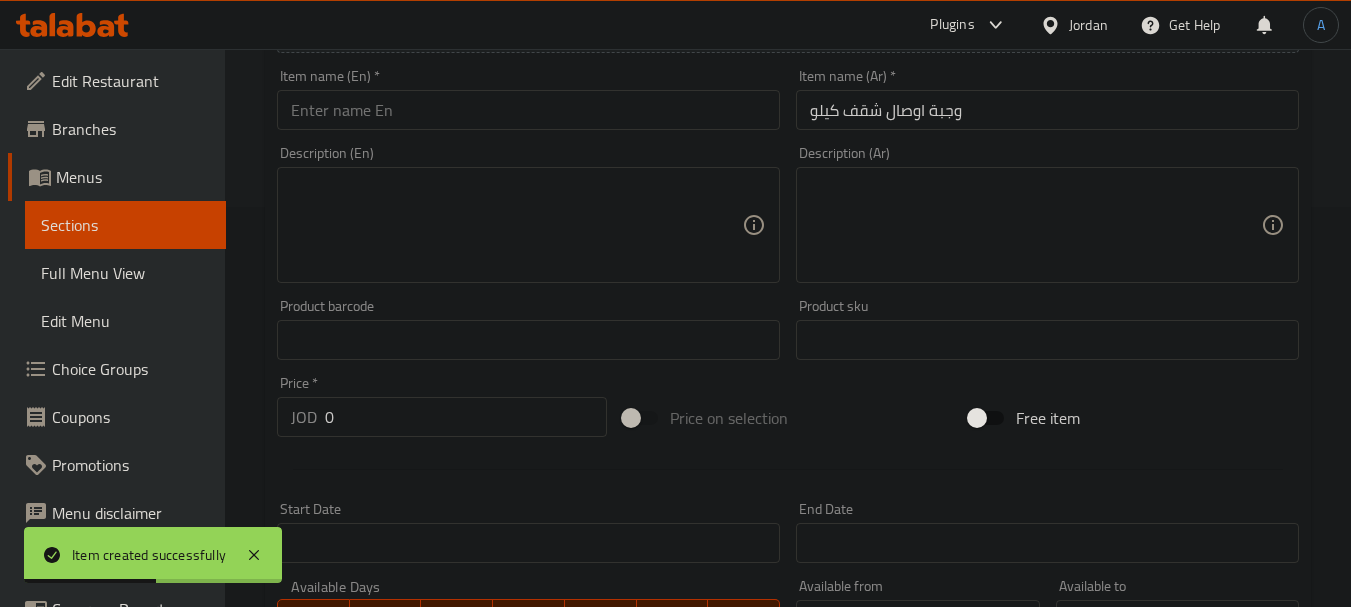 click at bounding box center (528, 110) 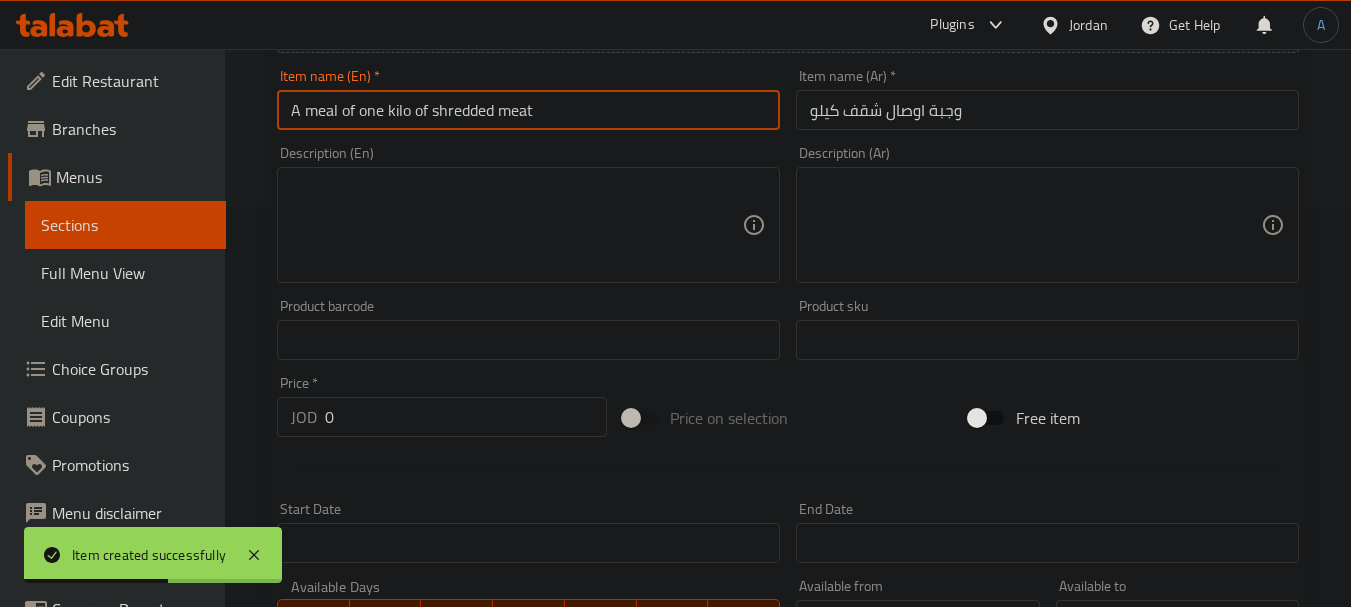 drag, startPoint x: 583, startPoint y: 122, endPoint x: 21, endPoint y: 85, distance: 563.2167 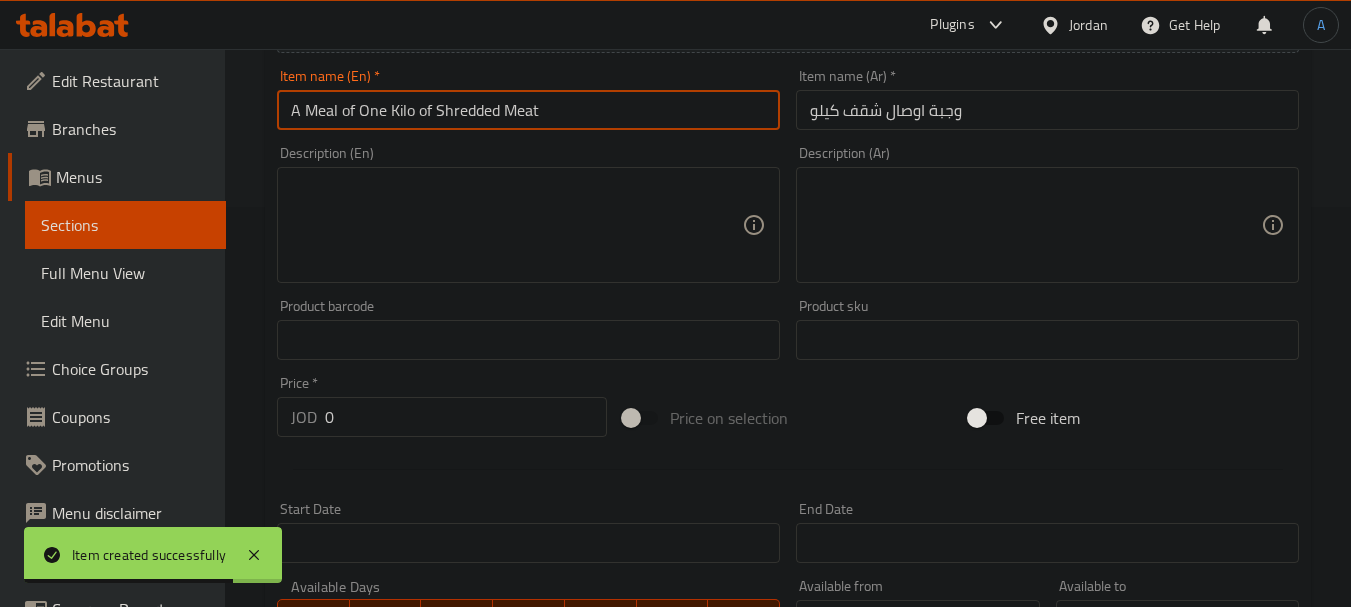 click on "Home / Restaurants management / Menus / Sections / item / create Nashmi Meals  section Create new item Add item image Image Size: 1200 x 800 px / Image formats: jpg, png / 5MB Max. Item name (En)   * A Meal of One Kilo of Shredded Meat Item name (En)  * Item name (Ar)   * وجبة اوصال شقف كيلو Item name (Ar)  * Description (En) Description (En) Description (Ar) Description (Ar) Product barcode Product barcode Product sku Product sku Price   * JOD 0 Price  * Price on selection Free item Start Date Start Date End Date End Date Available Days SU MO TU WE TH FR SA Available from ​ ​ Available to ​ ​ Status Active Inactive Exclude from GEM Variations & Choices Add variant ASSIGN CHOICE GROUP Create" at bounding box center [788, 331] 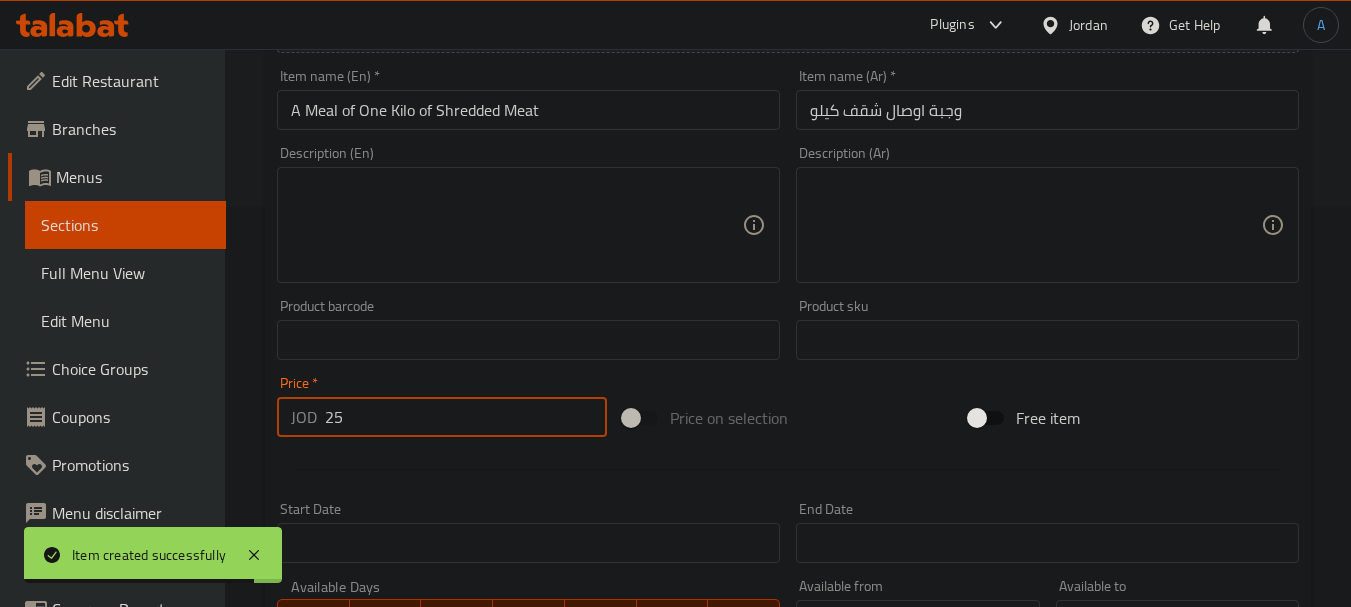click on "Create" at bounding box center (398, 926) 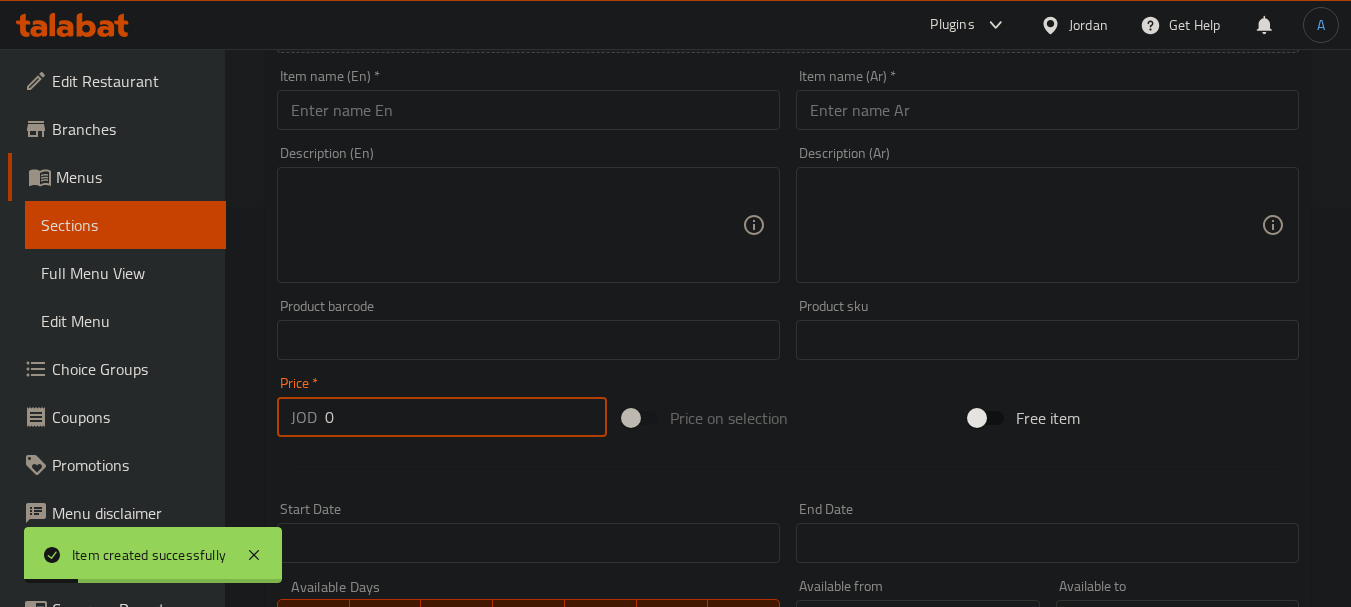 click at bounding box center (1047, 110) 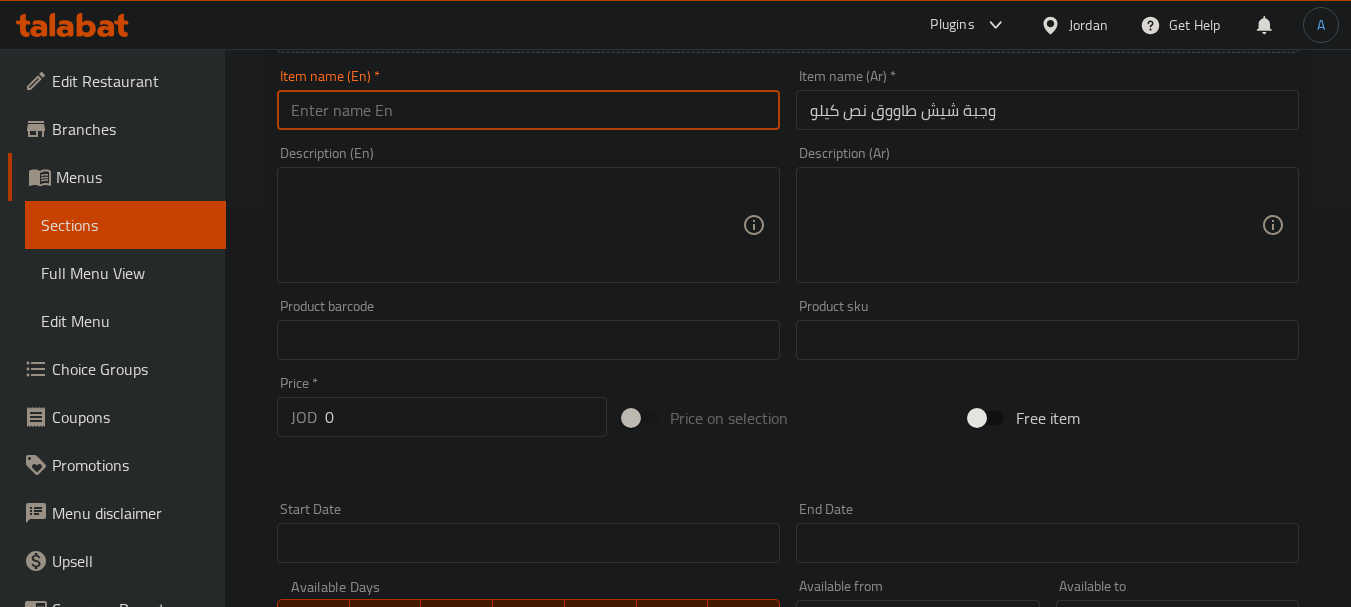 click at bounding box center [528, 110] 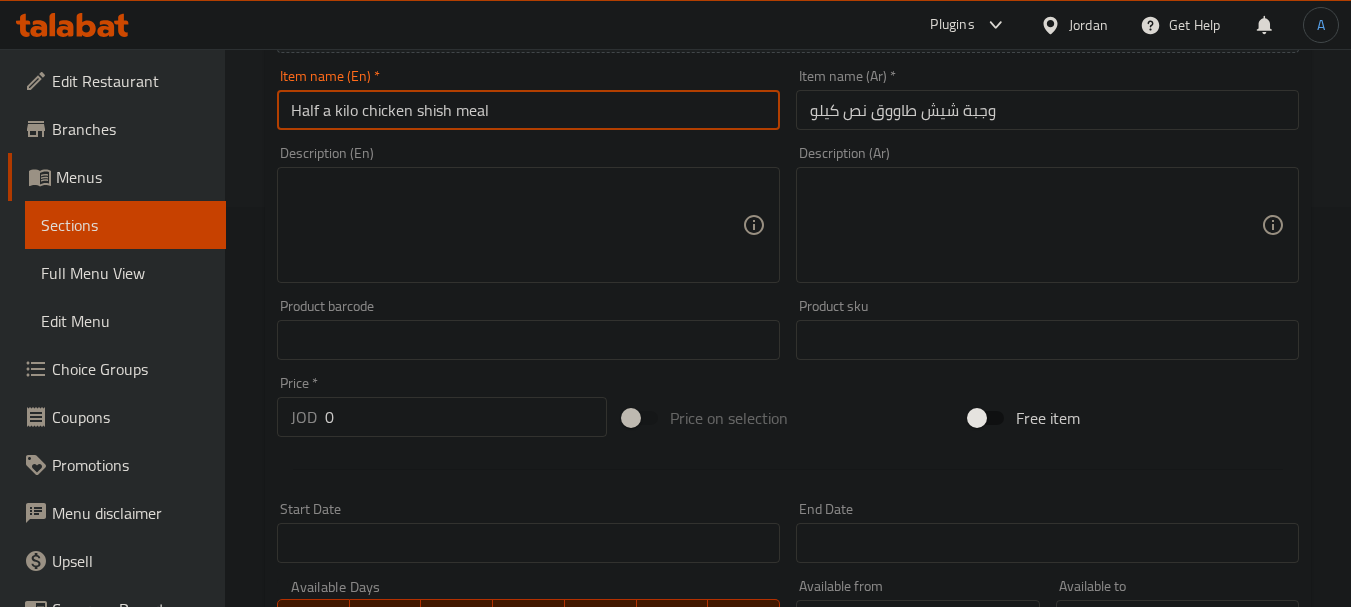 drag, startPoint x: 536, startPoint y: 114, endPoint x: 195, endPoint y: 103, distance: 341.17737 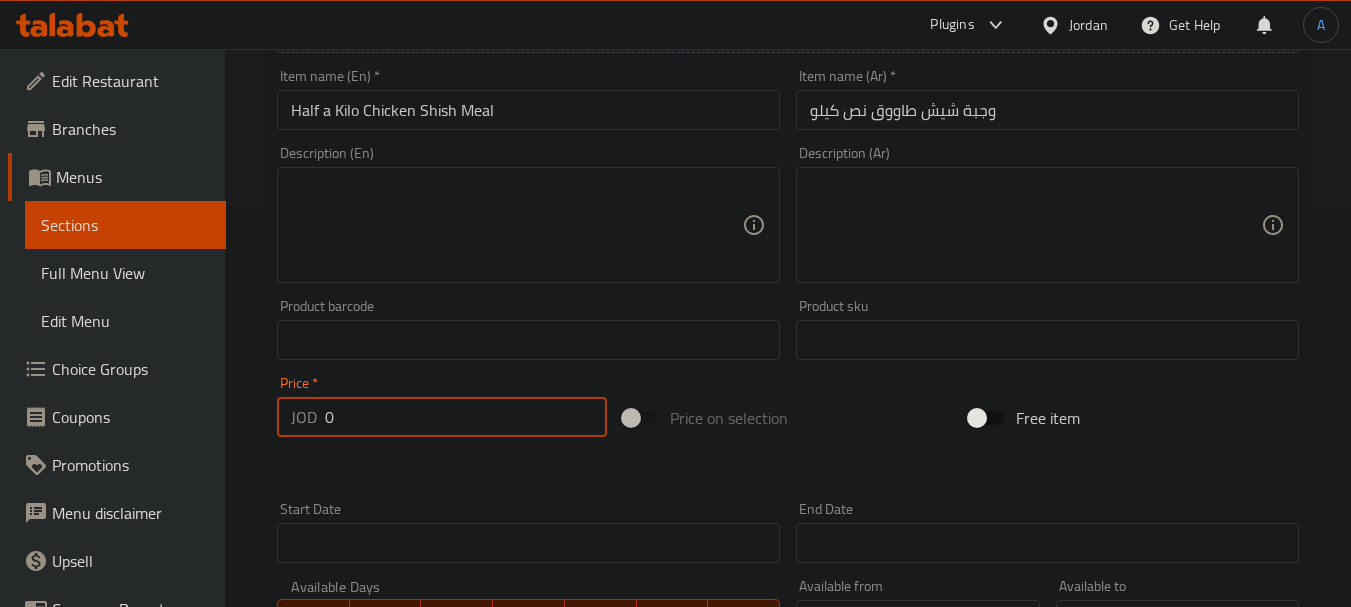 drag, startPoint x: 395, startPoint y: 412, endPoint x: 255, endPoint y: 420, distance: 140.22838 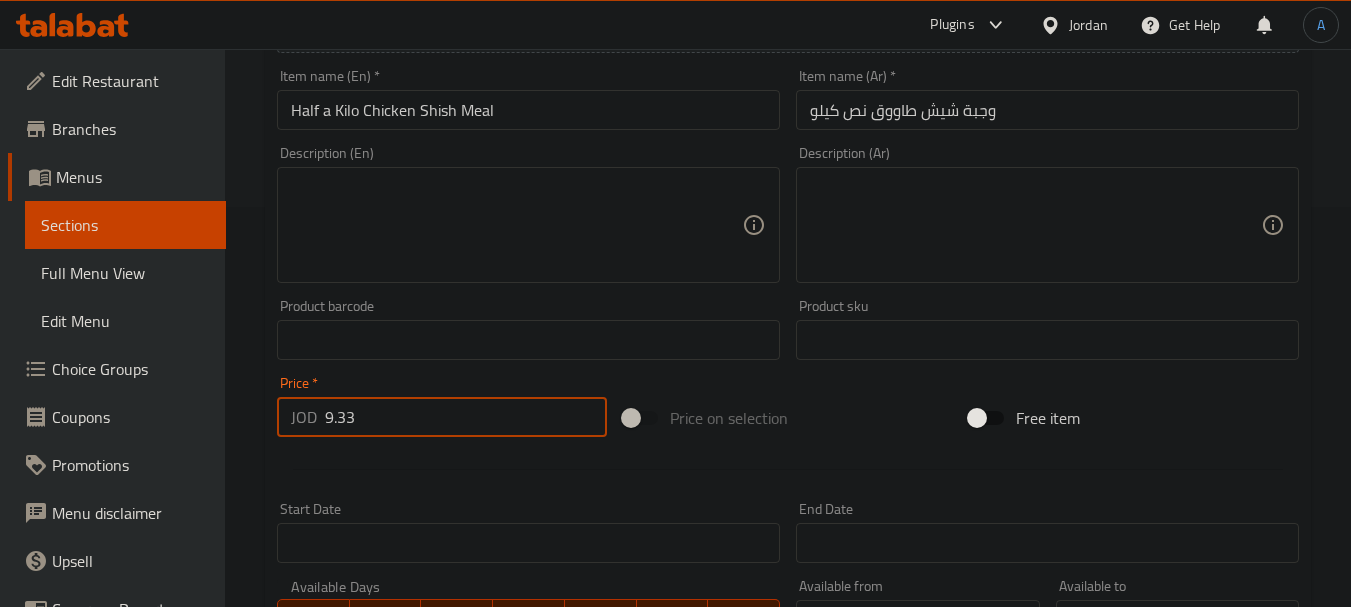 click on "Create" at bounding box center (398, 926) 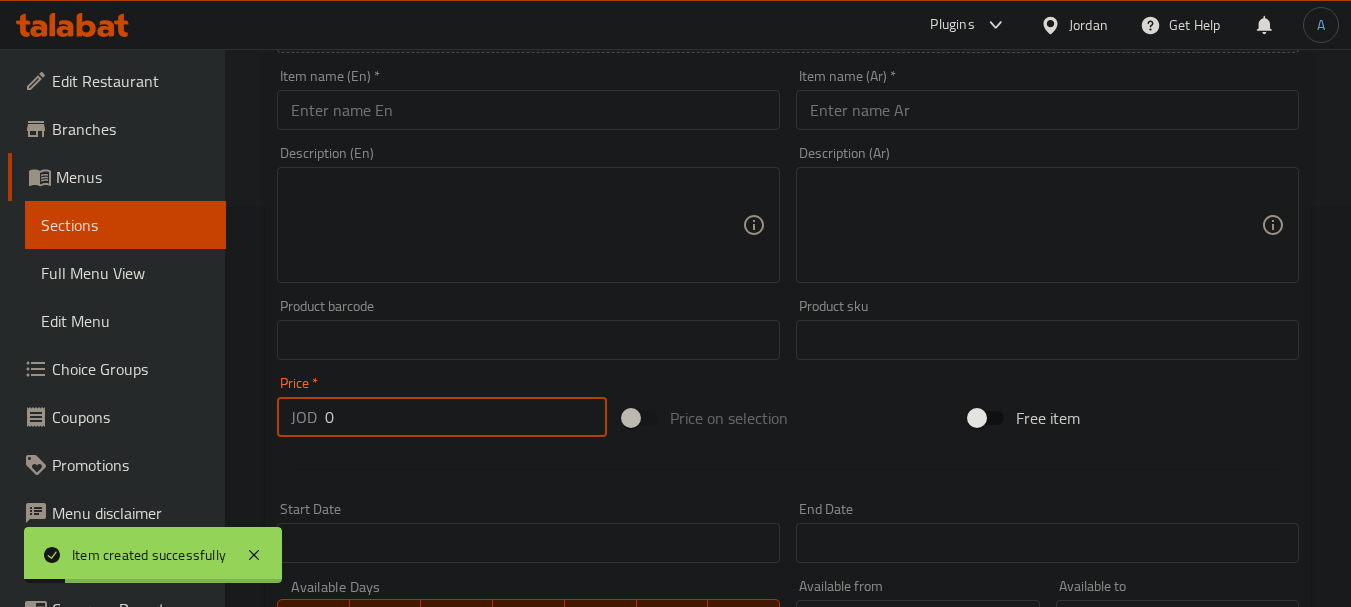click at bounding box center (1047, 110) 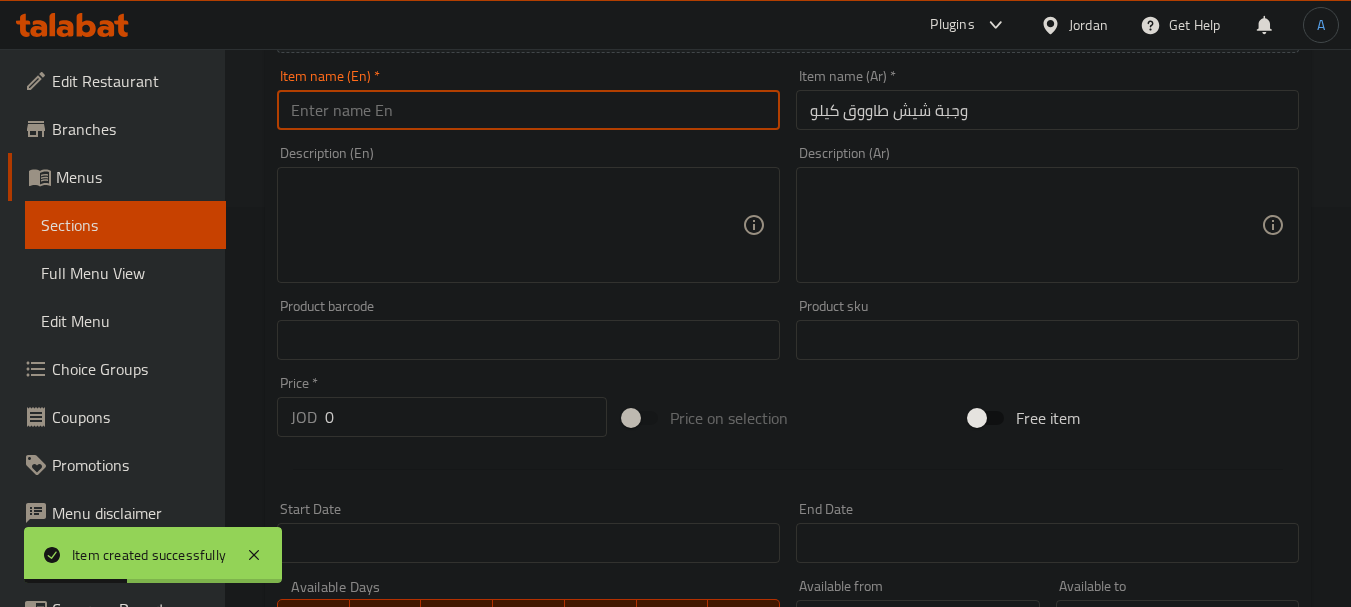 click at bounding box center (528, 110) 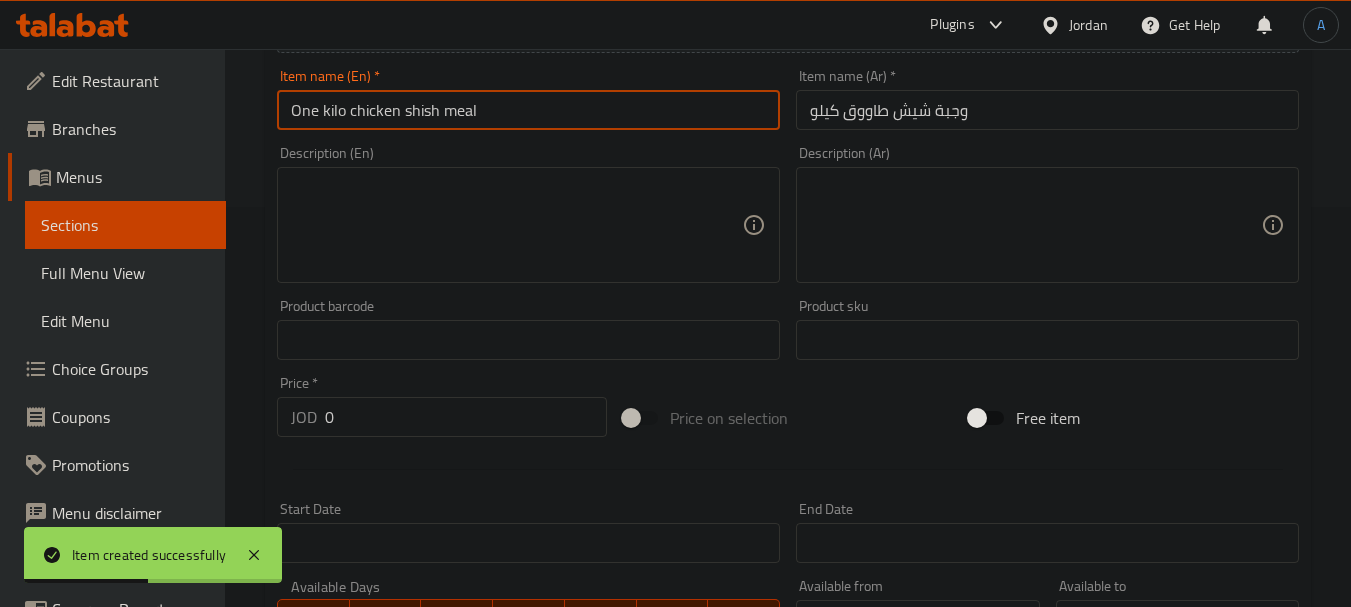 drag, startPoint x: 520, startPoint y: 116, endPoint x: 0, endPoint y: 111, distance: 520.02405 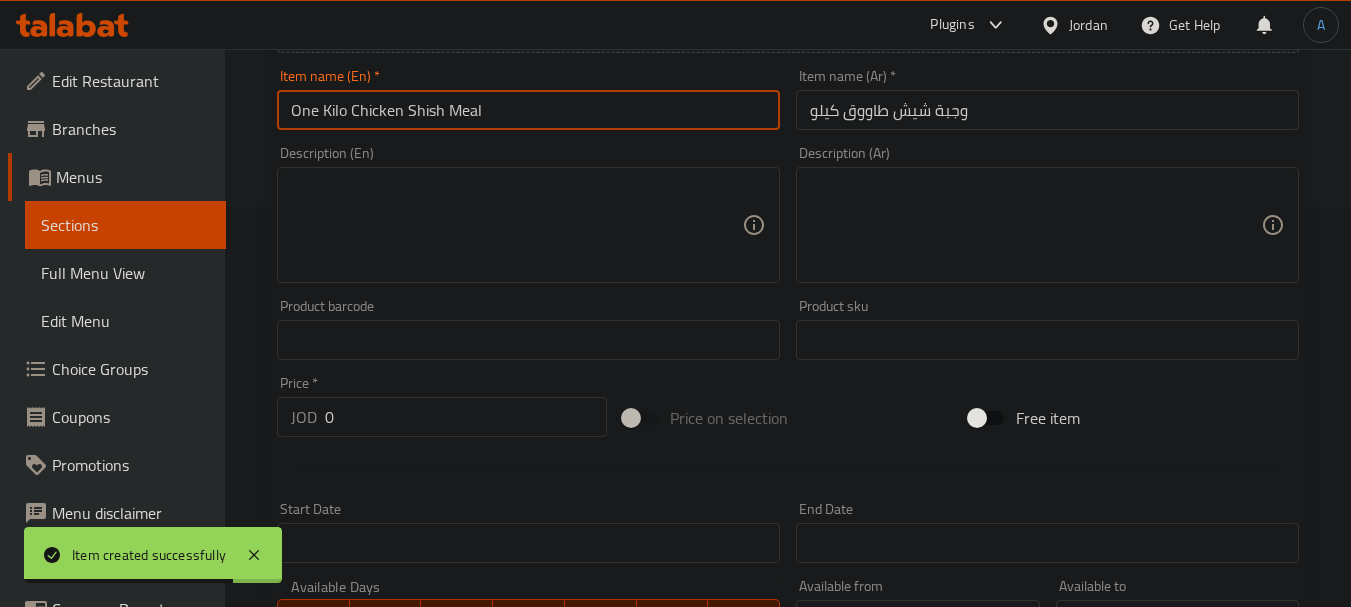 drag, startPoint x: 412, startPoint y: 407, endPoint x: 206, endPoint y: 409, distance: 206.0097 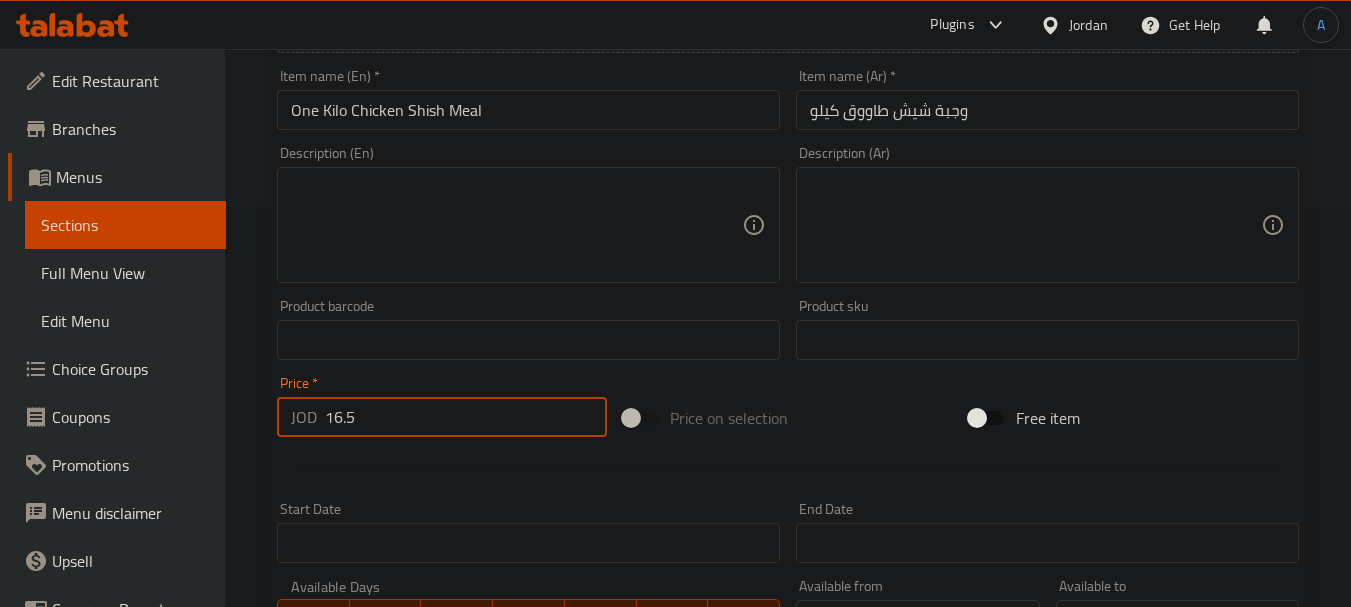 click on "Create" at bounding box center [398, 926] 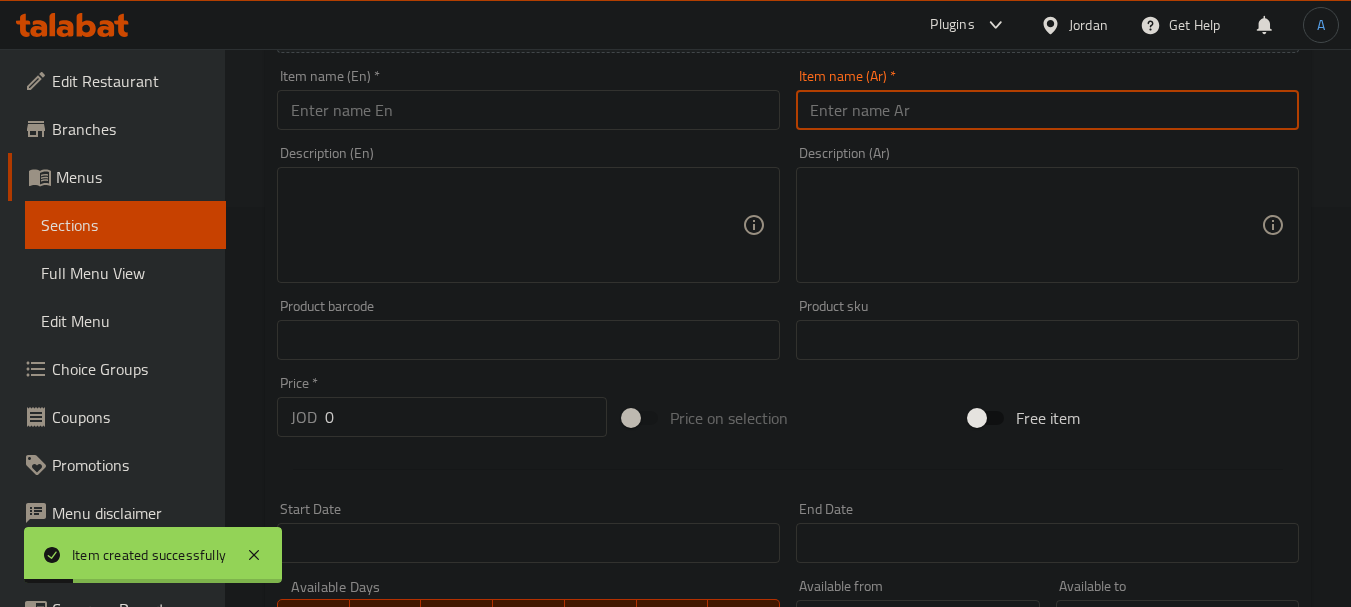click at bounding box center (1047, 110) 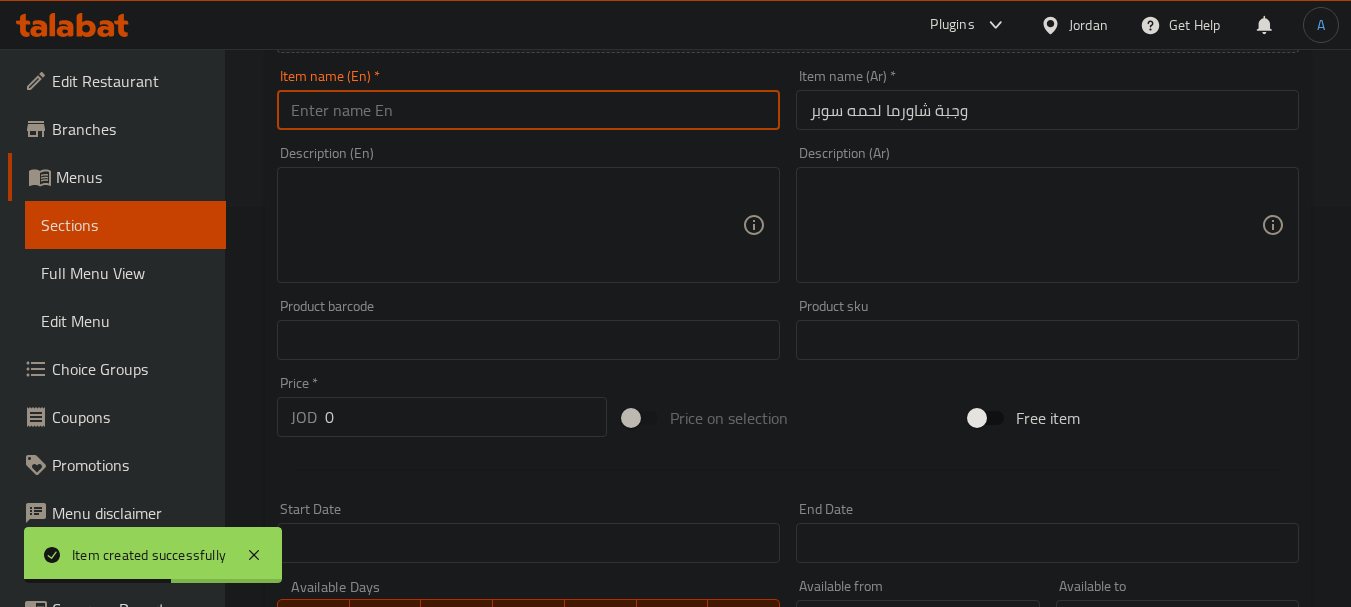 click at bounding box center [528, 110] 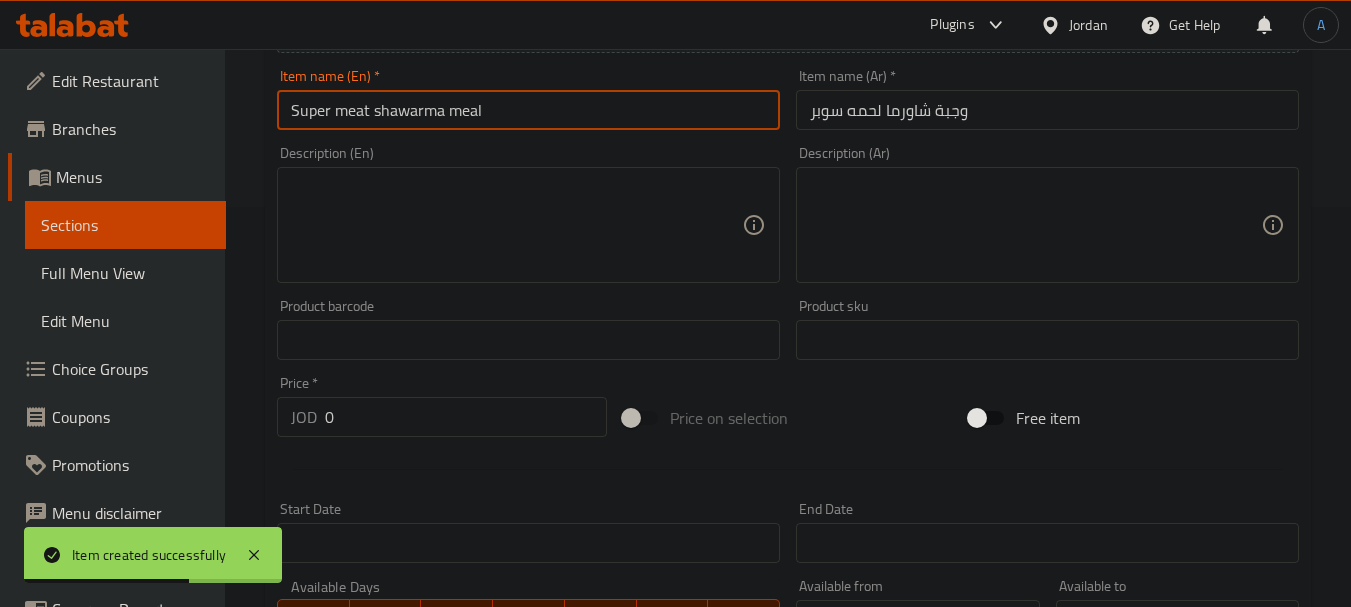 drag, startPoint x: 578, startPoint y: 102, endPoint x: 197, endPoint y: 108, distance: 381.04724 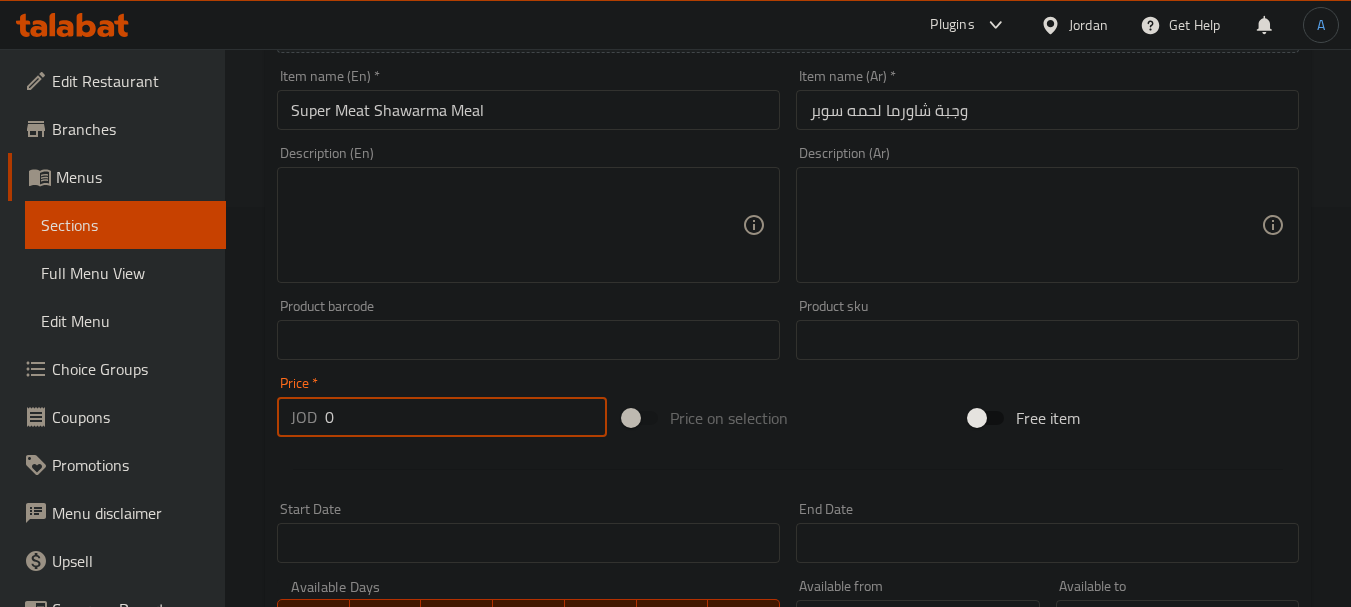 drag, startPoint x: 356, startPoint y: 432, endPoint x: 260, endPoint y: 428, distance: 96.0833 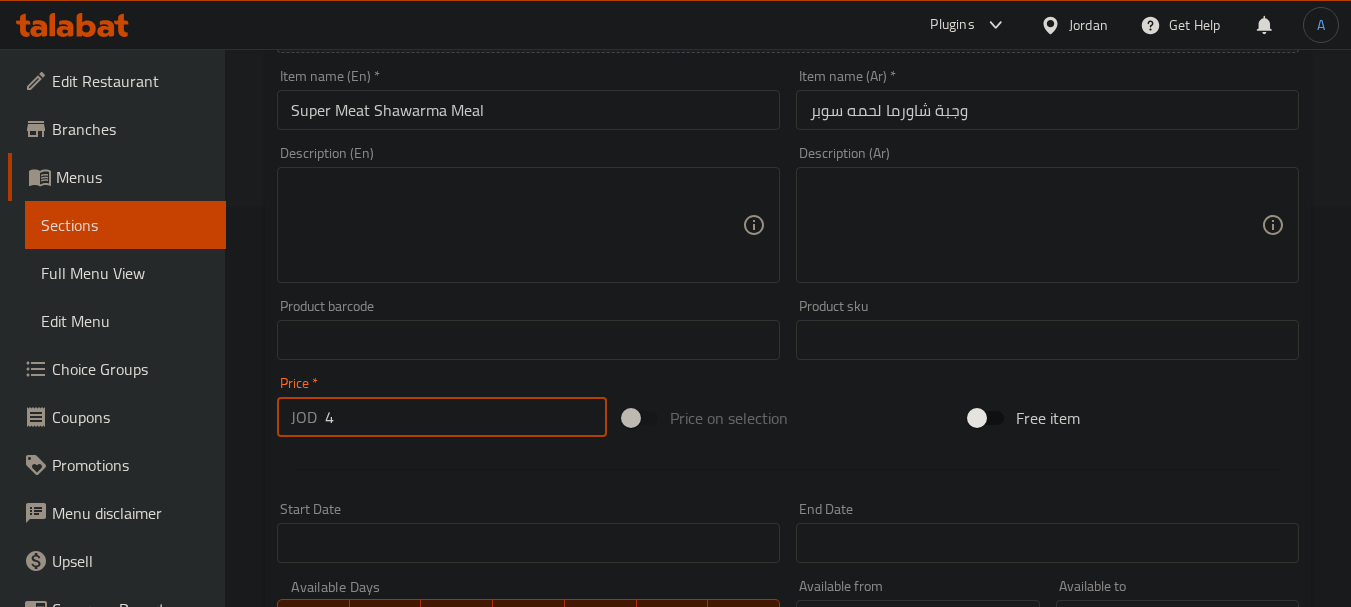 click on "Create" at bounding box center (398, 926) 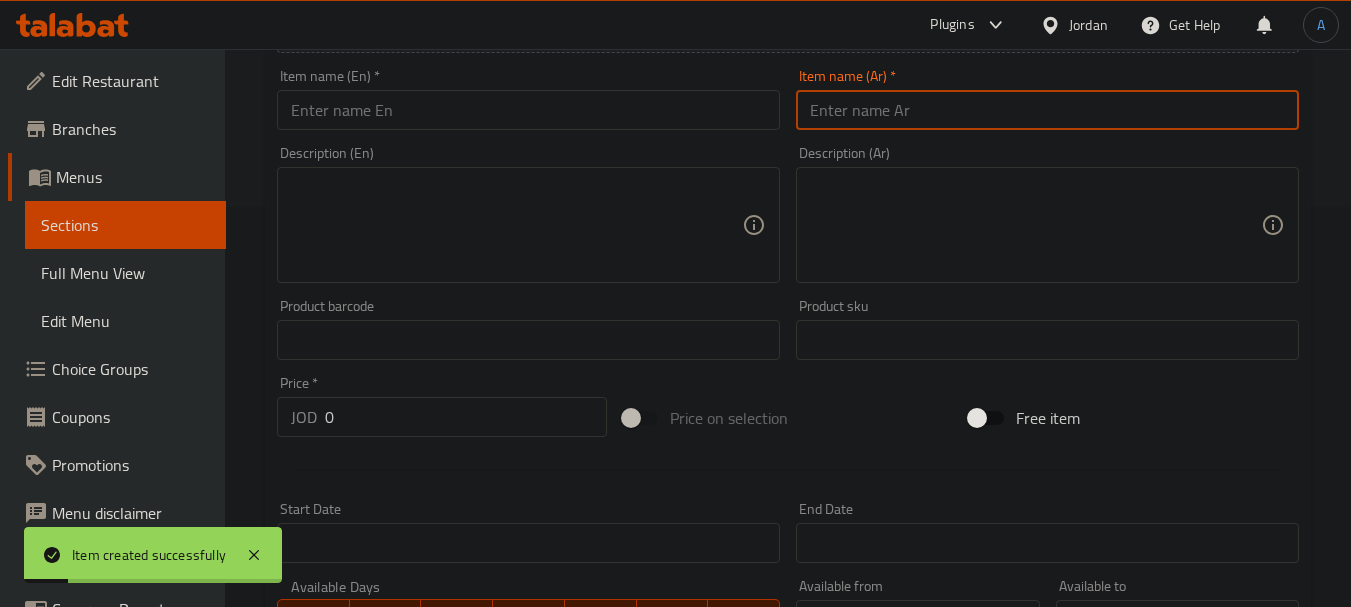 click at bounding box center [1047, 110] 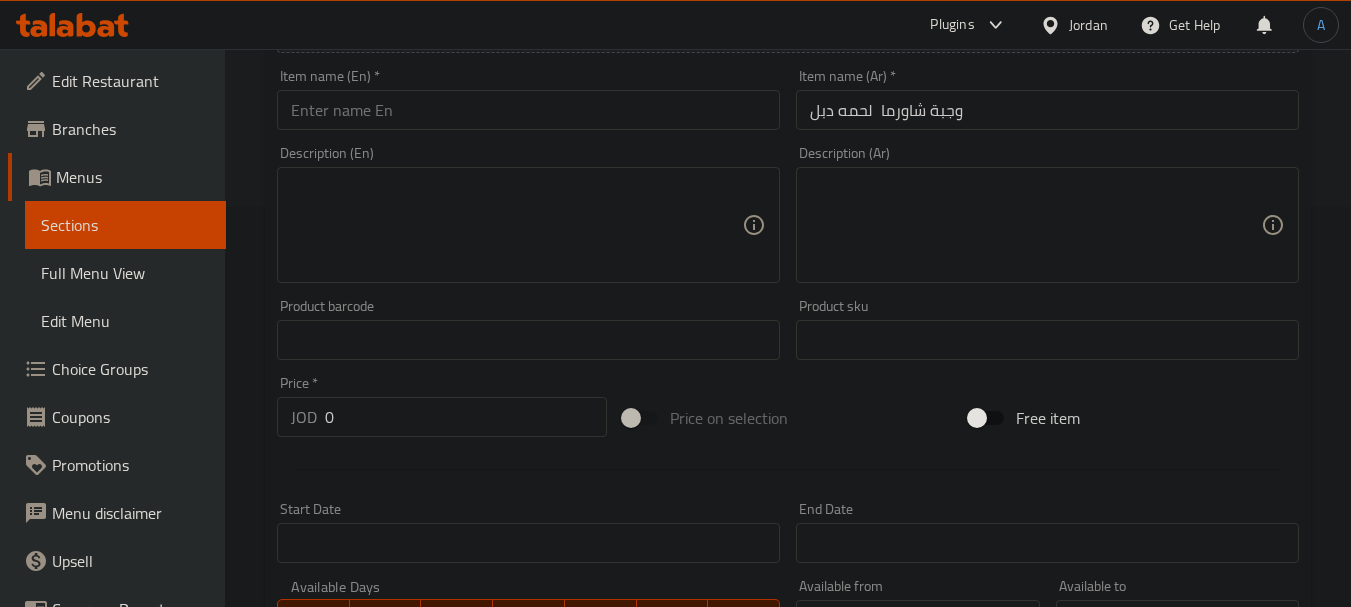 click on "Item name (En)   * Item name (En)  *" at bounding box center [528, 99] 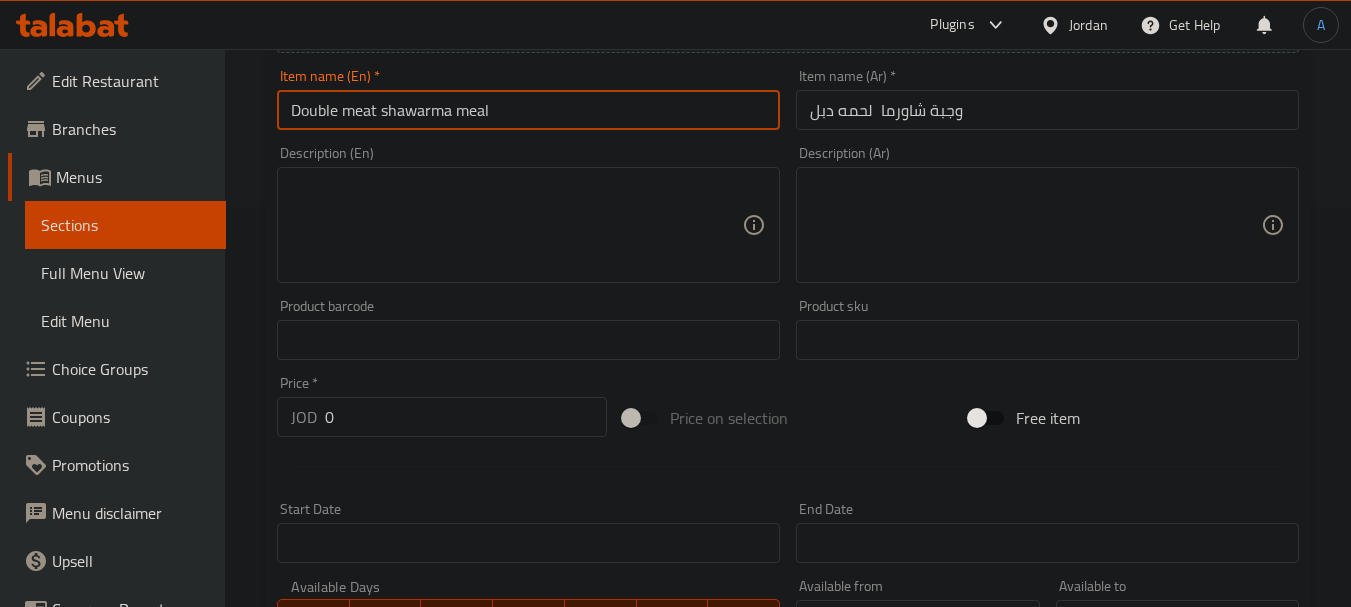 drag, startPoint x: 606, startPoint y: 107, endPoint x: 91, endPoint y: 103, distance: 515.01556 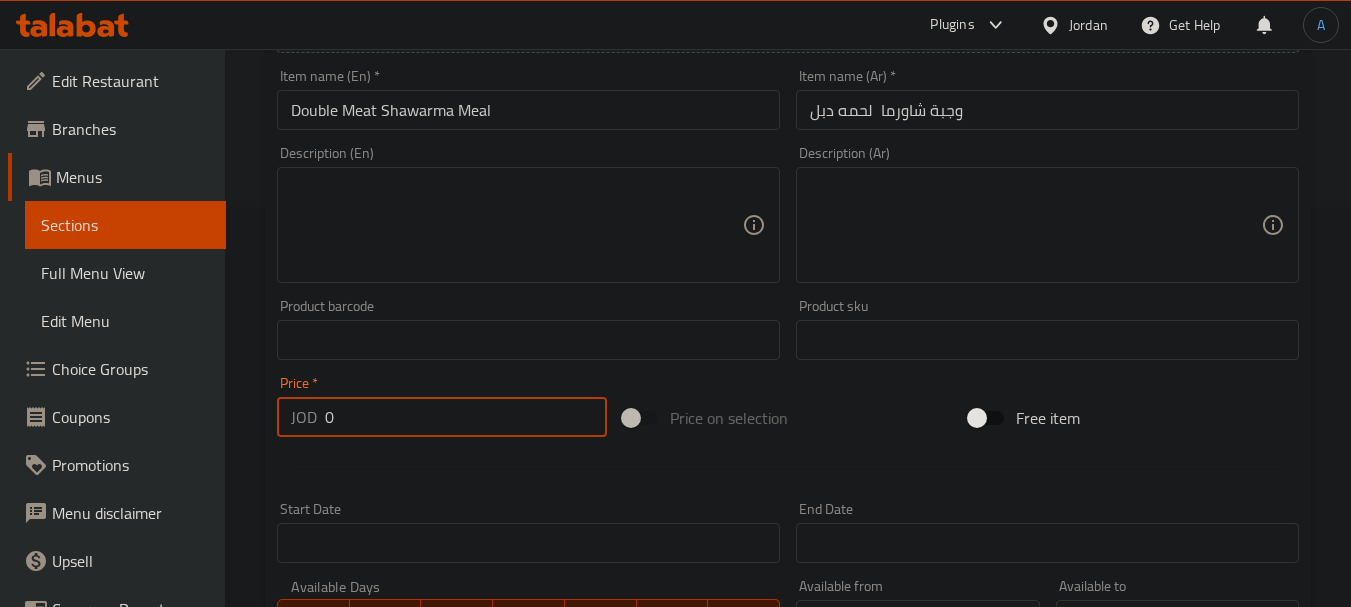 drag, startPoint x: 398, startPoint y: 417, endPoint x: 239, endPoint y: 393, distance: 160.80112 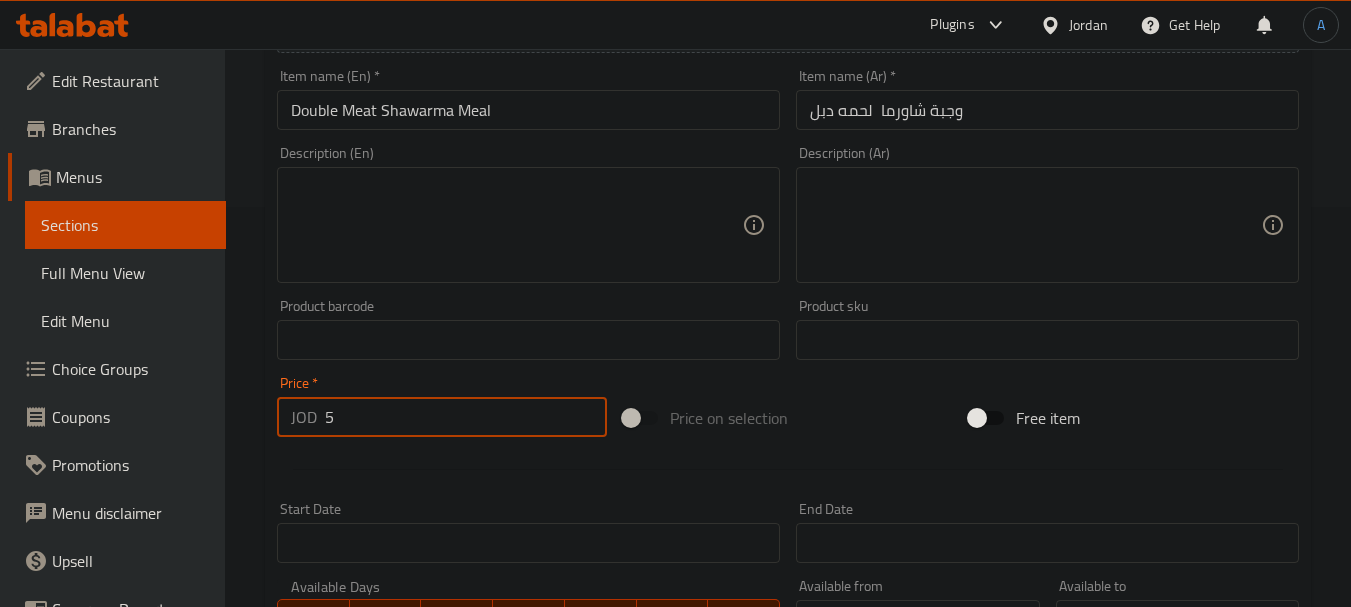 click on "Create" at bounding box center (398, 926) 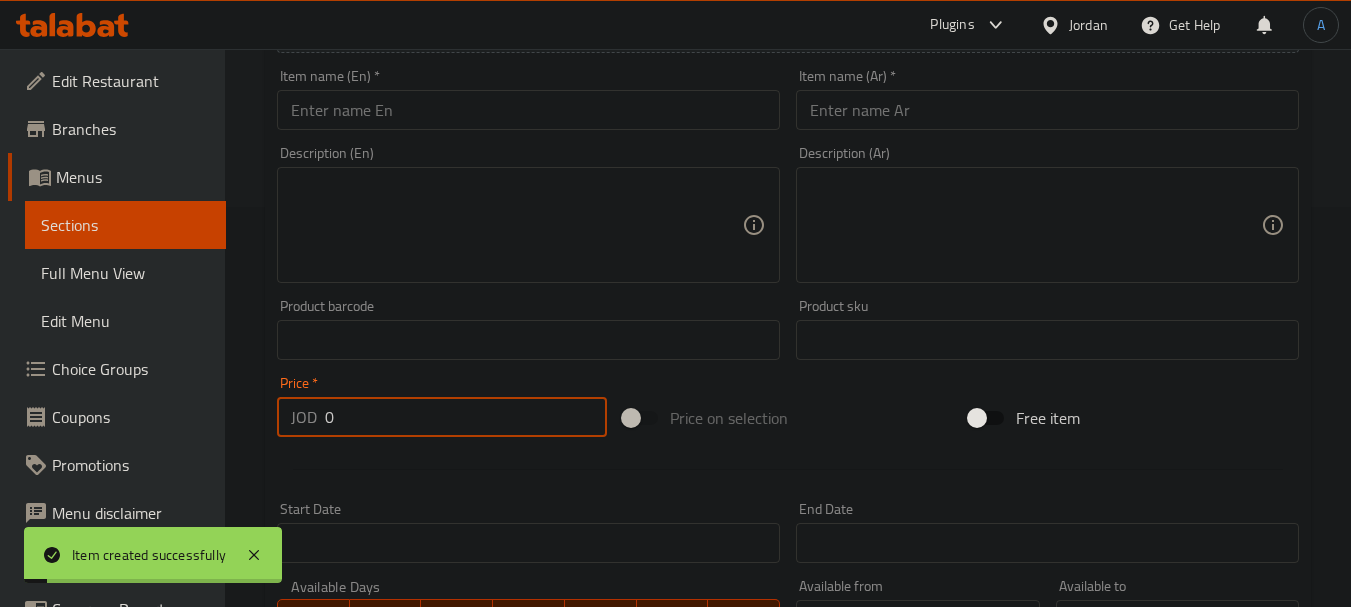 click at bounding box center [1047, 110] 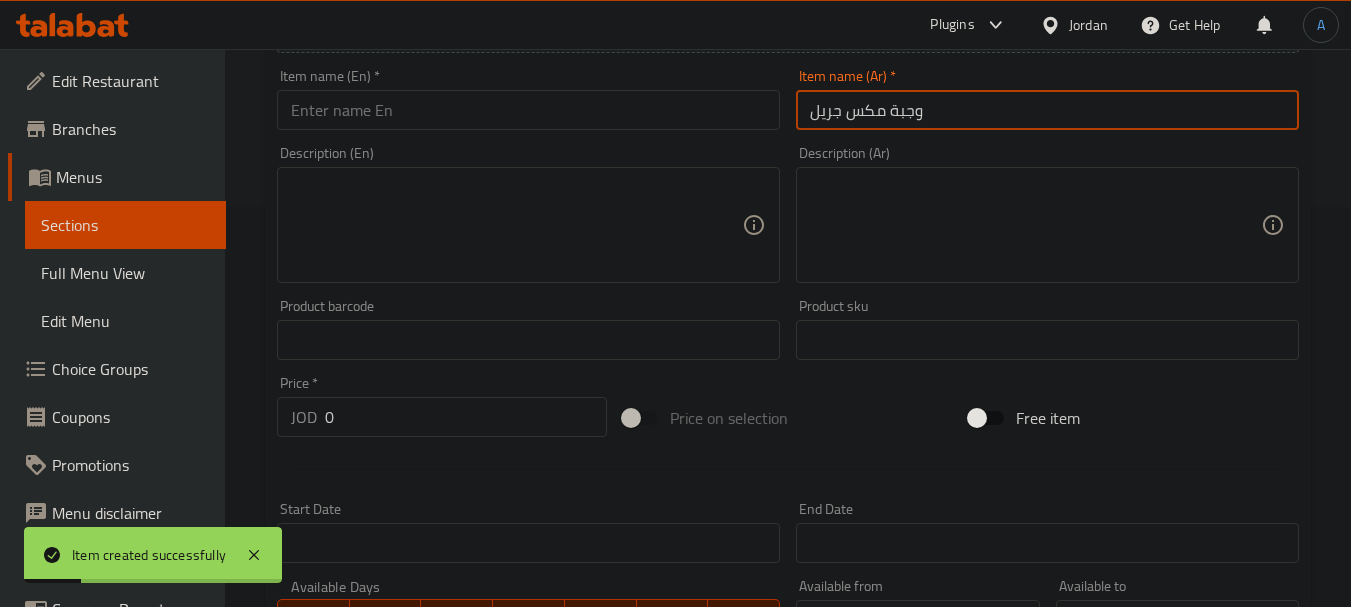 click at bounding box center (528, 110) 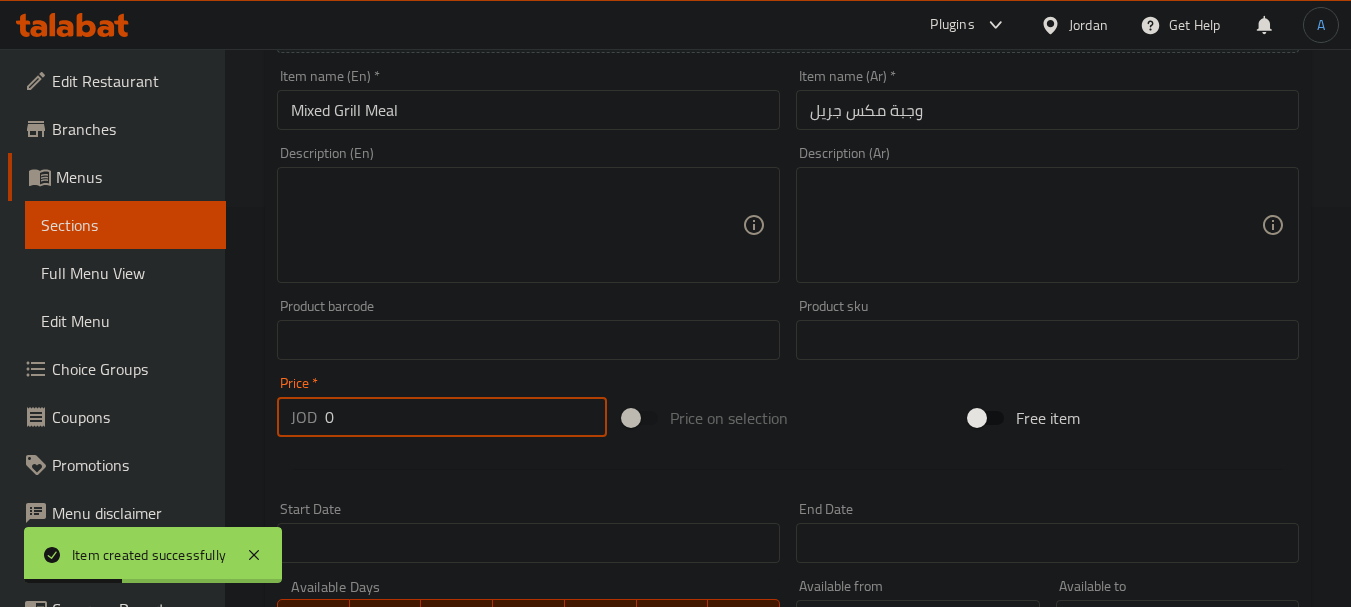 drag, startPoint x: 278, startPoint y: 426, endPoint x: 209, endPoint y: 424, distance: 69.02898 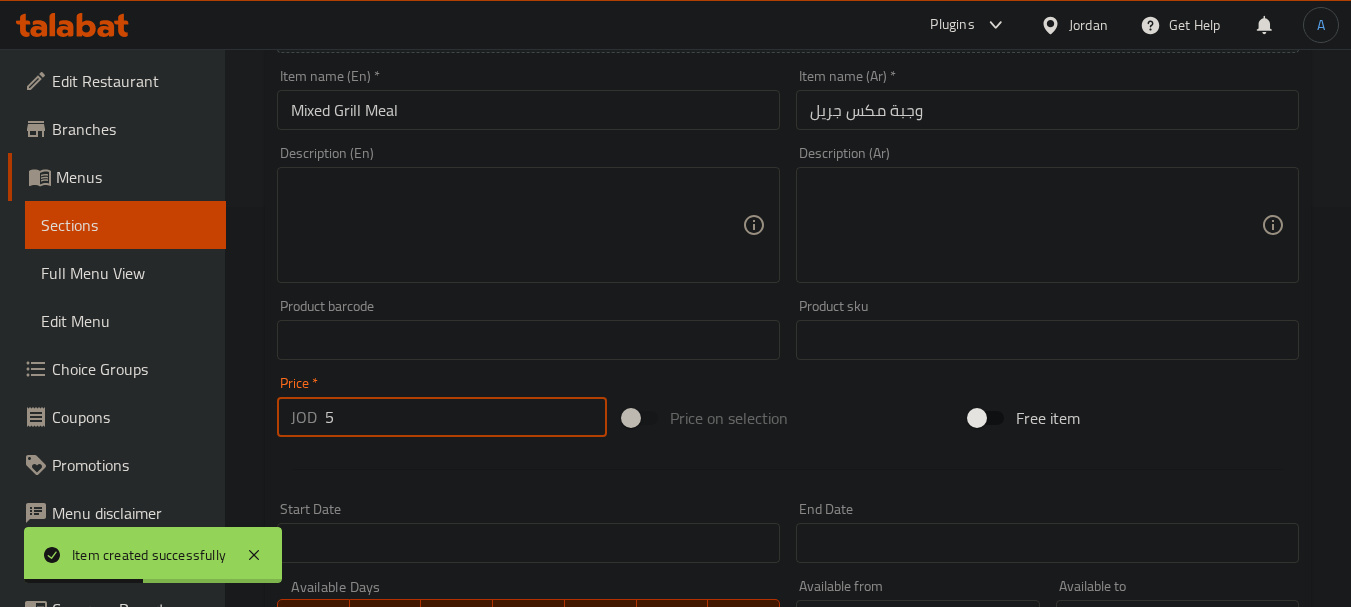 click on "Create" at bounding box center [398, 926] 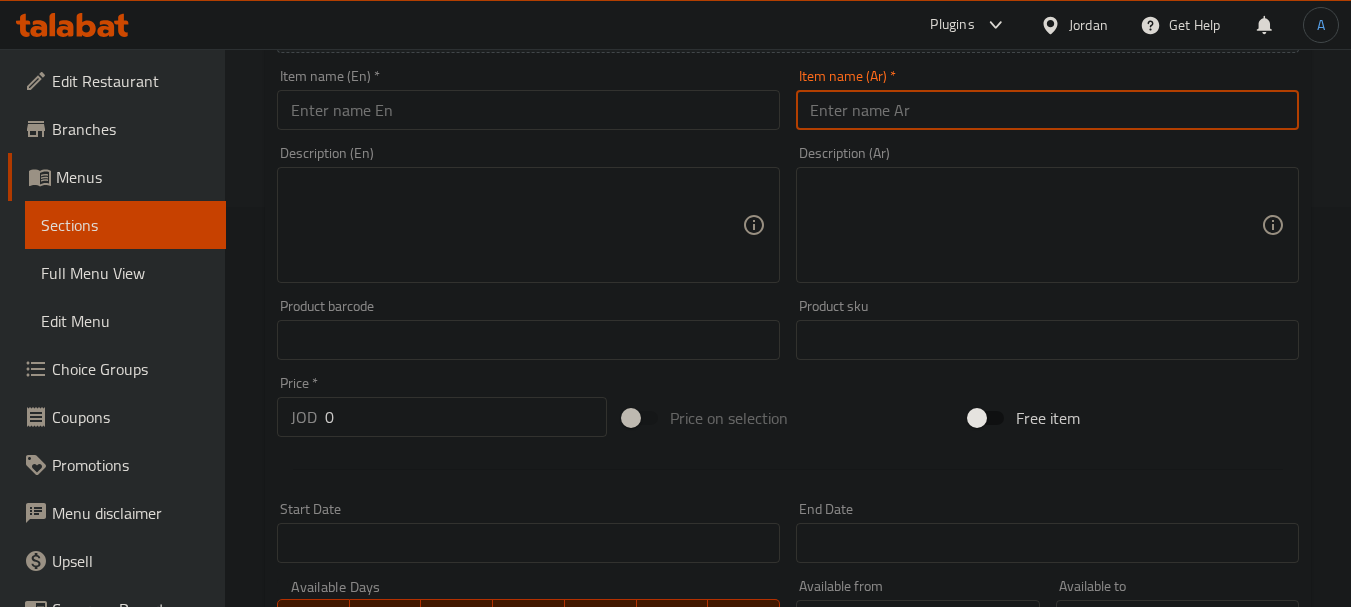 click at bounding box center [1047, 110] 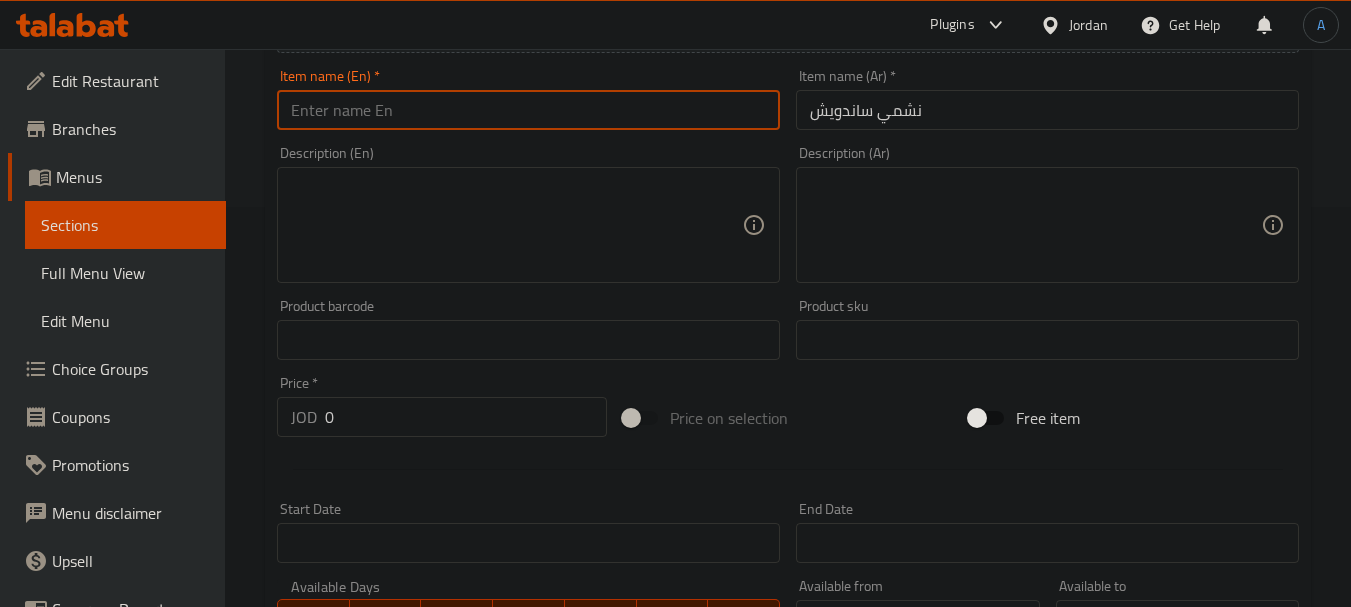 click at bounding box center [528, 110] 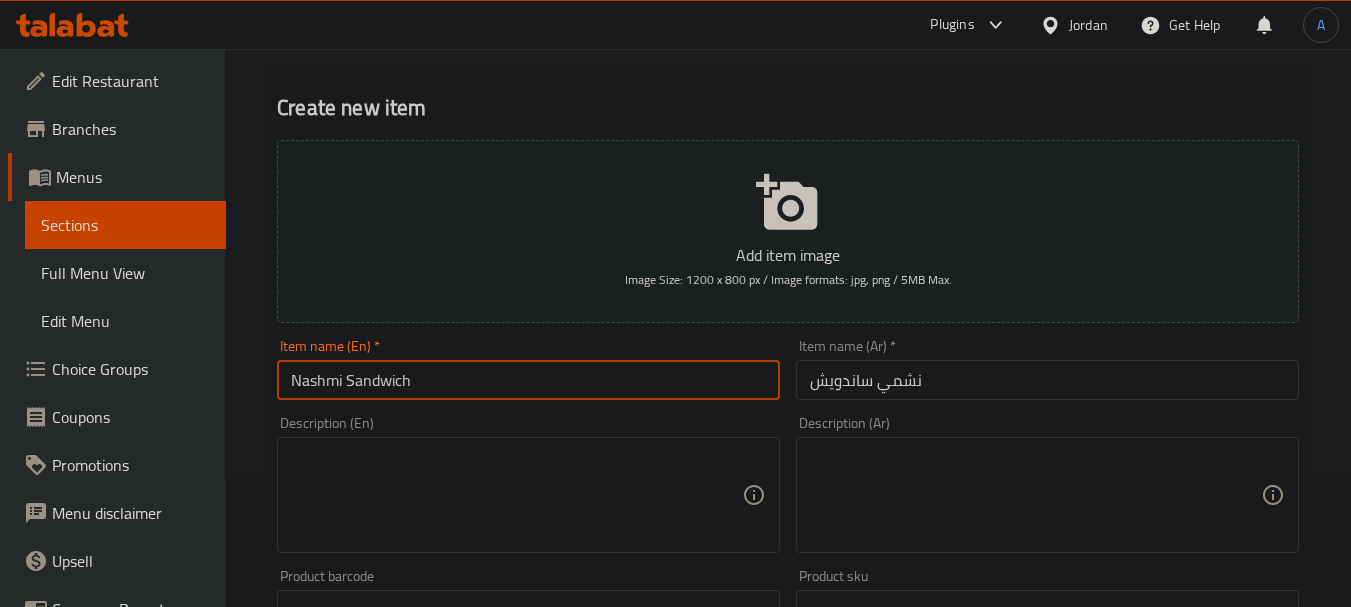 scroll, scrollTop: 0, scrollLeft: 0, axis: both 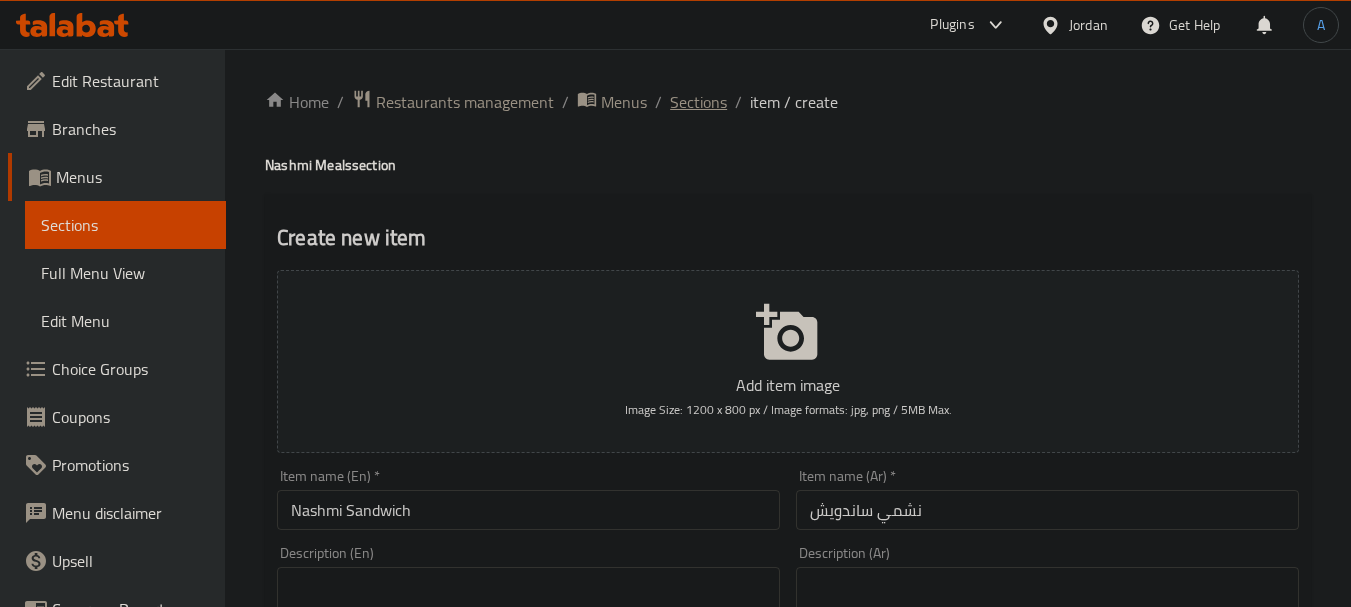 click on "Sections" at bounding box center [698, 102] 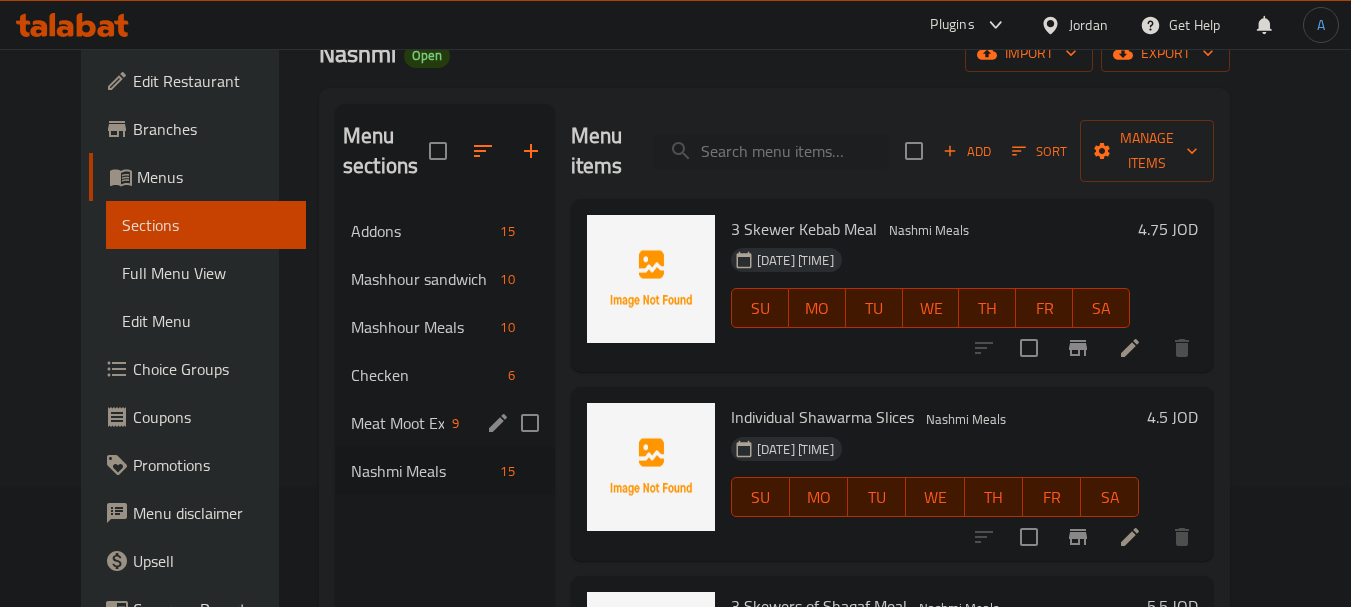 scroll, scrollTop: 0, scrollLeft: 0, axis: both 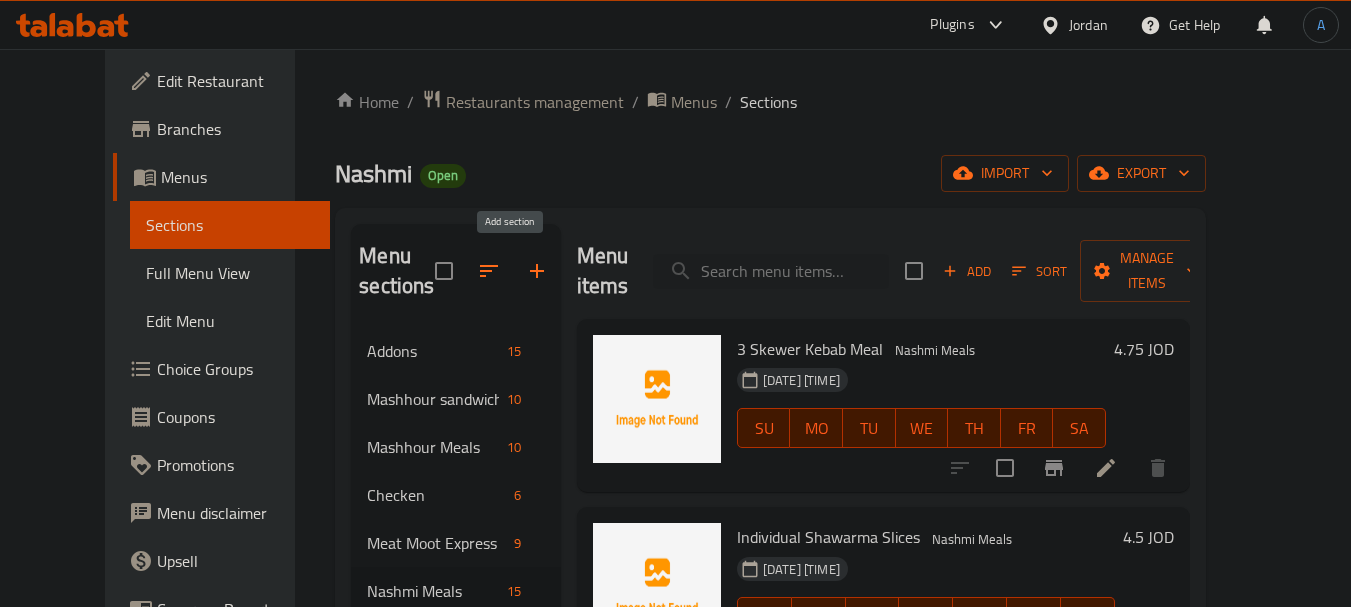 click at bounding box center (537, 271) 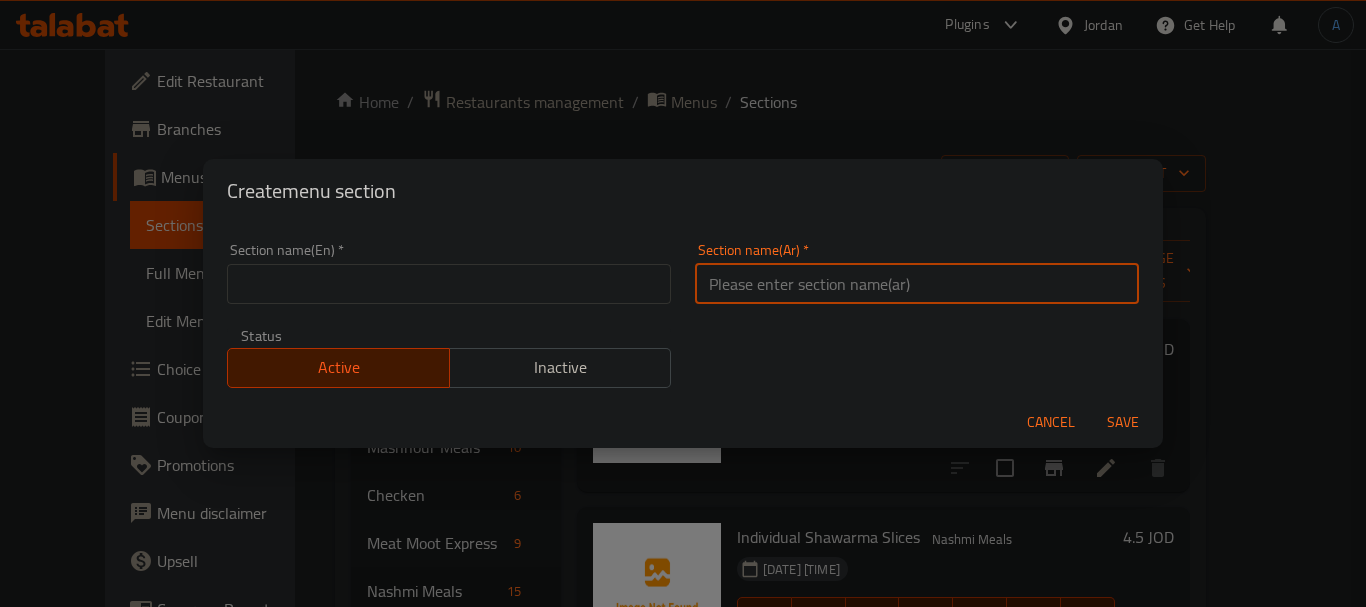 click at bounding box center [917, 284] 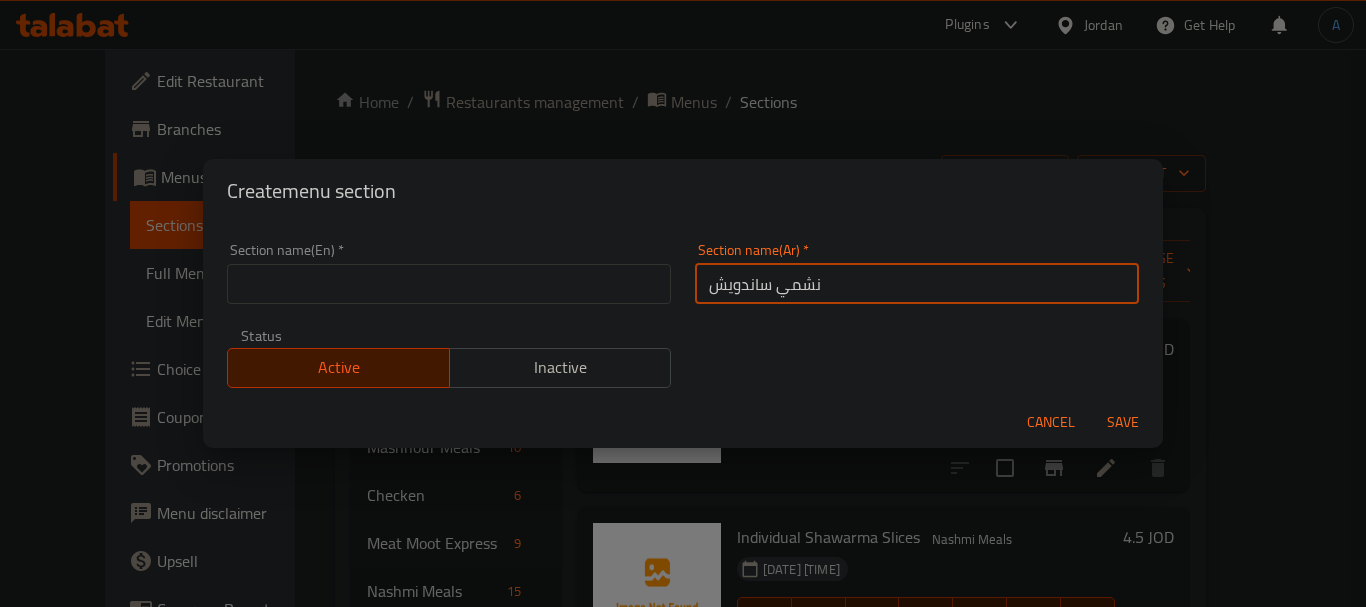 click at bounding box center (449, 284) 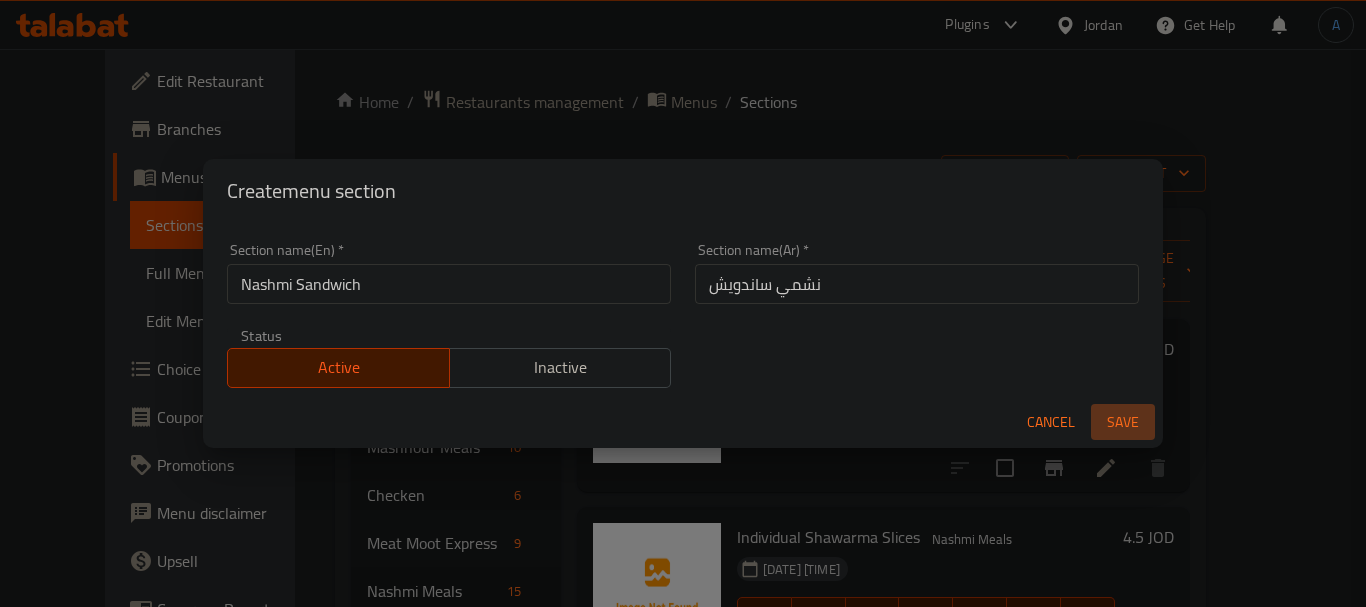 click on "Save" at bounding box center (1123, 422) 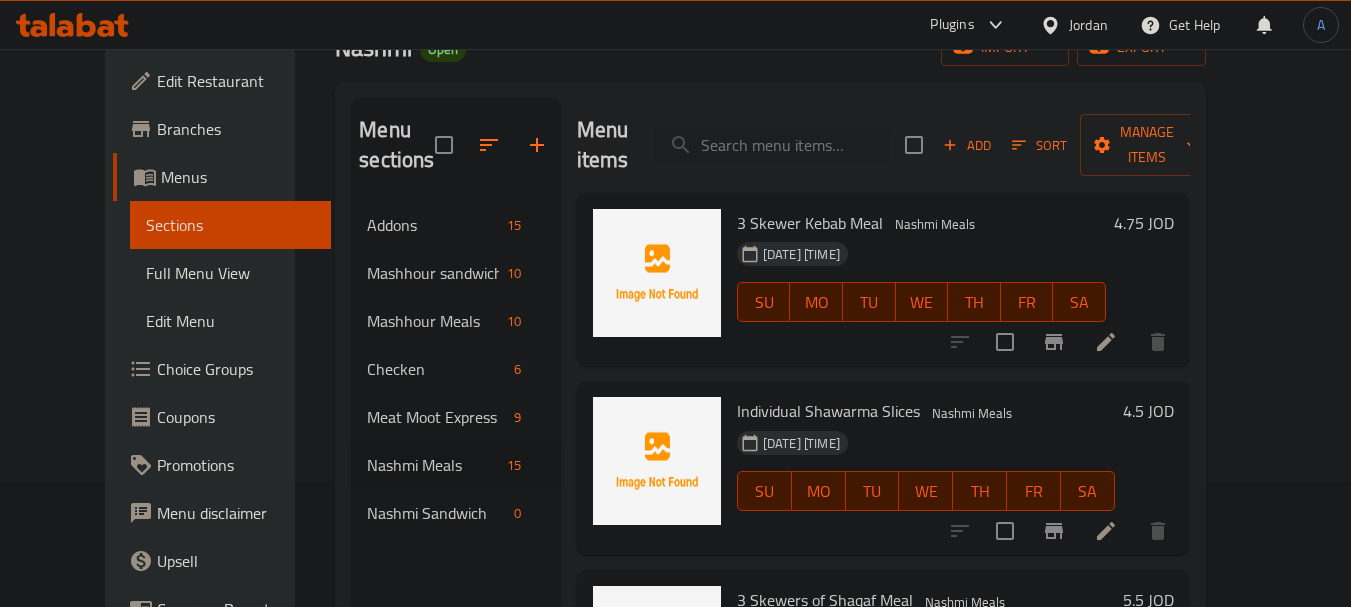 scroll, scrollTop: 280, scrollLeft: 0, axis: vertical 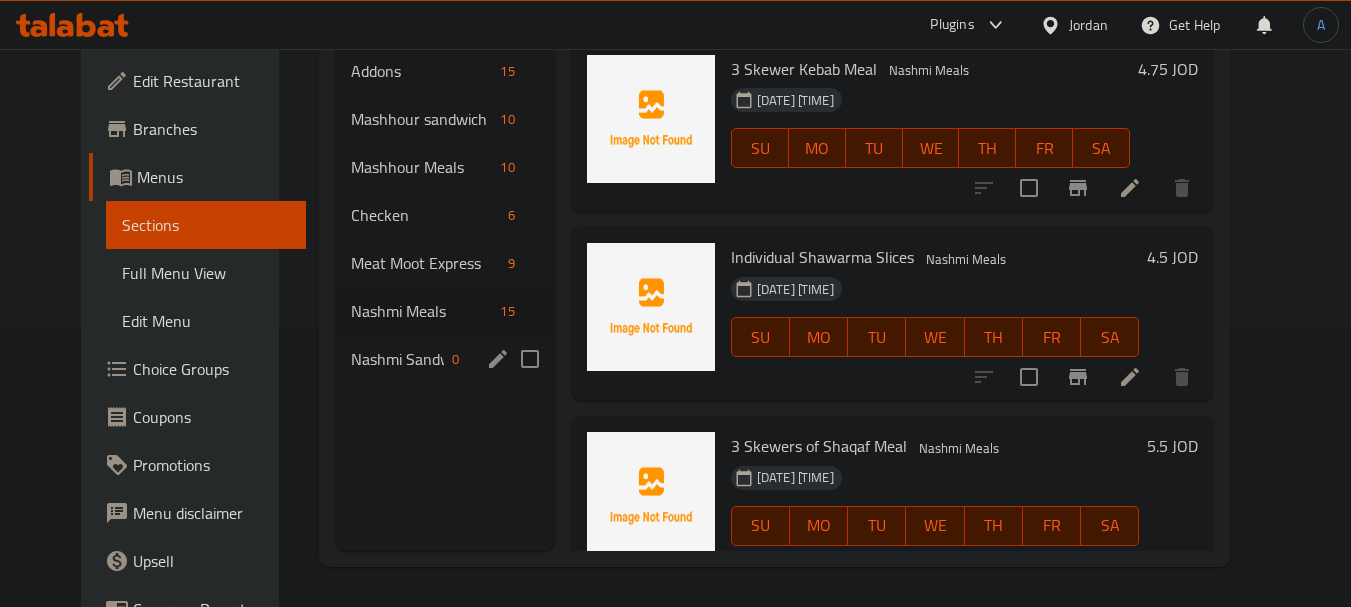 click on "Nashmi Sandwich" at bounding box center (397, 359) 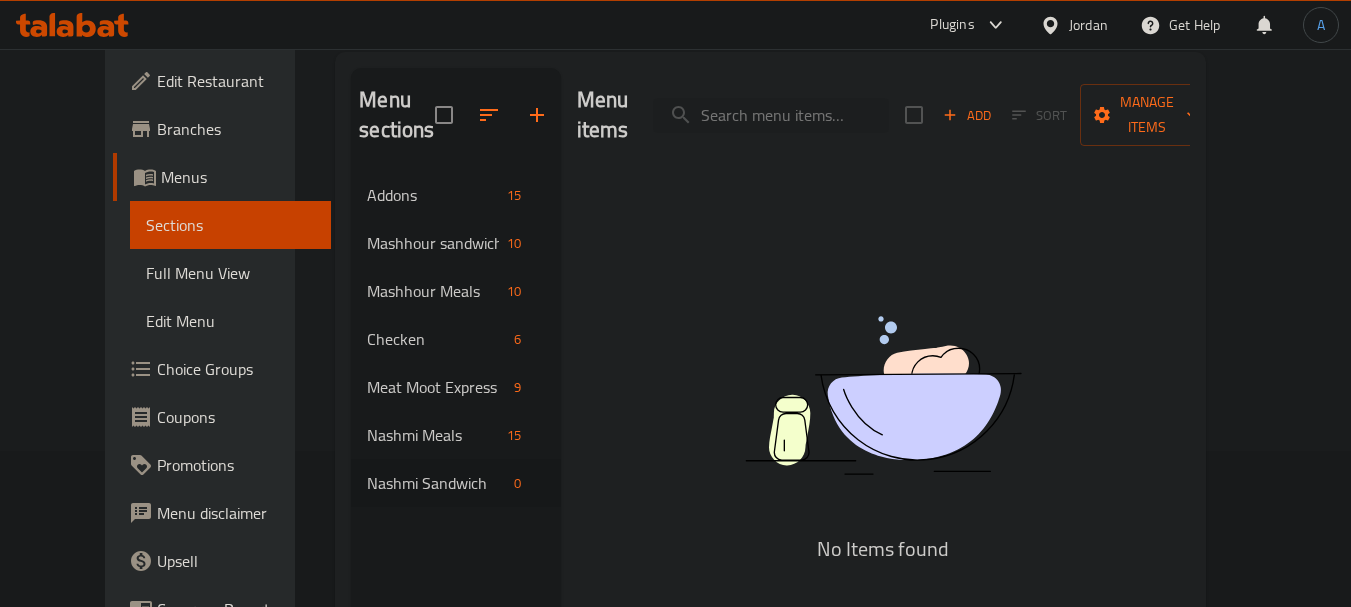 scroll, scrollTop: 0, scrollLeft: 0, axis: both 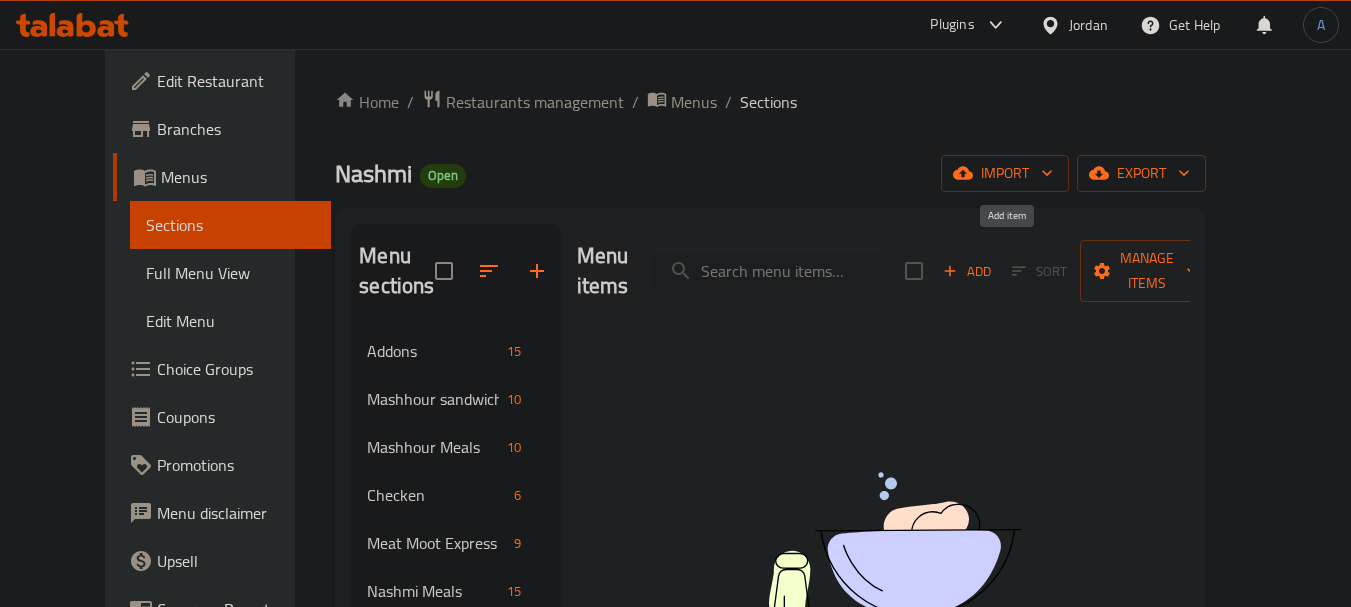 click on "Add" at bounding box center [967, 271] 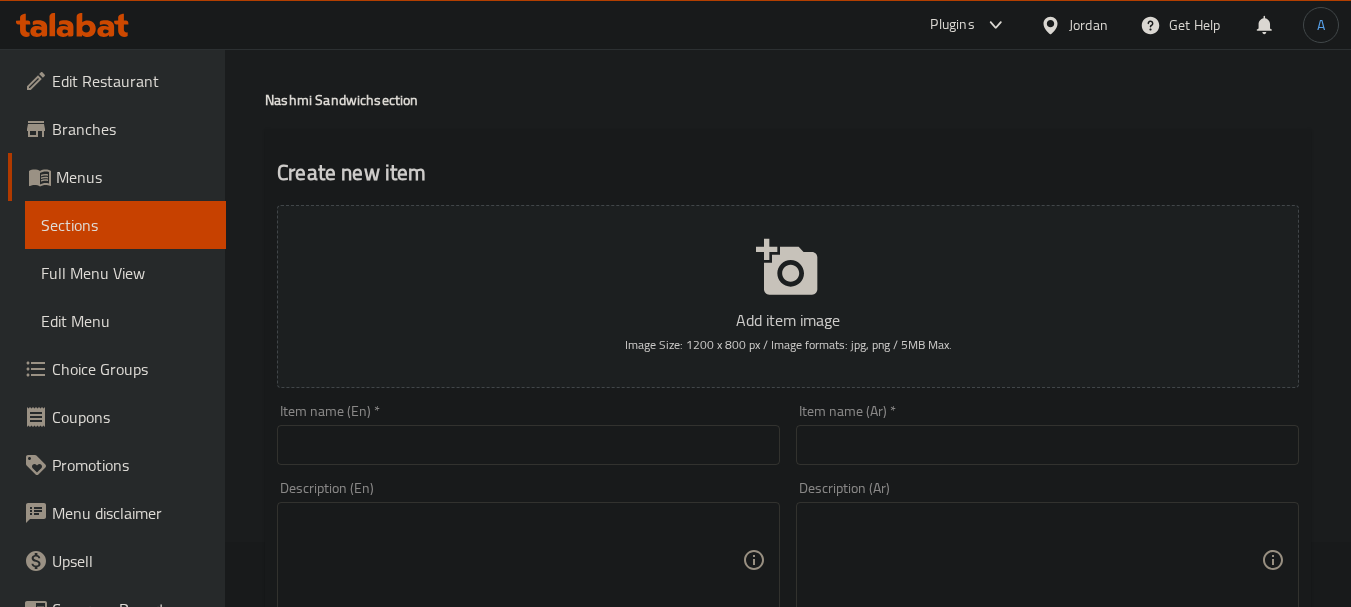 scroll, scrollTop: 100, scrollLeft: 0, axis: vertical 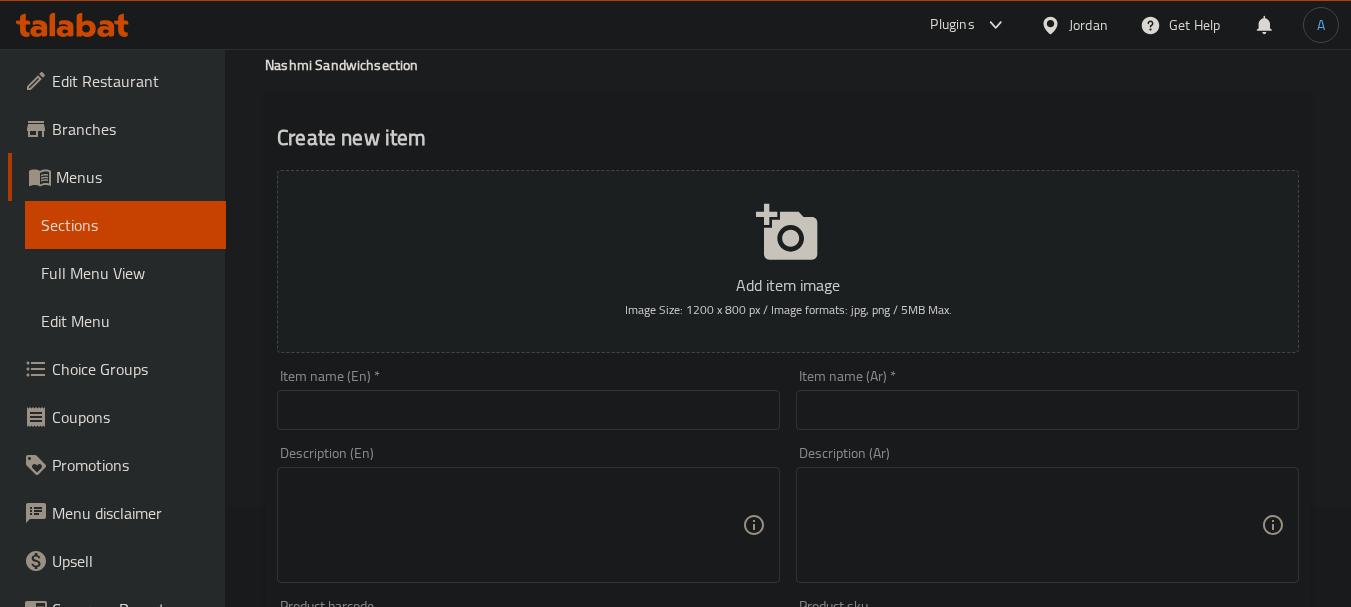 click at bounding box center (1047, 410) 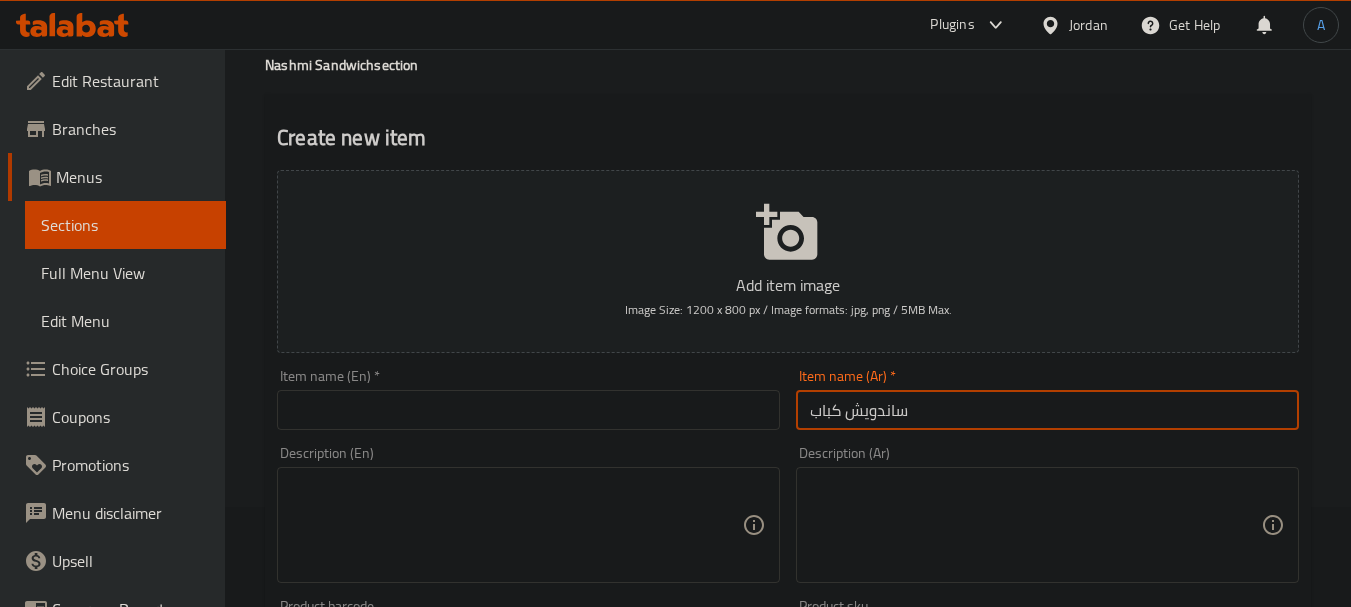 click at bounding box center [528, 410] 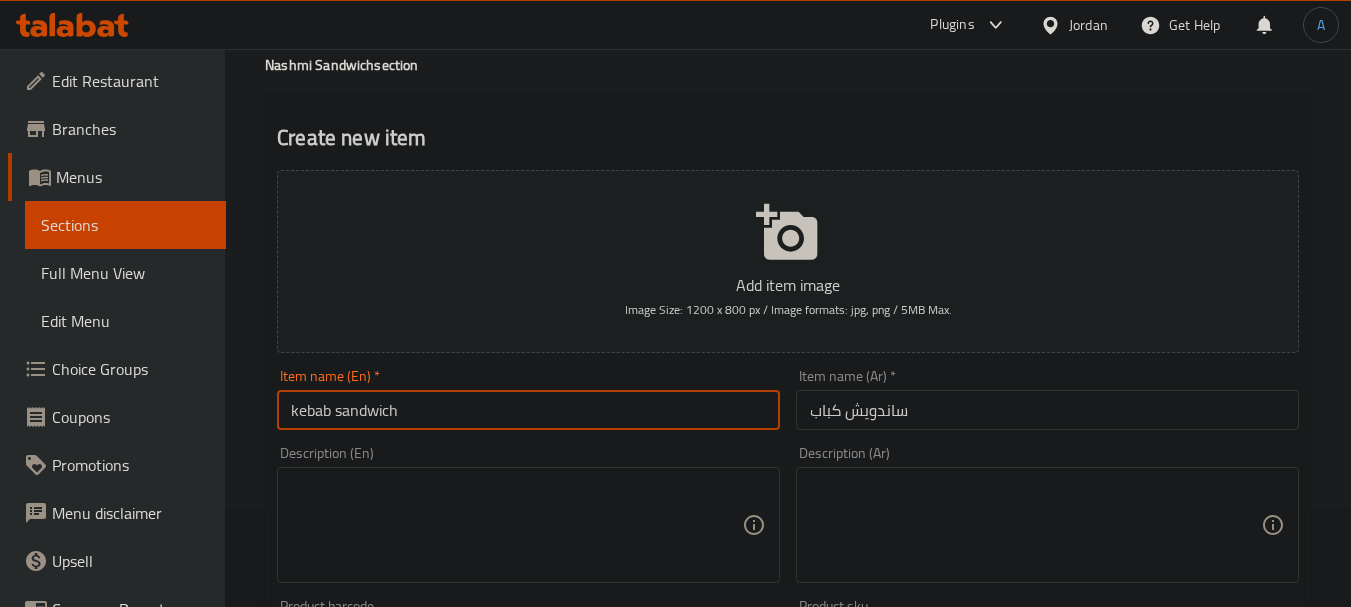 drag, startPoint x: 455, startPoint y: 407, endPoint x: 137, endPoint y: 414, distance: 318.07703 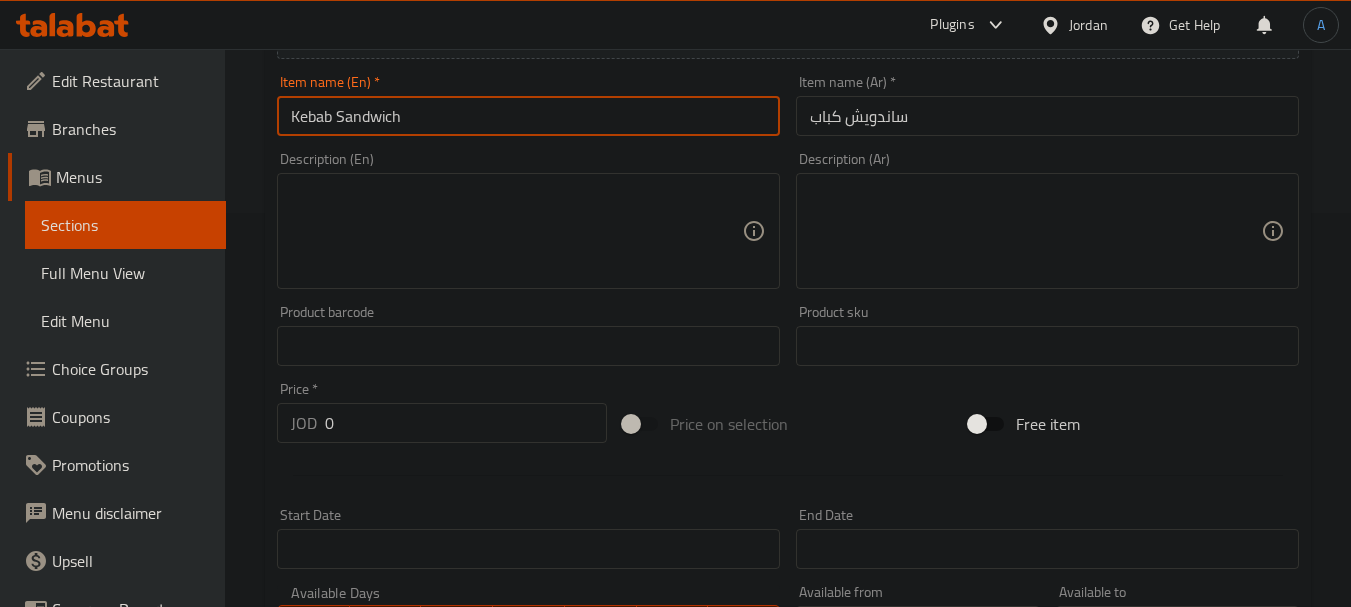 scroll, scrollTop: 400, scrollLeft: 0, axis: vertical 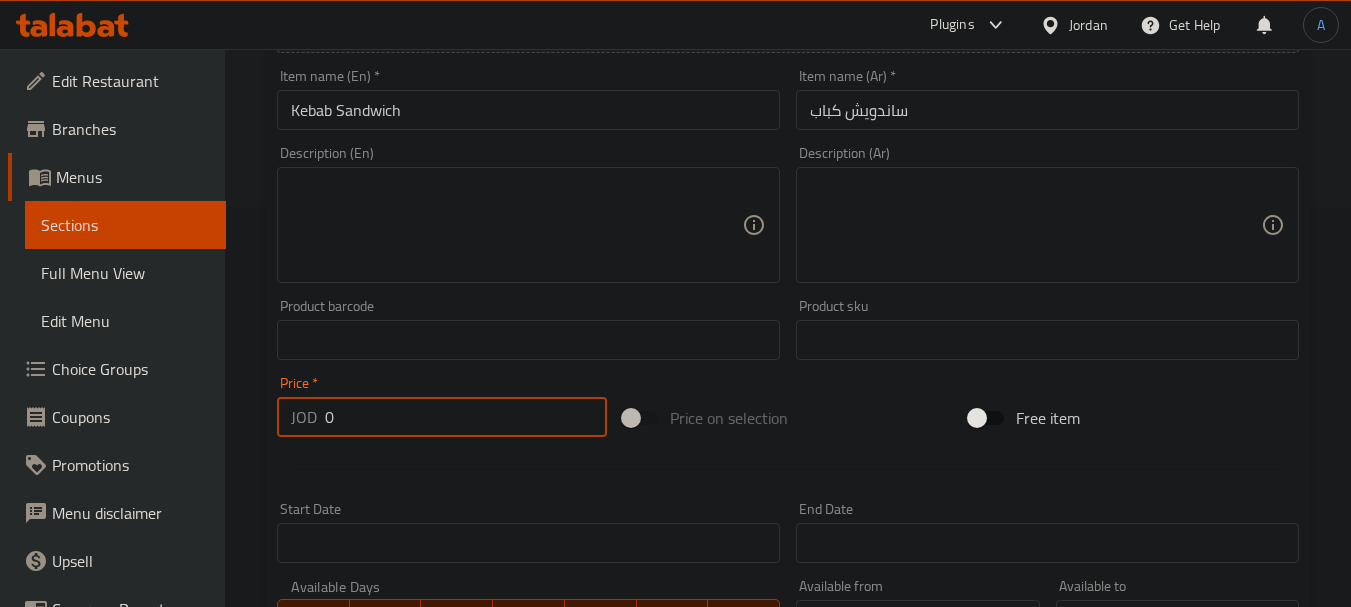 drag, startPoint x: 298, startPoint y: 418, endPoint x: 205, endPoint y: 416, distance: 93.0215 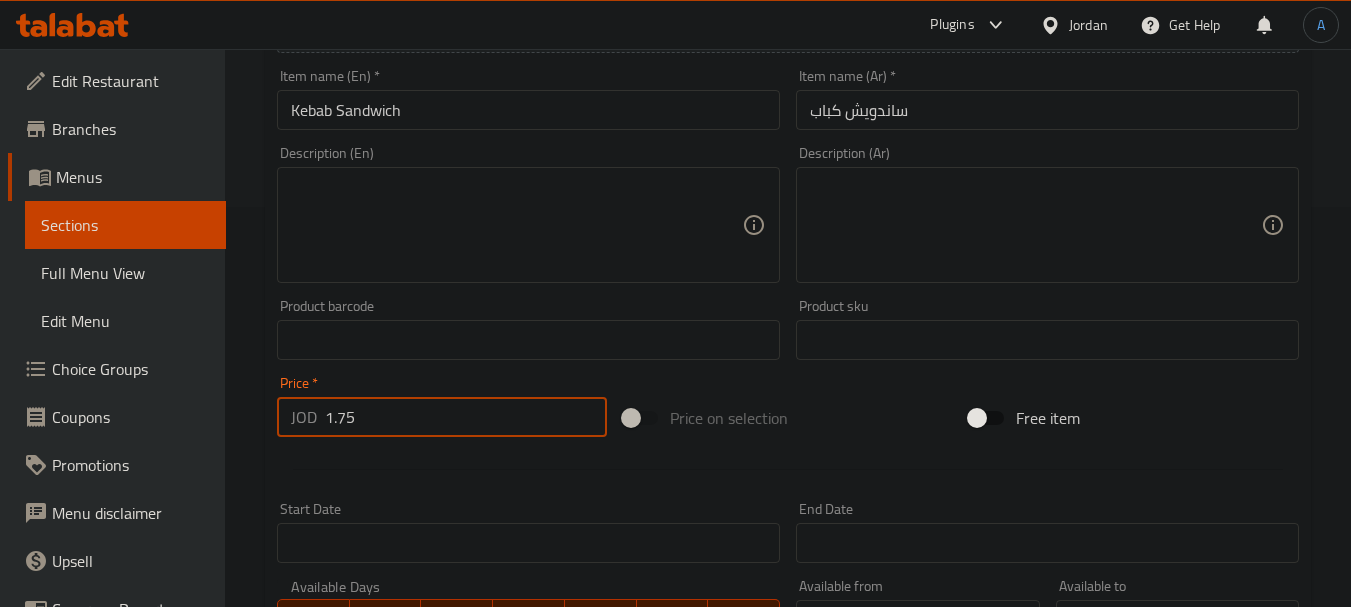 click on "Create" at bounding box center (398, 926) 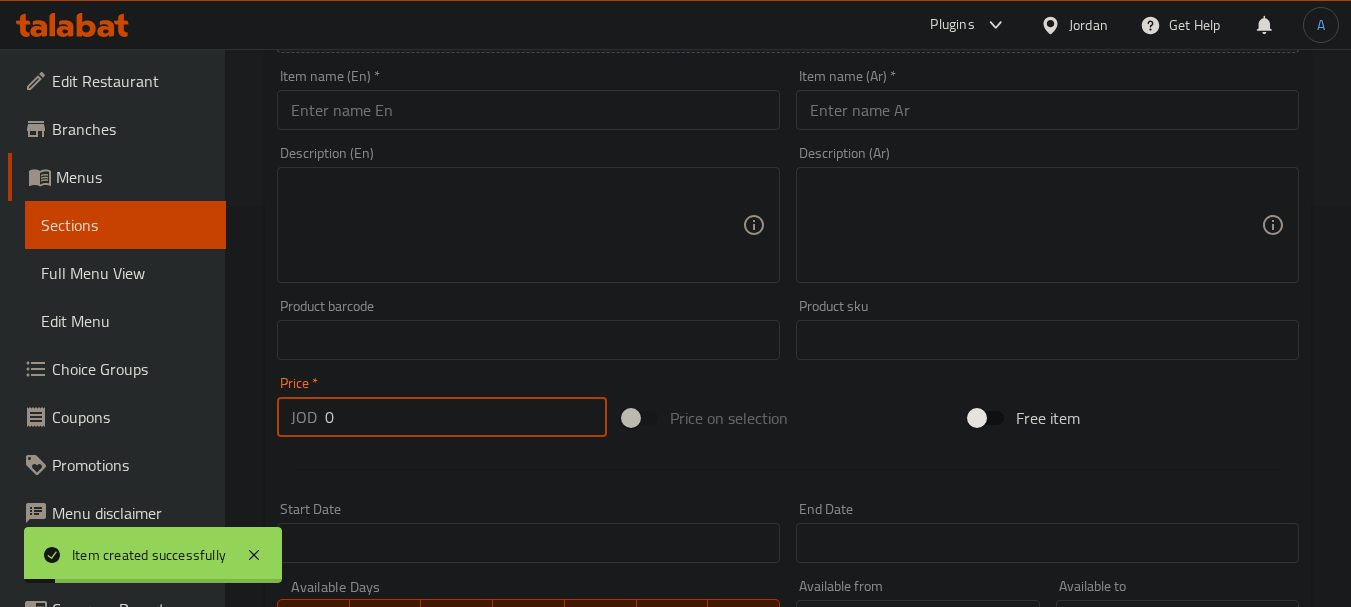 click at bounding box center [1047, 110] 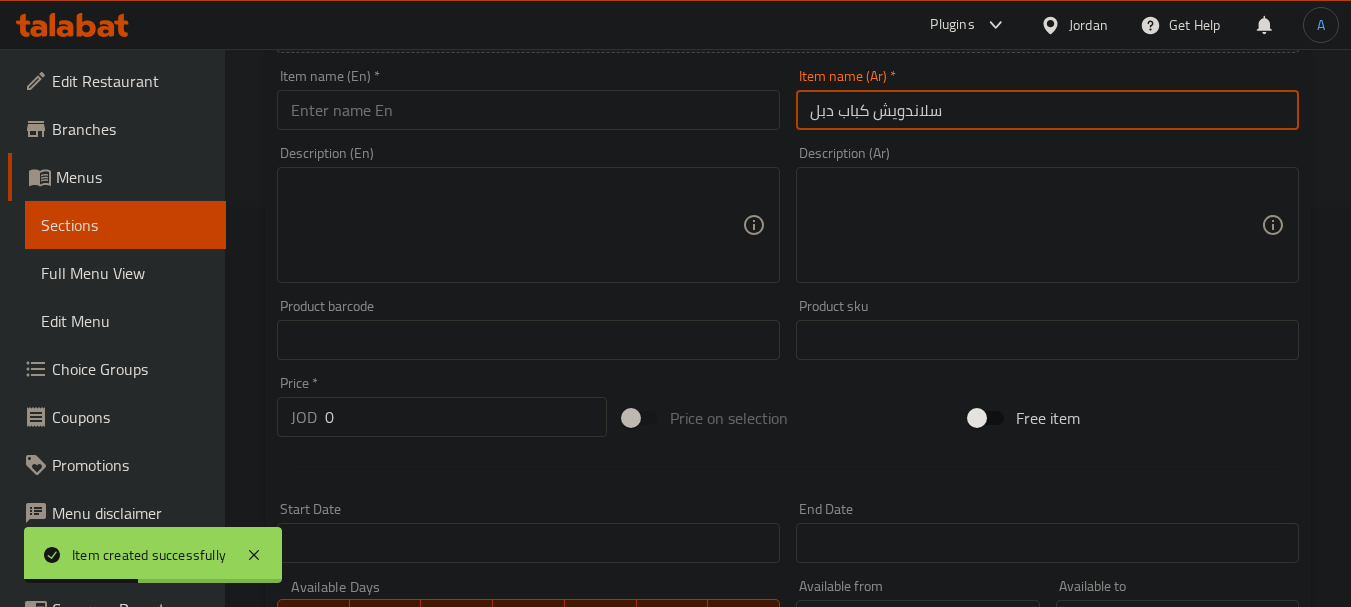 click on "سلاندويش كباب دبل" at bounding box center [1047, 110] 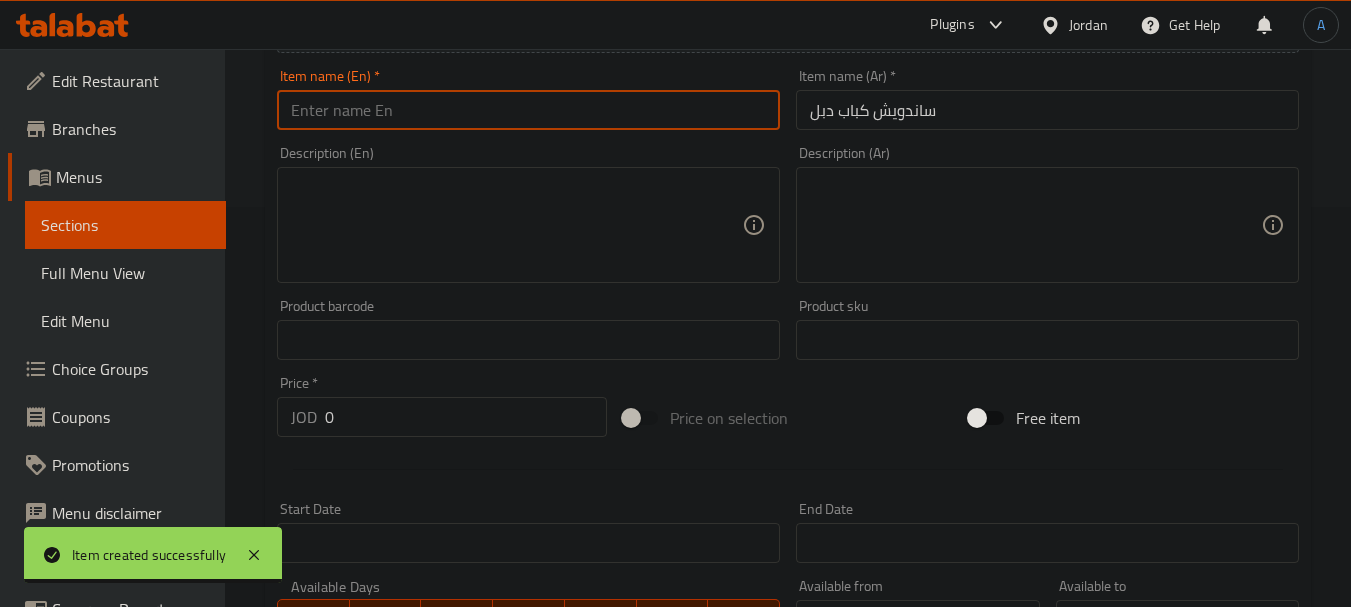 click at bounding box center [528, 110] 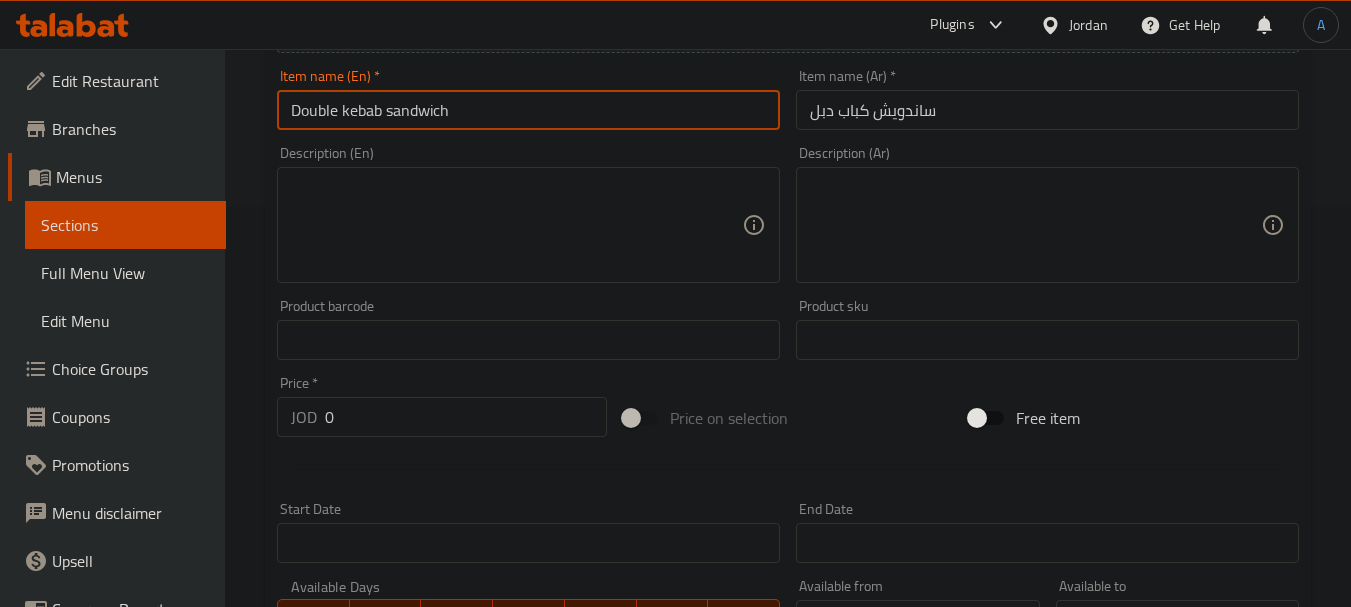 drag, startPoint x: 414, startPoint y: 105, endPoint x: 86, endPoint y: 88, distance: 328.44025 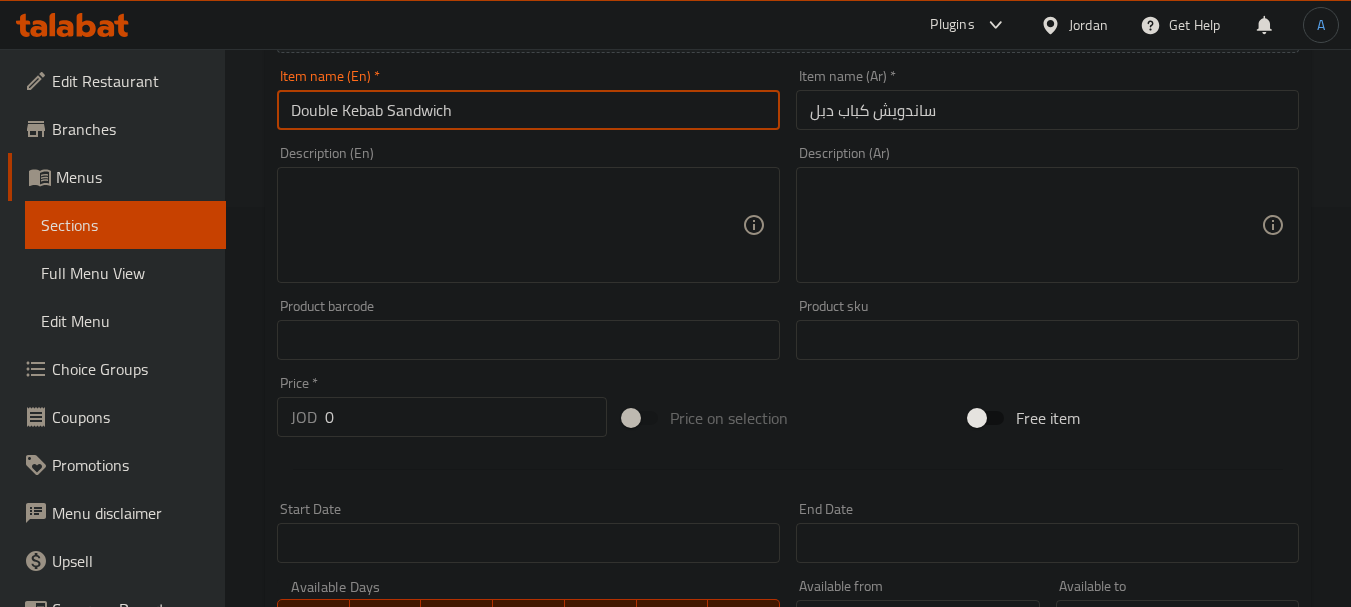 drag, startPoint x: 267, startPoint y: 412, endPoint x: 195, endPoint y: 416, distance: 72.11102 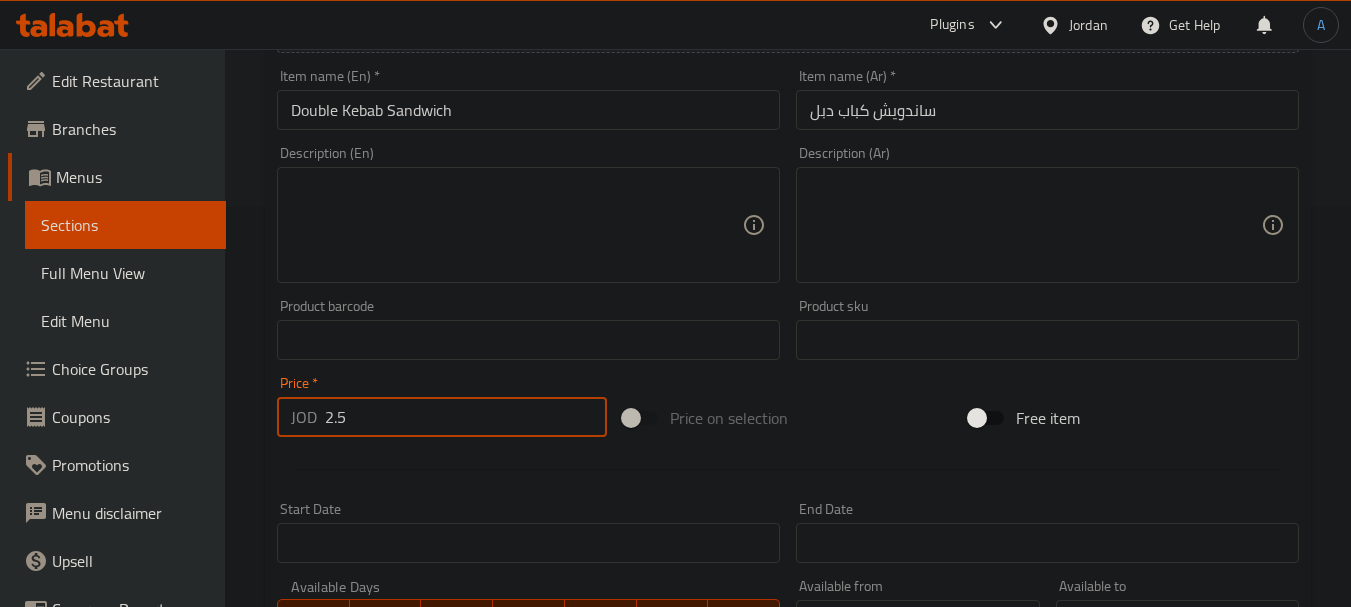 click on "Create" at bounding box center (398, 926) 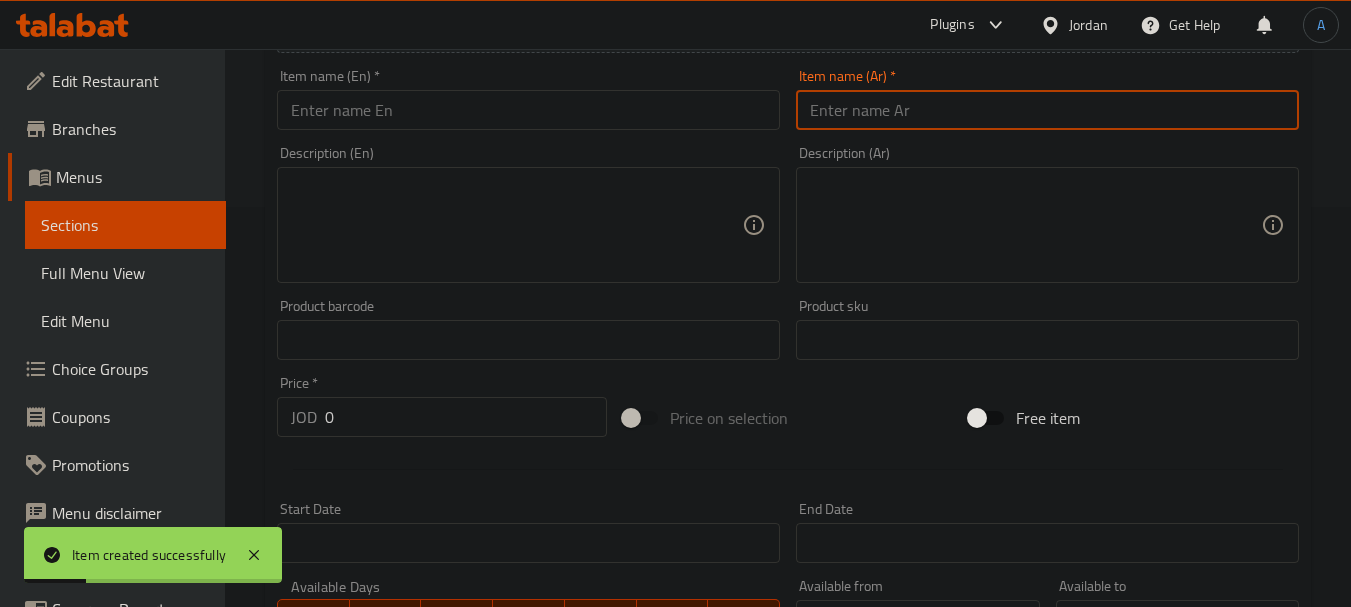 click at bounding box center (1047, 110) 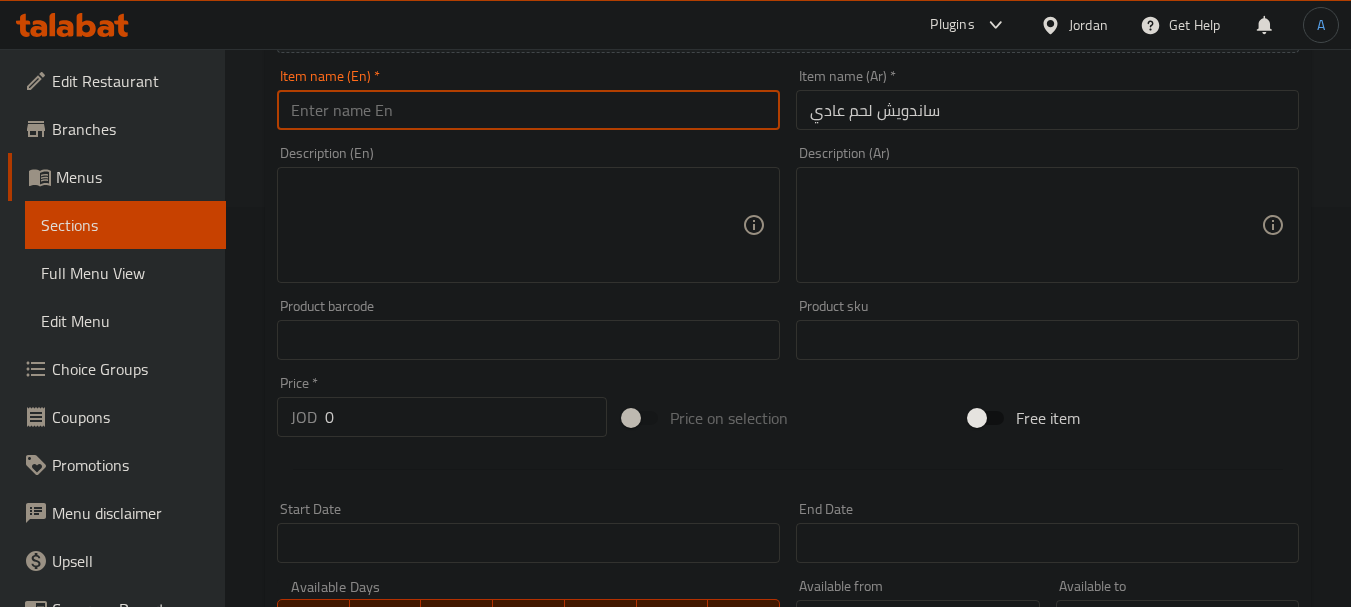 click at bounding box center (528, 110) 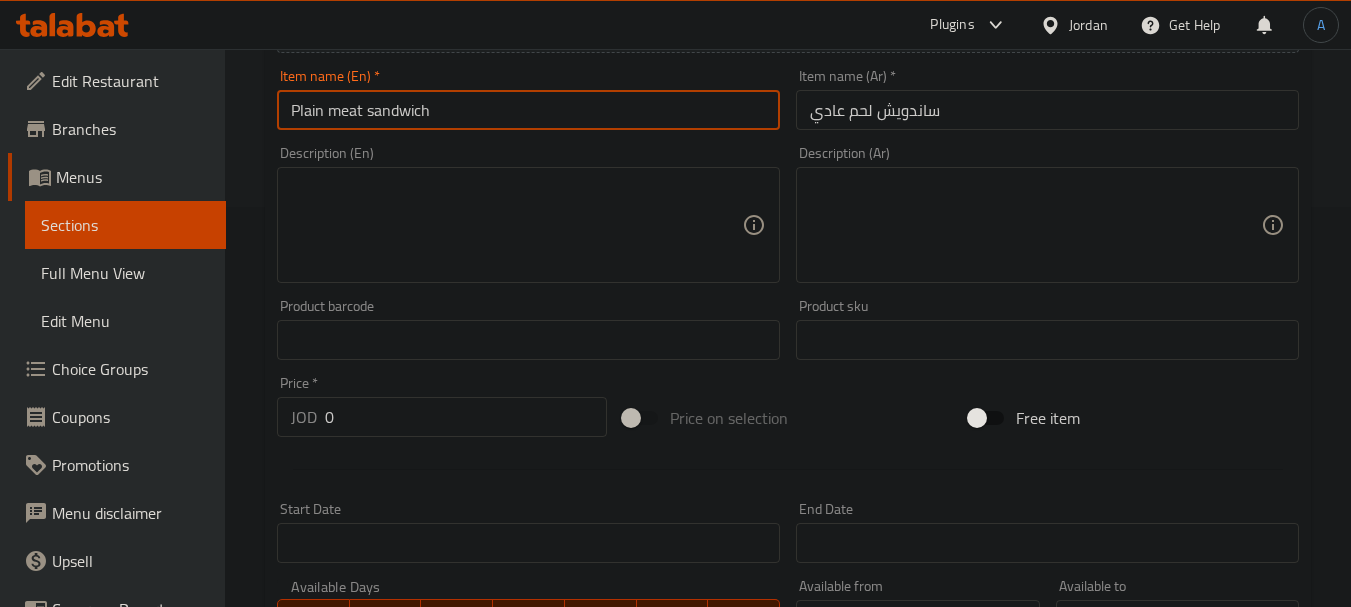drag, startPoint x: 215, startPoint y: 104, endPoint x: 183, endPoint y: 95, distance: 33.24154 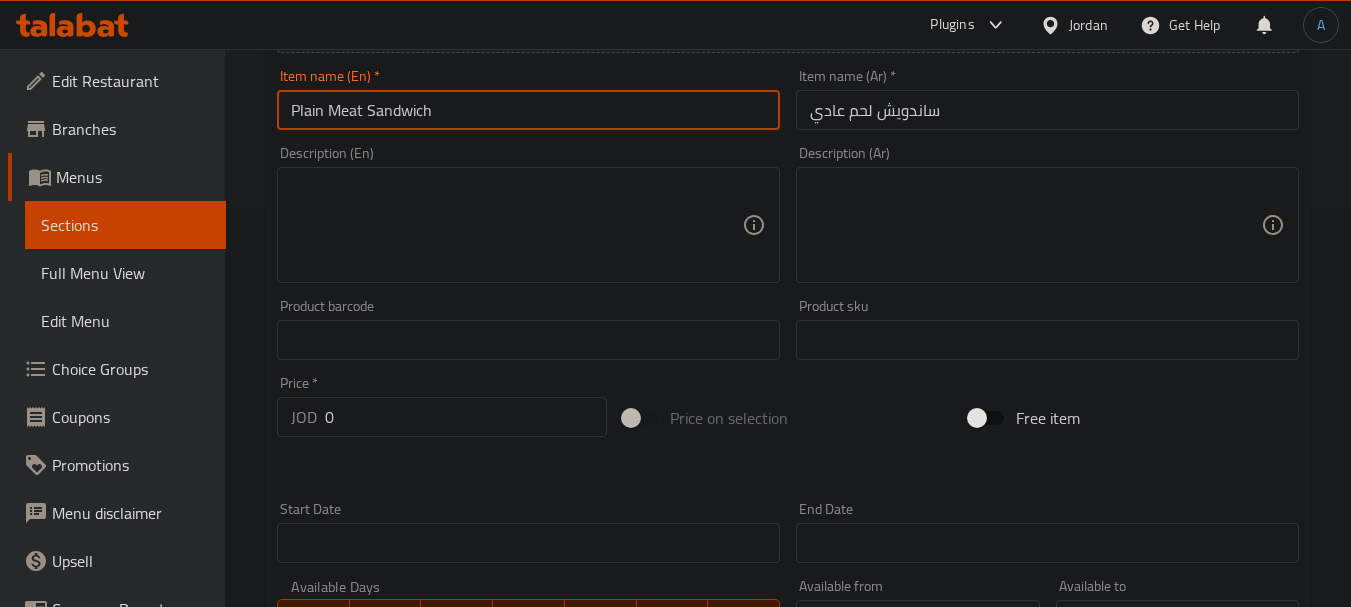click on "JOD 0 Price  *" at bounding box center (442, 417) 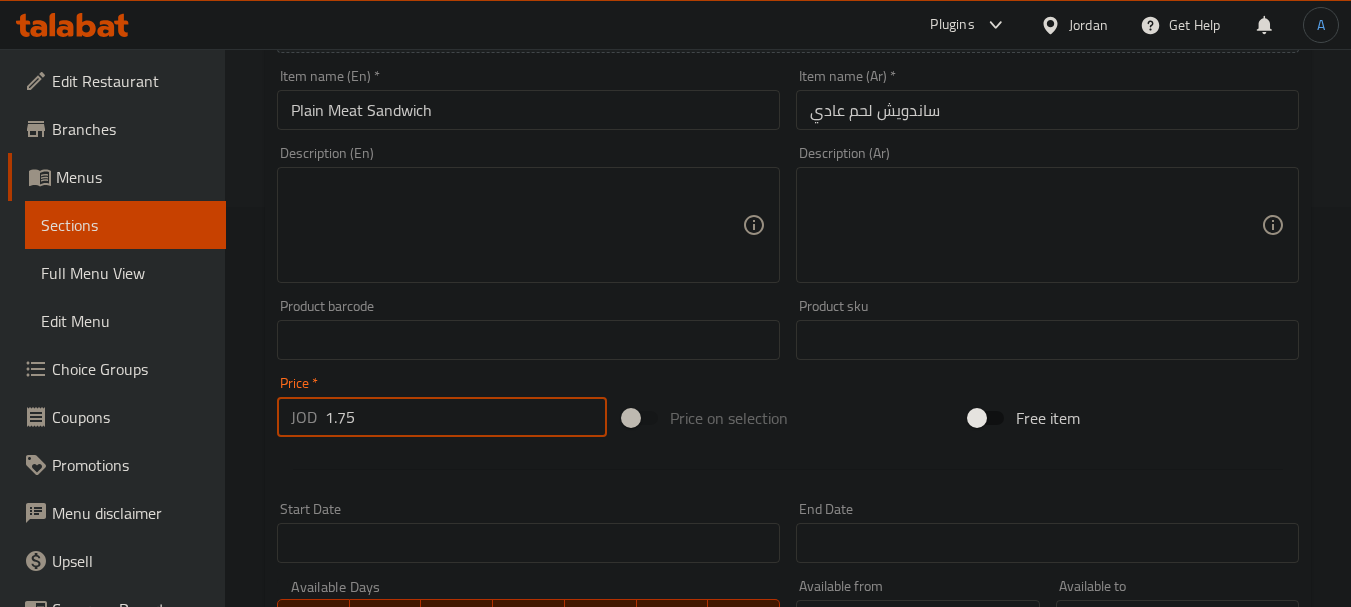 click on "Create" at bounding box center [398, 926] 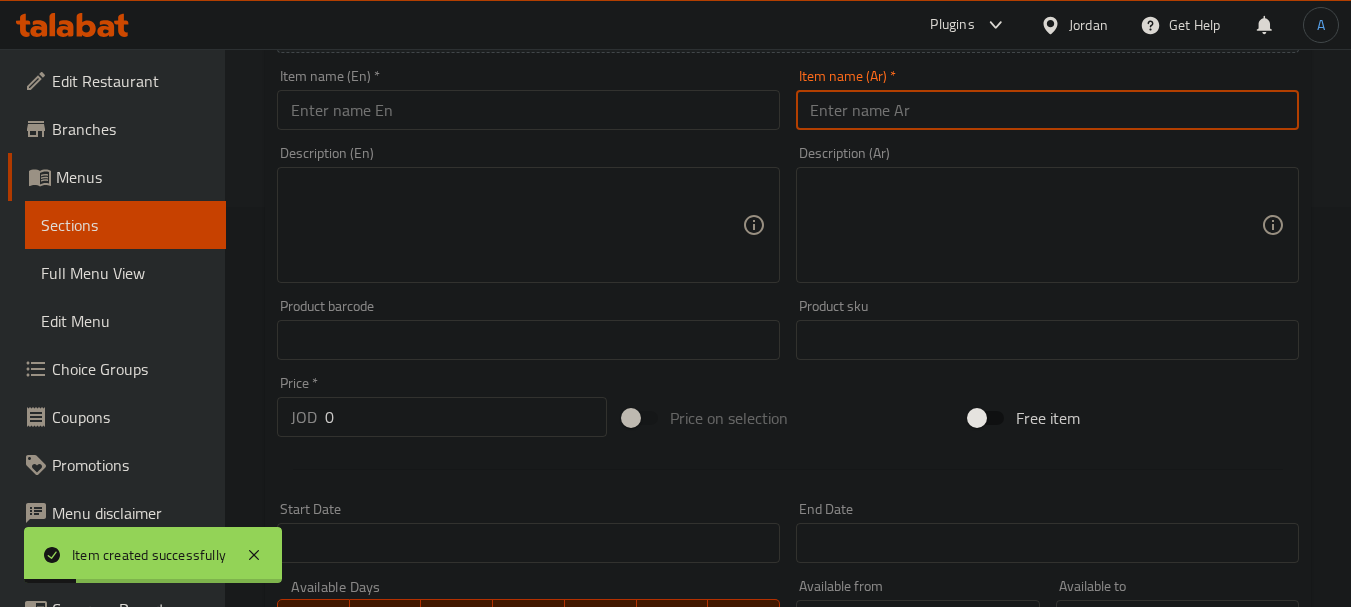 click at bounding box center [1047, 110] 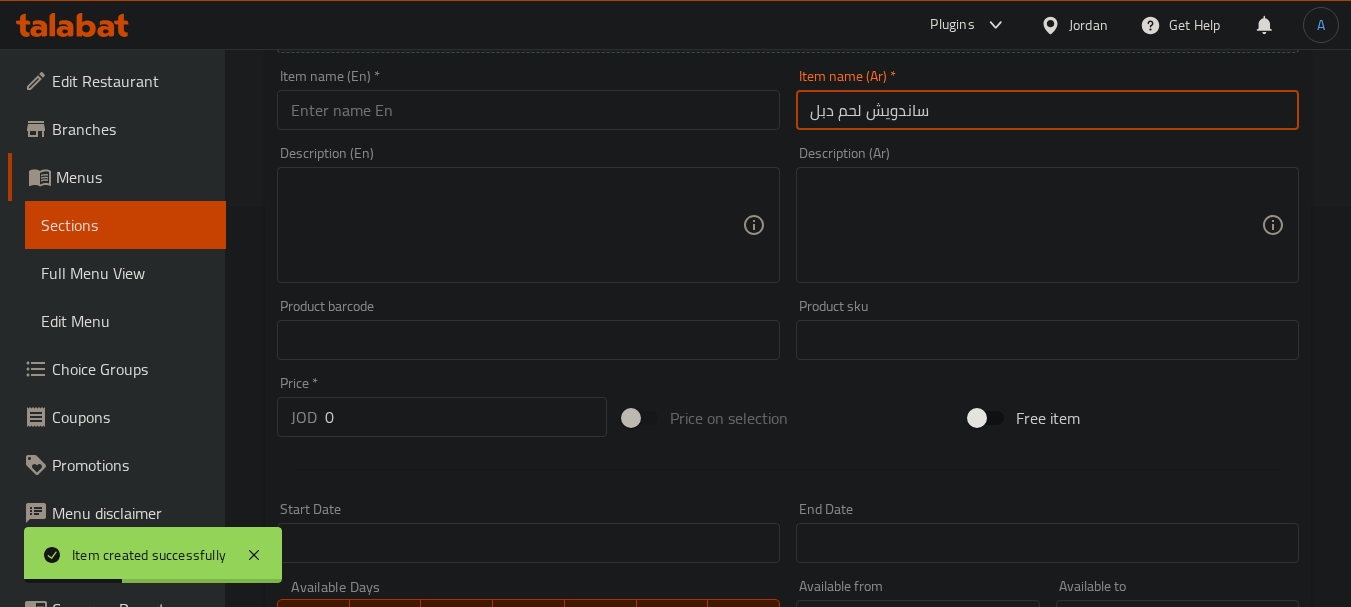 click at bounding box center (528, 110) 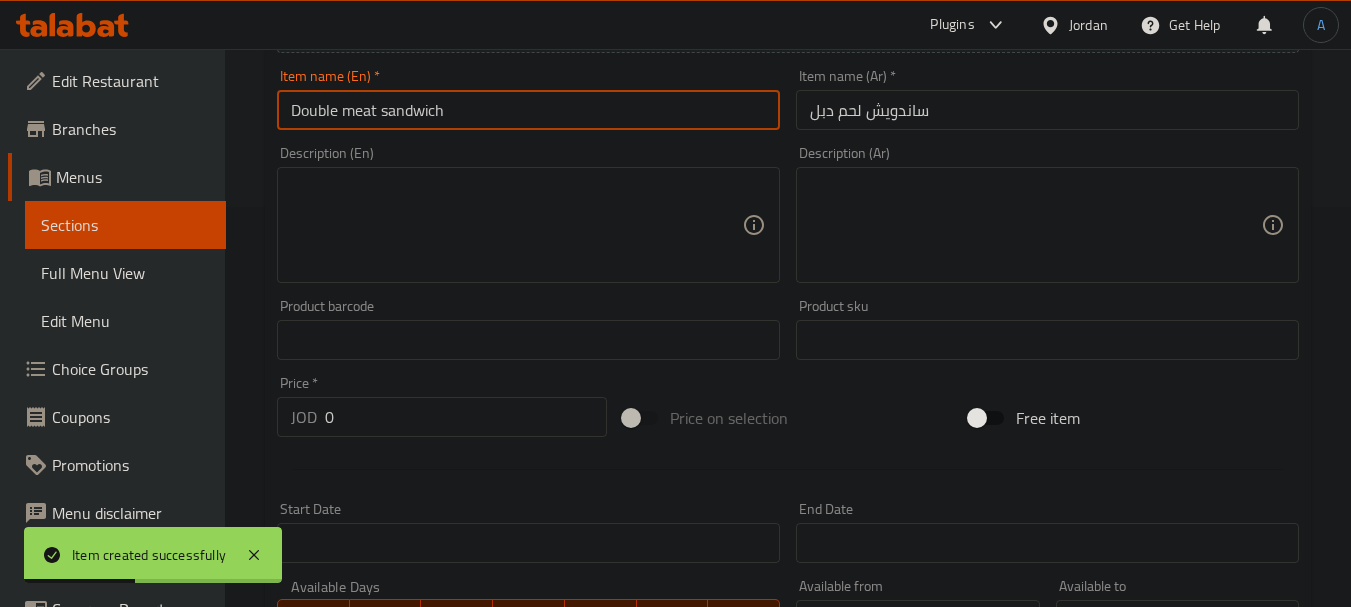 drag, startPoint x: 522, startPoint y: 115, endPoint x: 97, endPoint y: 98, distance: 425.33987 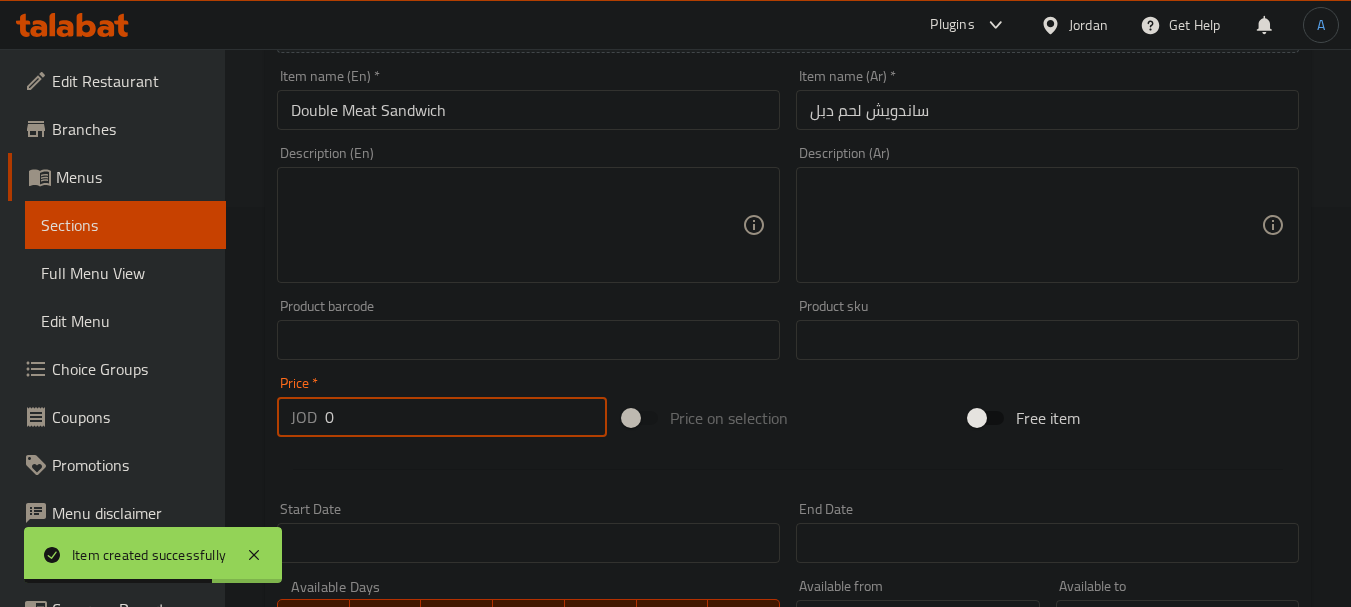 drag, startPoint x: 371, startPoint y: 411, endPoint x: 217, endPoint y: 404, distance: 154.15901 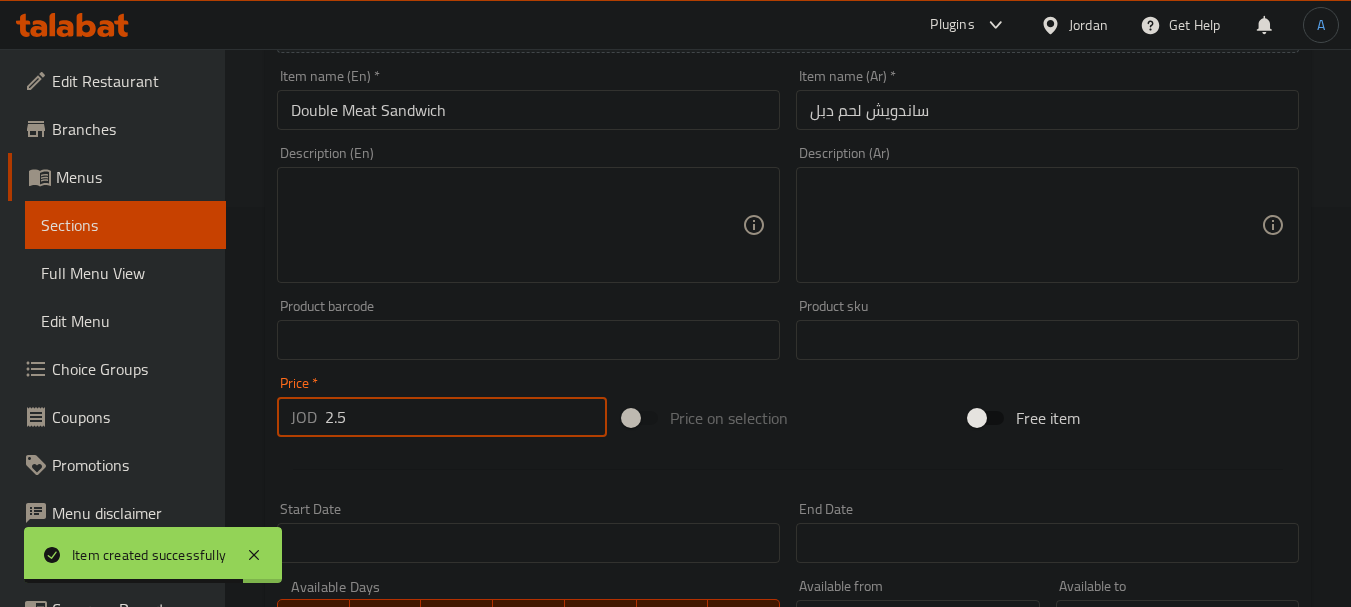 click on "Create" at bounding box center [398, 926] 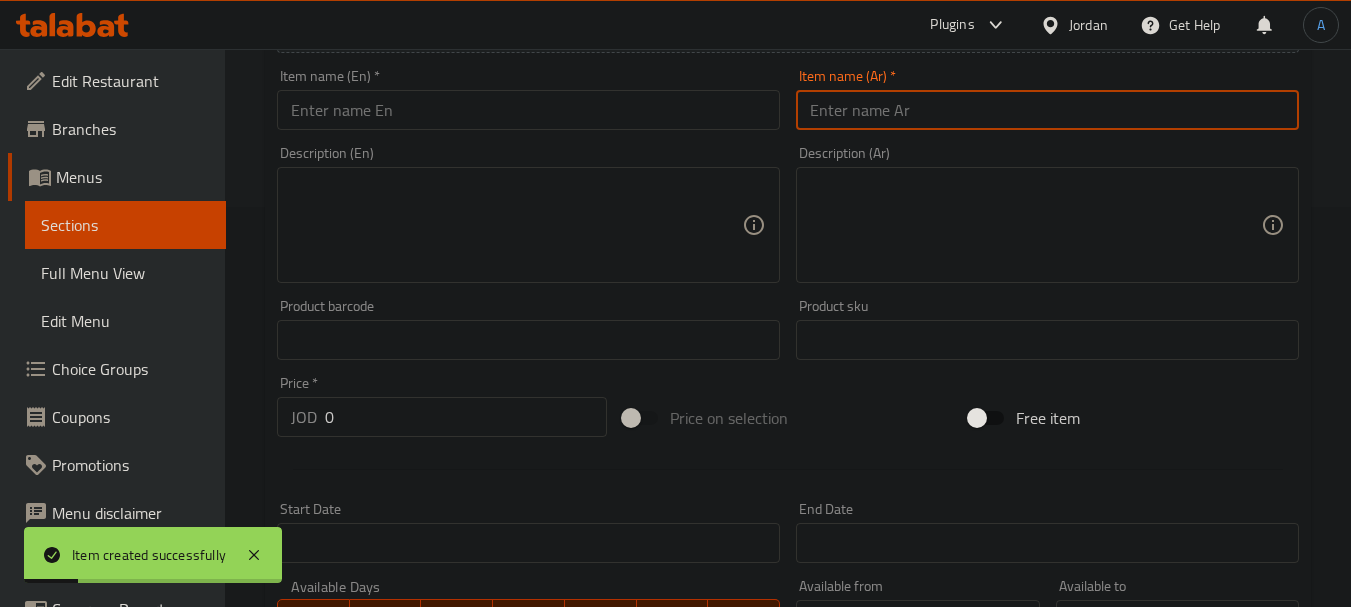 click at bounding box center (1047, 110) 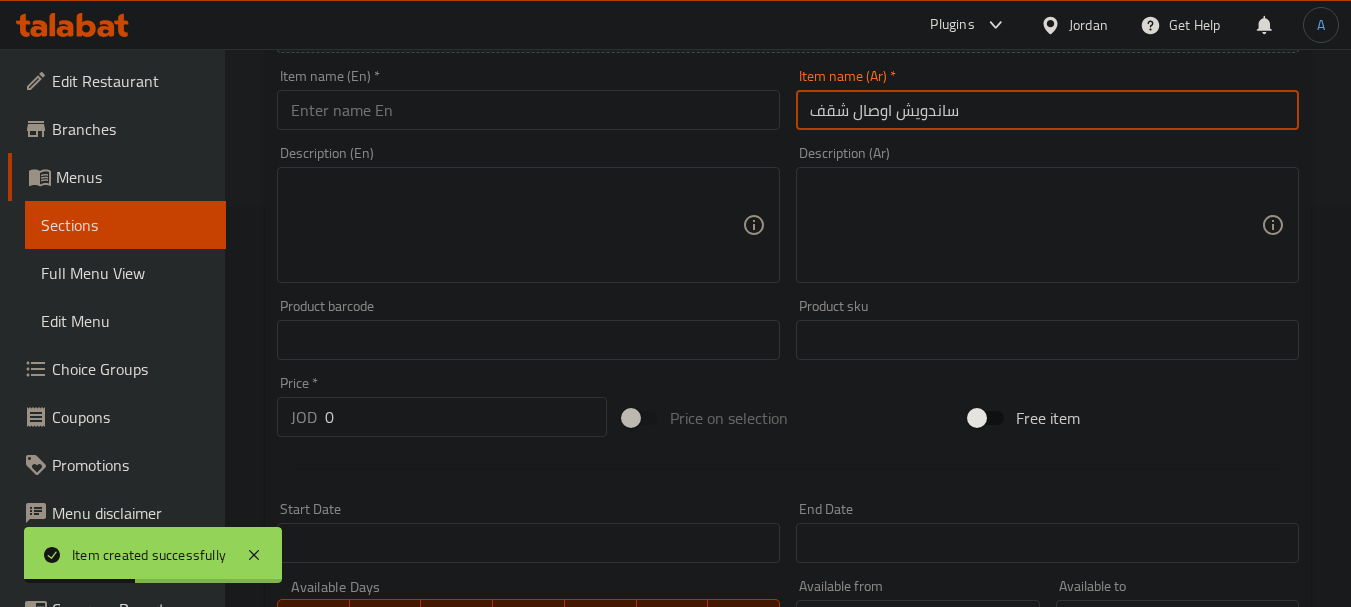 click at bounding box center (528, 110) 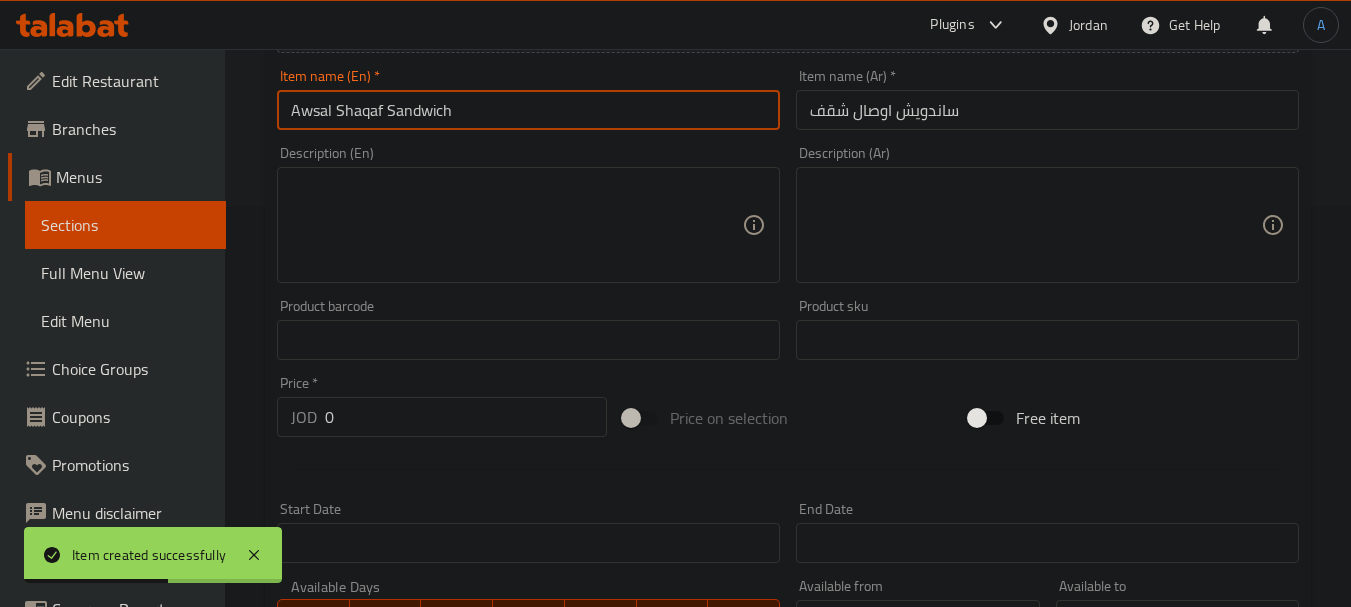 drag, startPoint x: 361, startPoint y: 407, endPoint x: 198, endPoint y: 390, distance: 163.88411 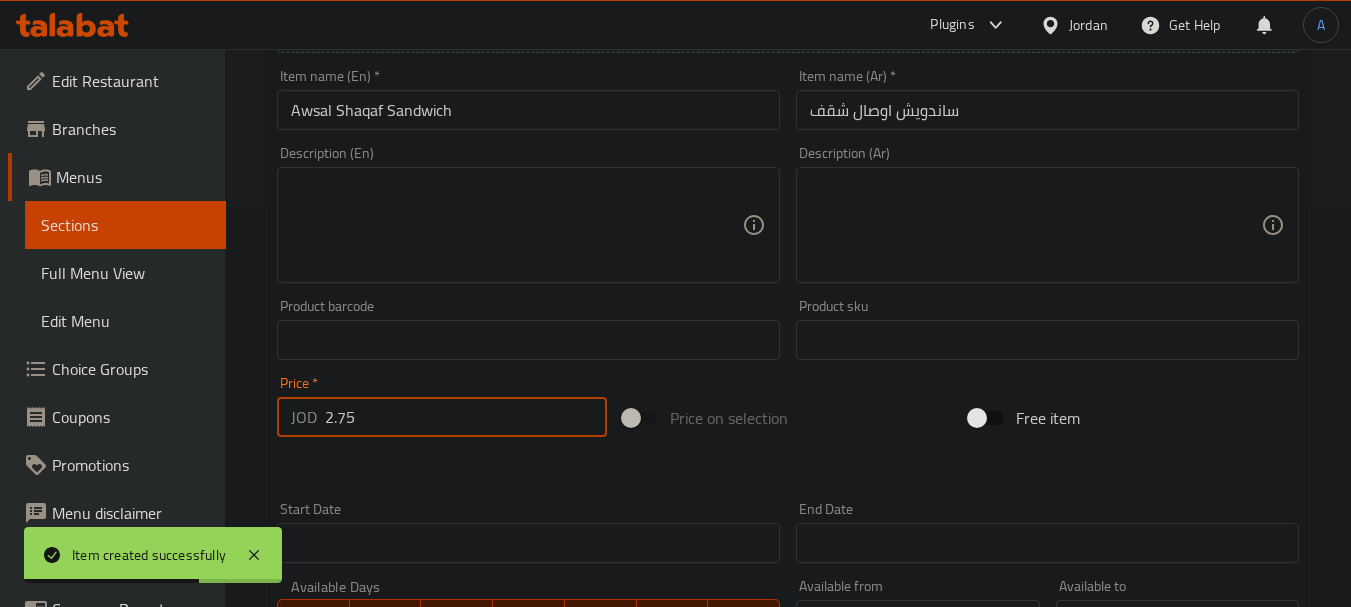 click on "Create" at bounding box center [398, 926] 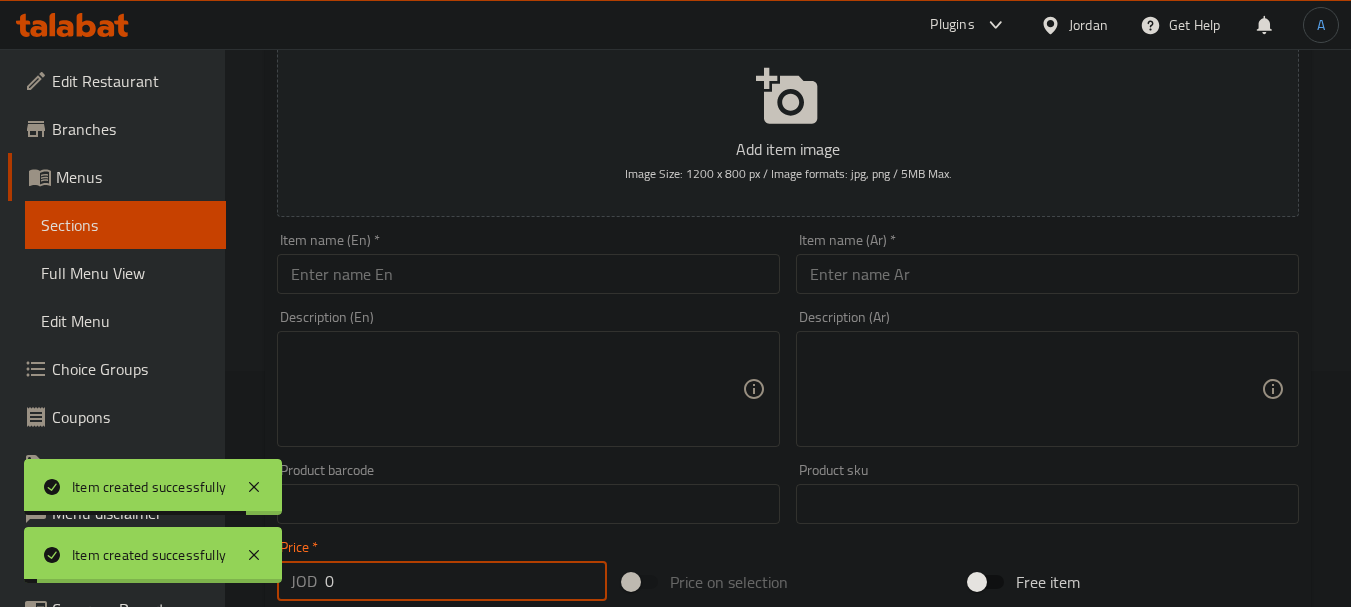 scroll, scrollTop: 0, scrollLeft: 0, axis: both 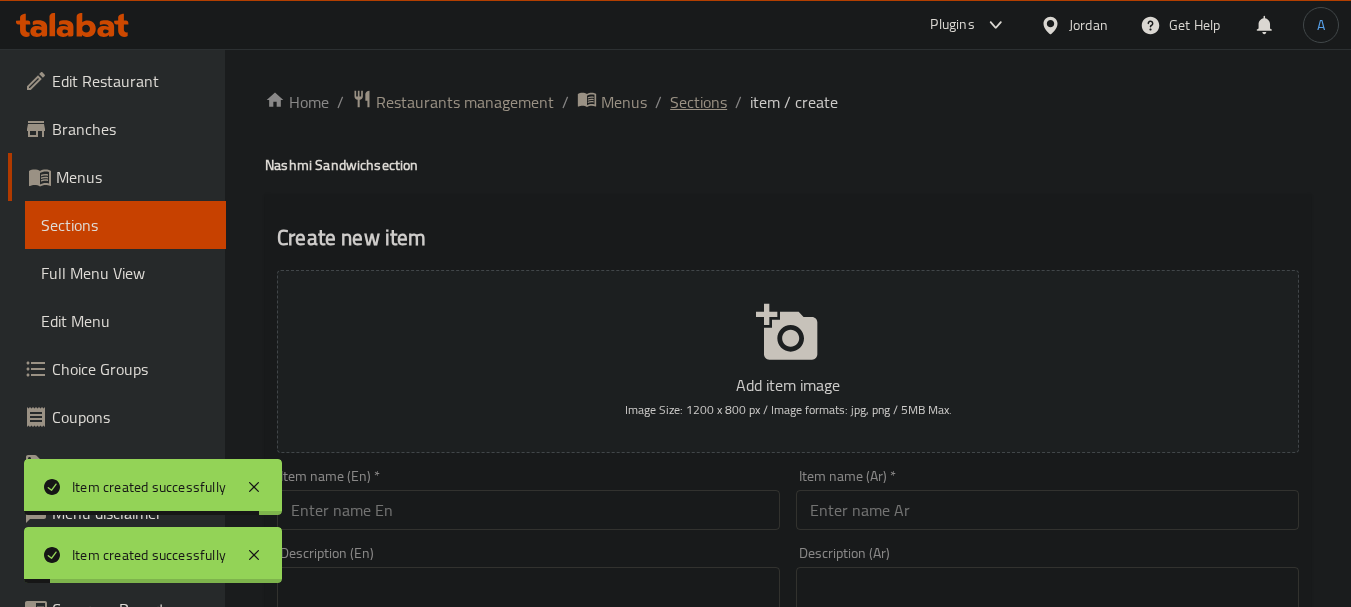 click on "Sections" at bounding box center [698, 102] 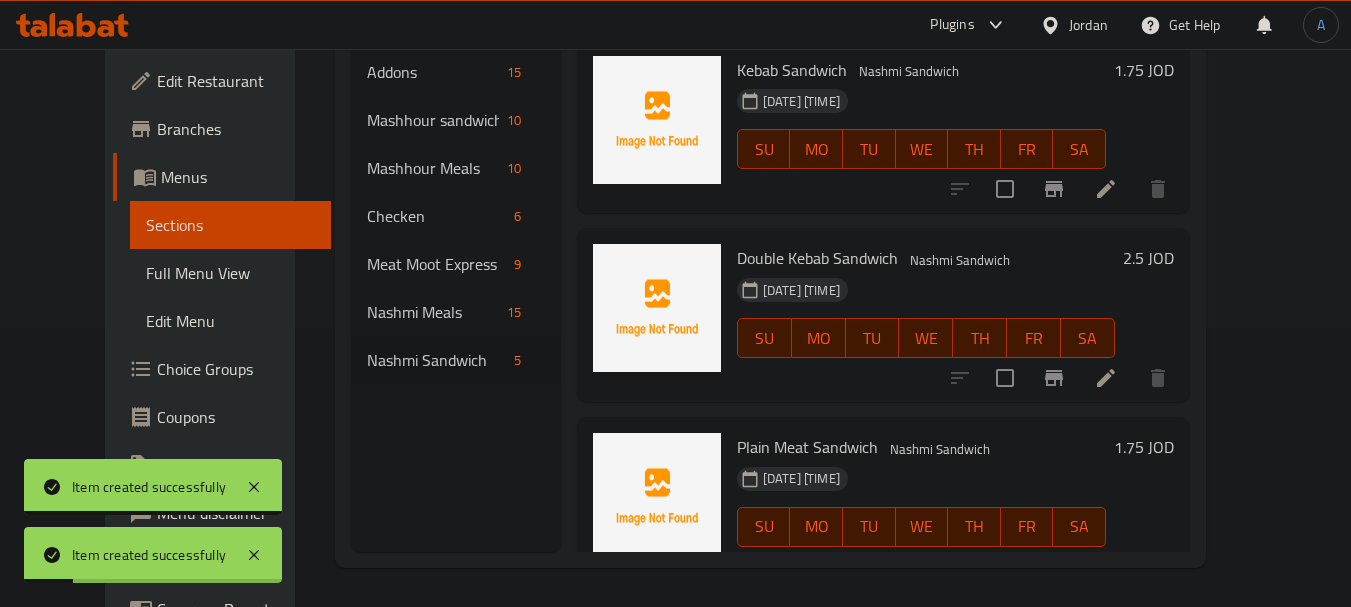 scroll, scrollTop: 280, scrollLeft: 0, axis: vertical 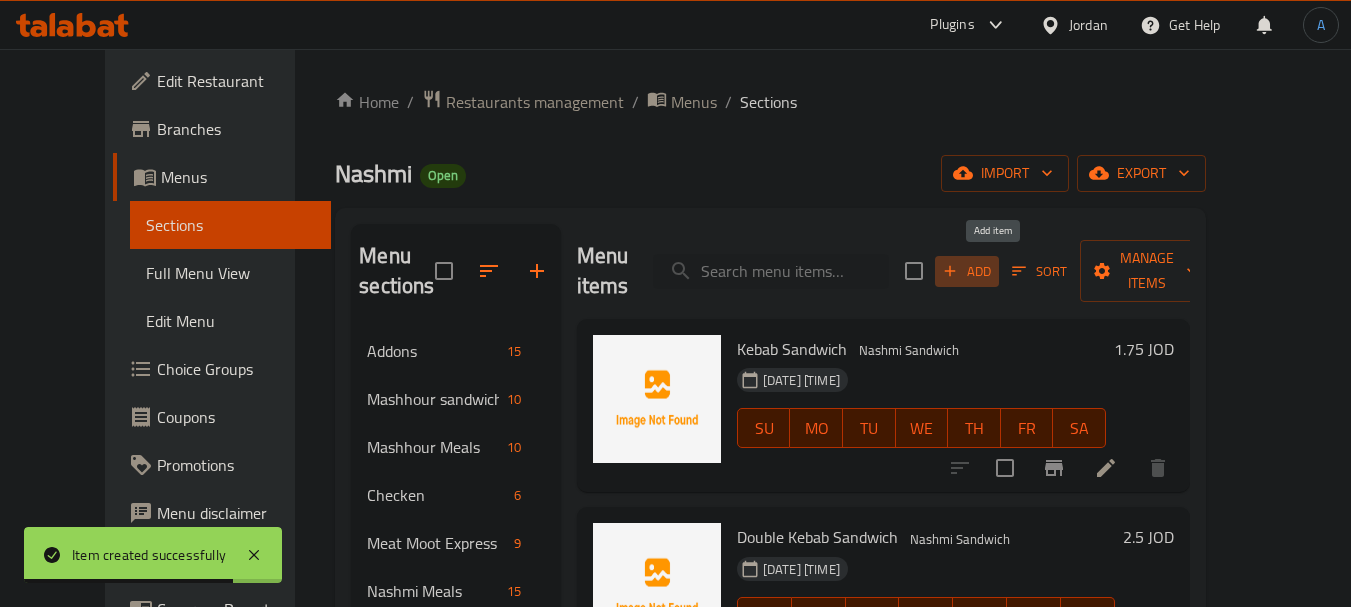 click on "Add" at bounding box center (967, 271) 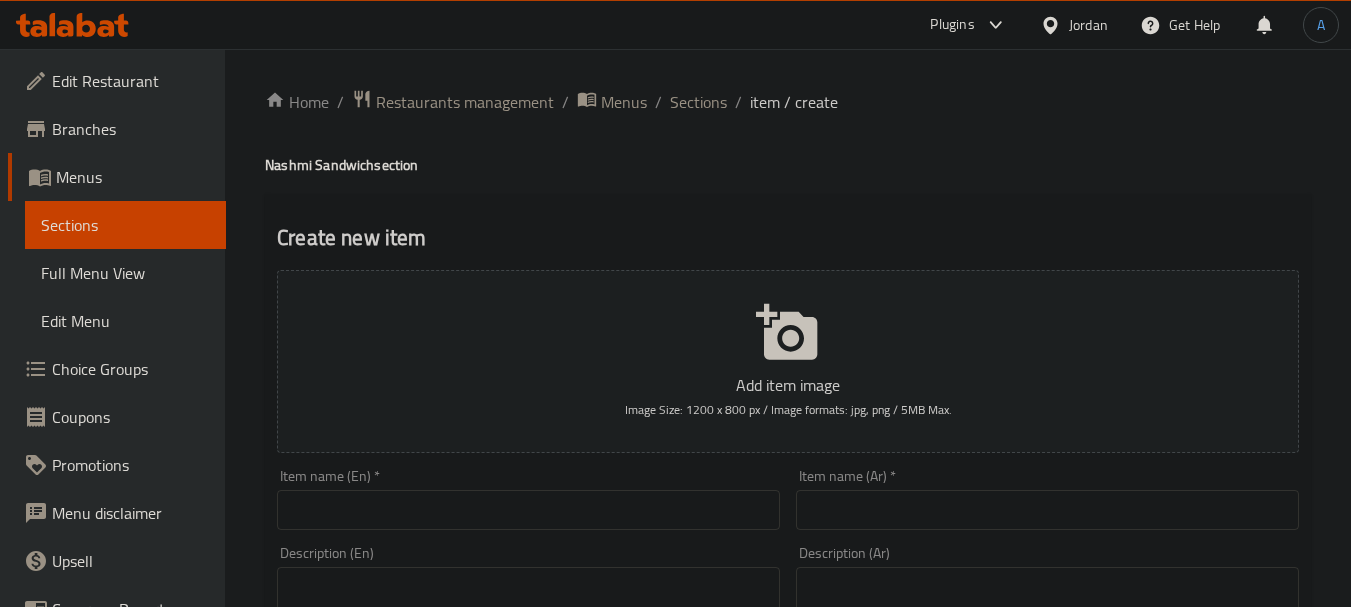 click at bounding box center (1047, 510) 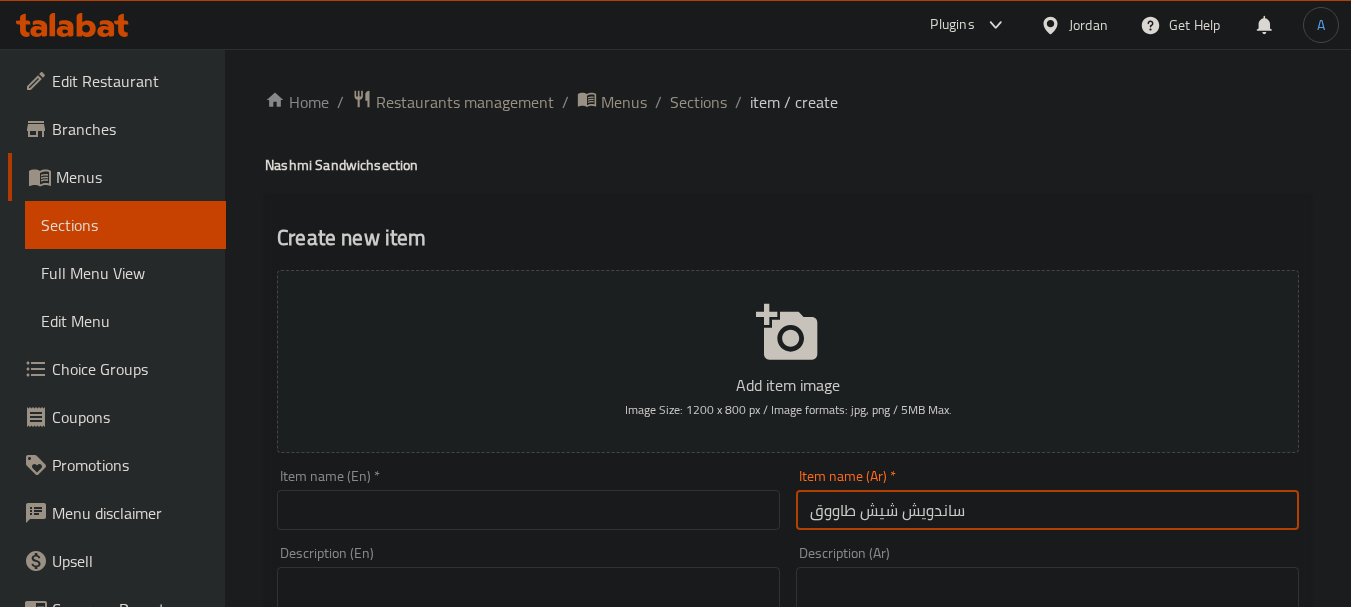 click on "Item name (En)   * Item name (En)  *" at bounding box center [528, 499] 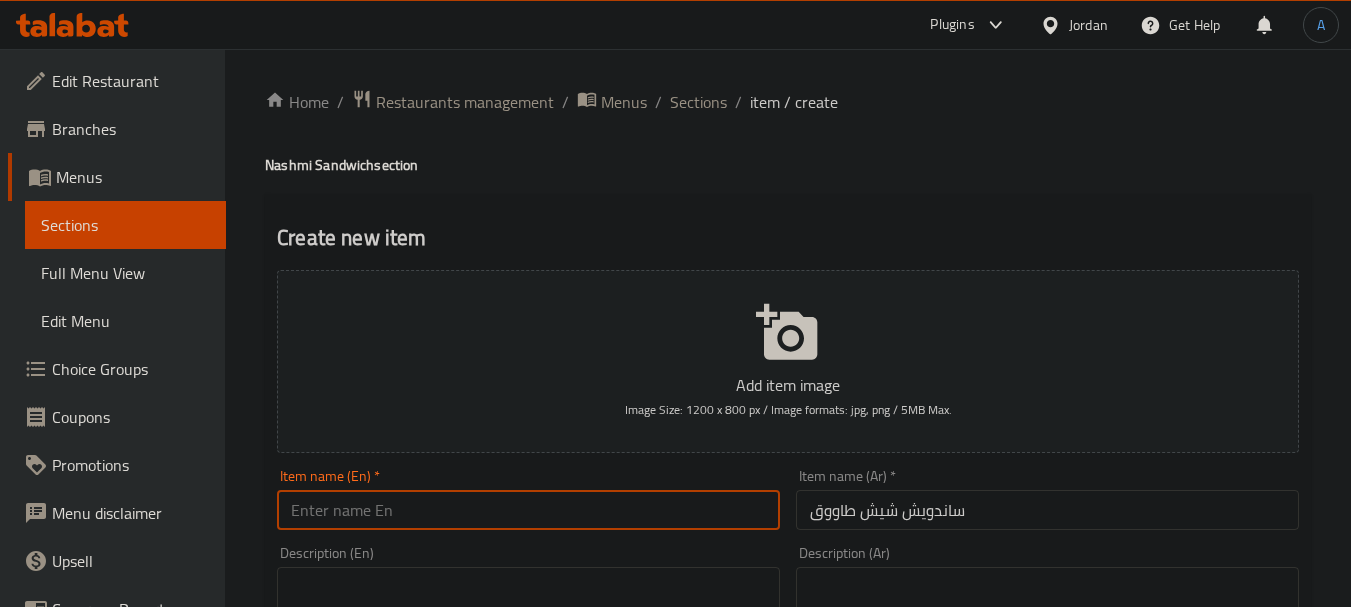 click at bounding box center (528, 510) 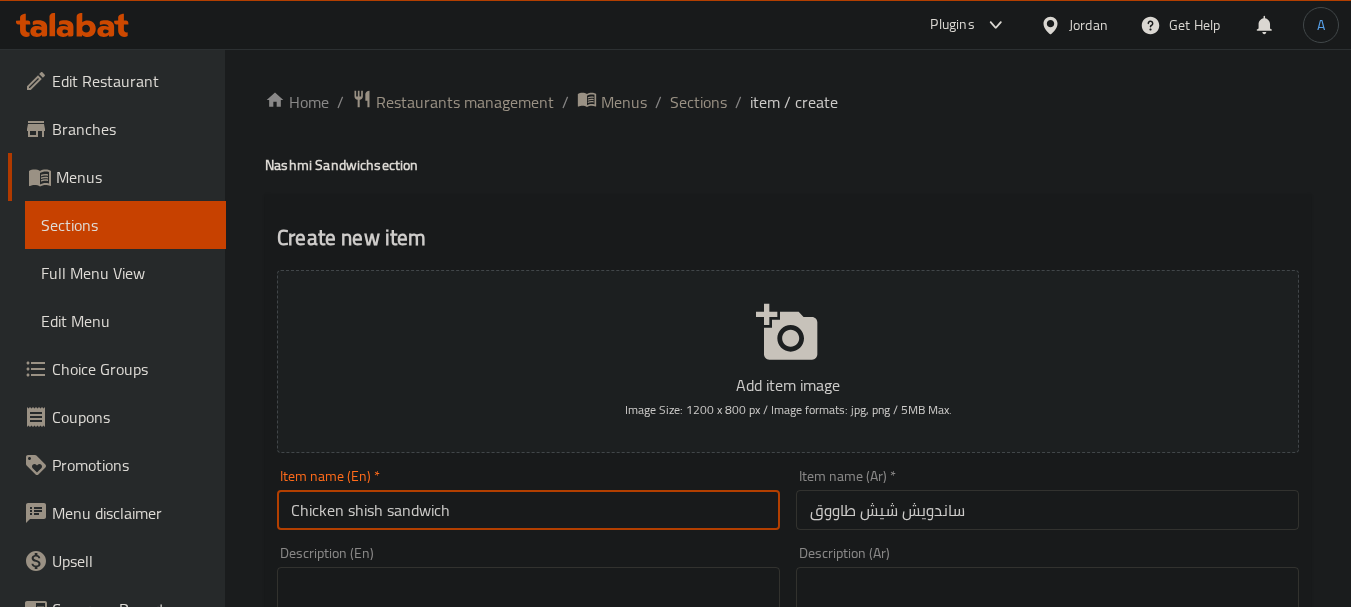 drag, startPoint x: 528, startPoint y: 504, endPoint x: 42, endPoint y: 472, distance: 487.05237 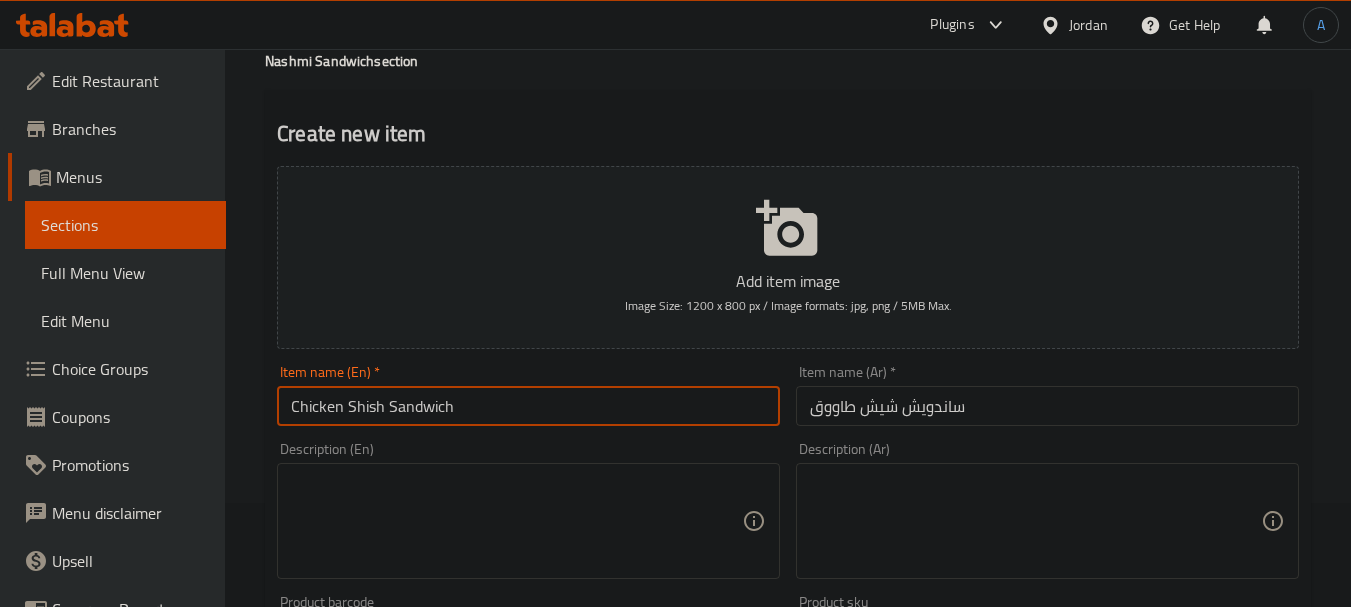 scroll, scrollTop: 300, scrollLeft: 0, axis: vertical 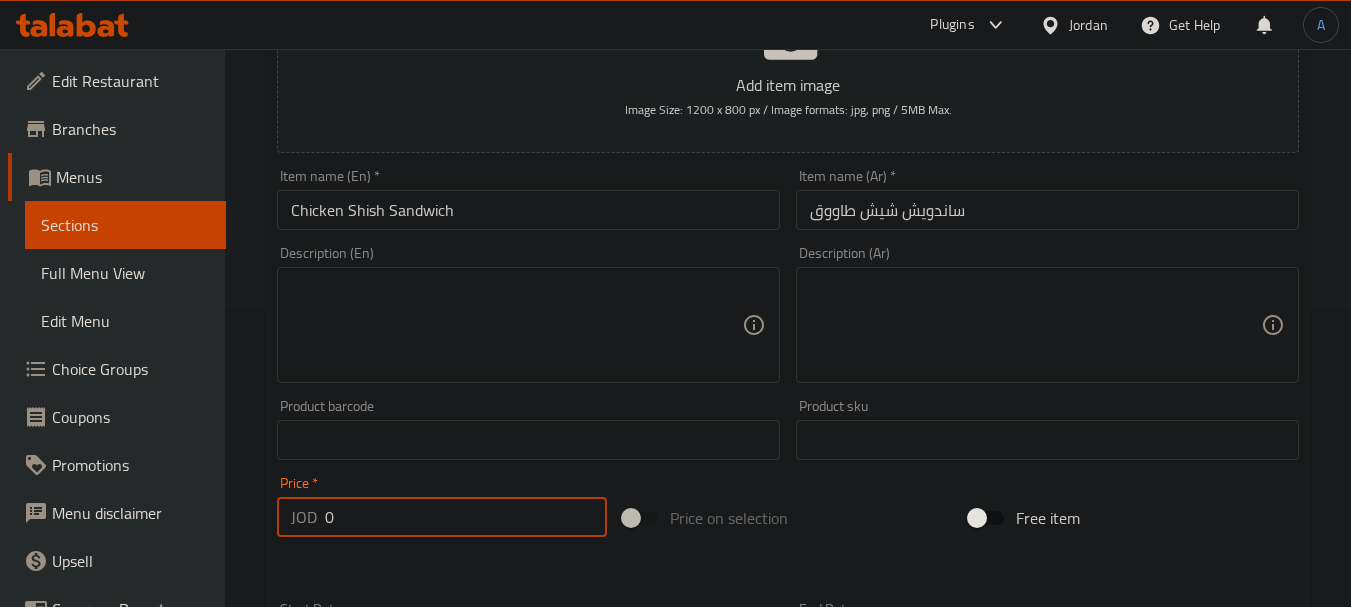 drag, startPoint x: 377, startPoint y: 508, endPoint x: 270, endPoint y: 520, distance: 107.67079 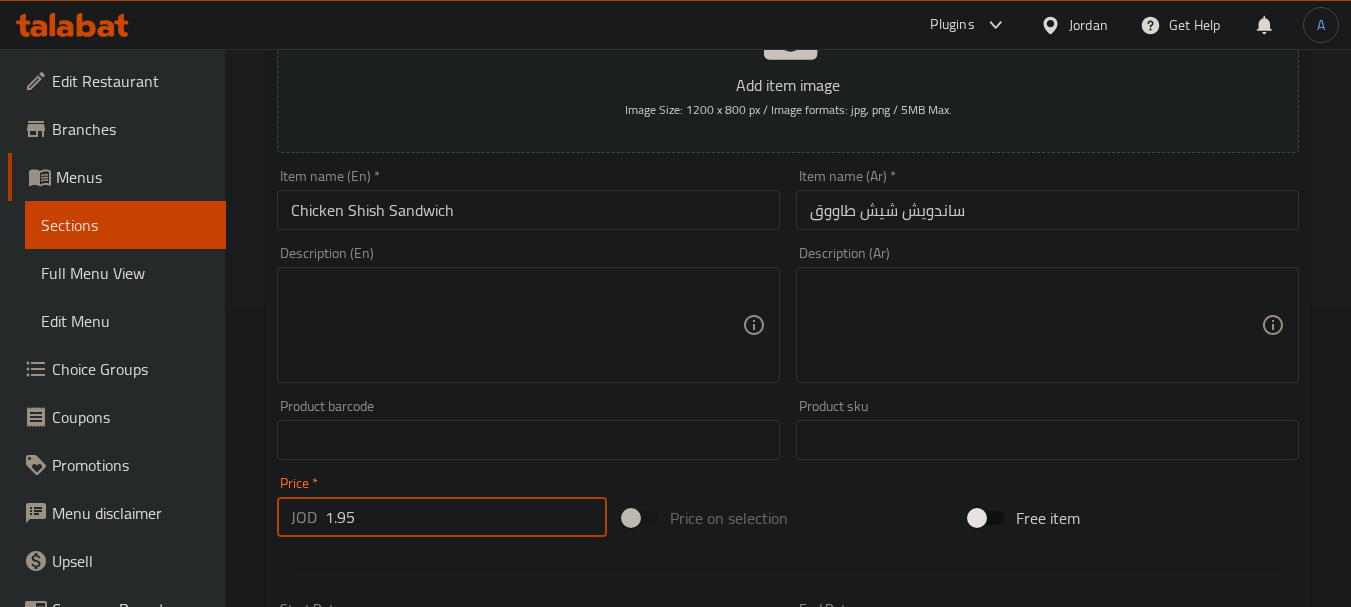 click on "Create" at bounding box center (398, 1026) 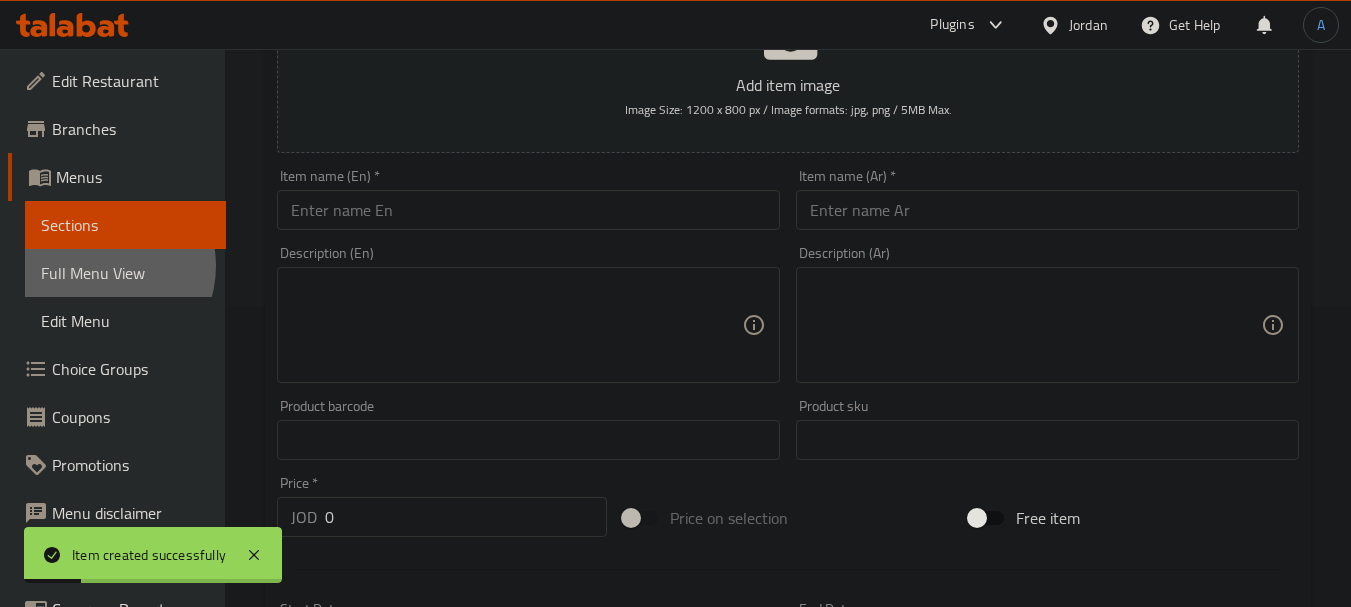 click on "Full Menu View" at bounding box center (125, 273) 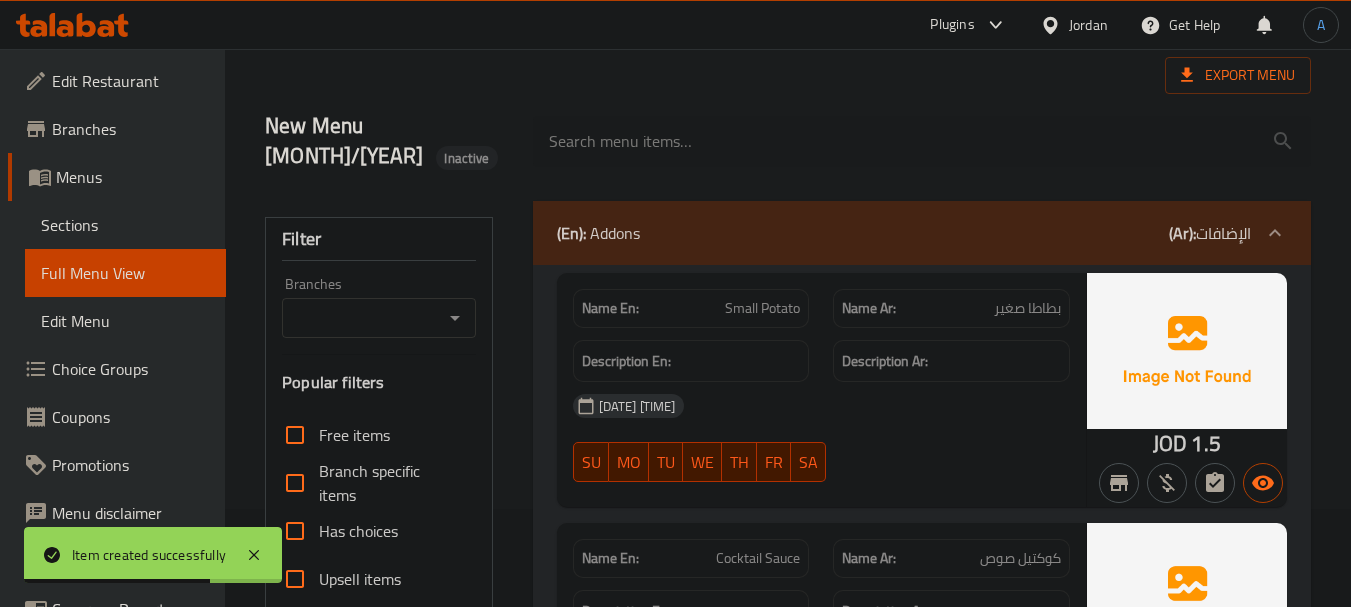 scroll, scrollTop: 0, scrollLeft: 0, axis: both 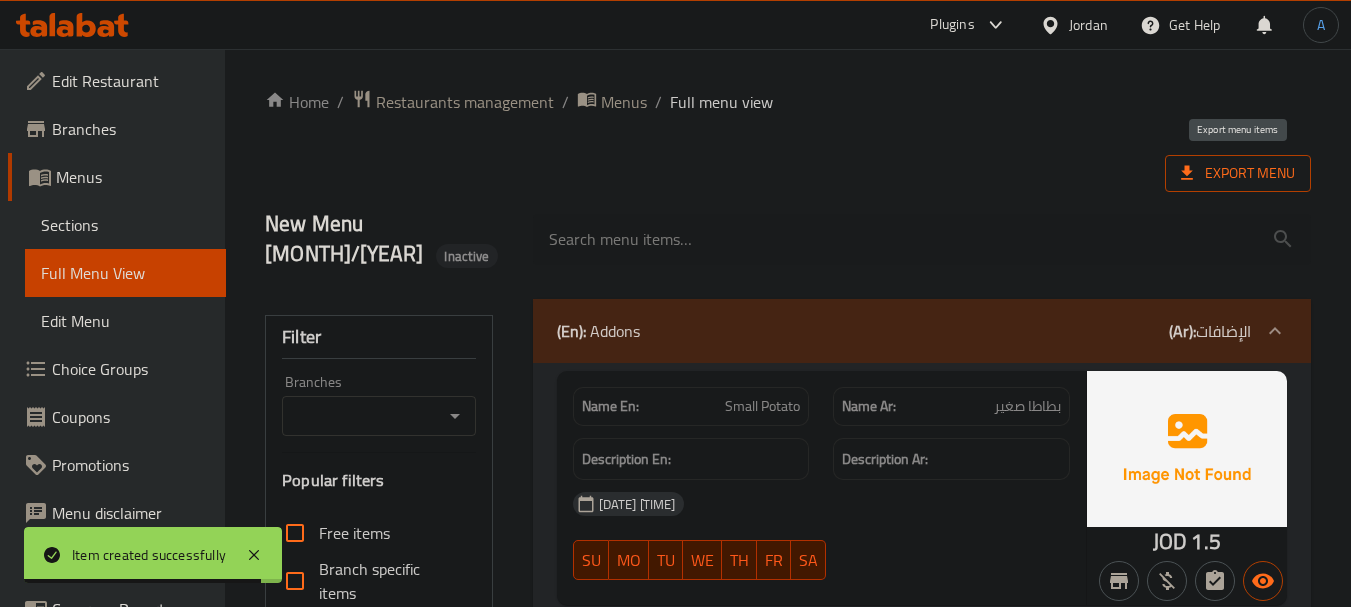 click on "Export Menu" at bounding box center [1238, 173] 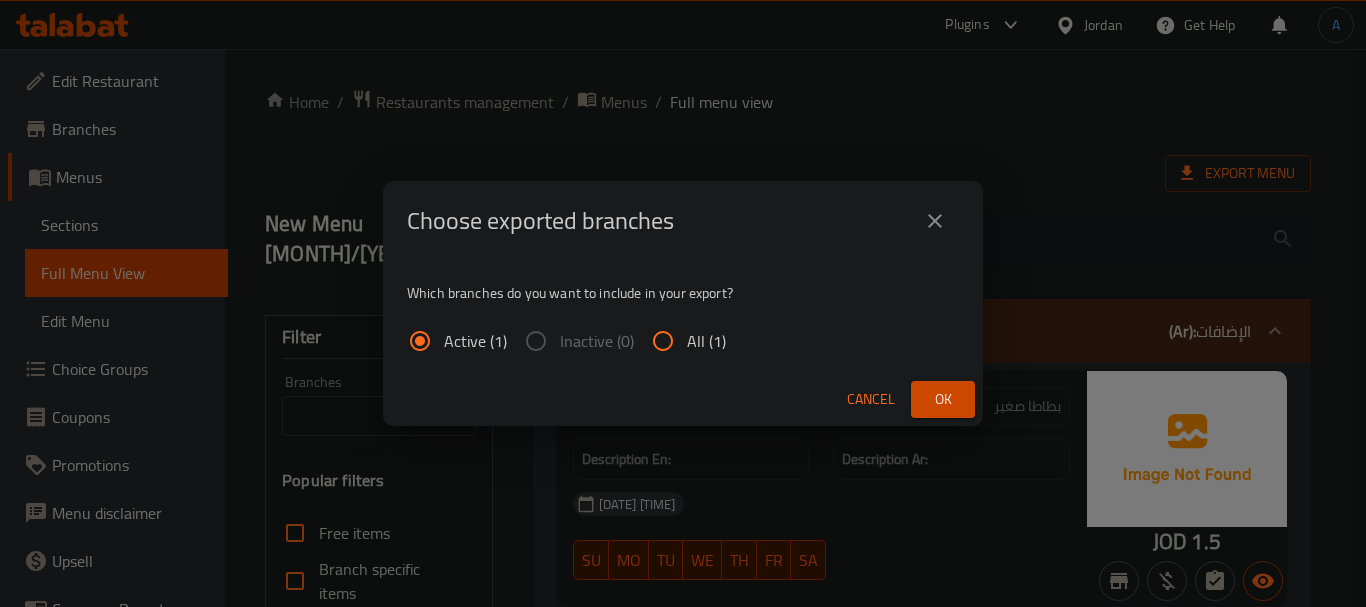 click on "All (1)" at bounding box center [706, 341] 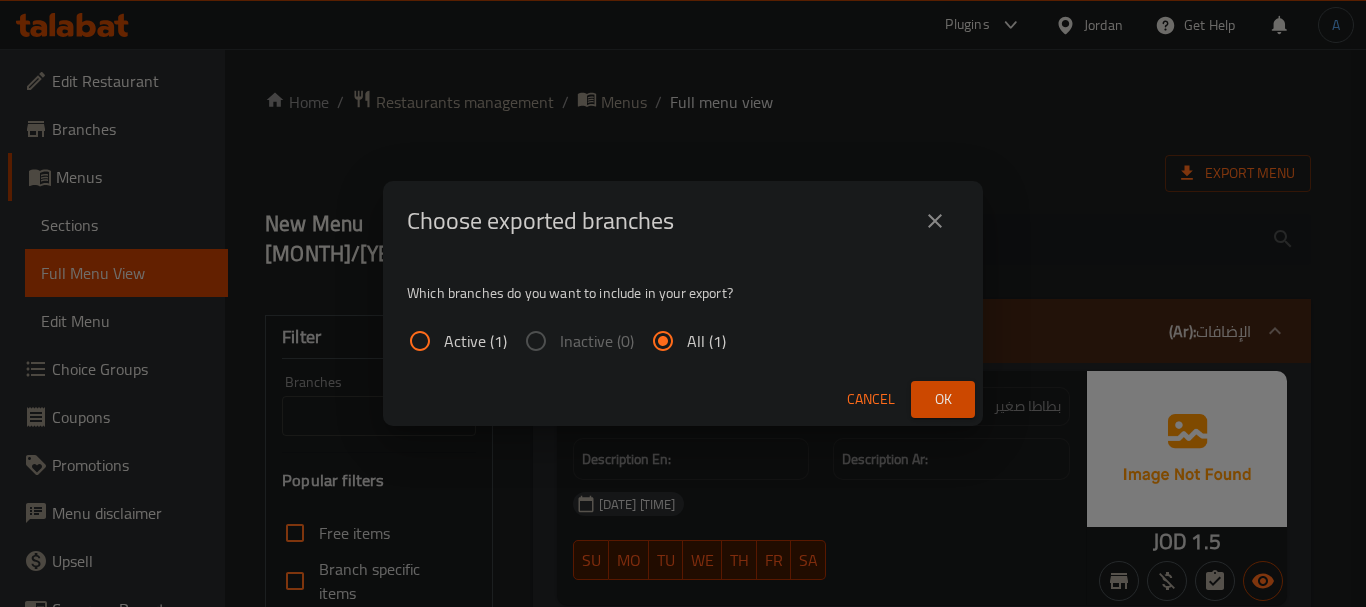 click on "Ok" at bounding box center [943, 399] 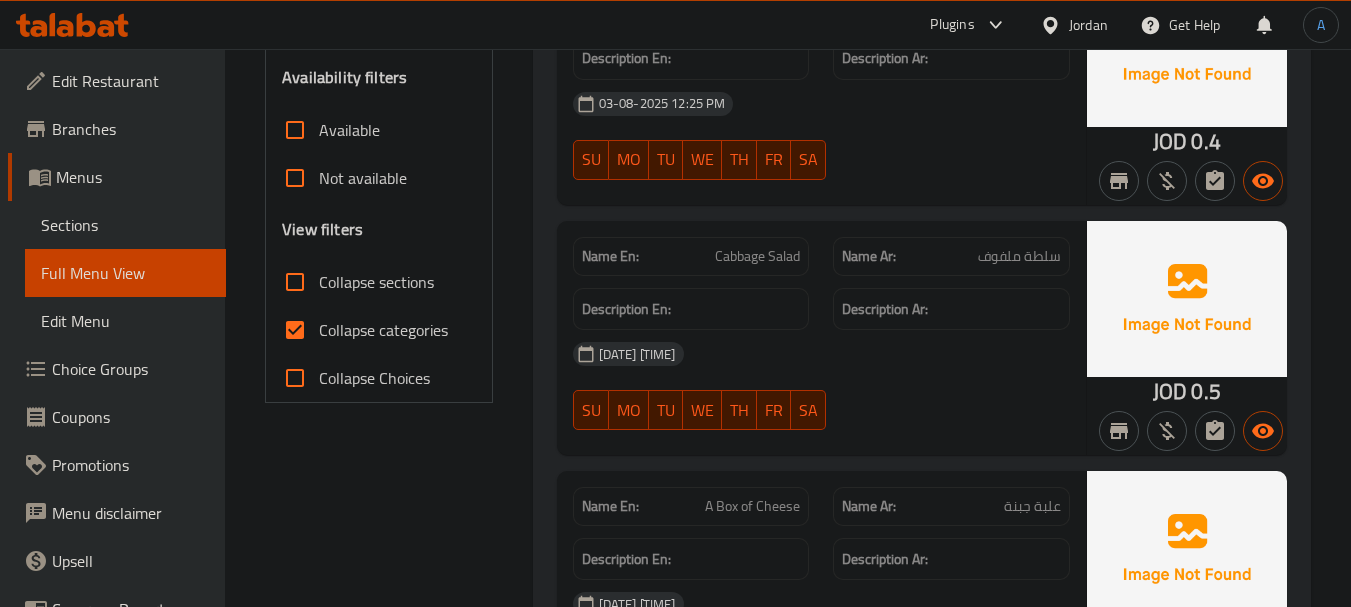 scroll, scrollTop: 700, scrollLeft: 0, axis: vertical 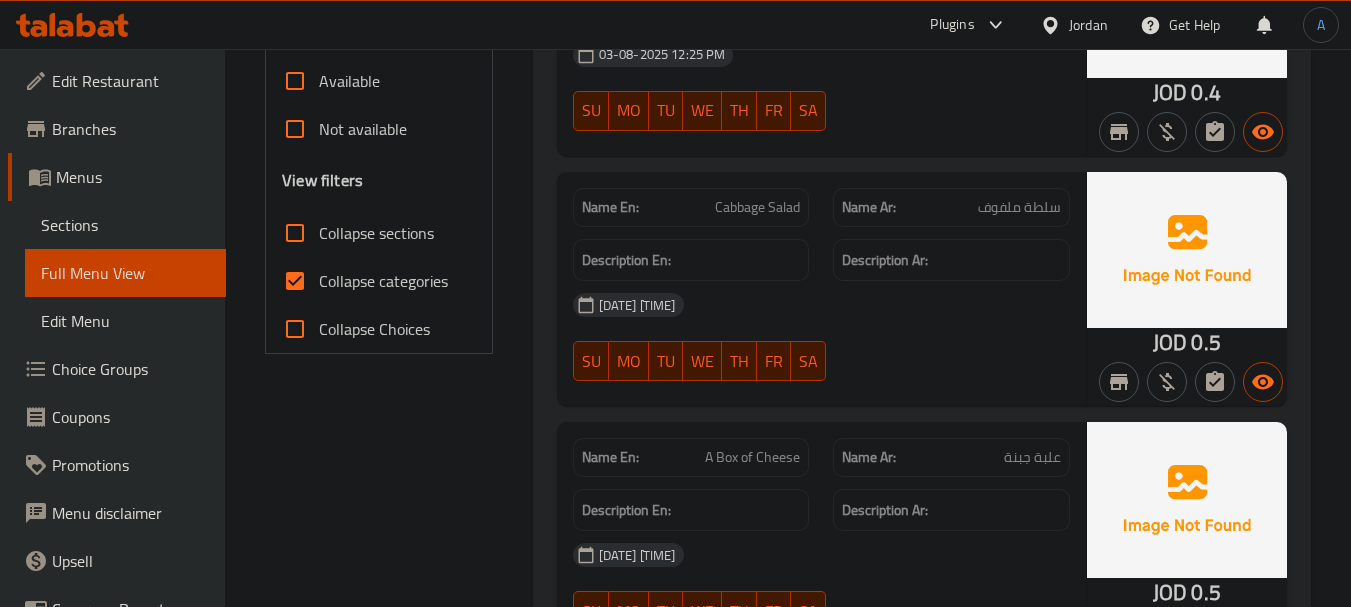 click on "Name En: Cabbage Salad Name Ar: سلطة ملفوف Description En: Description Ar: [DATE] [TIME] SU MO TU WE TH FR SA" at bounding box center (821, 289) 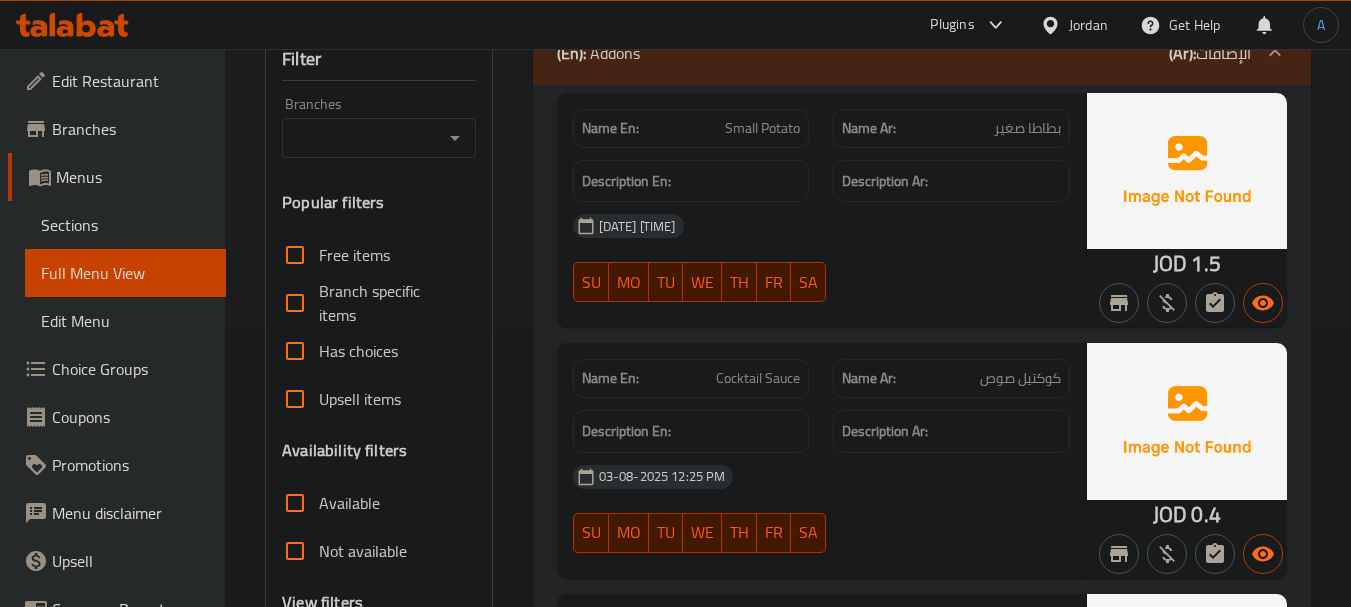 scroll, scrollTop: 0, scrollLeft: 0, axis: both 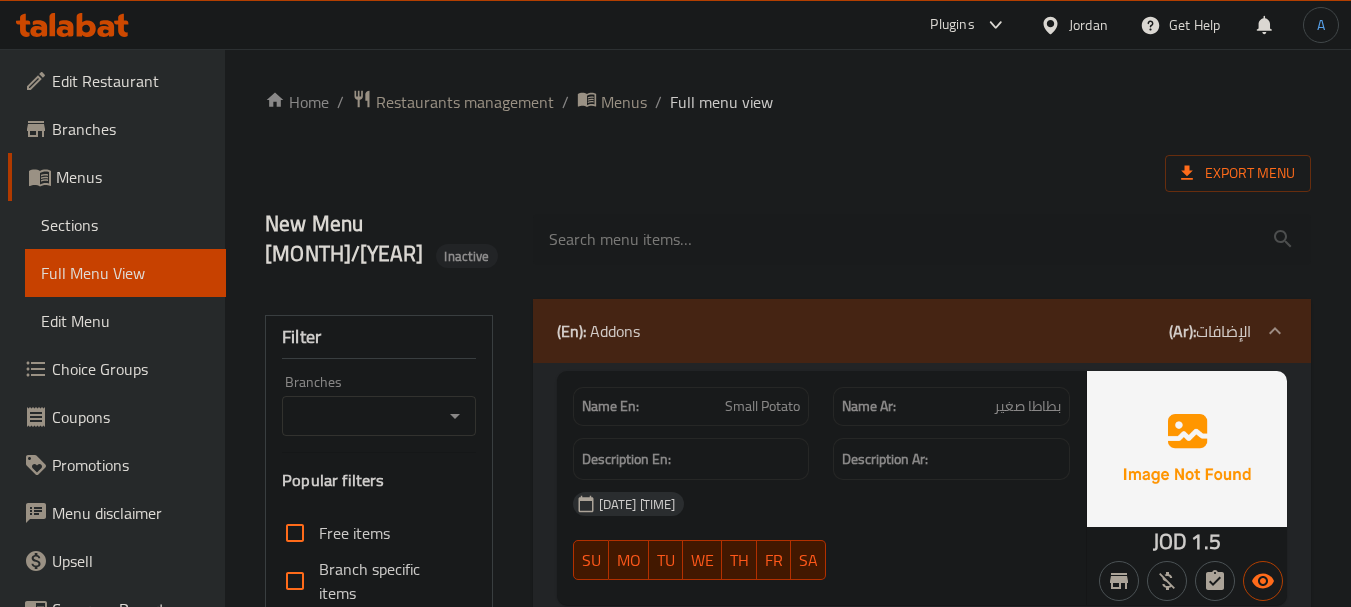 click on "Home / Restaurants management / Menus / Full menu view Export Menu New Menu 8/2025   Inactive Filter Branches Branches Popular filters Free items Branch specific items Has choices Upsell items Availability filters Available Not available View filters Collapse sections Collapse categories Collapse Choices (En):   Addons (Ar): الإضافات Name En: Small Potato Name Ar: بطاطا صغير Description En: Description Ar: [DD]/[MM]/[YYYY] [TIME] SU MO TU WE TH FR SA JOD 1.5 Name En: Cocktail Sauce  Name Ar: كوكتيل صوص Description En: Description Ar: [DD]/[MM]/[YYYY] [TIME] SU MO TU WE TH FR SA JOD 0.4 Name En: Cabbage Salad Name Ar: سلطة ملفوف Description En: Description Ar: [DD]/[MM]/[YYYY] [TIME] SU MO TU WE TH FR SA JOD 0.5 Name En: A Box of Cheese Name Ar: علبة جبنة Description En: Description Ar: [DD]/[MM]/[YYYY] [TIME] SU MO TU WE TH FR SA JOD 0.5 Name En: Khobza Name Ar: خبزة Description En: Description Ar: [DD]/[MM]/[YYYY] [TIME] SU MO TU WE TH FR SA JOD 0.25 Name En: Large Potato Name Ar:" at bounding box center (788, 9668) 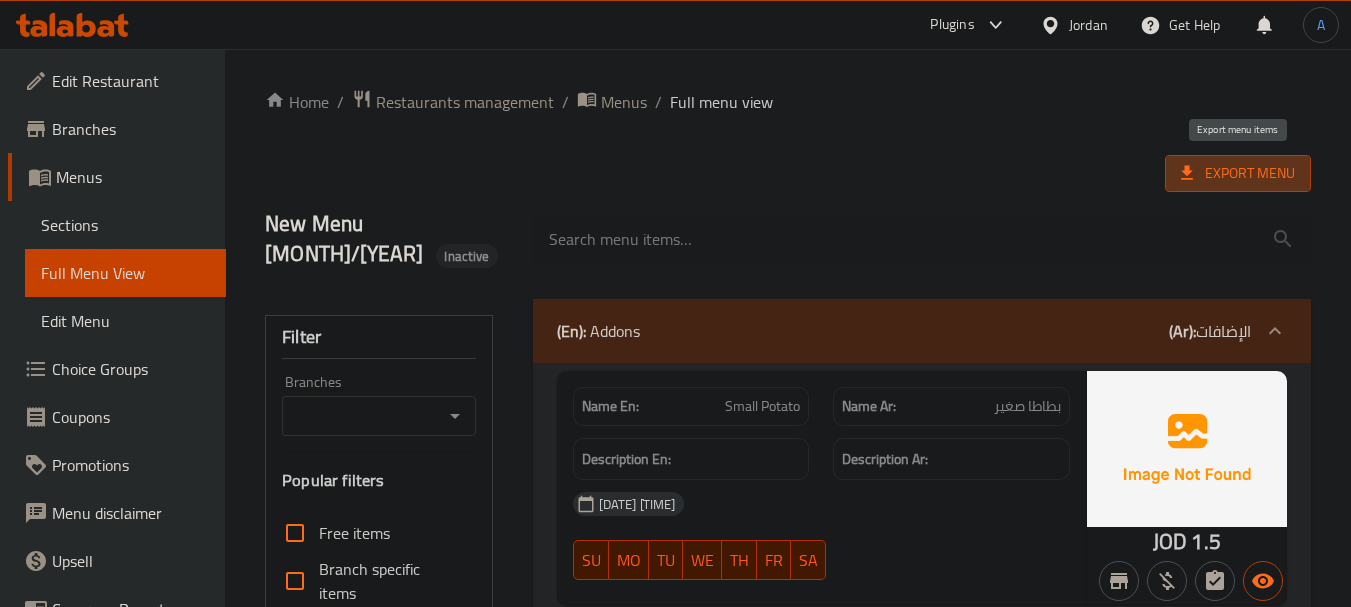 click on "Export Menu" at bounding box center (1238, 173) 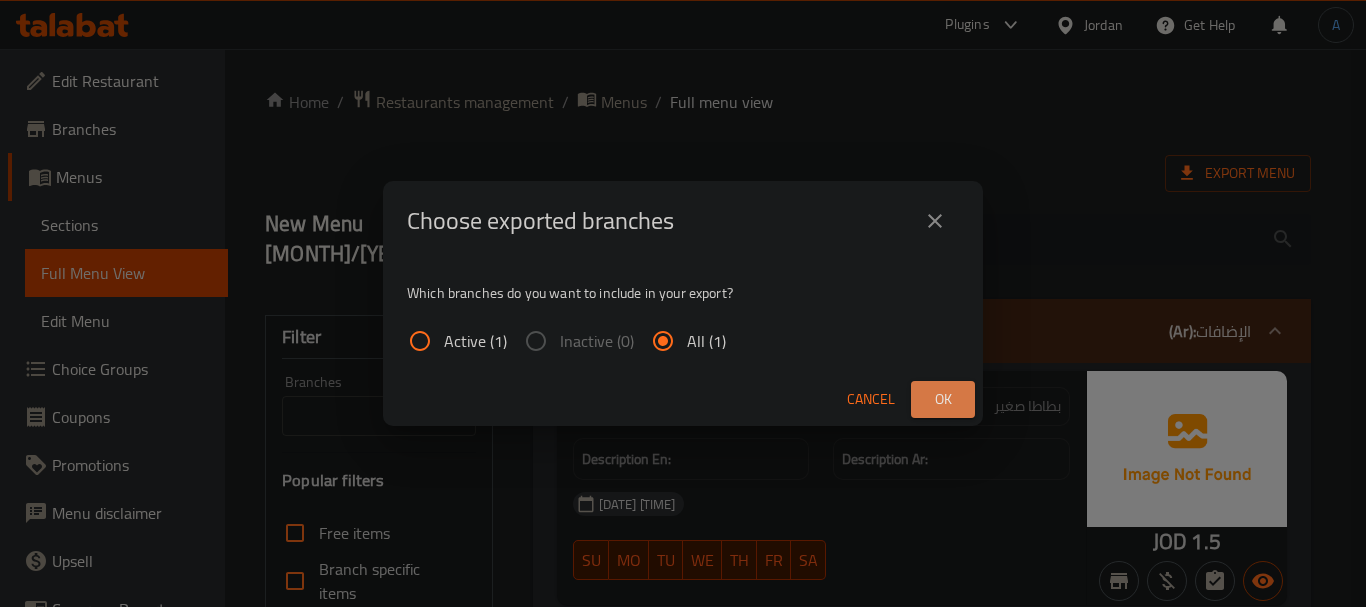 click on "Ok" at bounding box center [943, 399] 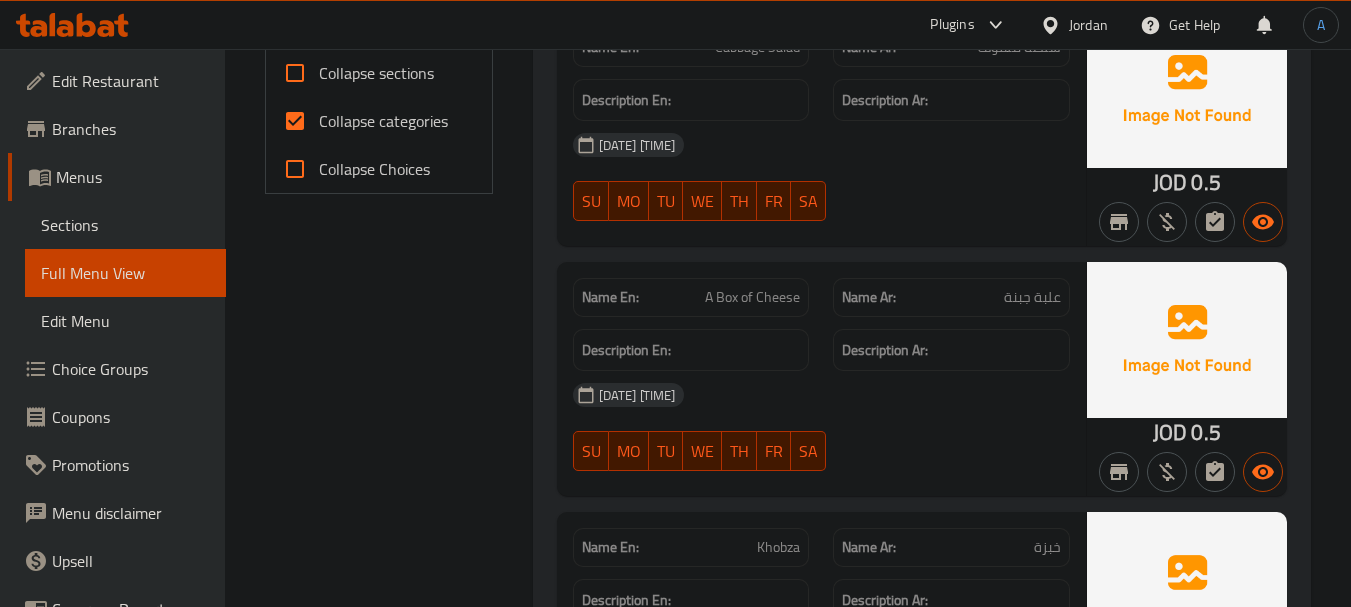 scroll, scrollTop: 1475, scrollLeft: 0, axis: vertical 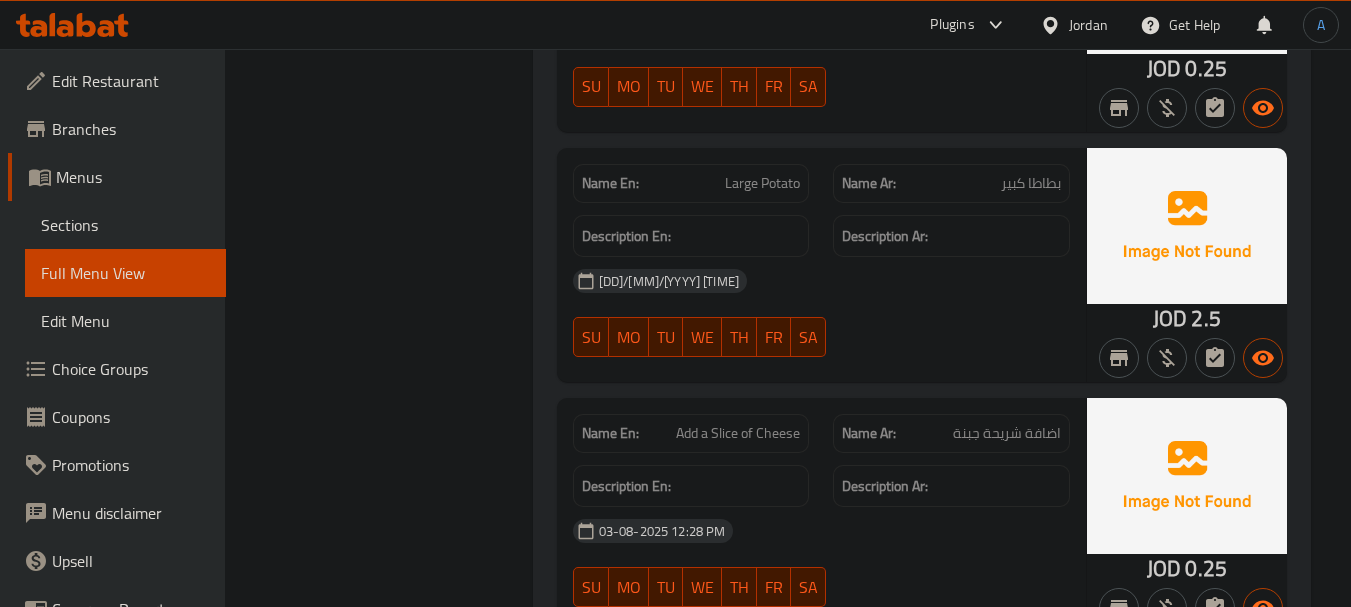 click on "Filter Branches Branches Popular filters Free items Branch specific items Has choices Upsell items Availability filters Available Not available View filters Collapse sections Collapse categories Collapse Choices" at bounding box center [386, 8299] 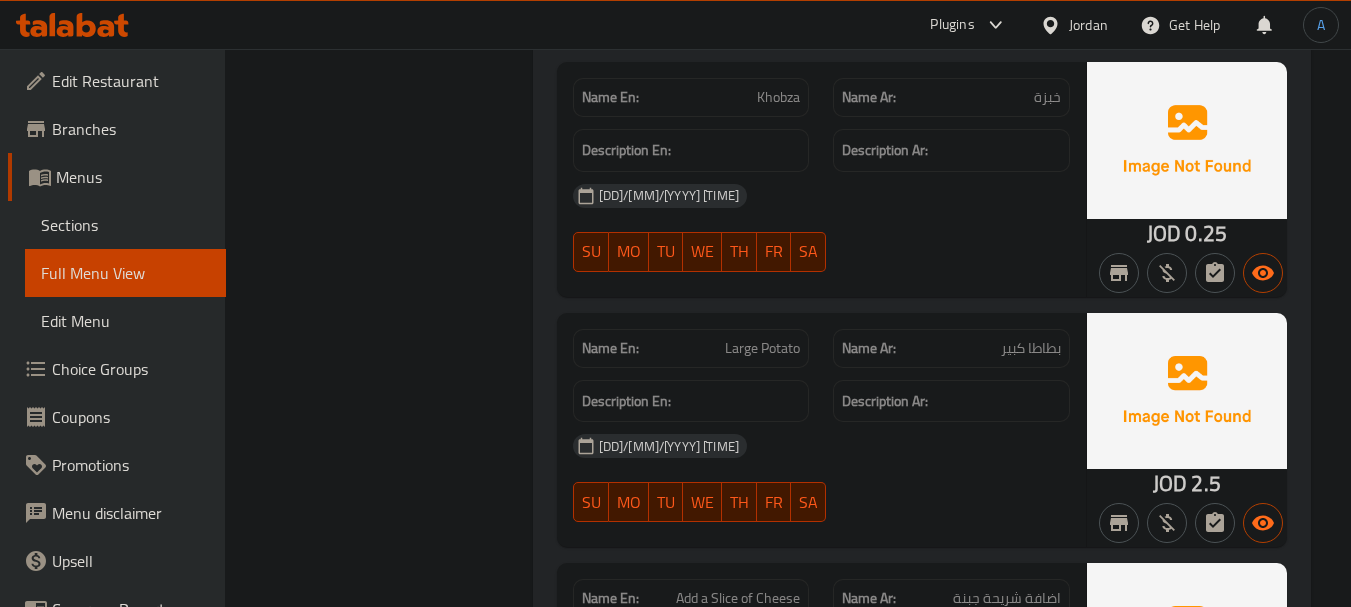 scroll, scrollTop: 1275, scrollLeft: 0, axis: vertical 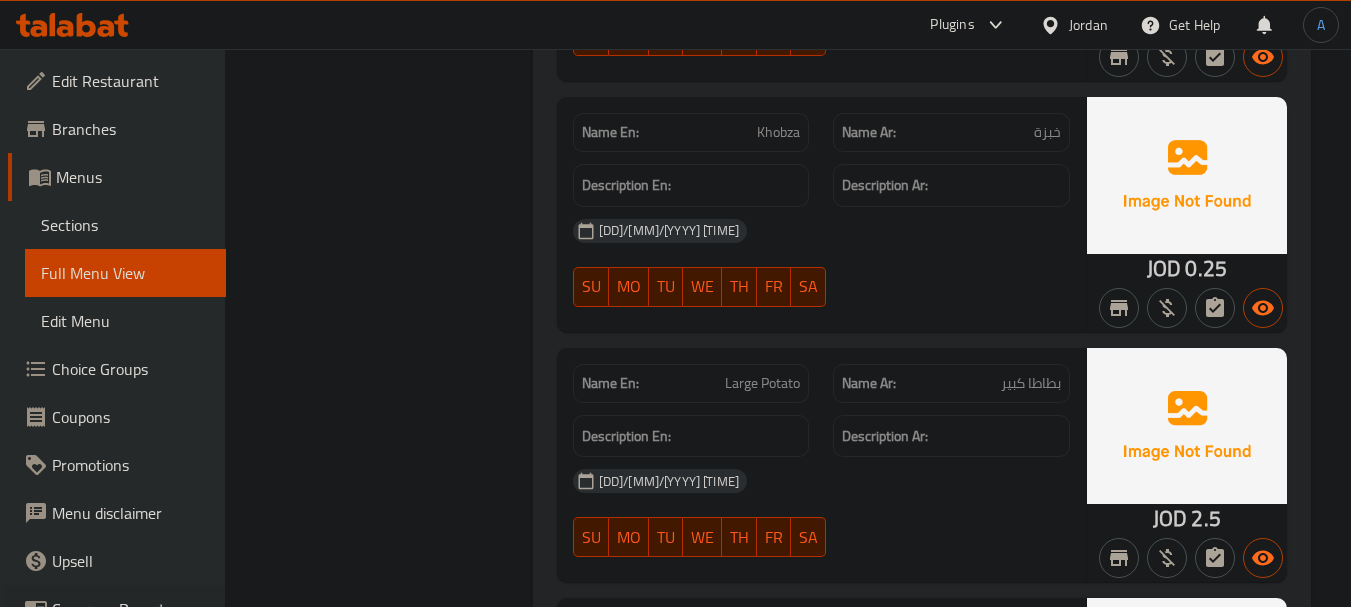 click on "Coverage Report" at bounding box center (105, 609) 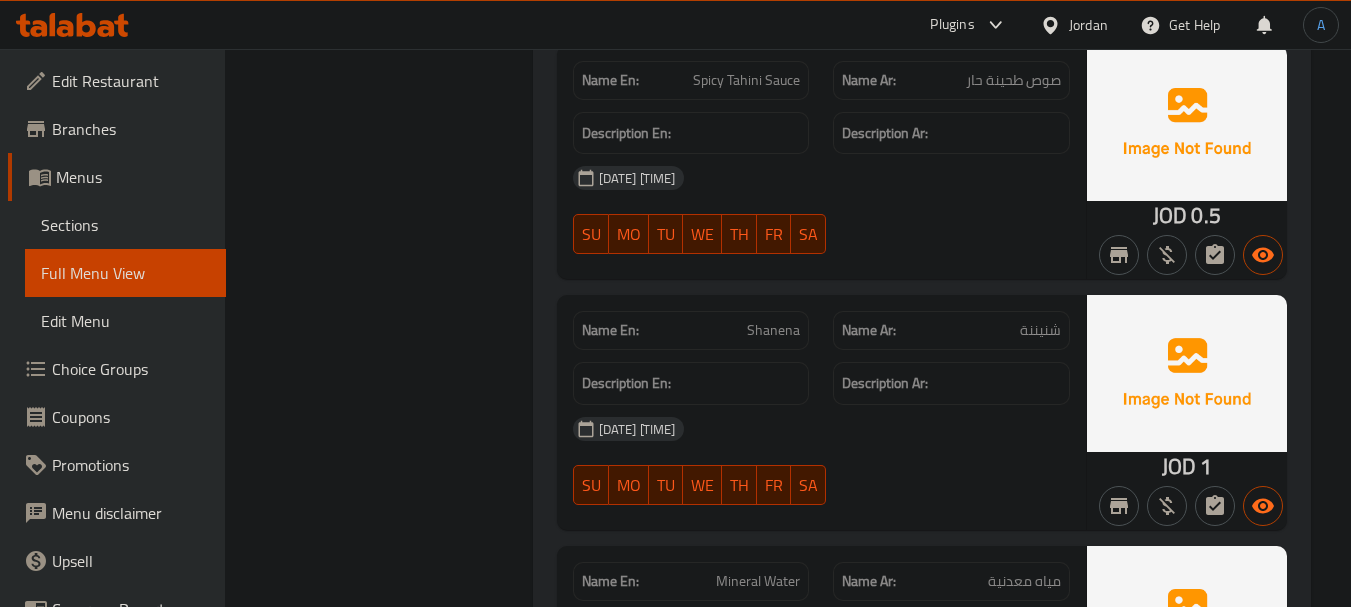 scroll, scrollTop: 3375, scrollLeft: 0, axis: vertical 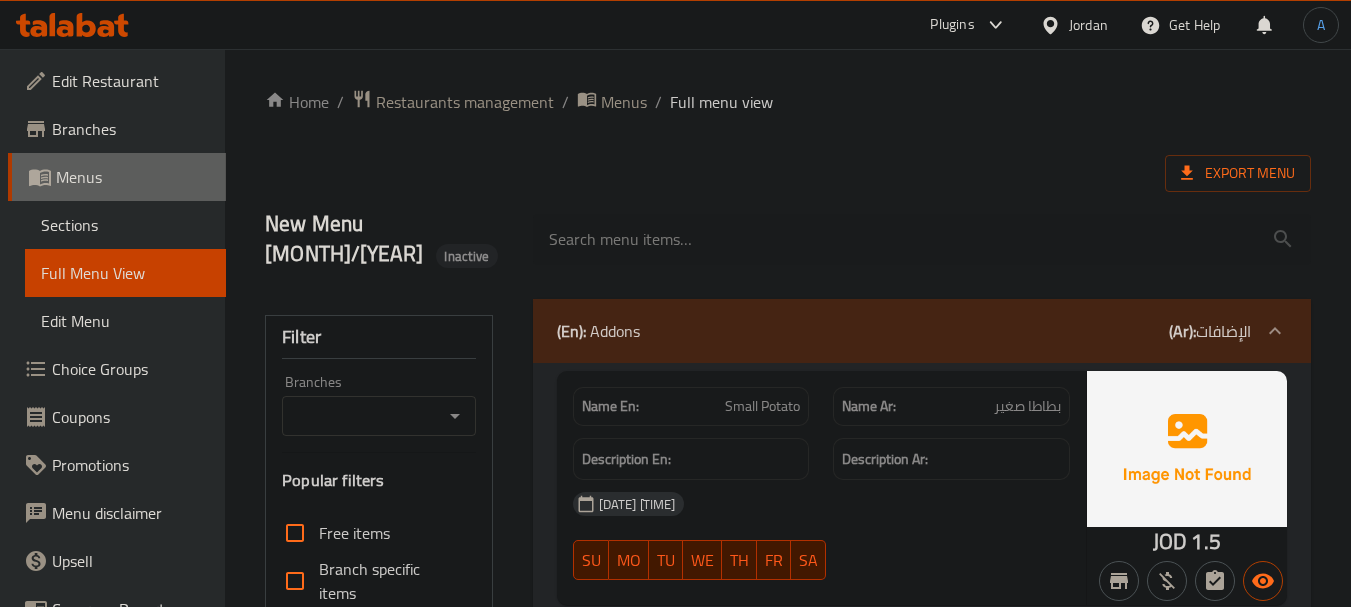 click on "Menus" at bounding box center (133, 177) 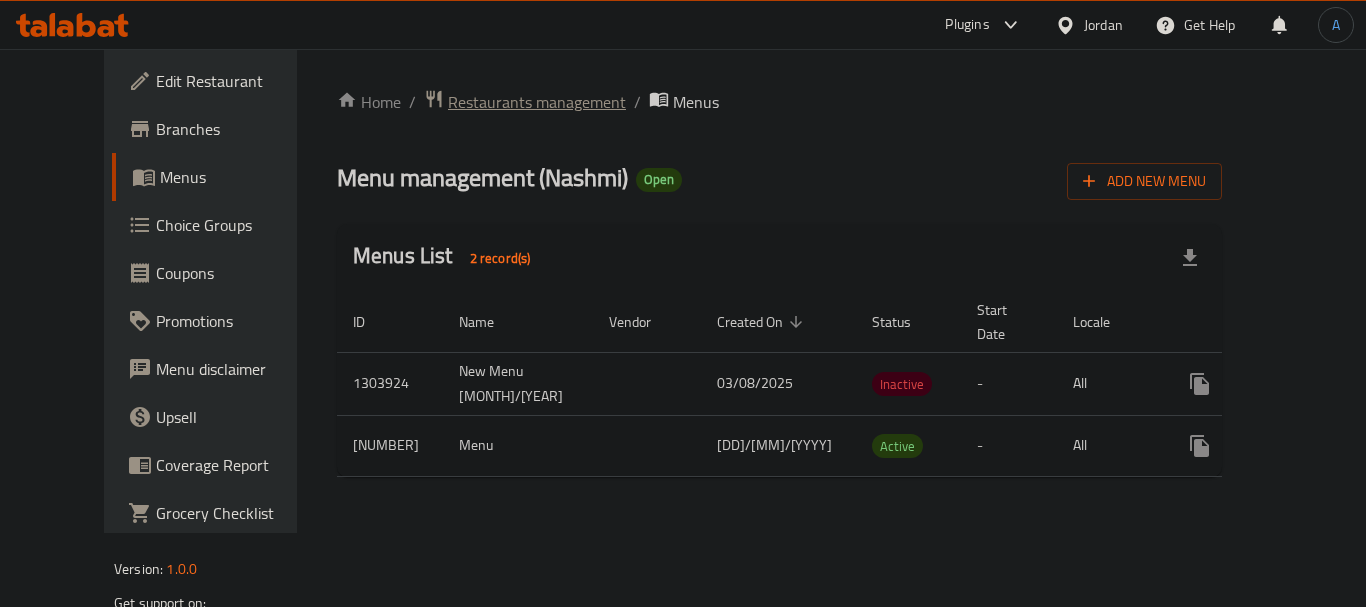 click on "Restaurants management" at bounding box center [537, 102] 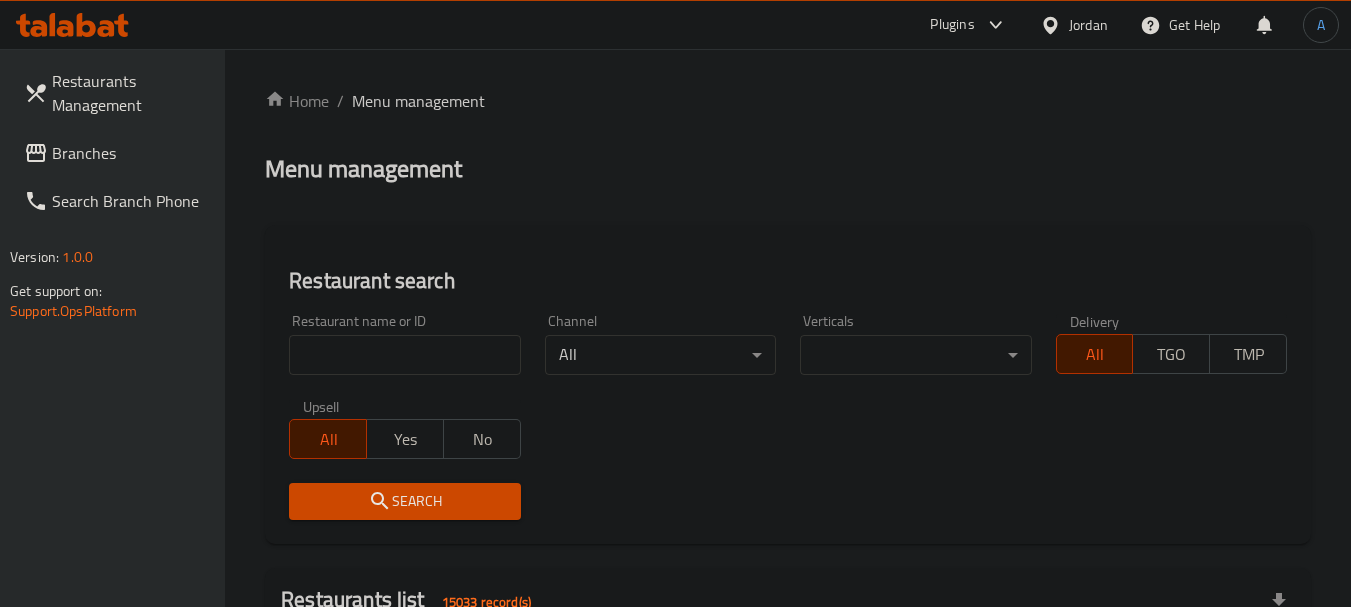 click at bounding box center (404, 355) 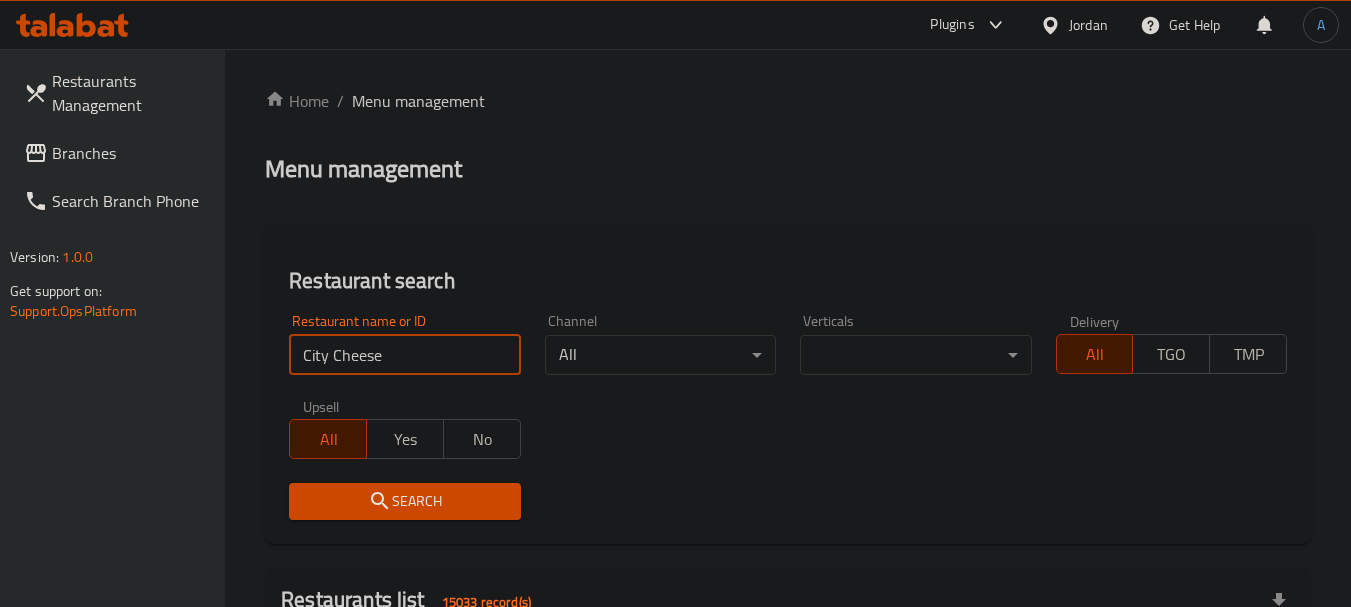 click on "Search" at bounding box center [404, 501] 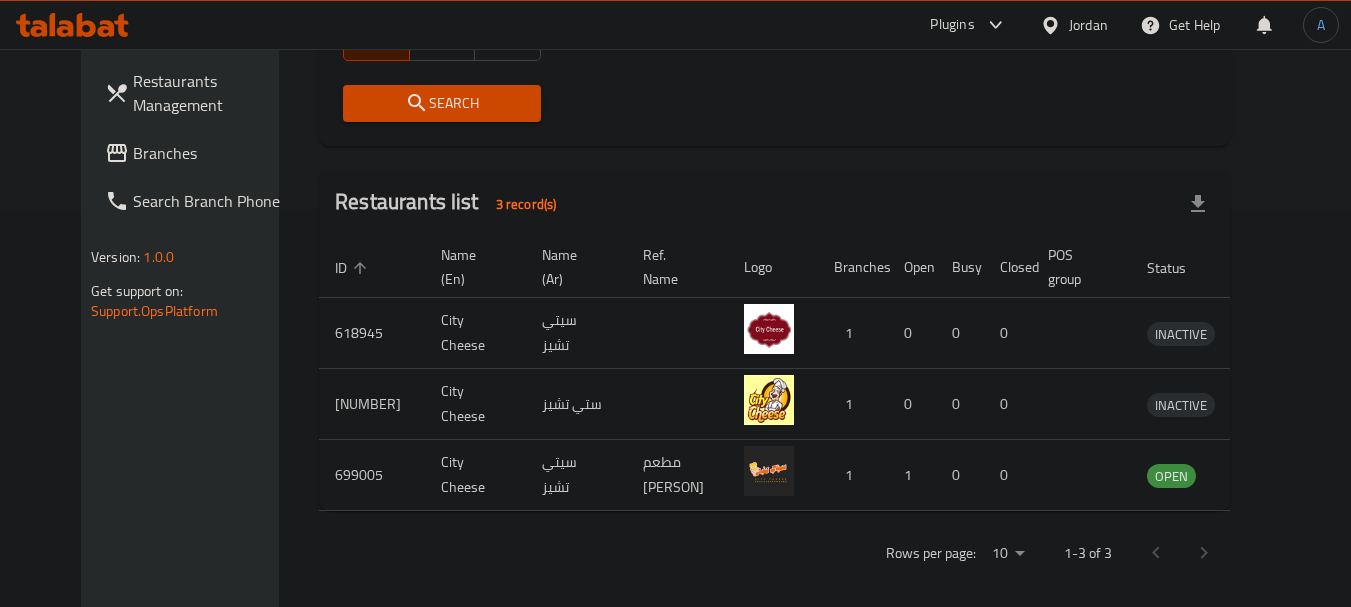 scroll, scrollTop: 410, scrollLeft: 0, axis: vertical 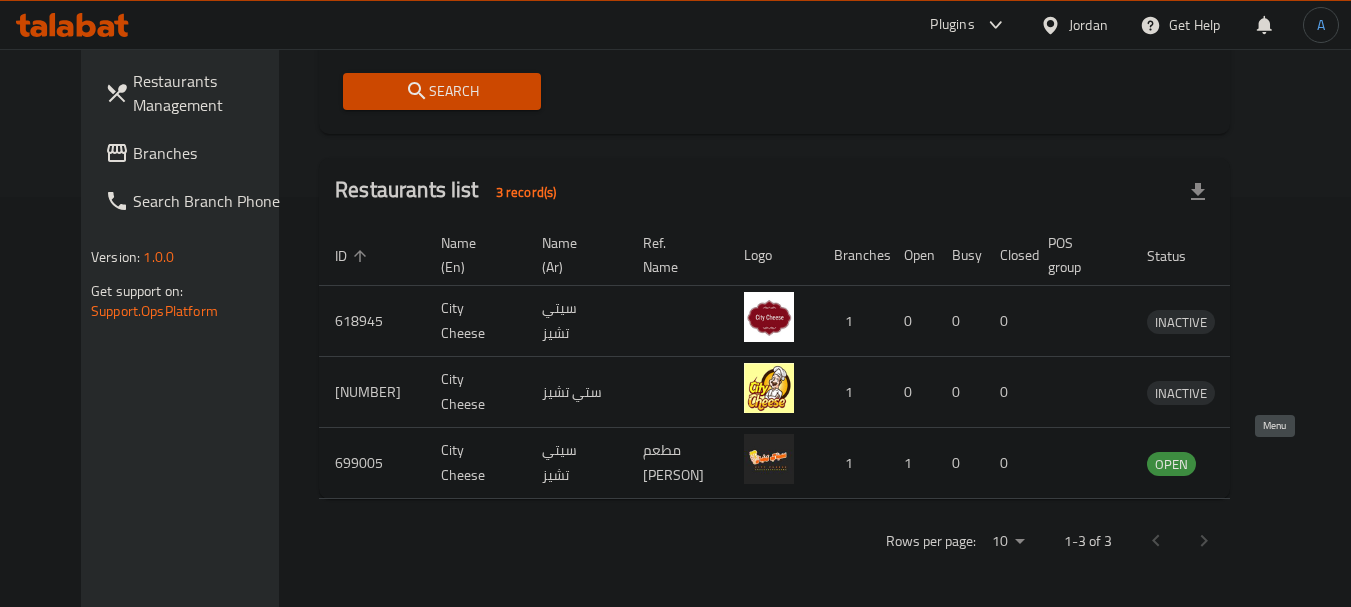 click 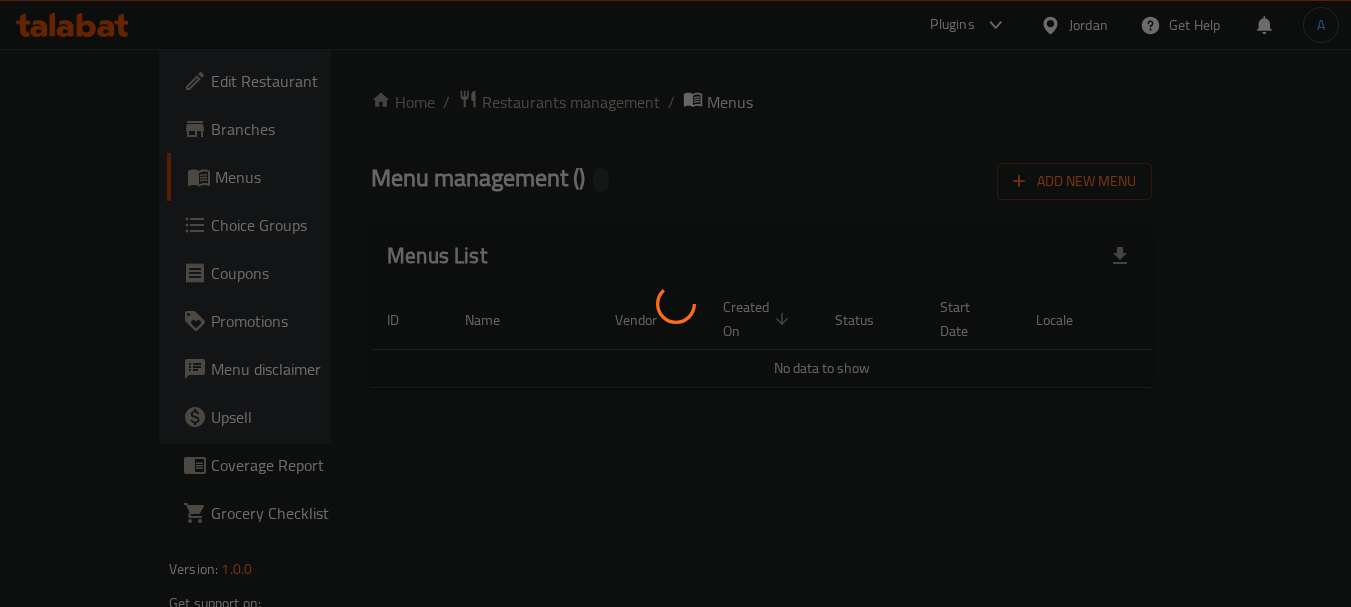 scroll, scrollTop: 0, scrollLeft: 0, axis: both 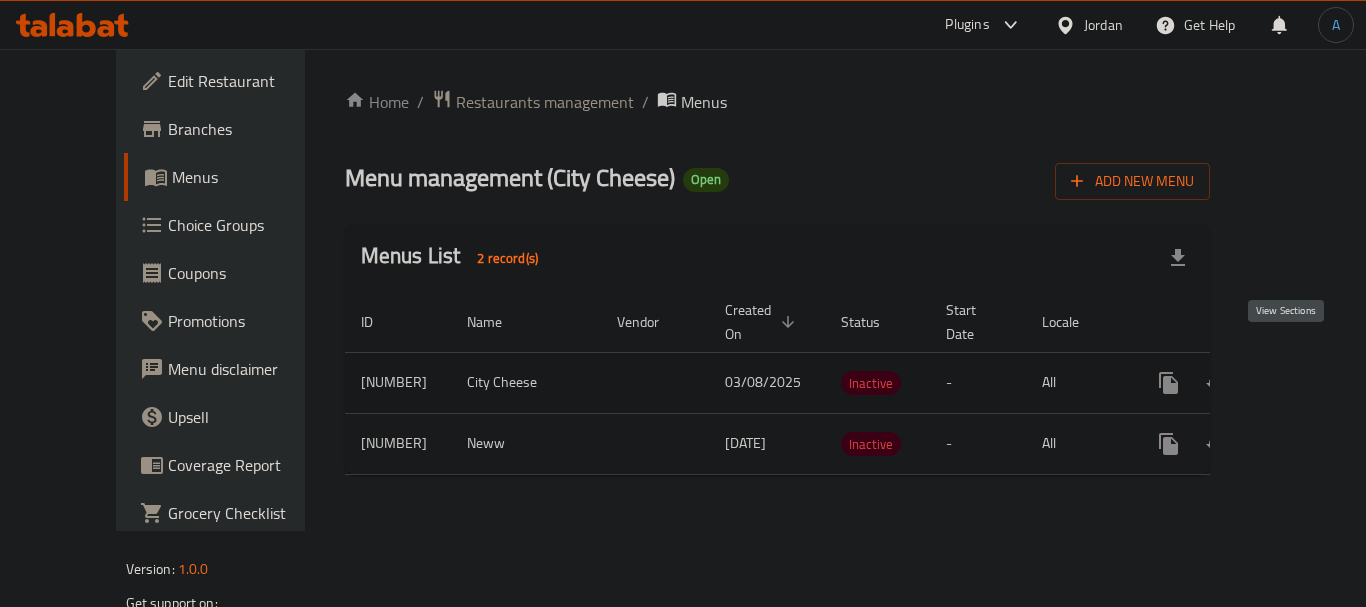 click 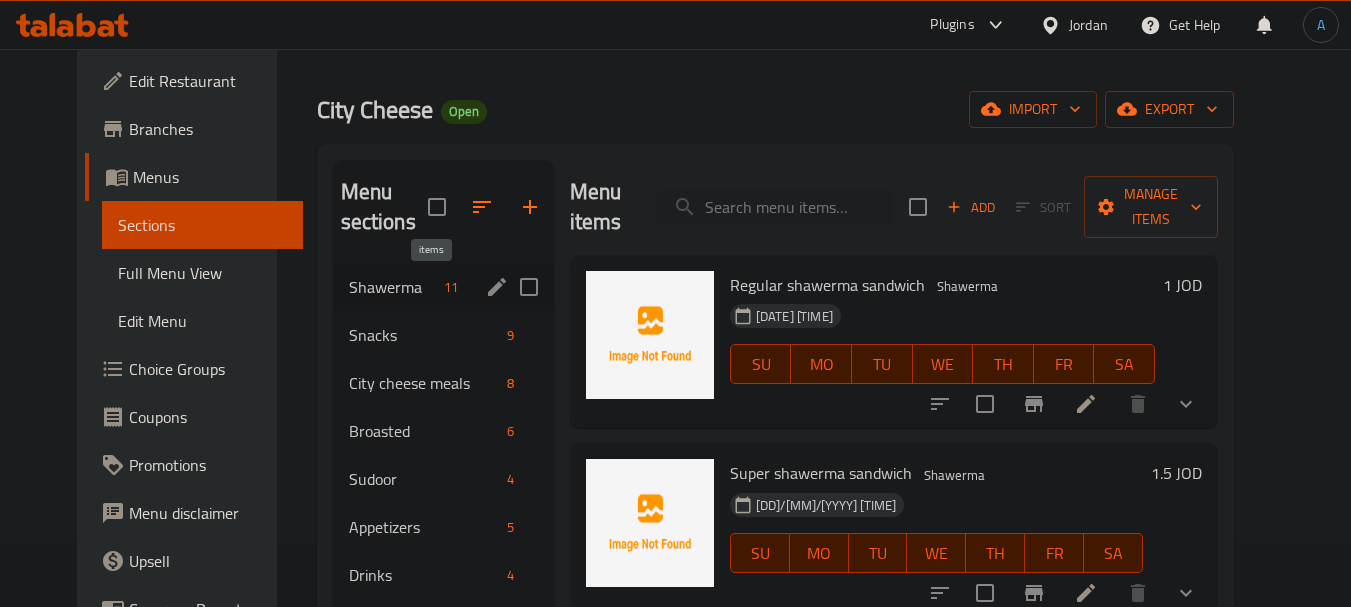 scroll, scrollTop: 280, scrollLeft: 0, axis: vertical 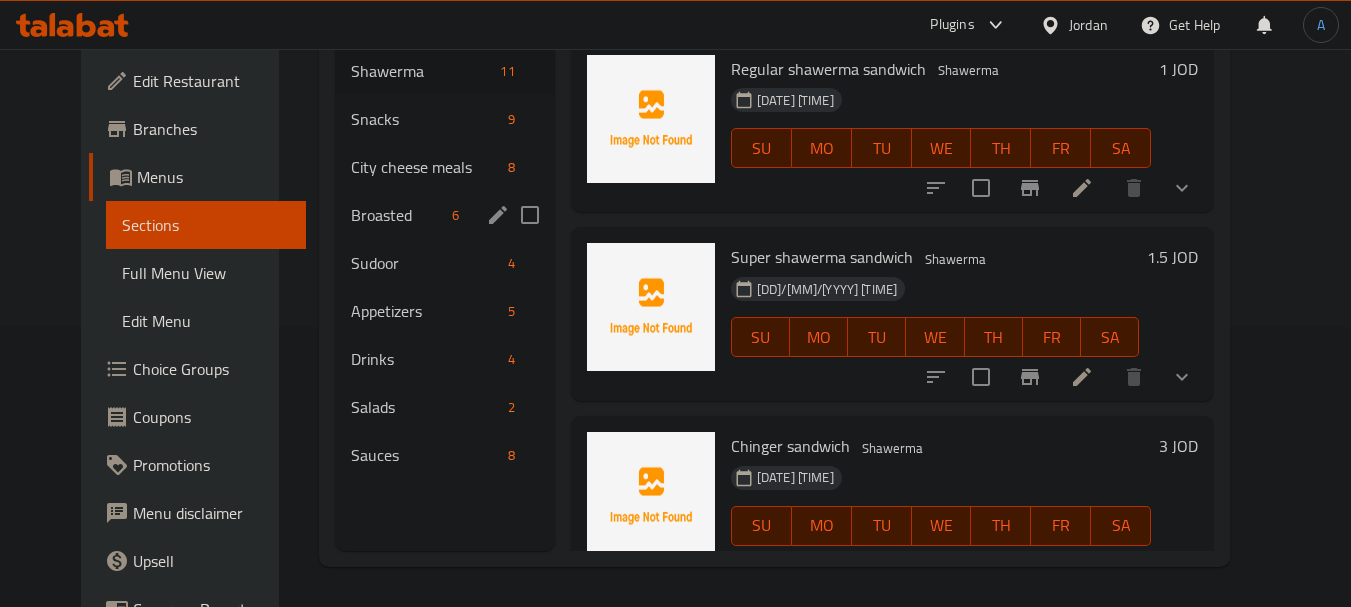 click on "City cheese meals" at bounding box center [425, 167] 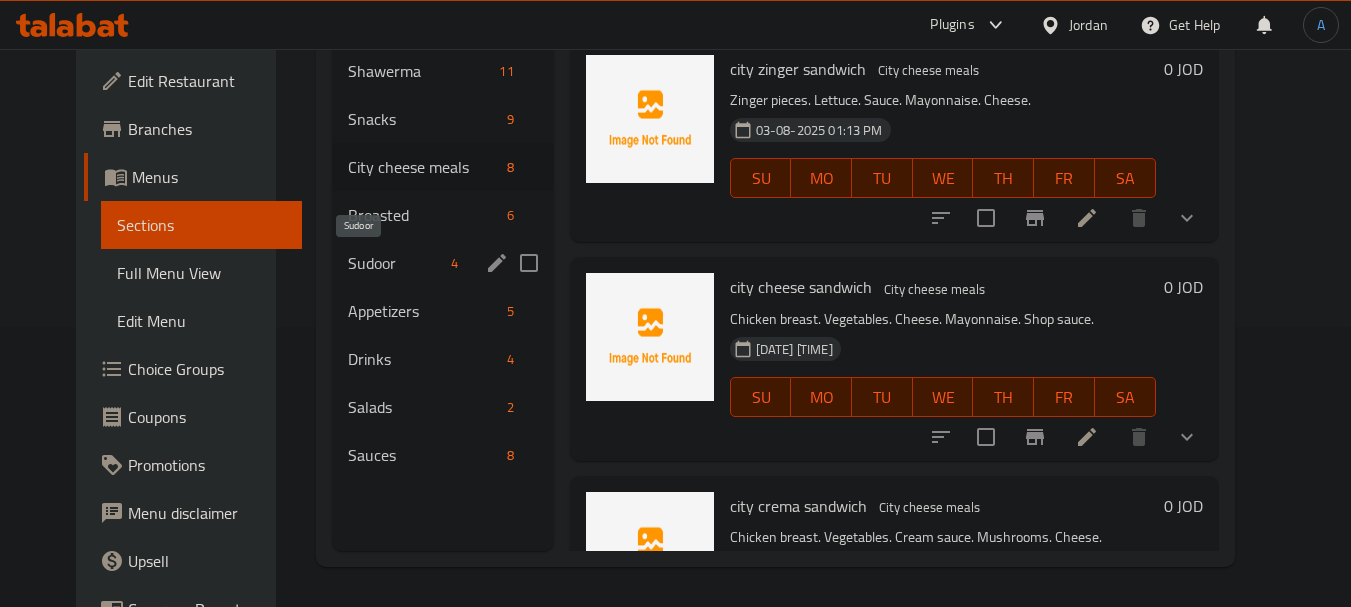 click on "Sudoor" at bounding box center [395, 263] 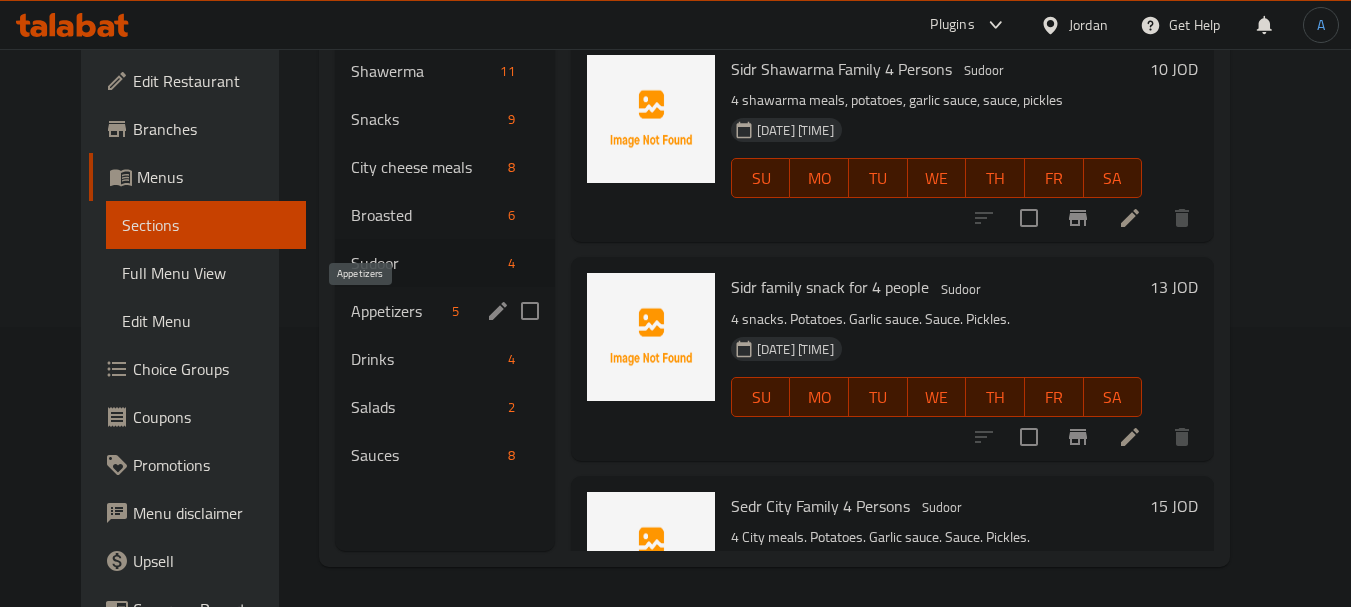 click on "Appetizers" at bounding box center (397, 311) 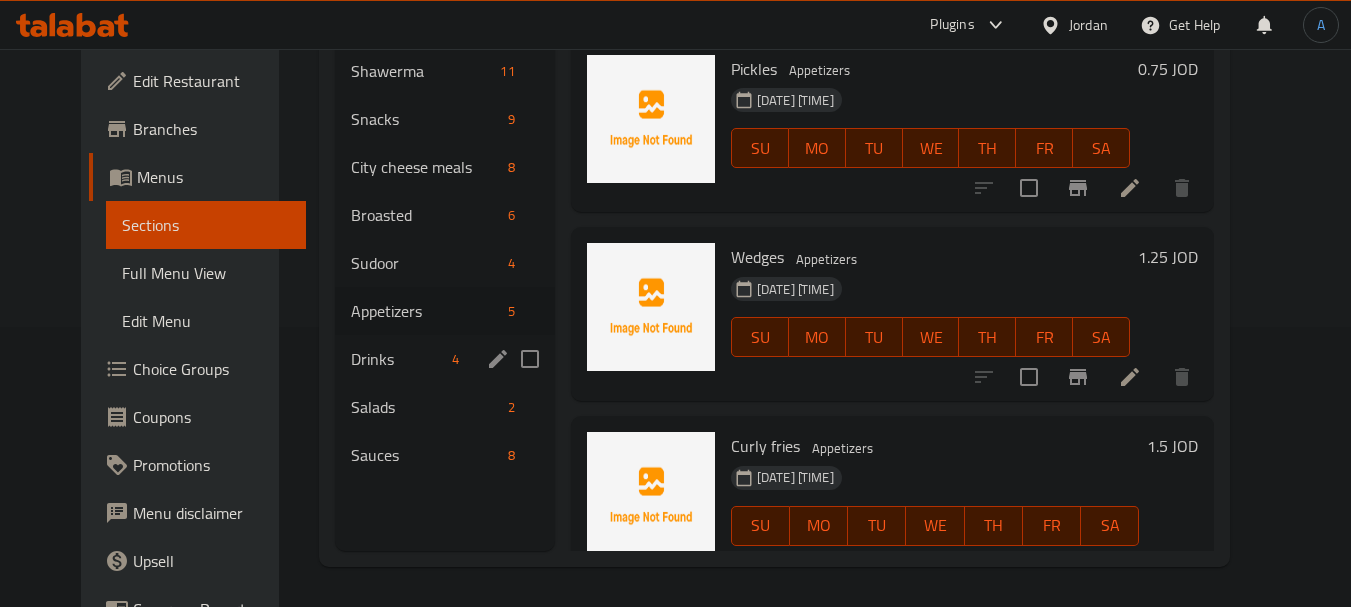 click on "Drinks 4" at bounding box center (445, 359) 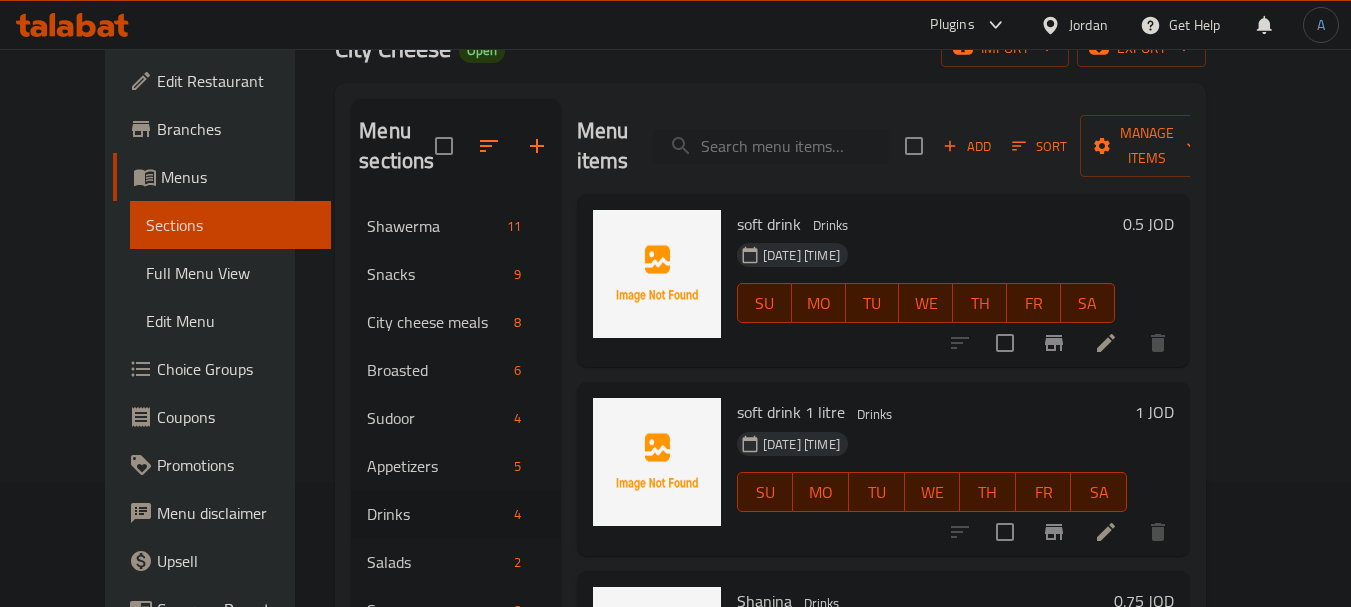 scroll, scrollTop: 0, scrollLeft: 0, axis: both 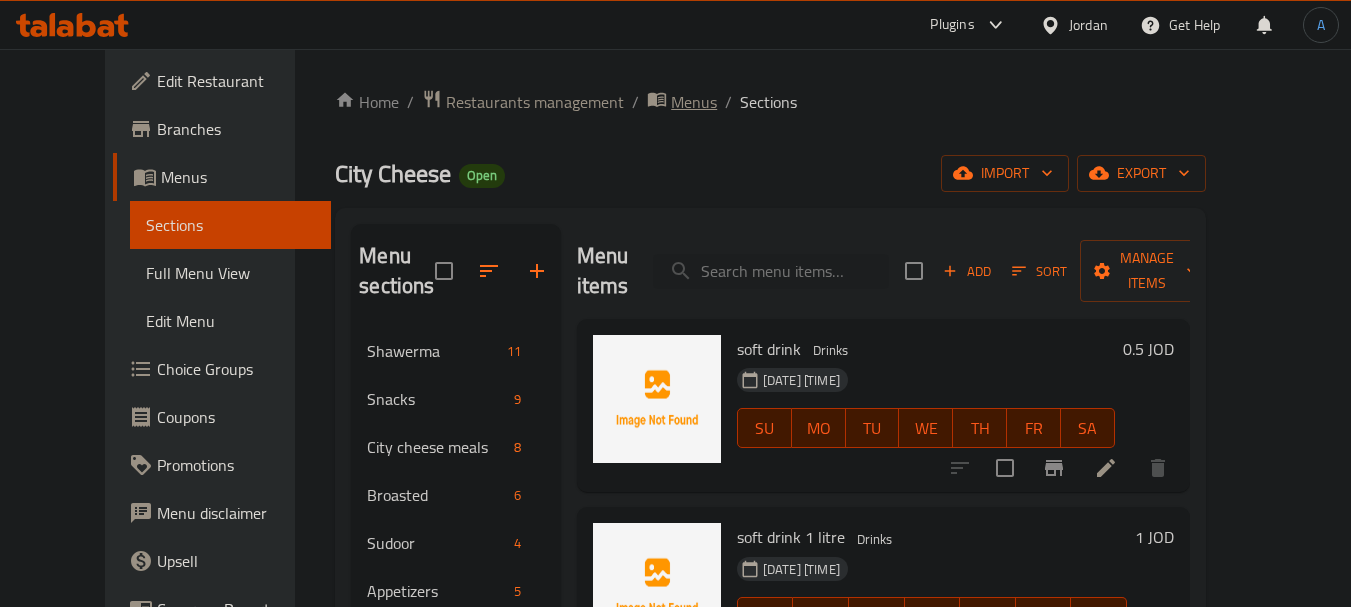click on "Menus" at bounding box center (694, 102) 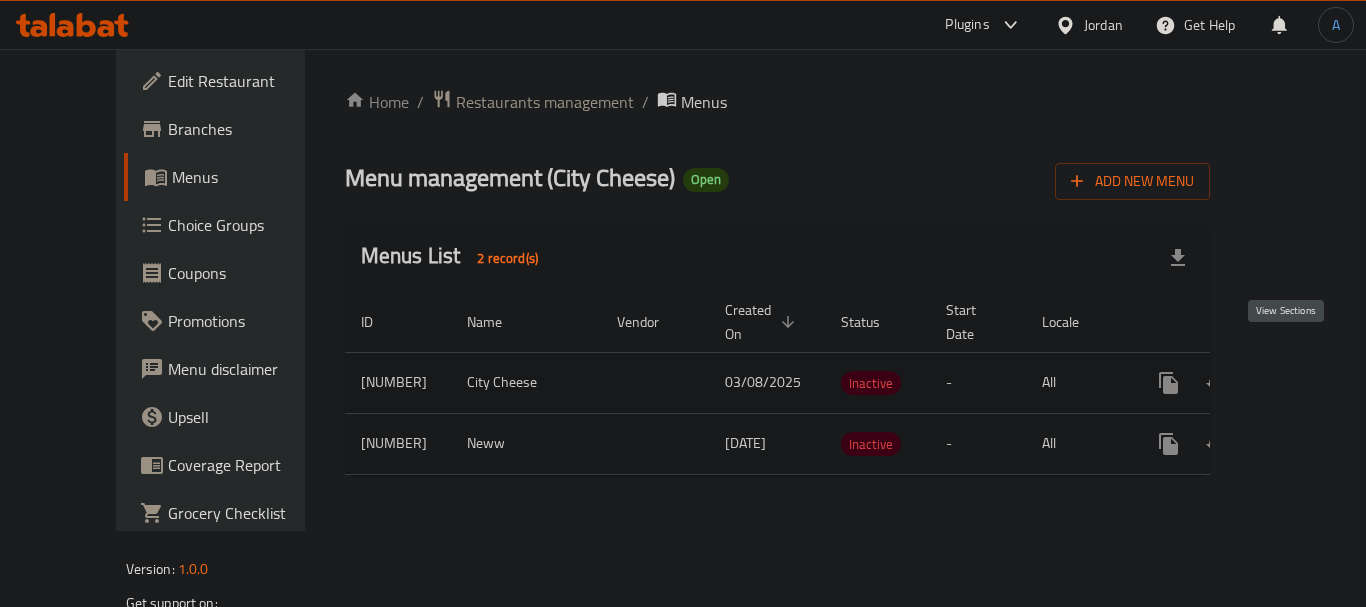 click 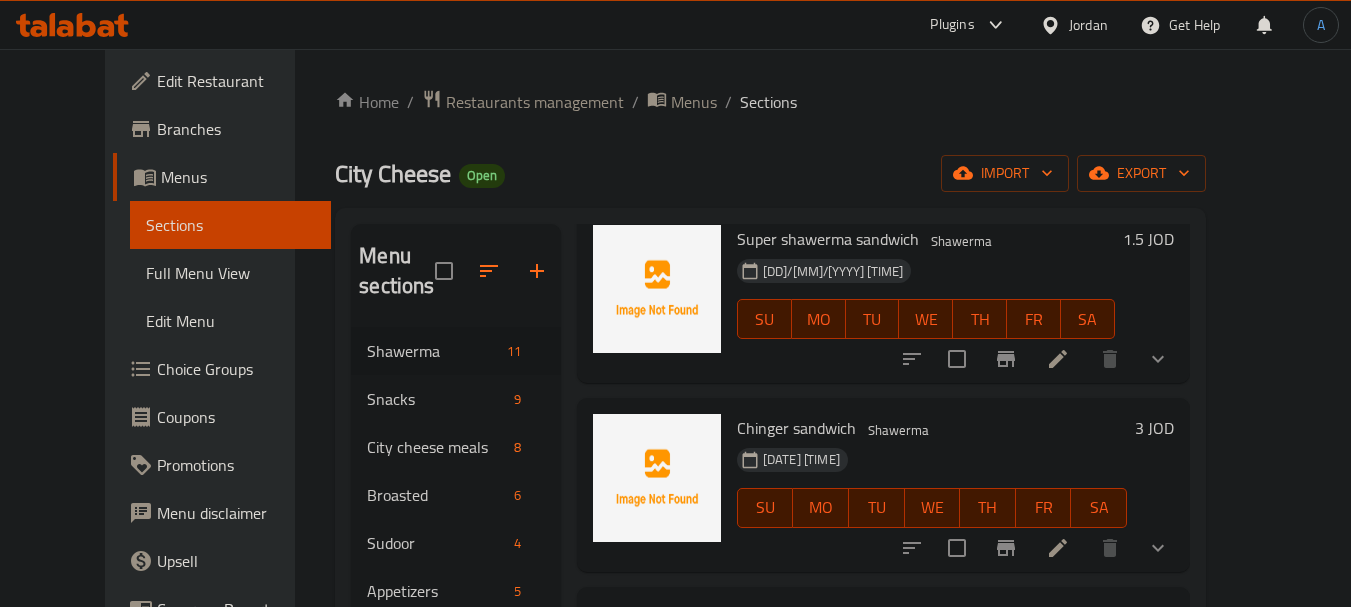 scroll, scrollTop: 300, scrollLeft: 0, axis: vertical 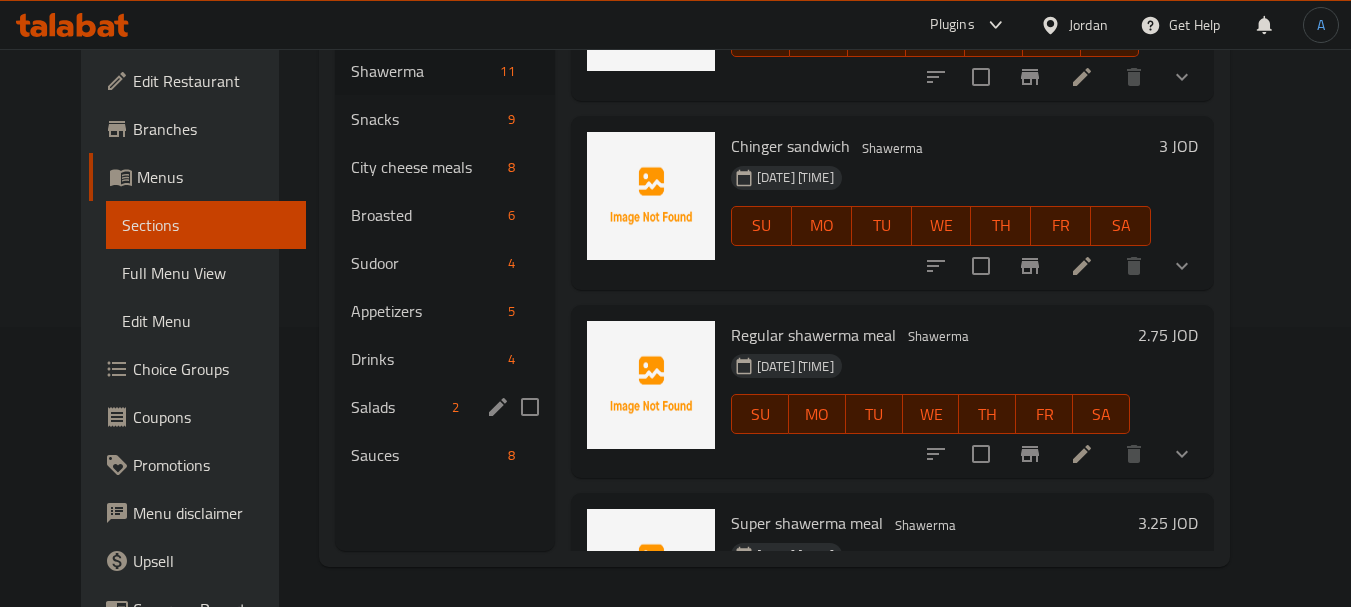 click on "Salads 2" at bounding box center [445, 407] 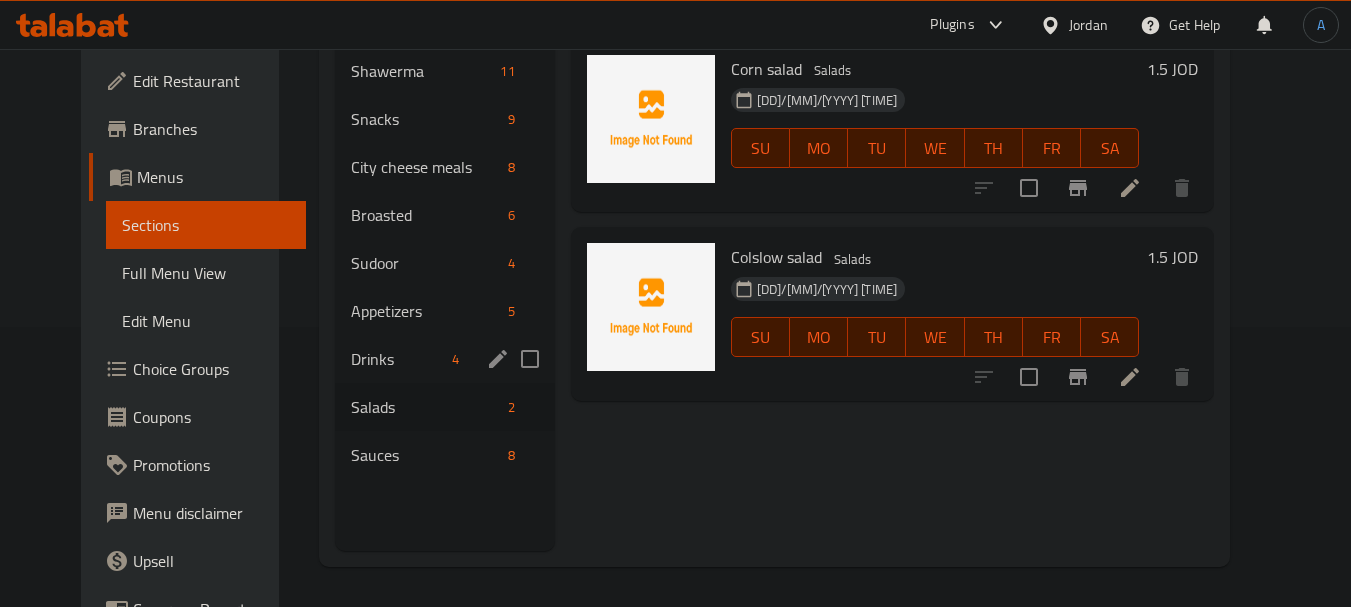 scroll, scrollTop: 0, scrollLeft: 0, axis: both 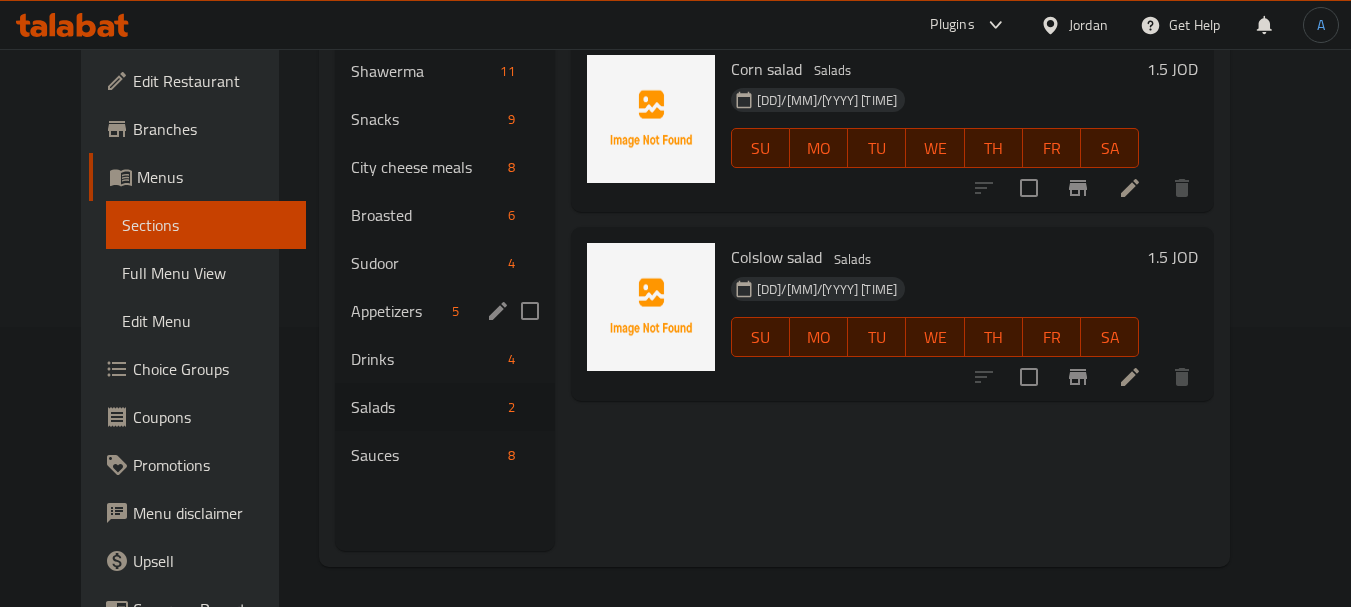 click on "Sudoor 4" at bounding box center [445, 263] 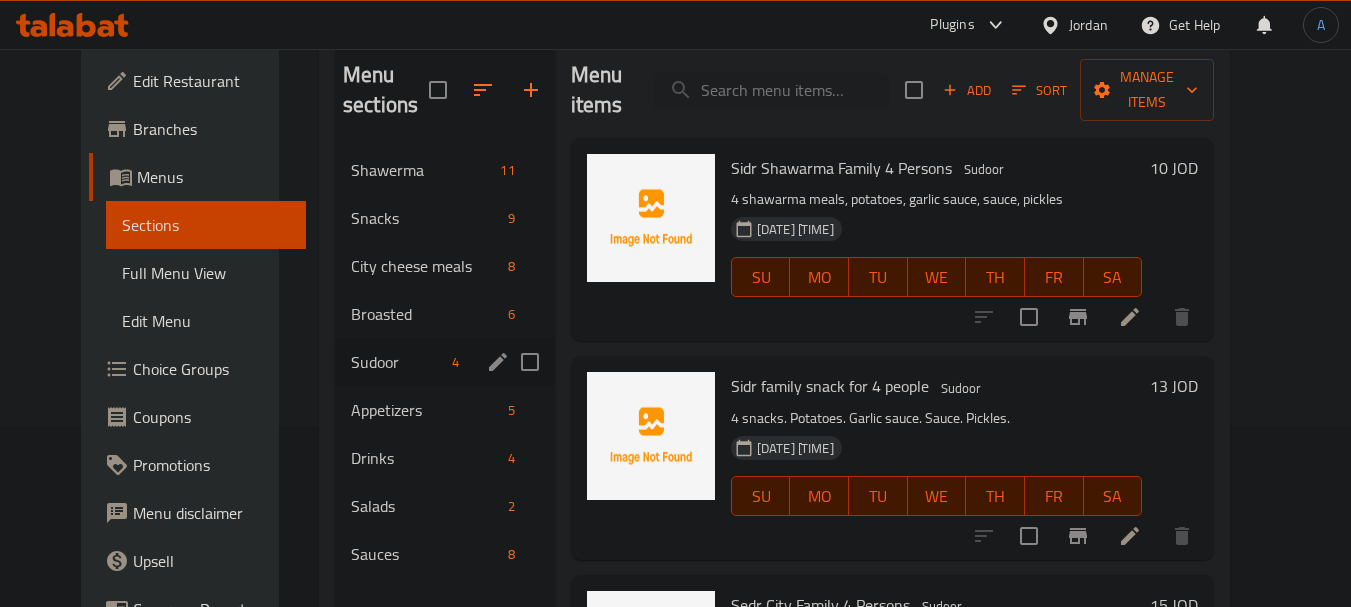 scroll, scrollTop: 180, scrollLeft: 0, axis: vertical 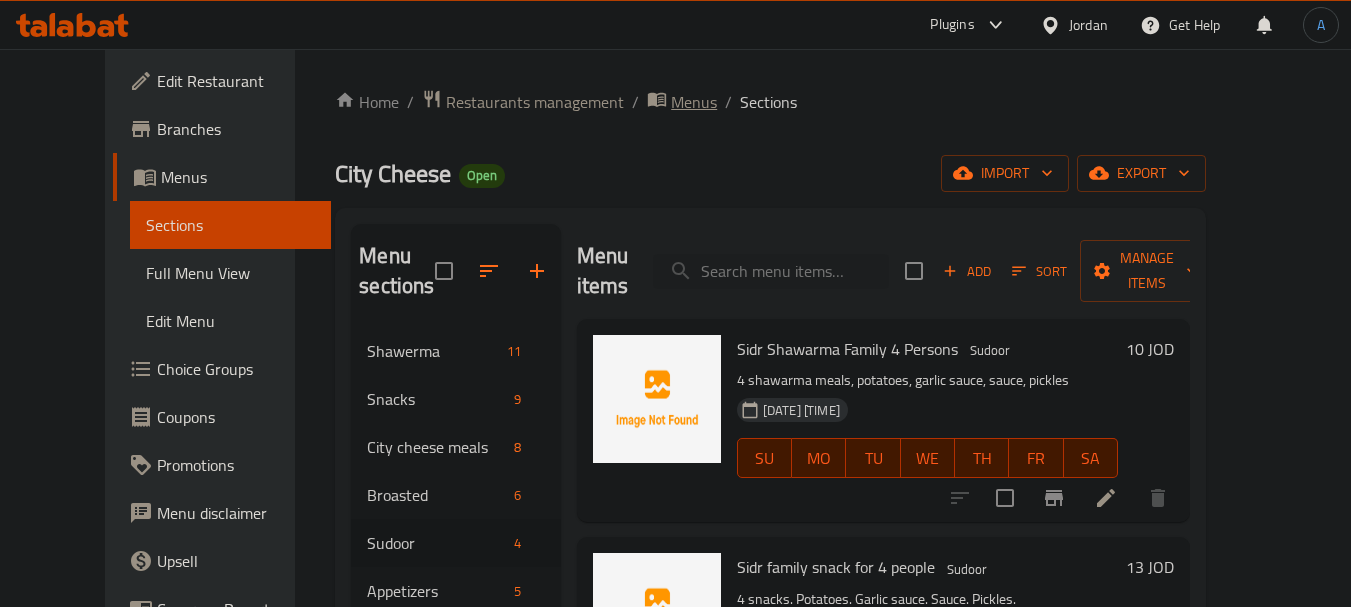 click on "Menus" at bounding box center [694, 102] 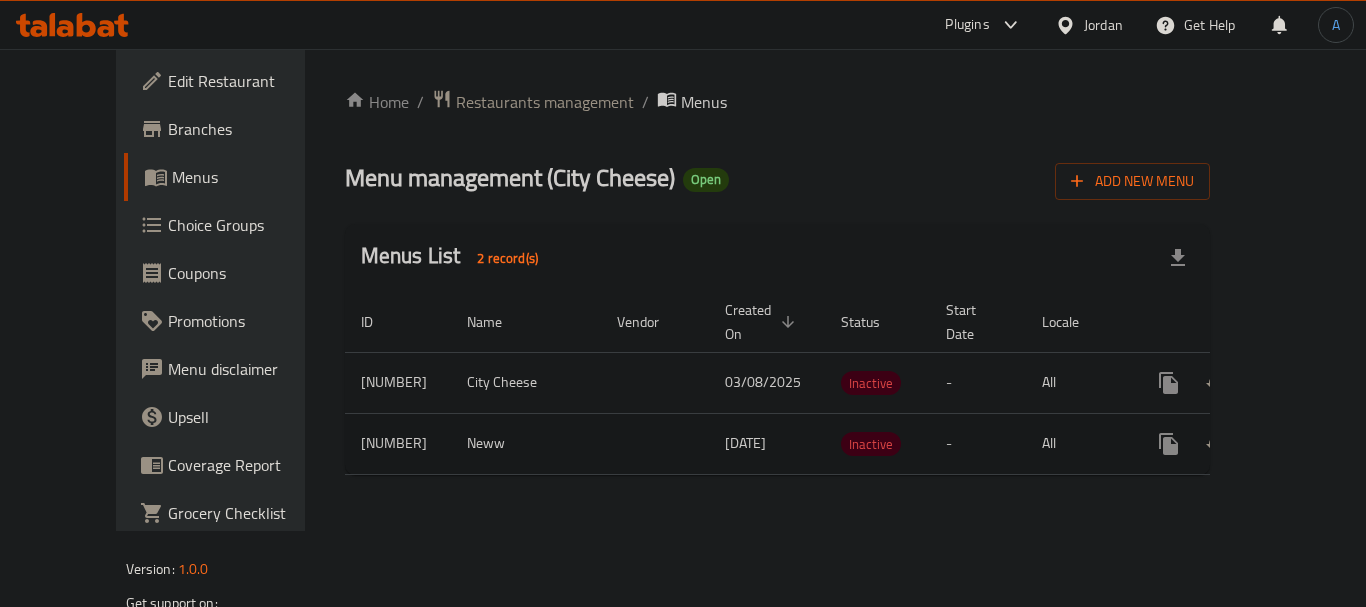 drag, startPoint x: 647, startPoint y: 425, endPoint x: 689, endPoint y: 425, distance: 42 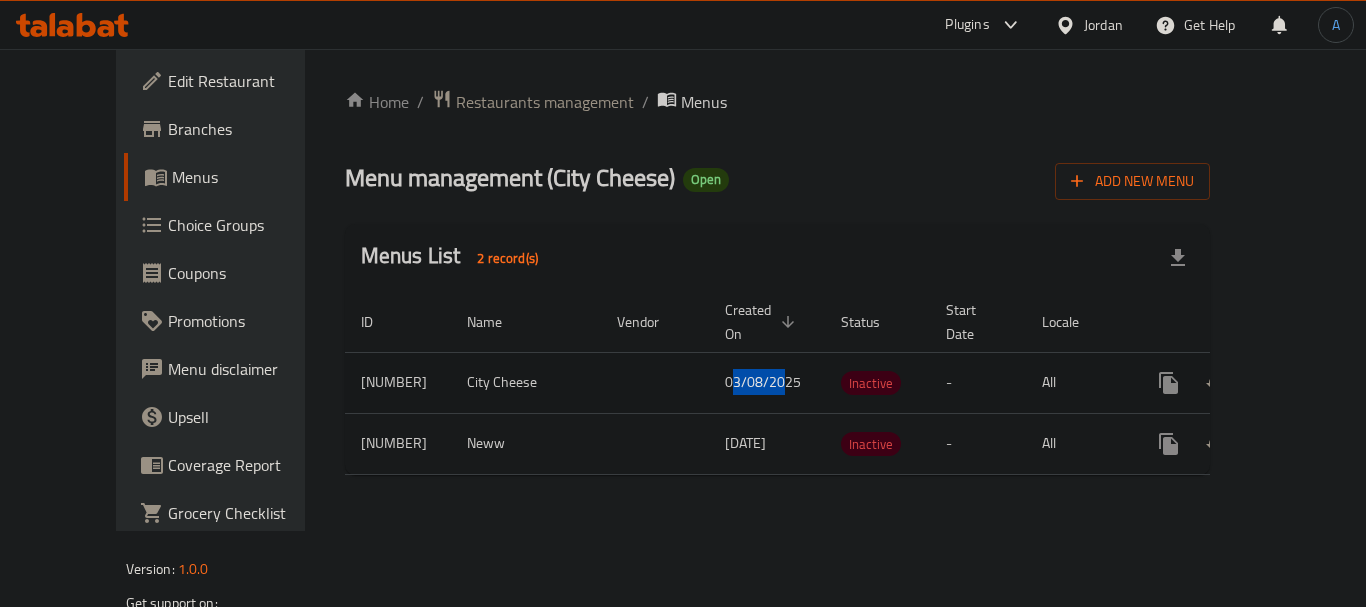 drag, startPoint x: 642, startPoint y: 359, endPoint x: 692, endPoint y: 366, distance: 50.48762 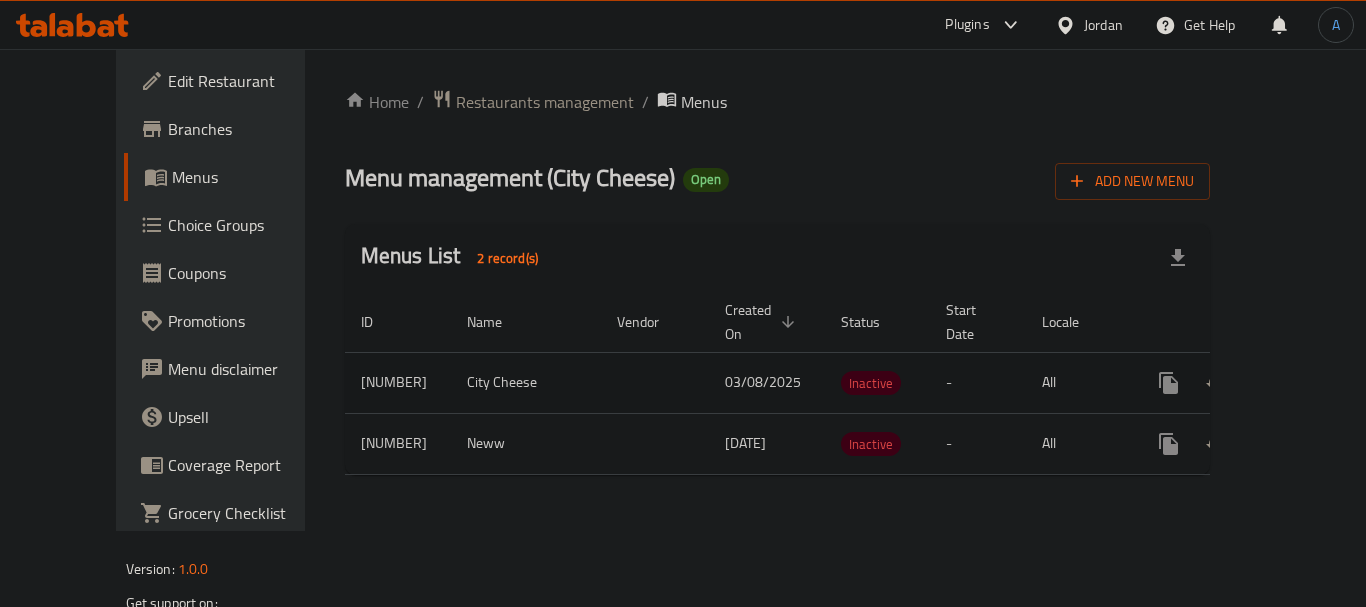click on "03/08/2025" at bounding box center (763, 382) 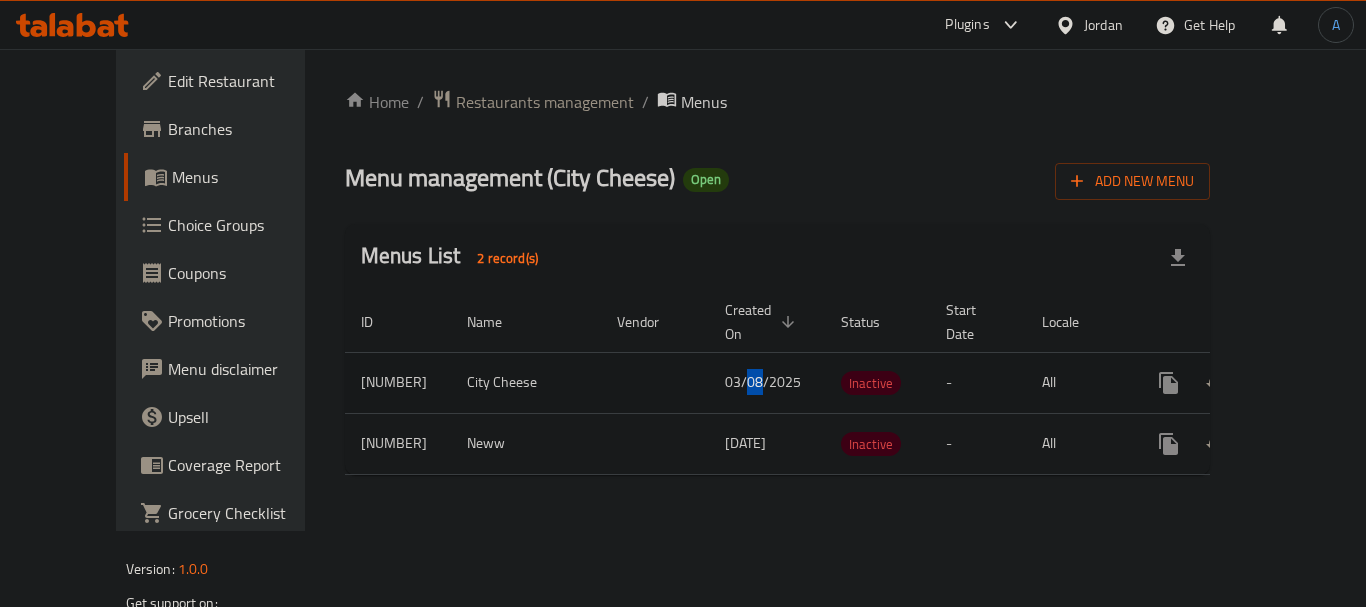 click on "03/08/2025" at bounding box center [763, 382] 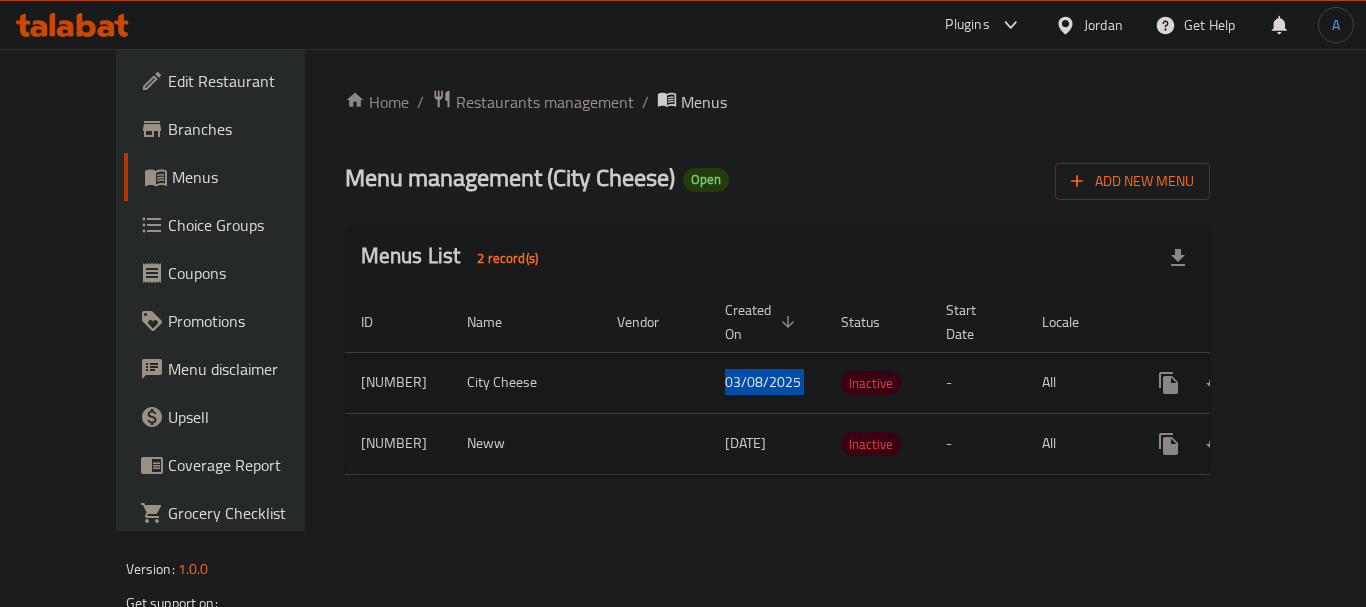 click on "03/08/2025" at bounding box center [763, 382] 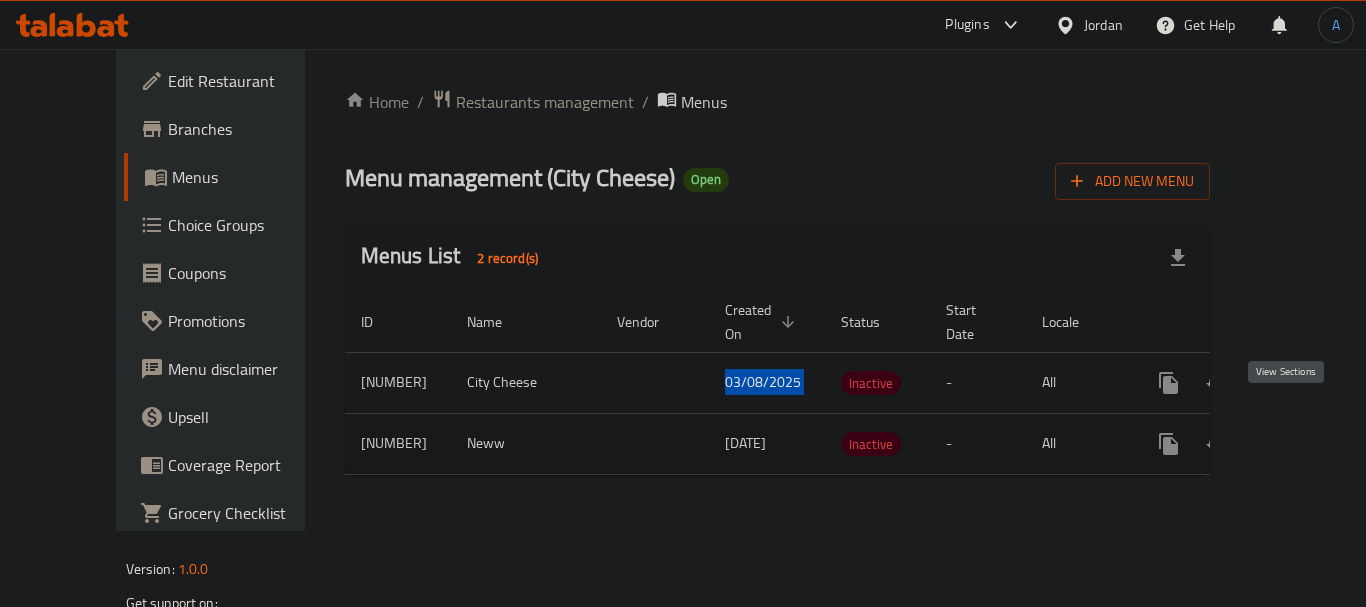 click 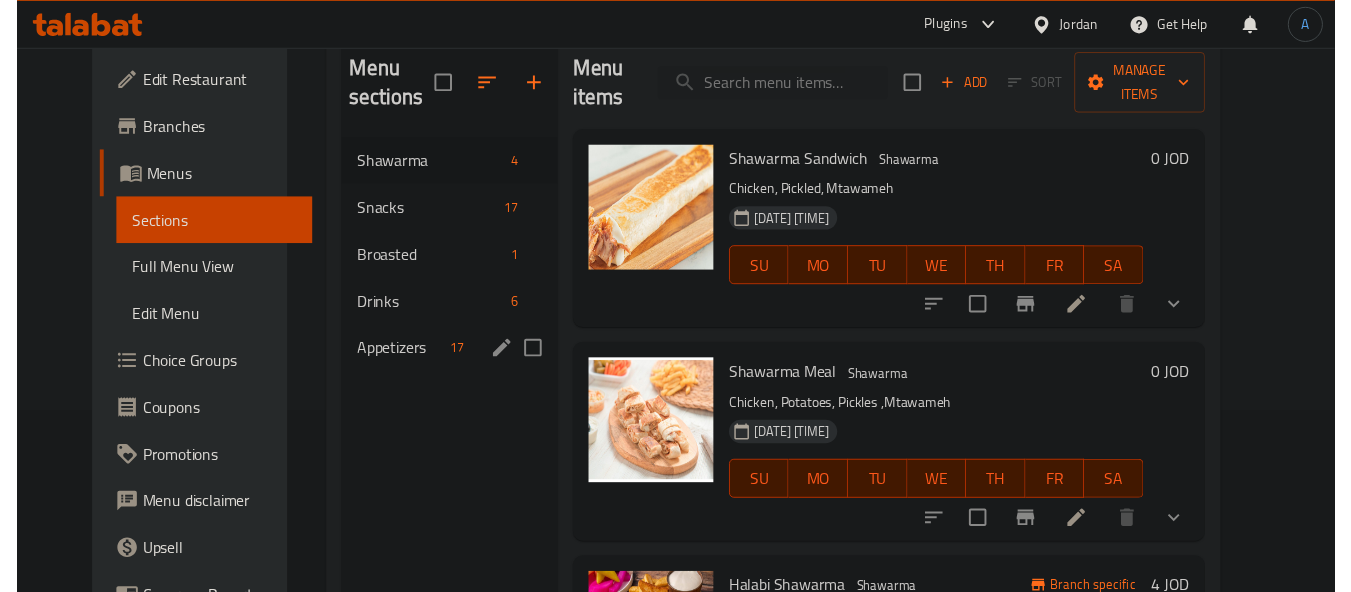 scroll, scrollTop: 0, scrollLeft: 0, axis: both 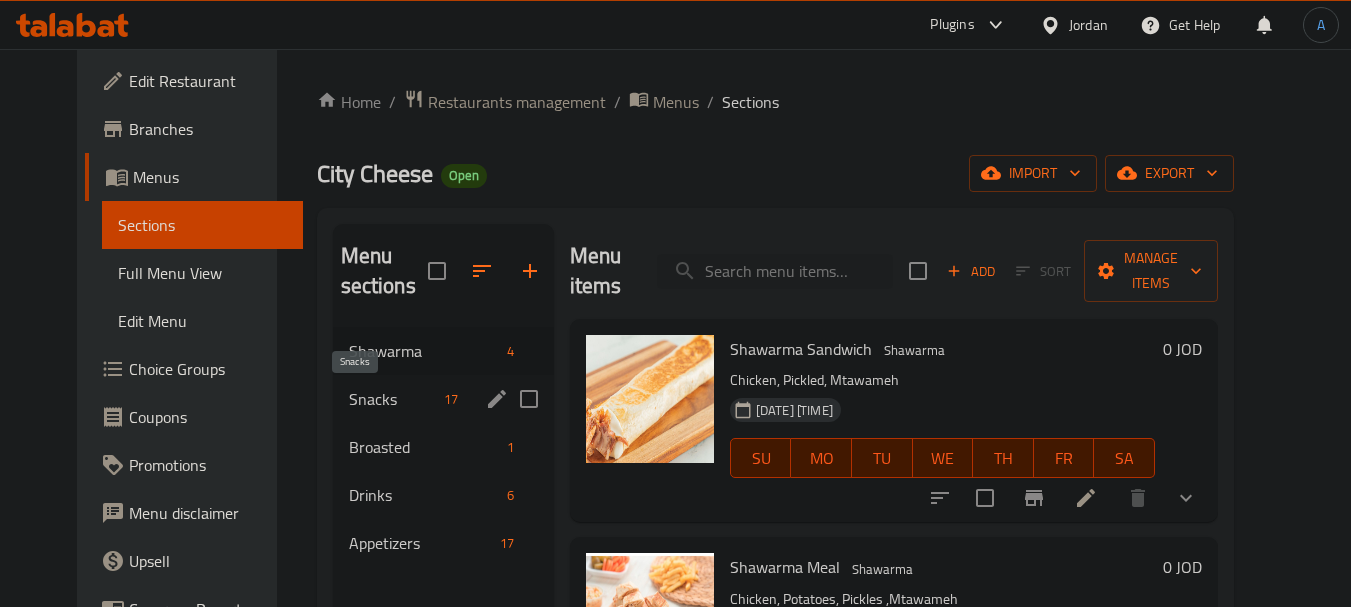 click on "Snacks" at bounding box center [392, 399] 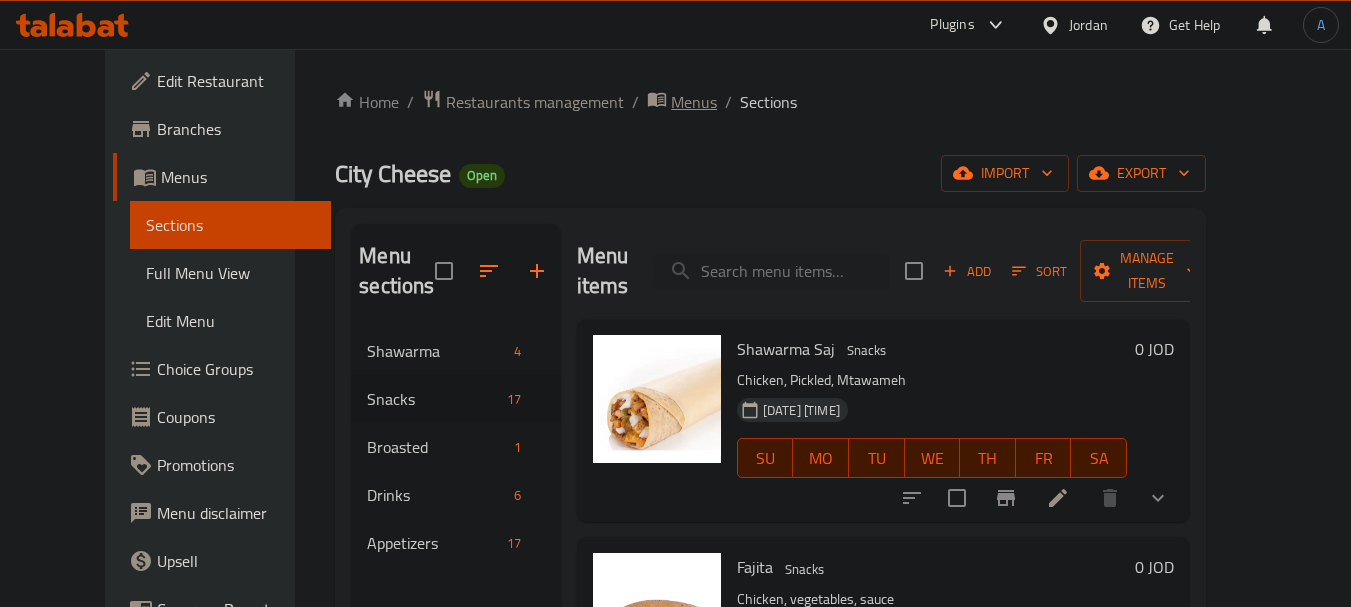 click on "Menus" at bounding box center [694, 102] 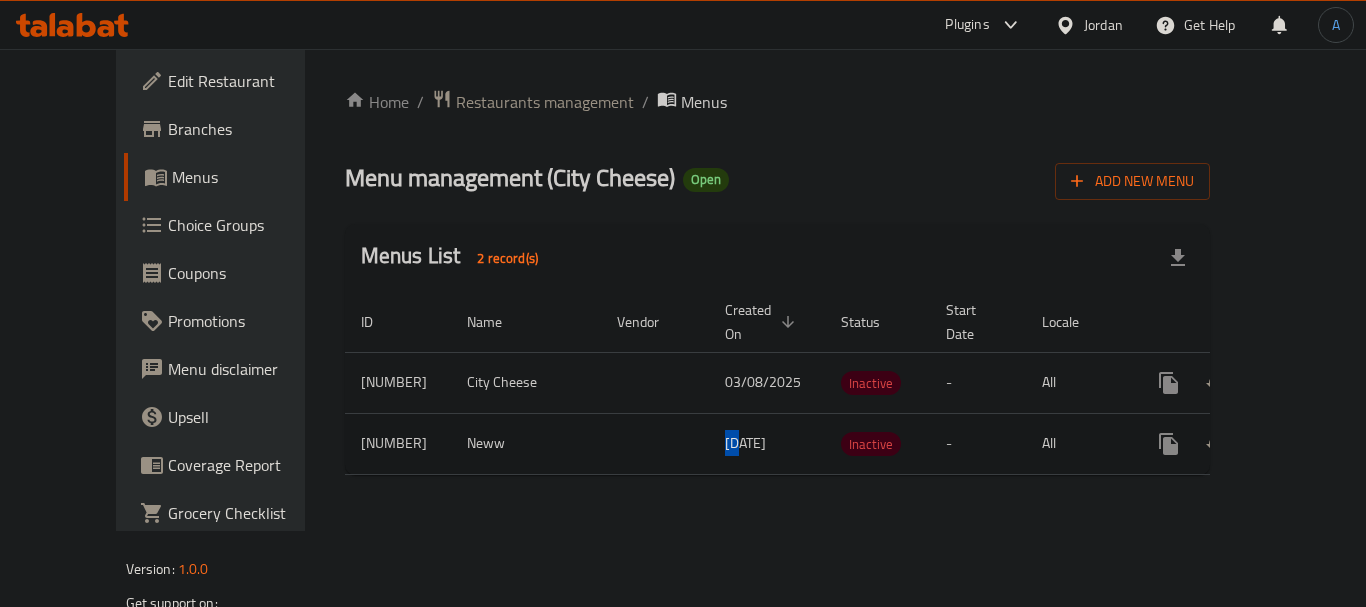 drag, startPoint x: 649, startPoint y: 422, endPoint x: 632, endPoint y: 423, distance: 17.029387 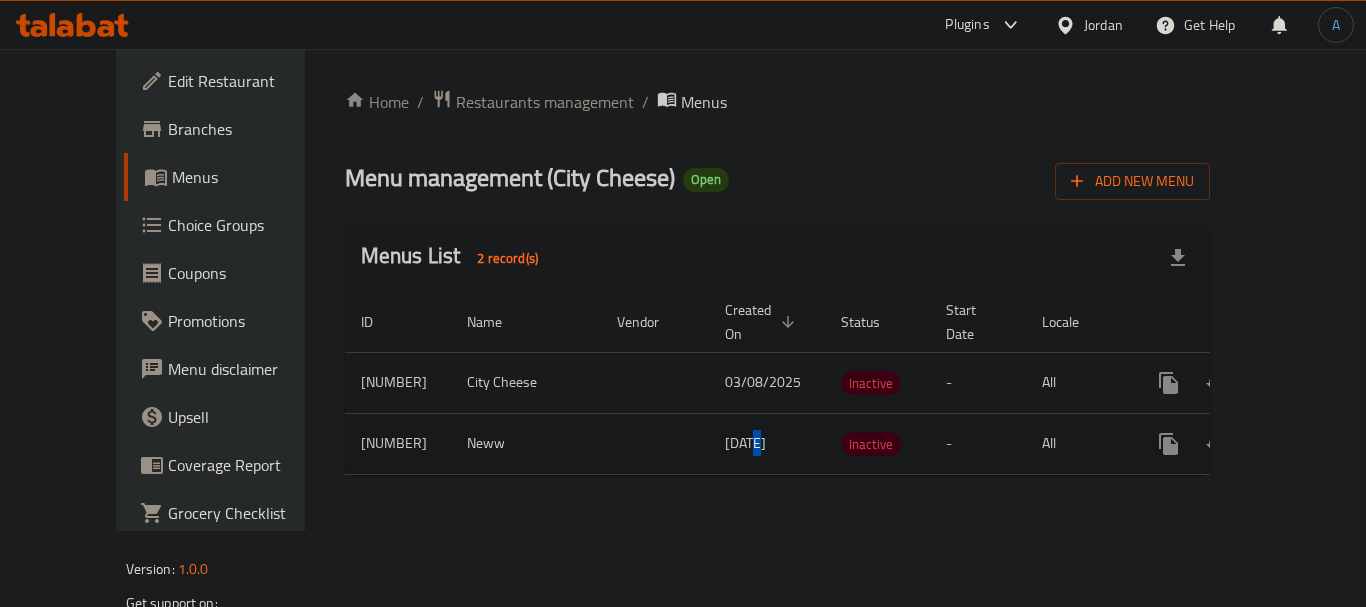 drag, startPoint x: 662, startPoint y: 427, endPoint x: 673, endPoint y: 424, distance: 11.401754 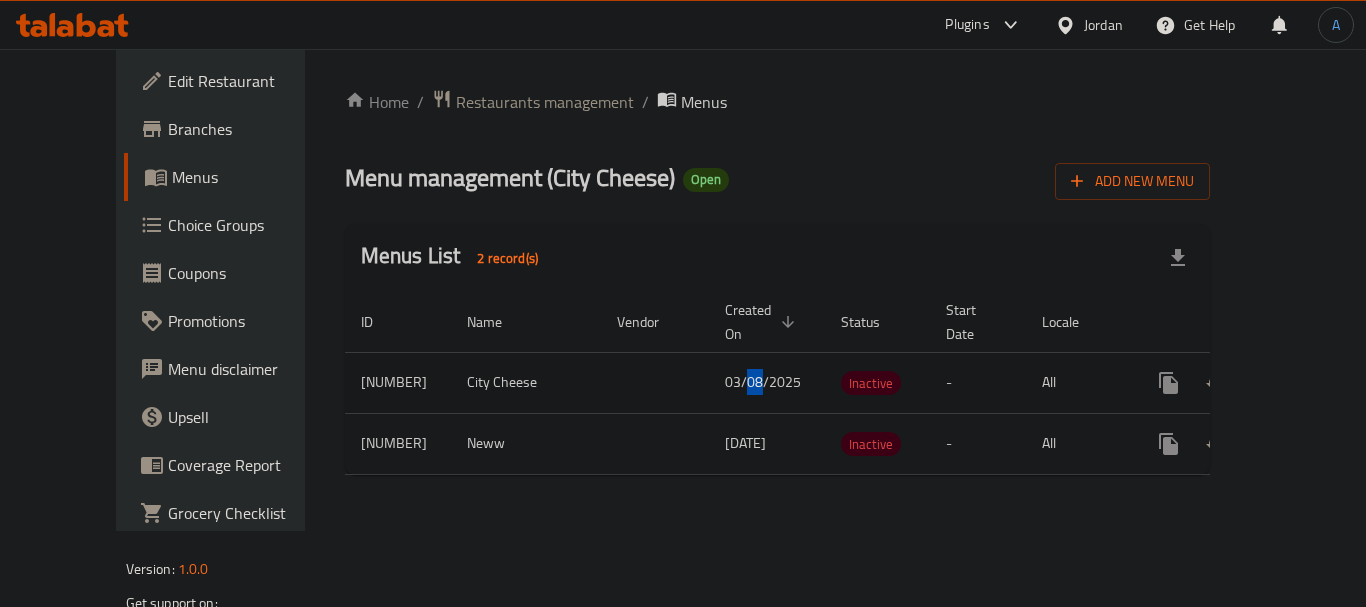 drag, startPoint x: 659, startPoint y: 365, endPoint x: 674, endPoint y: 364, distance: 15.033297 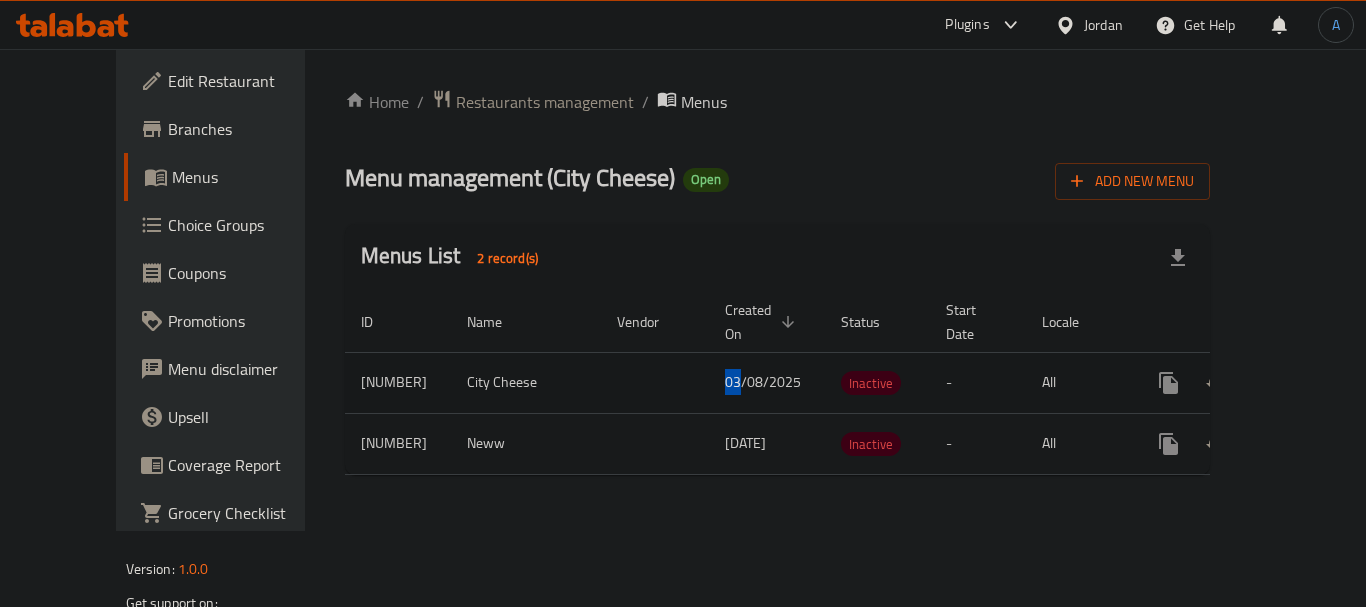 drag, startPoint x: 638, startPoint y: 360, endPoint x: 653, endPoint y: 367, distance: 16.552946 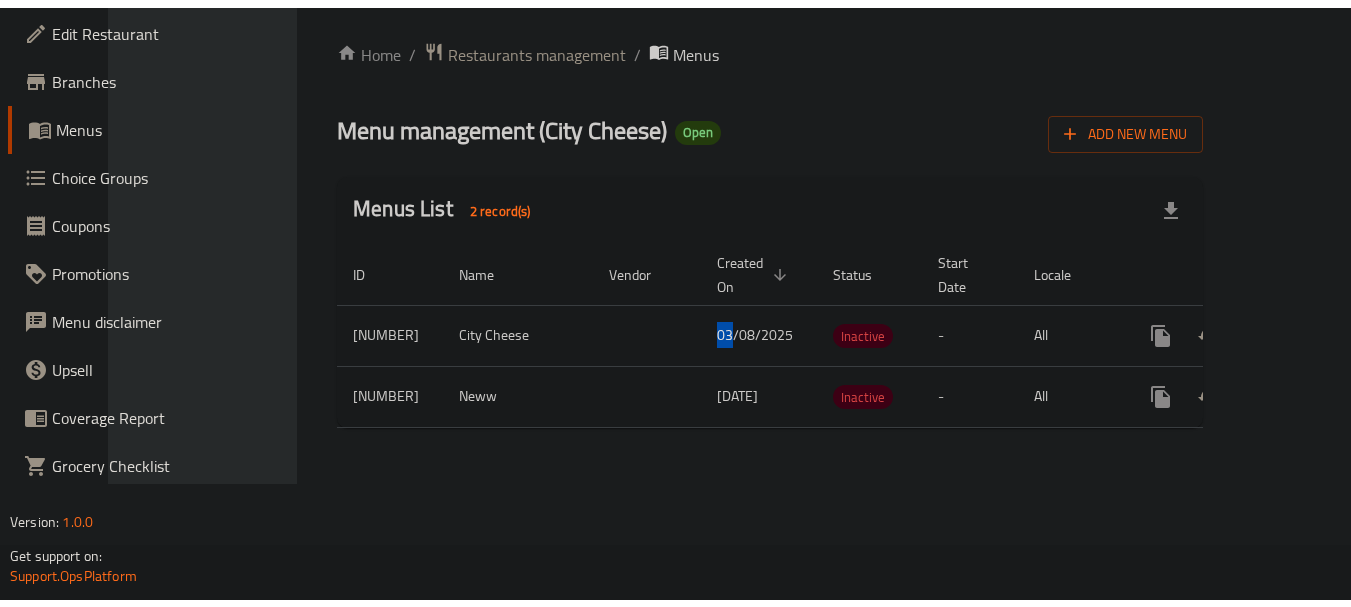 scroll, scrollTop: 0, scrollLeft: 0, axis: both 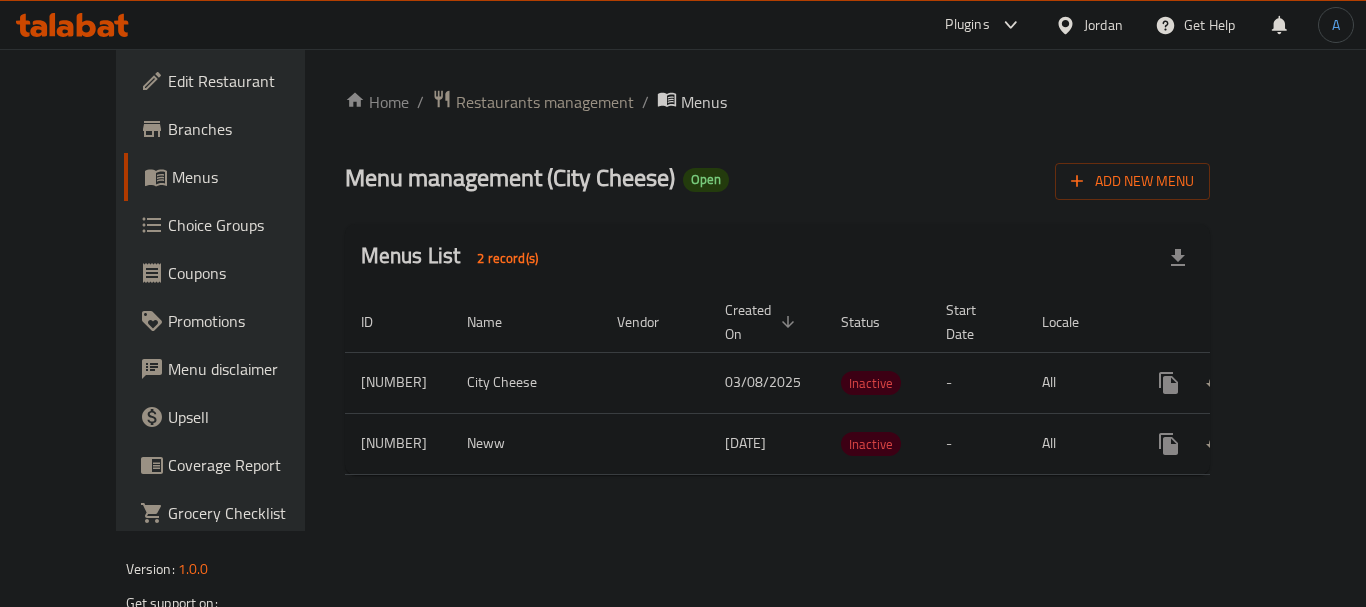click on "Jordan" at bounding box center [1103, 25] 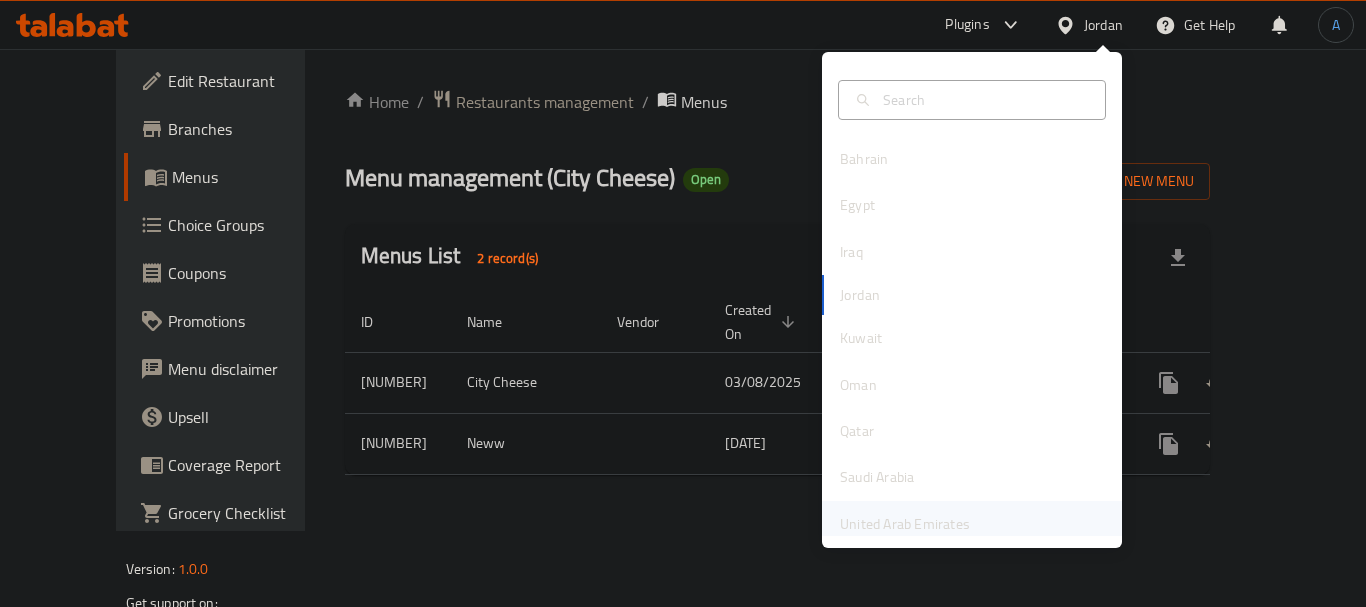 click on "United Arab Emirates" at bounding box center [905, 524] 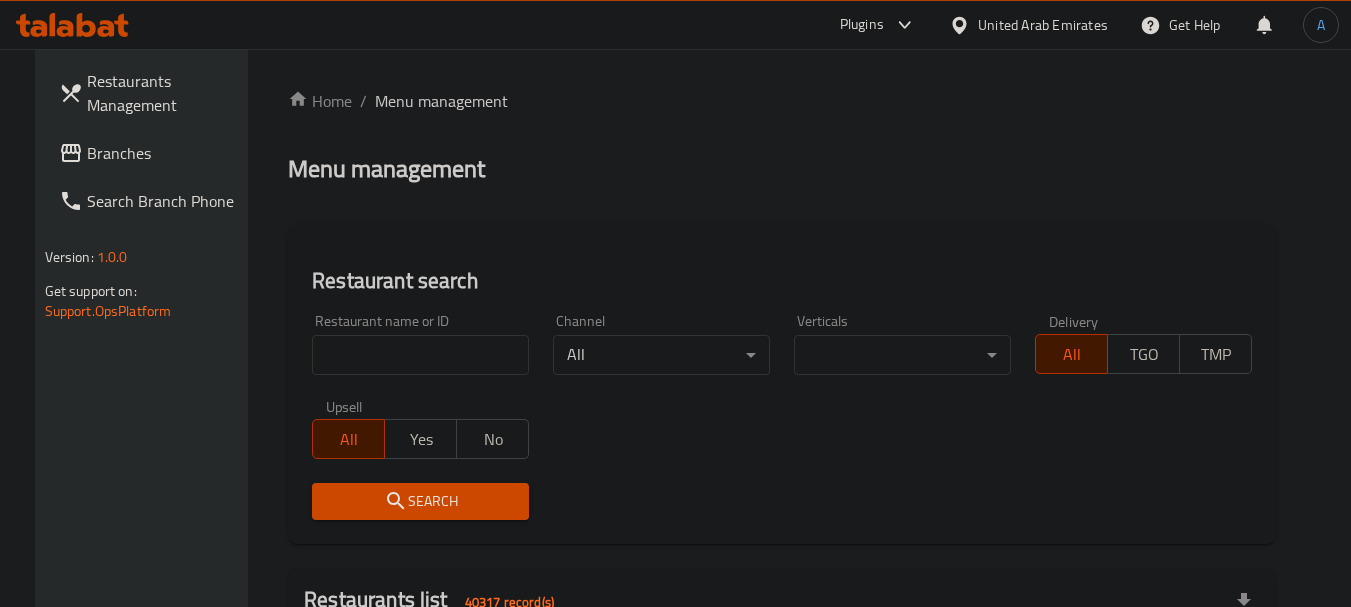click at bounding box center [420, 355] 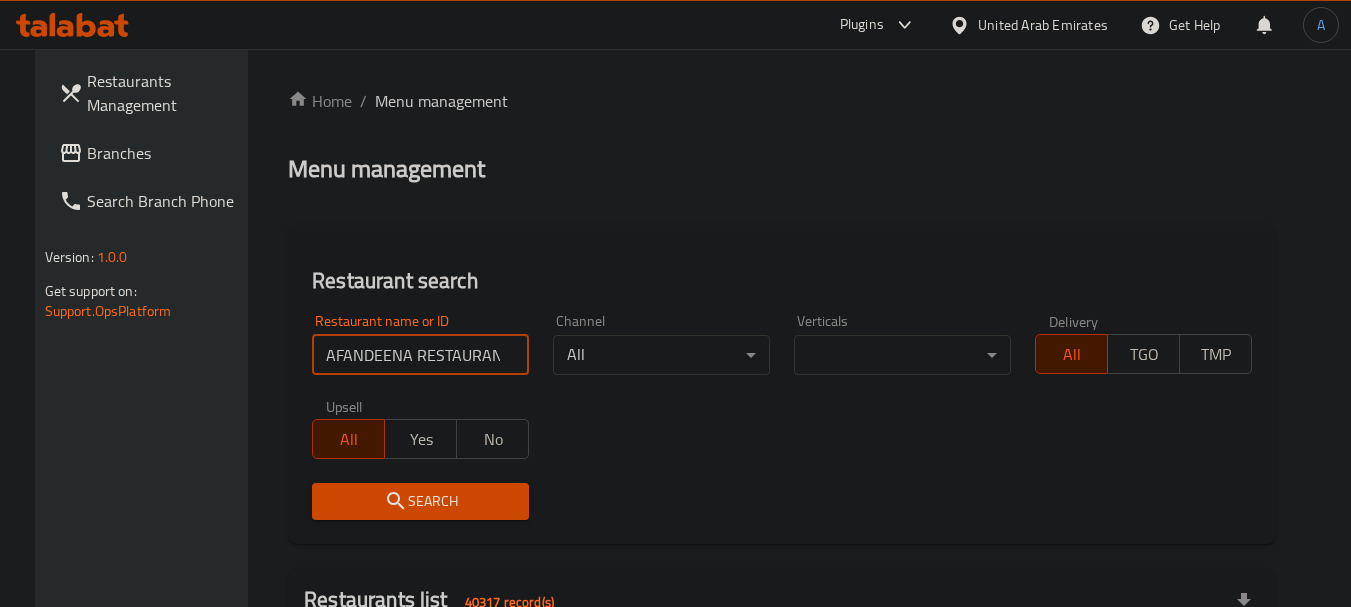 click on "Search" at bounding box center [420, 501] 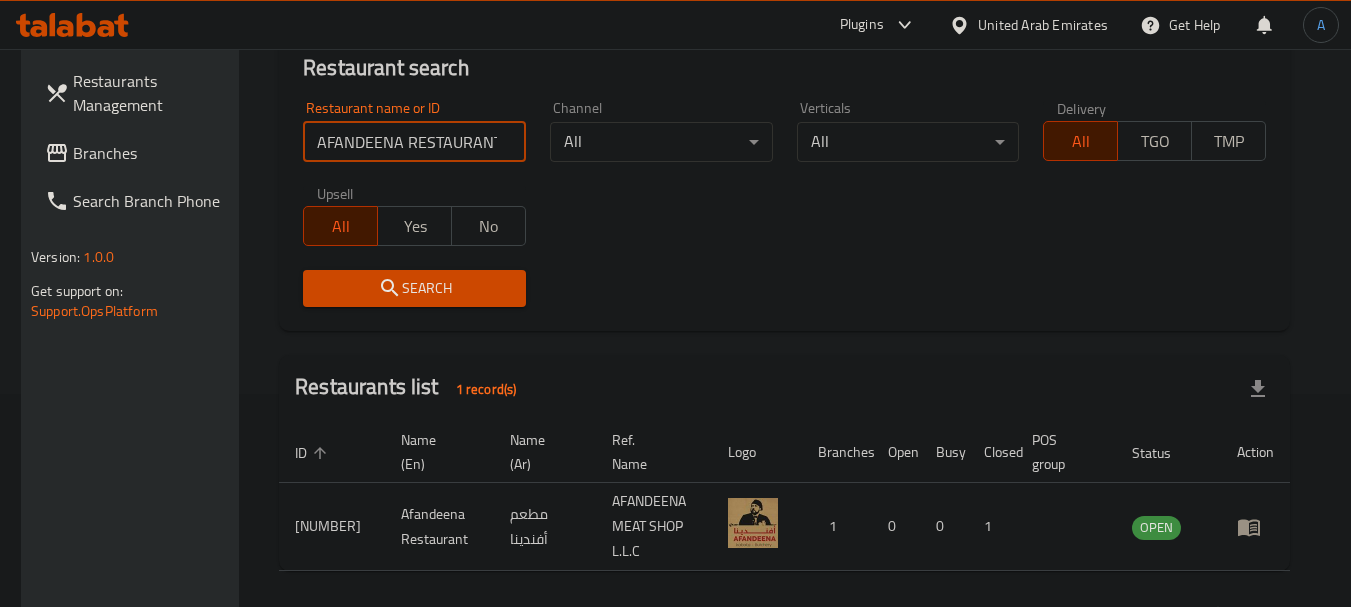 scroll, scrollTop: 168, scrollLeft: 0, axis: vertical 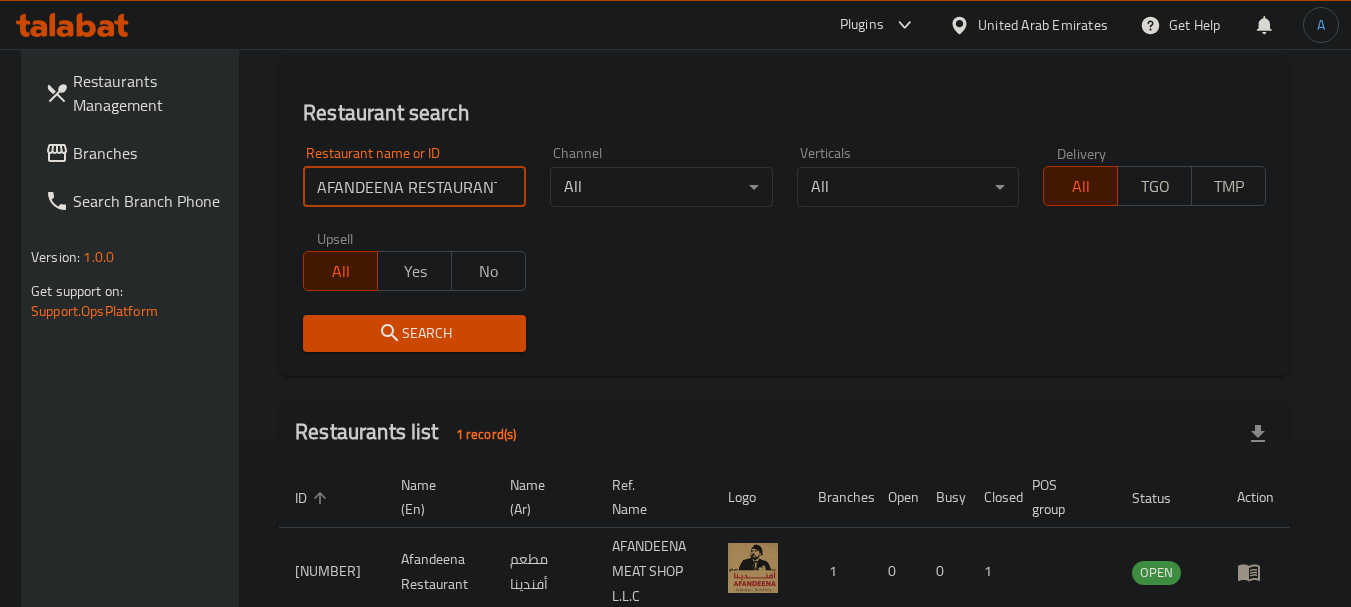 click on "Restaurants Management" at bounding box center [152, 93] 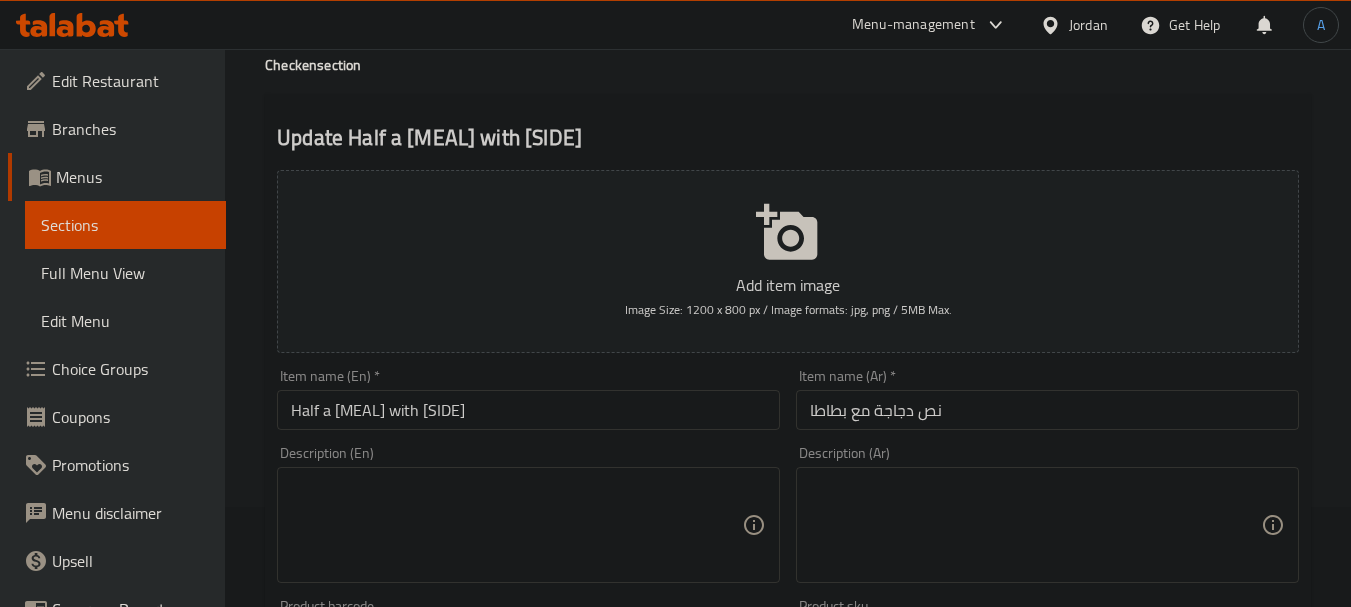 scroll, scrollTop: 0, scrollLeft: 0, axis: both 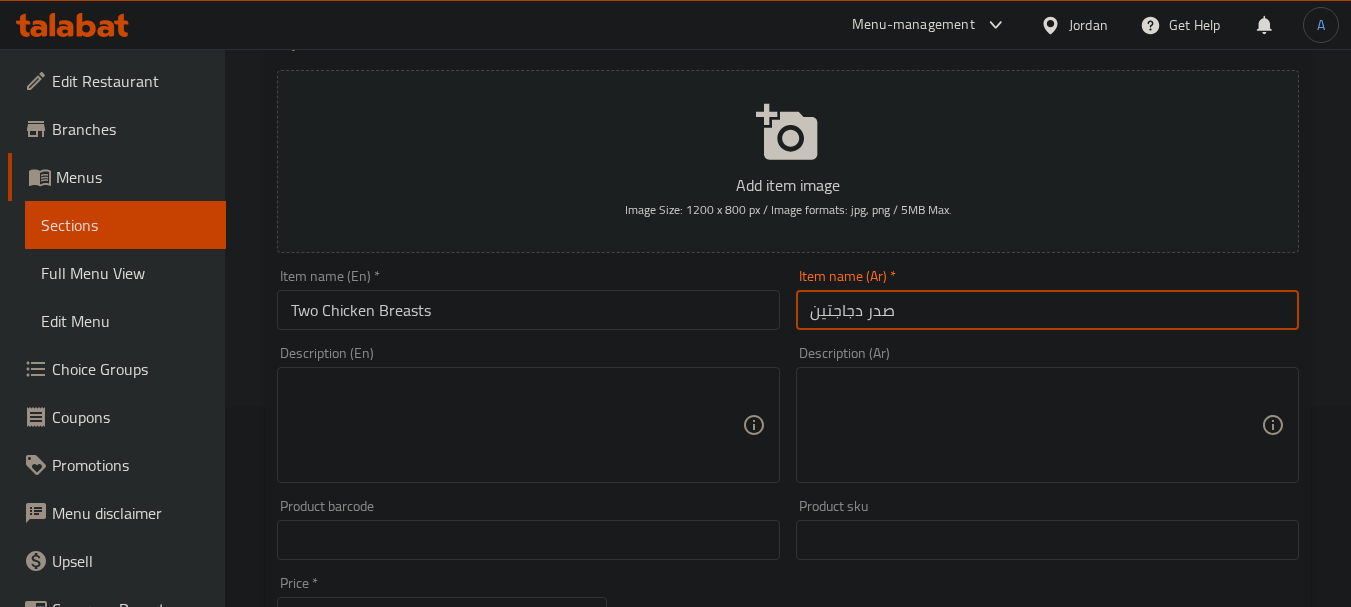 click on "صدر دجاجتين" at bounding box center [1047, 310] 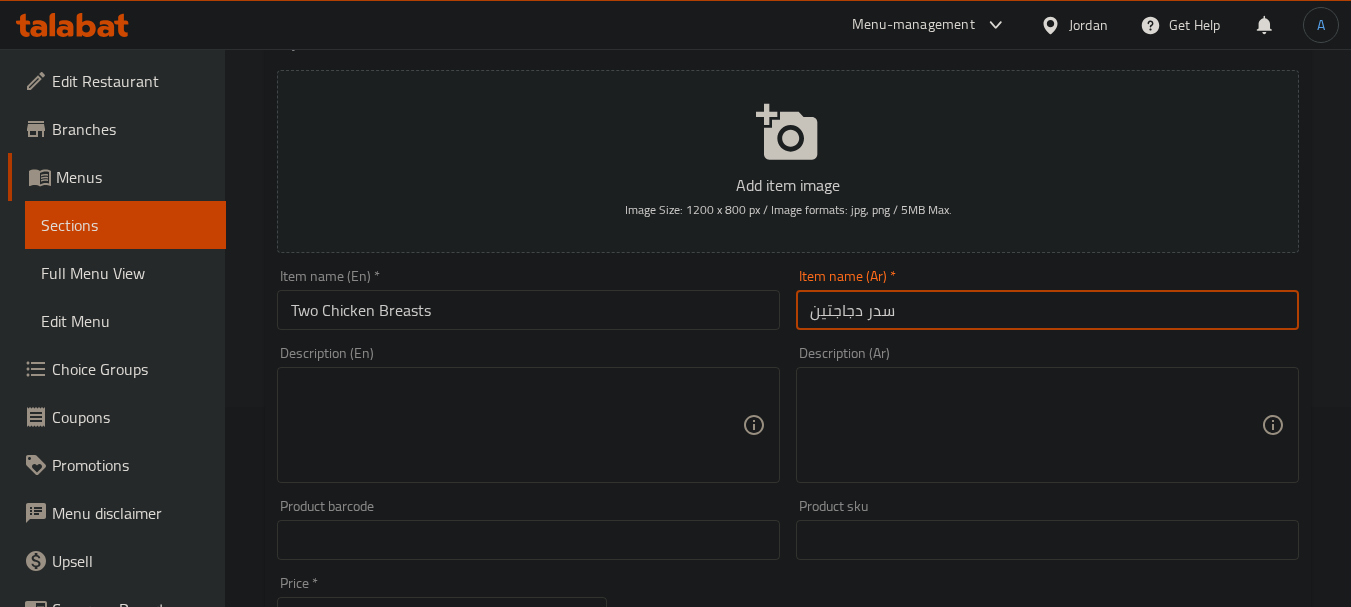 type on "سدر دجاجتين" 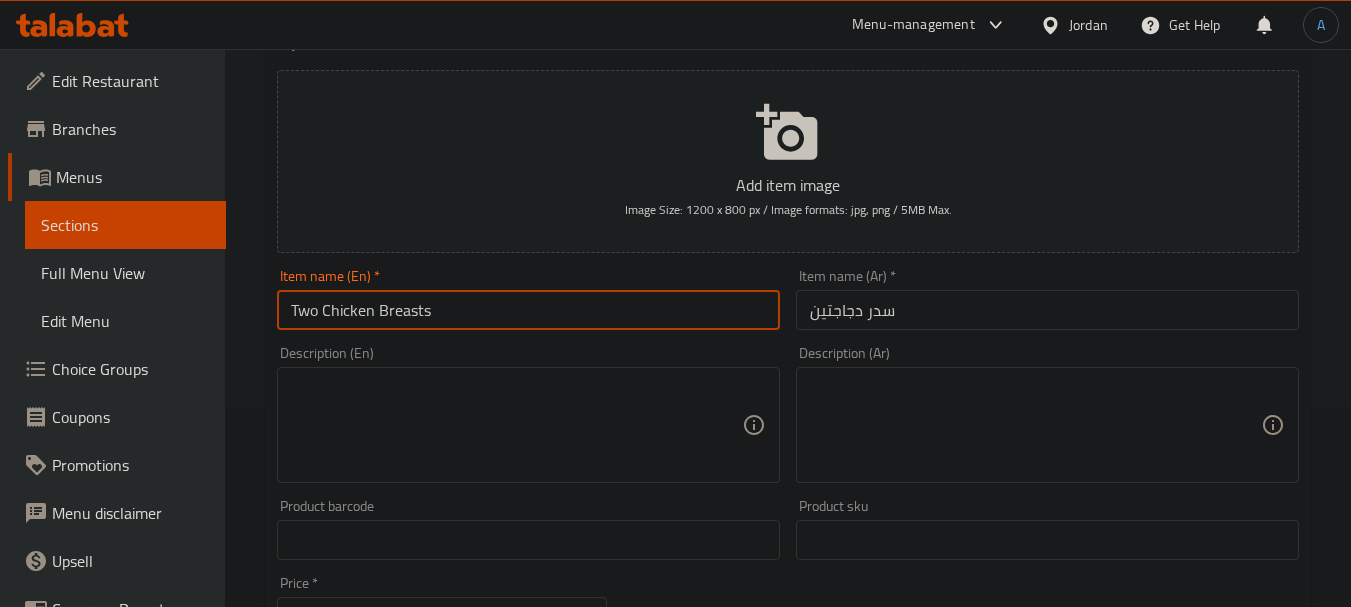 click on "Two Chicken Breasts" at bounding box center [528, 310] 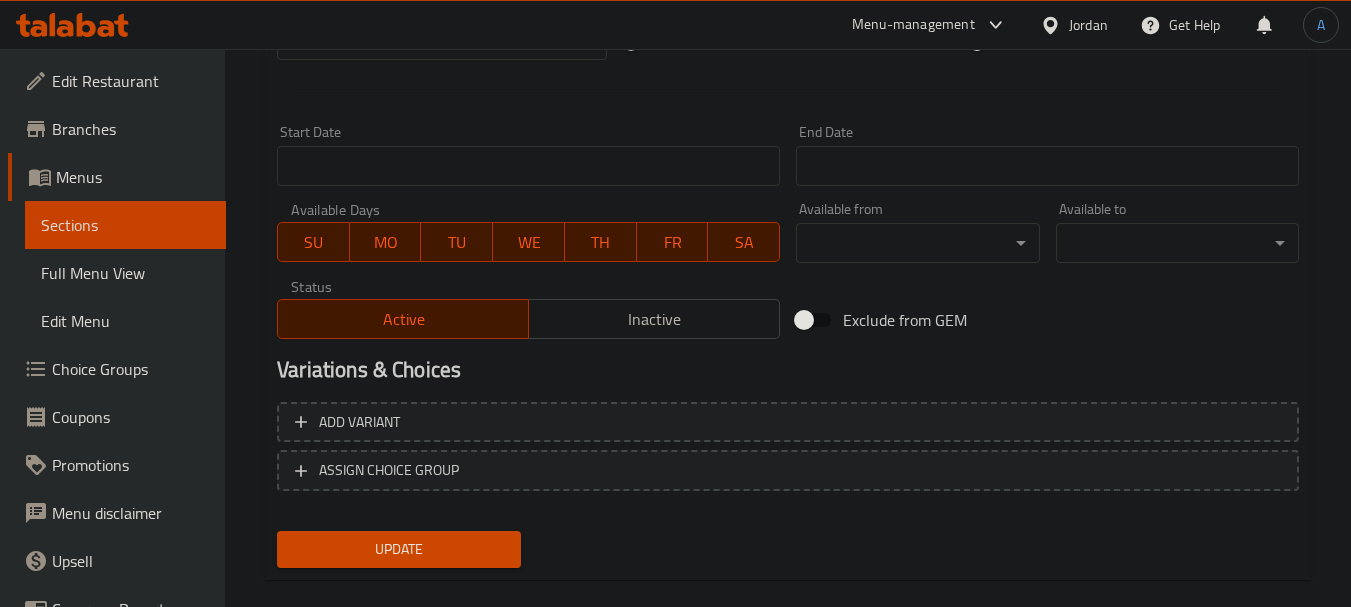 scroll, scrollTop: 806, scrollLeft: 0, axis: vertical 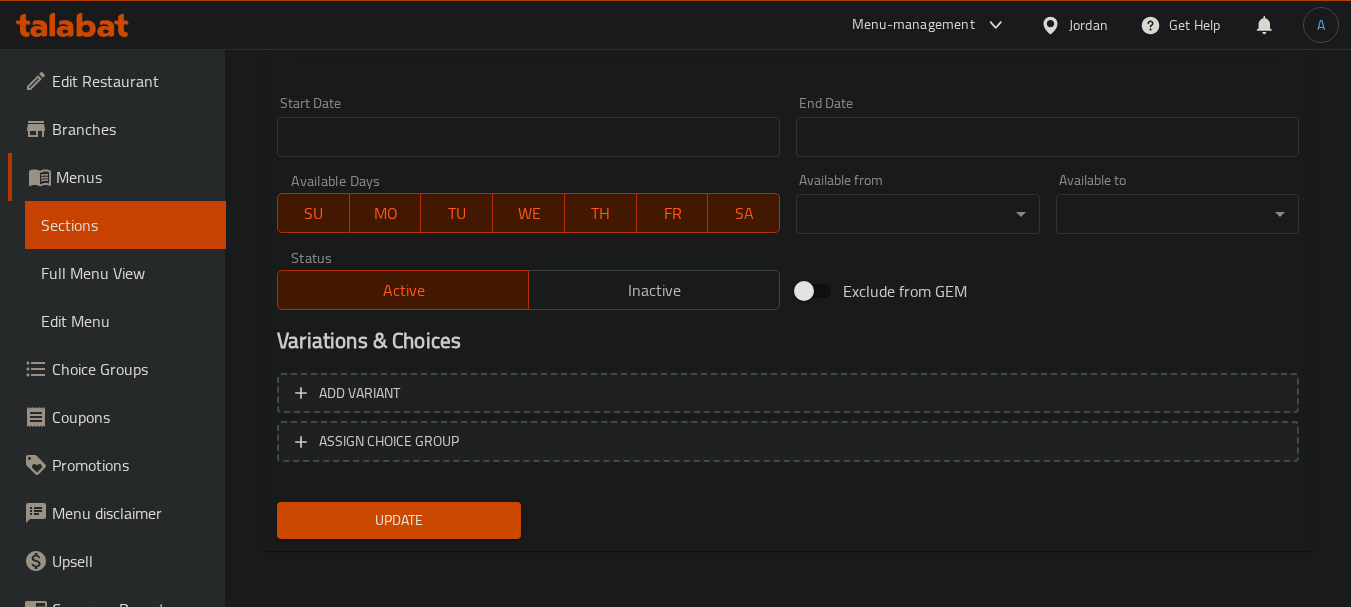 type on "Two Chicken Sidr" 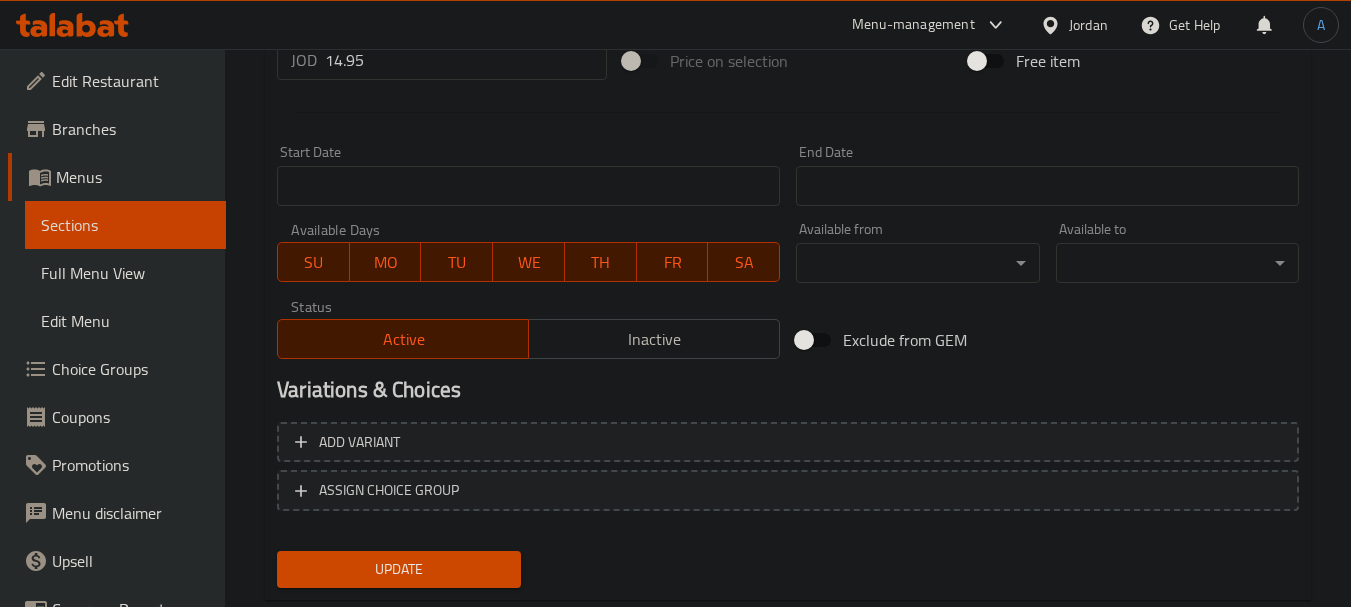 scroll, scrollTop: 806, scrollLeft: 0, axis: vertical 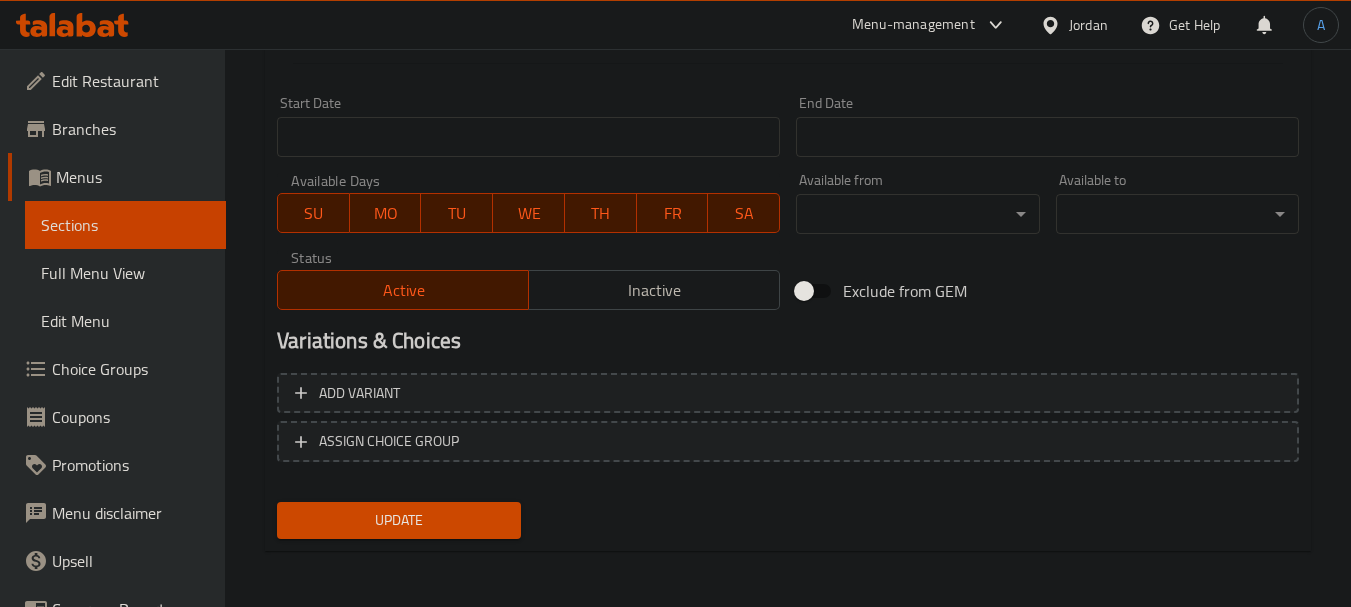 click on "Update" at bounding box center (398, 520) 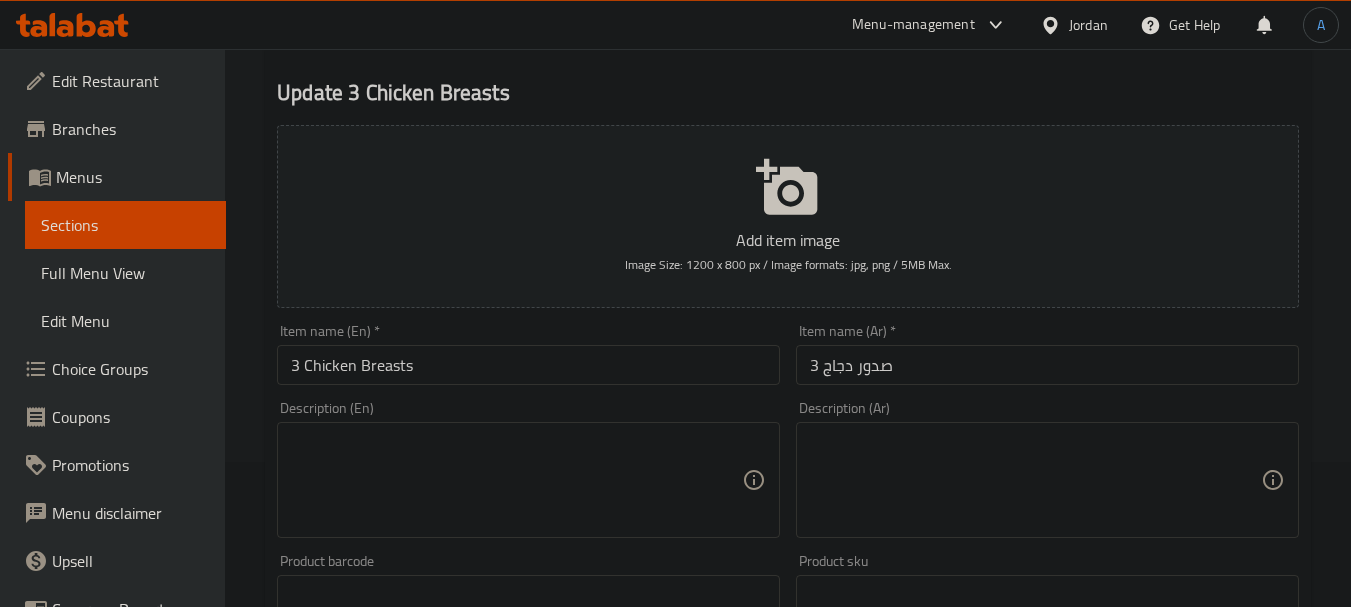 scroll, scrollTop: 200, scrollLeft: 0, axis: vertical 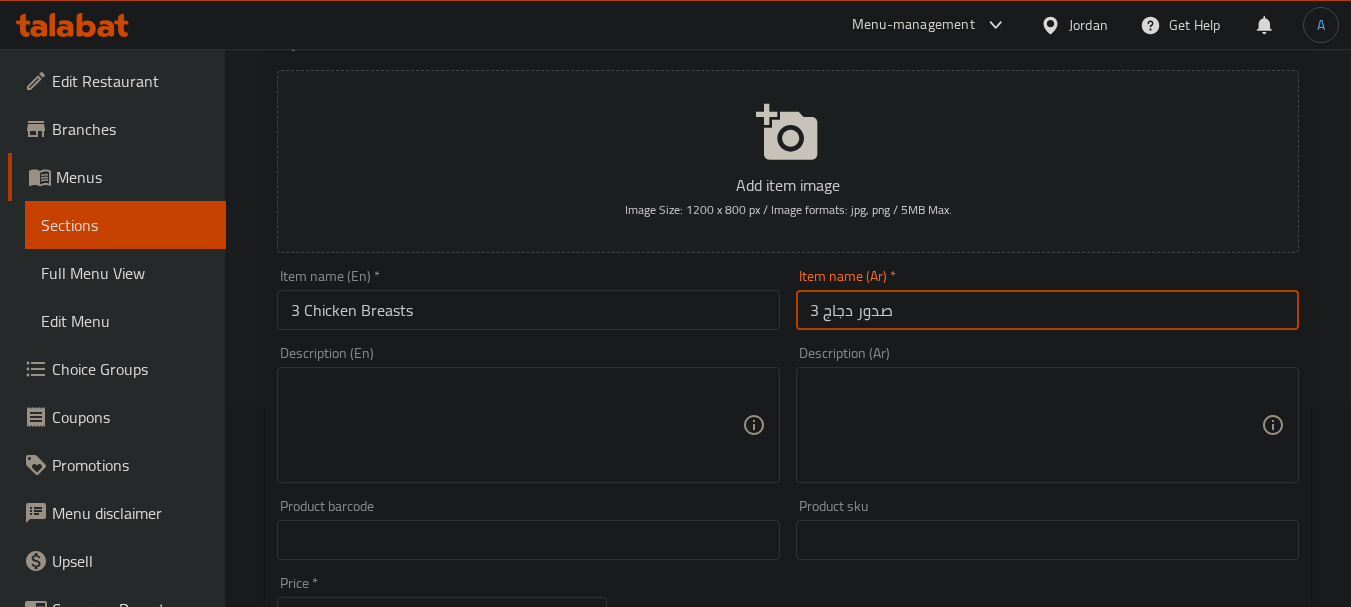 click on "3 صدور دجاج" at bounding box center (1047, 310) 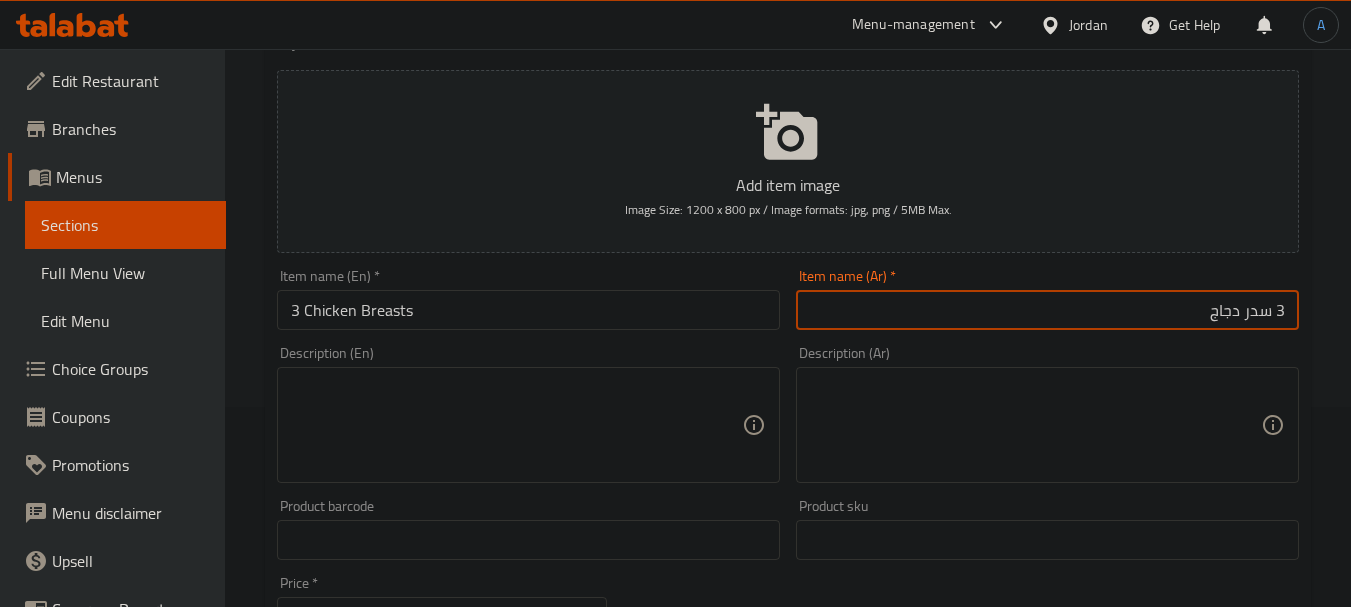 type on "3 سدر دجاج" 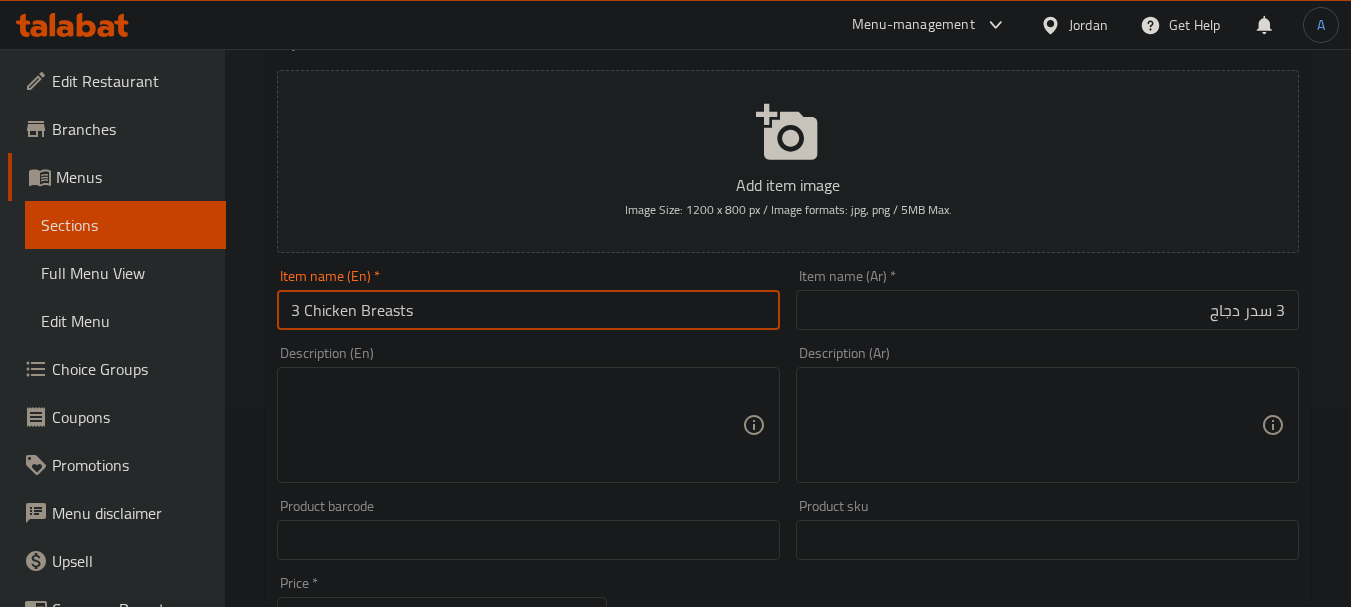 click on "3 Chicken Breasts" at bounding box center (528, 310) 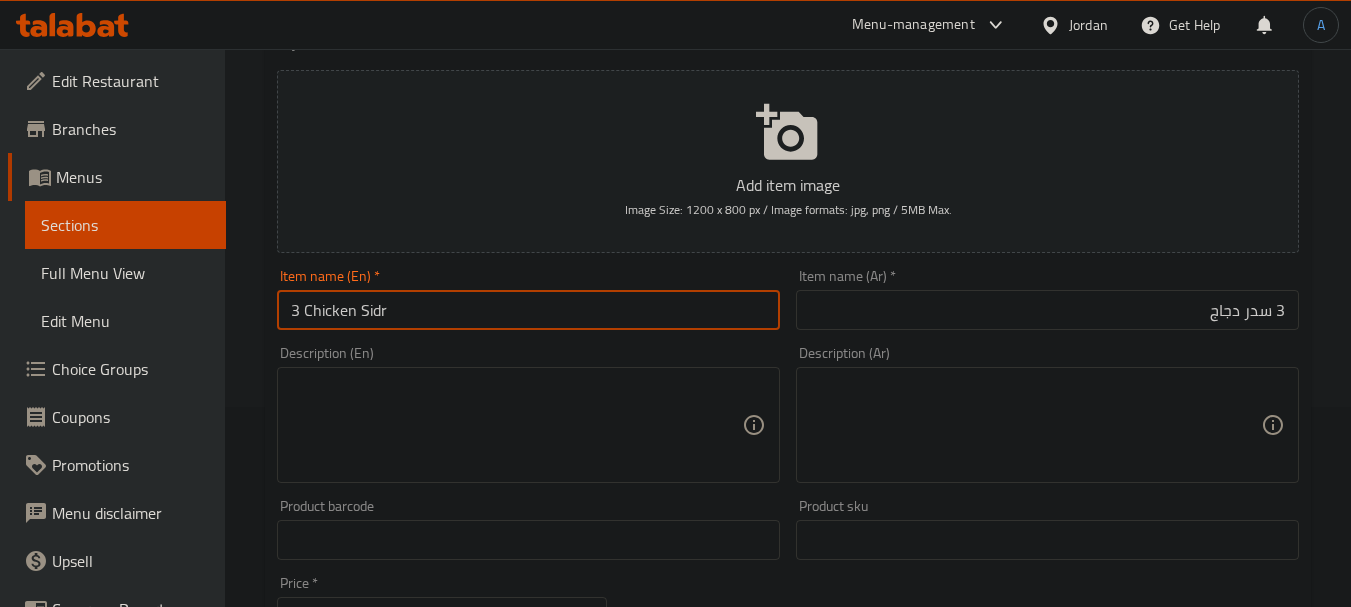 type on "3 Chicken Sidr" 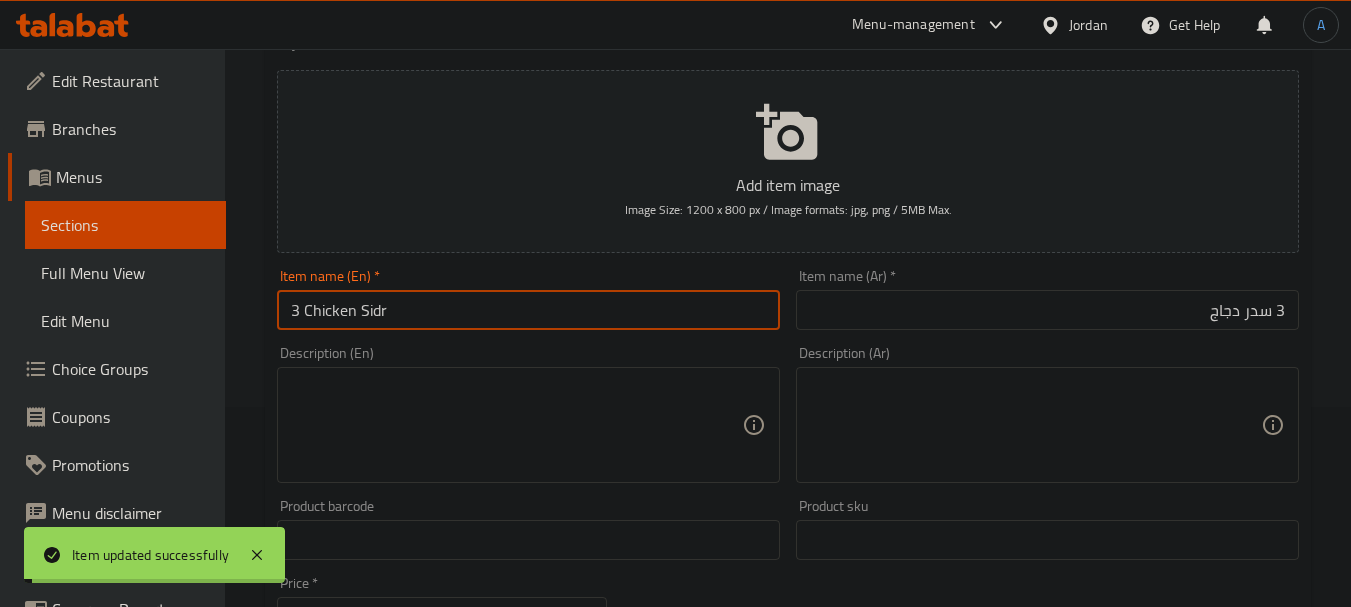 scroll, scrollTop: 400, scrollLeft: 0, axis: vertical 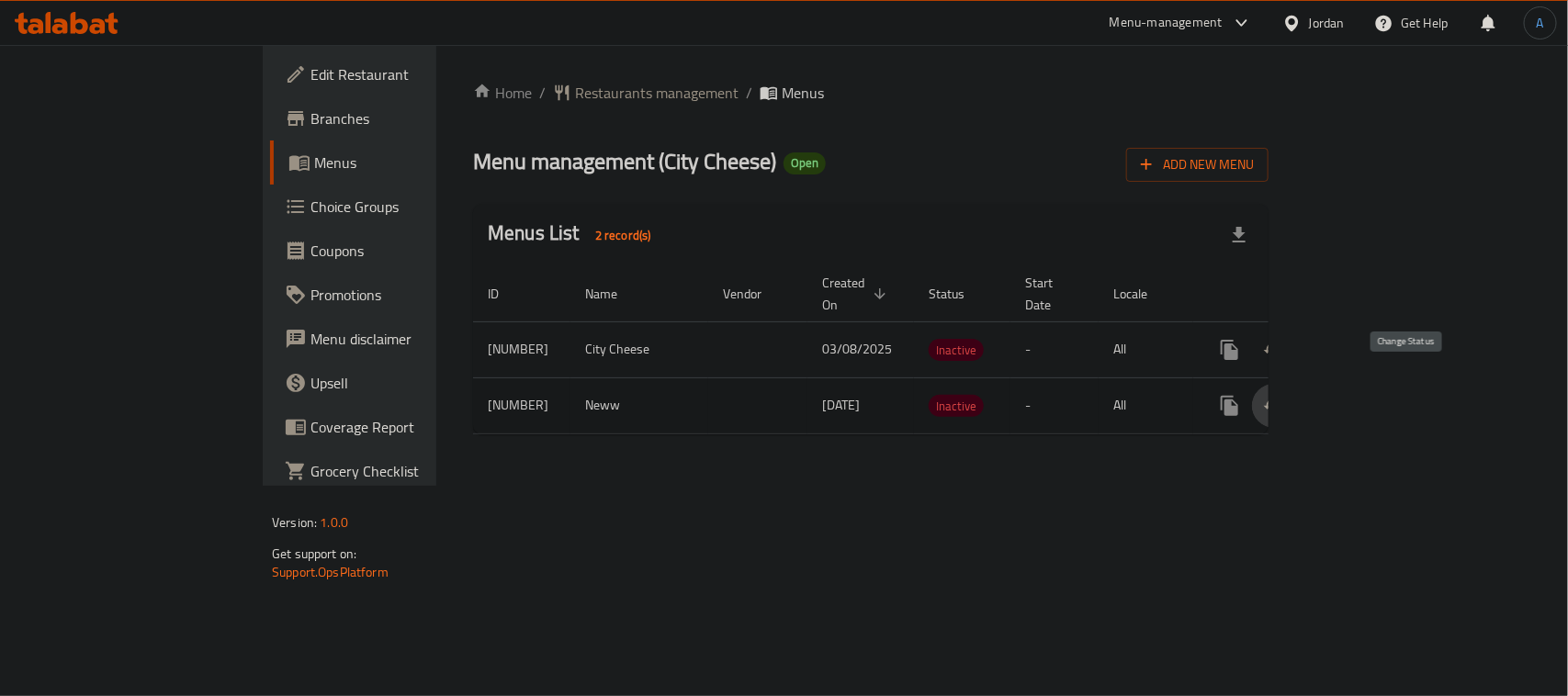 click 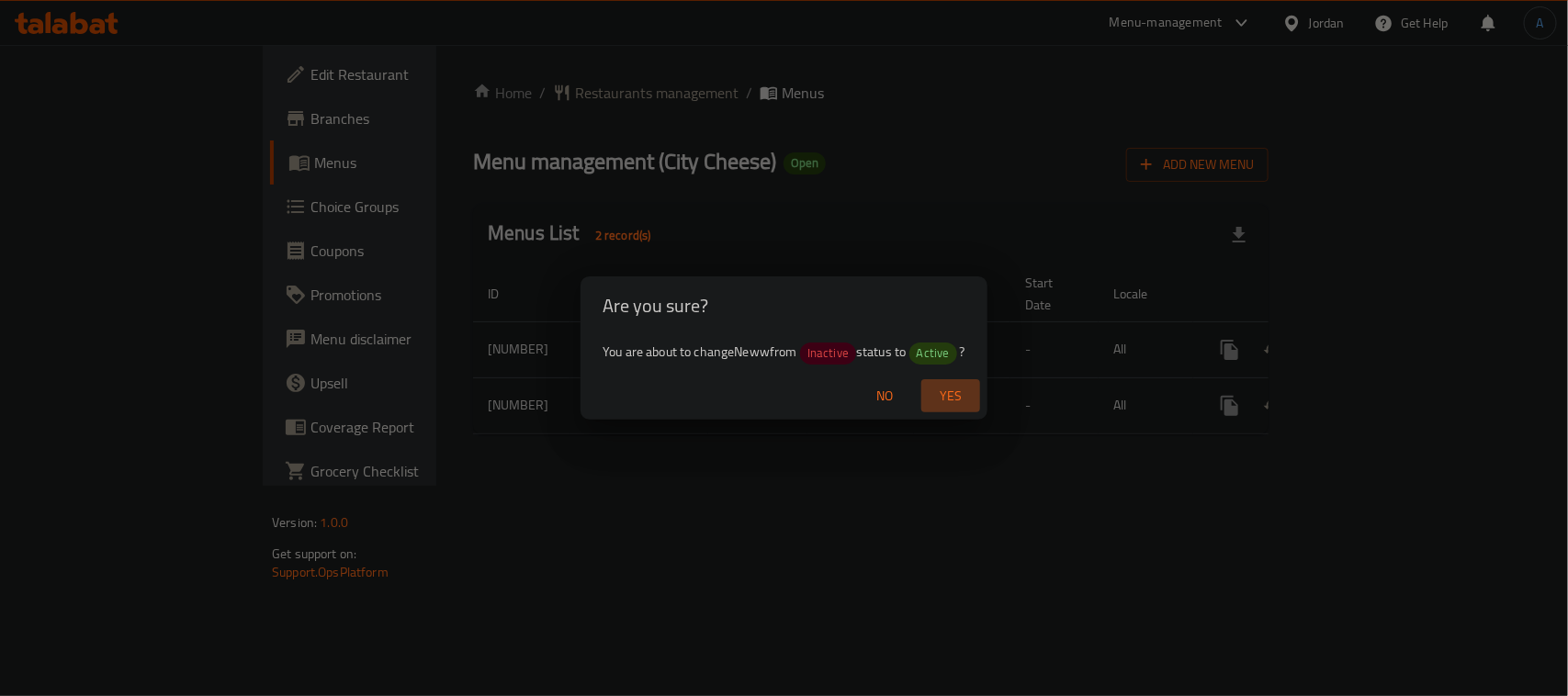 click on "Yes" at bounding box center [951, 396] 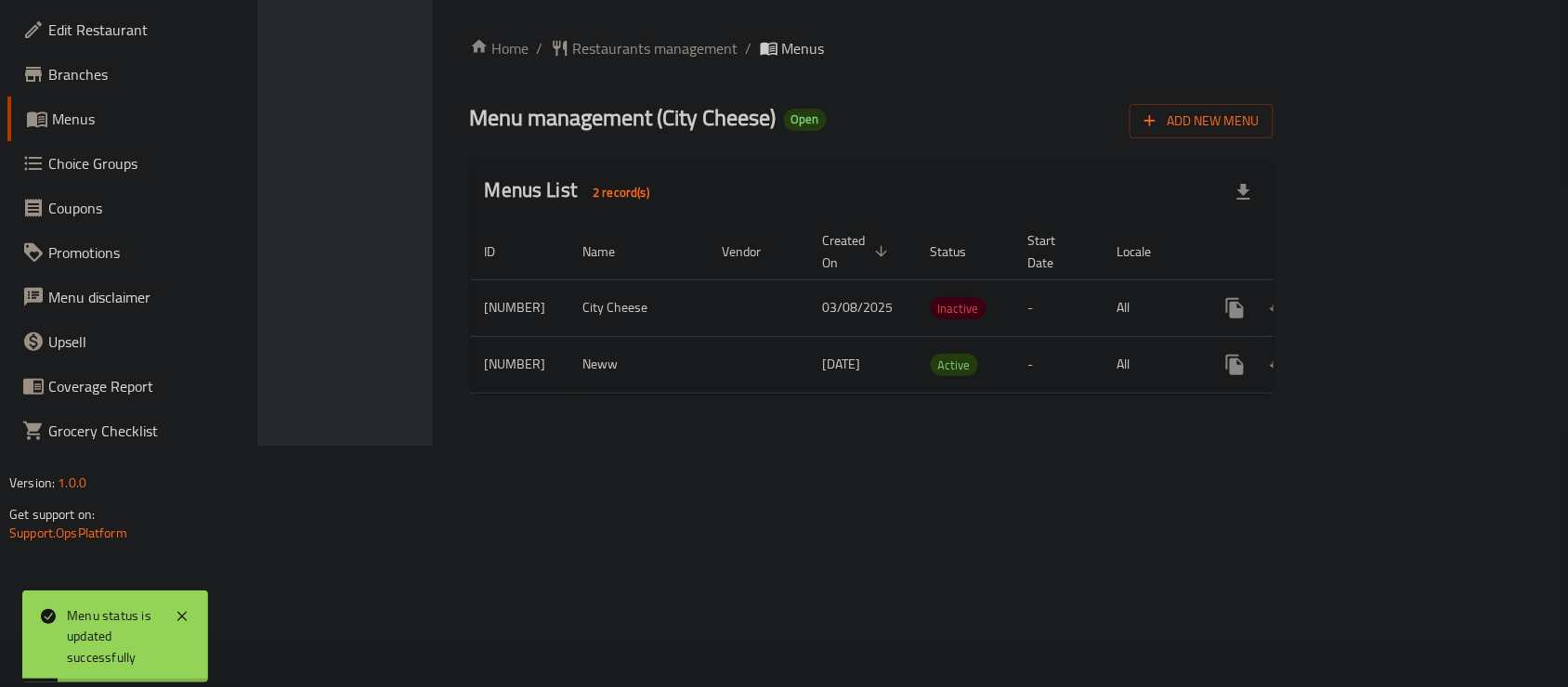 scroll, scrollTop: 0, scrollLeft: 0, axis: both 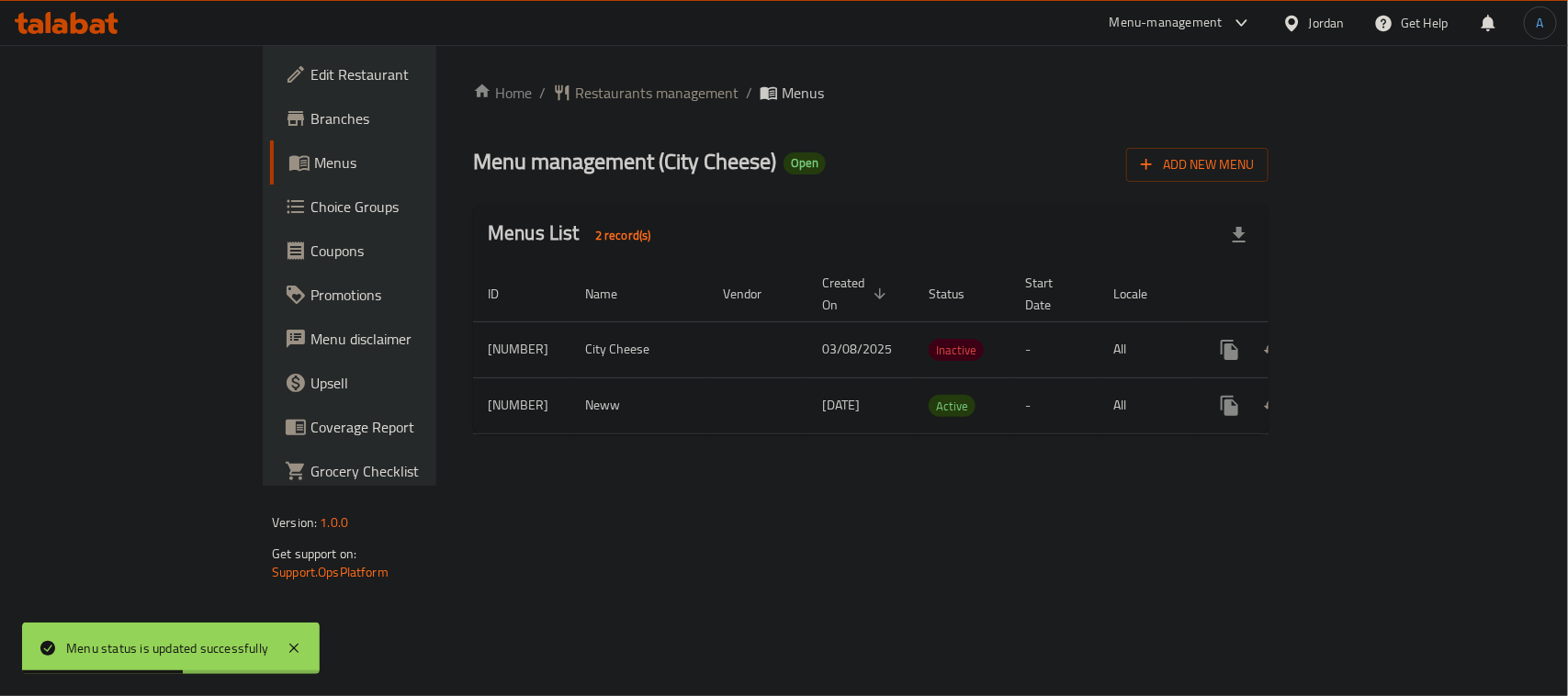 click on "Home / Restaurants management / Menus Menu management ( City Cheese )  Open Add New Menu Menus List   2 record(s) ID Name Vendor Created On sorted descending Status Start Date Locale Actions [NUMBER] City Cheese 03/08/[YEAR] Inactive - All [NUMBER] Neww [DATE] Active - All" at bounding box center [871, 265] 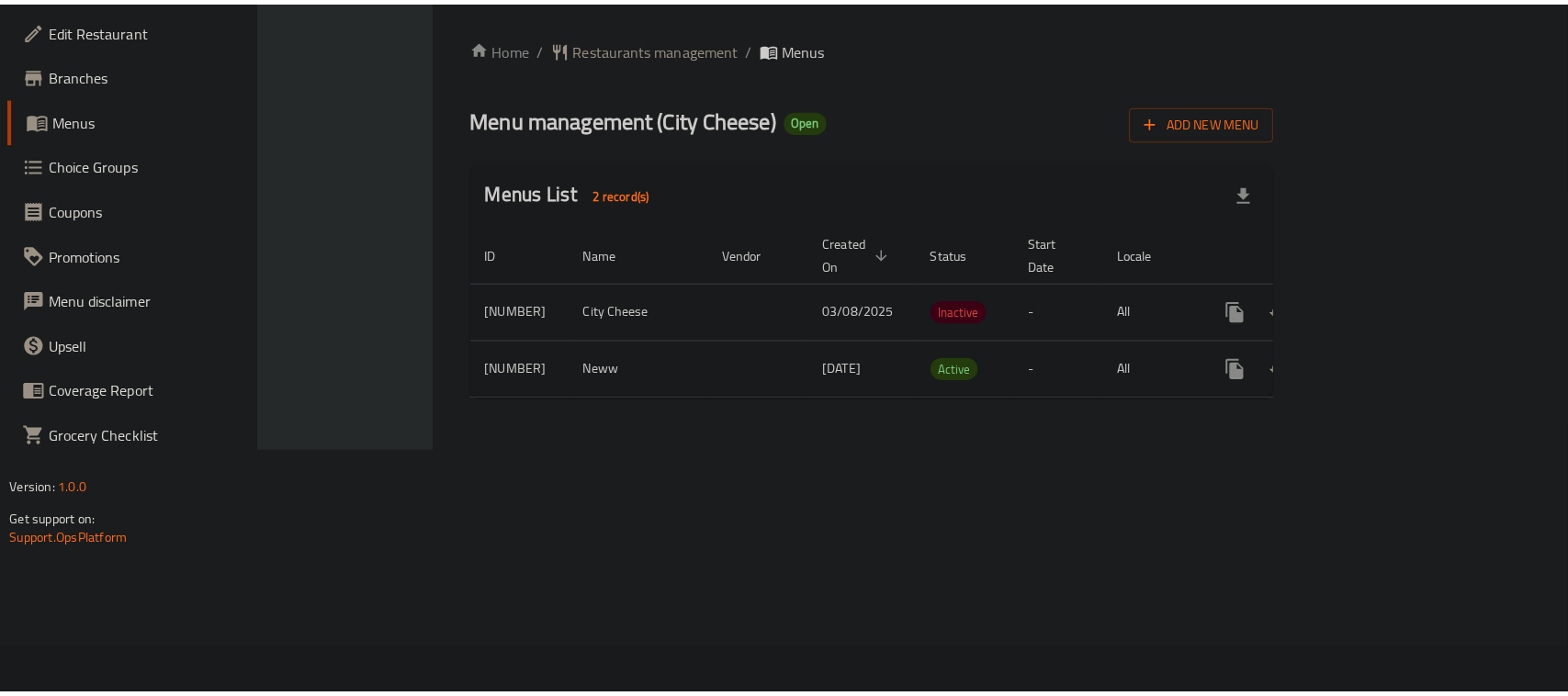 scroll, scrollTop: 0, scrollLeft: 0, axis: both 